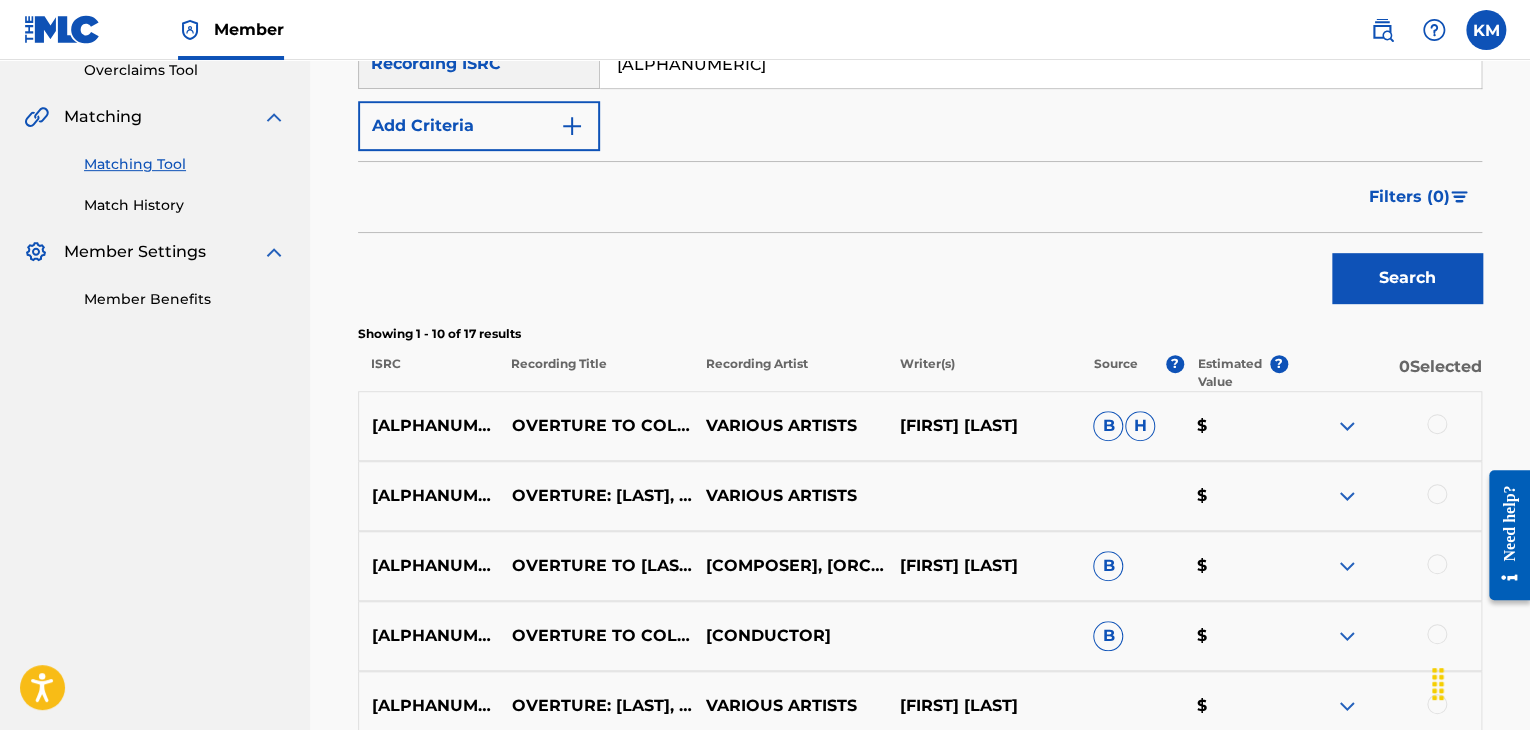 scroll, scrollTop: 0, scrollLeft: 0, axis: both 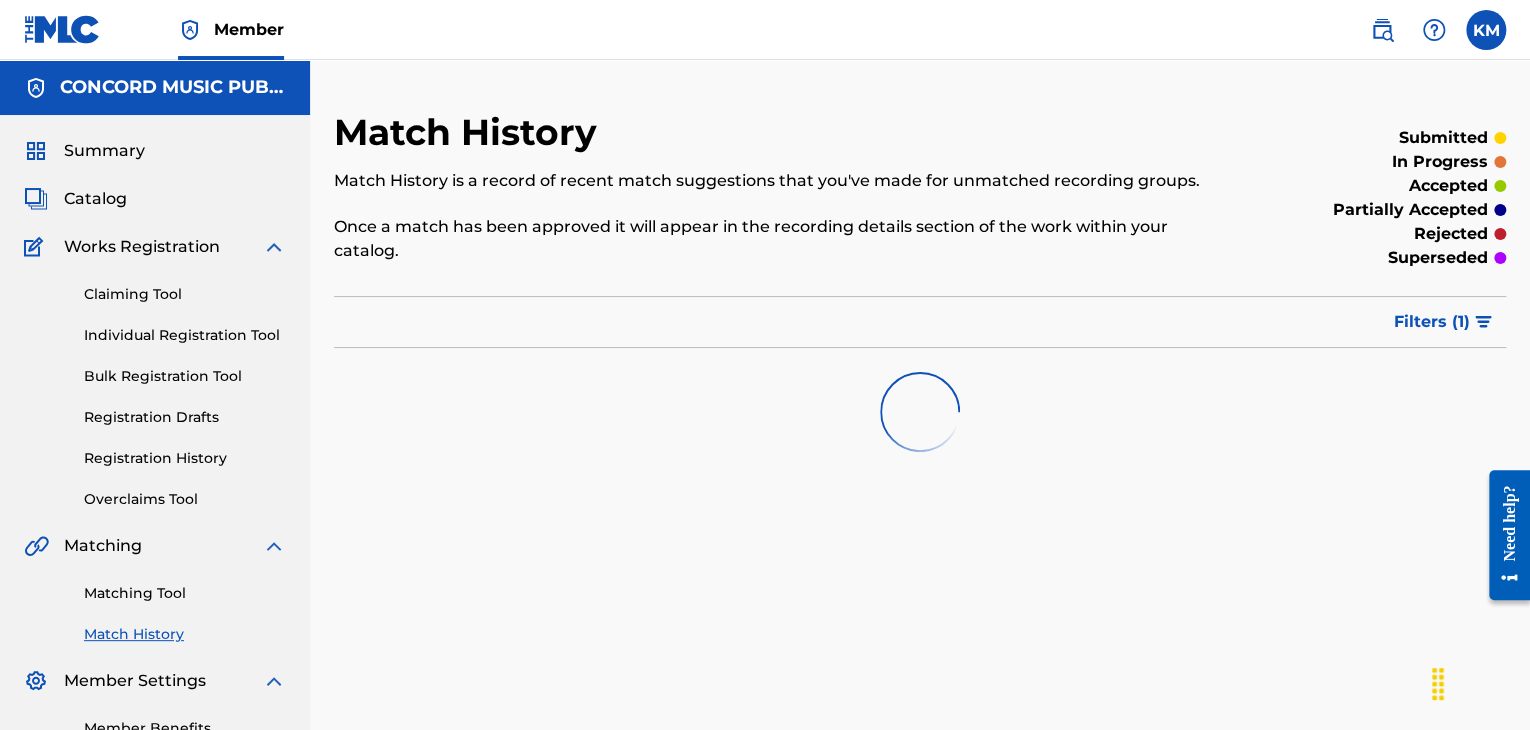 click on "Matching Tool" at bounding box center [185, 593] 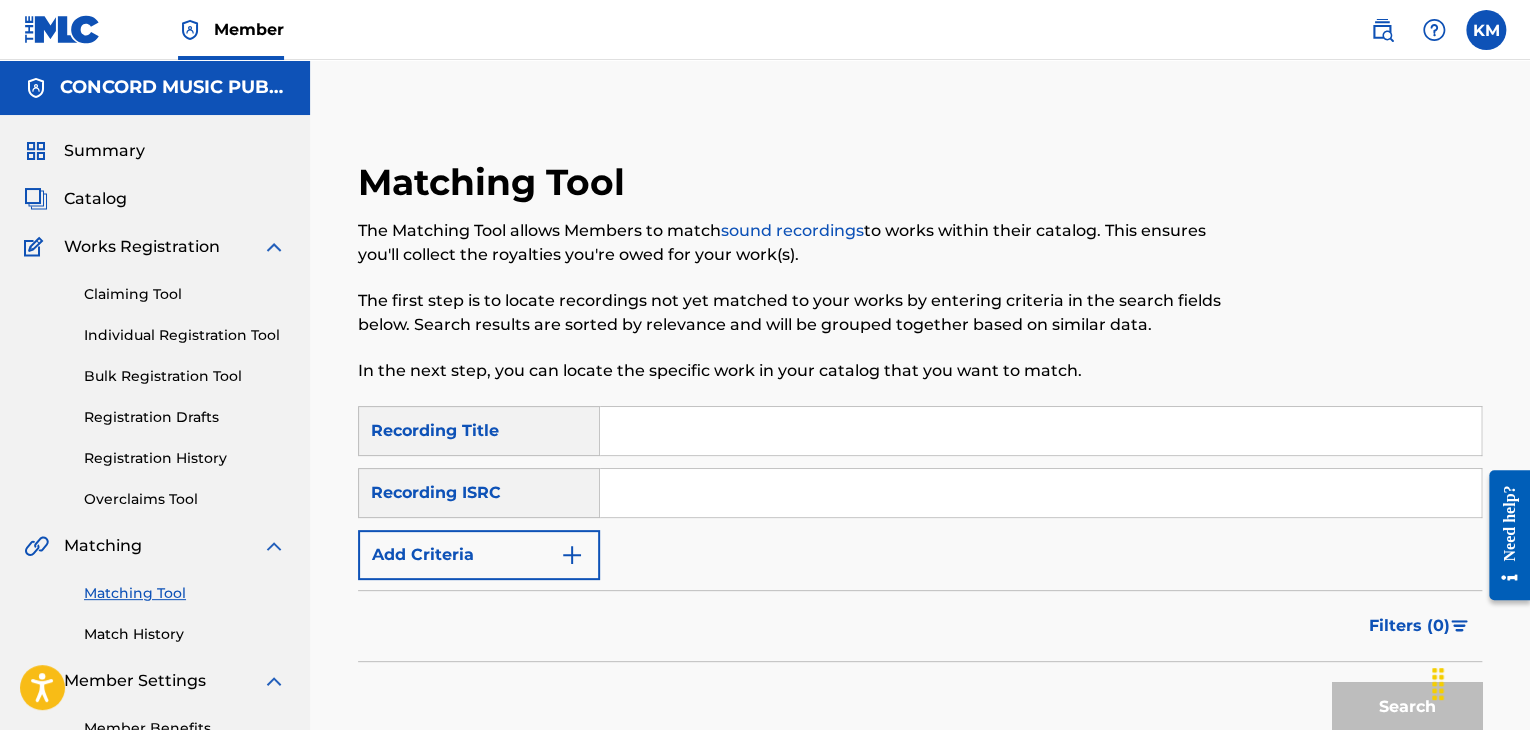 click at bounding box center [1040, 493] 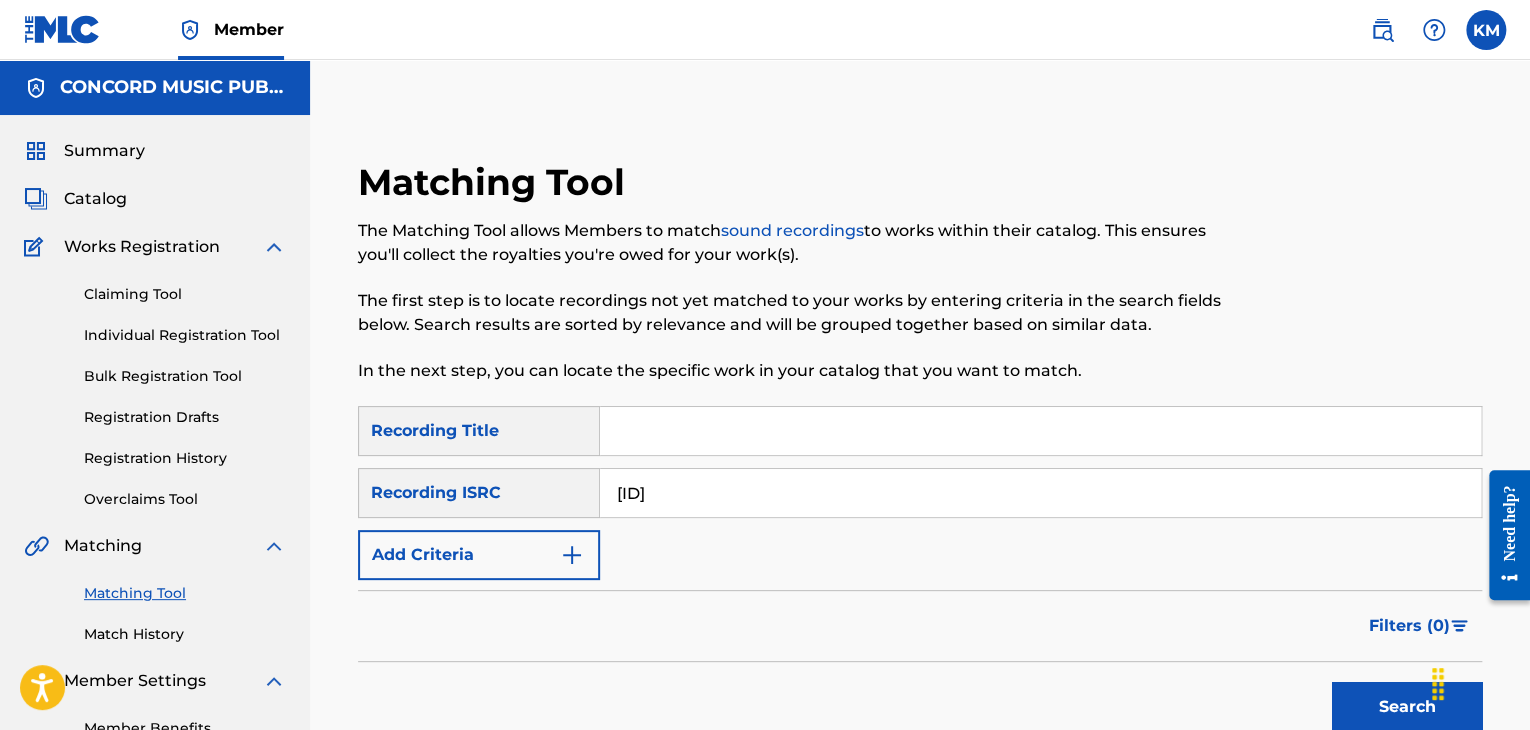type on "[ID]" 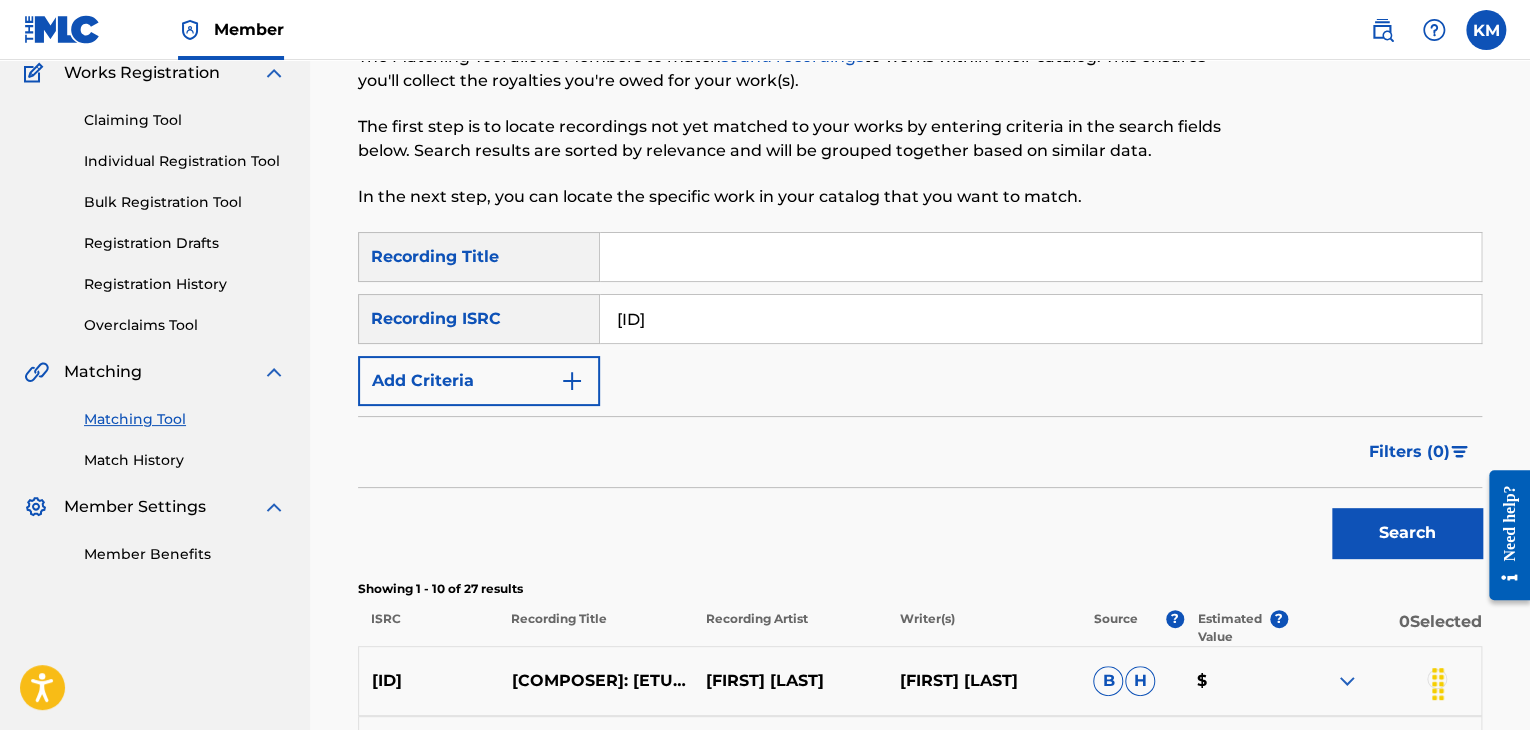 scroll, scrollTop: 400, scrollLeft: 0, axis: vertical 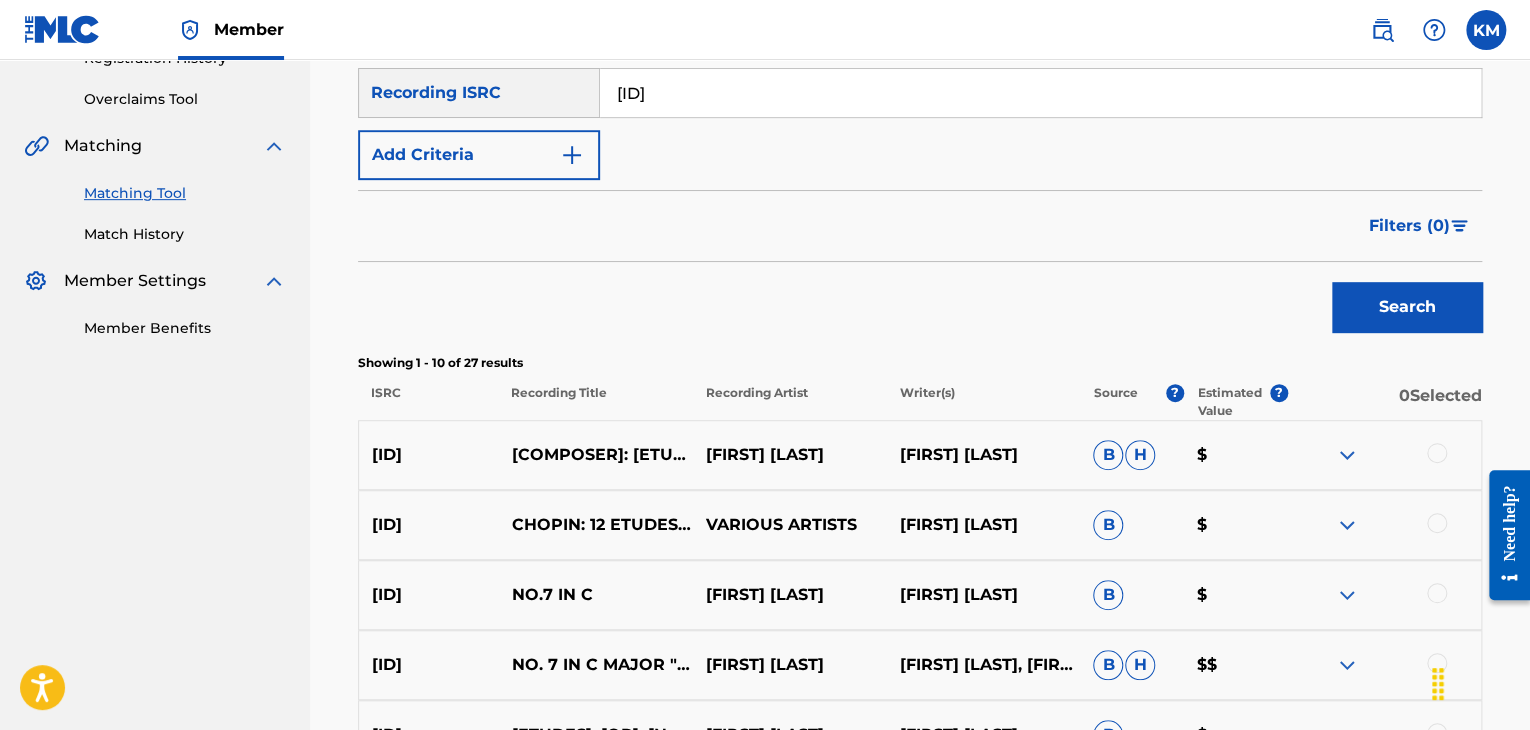 click on "Match History" at bounding box center (185, 234) 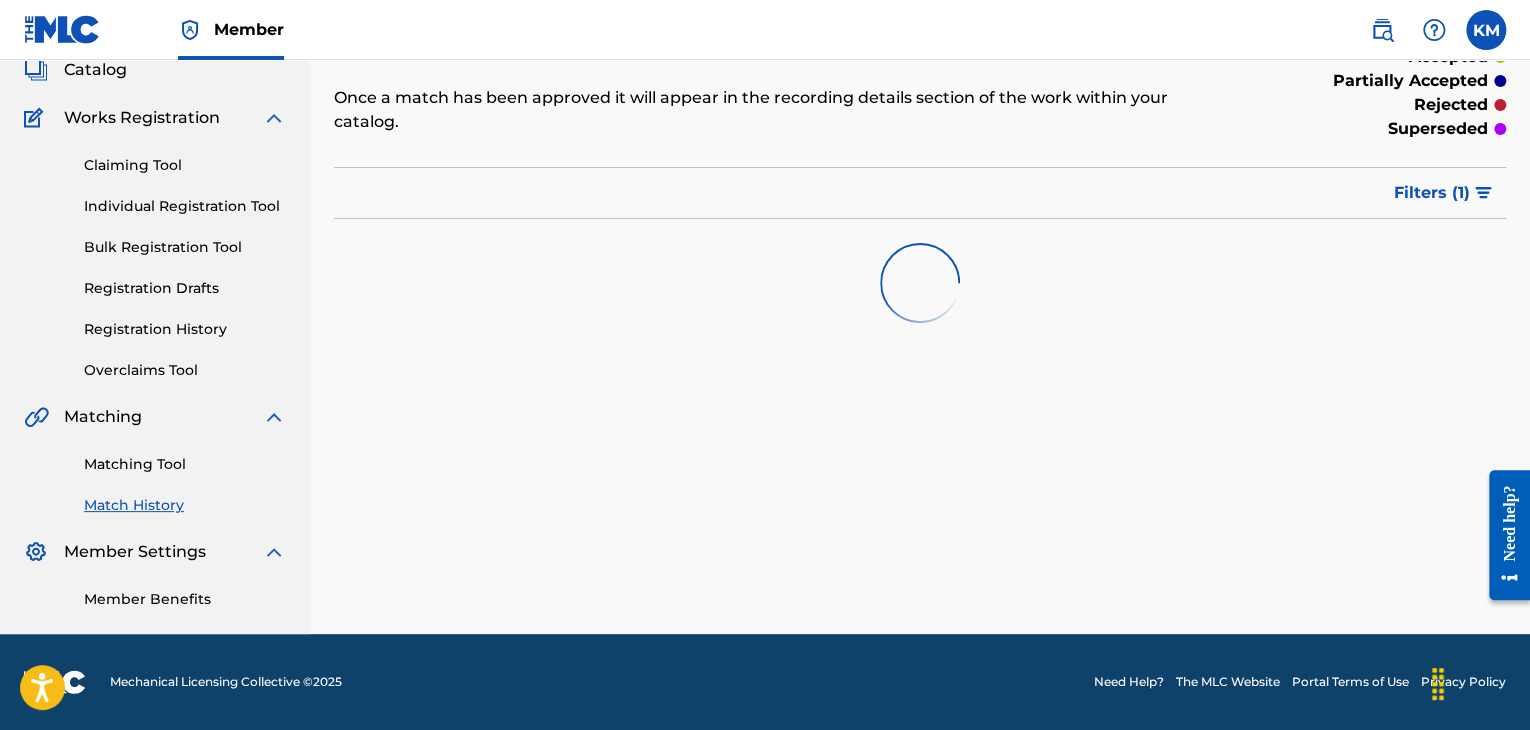 scroll, scrollTop: 0, scrollLeft: 0, axis: both 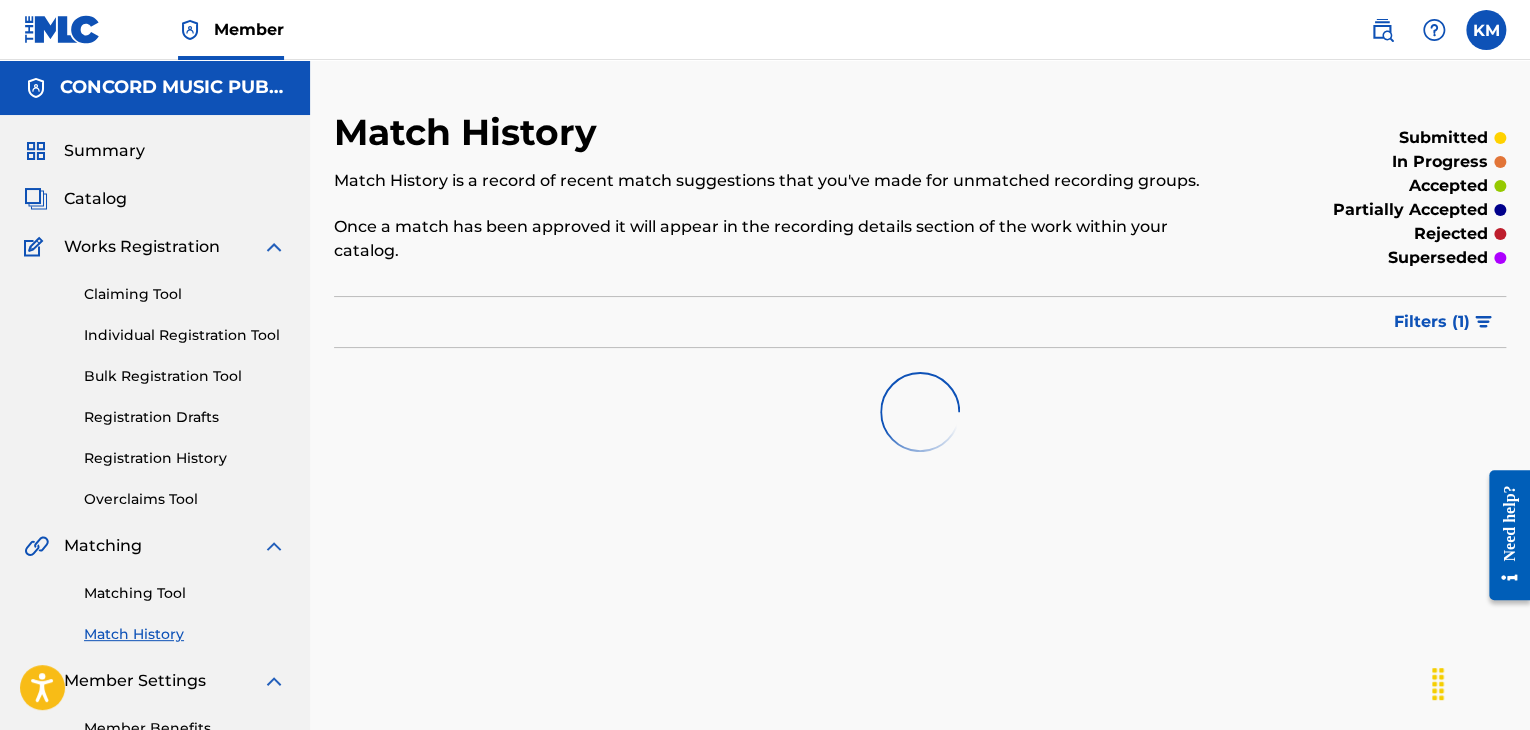 click on "Matching Tool" at bounding box center [185, 593] 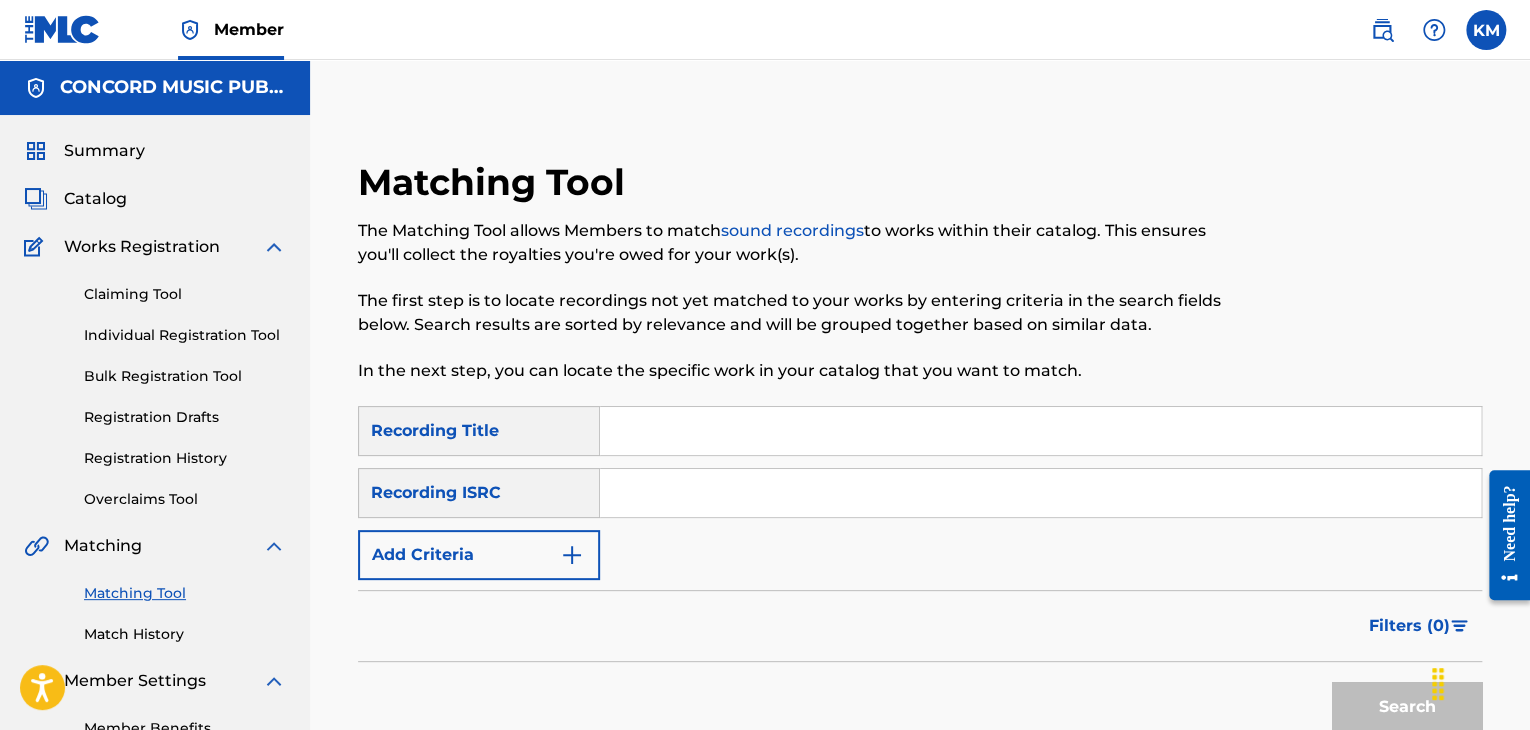 click at bounding box center [1040, 493] 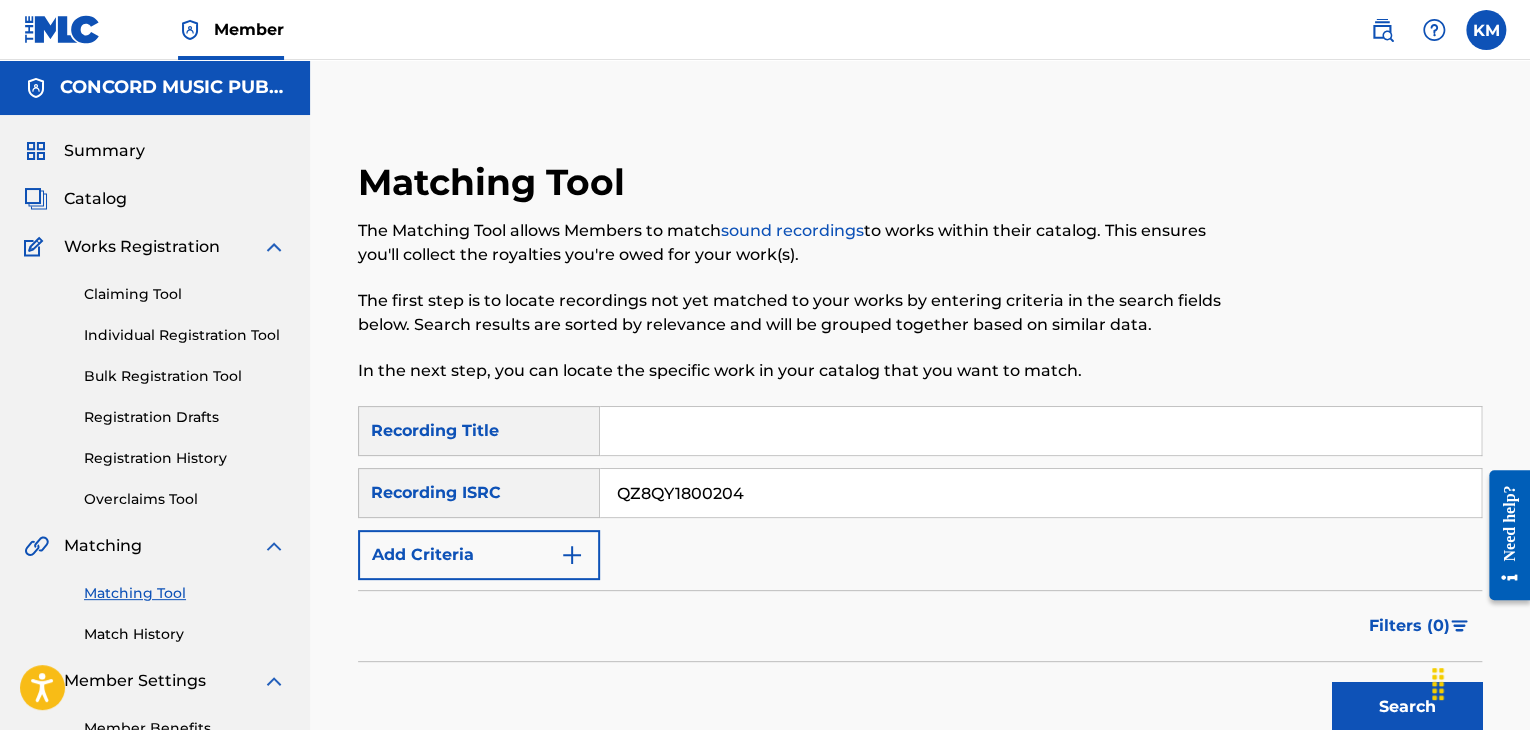 type on "QZ8QY1800204" 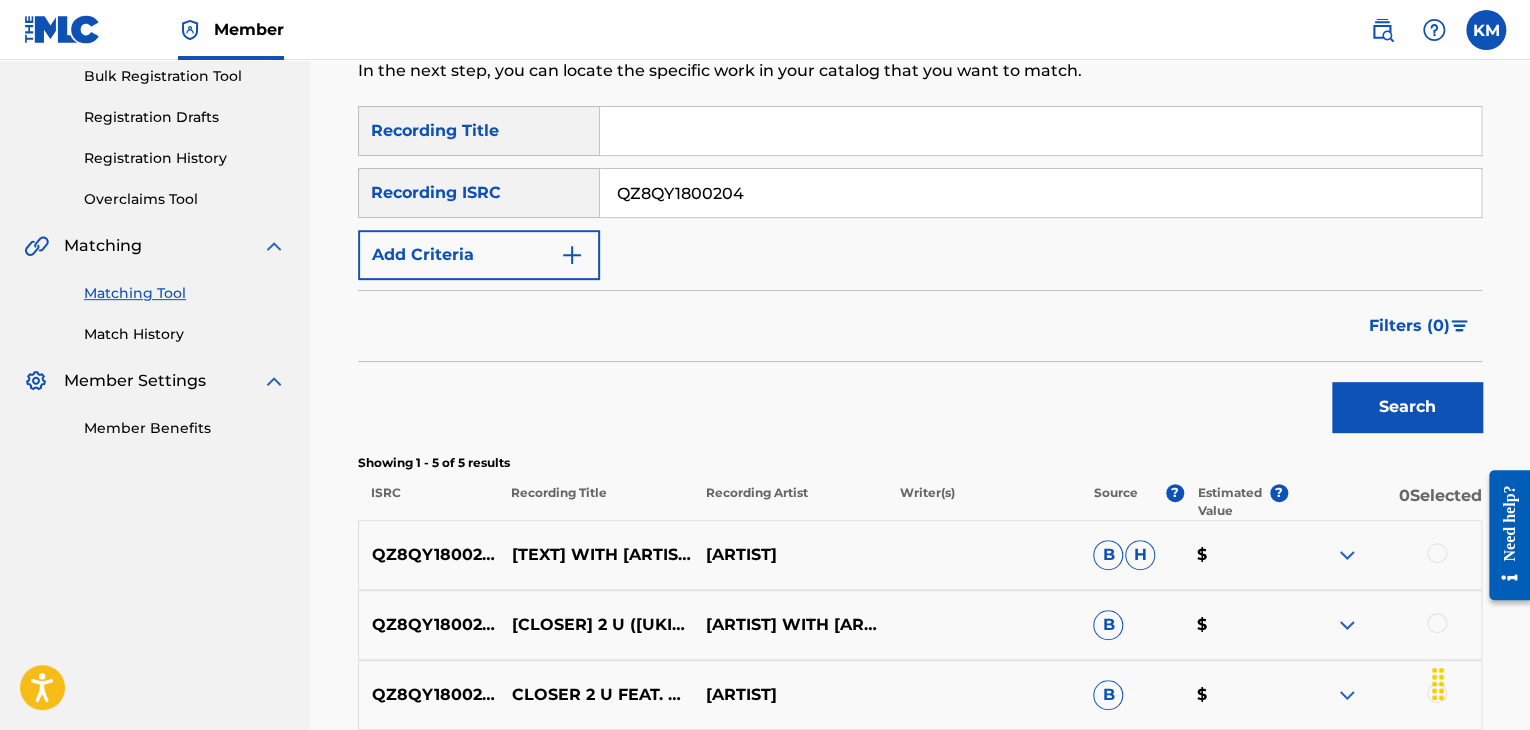 scroll, scrollTop: 500, scrollLeft: 0, axis: vertical 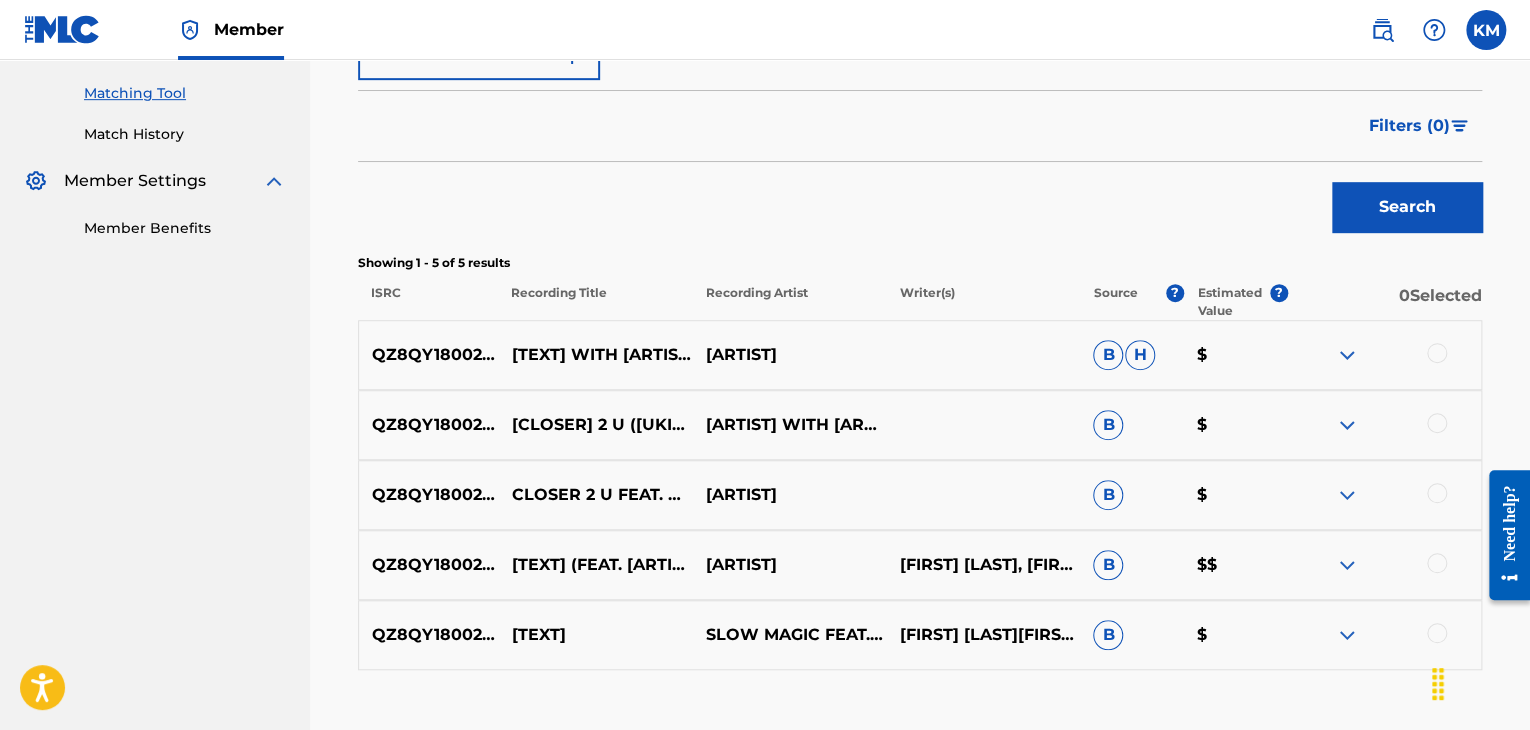 click at bounding box center (1437, 353) 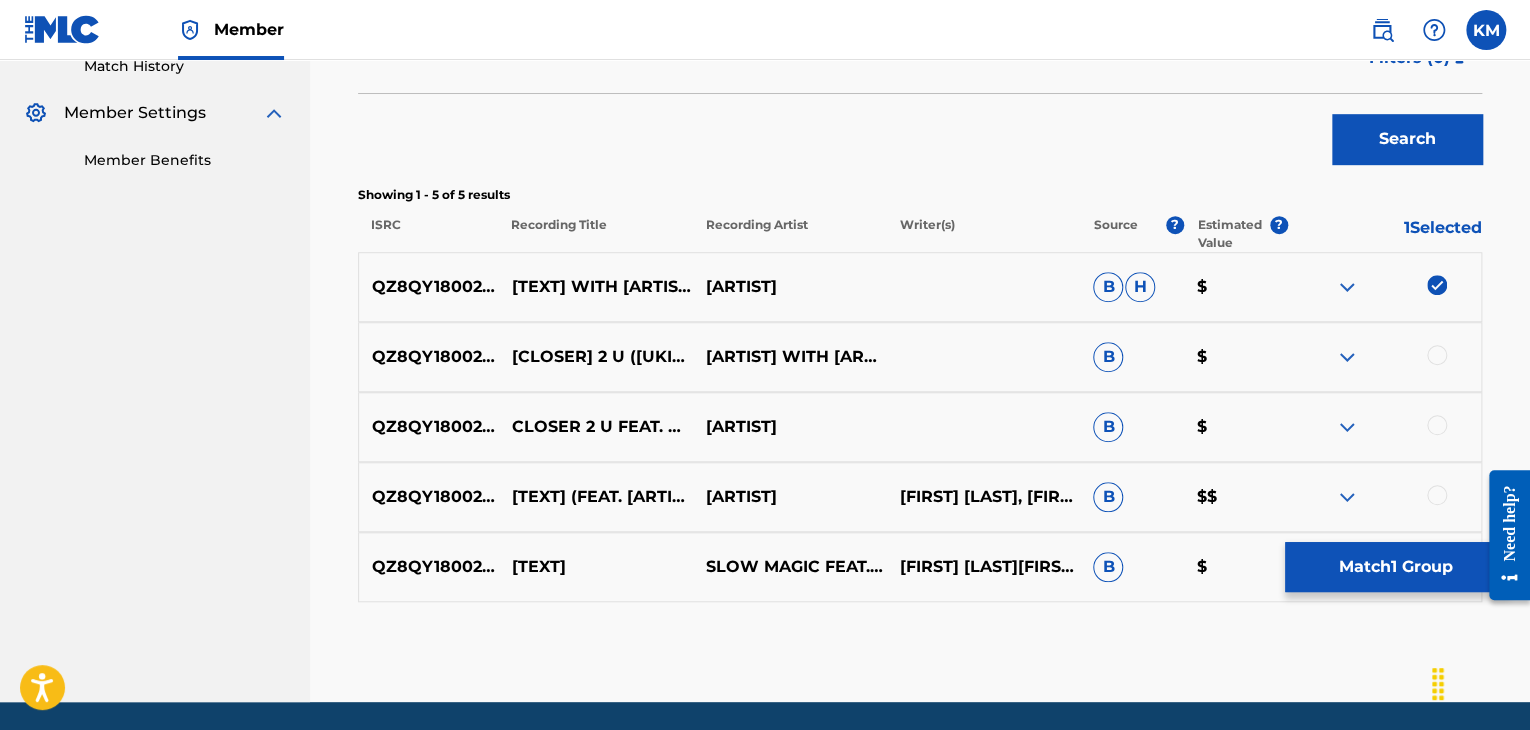 scroll, scrollTop: 636, scrollLeft: 0, axis: vertical 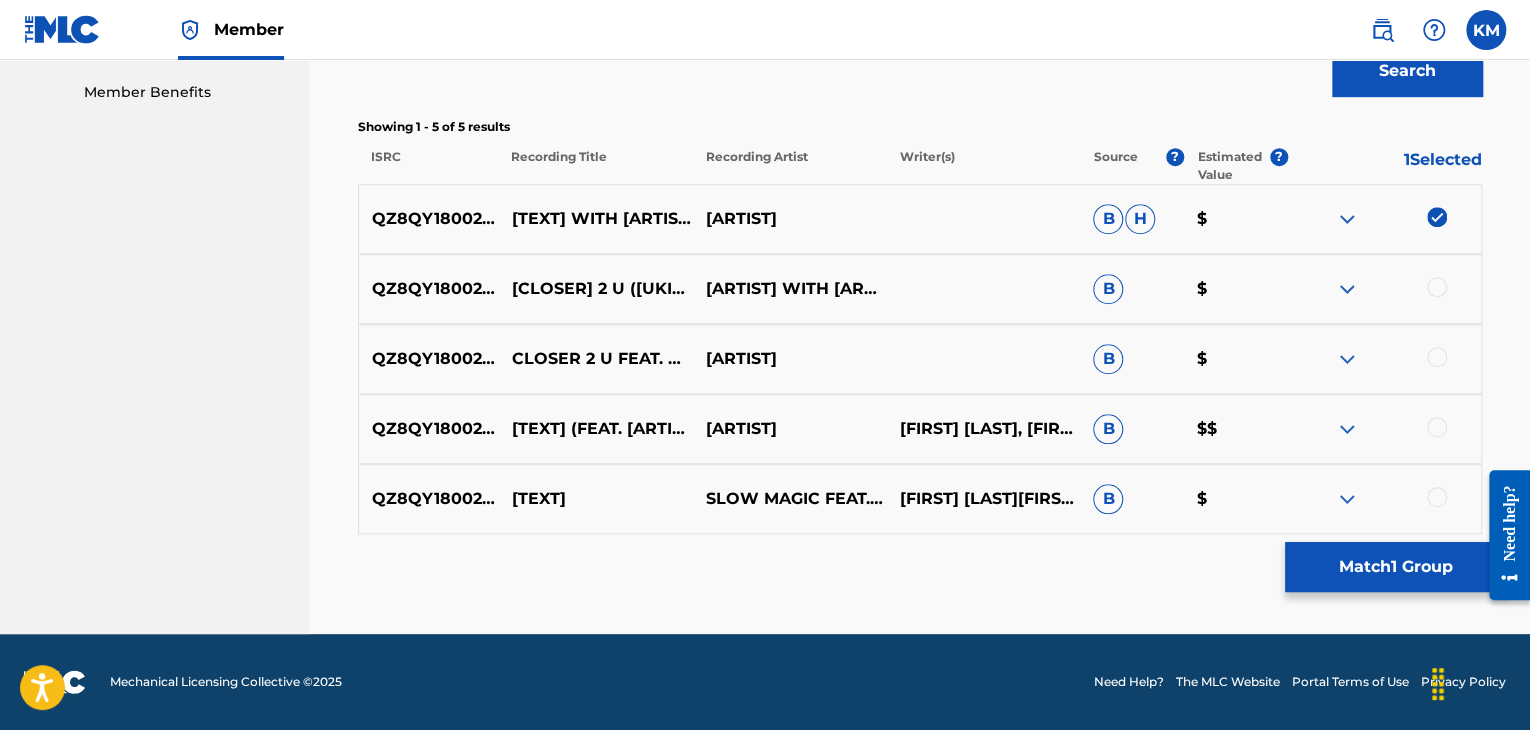 click at bounding box center (1437, 287) 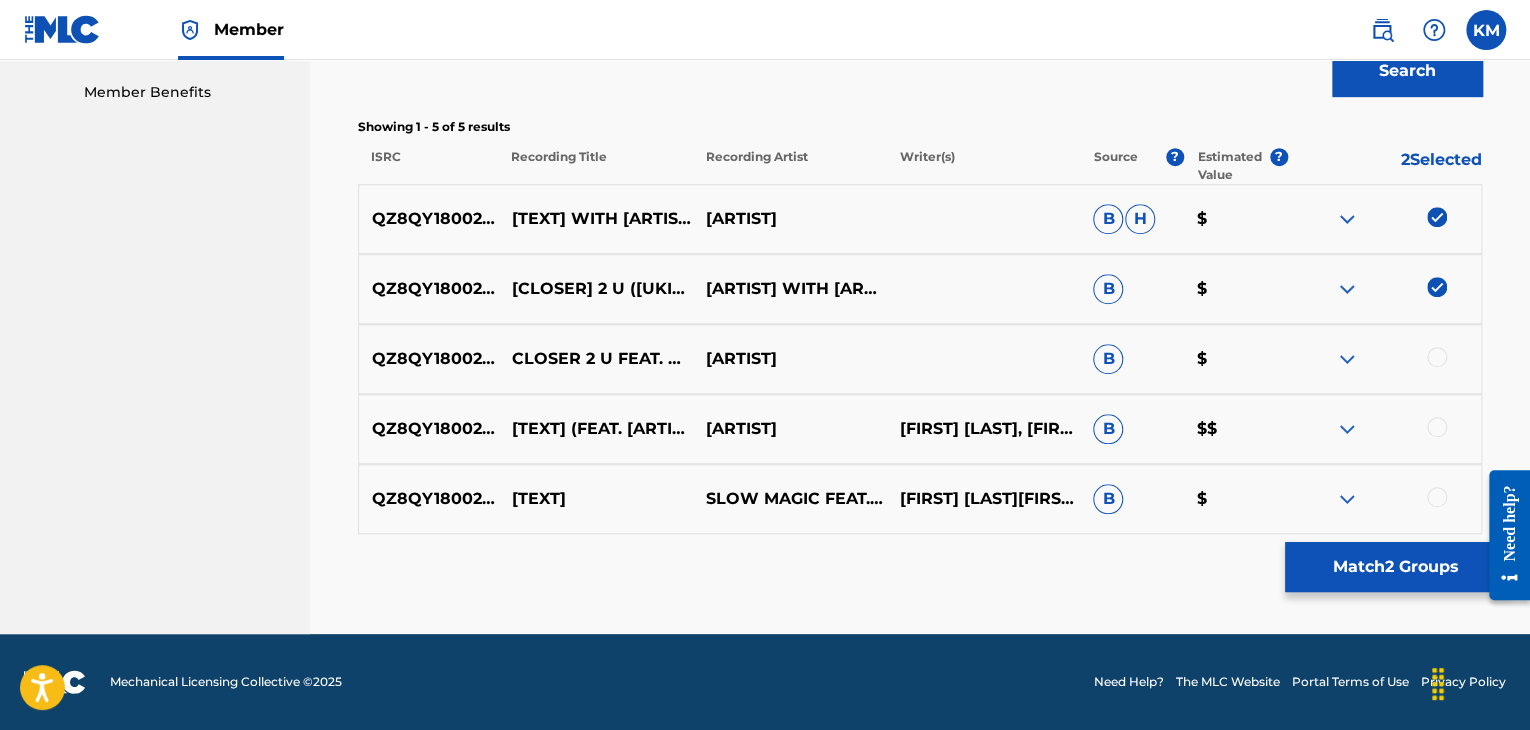 click at bounding box center (1437, 357) 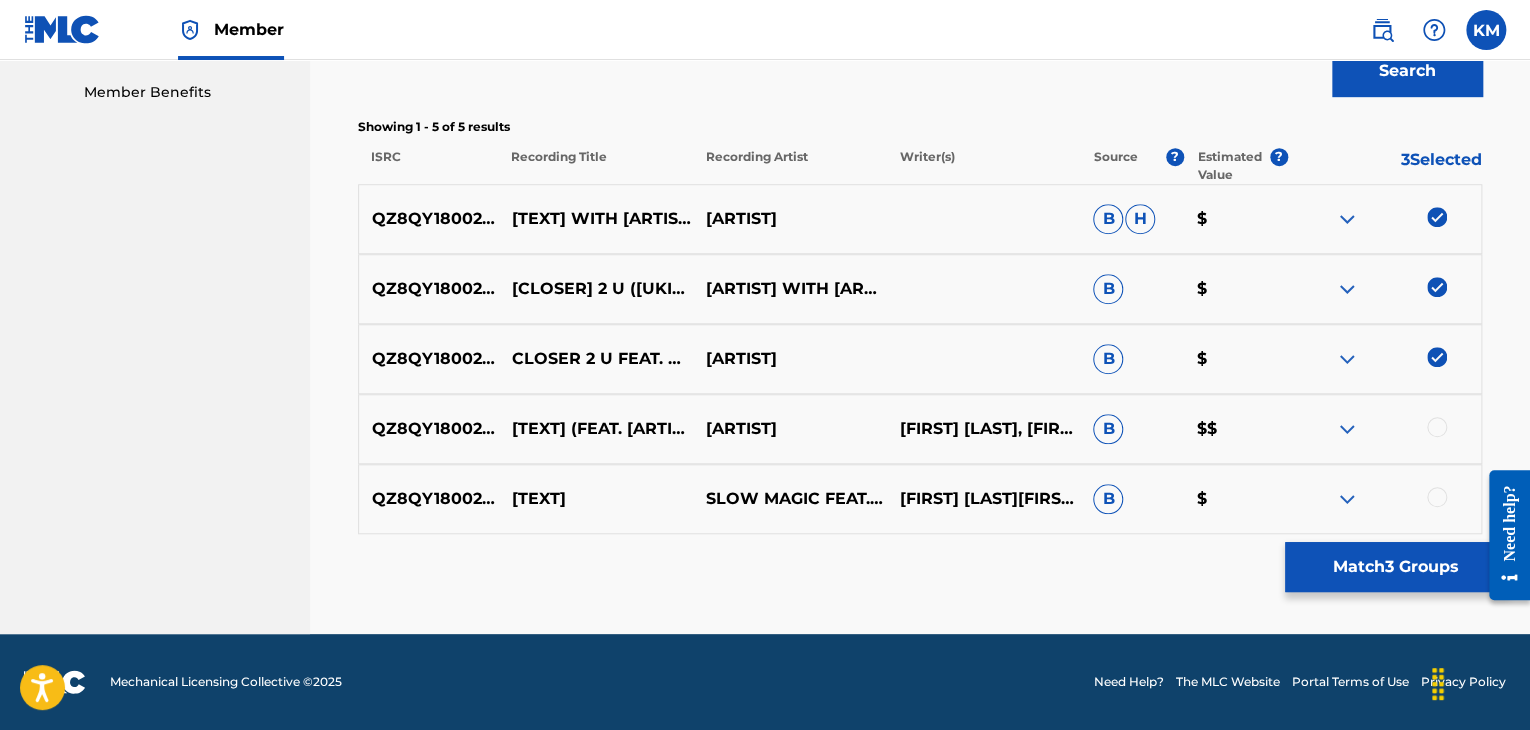 click at bounding box center (1437, 427) 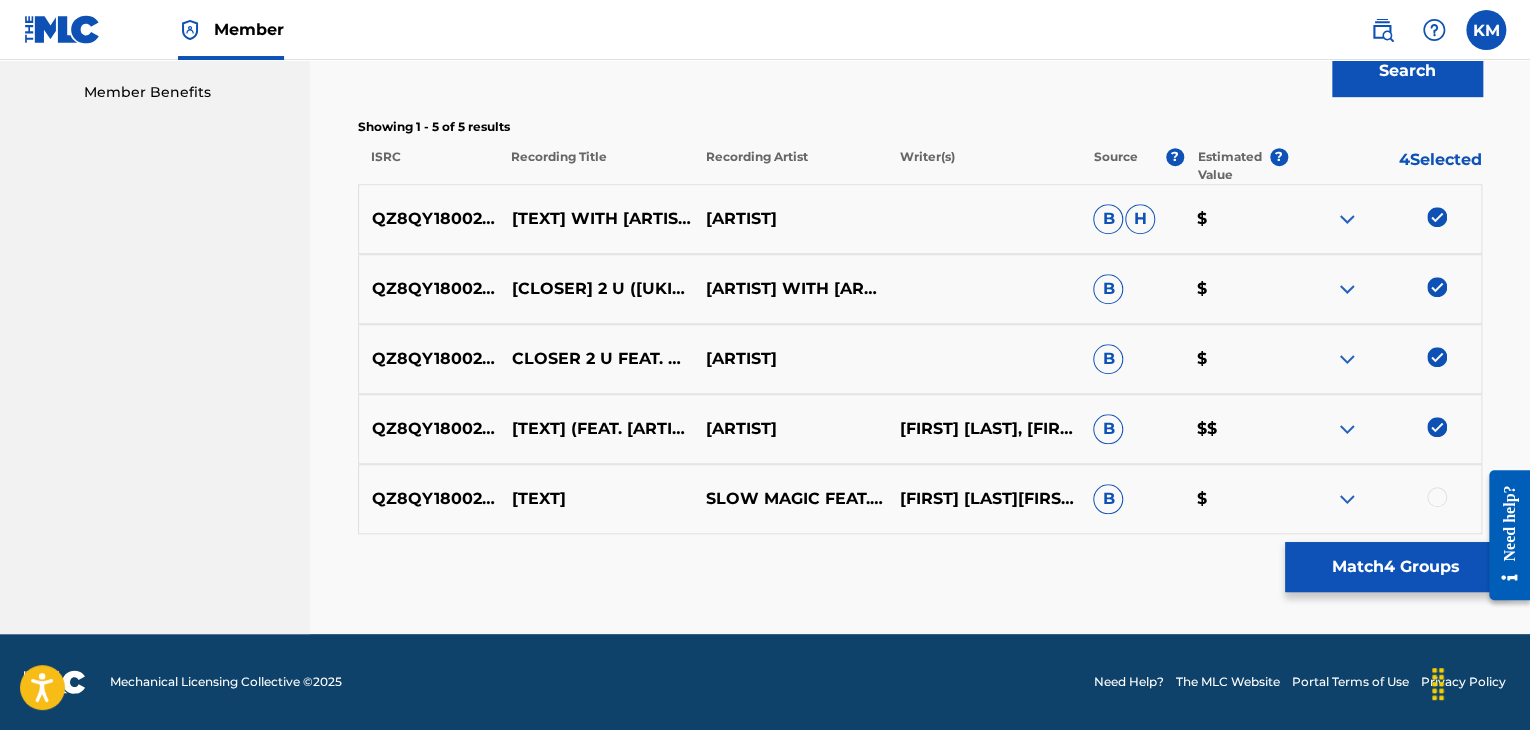 click at bounding box center (1437, 497) 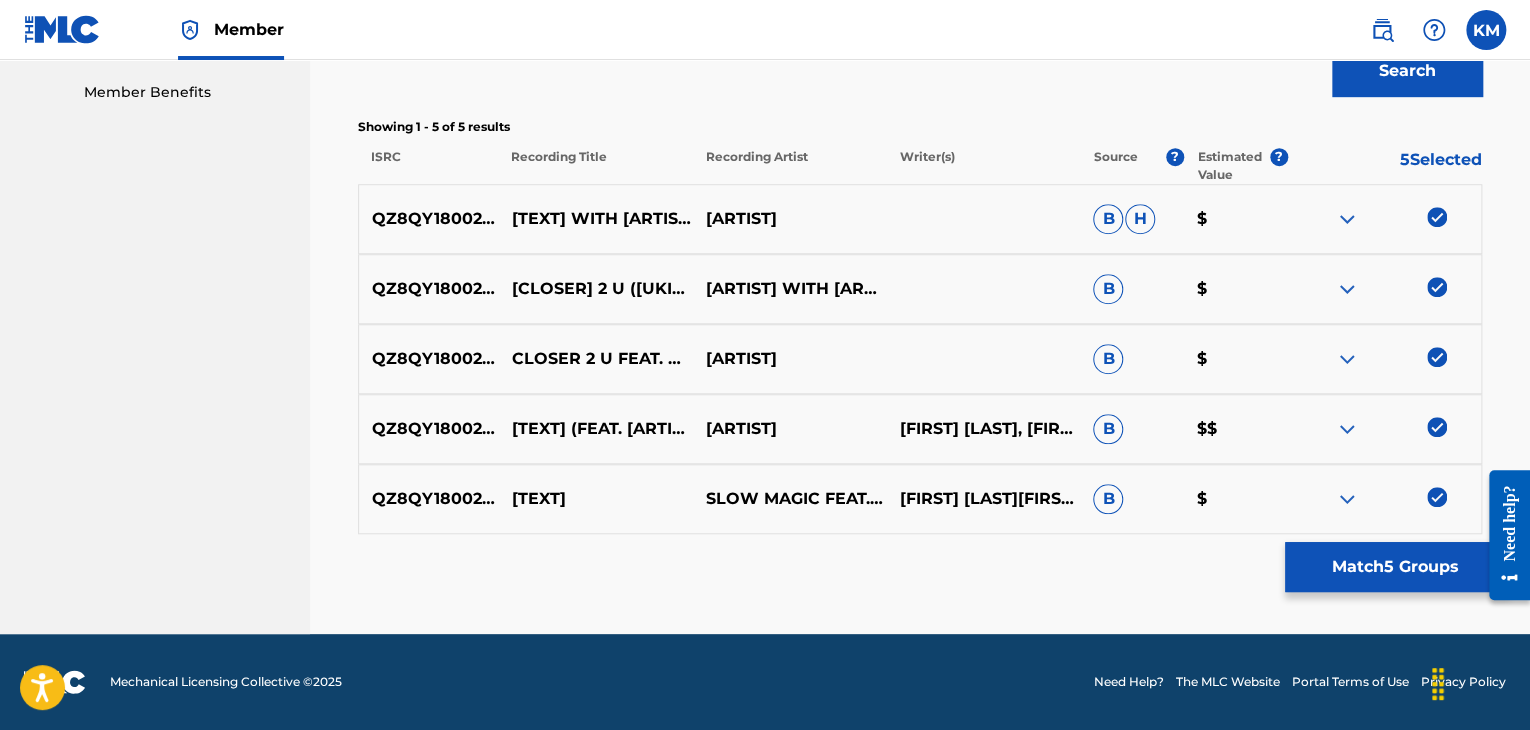 click on "Match  5 Groups" at bounding box center [1395, 567] 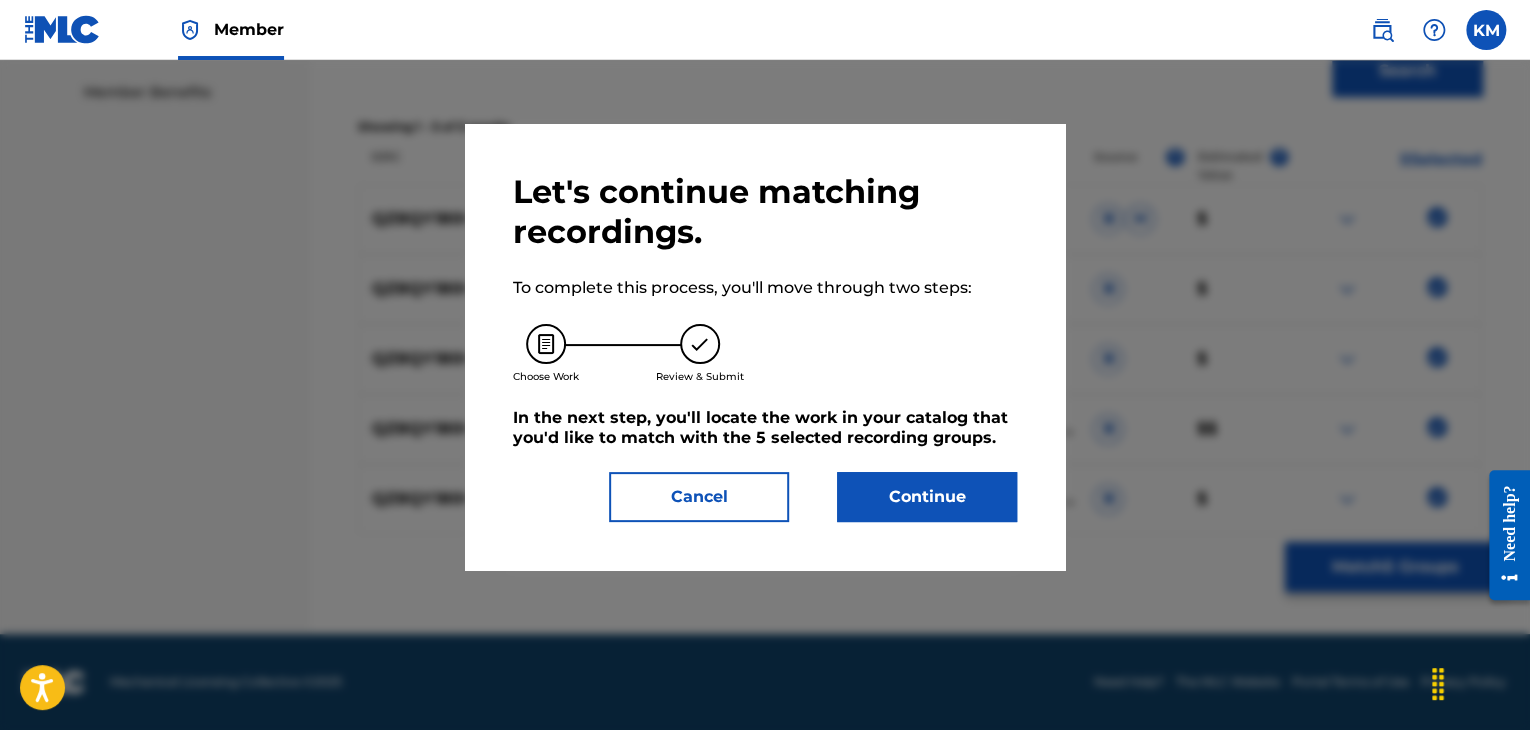 click on "Continue" at bounding box center [927, 497] 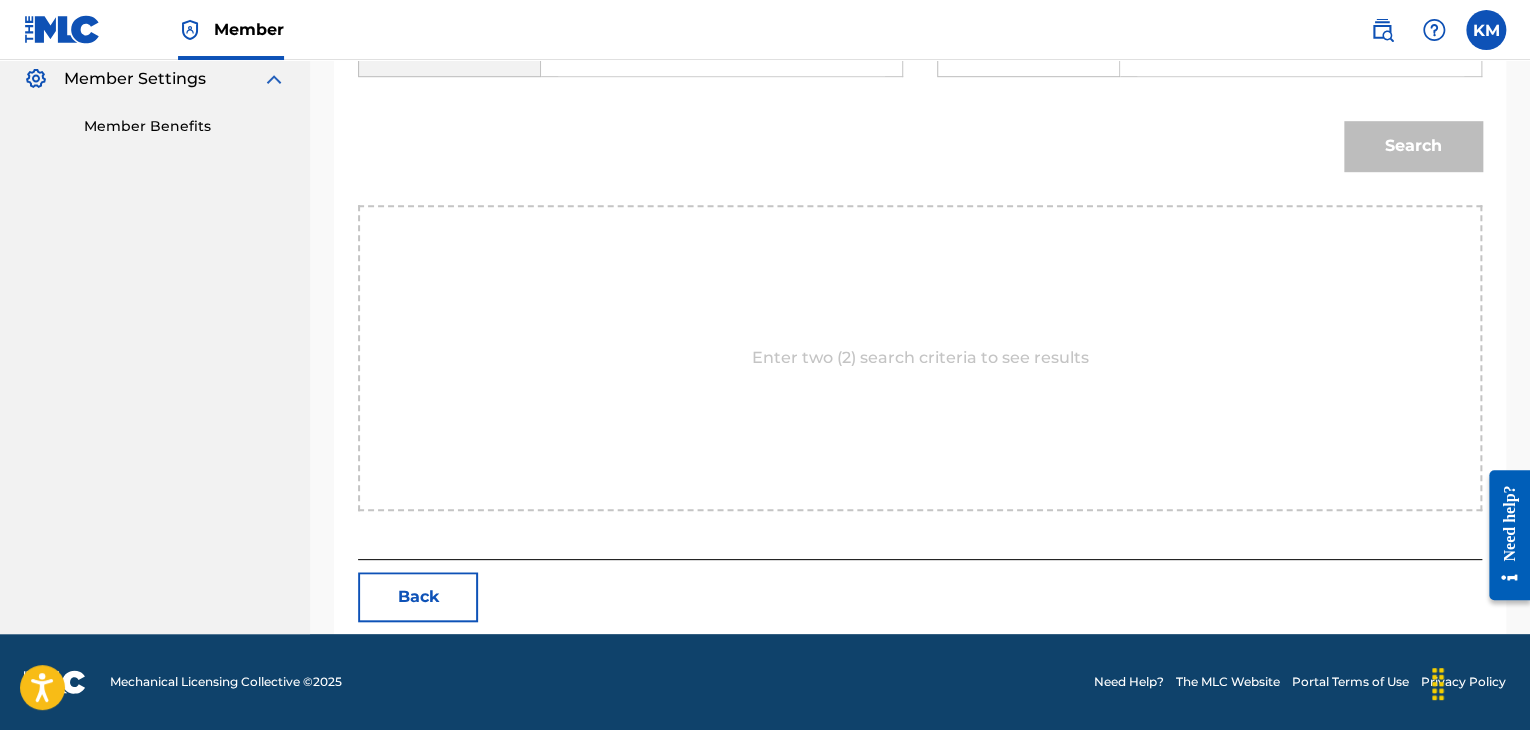 scroll, scrollTop: 502, scrollLeft: 0, axis: vertical 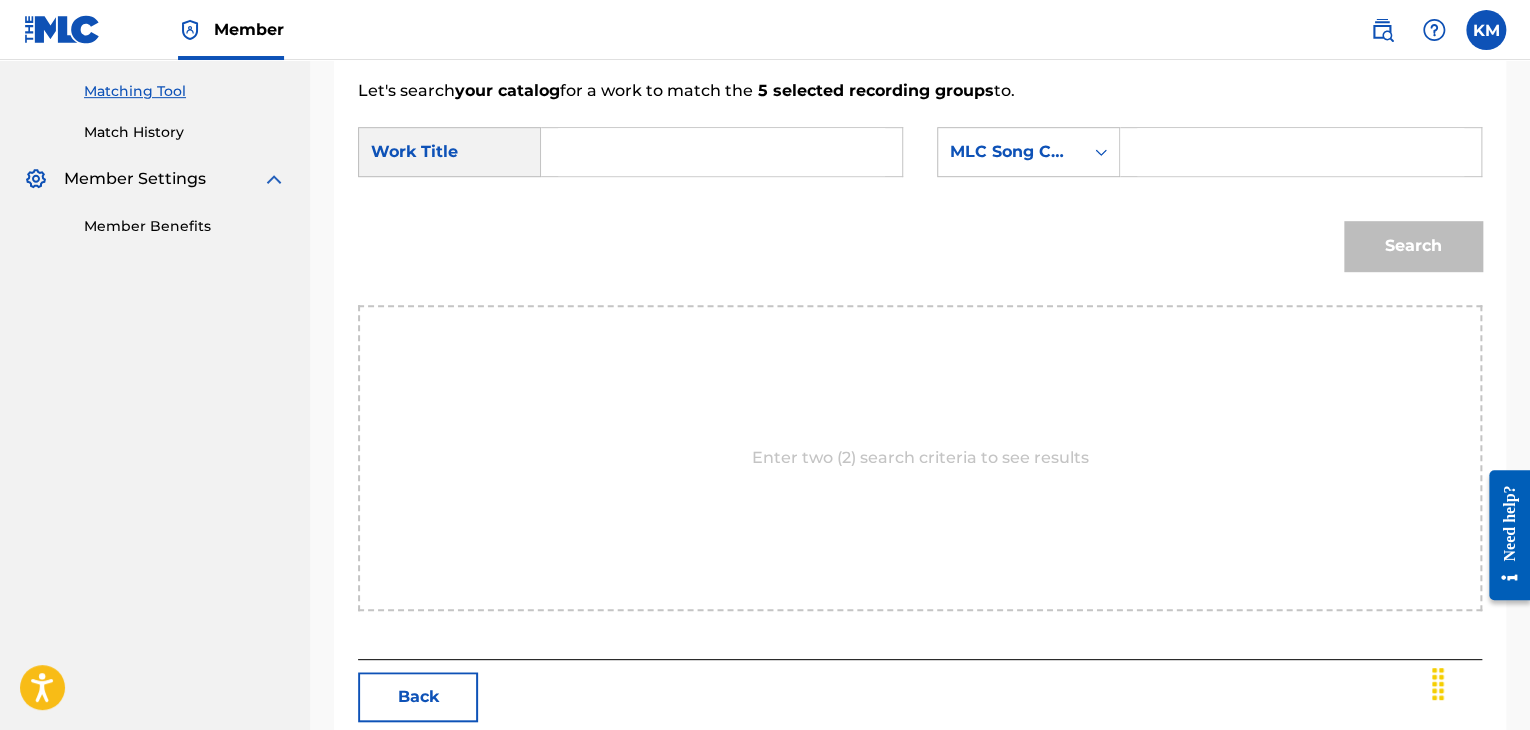 click at bounding box center [721, 152] 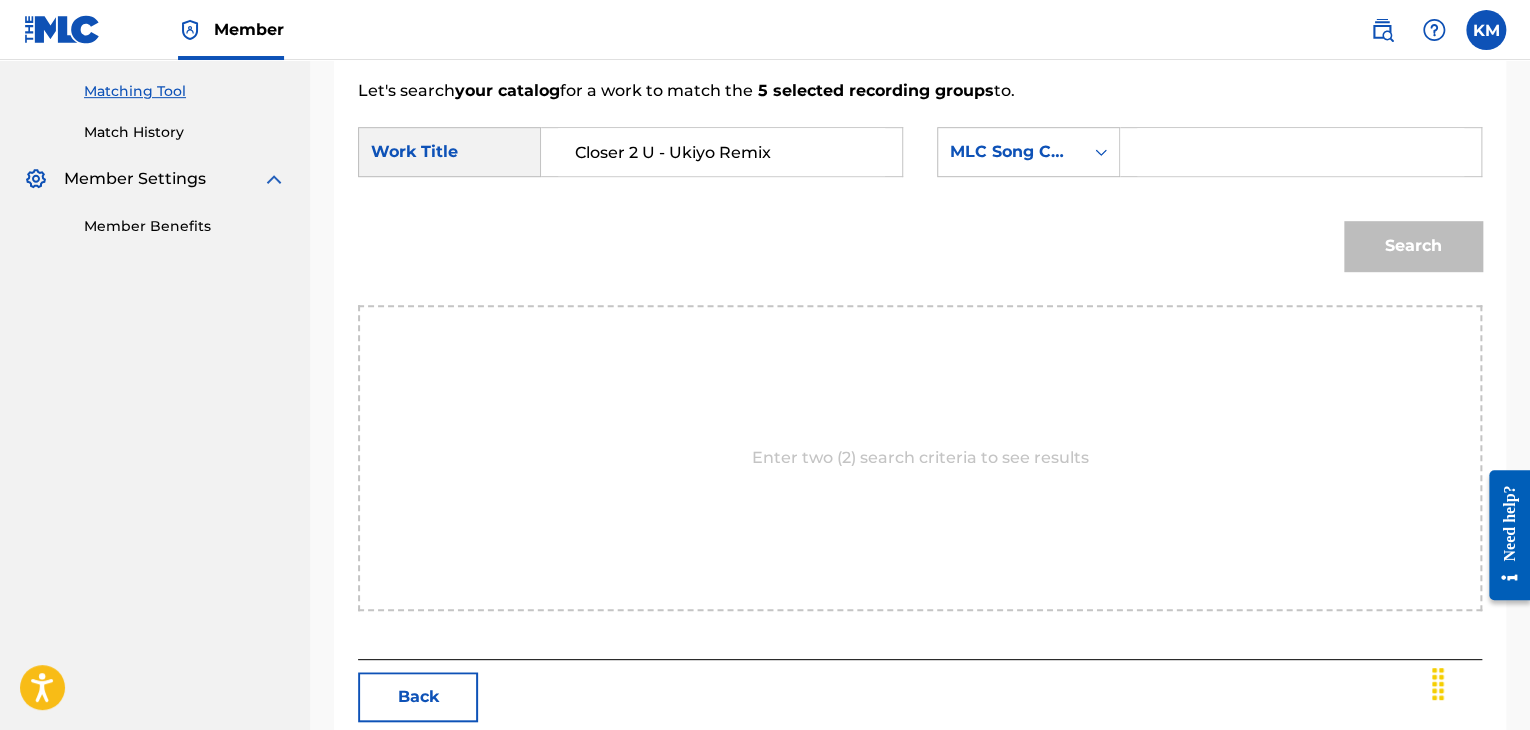 type on "Closer 2 U - Ukiyo Remix" 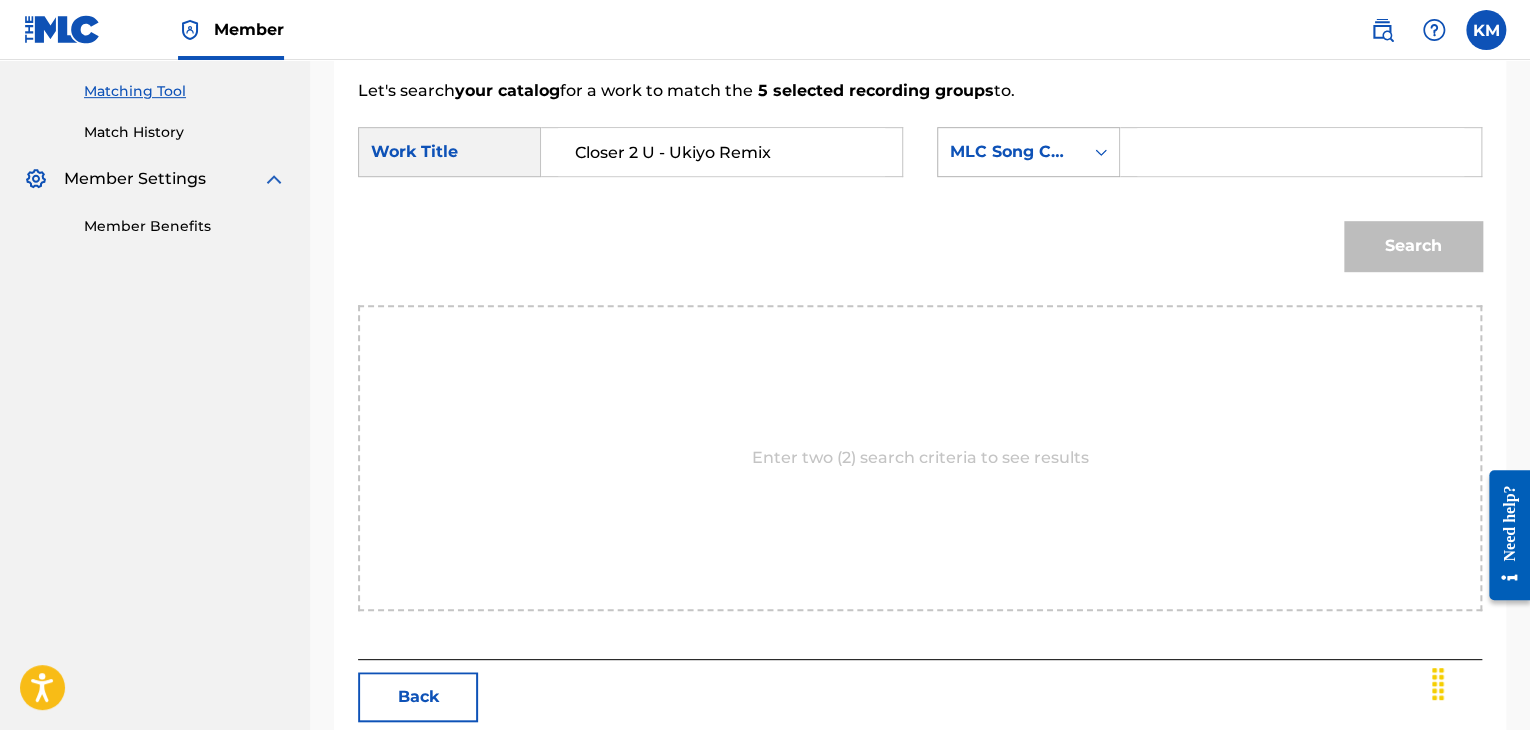 click 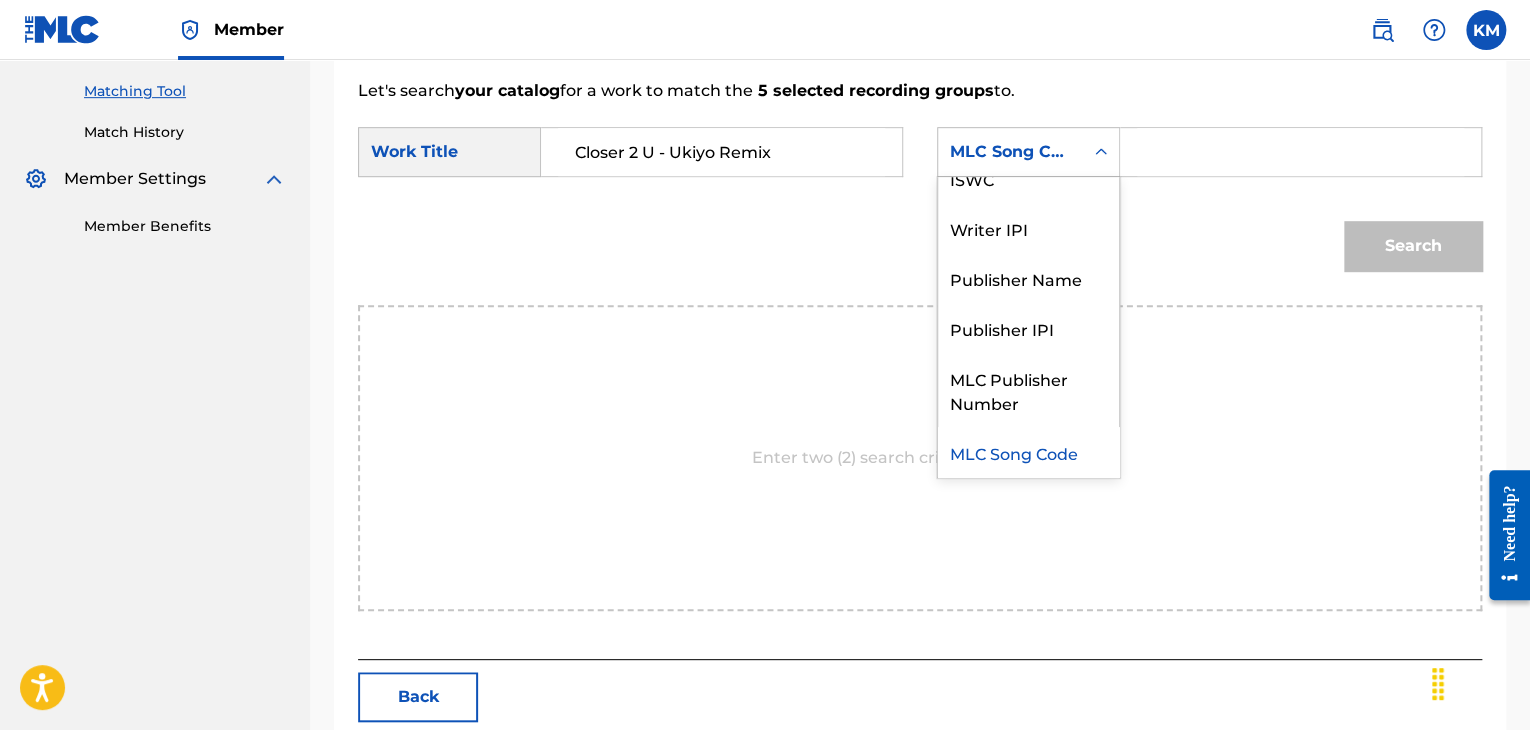 scroll, scrollTop: 0, scrollLeft: 0, axis: both 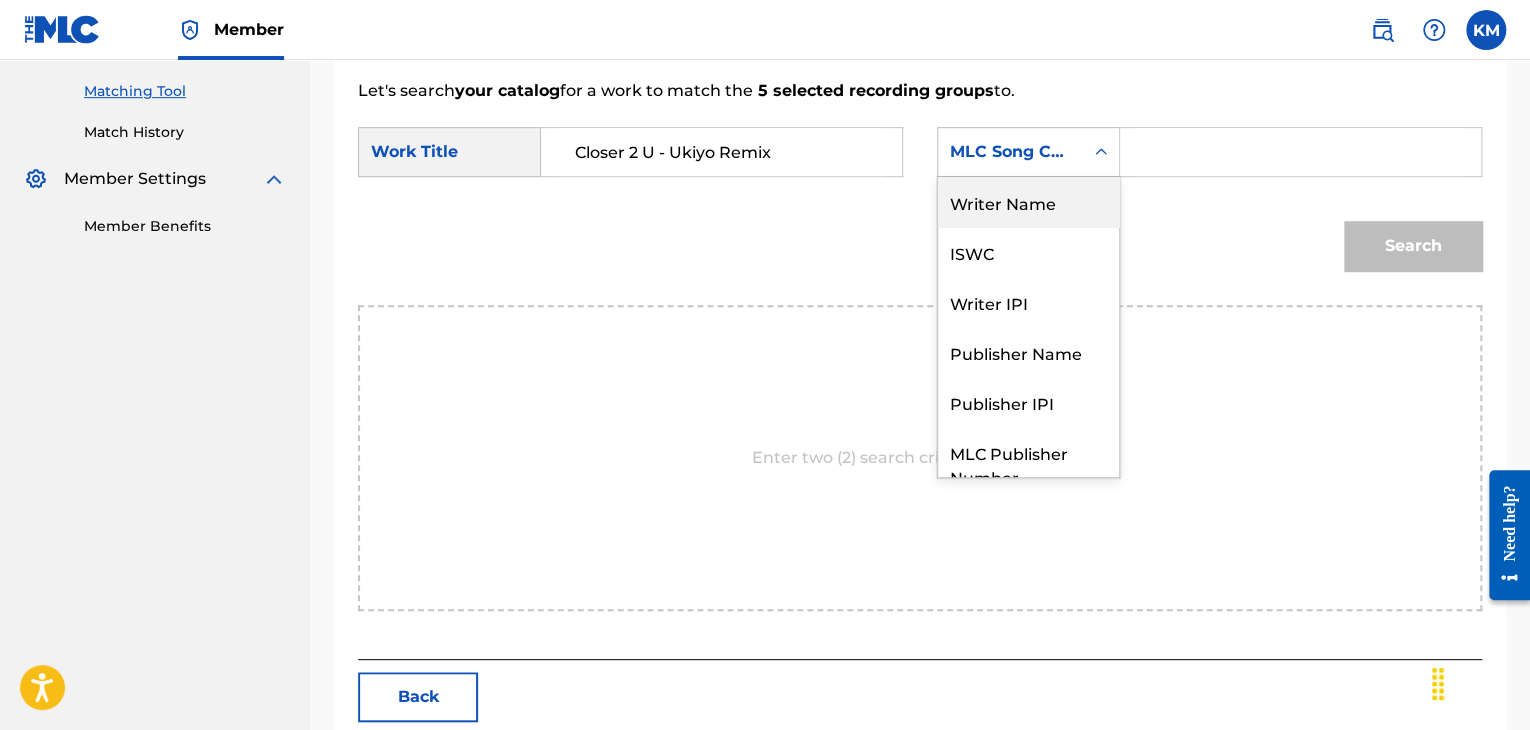 click on "Writer Name" at bounding box center (1028, 202) 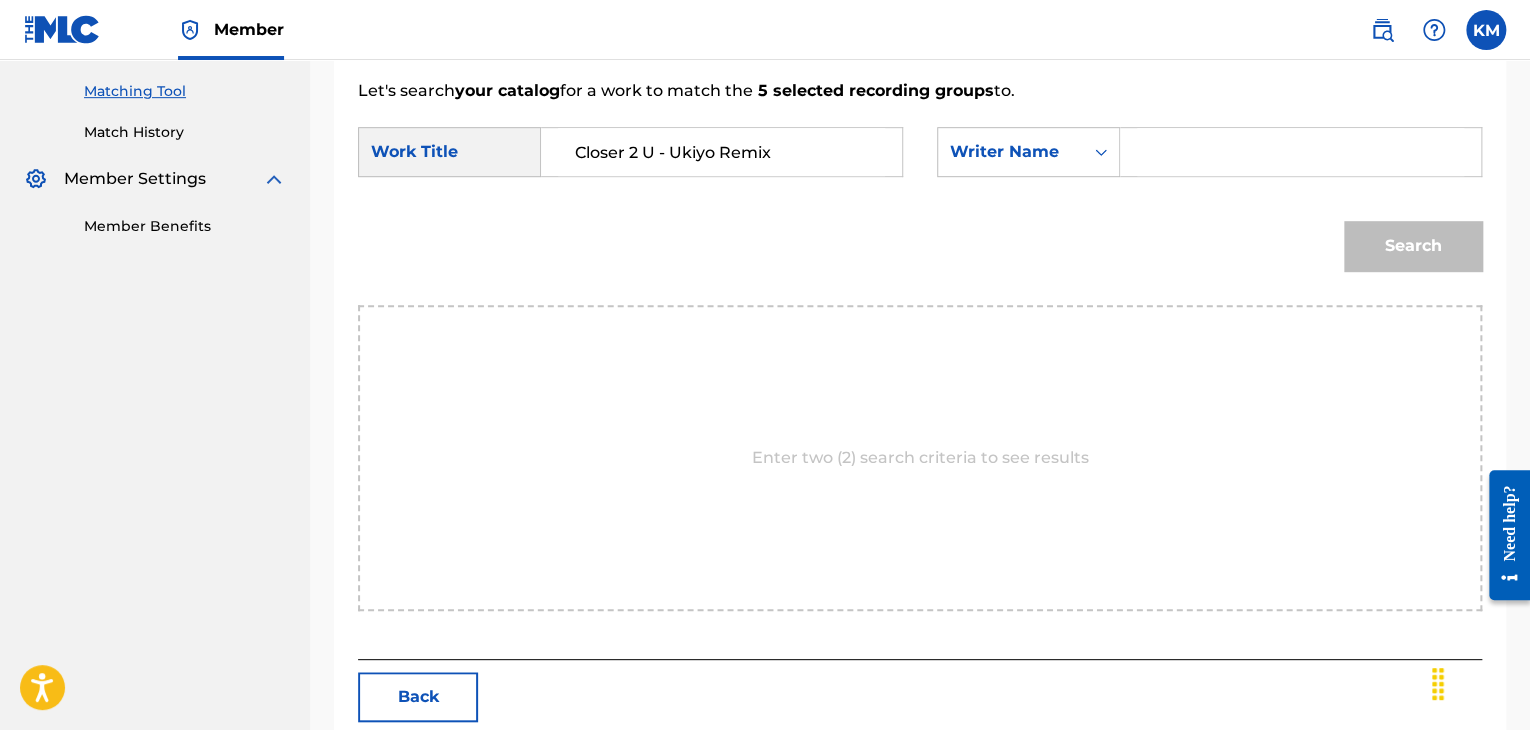 click at bounding box center [1300, 152] 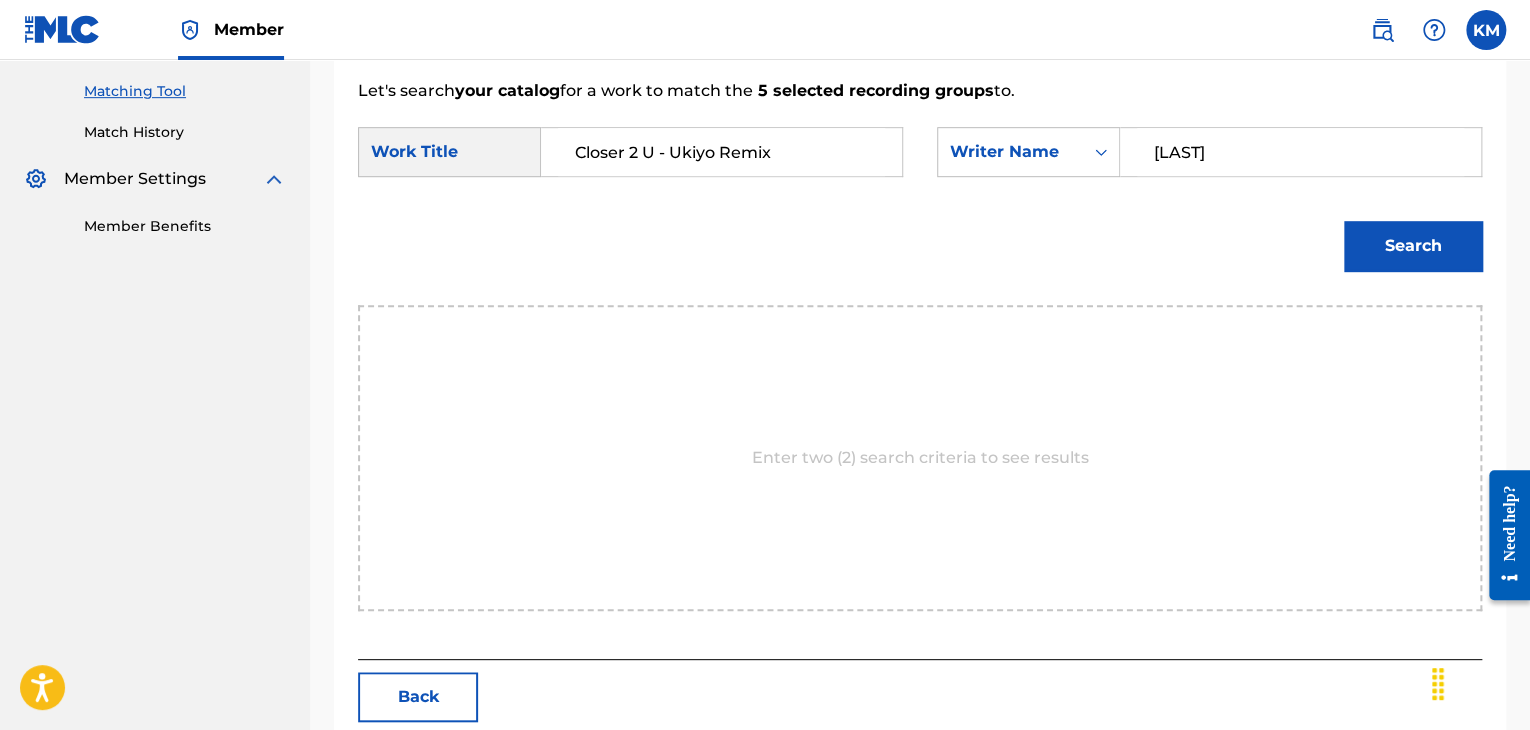type on "[LAST]" 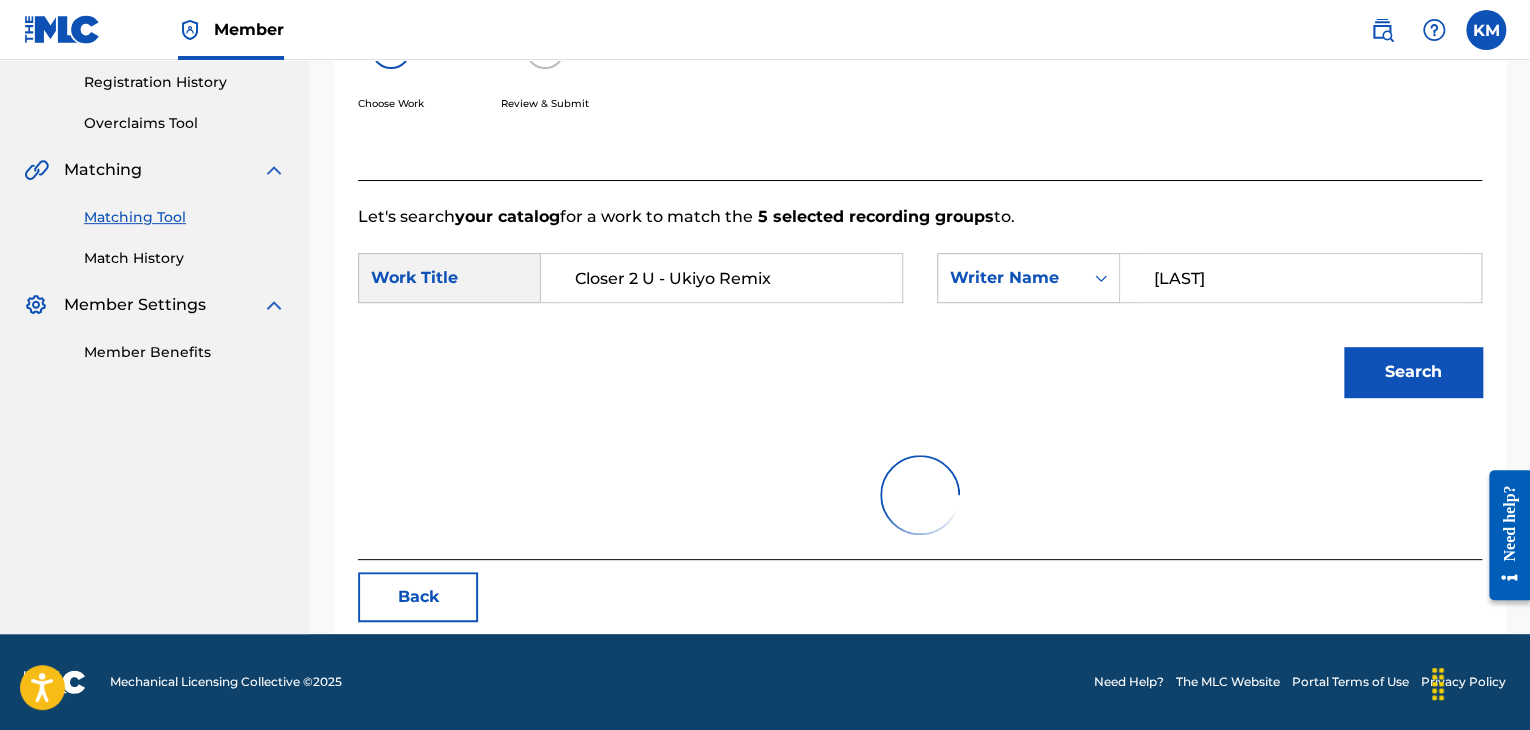 scroll, scrollTop: 502, scrollLeft: 0, axis: vertical 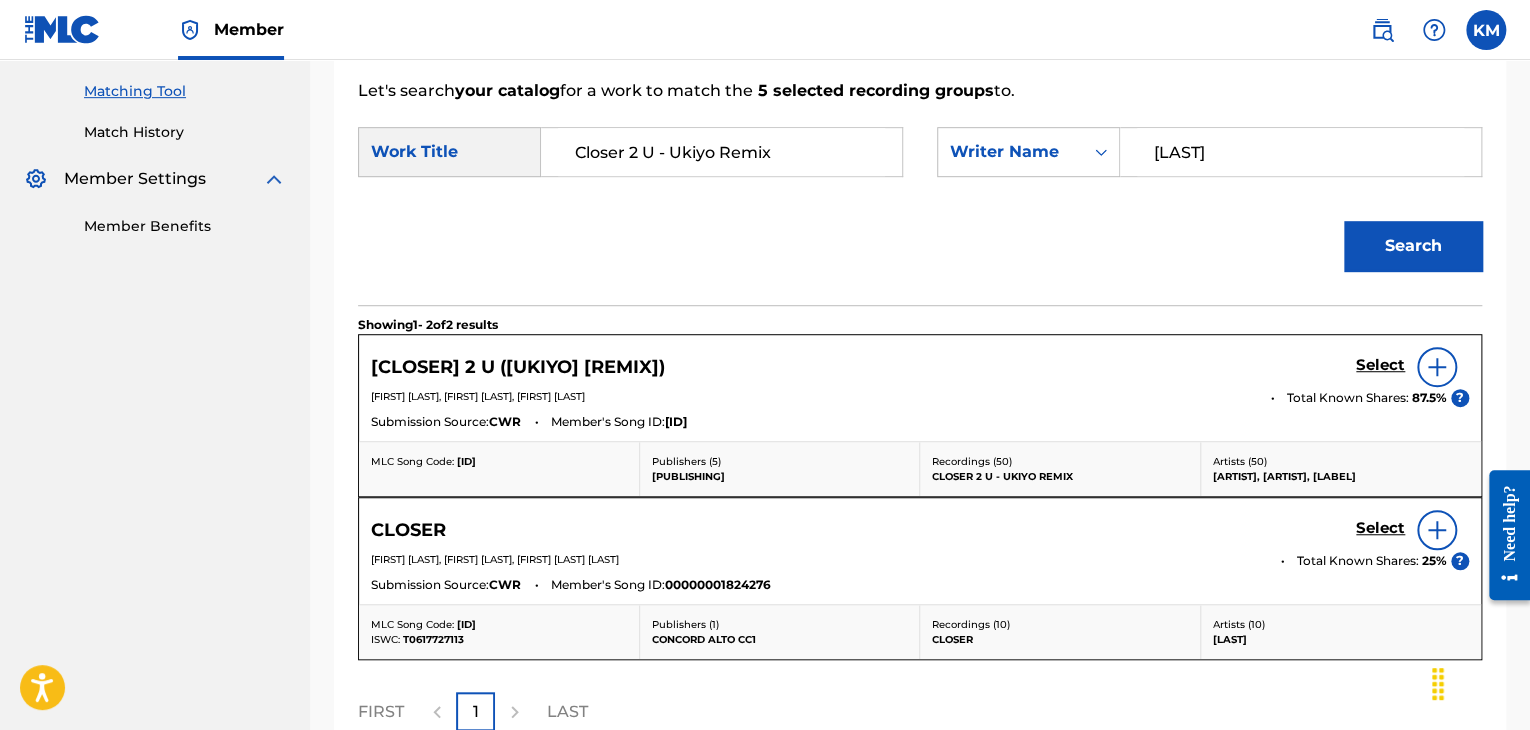 click on "Select" at bounding box center [1380, 365] 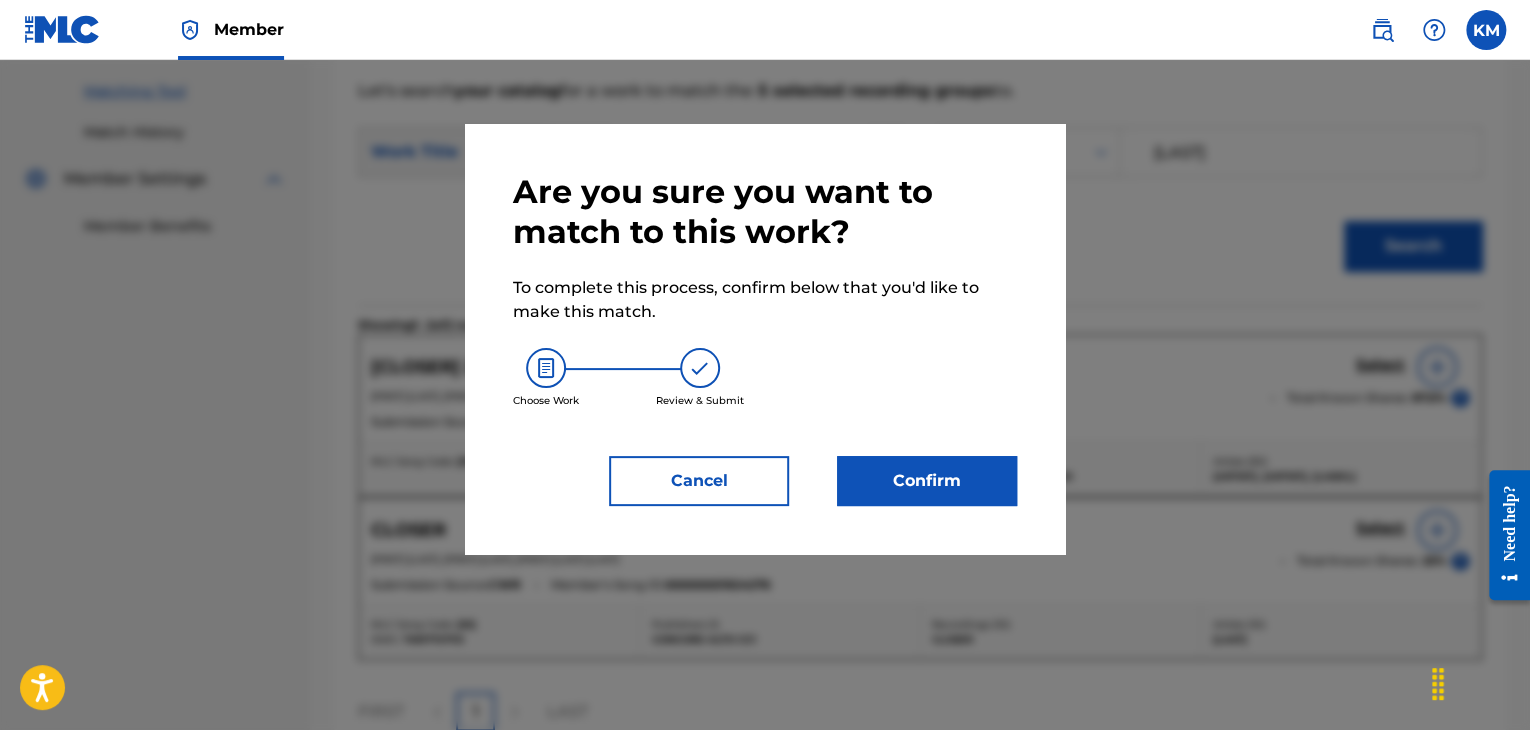 click on "Confirm" at bounding box center (927, 481) 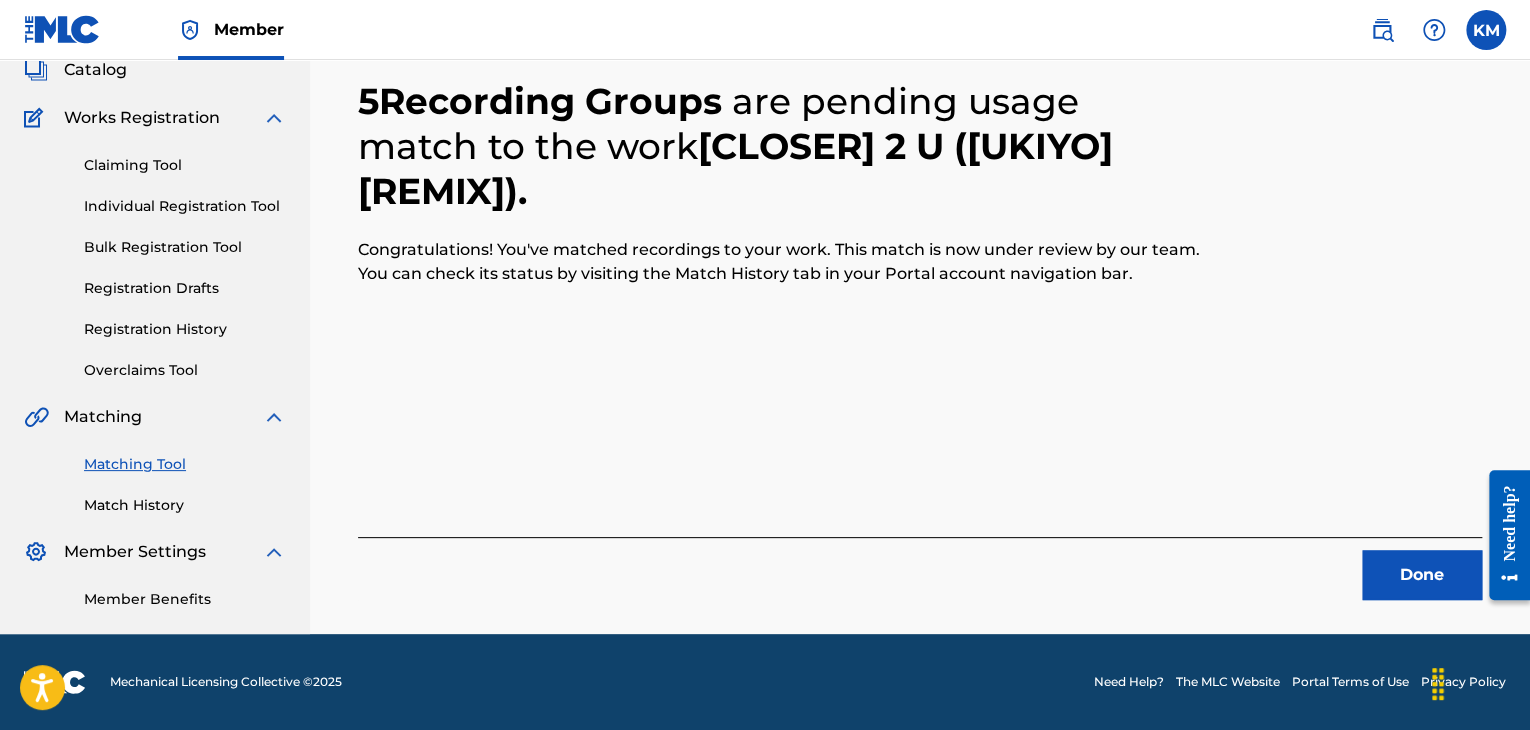 scroll, scrollTop: 129, scrollLeft: 0, axis: vertical 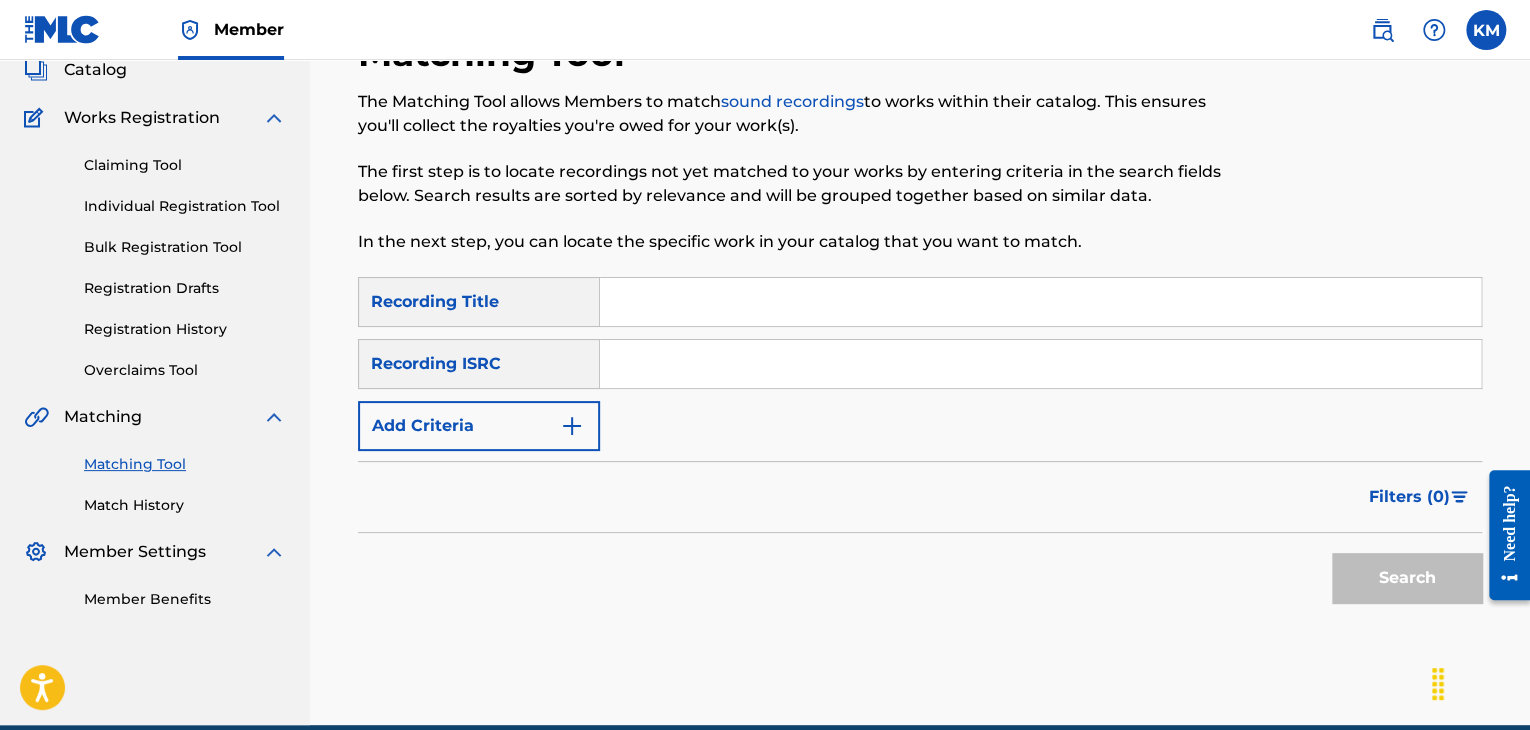 click at bounding box center [1040, 364] 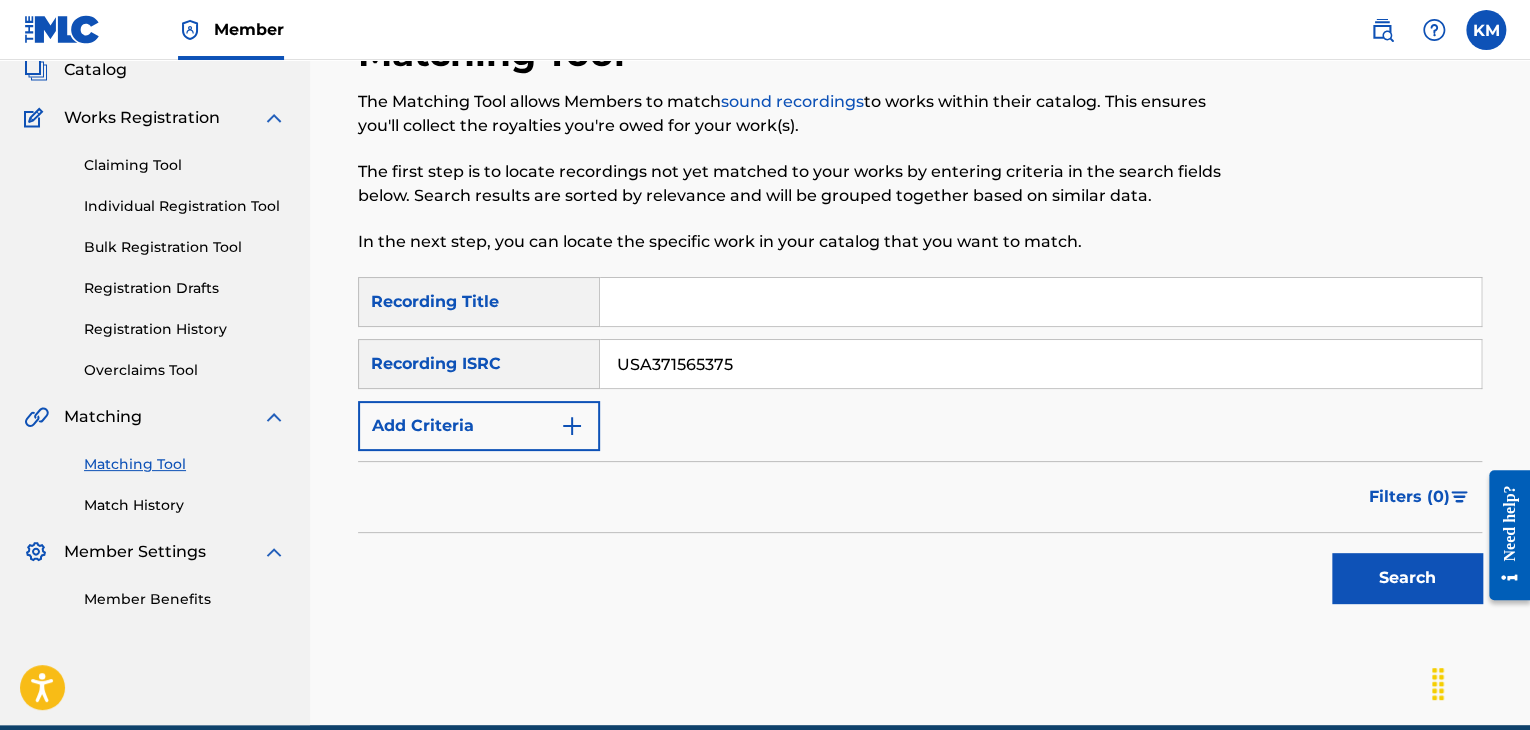 type on "USA371565375" 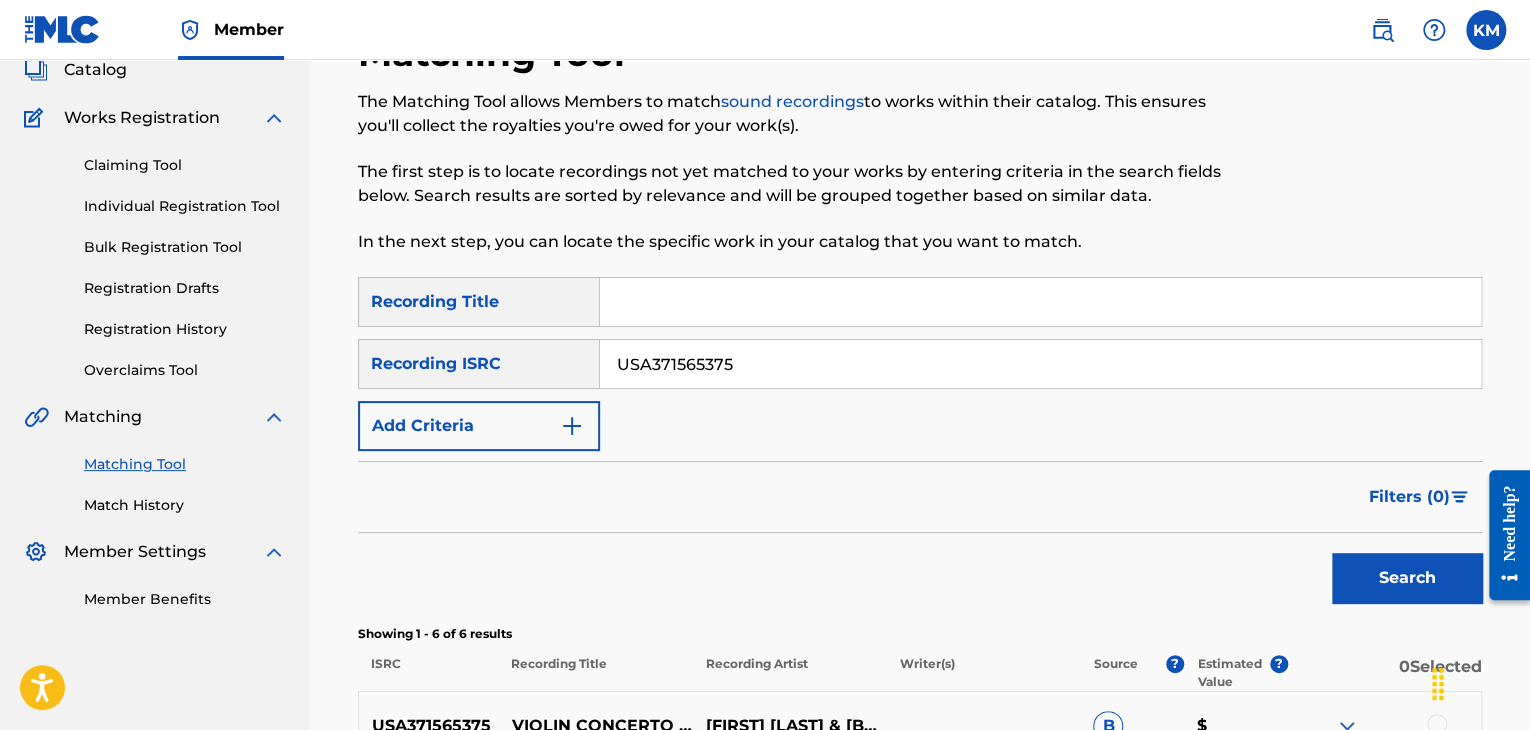 click on "Match History" at bounding box center [185, 505] 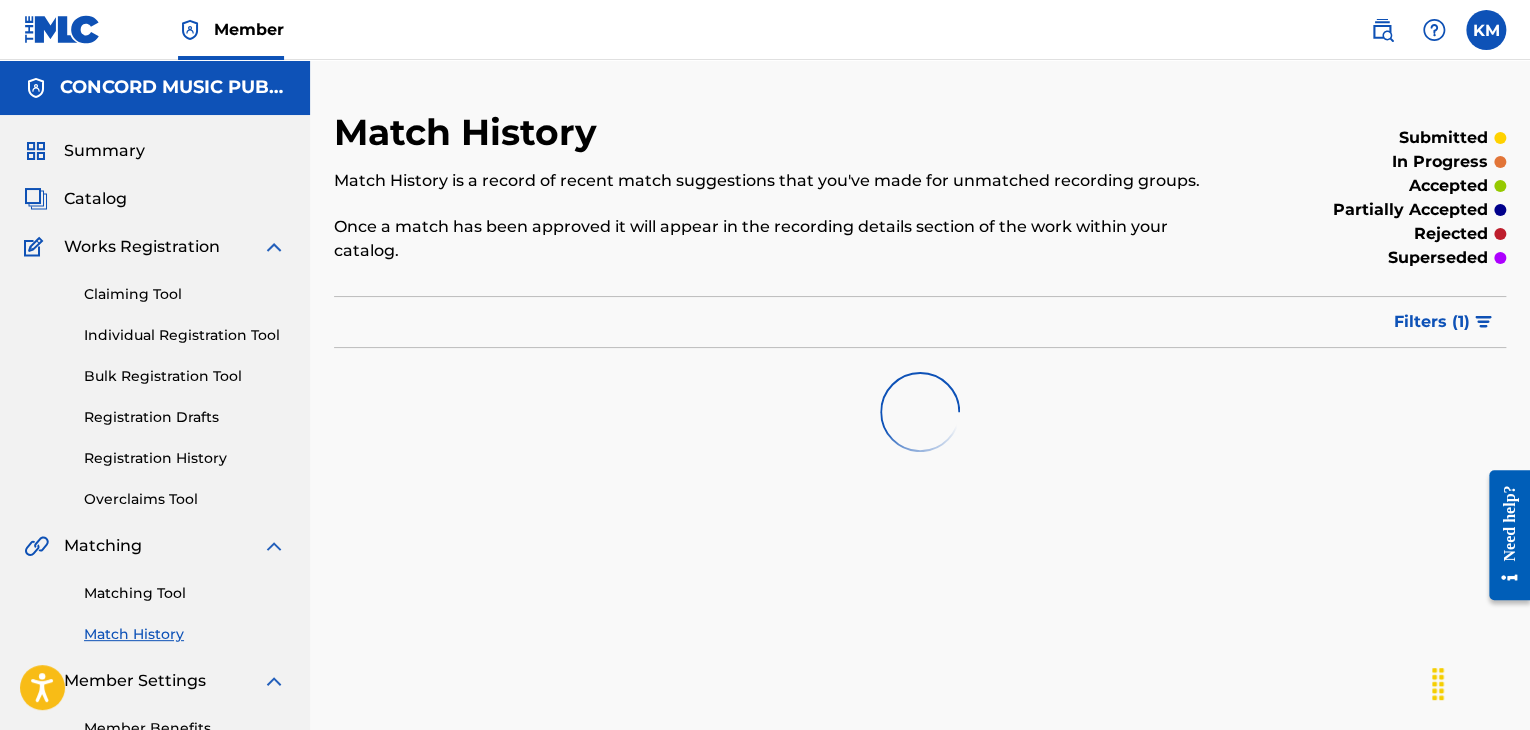 click on "Matching Tool" at bounding box center [185, 593] 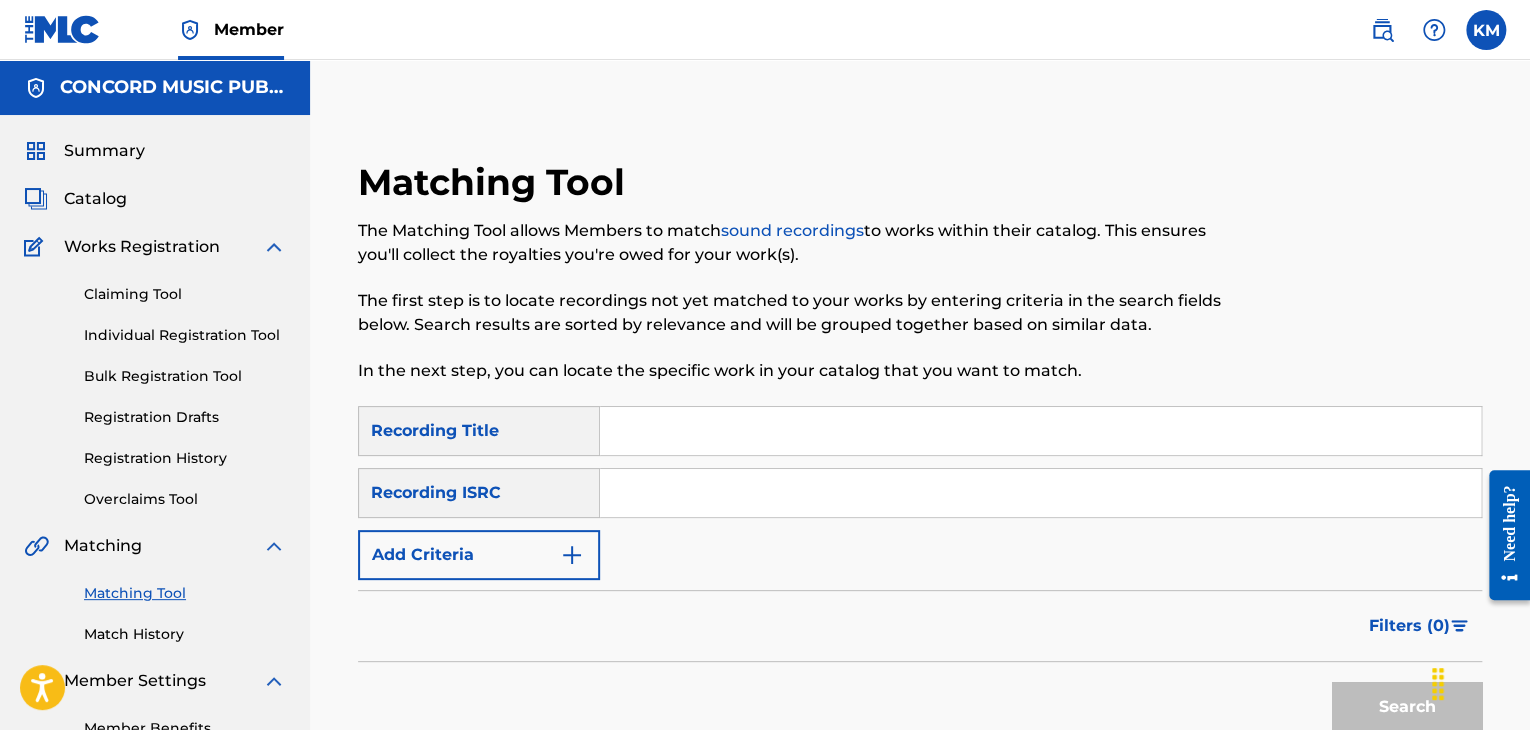 click at bounding box center [1040, 493] 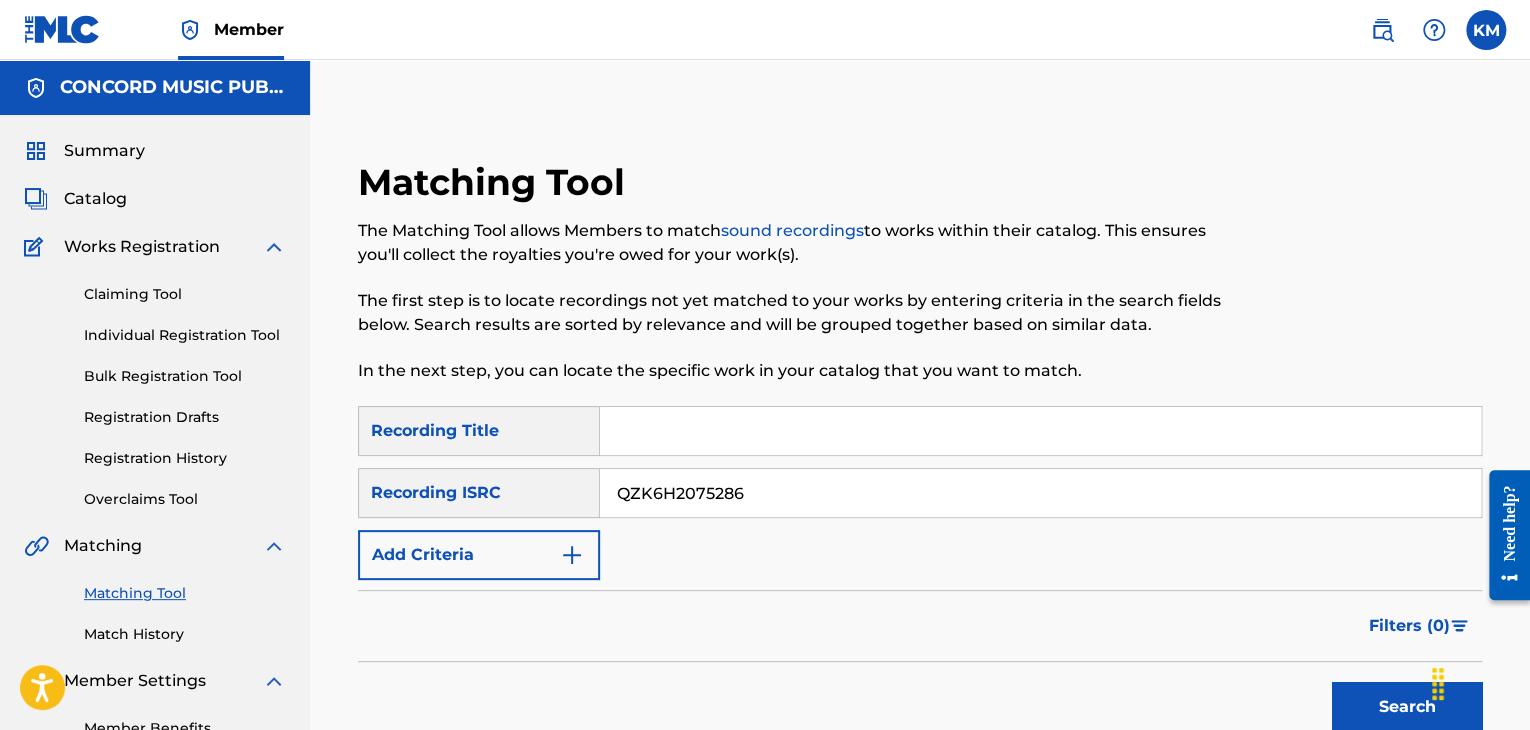 type on "QZK6H2075286" 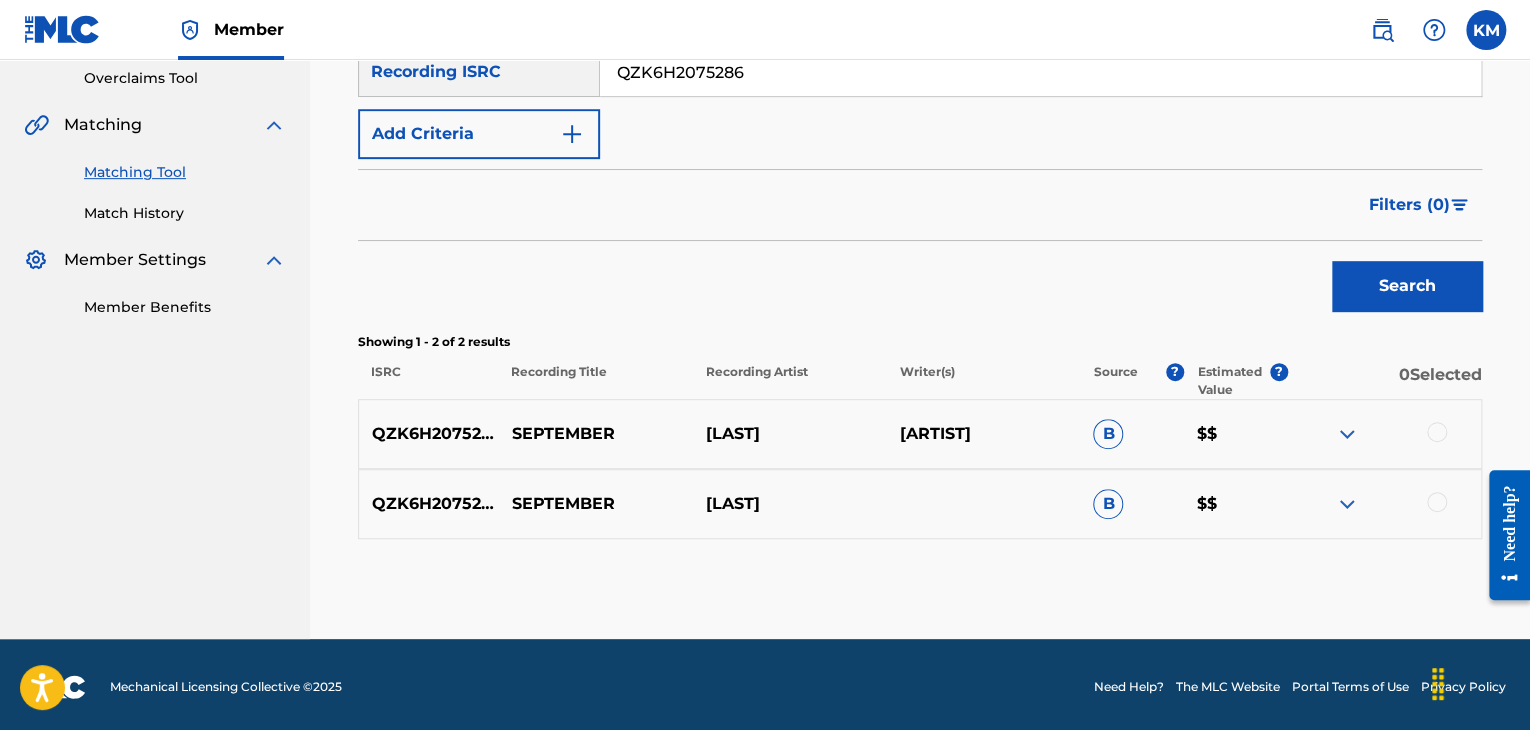 scroll, scrollTop: 426, scrollLeft: 0, axis: vertical 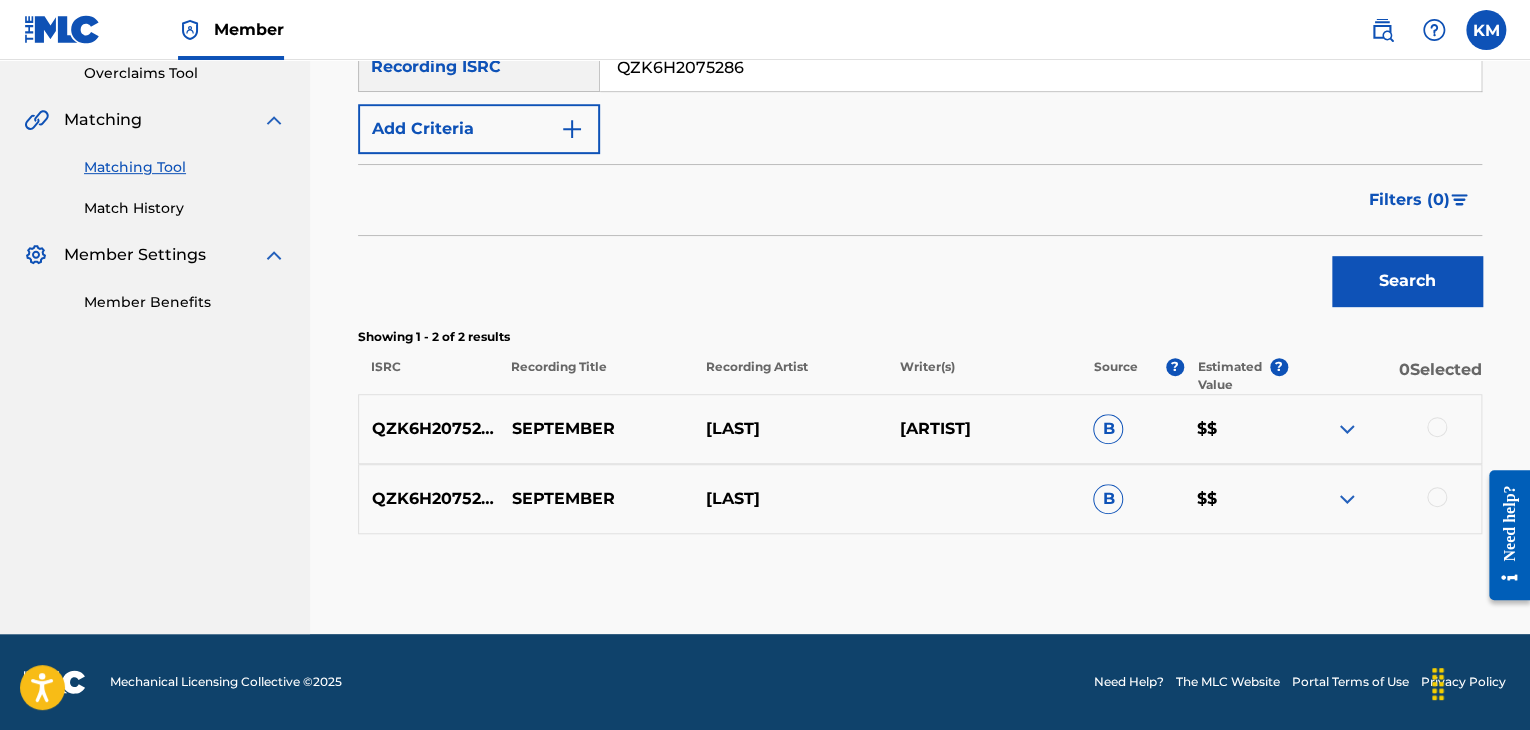 drag, startPoint x: 514, startPoint y: 420, endPoint x: 828, endPoint y: 410, distance: 314.1592 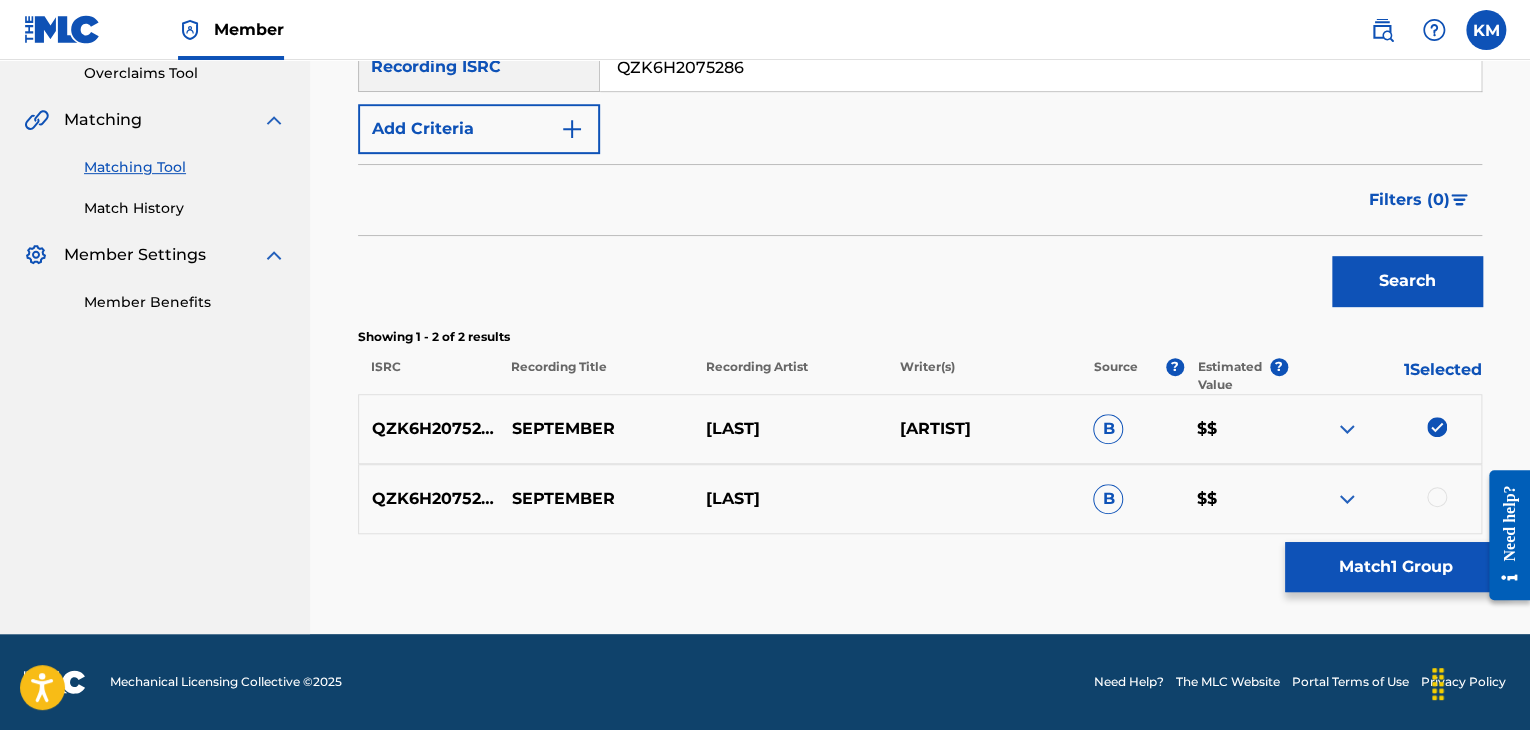 click at bounding box center [1437, 497] 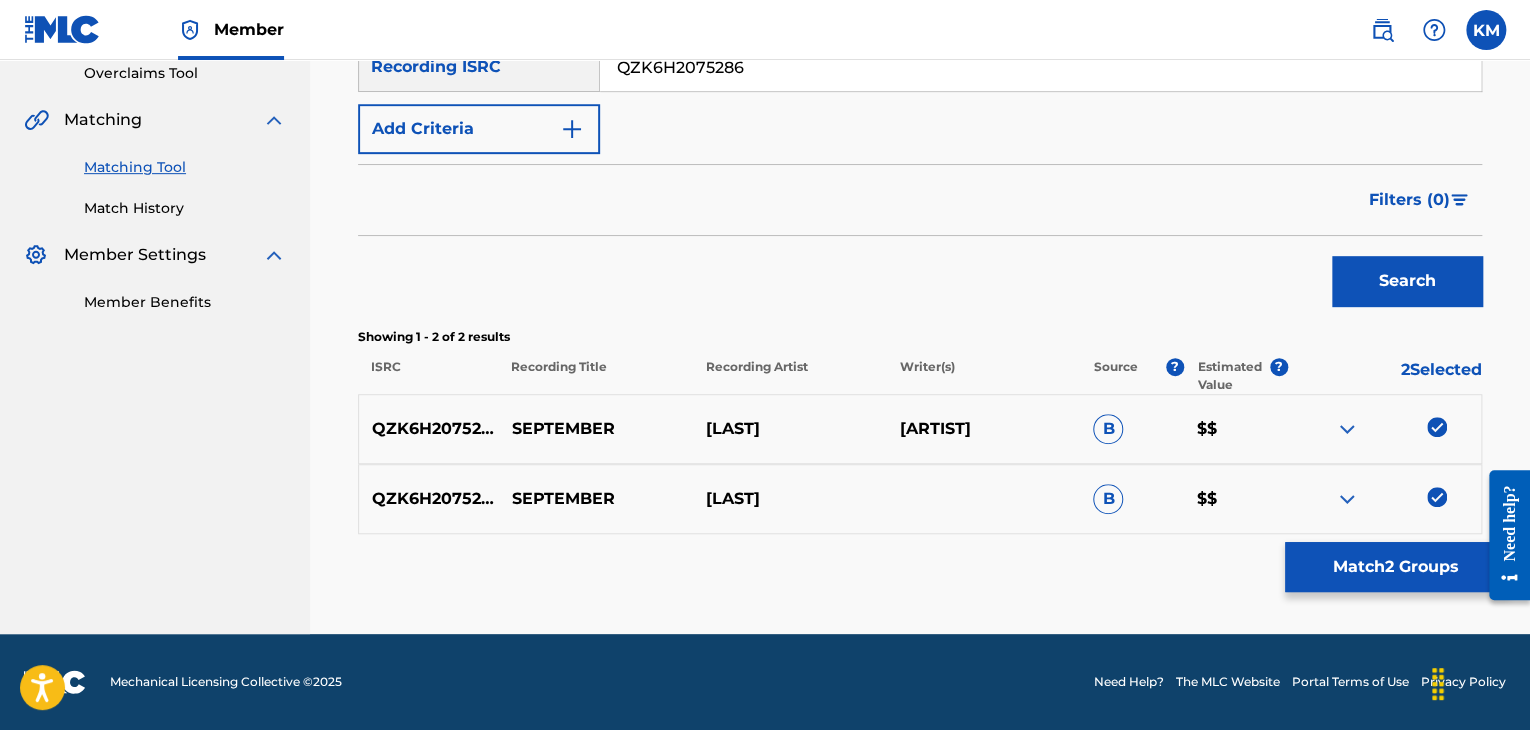 click on "Match  2 Groups" at bounding box center [1395, 567] 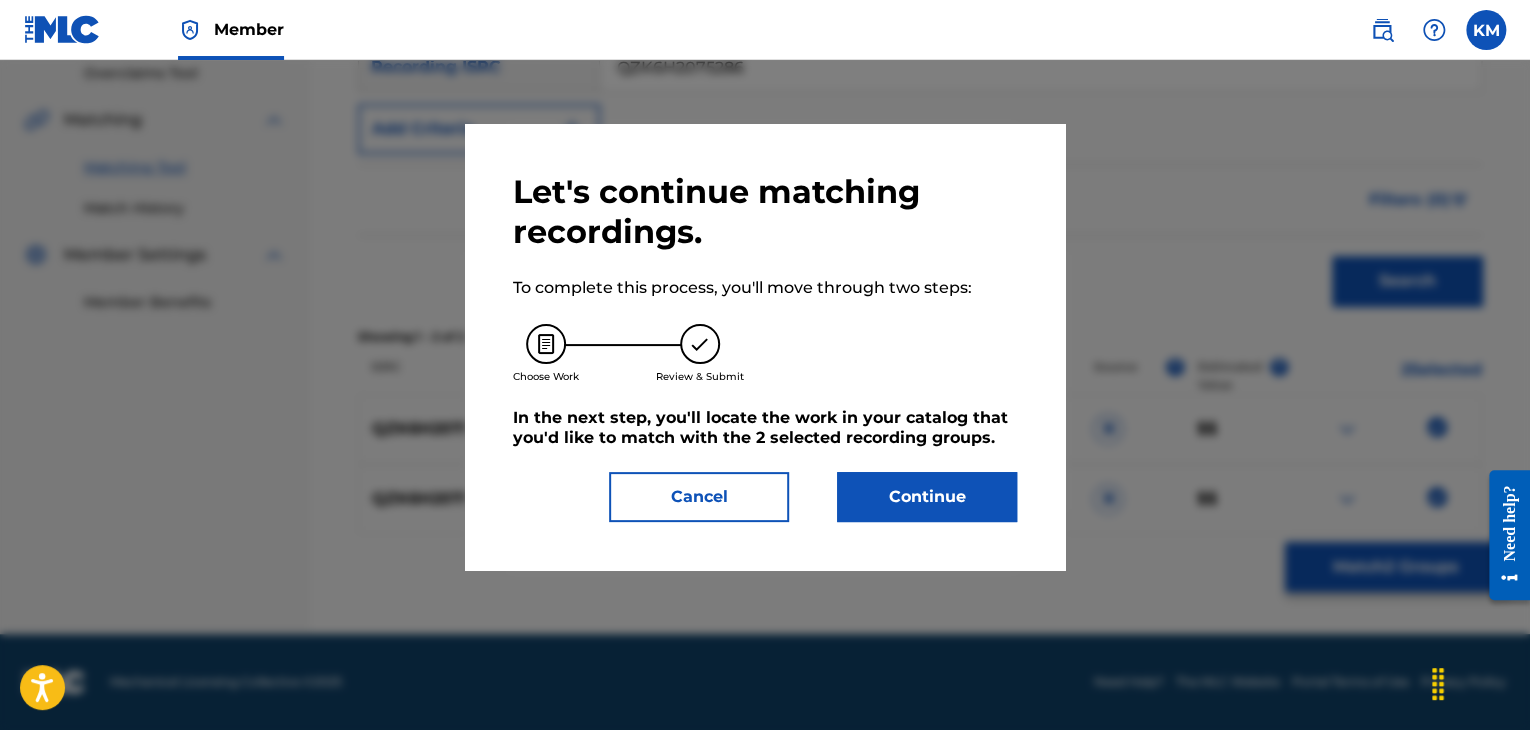 click on "Continue" at bounding box center [927, 497] 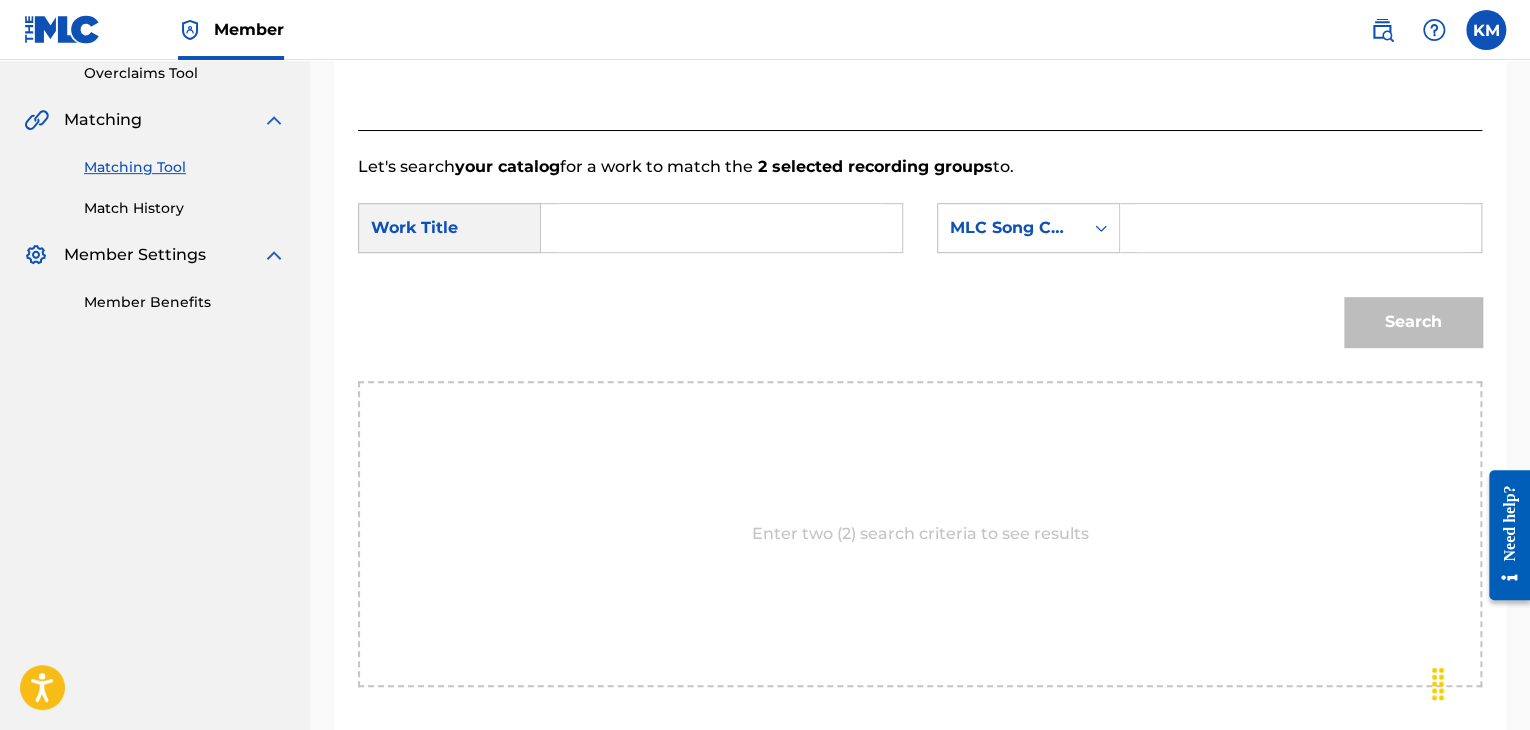 click at bounding box center [721, 228] 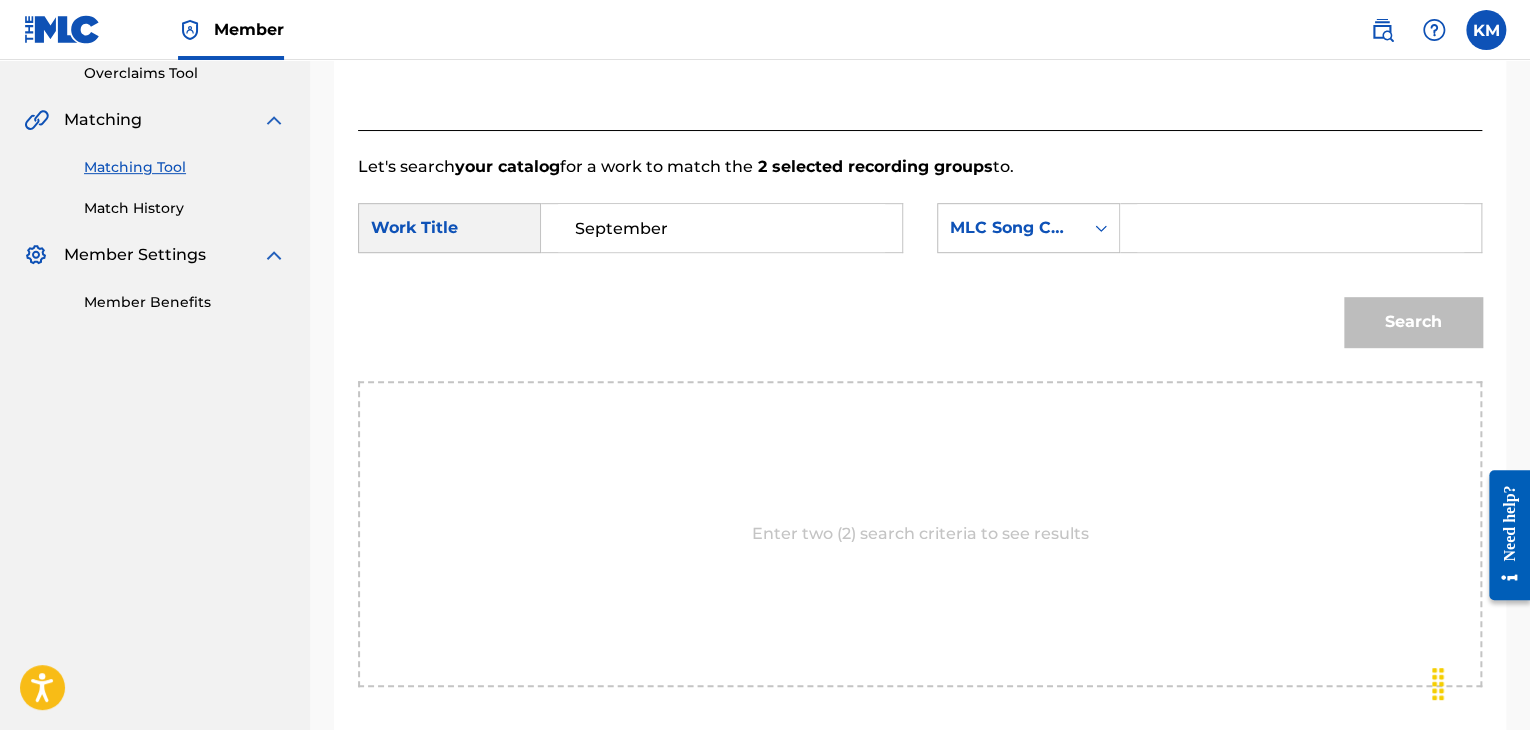 type on "September" 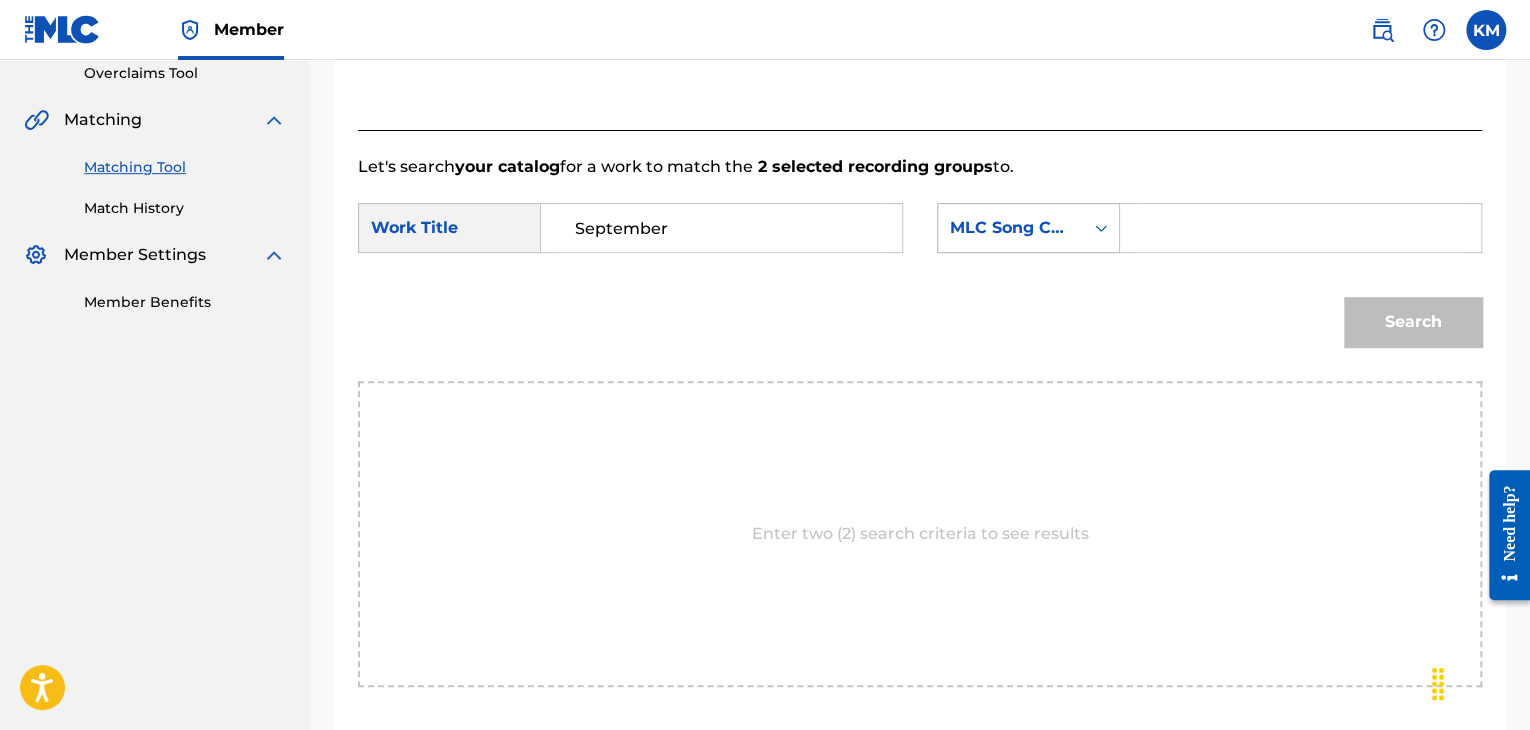 click 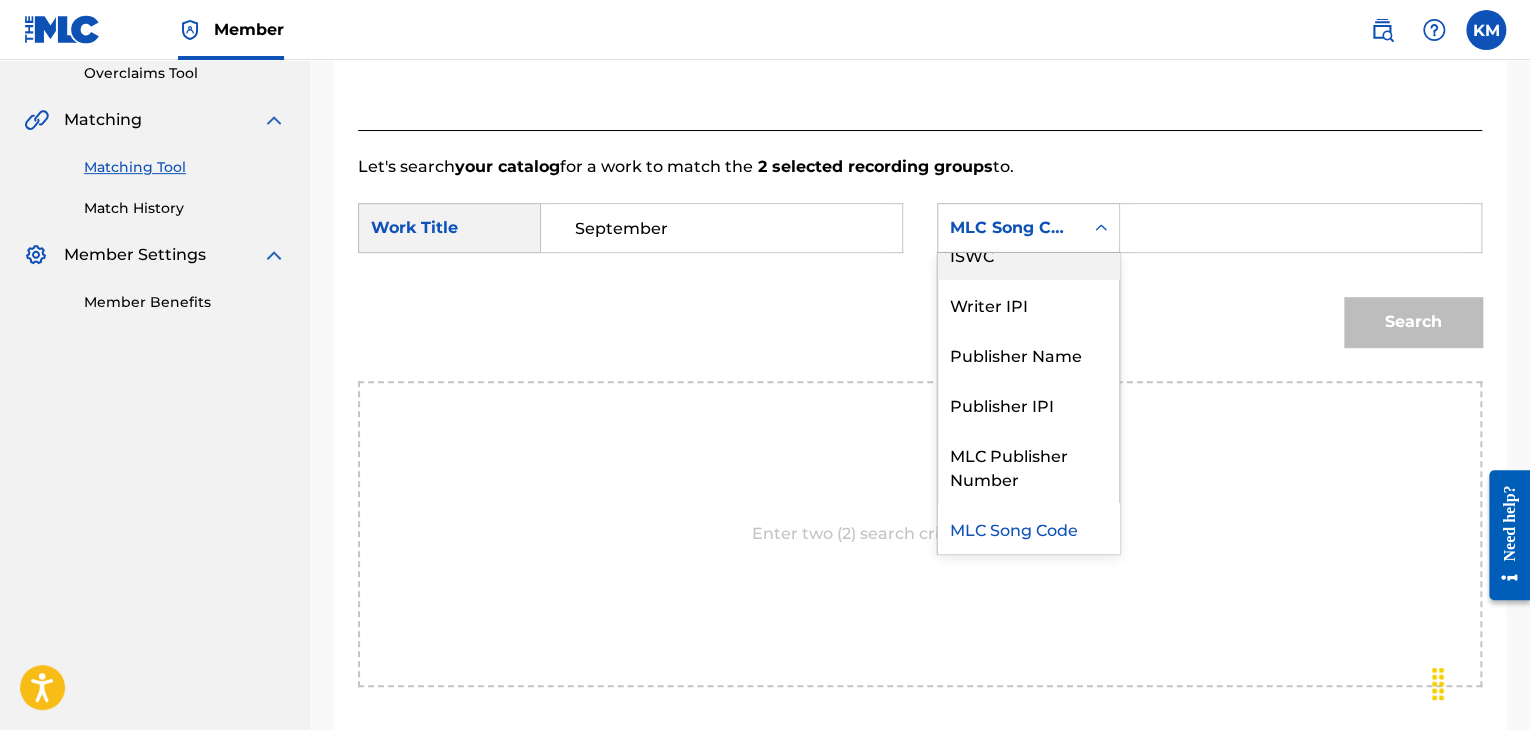 scroll, scrollTop: 0, scrollLeft: 0, axis: both 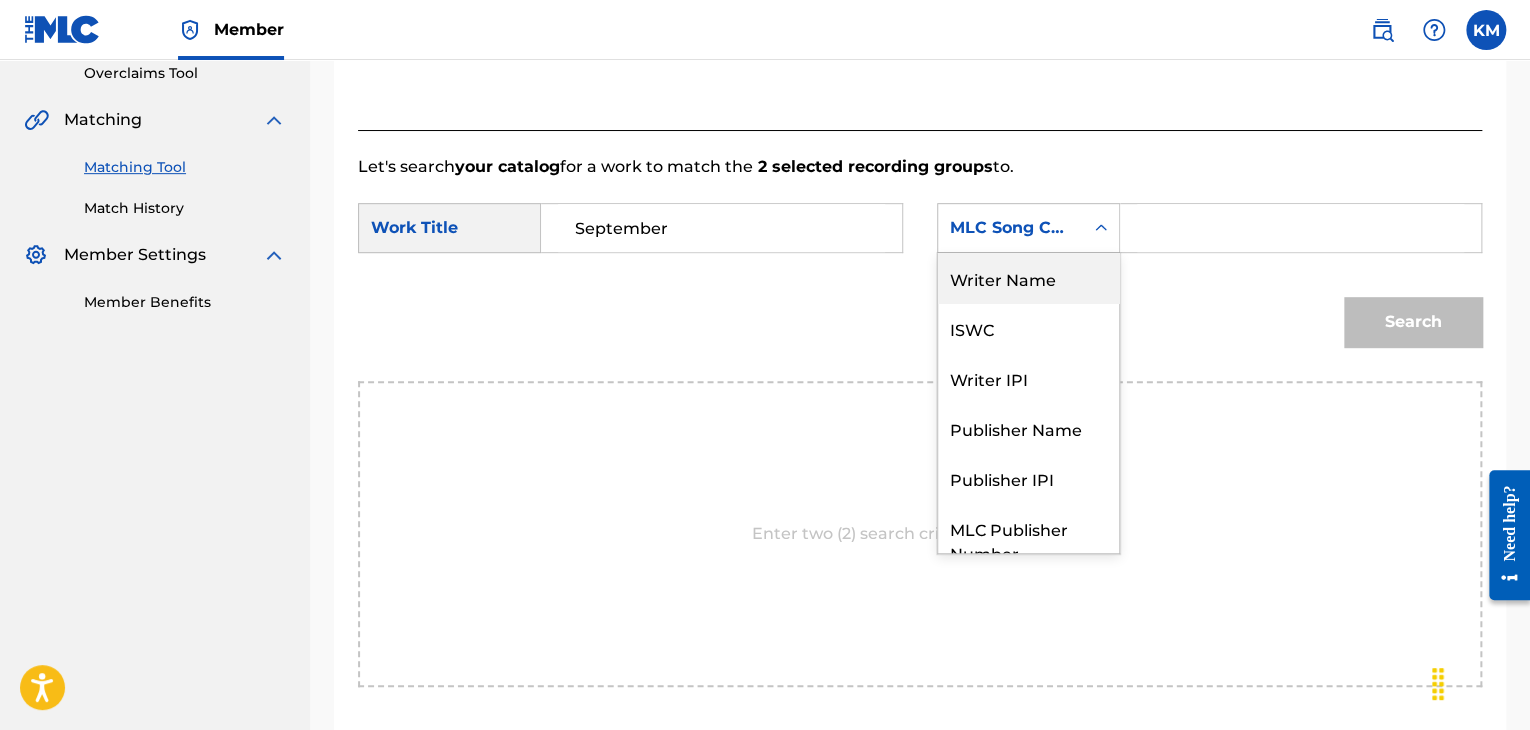 click on "Writer Name" at bounding box center (1028, 278) 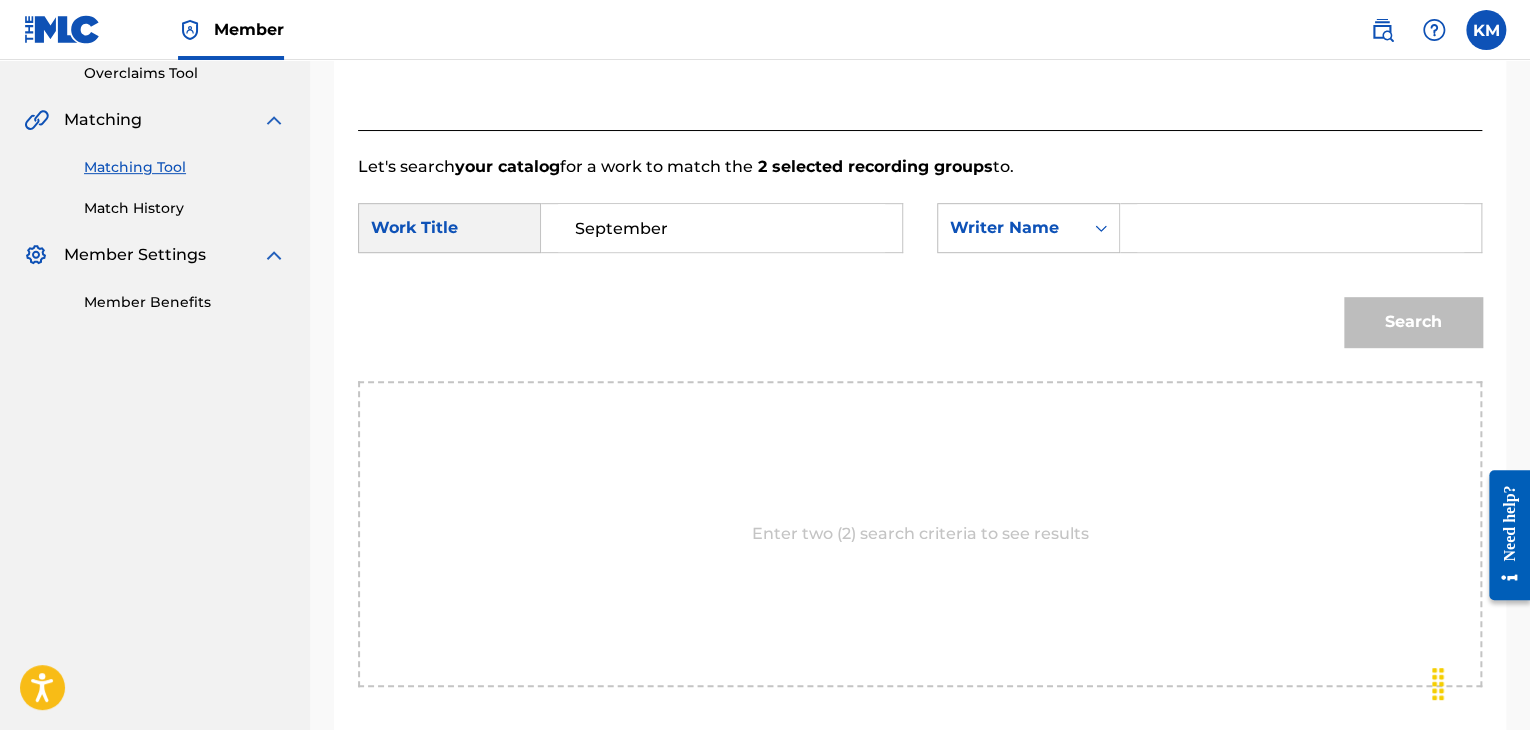 click at bounding box center (1300, 228) 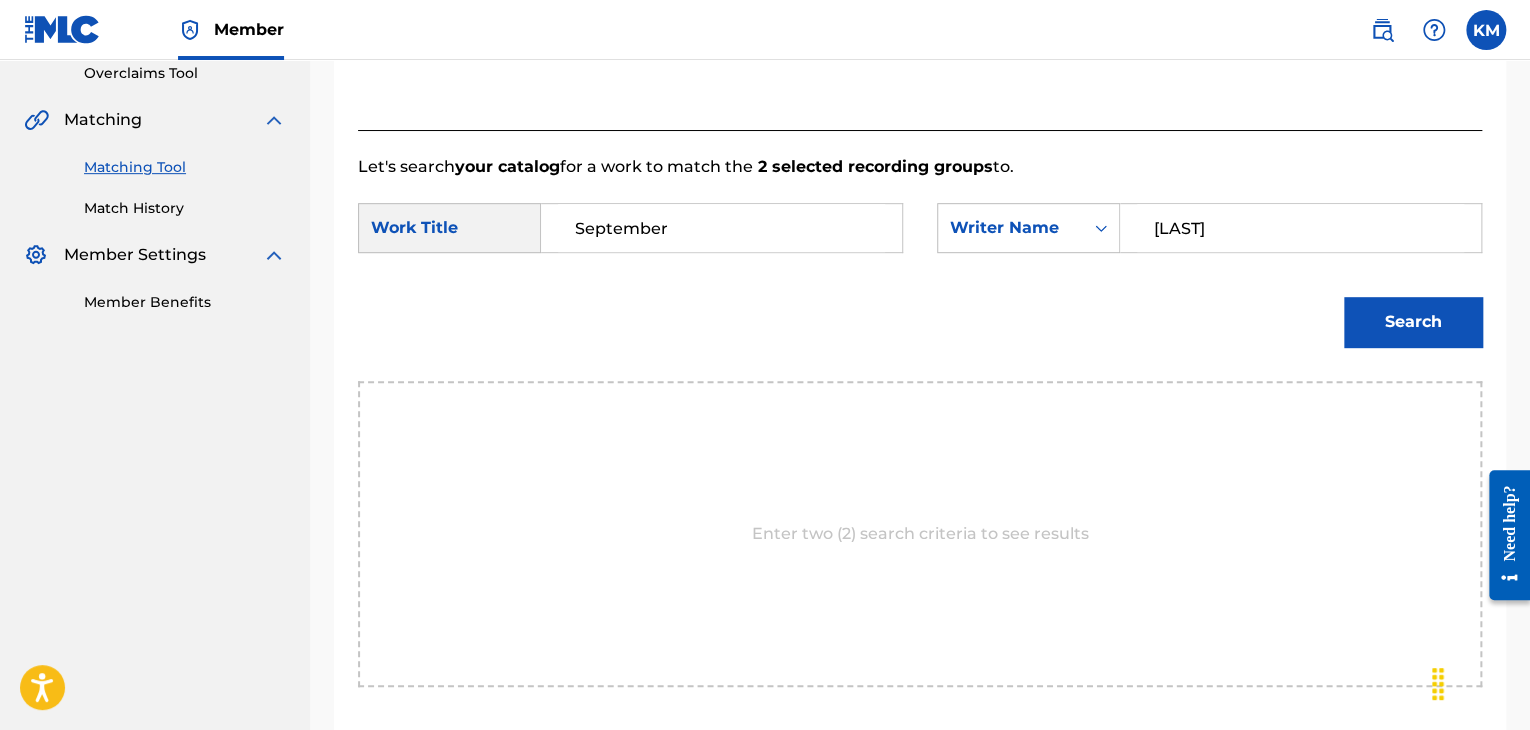 type on "[LAST]" 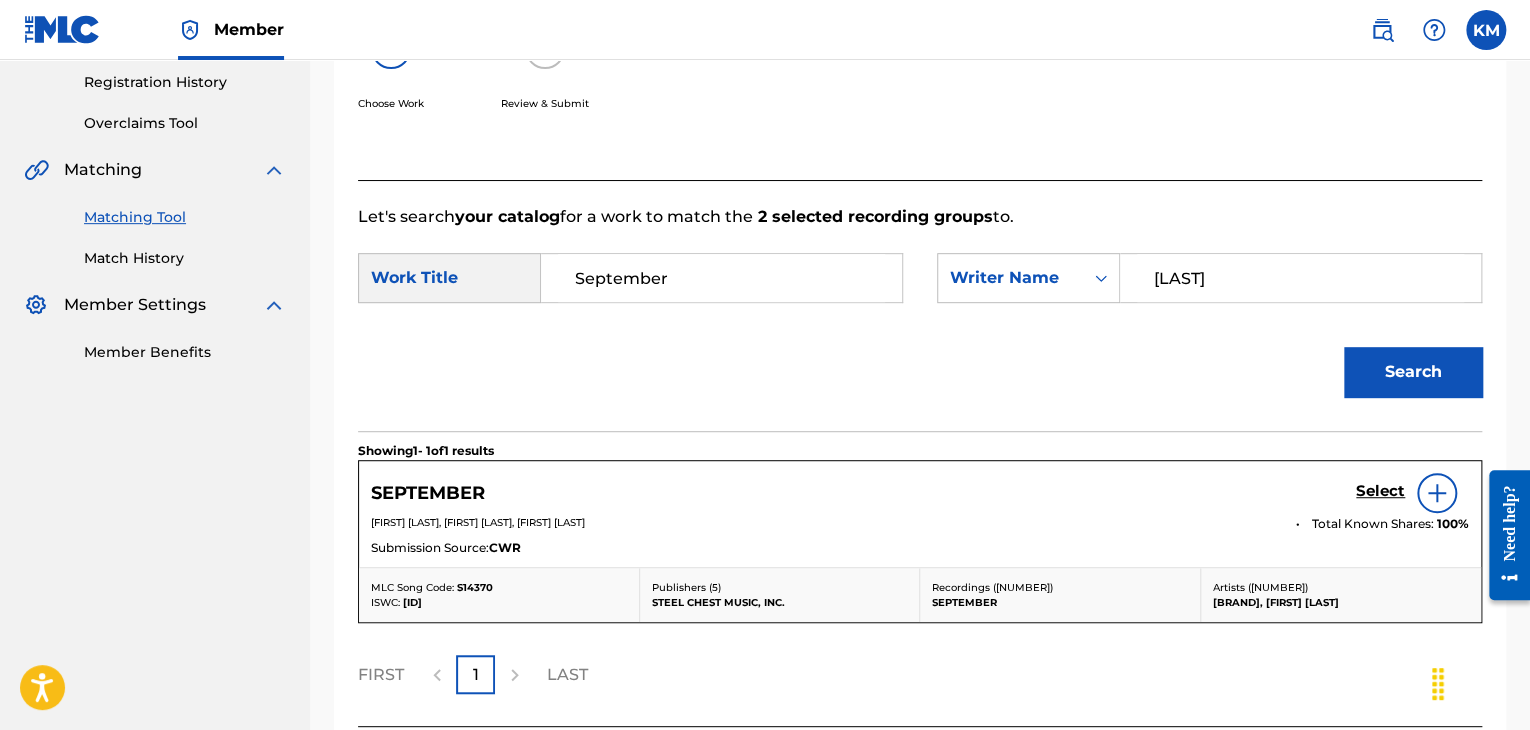 scroll, scrollTop: 426, scrollLeft: 0, axis: vertical 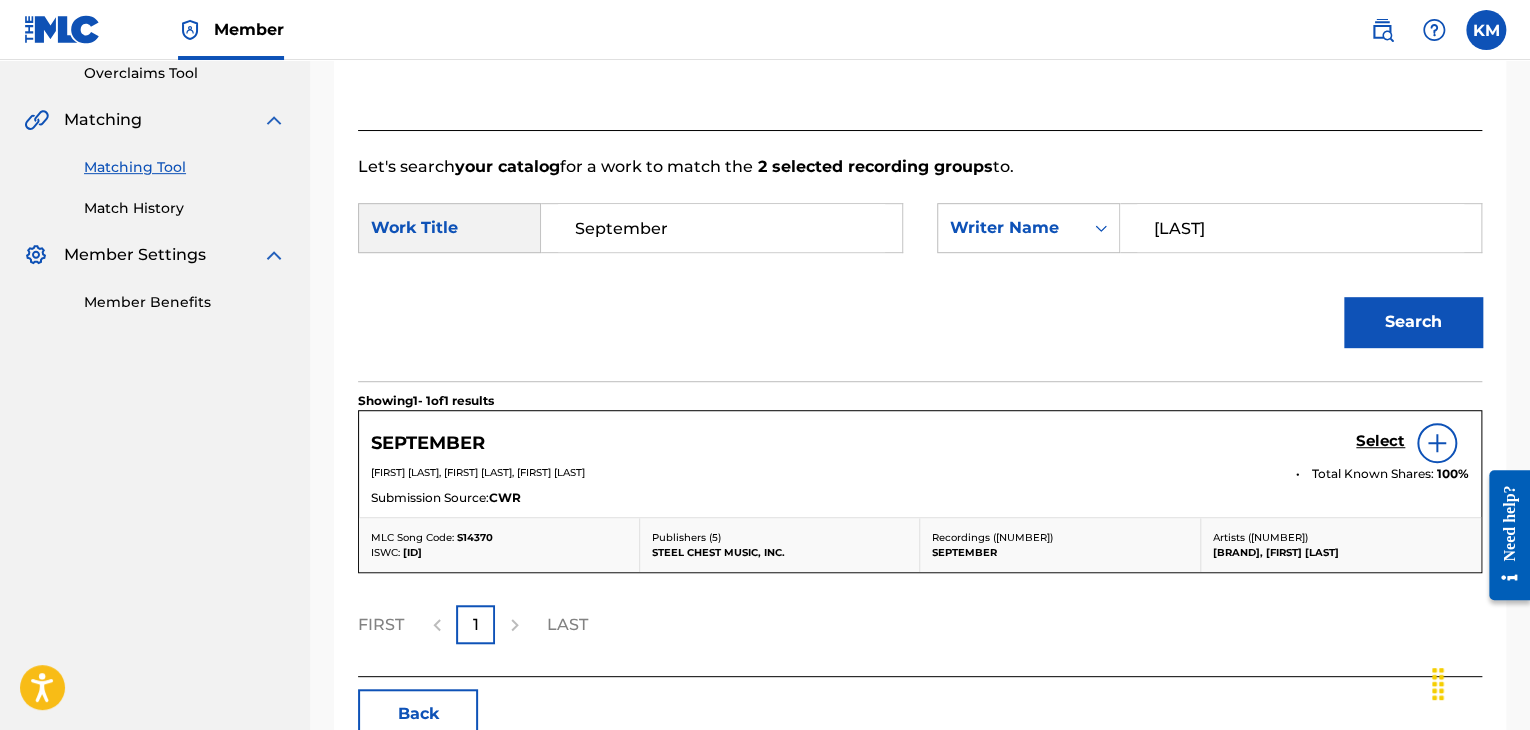 click on "Select" at bounding box center [1380, 441] 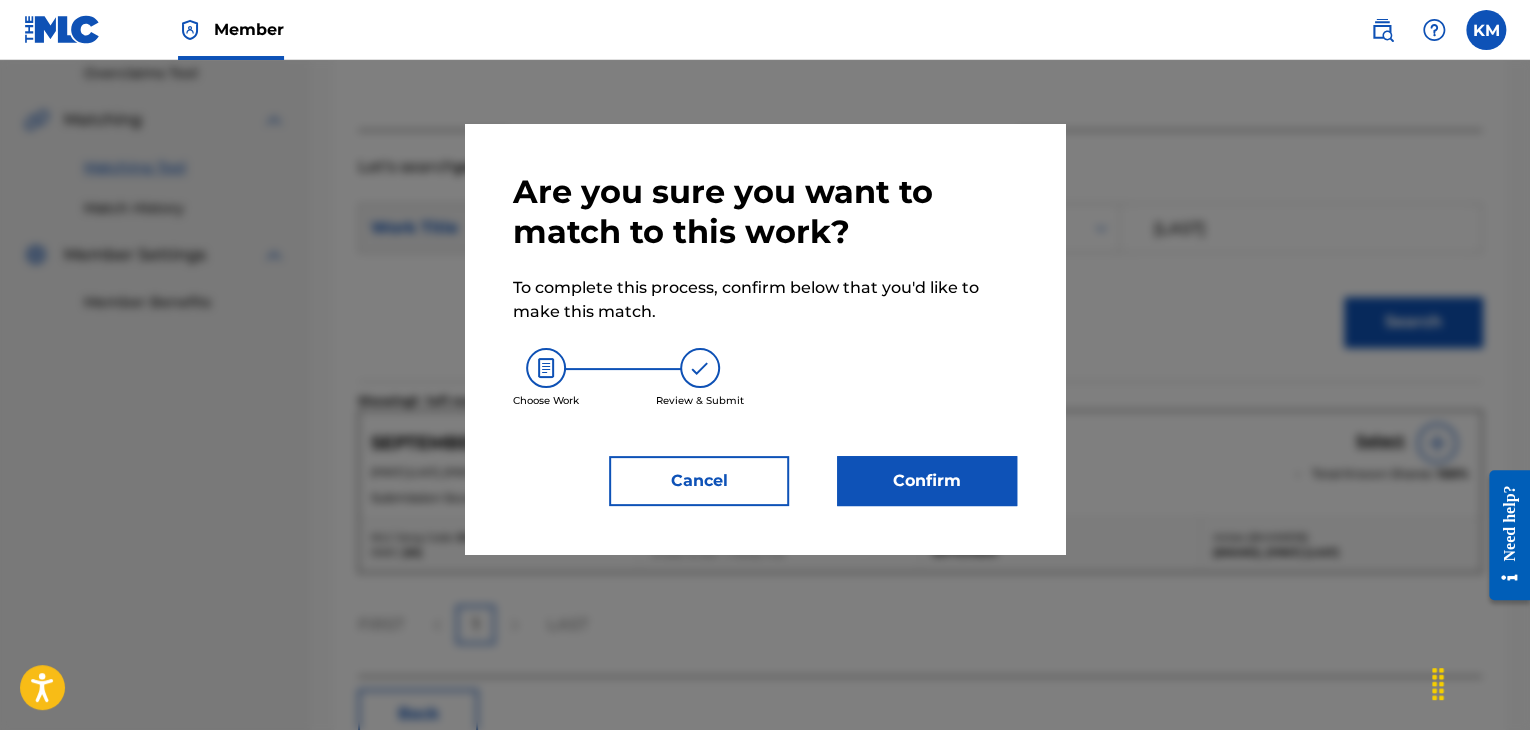 click on "Confirm" at bounding box center (927, 481) 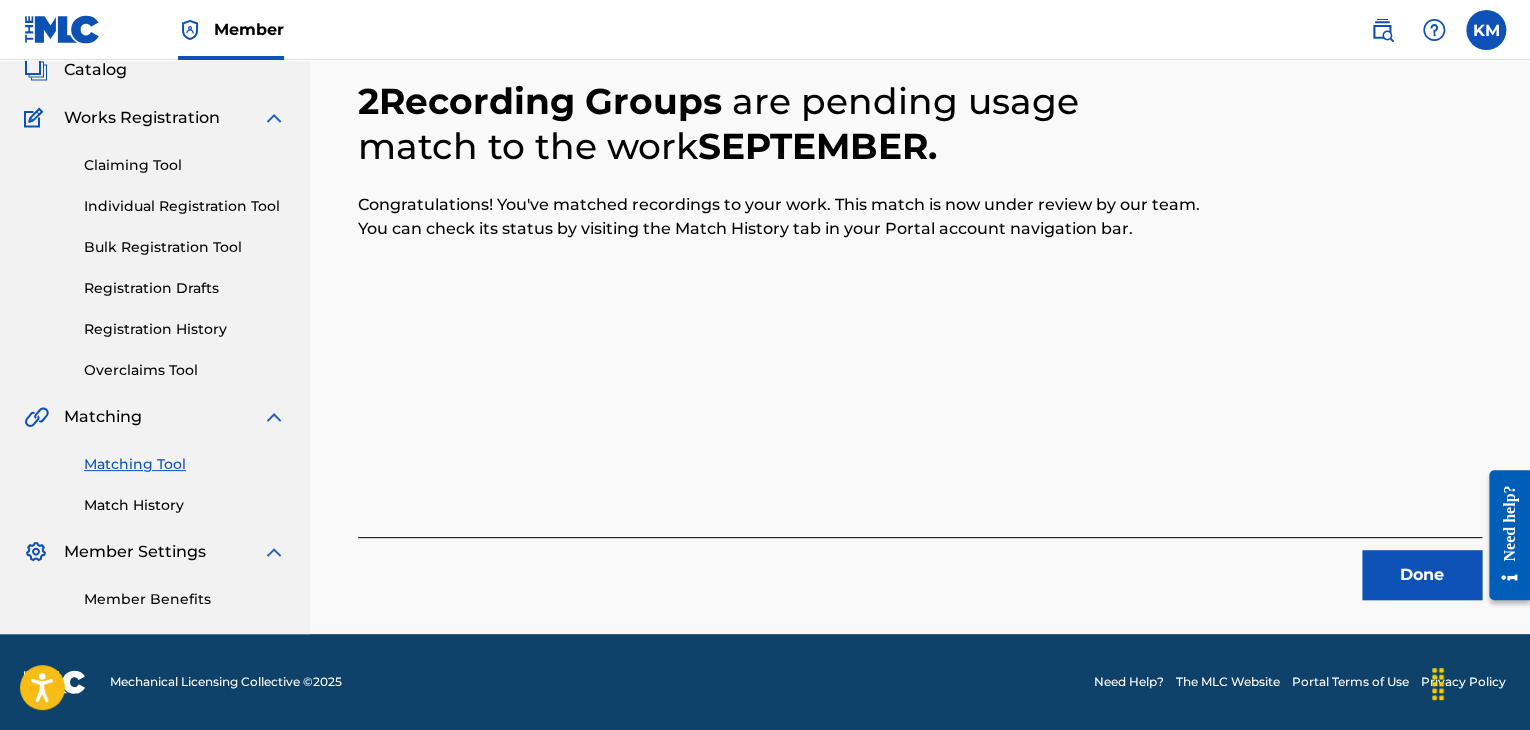 scroll, scrollTop: 129, scrollLeft: 0, axis: vertical 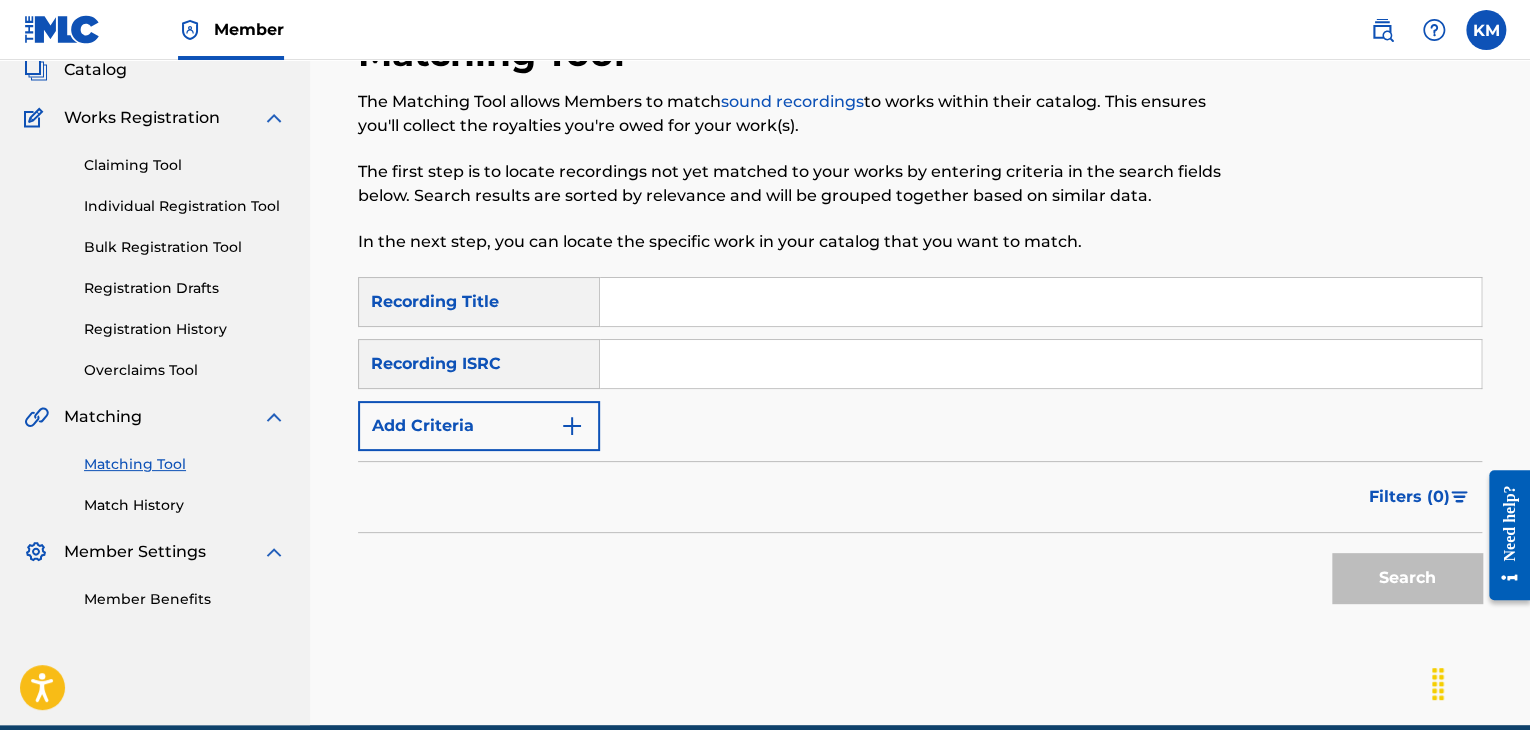 click at bounding box center [1040, 364] 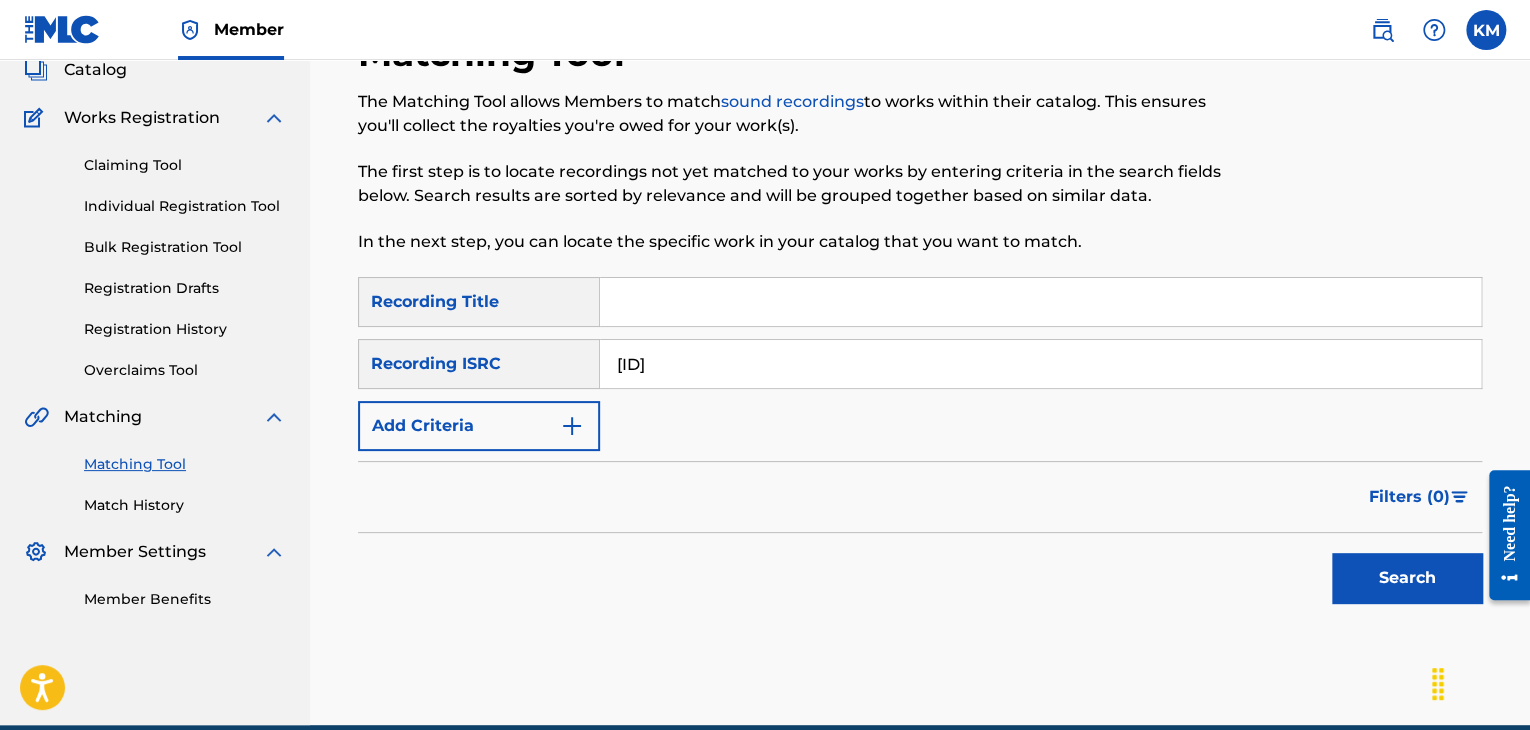 type on "[ID]" 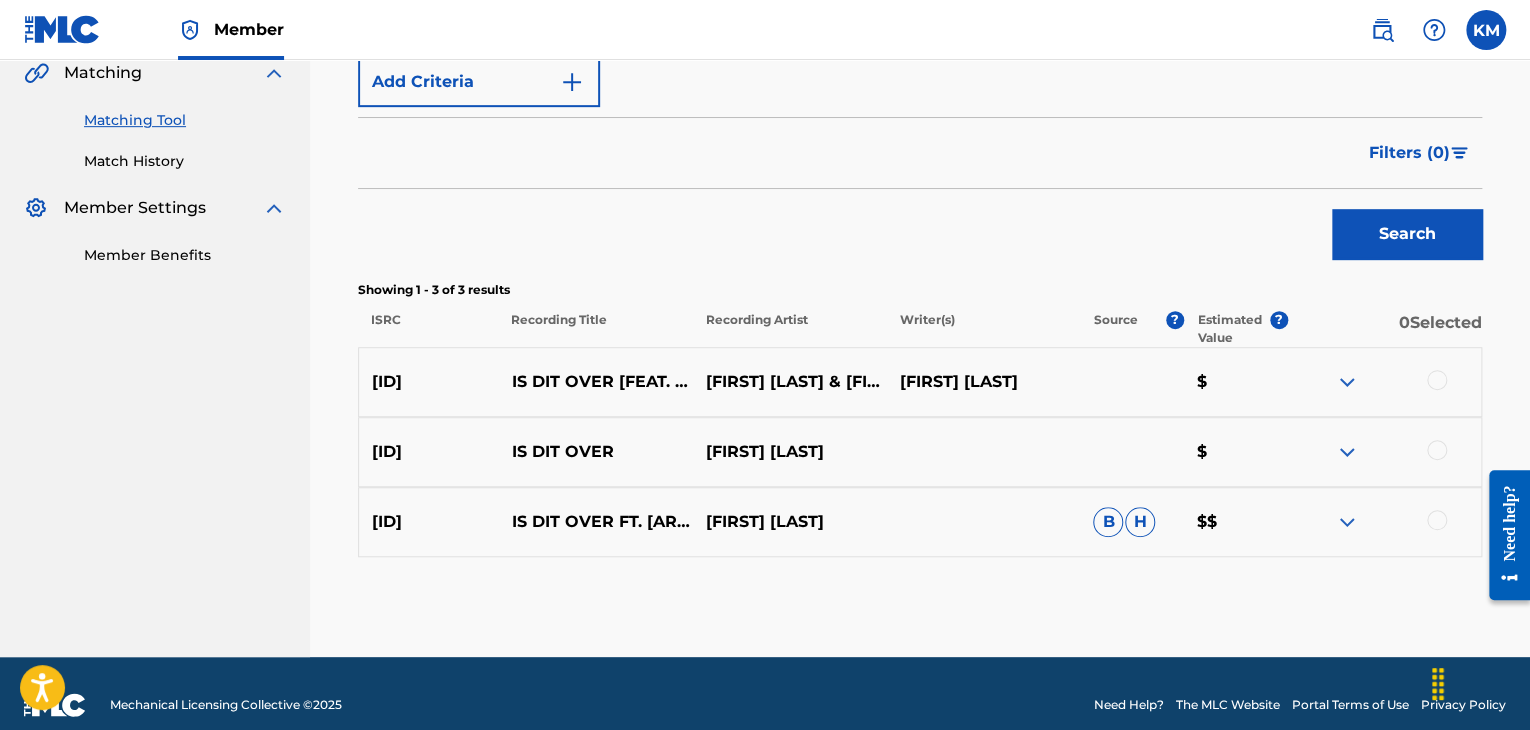 scroll, scrollTop: 496, scrollLeft: 0, axis: vertical 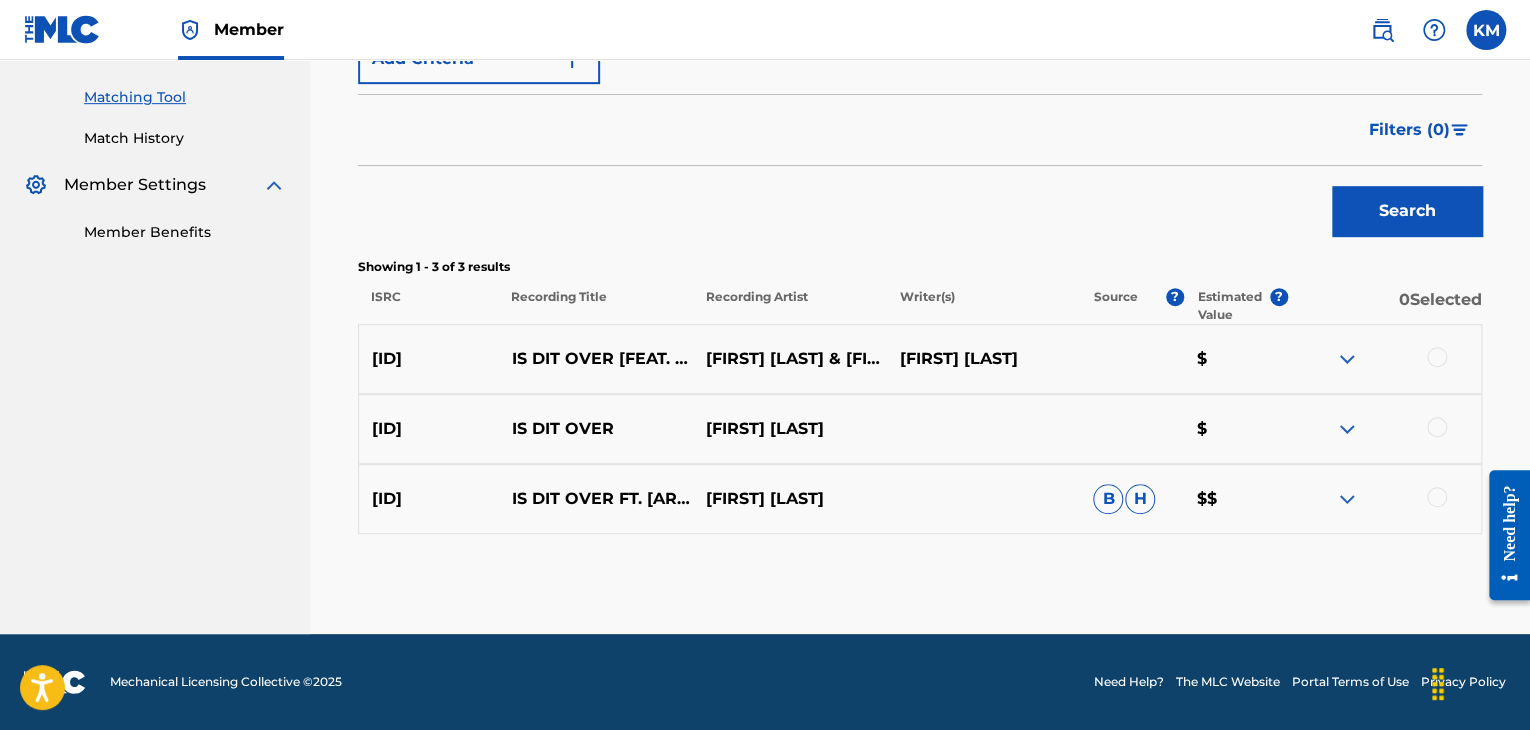 click at bounding box center [1437, 497] 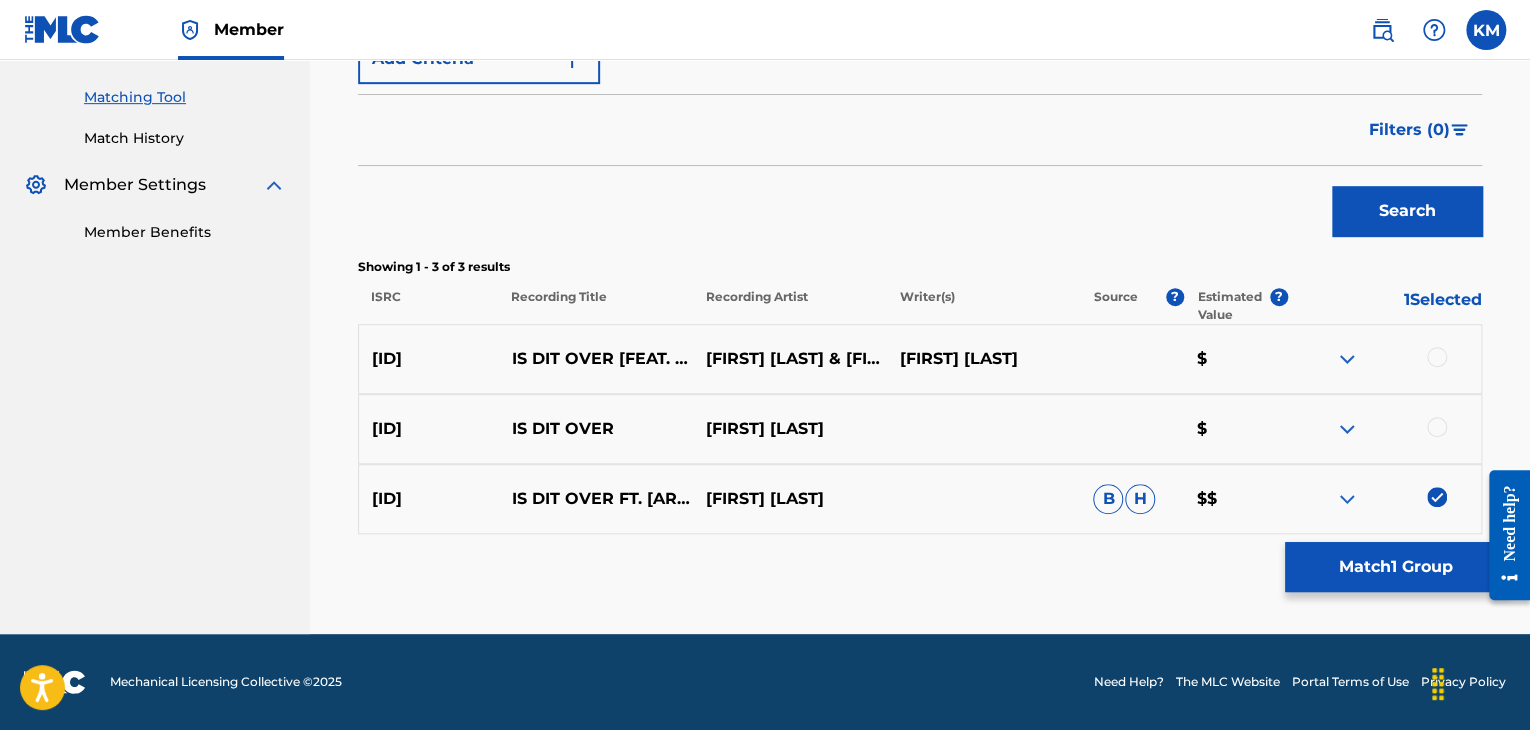 click at bounding box center (1437, 427) 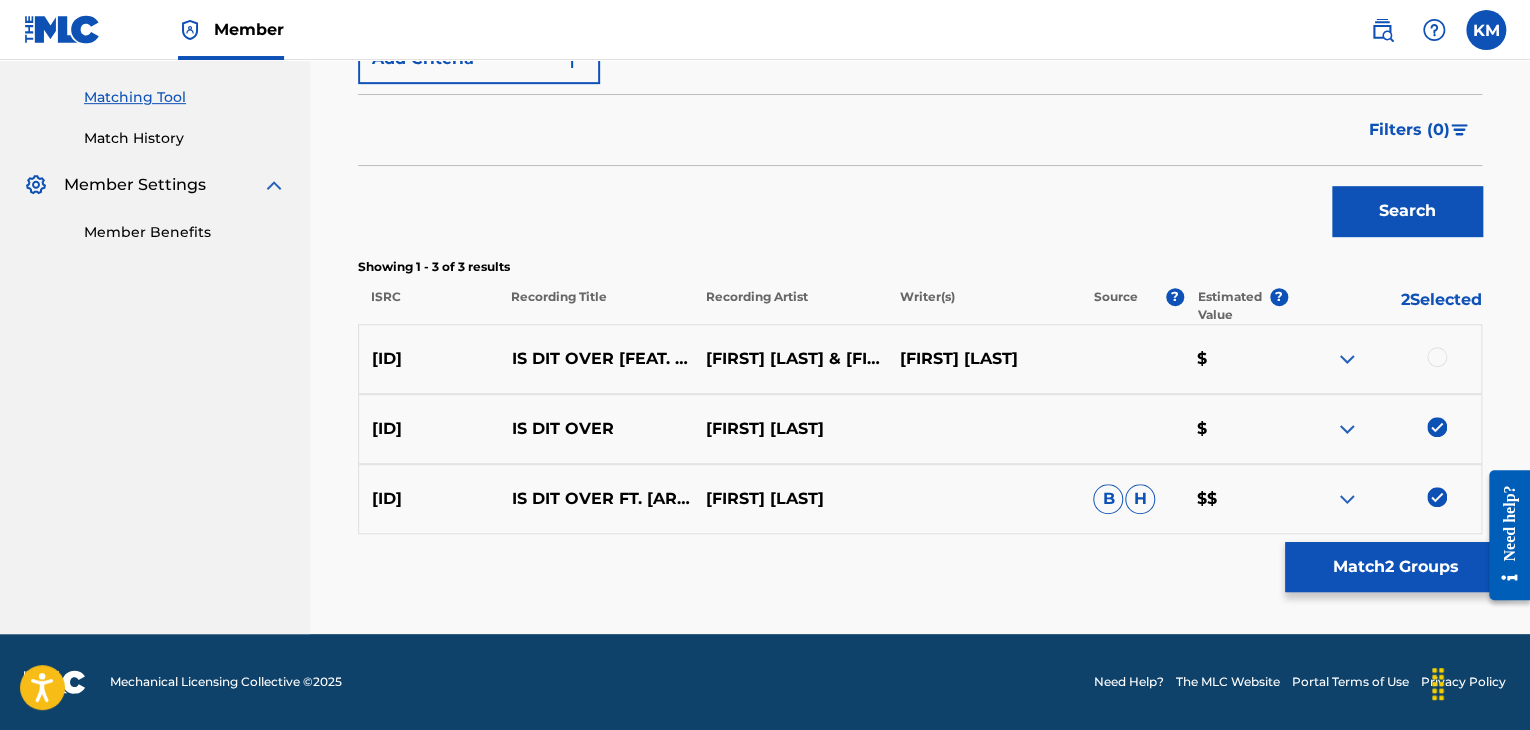 click at bounding box center (1437, 357) 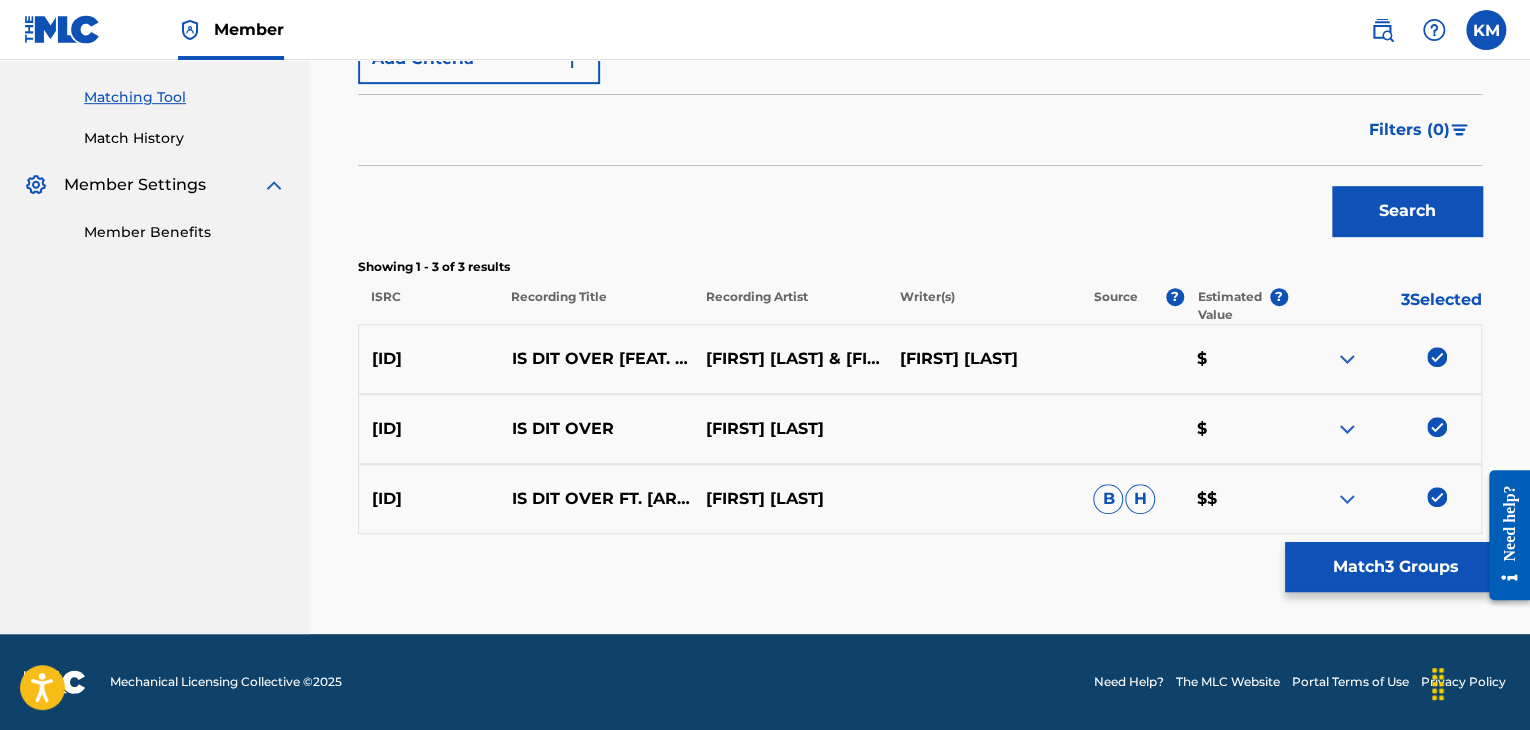 click on "Match  3 Groups" at bounding box center [1395, 567] 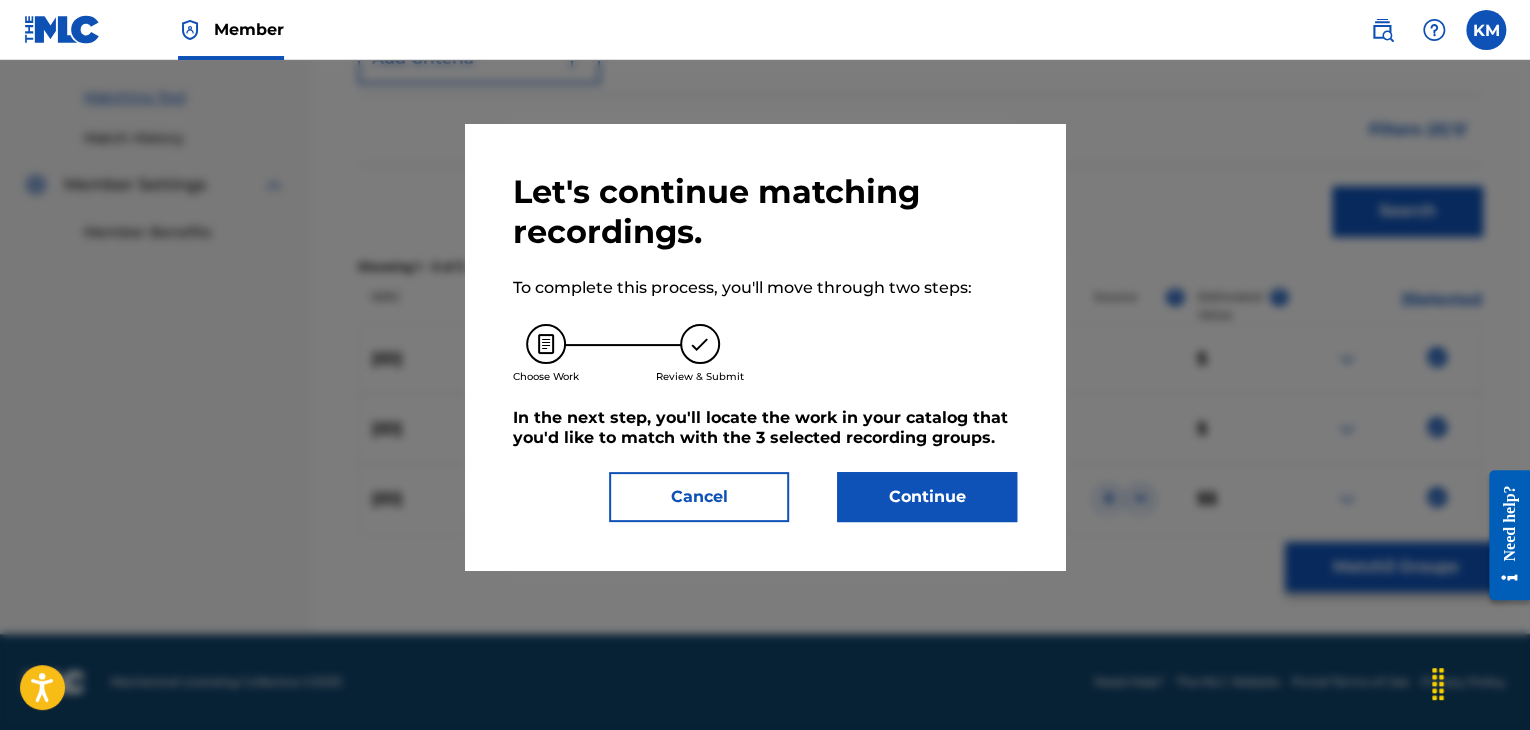 click on "Continue" at bounding box center [927, 497] 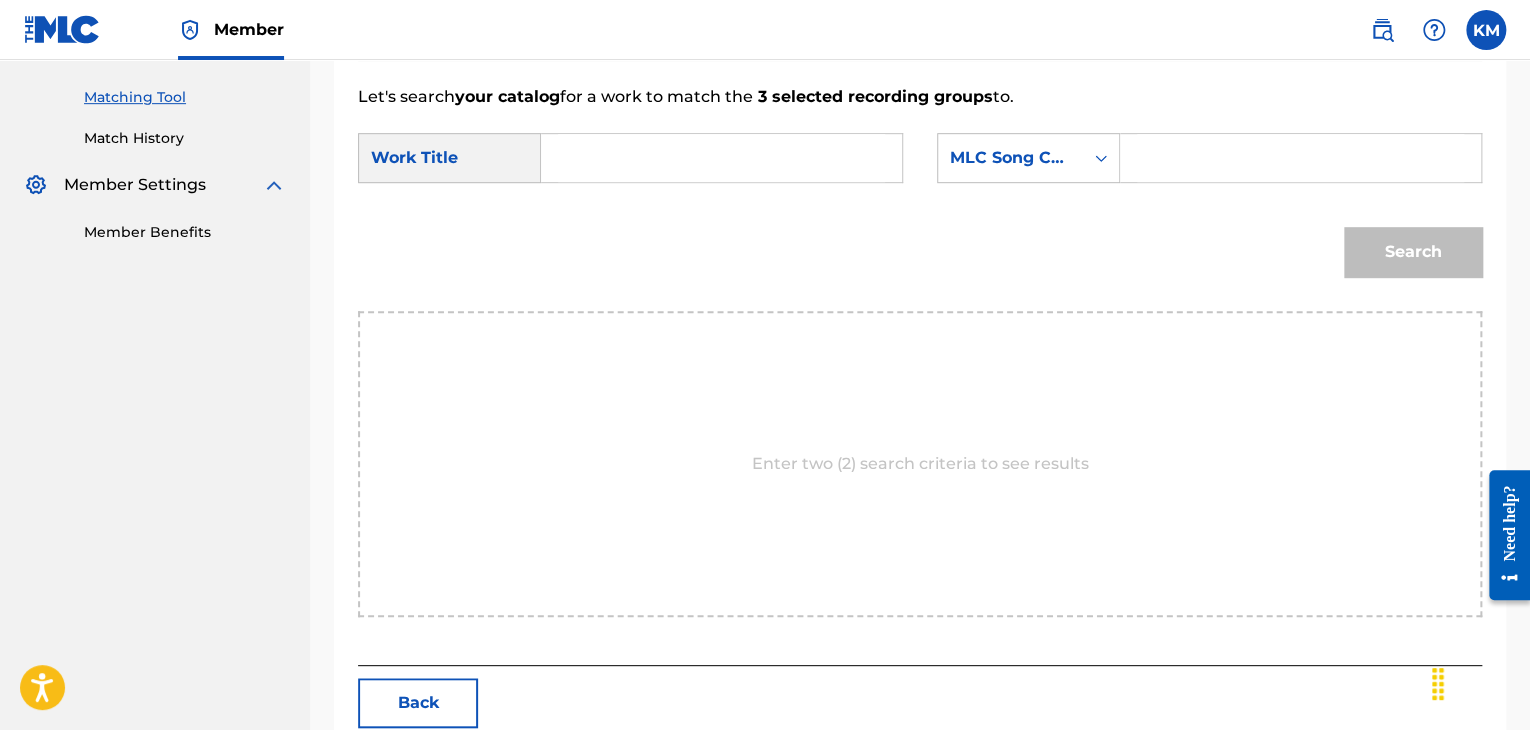 click at bounding box center (721, 158) 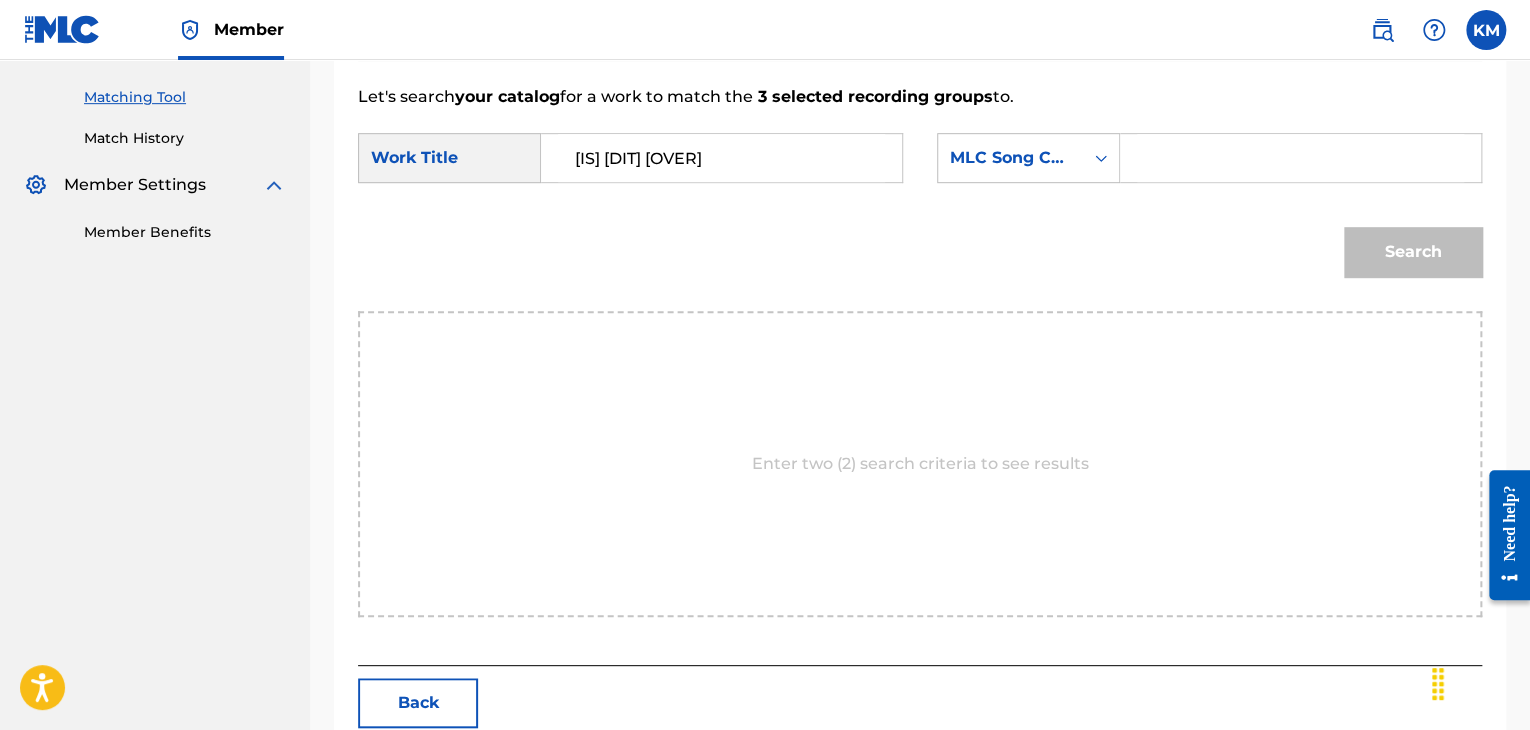 type on "[IS] [DIT] [OVER]" 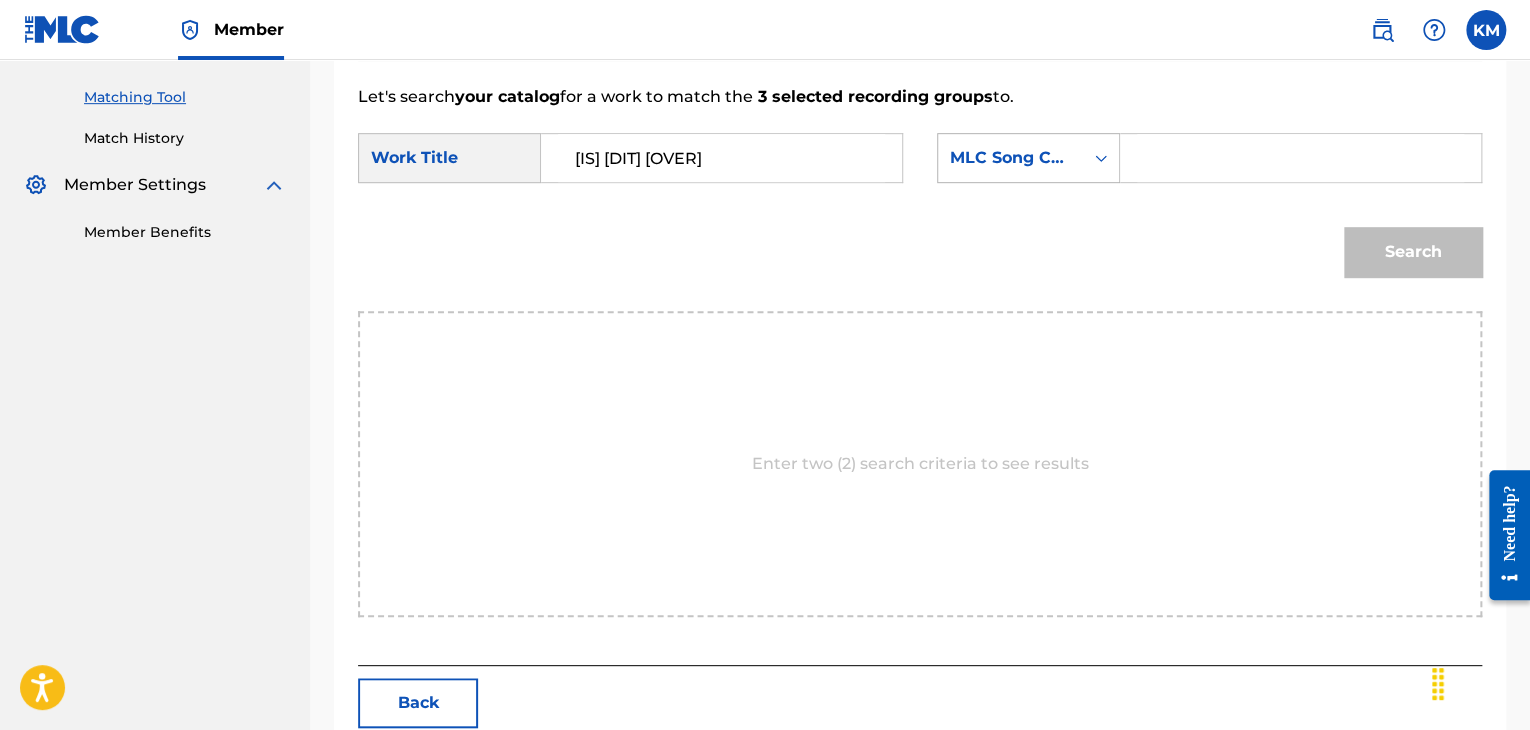 click 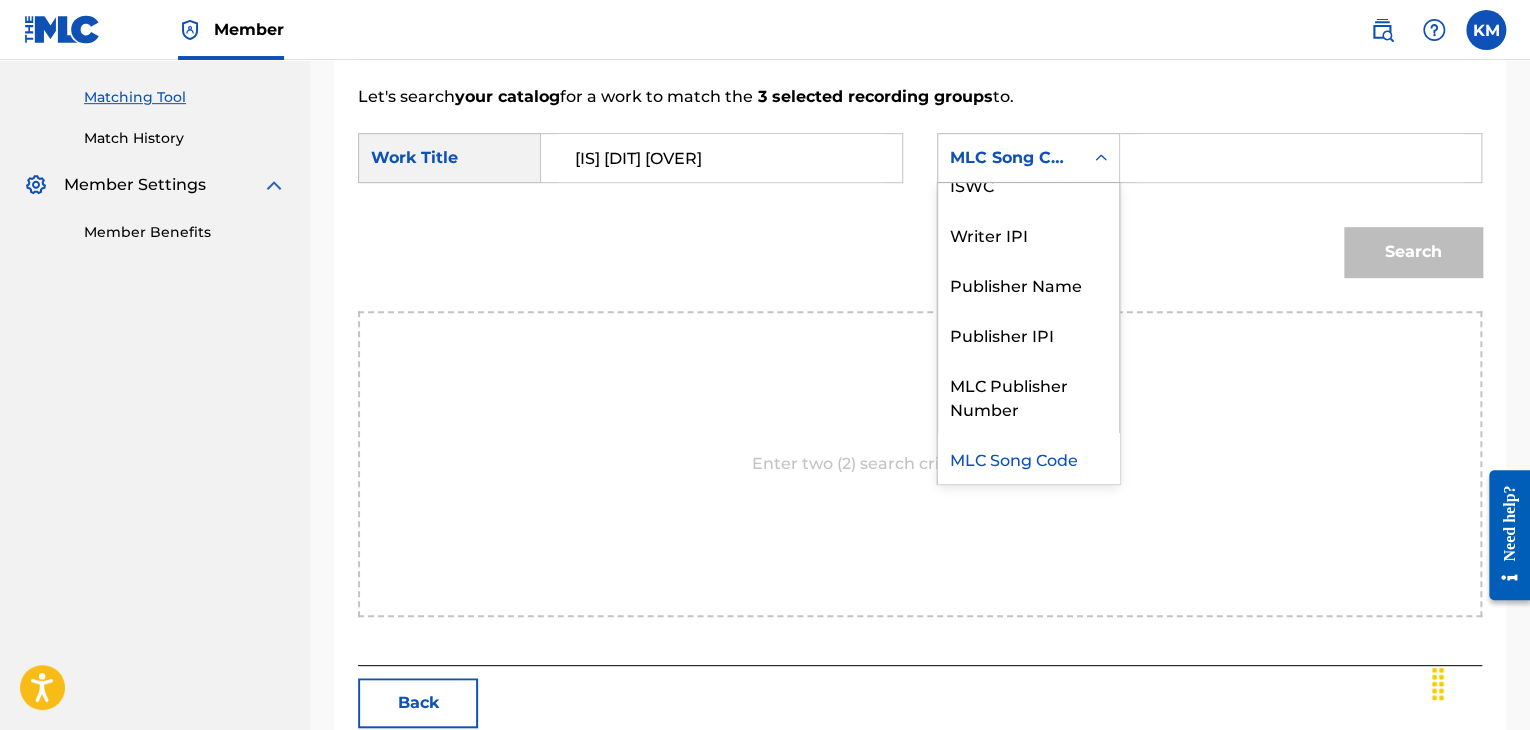 scroll, scrollTop: 0, scrollLeft: 0, axis: both 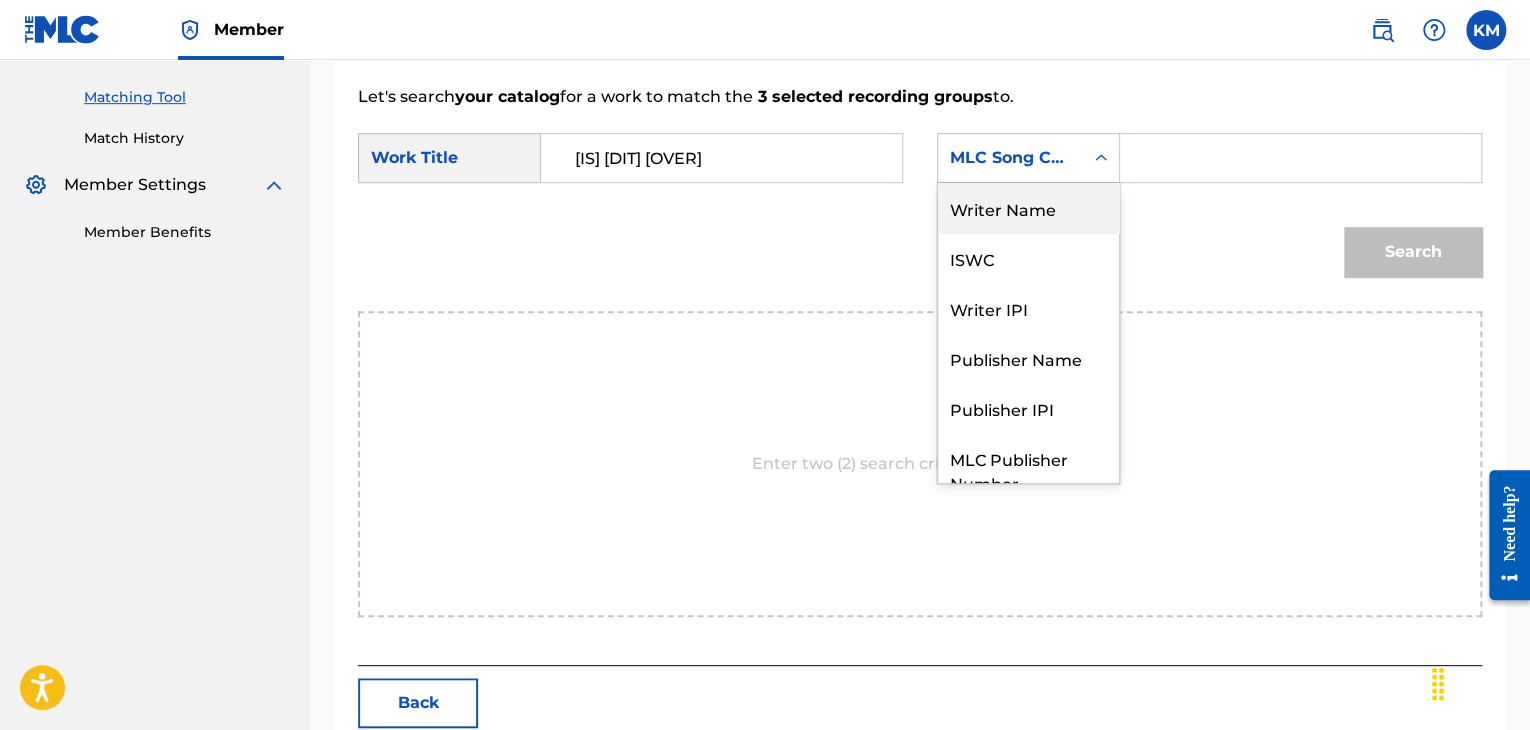 click on "Writer Name" at bounding box center [1028, 208] 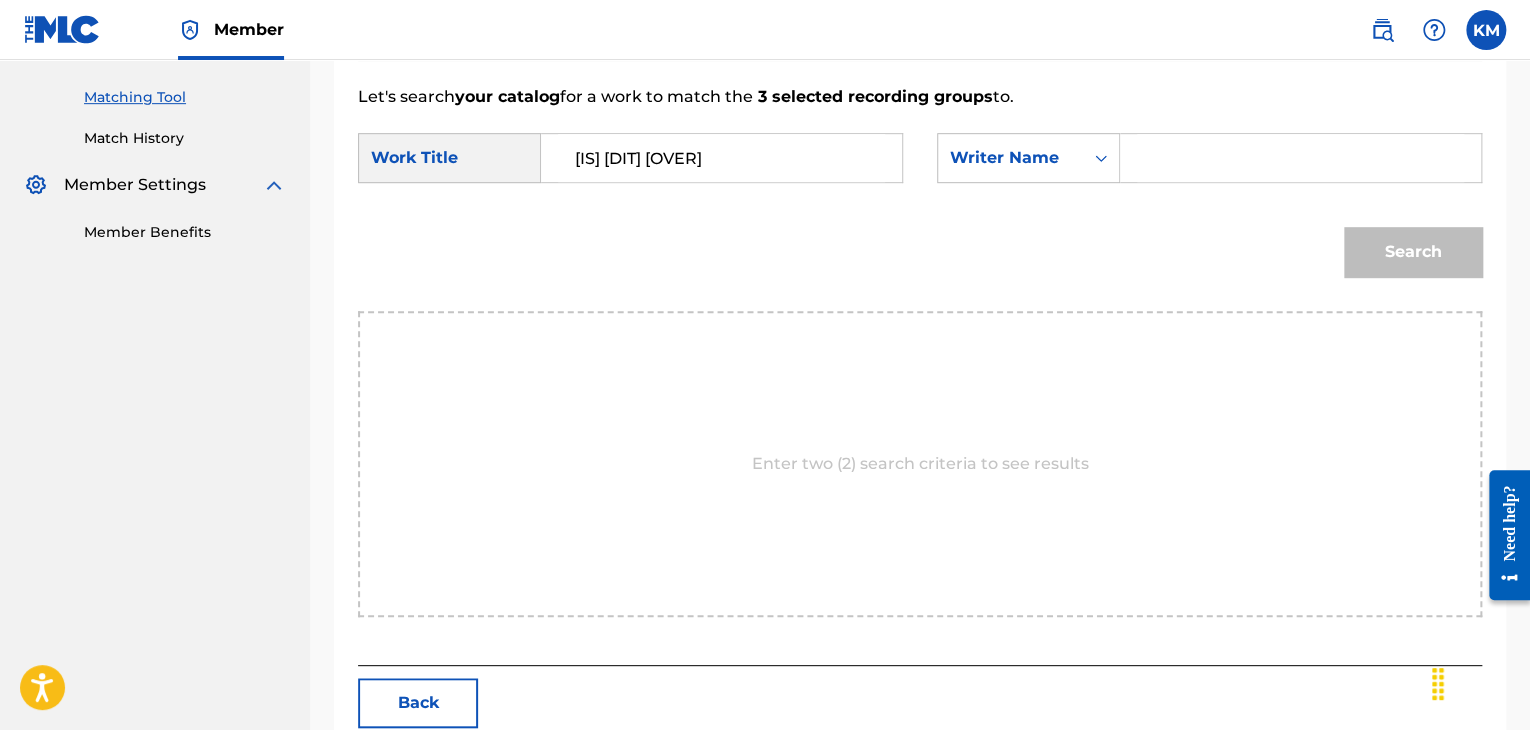 click at bounding box center (1300, 158) 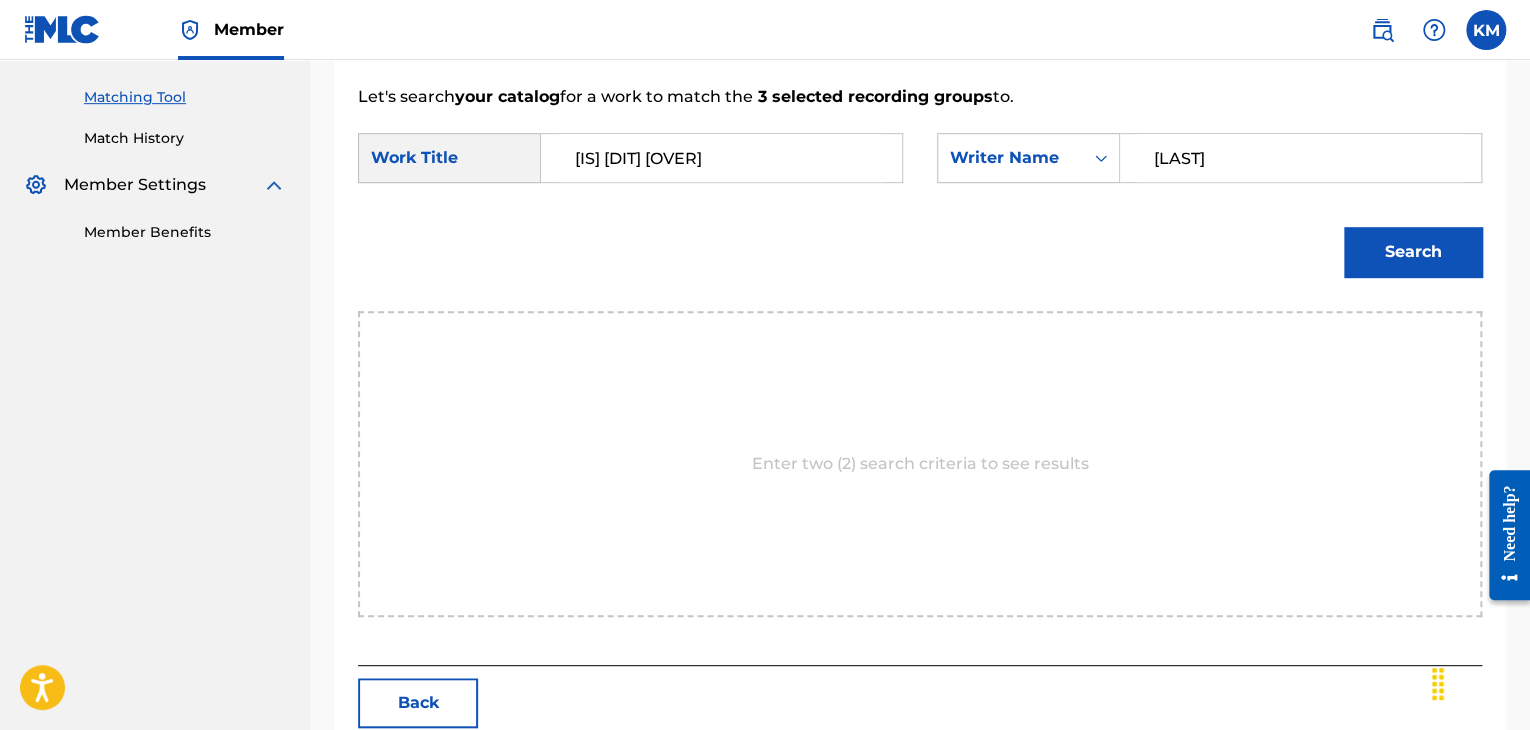 click on "Search" at bounding box center (1413, 252) 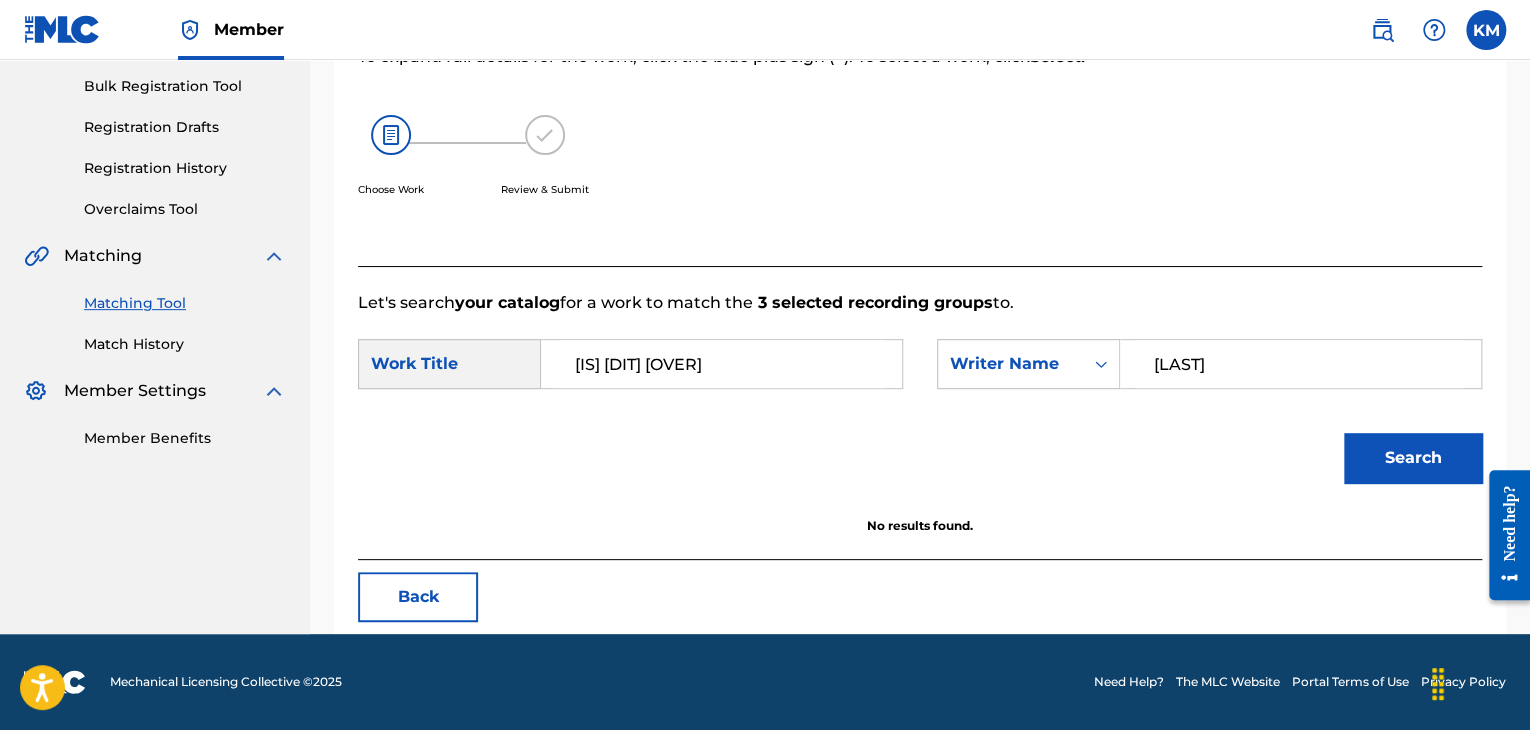 scroll, scrollTop: 290, scrollLeft: 0, axis: vertical 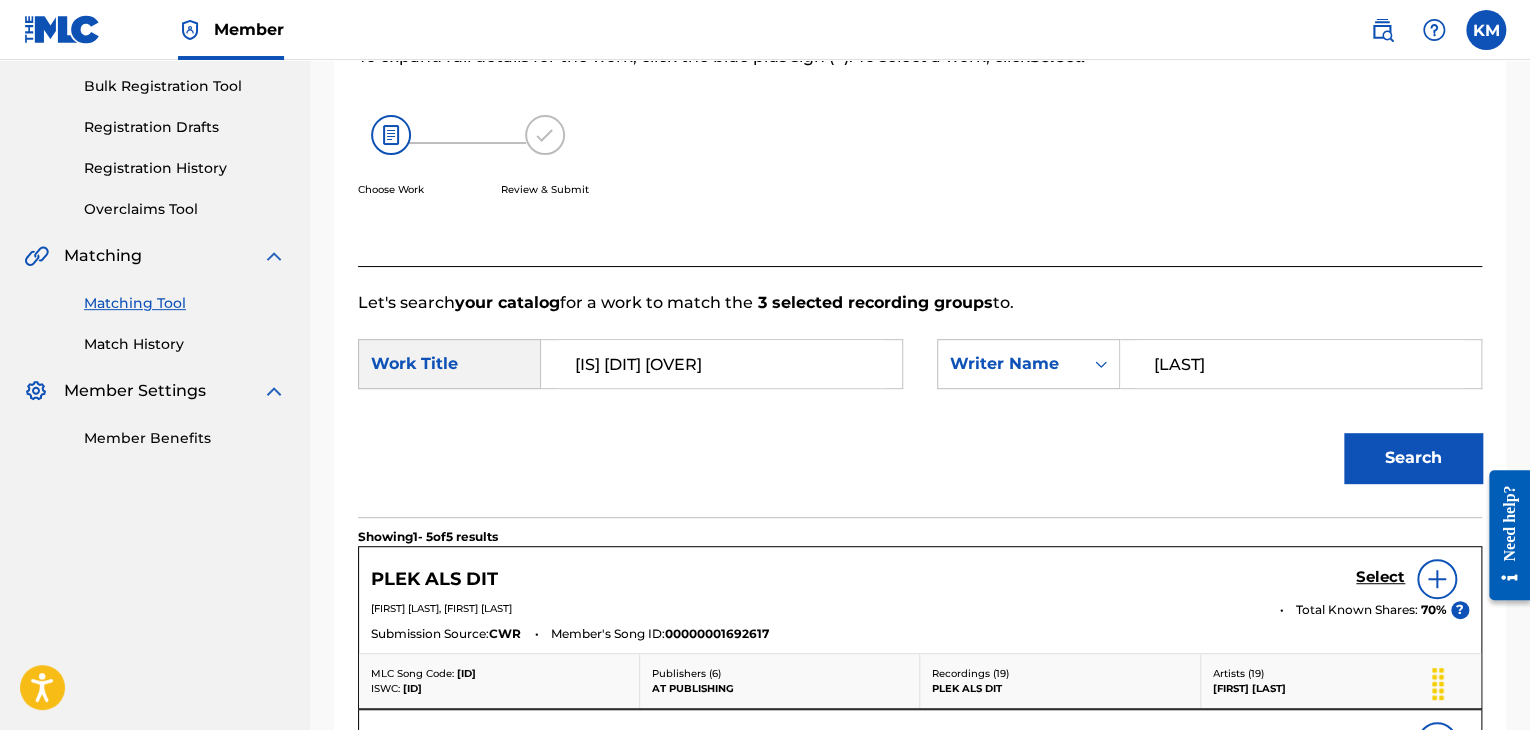 click on "Match History" at bounding box center [185, 344] 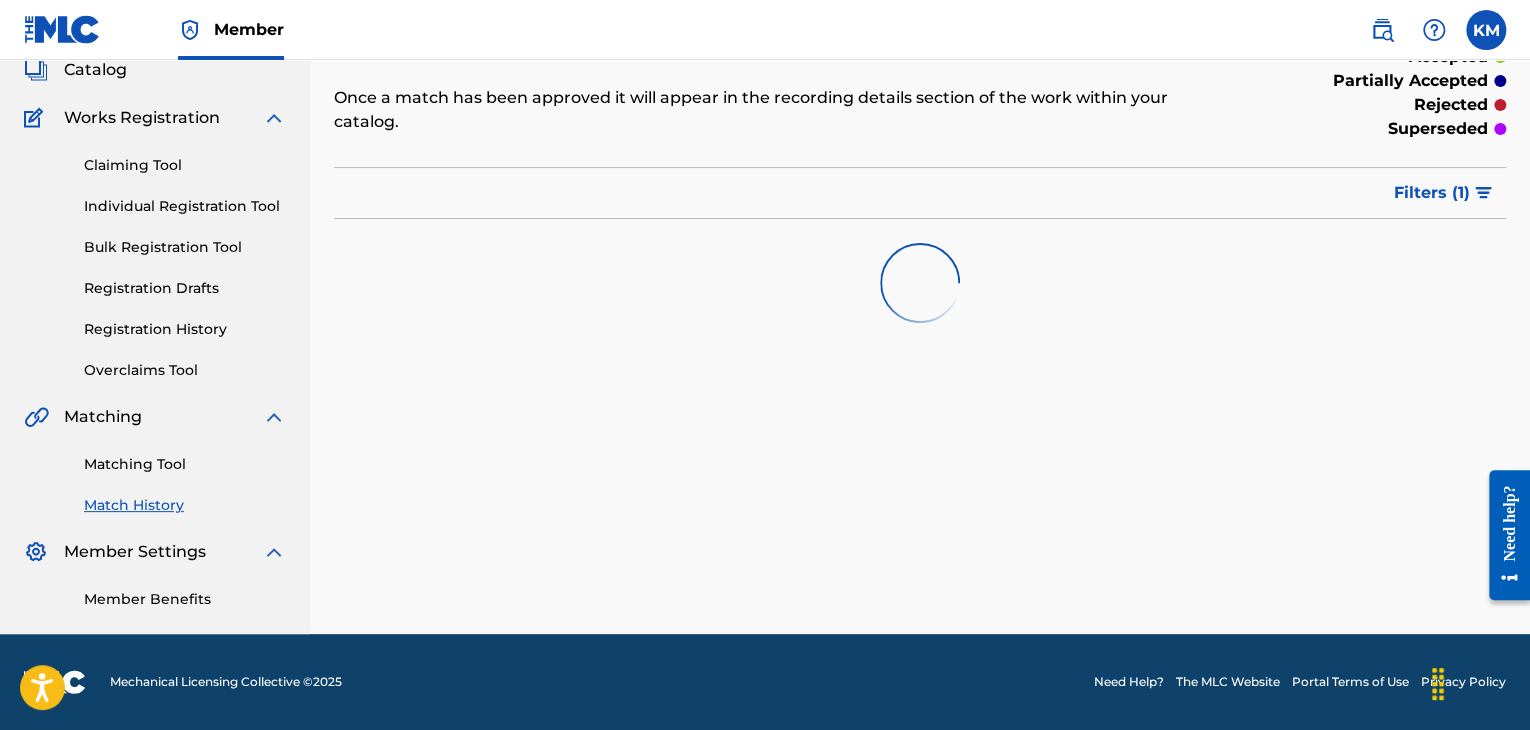scroll, scrollTop: 0, scrollLeft: 0, axis: both 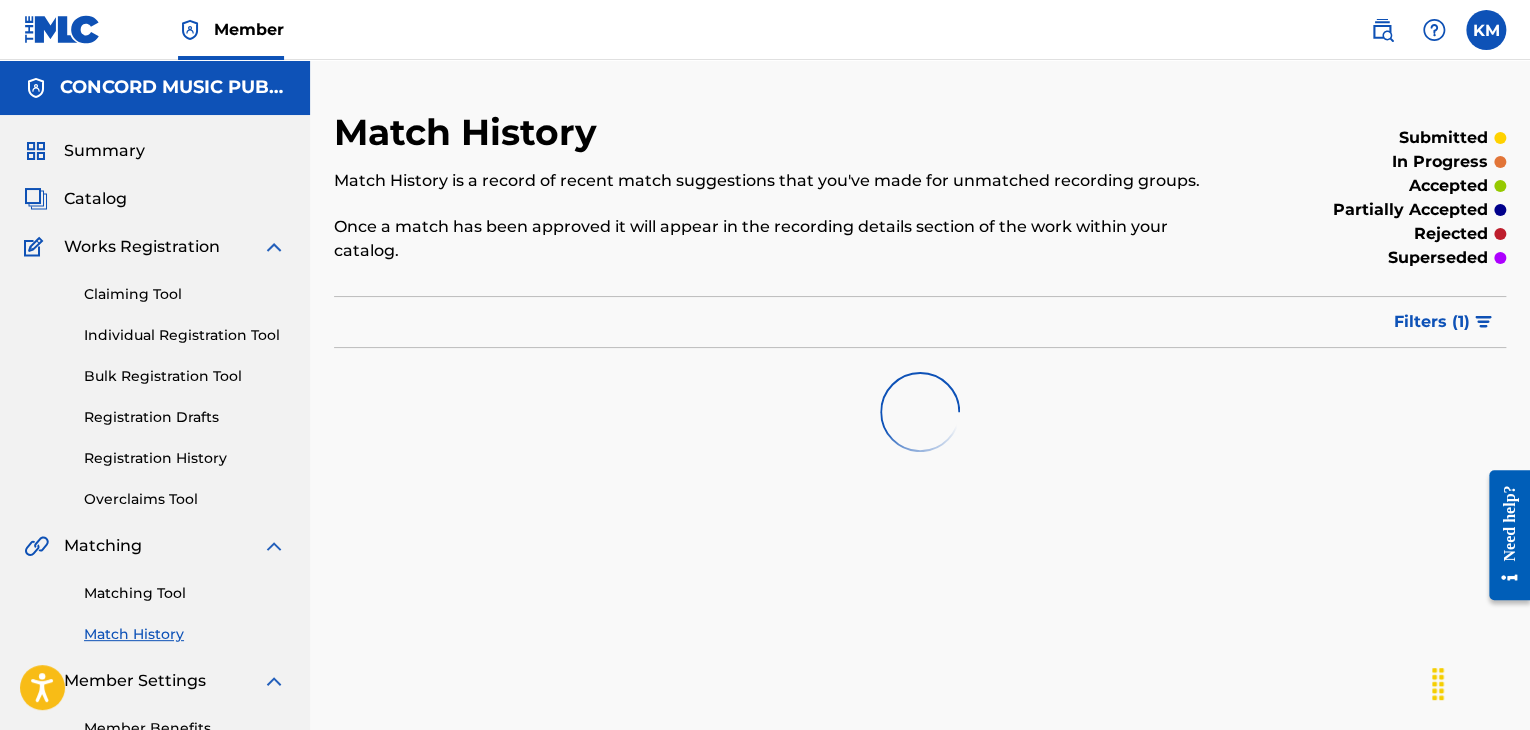 click on "Matching Tool" at bounding box center (185, 593) 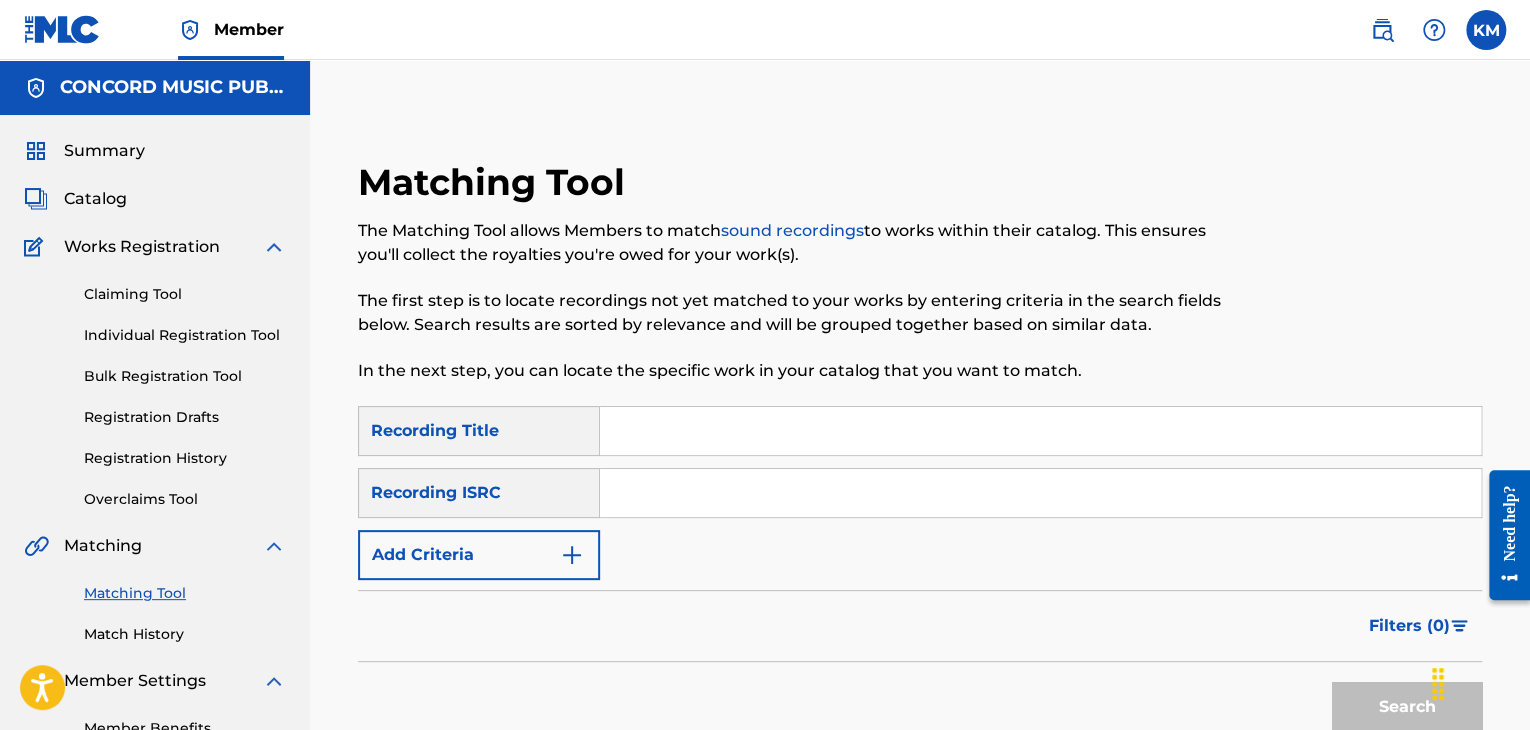 click at bounding box center [1040, 493] 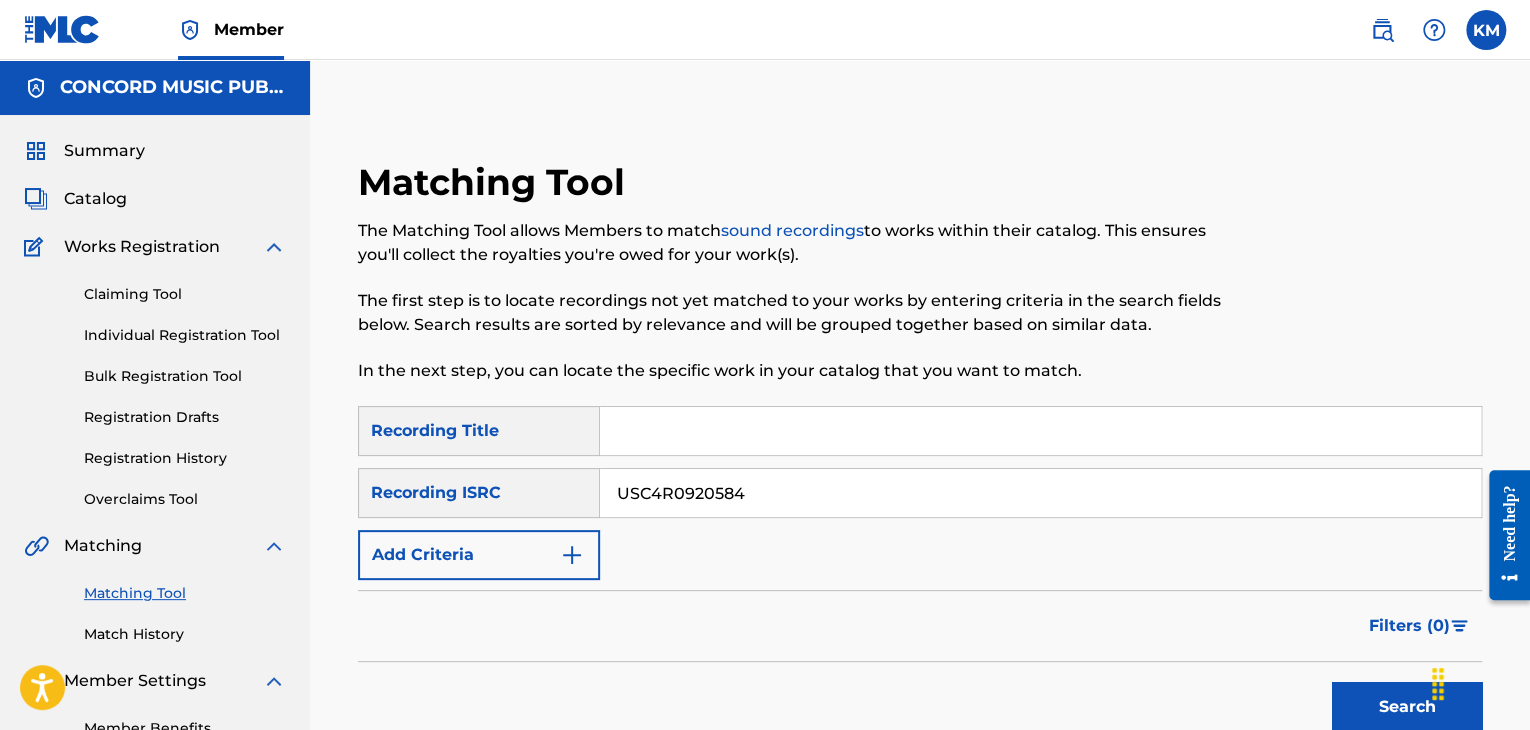 type on "USC4R0920584" 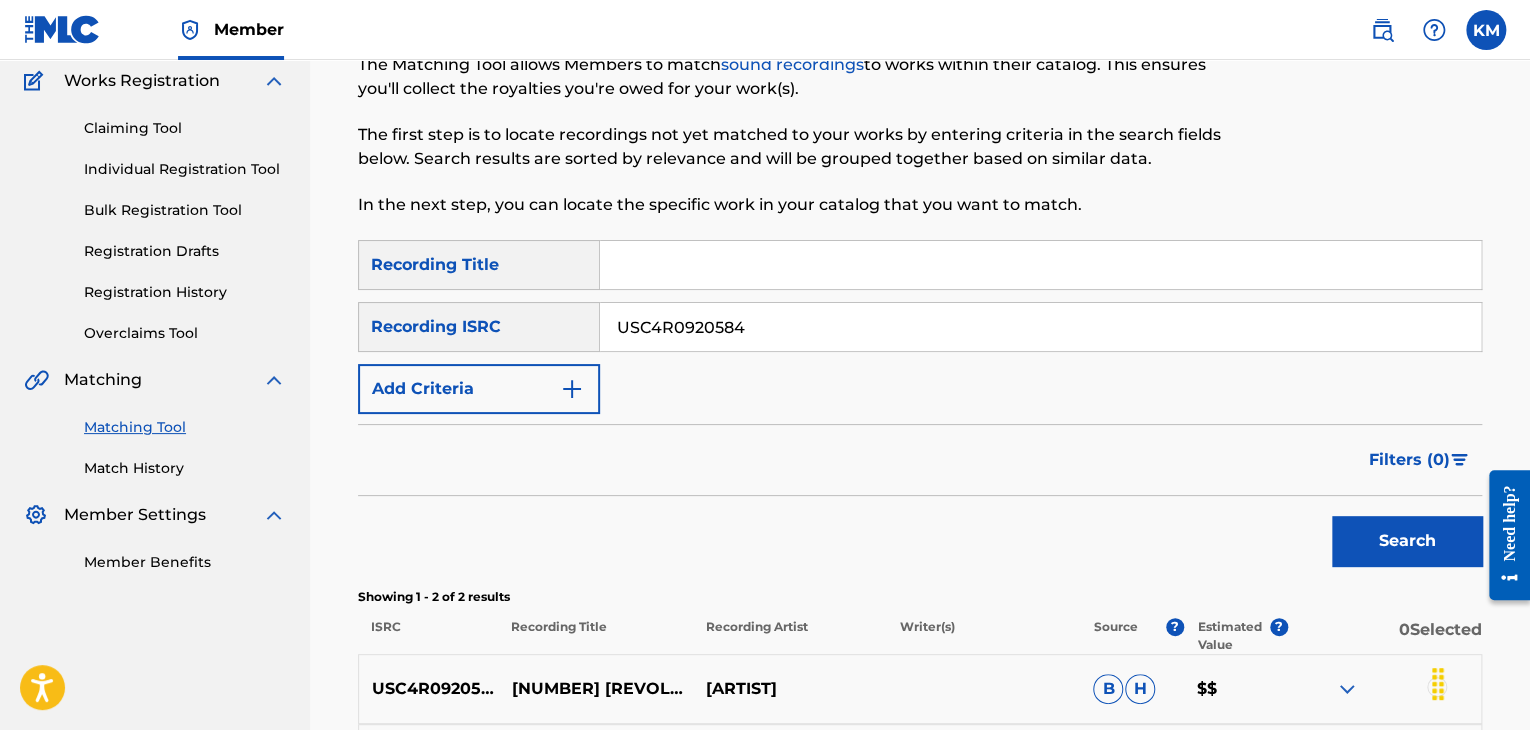 scroll, scrollTop: 400, scrollLeft: 0, axis: vertical 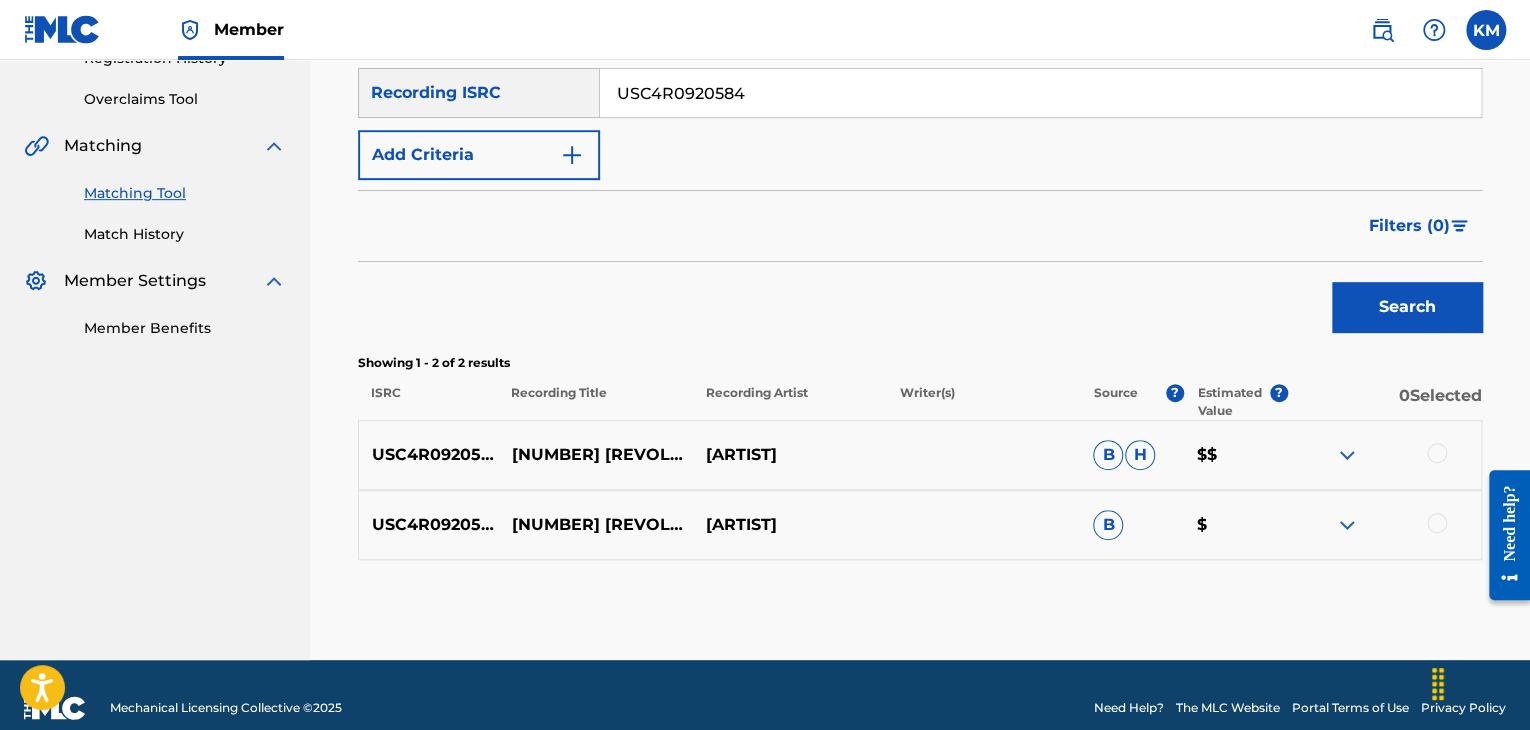 click at bounding box center [1437, 523] 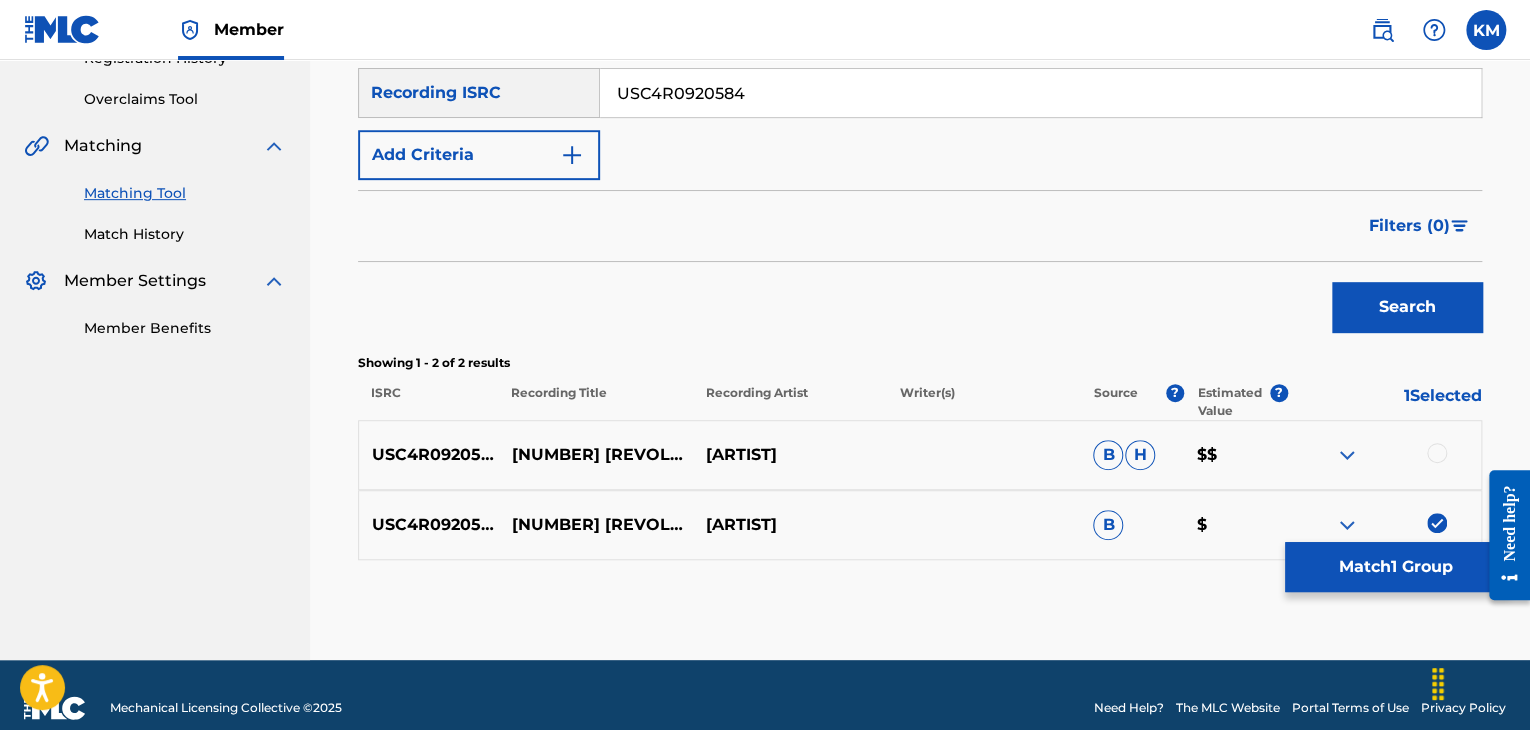 click at bounding box center [1437, 453] 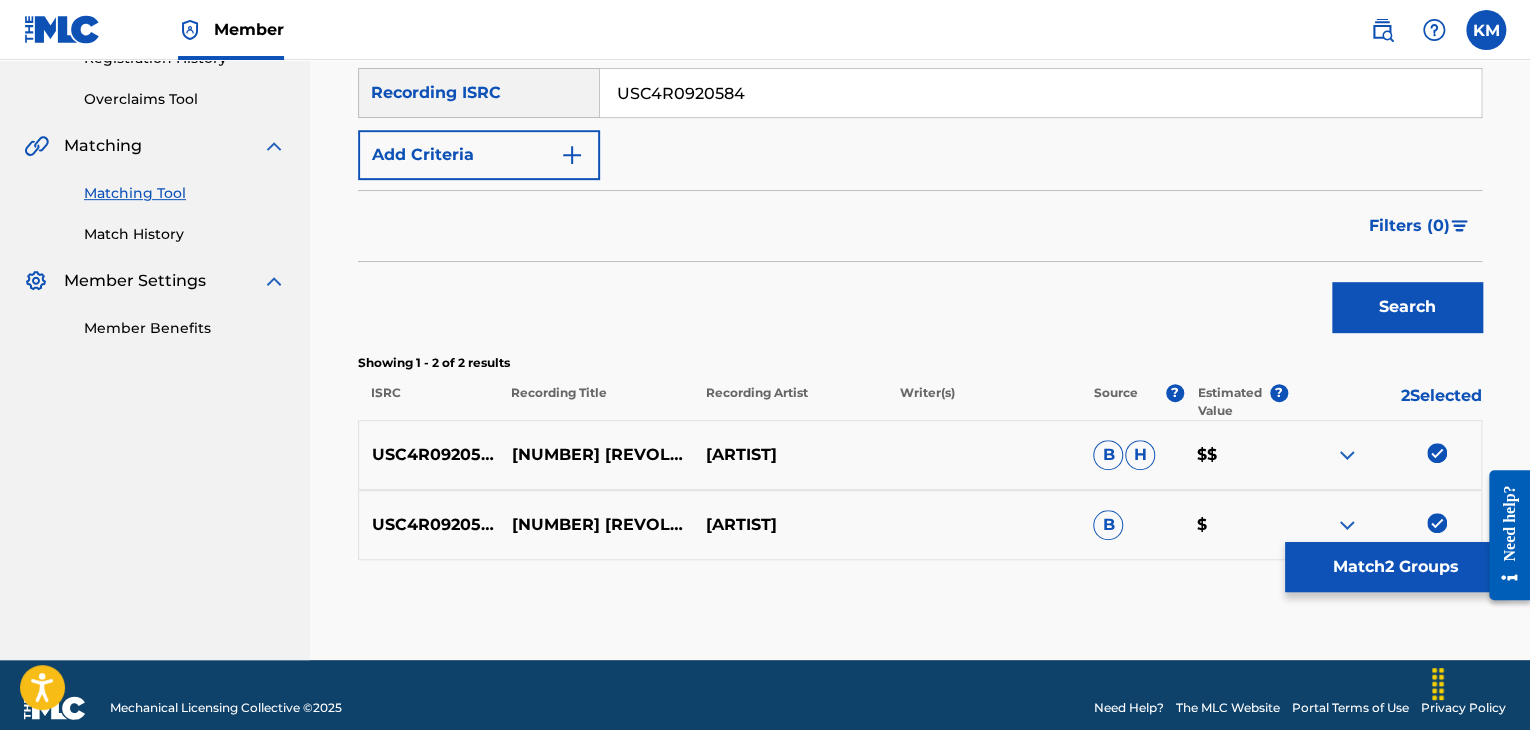 click on "Match  2 Groups" at bounding box center (1395, 567) 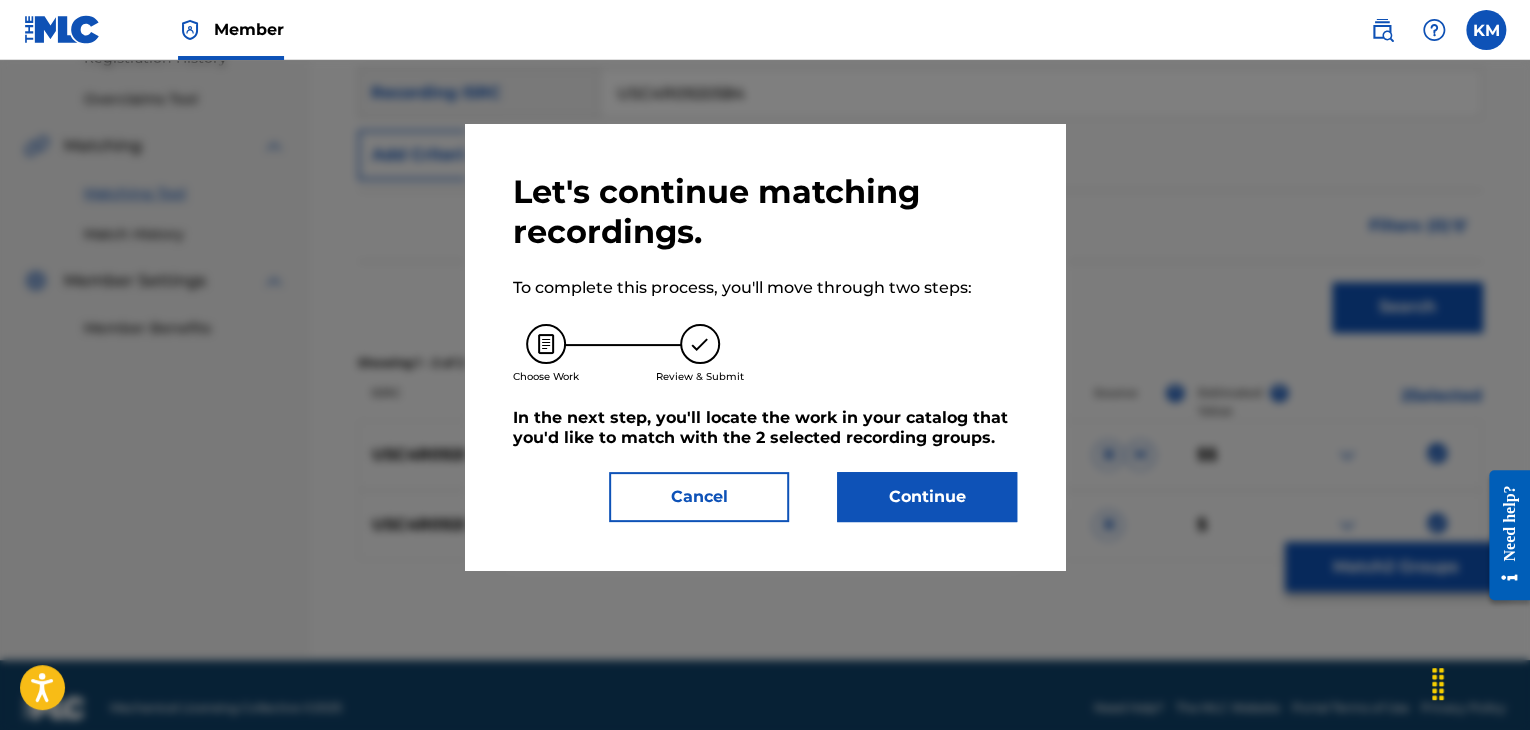 click on "Continue" at bounding box center (927, 497) 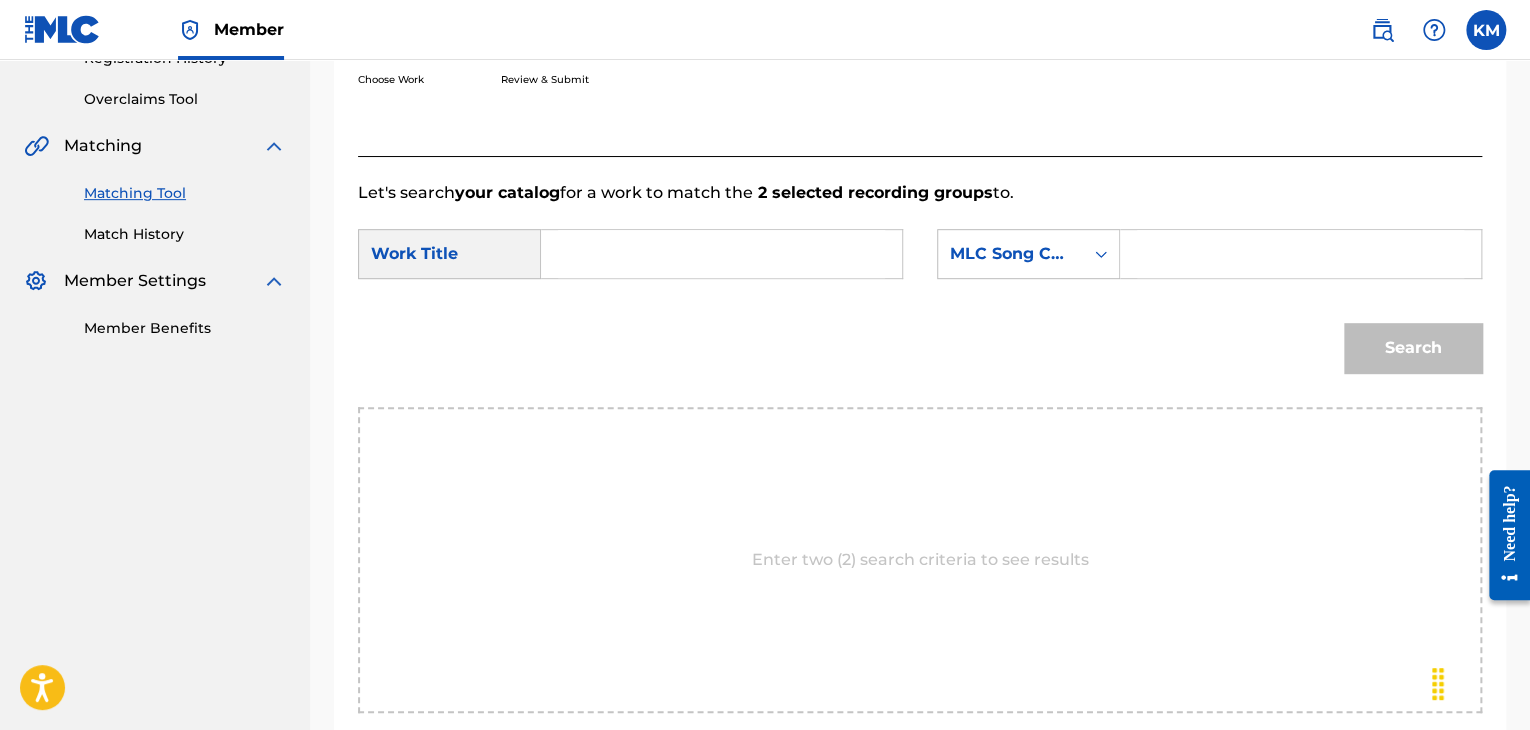 click at bounding box center [721, 254] 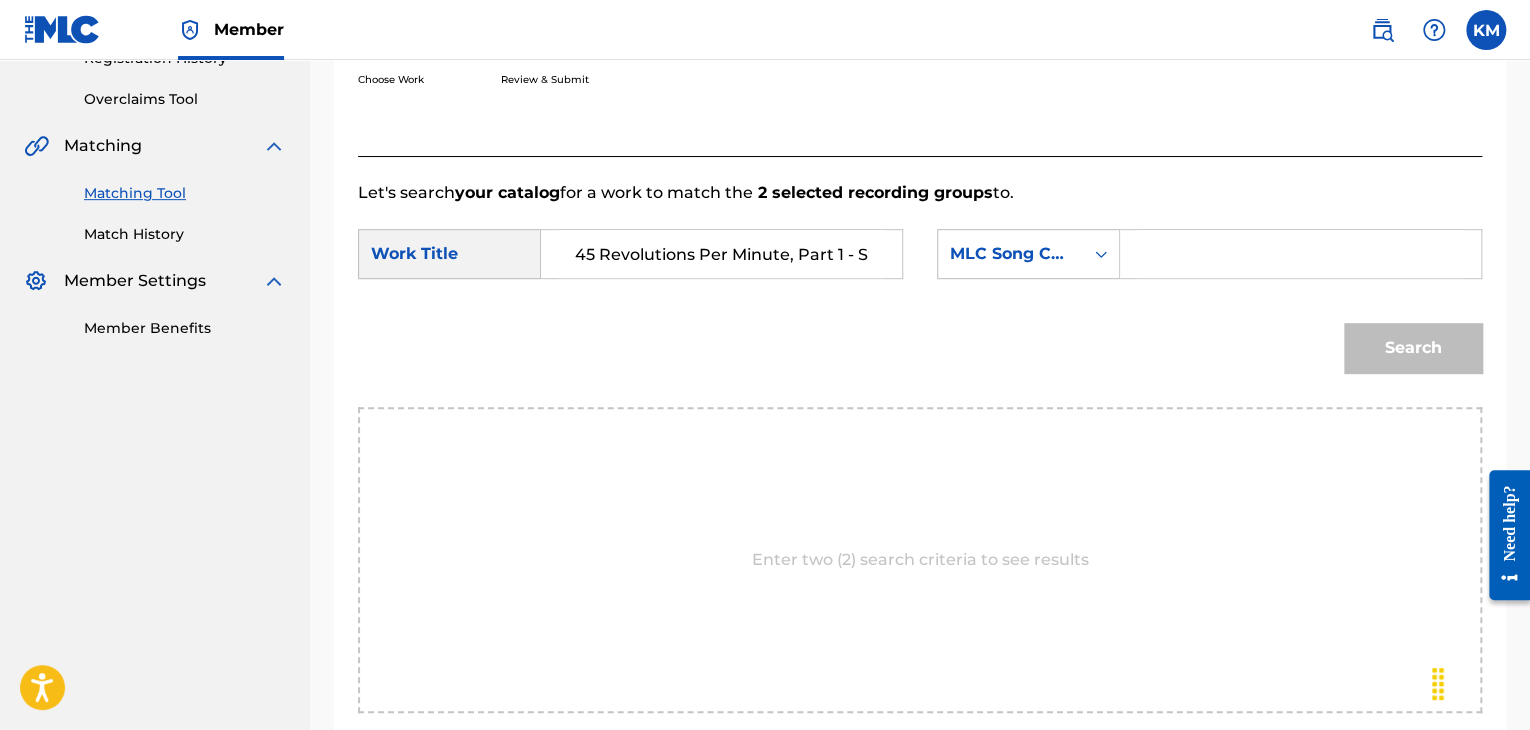 scroll, scrollTop: 0, scrollLeft: 94, axis: horizontal 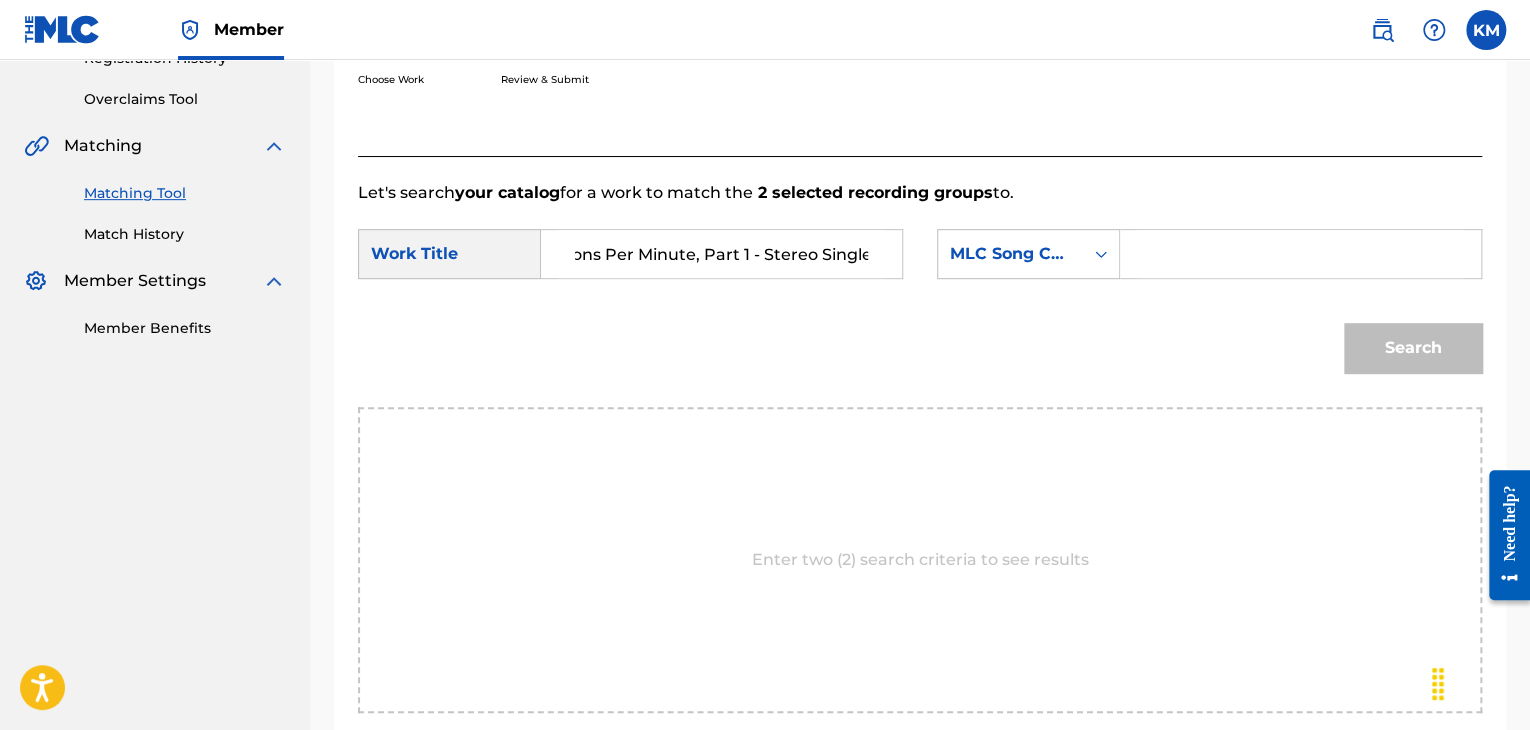 type on "45 Revolutions Per Minute, Part 1 - Stereo Single" 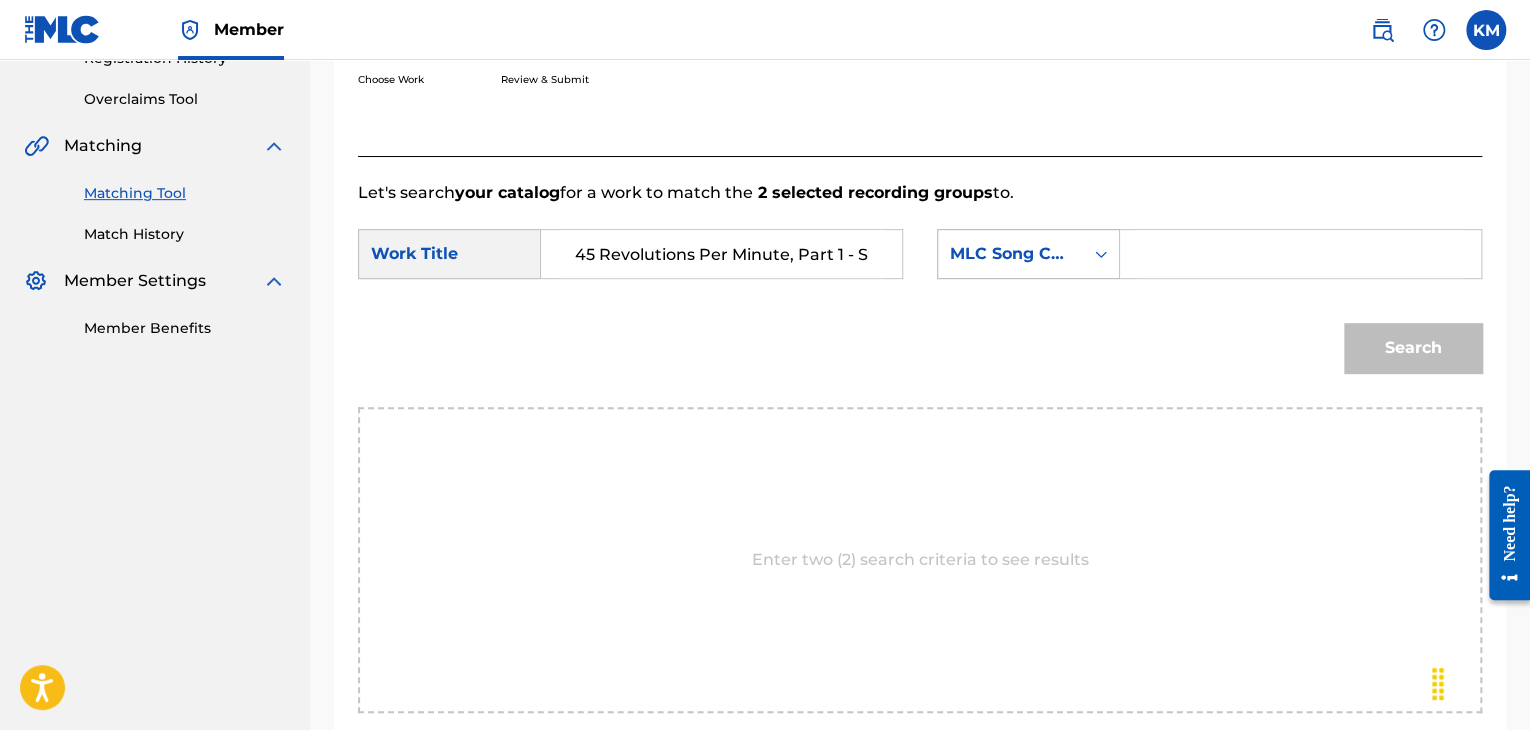 click 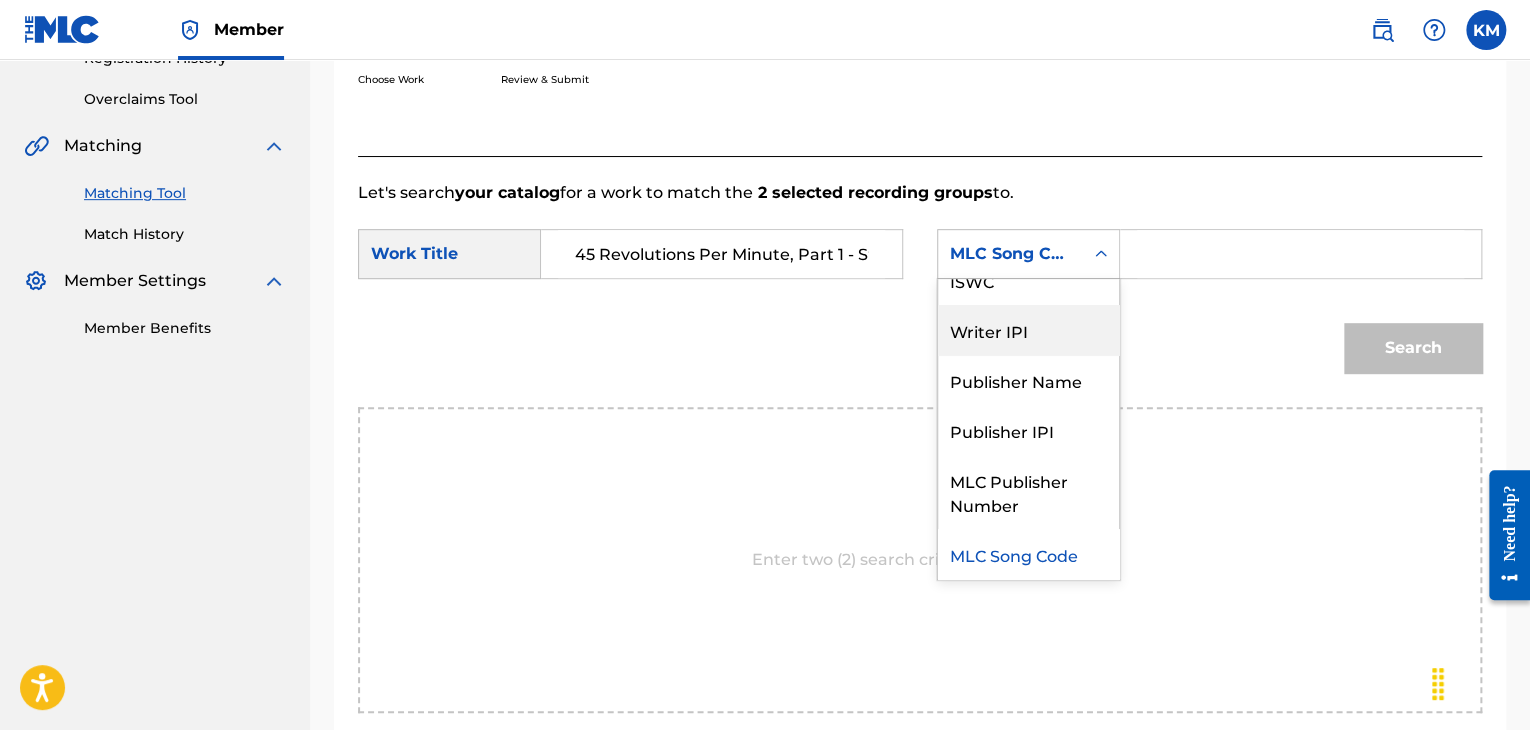 scroll, scrollTop: 0, scrollLeft: 0, axis: both 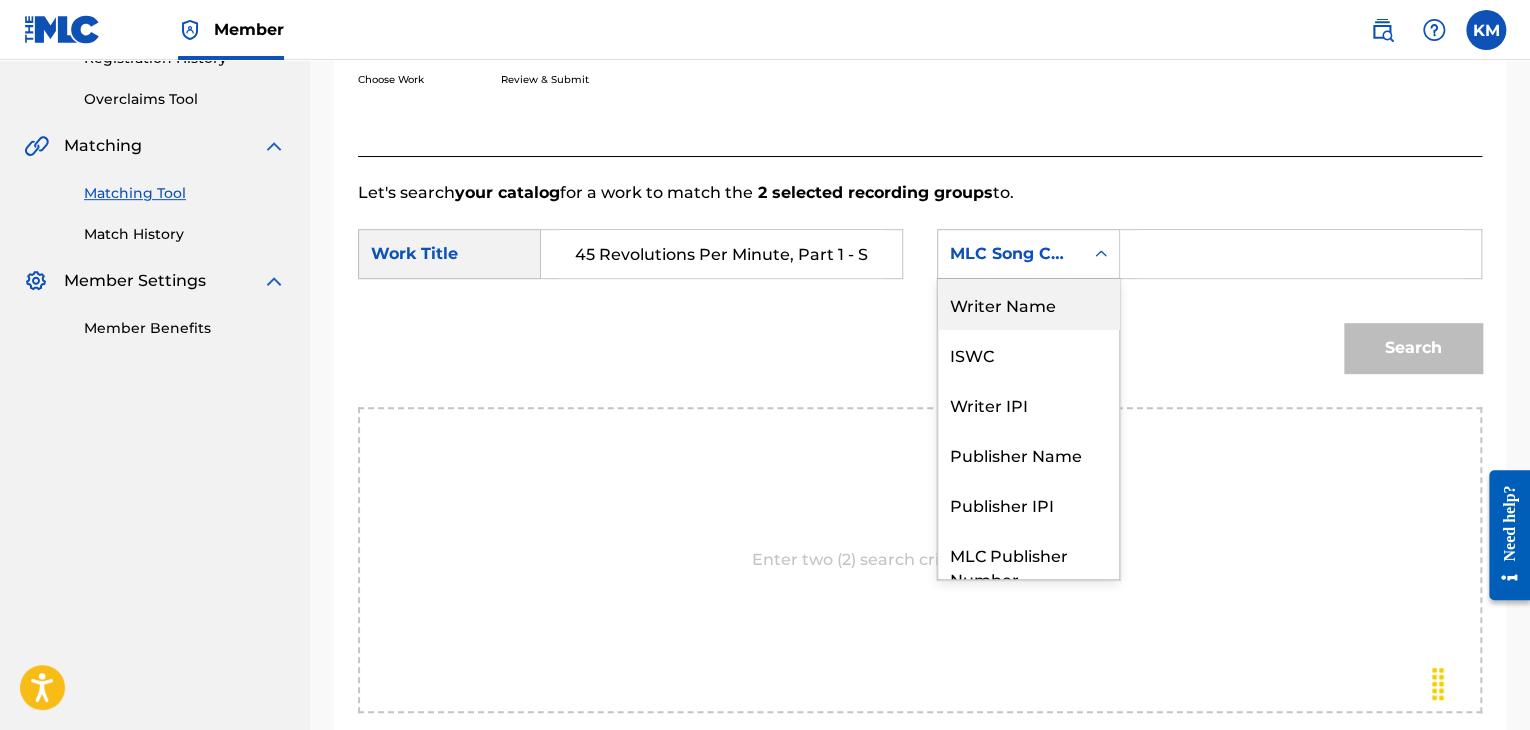 click on "Writer Name" at bounding box center [1028, 304] 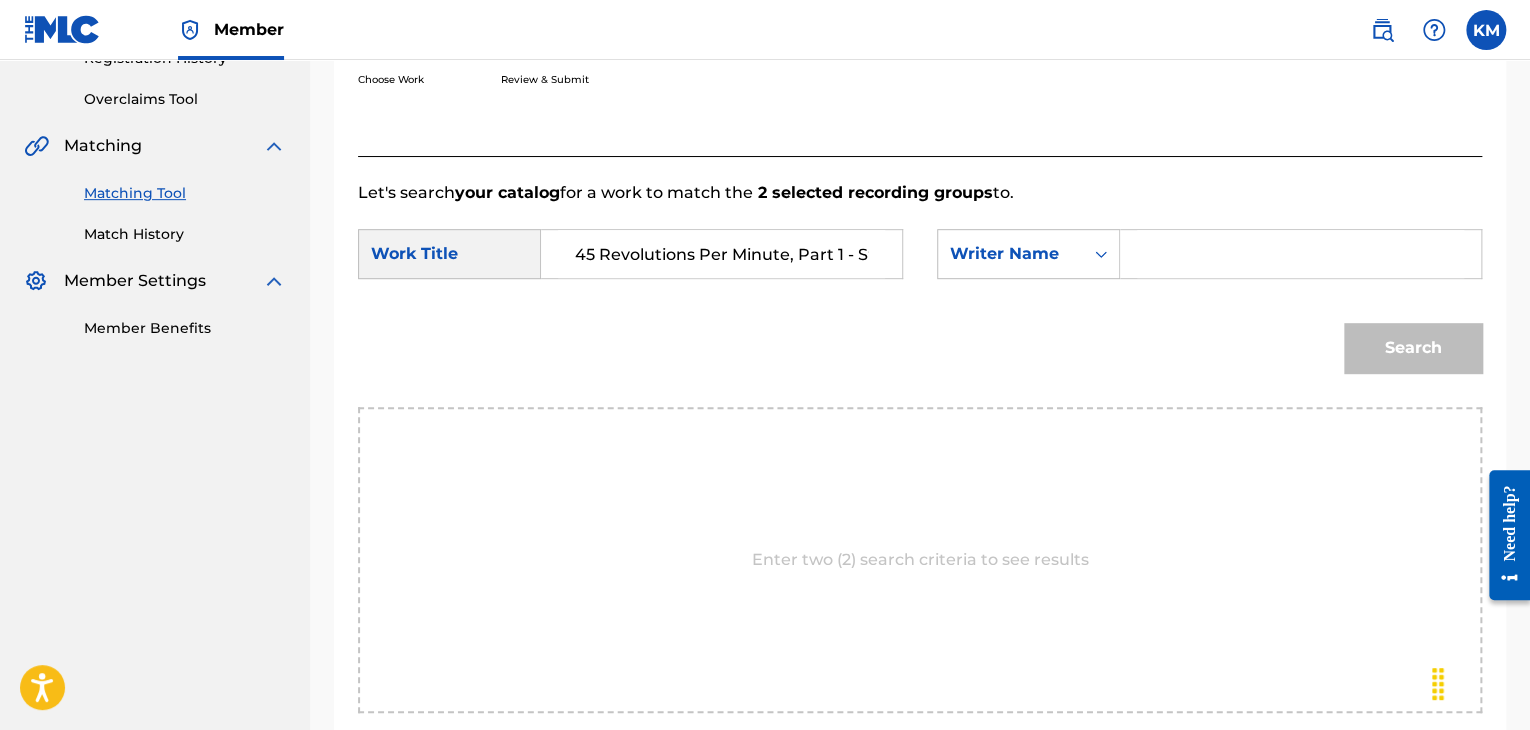 click at bounding box center [1300, 254] 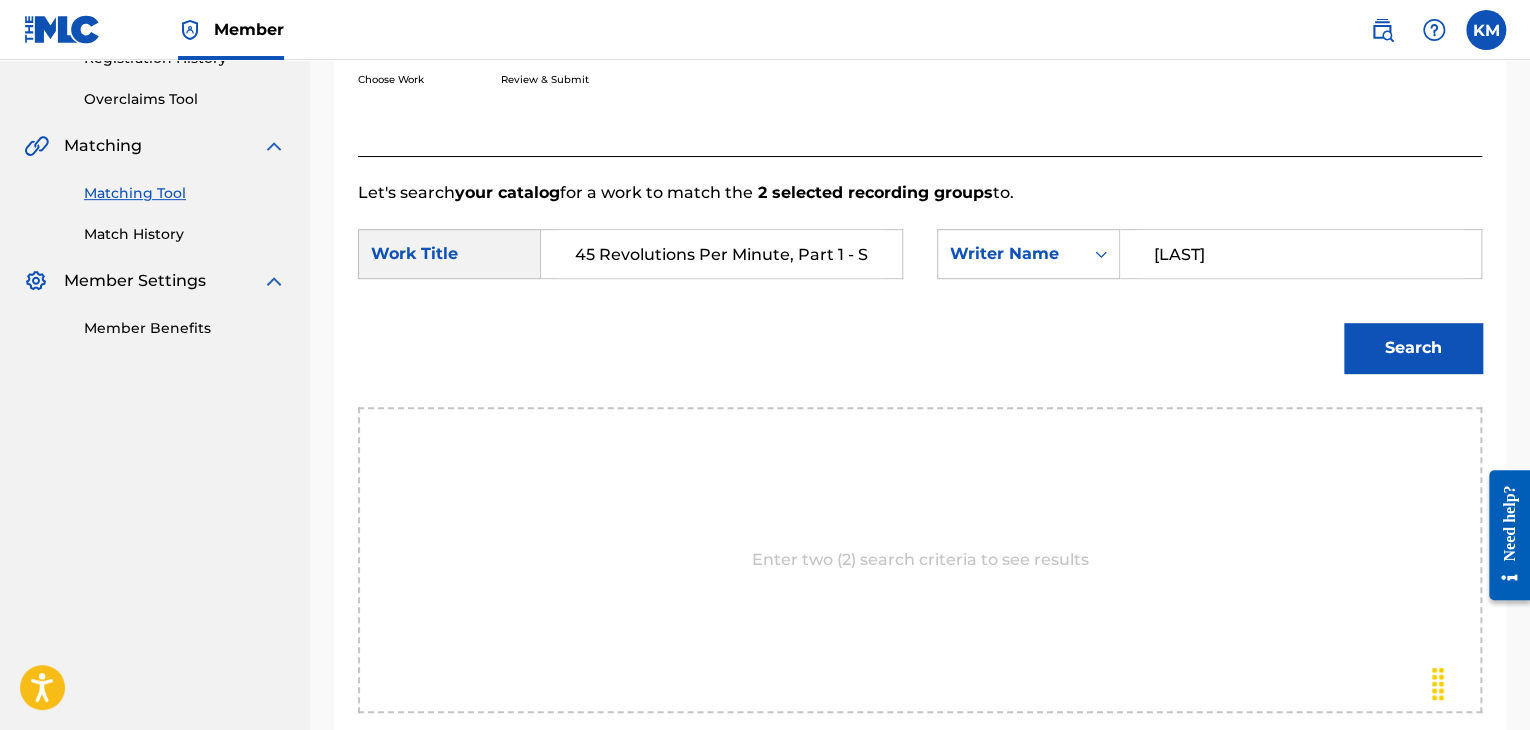 type on "[LAST]" 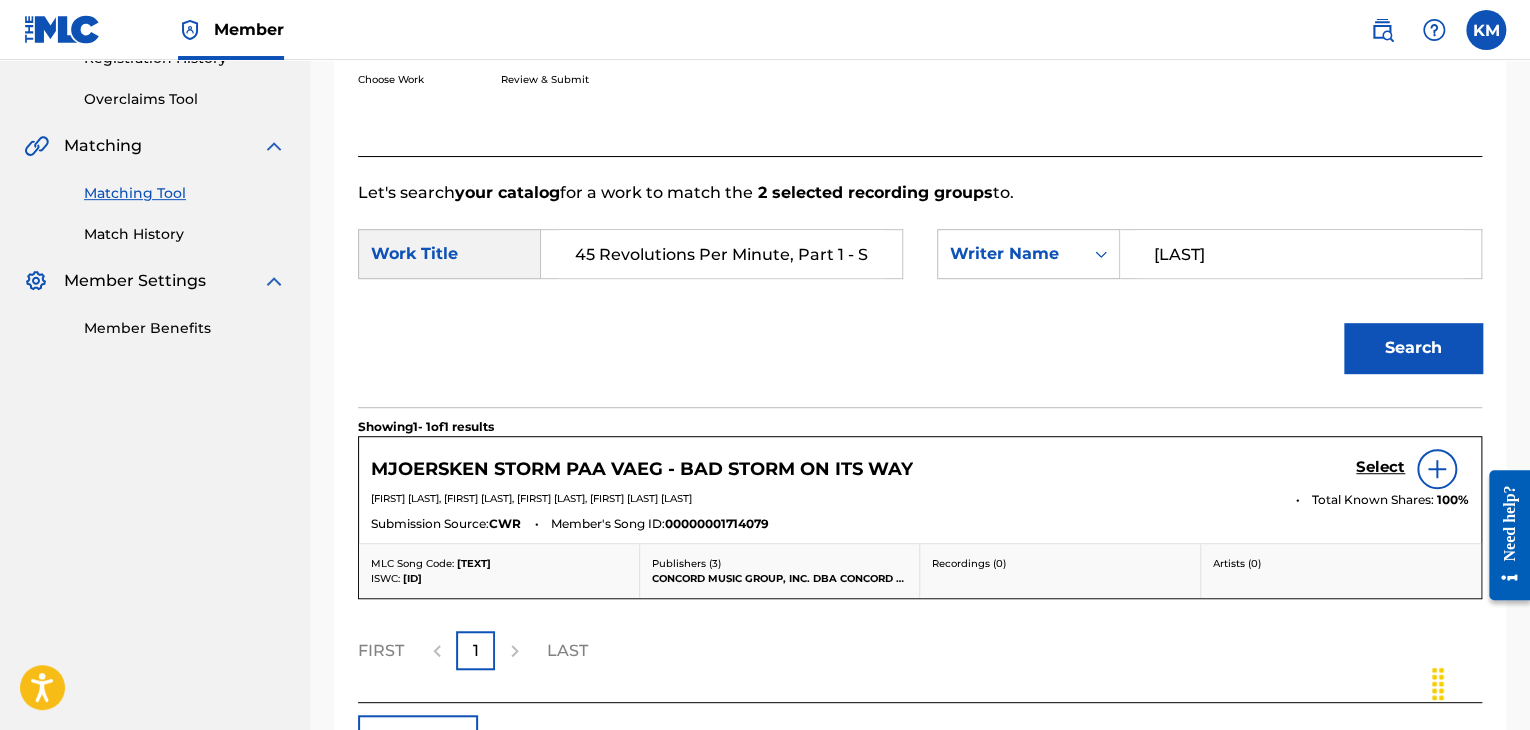 scroll, scrollTop: 500, scrollLeft: 0, axis: vertical 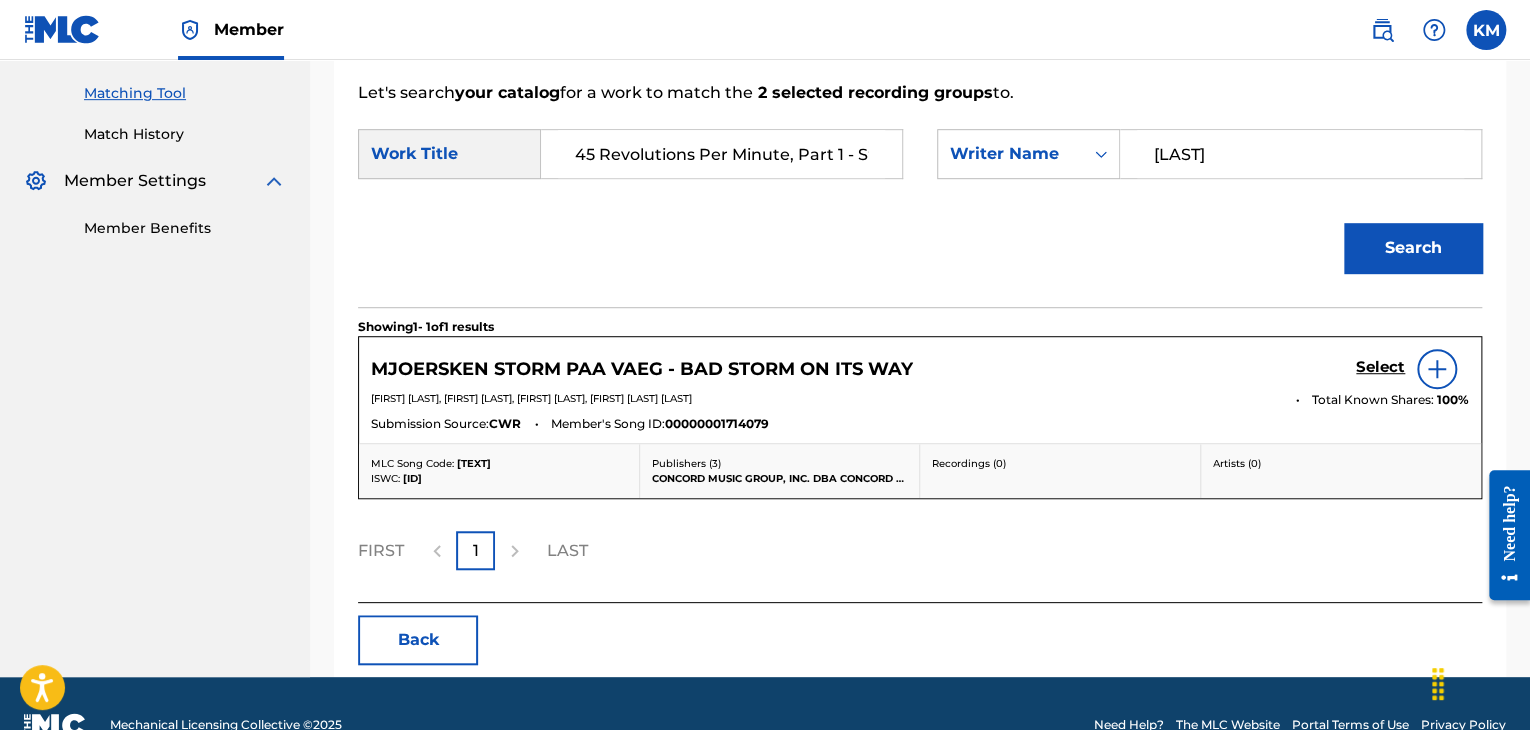 click on "Match History" at bounding box center [185, 134] 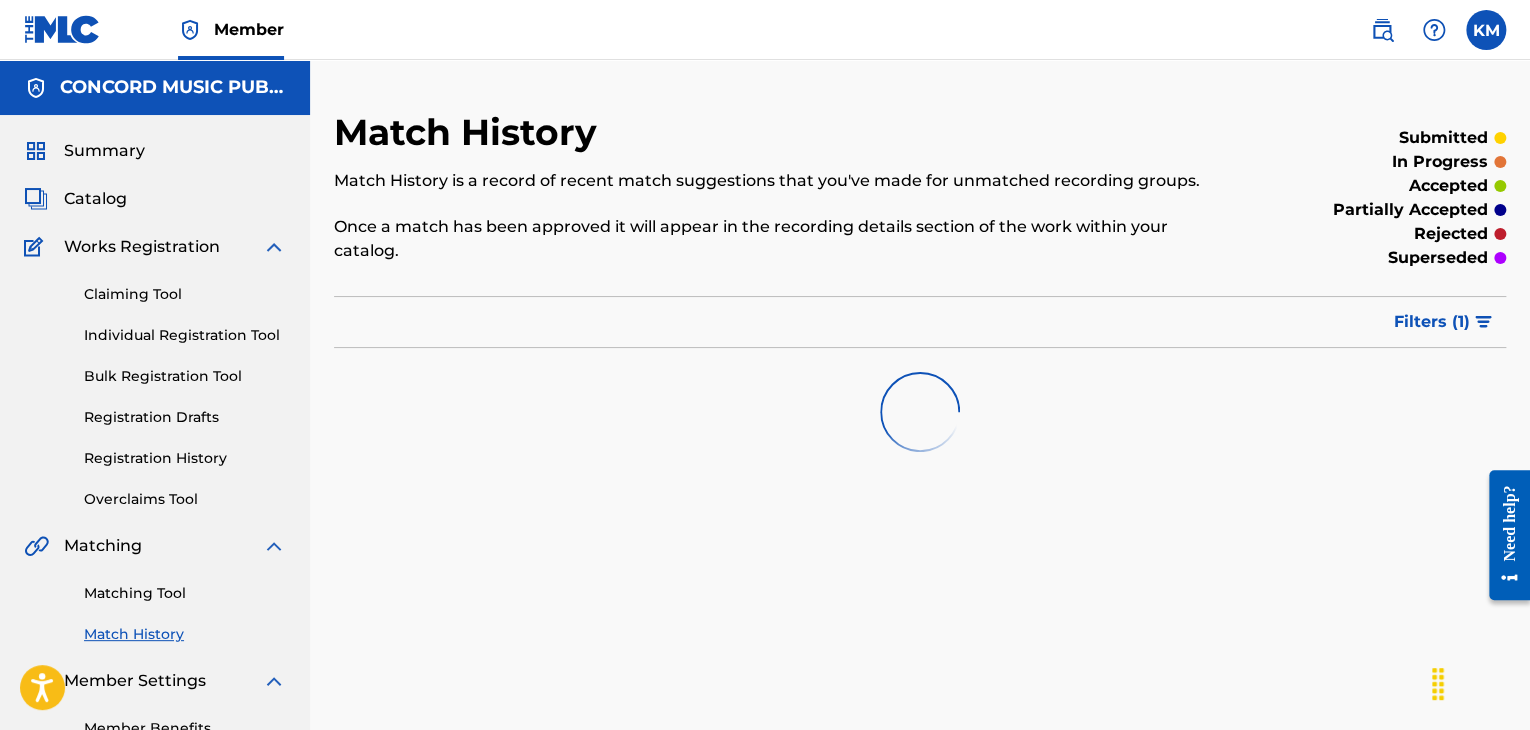click on "Matching Tool" at bounding box center (185, 593) 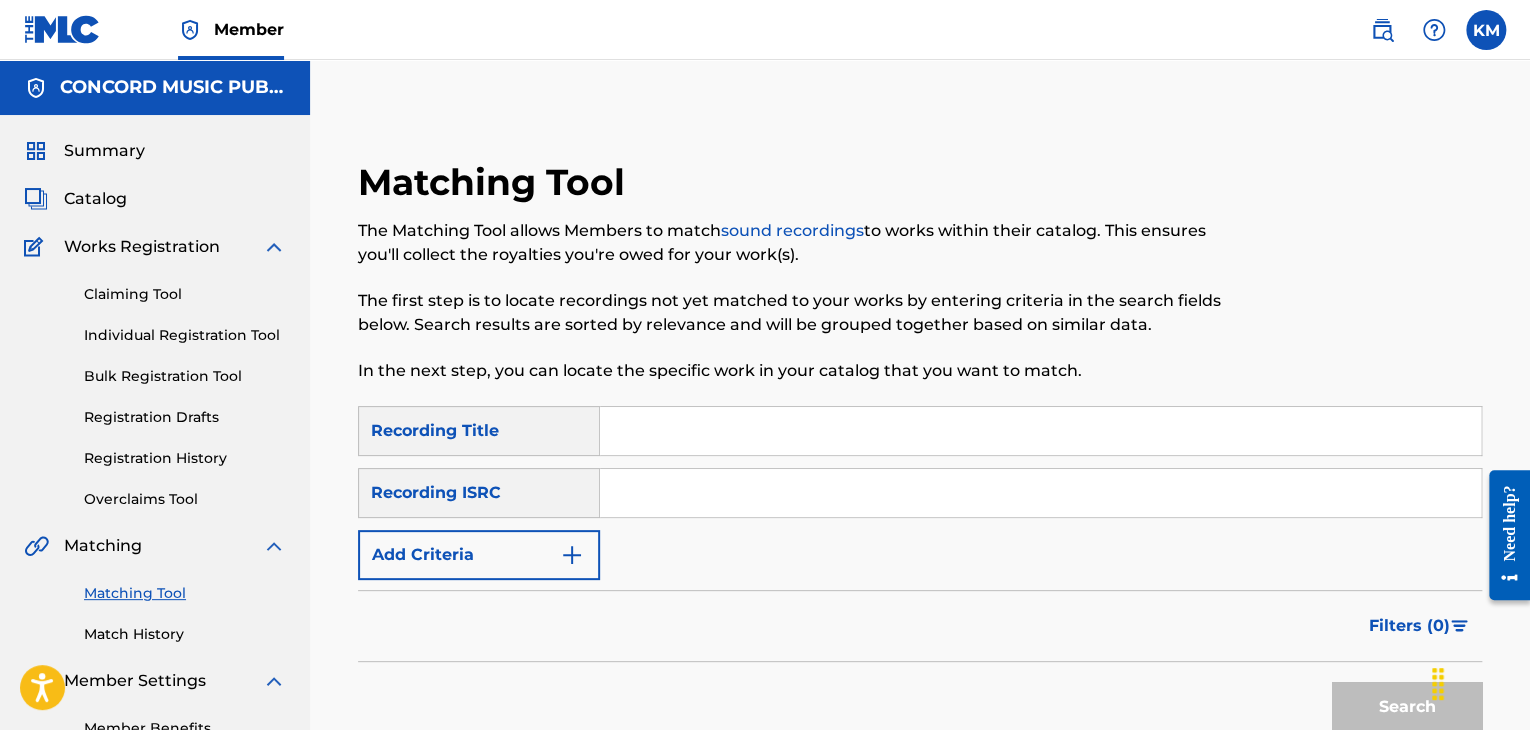 click at bounding box center (1040, 493) 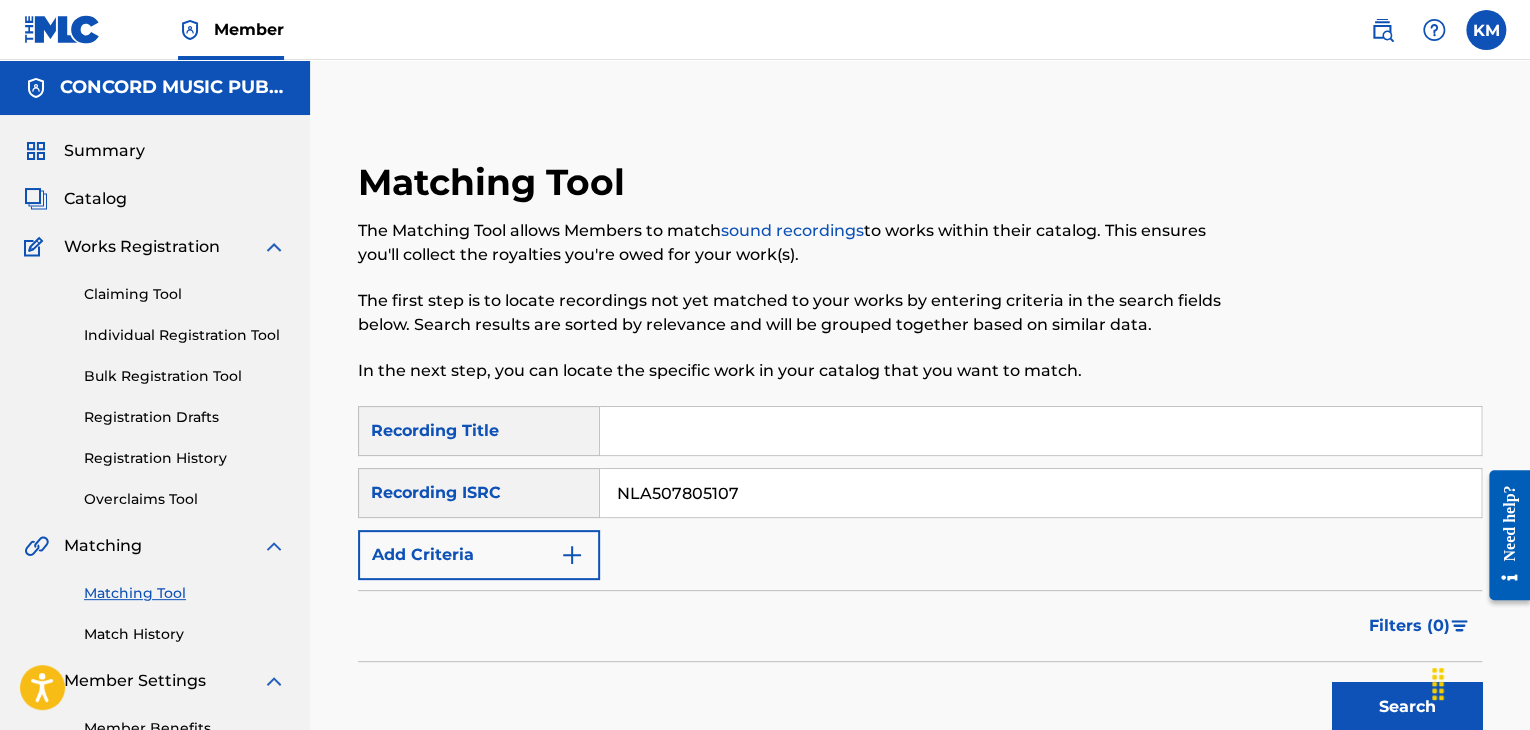 type on "NLA507805107" 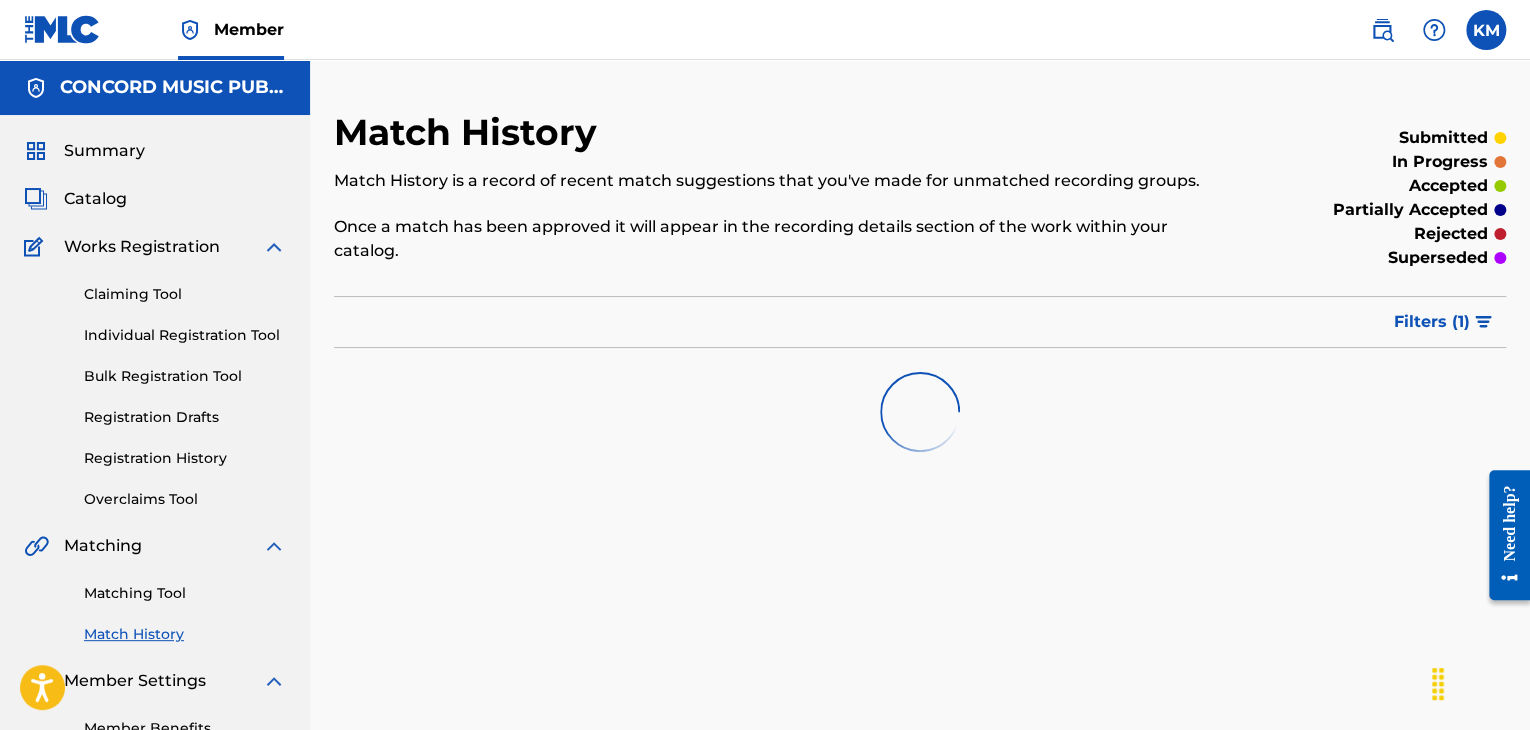 click on "Matching Tool" at bounding box center [185, 593] 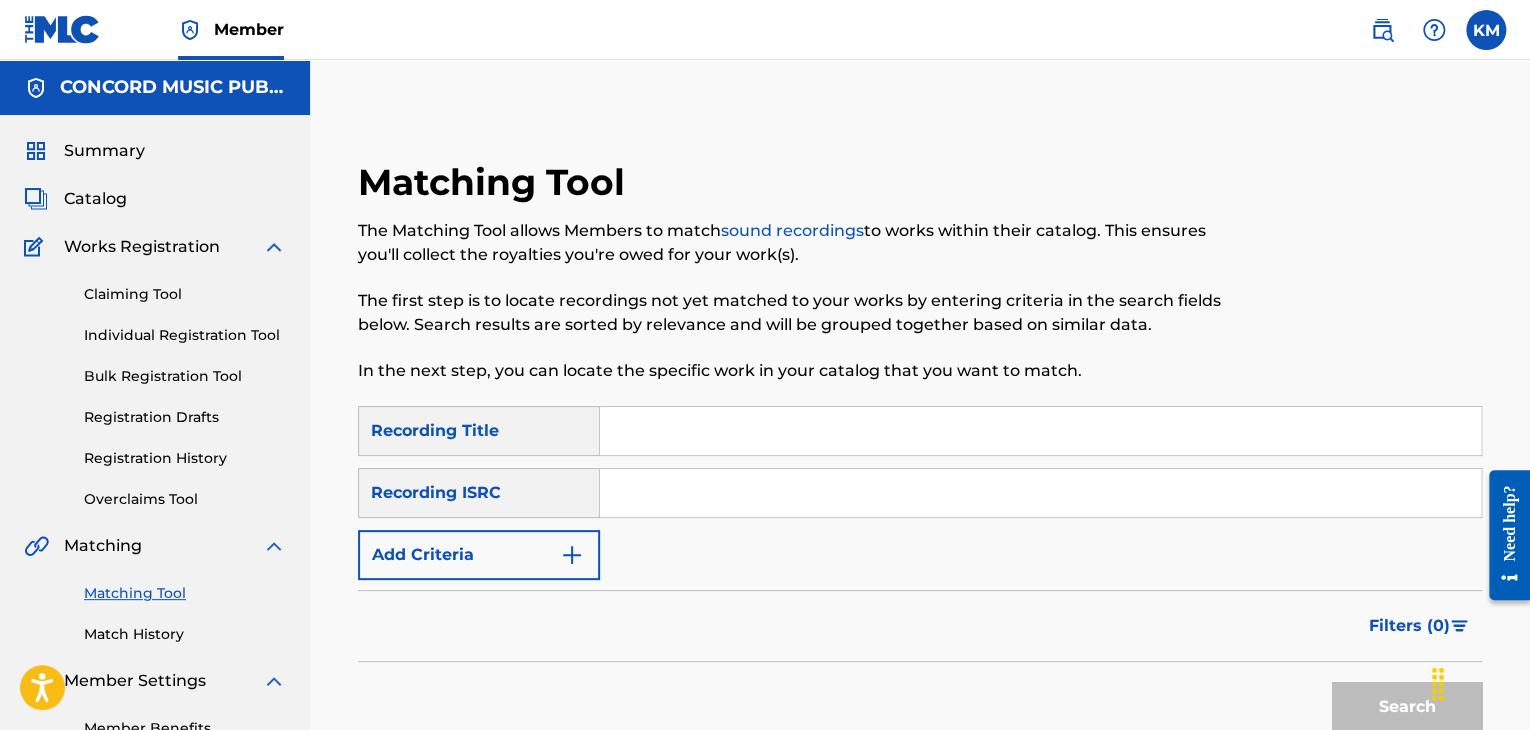 click at bounding box center [1040, 493] 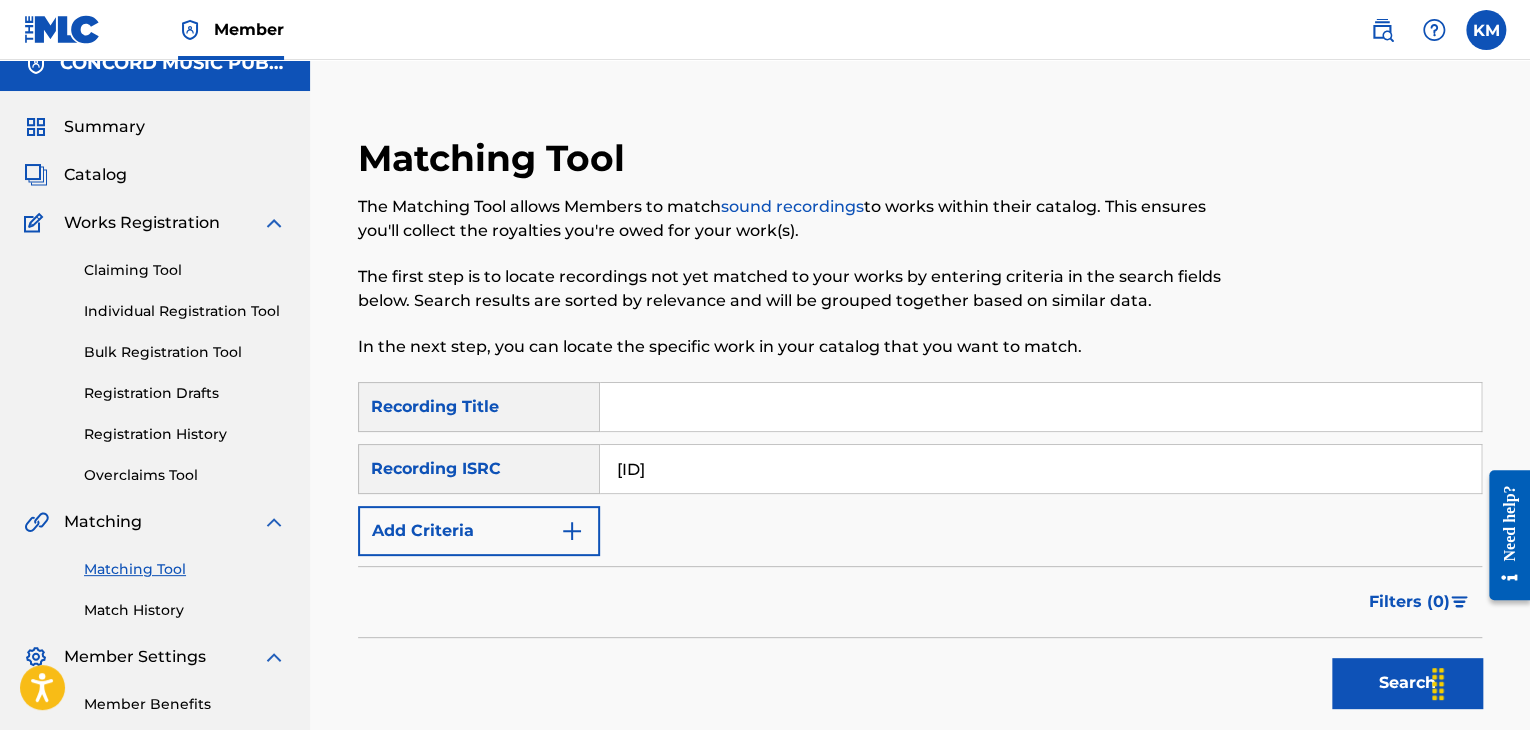 scroll, scrollTop: 200, scrollLeft: 0, axis: vertical 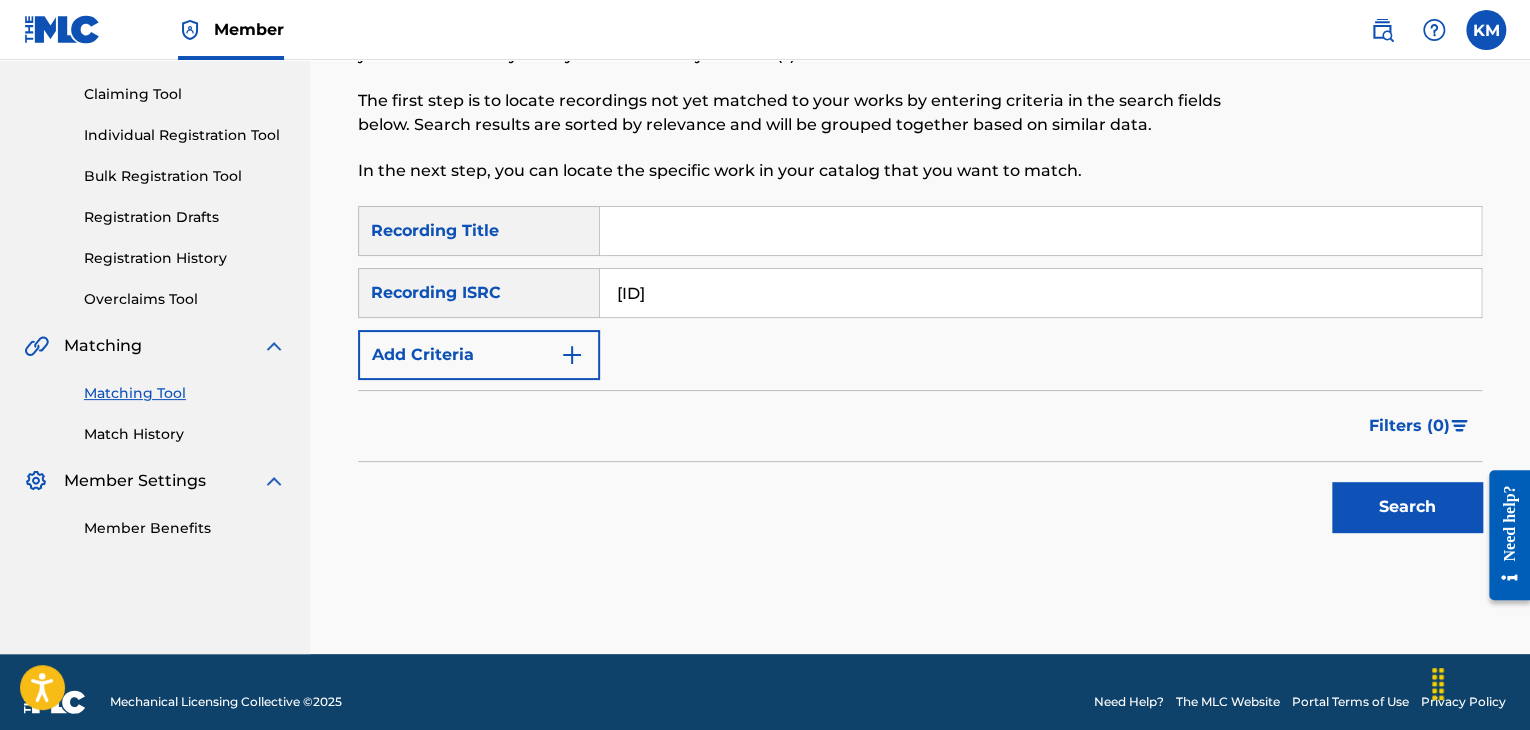 type on "[ID]" 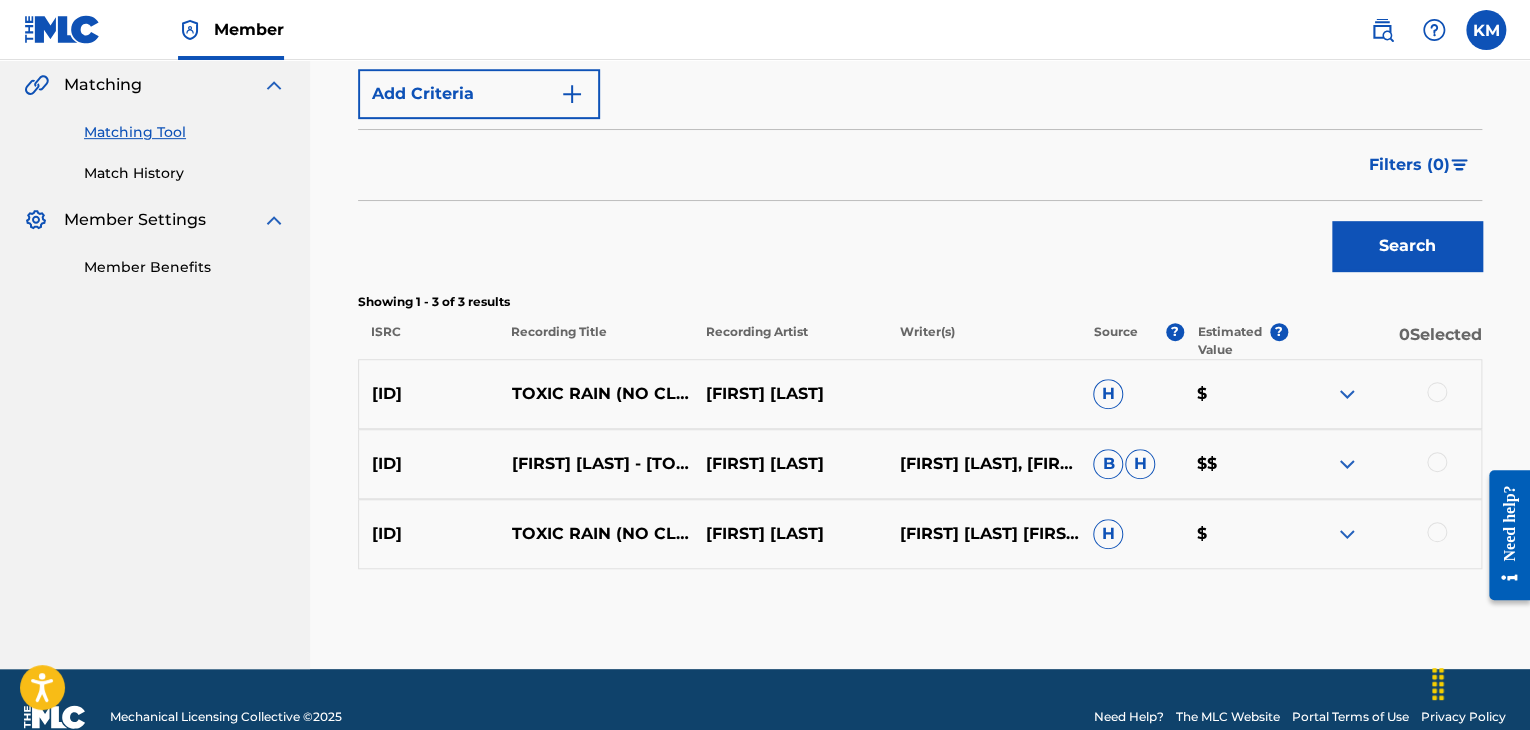 scroll, scrollTop: 496, scrollLeft: 0, axis: vertical 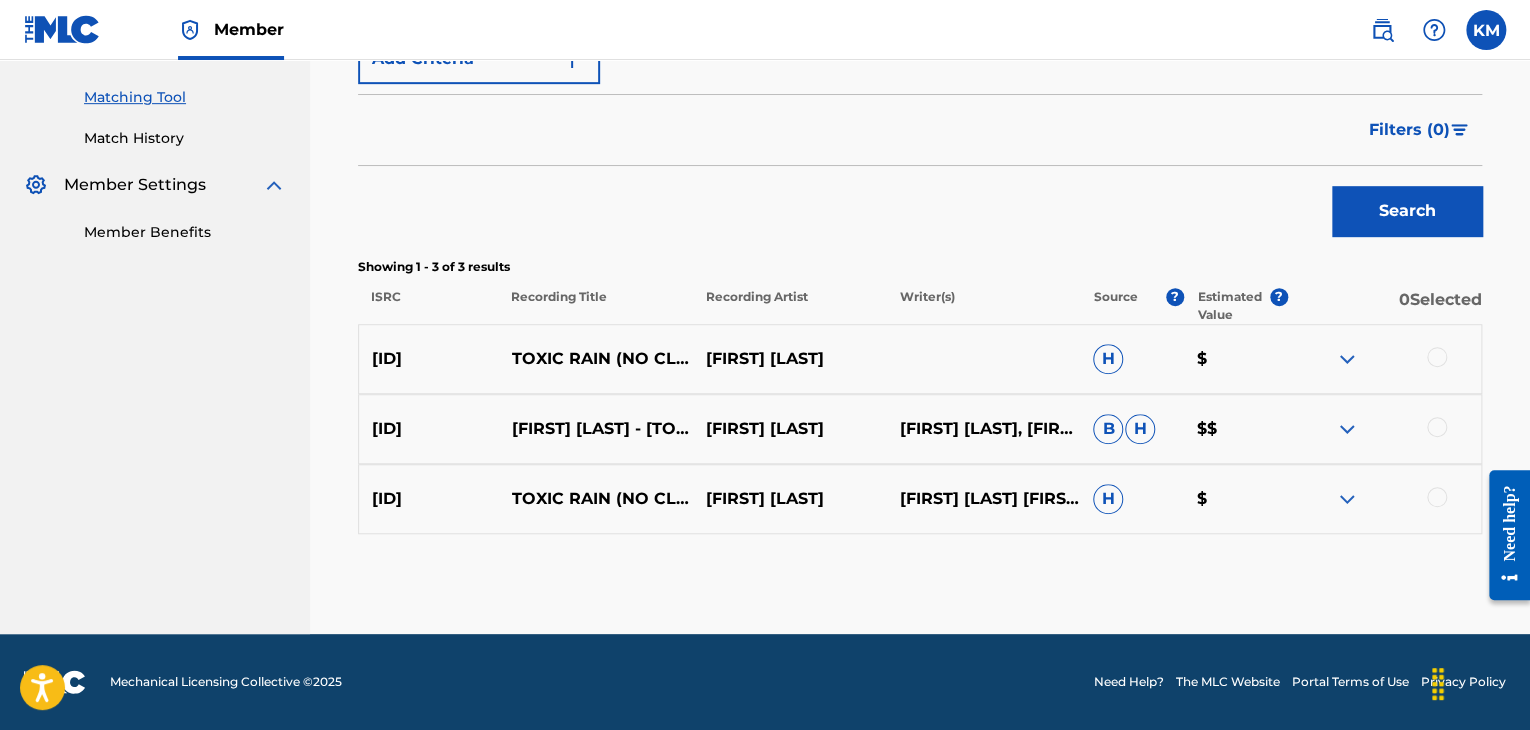 click at bounding box center [1437, 497] 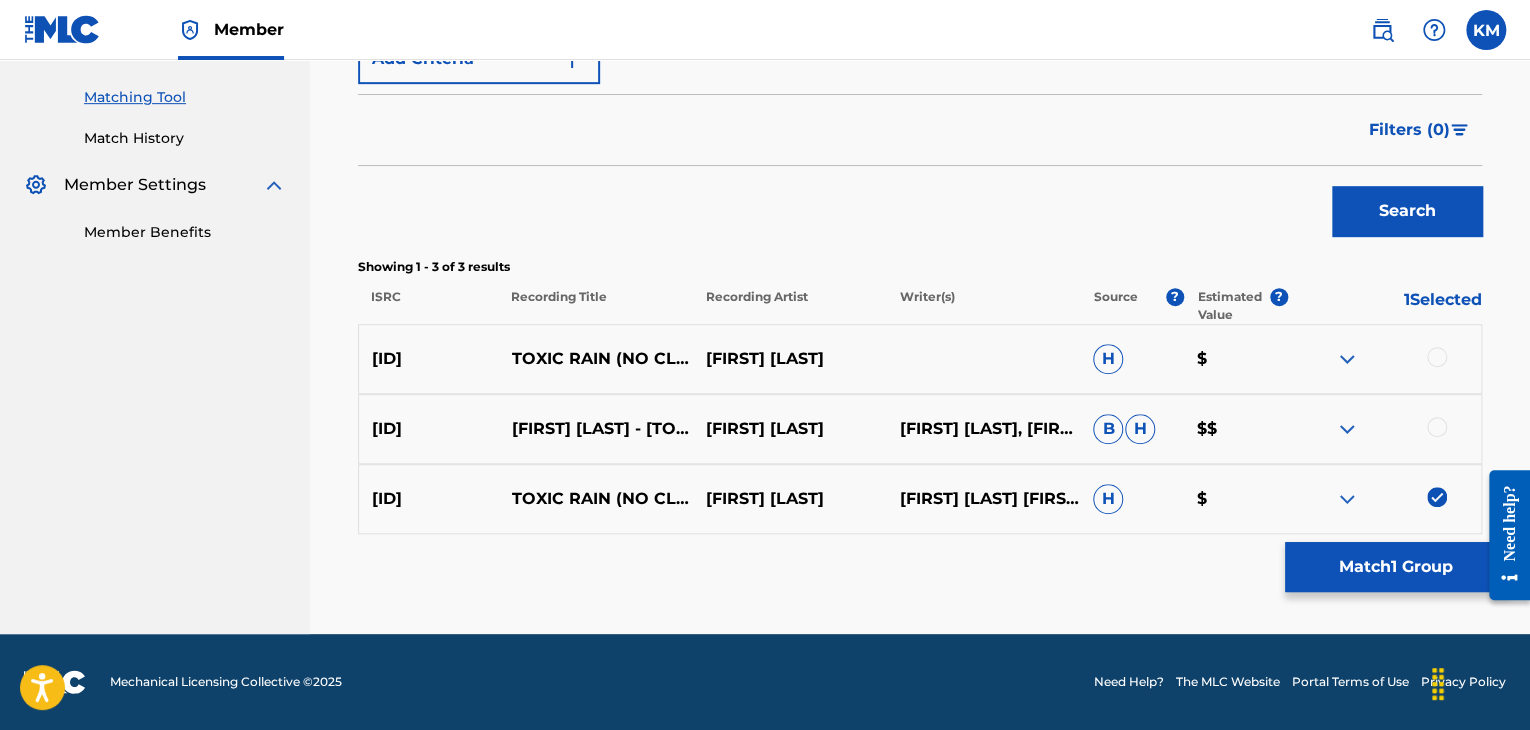 click at bounding box center (1437, 427) 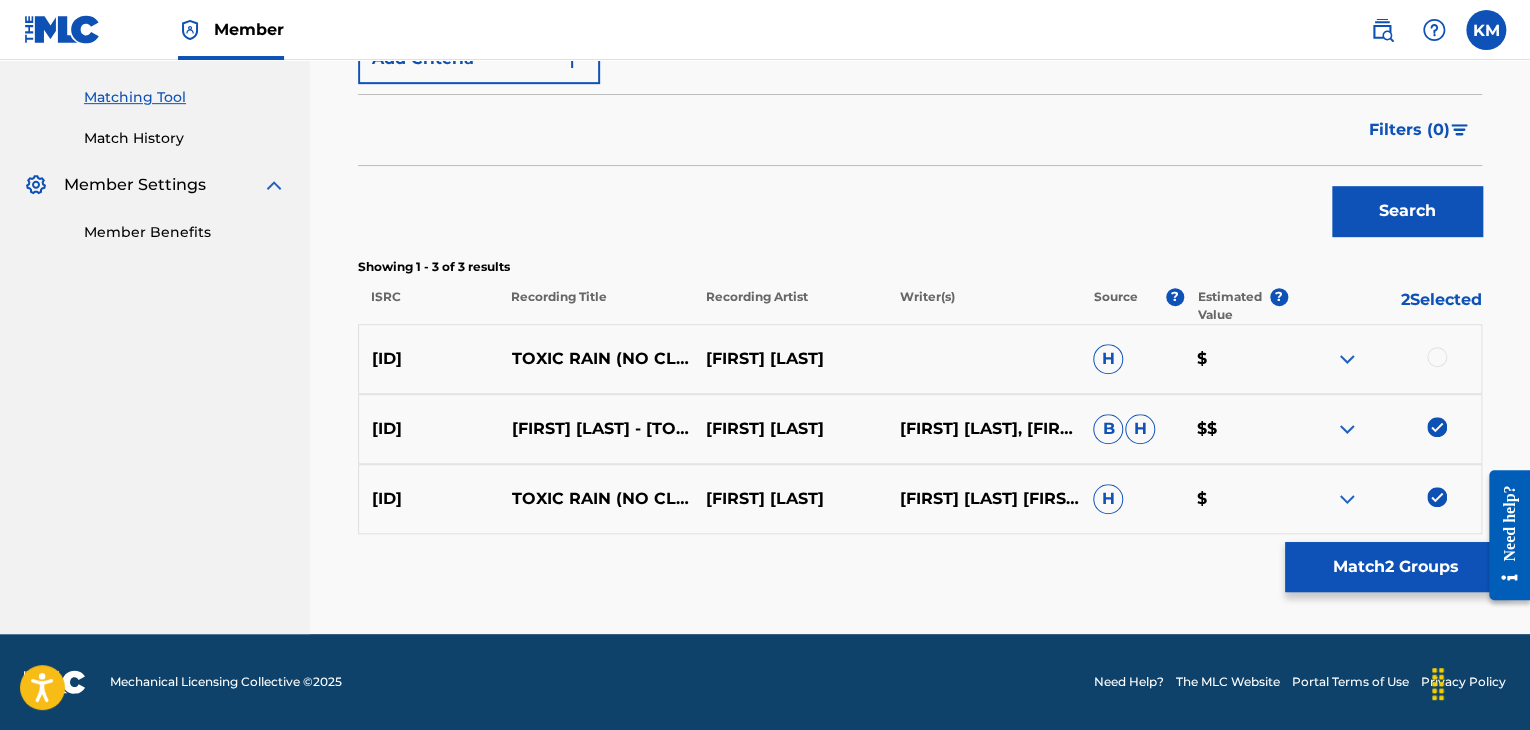 click at bounding box center [1437, 357] 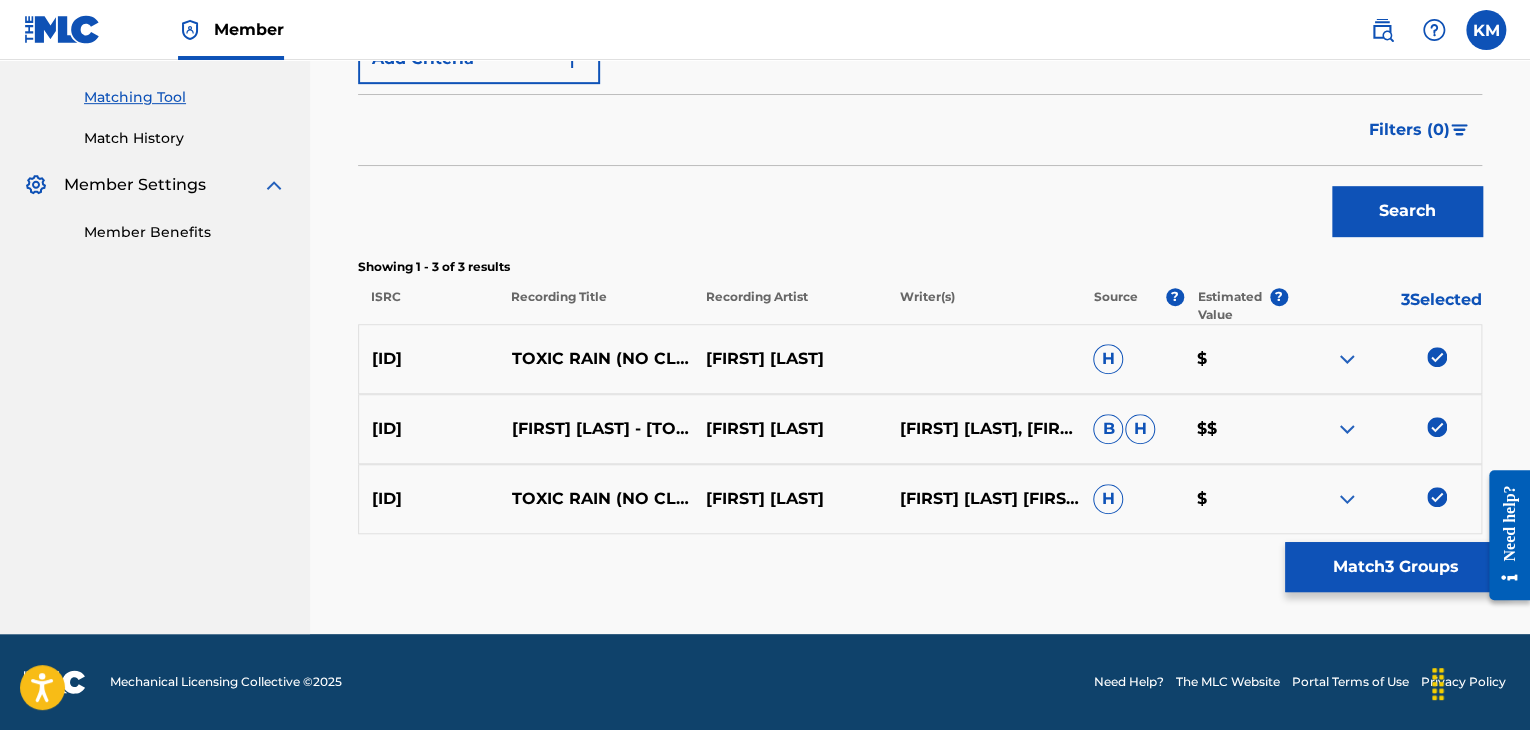 click on "Match  3 Groups" at bounding box center (1395, 567) 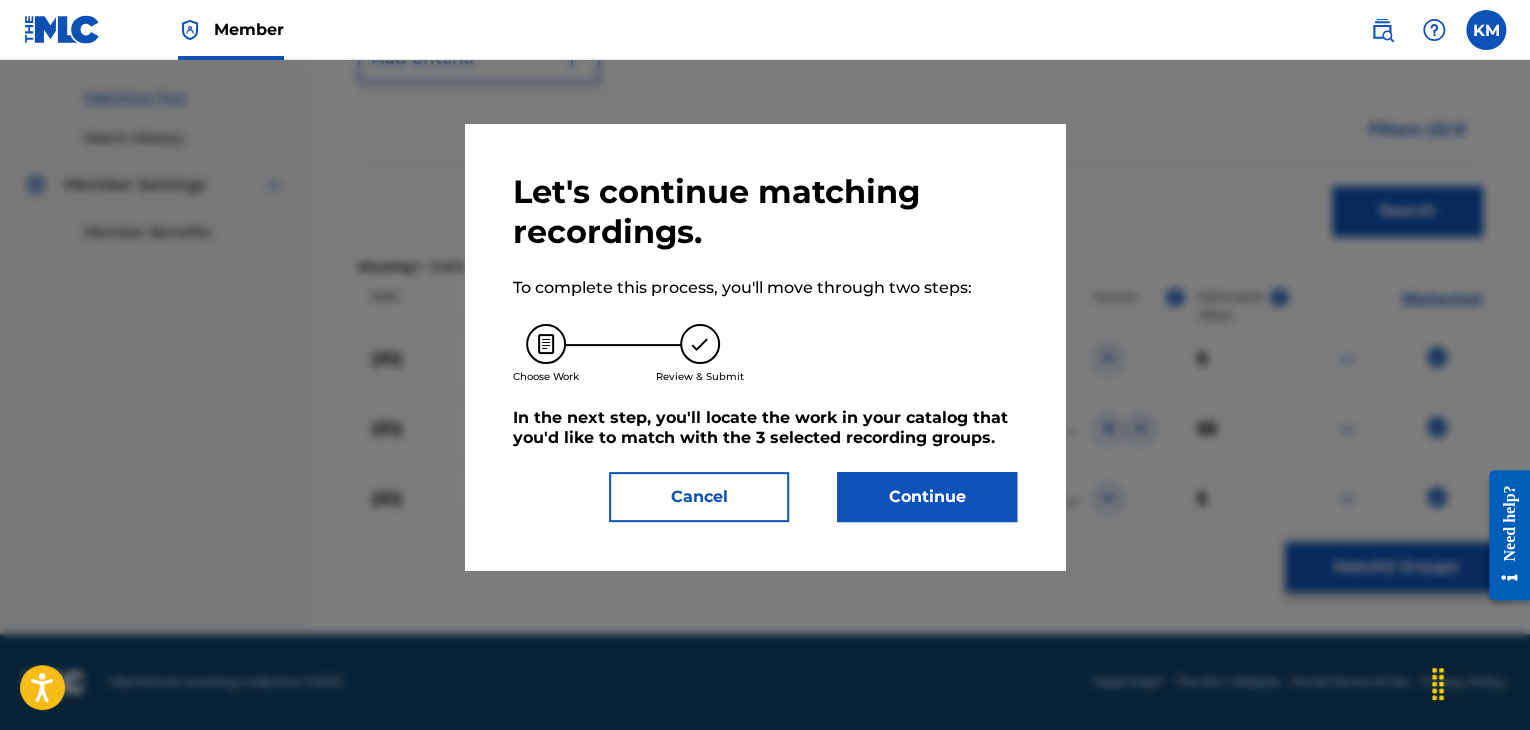 click on "Continue" at bounding box center [927, 497] 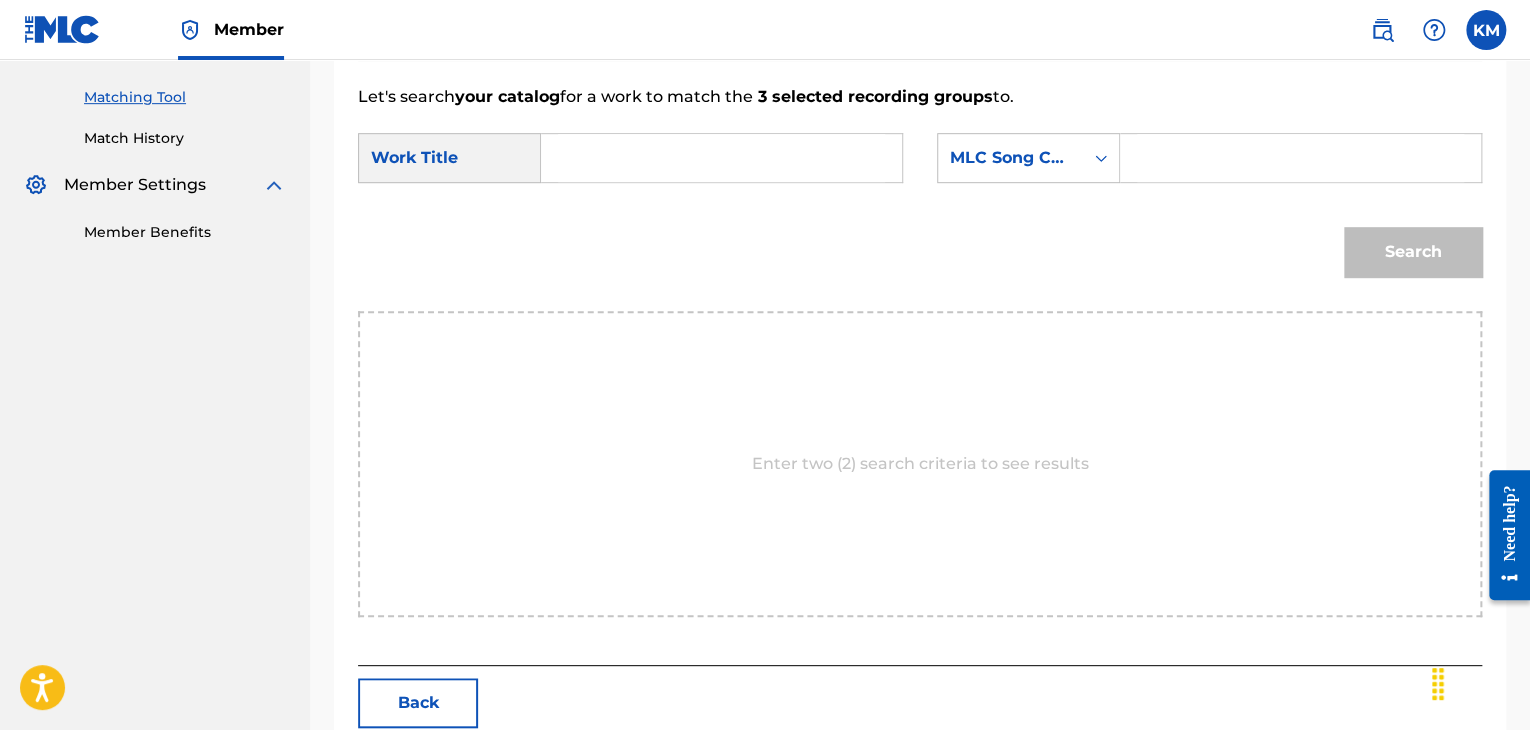 click at bounding box center [721, 158] 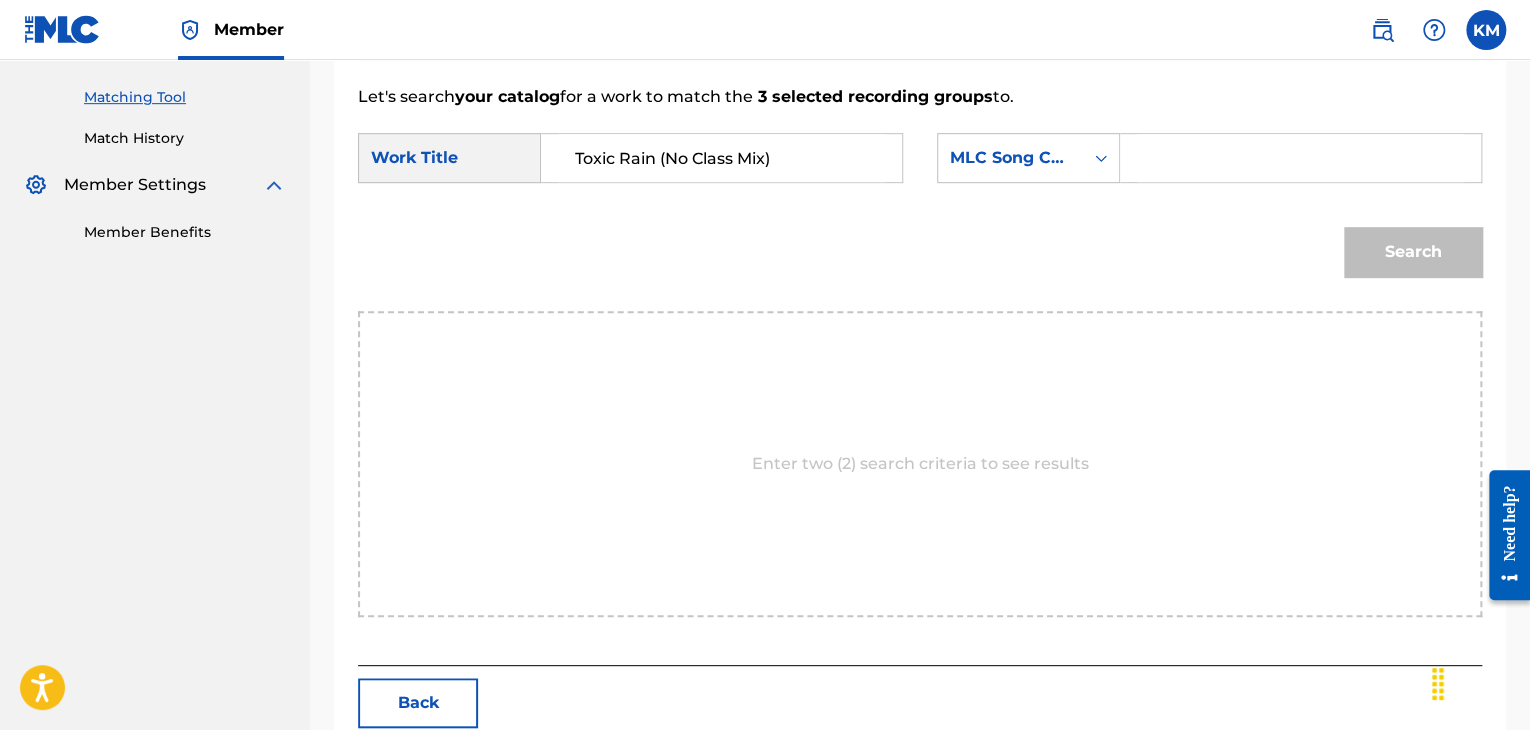 type on "Toxic Rain (No Class Mix)" 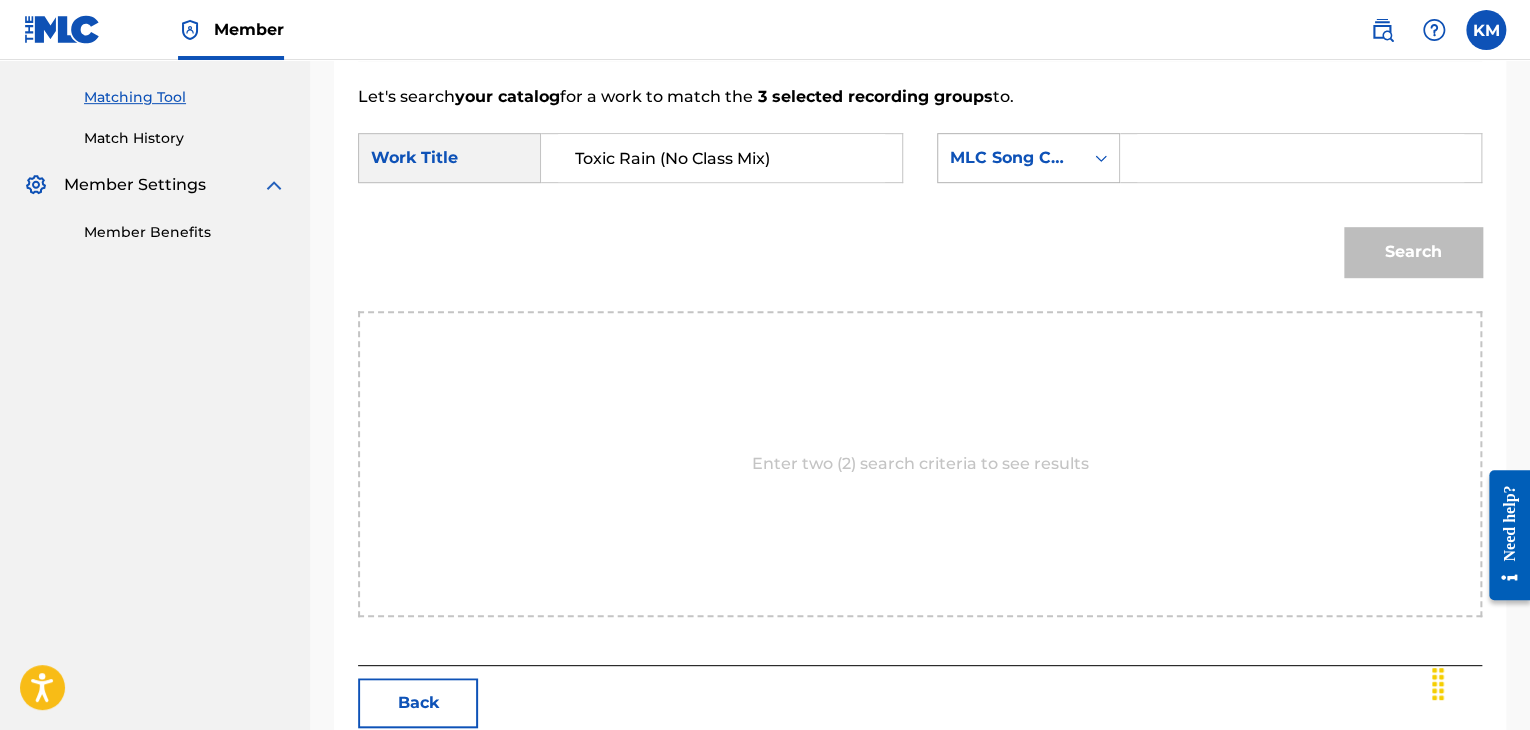 click at bounding box center [1101, 158] 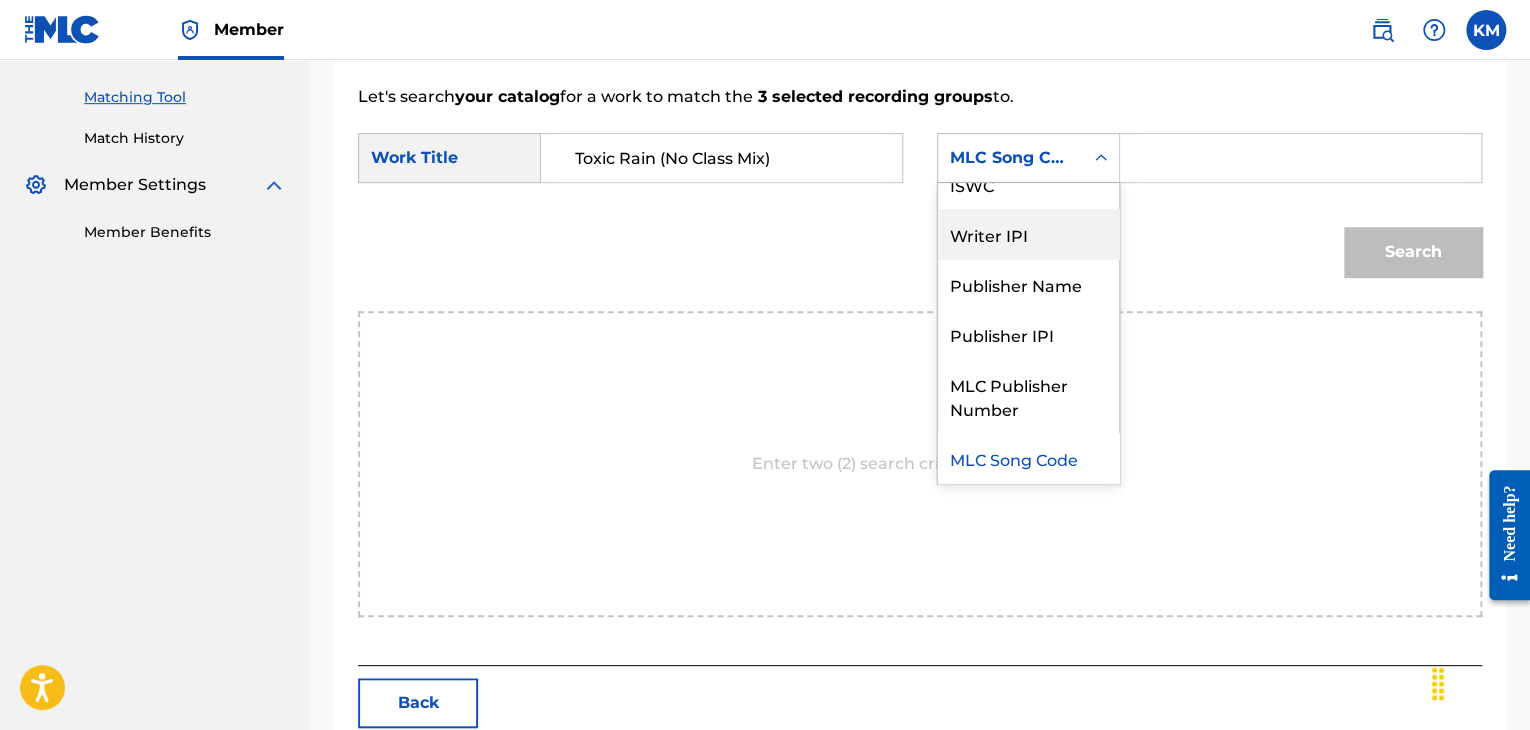 scroll, scrollTop: 0, scrollLeft: 0, axis: both 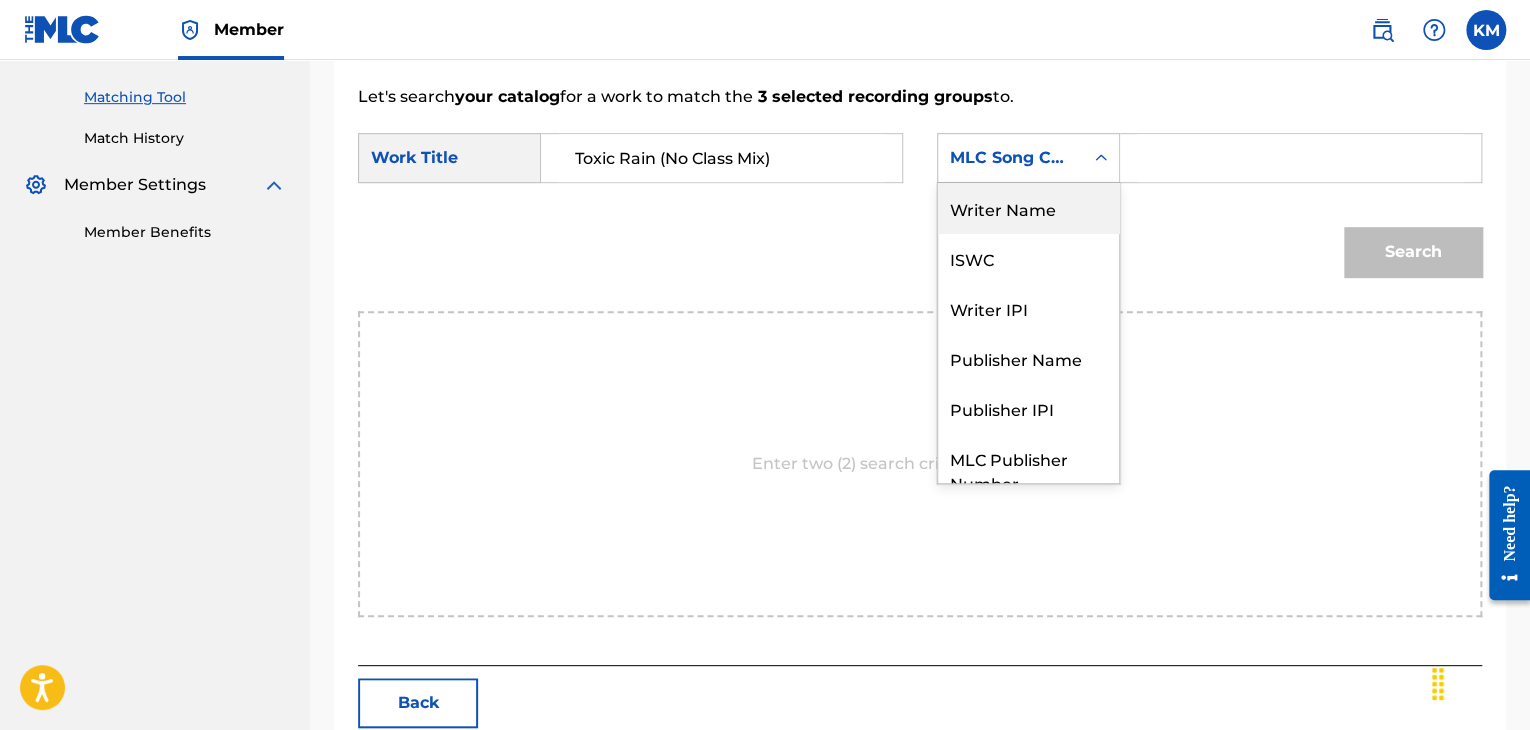 click on "Writer Name" at bounding box center [1028, 208] 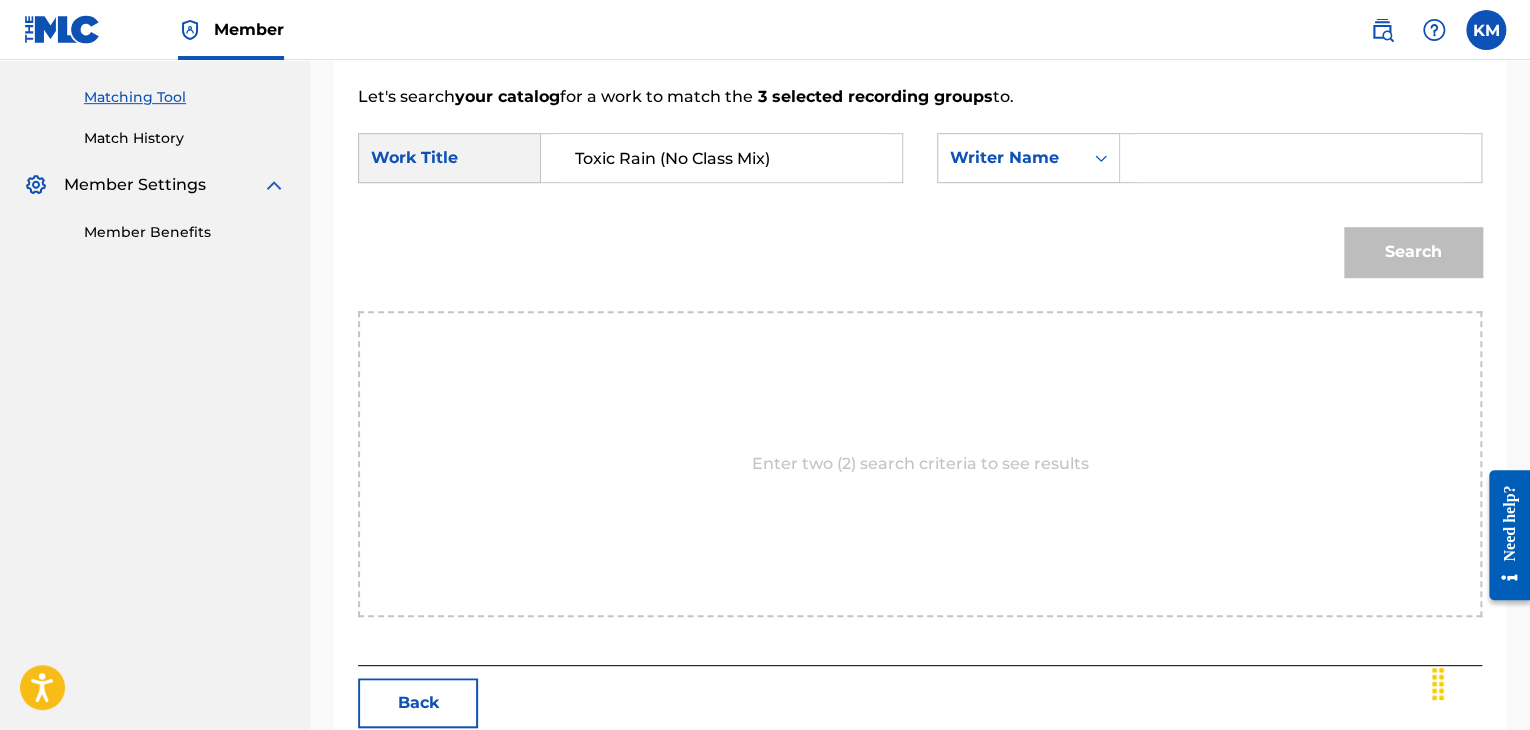 click at bounding box center (1301, 158) 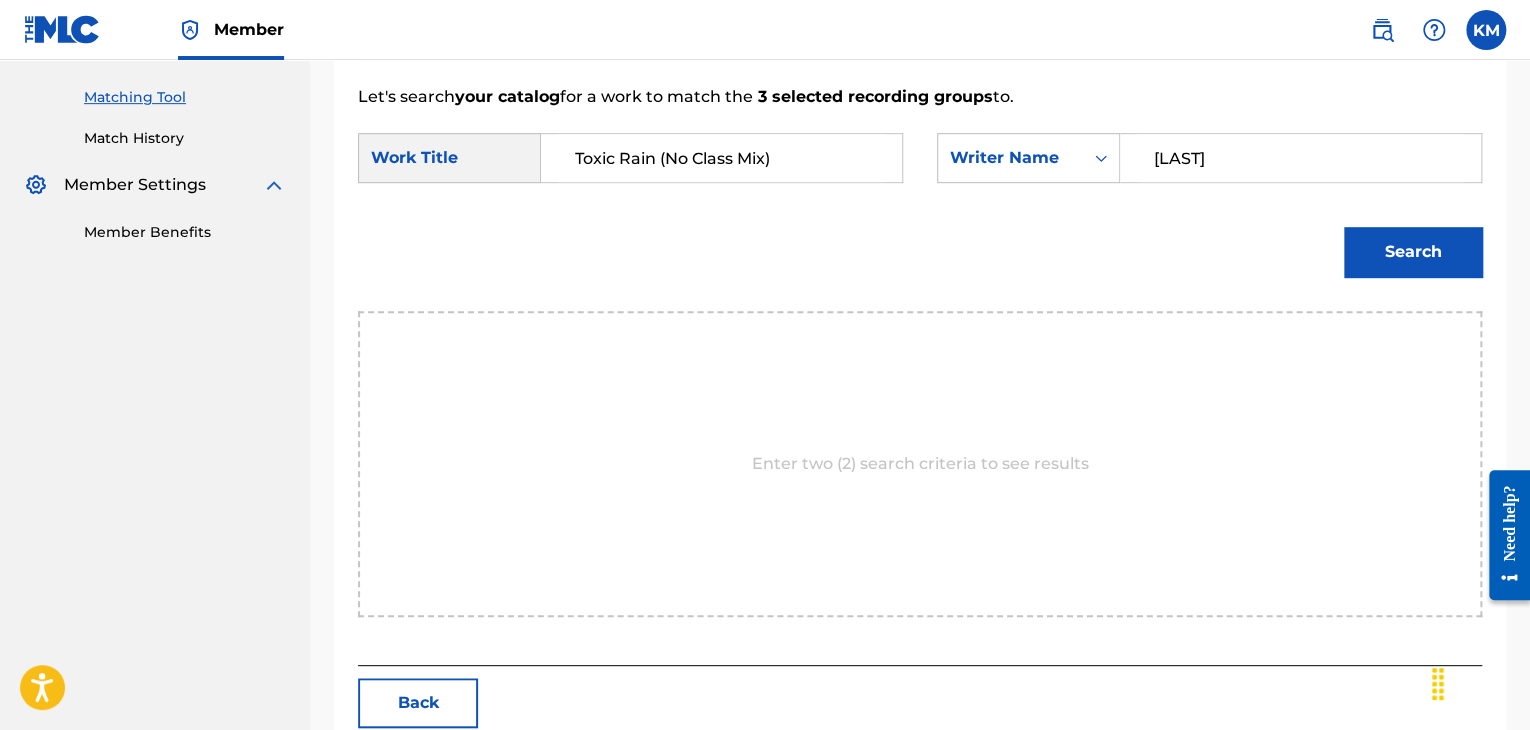 click on "Search" at bounding box center (1413, 252) 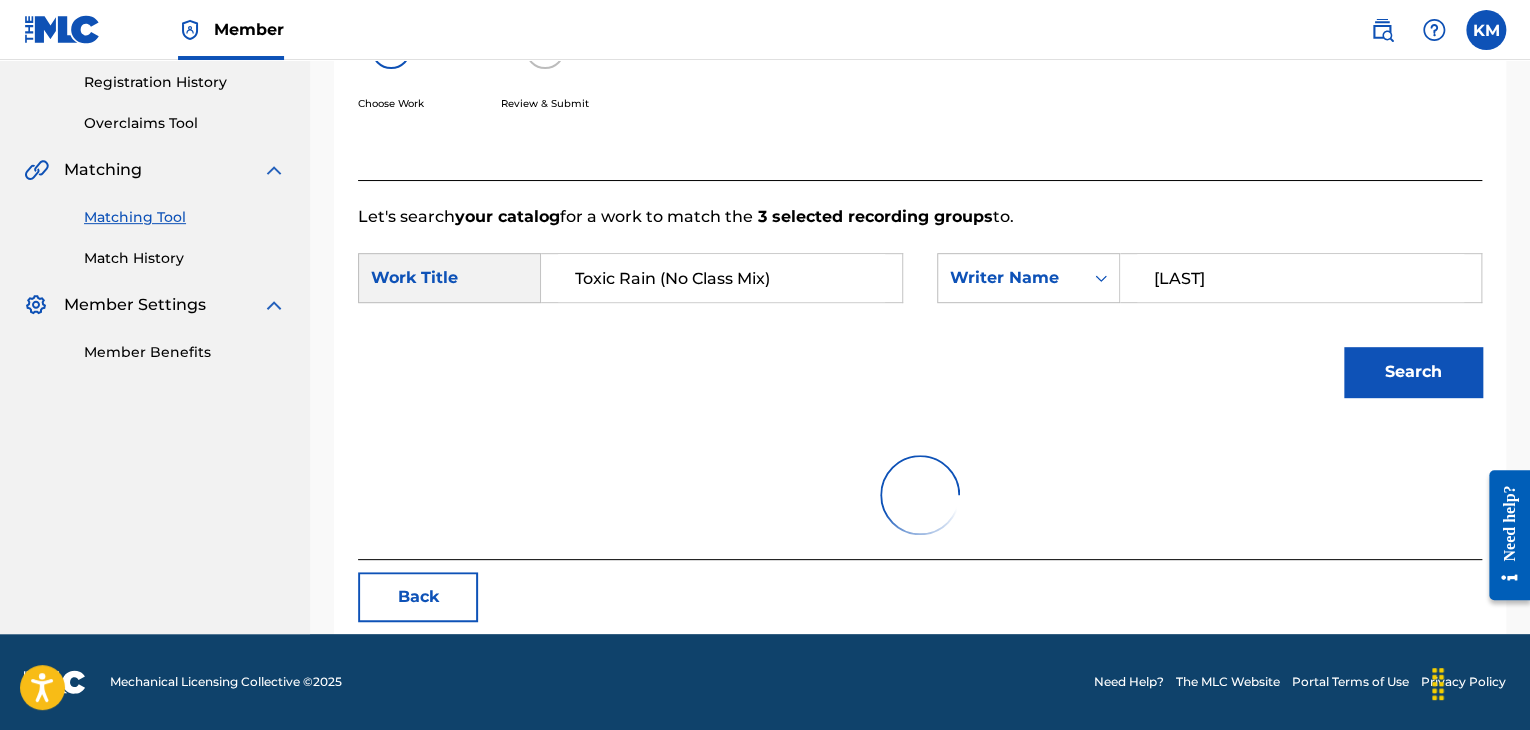 scroll, scrollTop: 290, scrollLeft: 0, axis: vertical 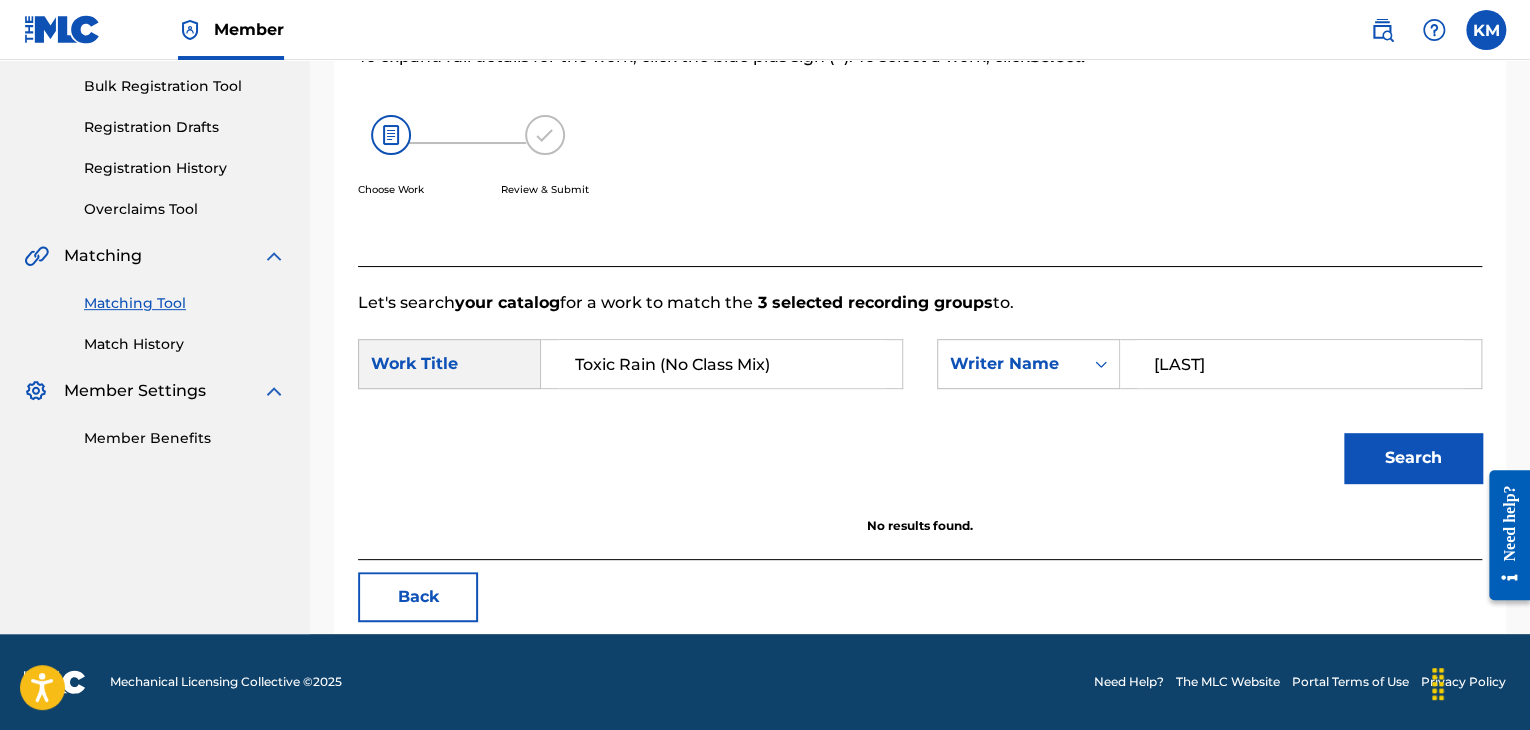 click on "[LAST]" at bounding box center (1300, 364) 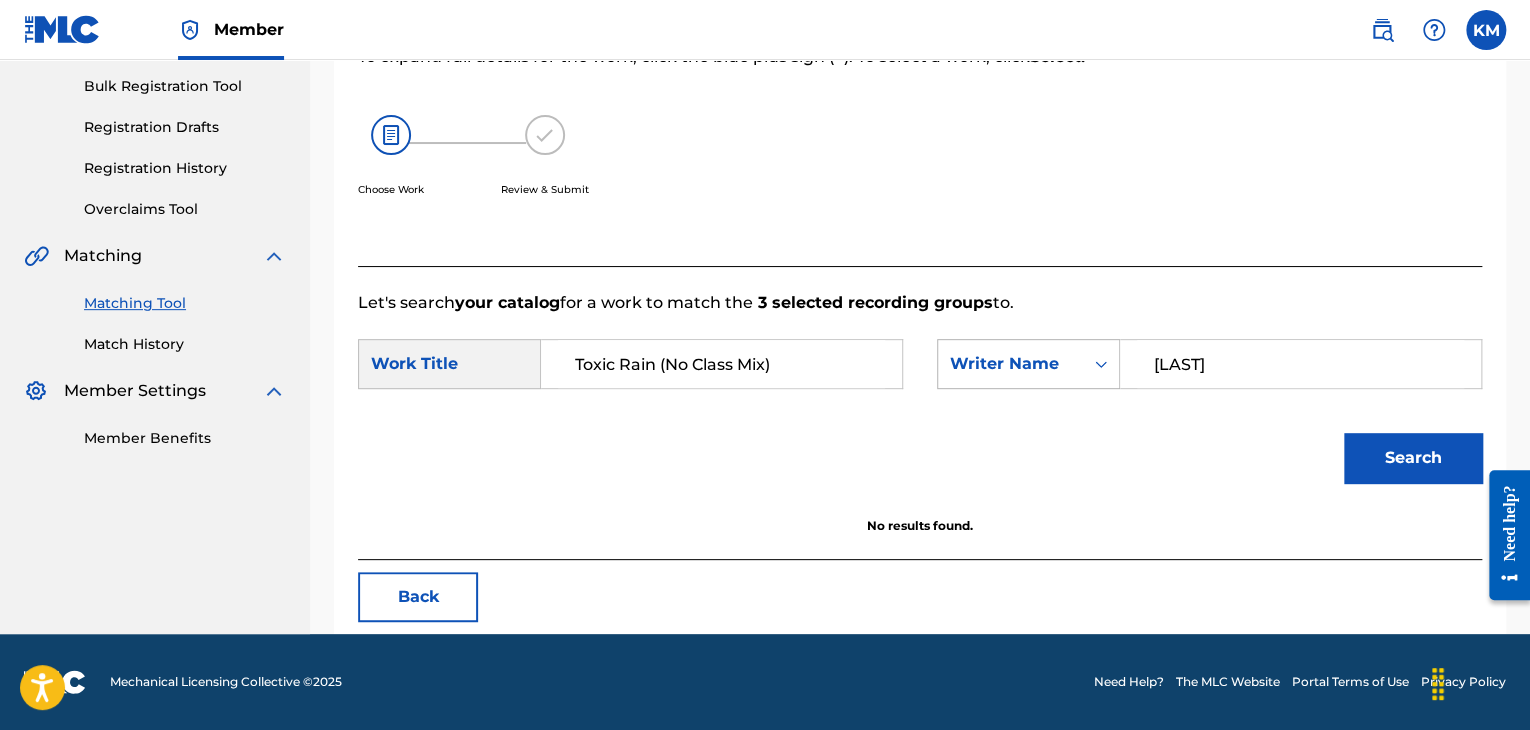 drag, startPoint x: 1228, startPoint y: 363, endPoint x: 1072, endPoint y: 365, distance: 156.01282 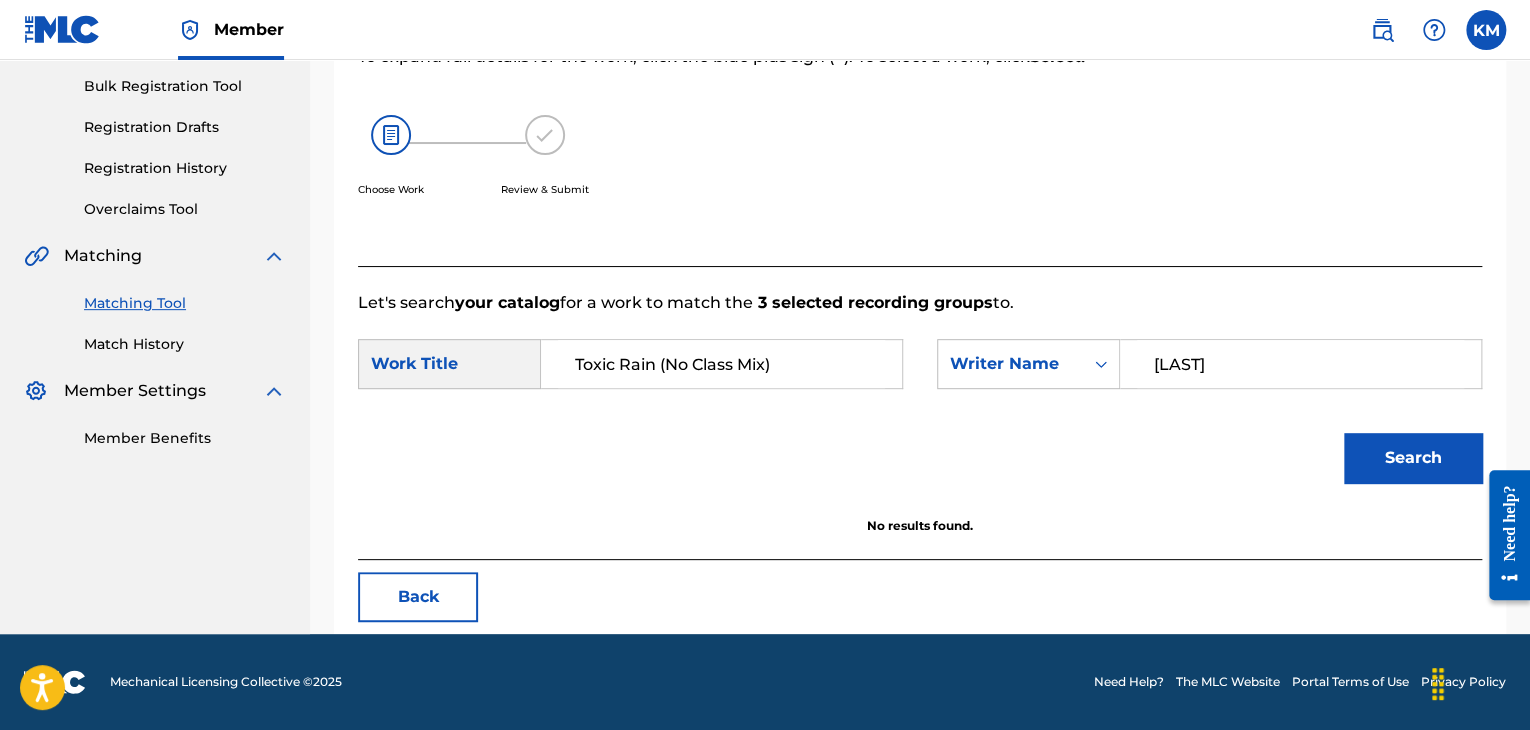 click on "Search" at bounding box center [1413, 458] 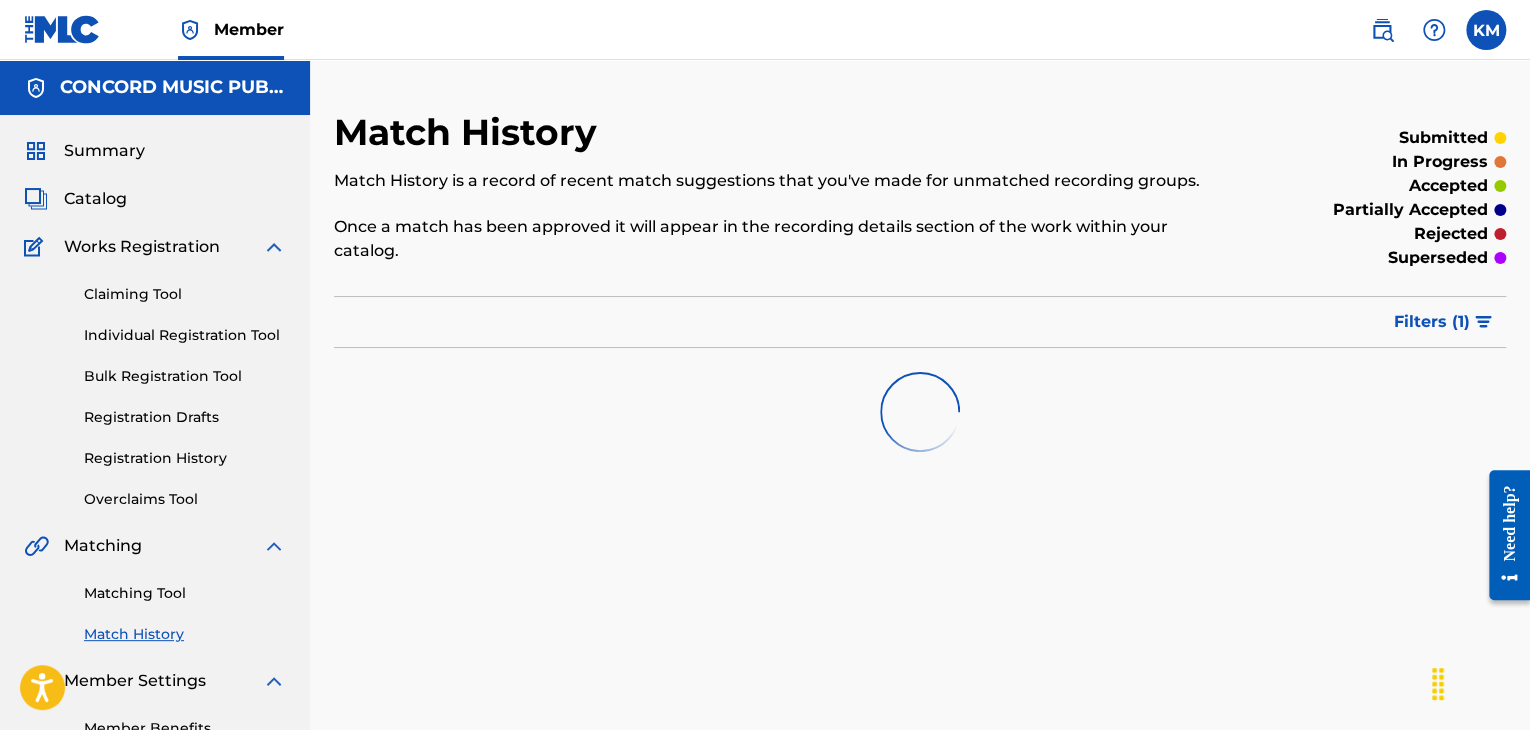 click on "Matching Tool Match History" at bounding box center [155, 601] 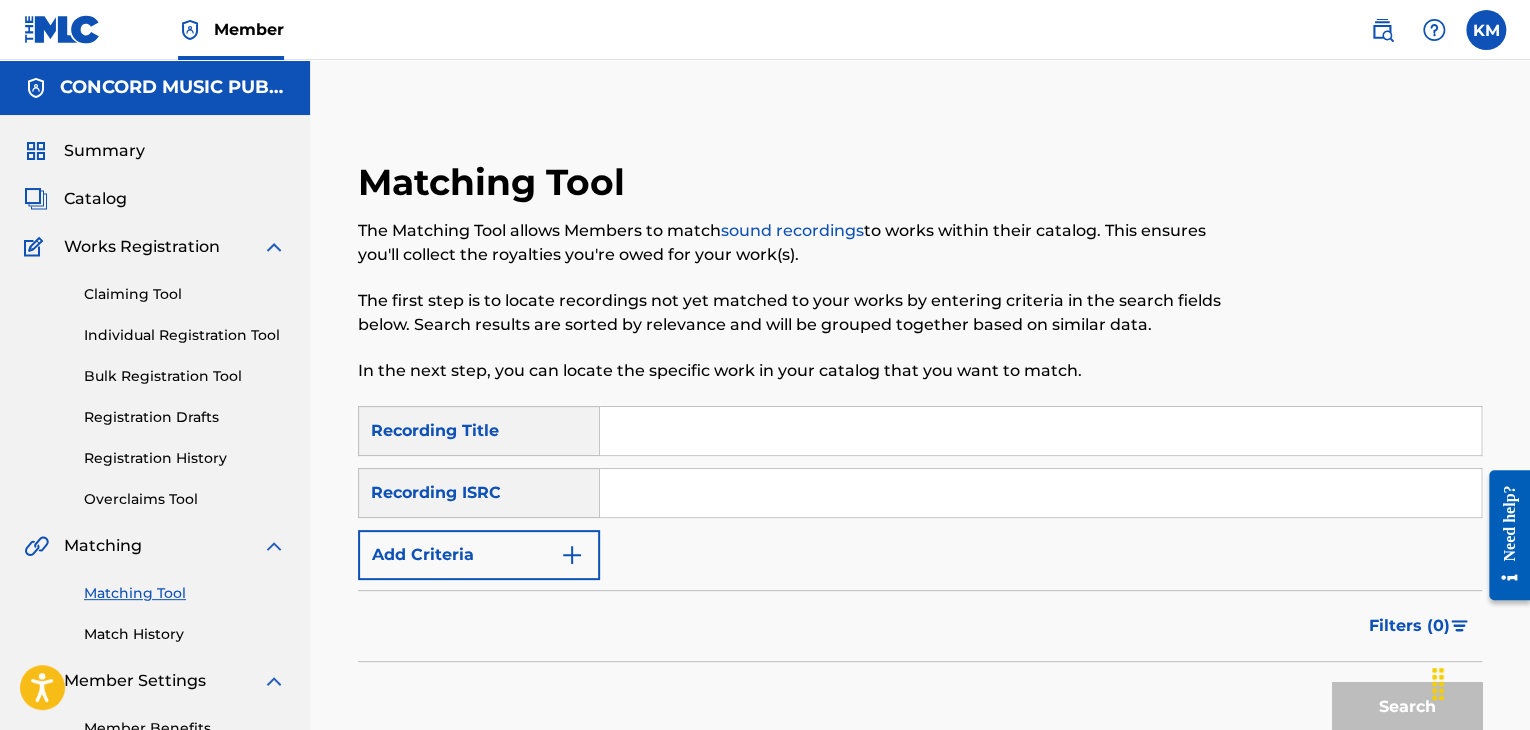 paste on "[ID]" 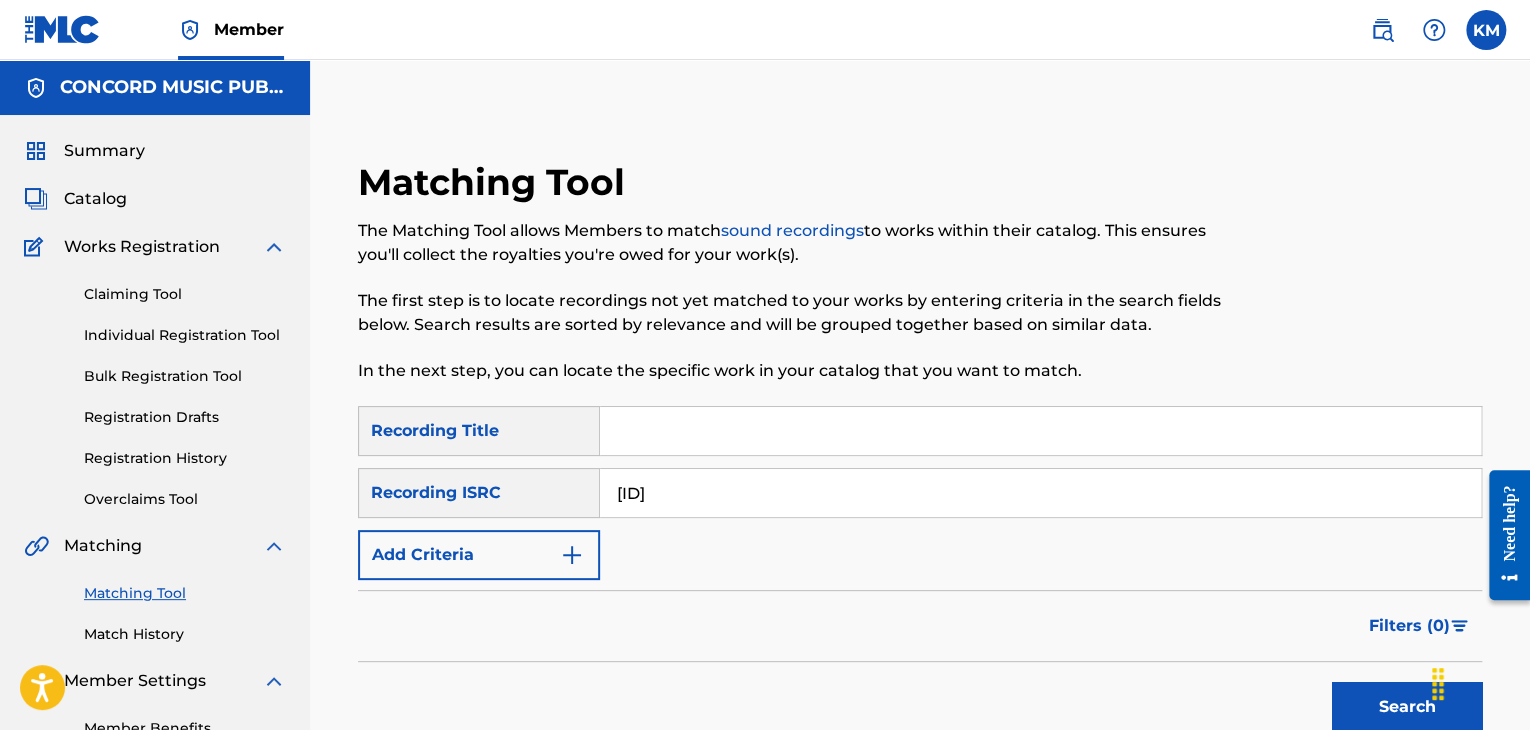 type on "[ID]" 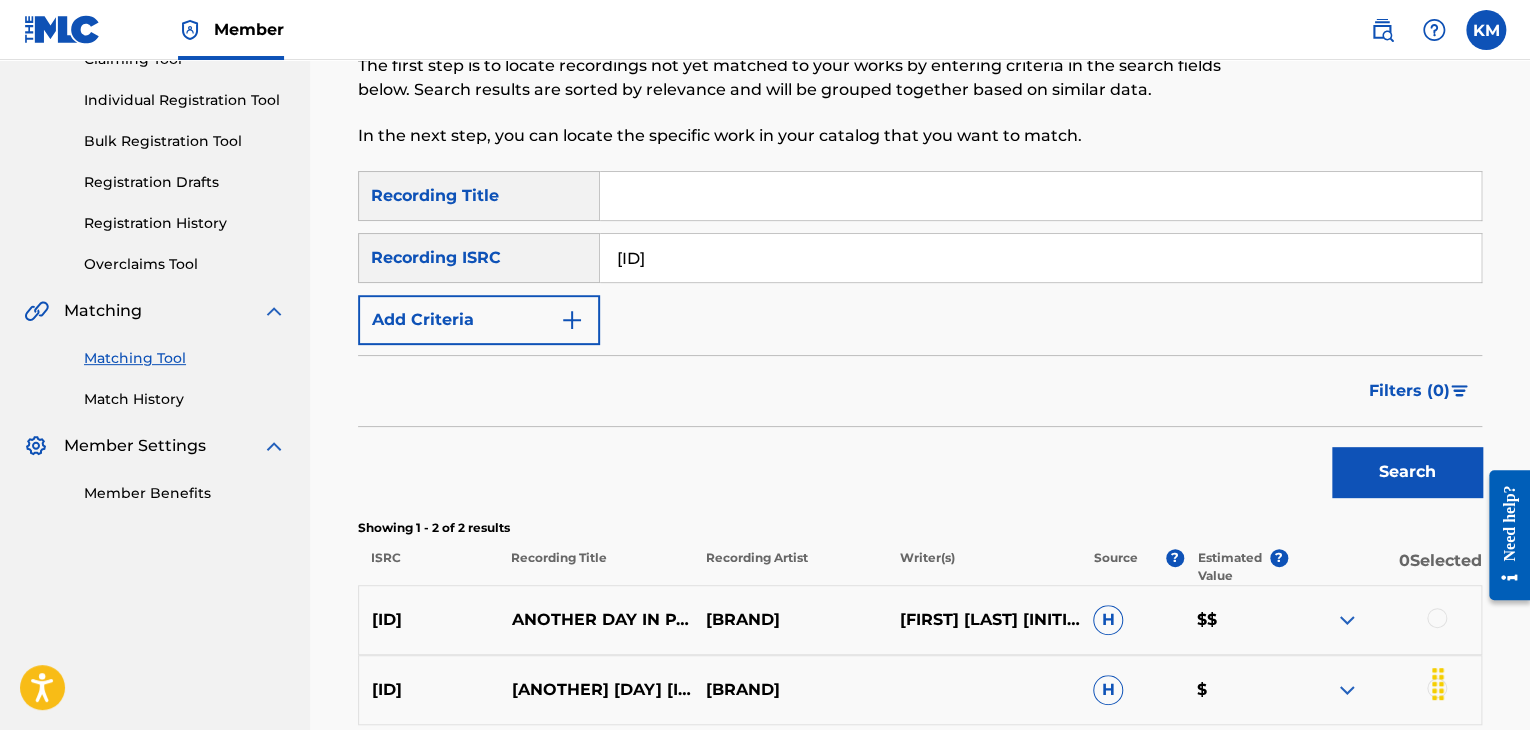 scroll, scrollTop: 400, scrollLeft: 0, axis: vertical 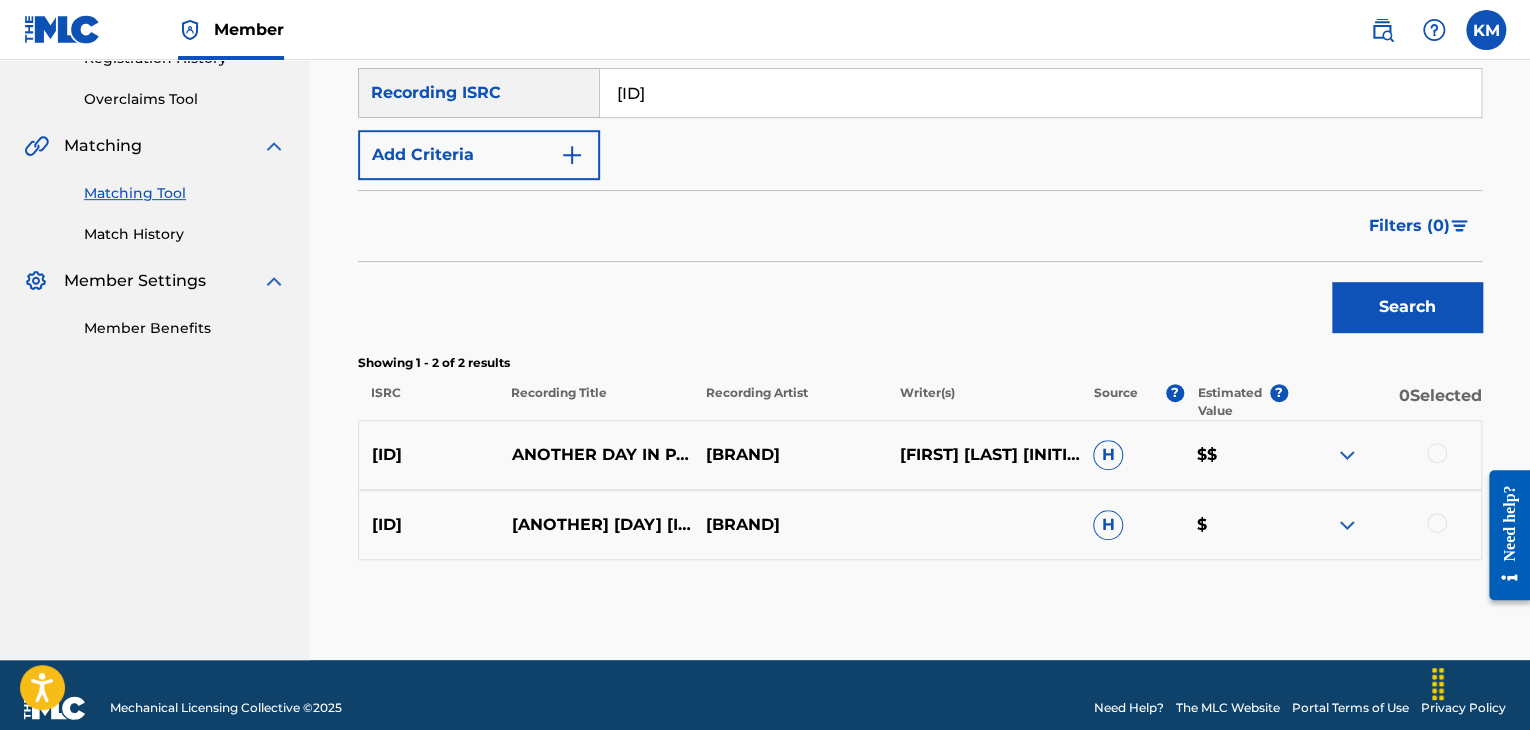 click at bounding box center (1437, 523) 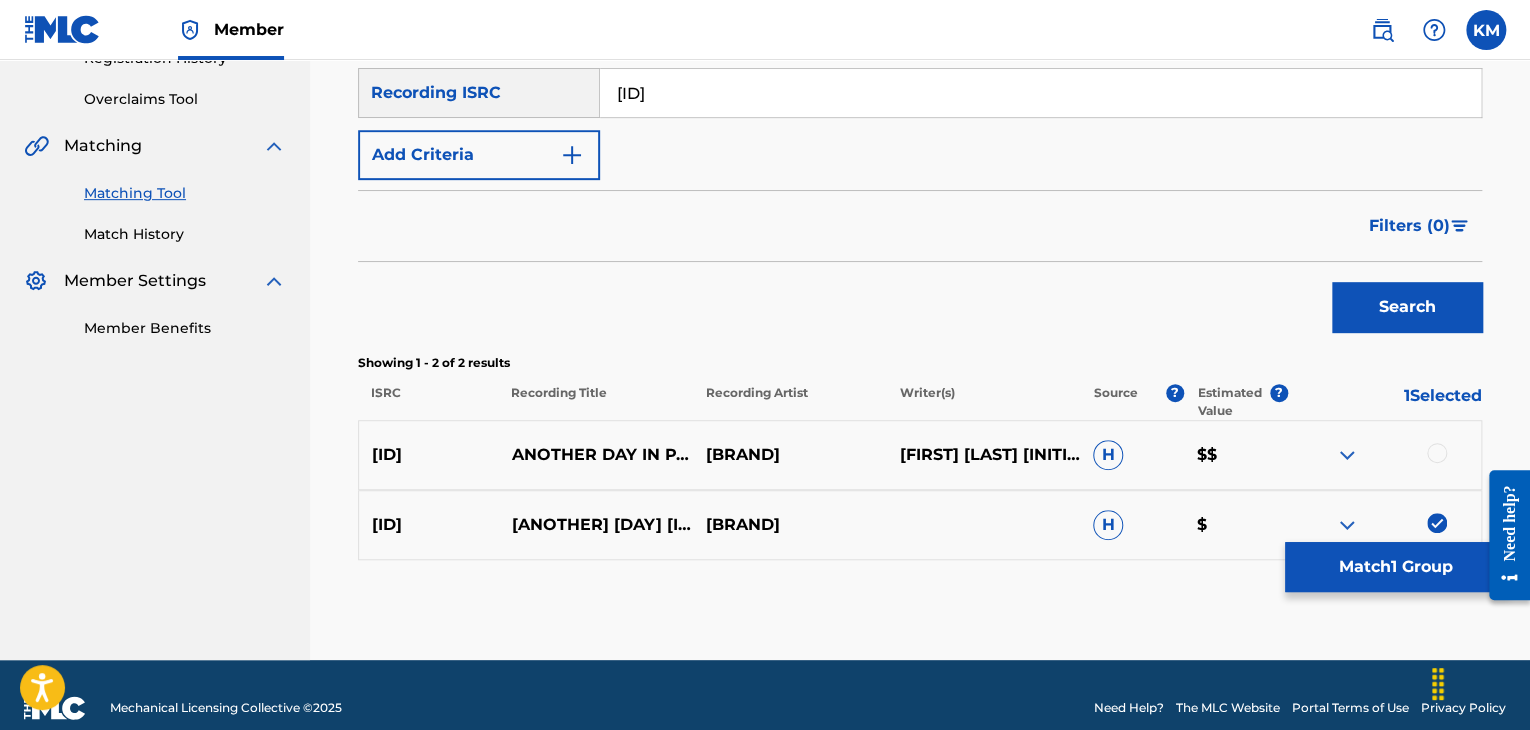 click at bounding box center [1437, 453] 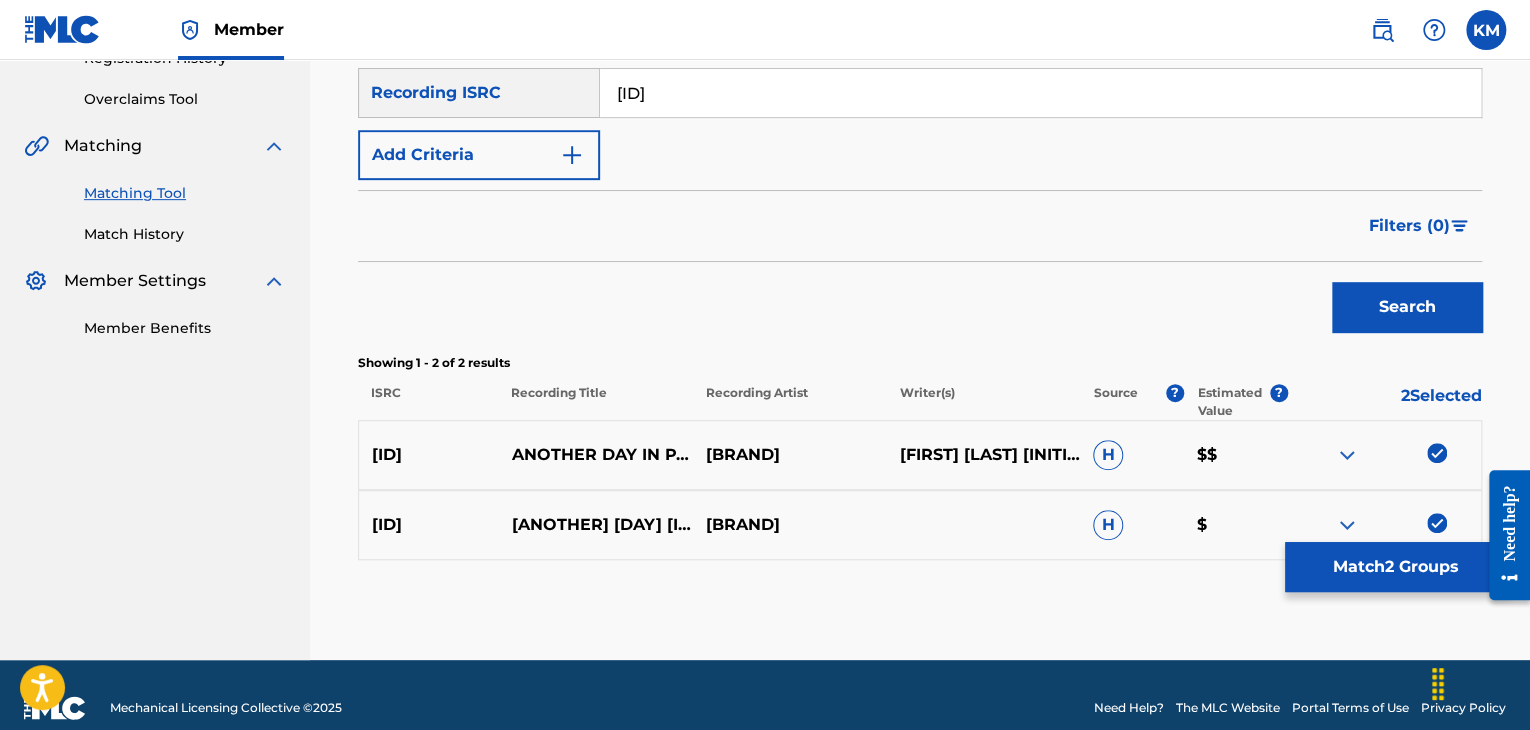 click on "Match  2 Groups" at bounding box center [1395, 567] 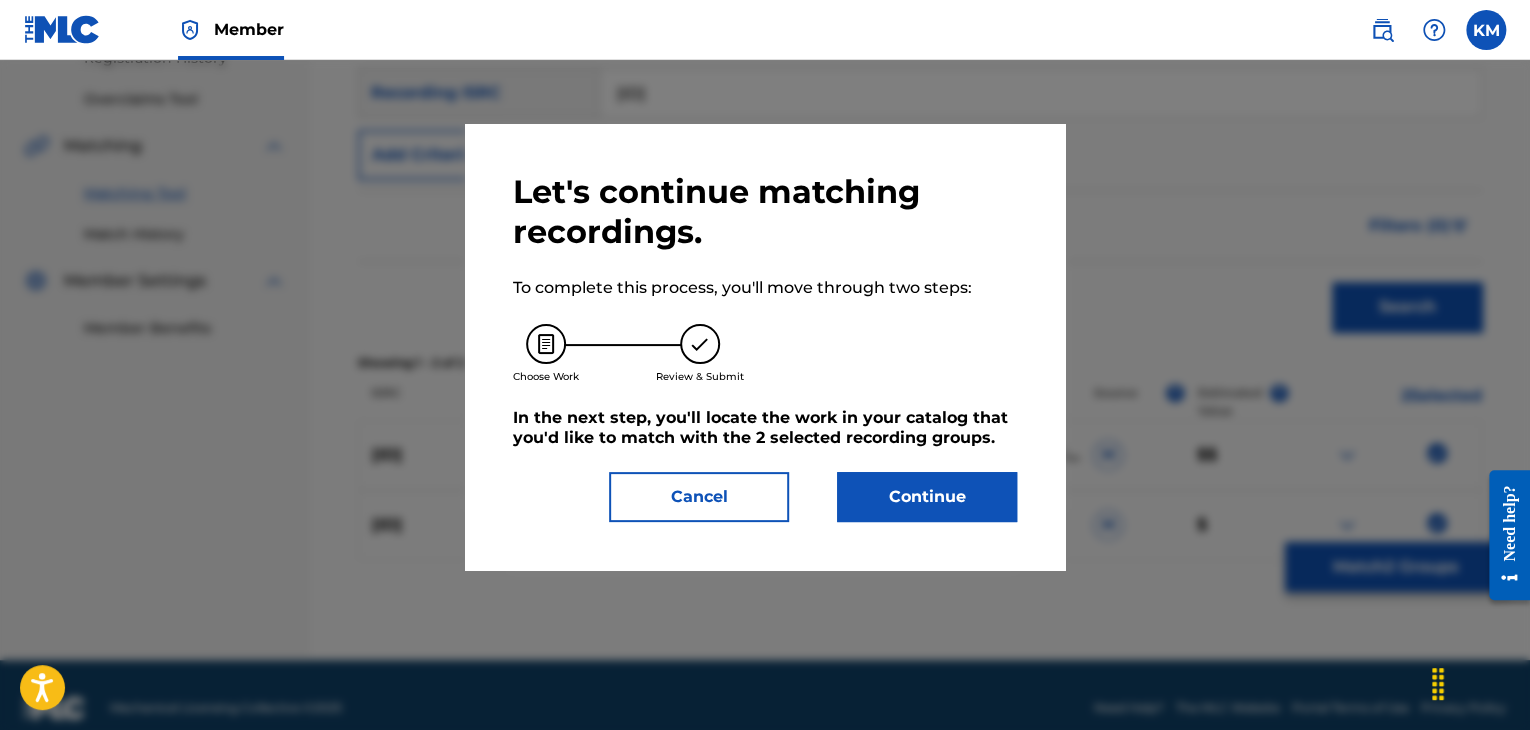 click on "Continue" at bounding box center [927, 497] 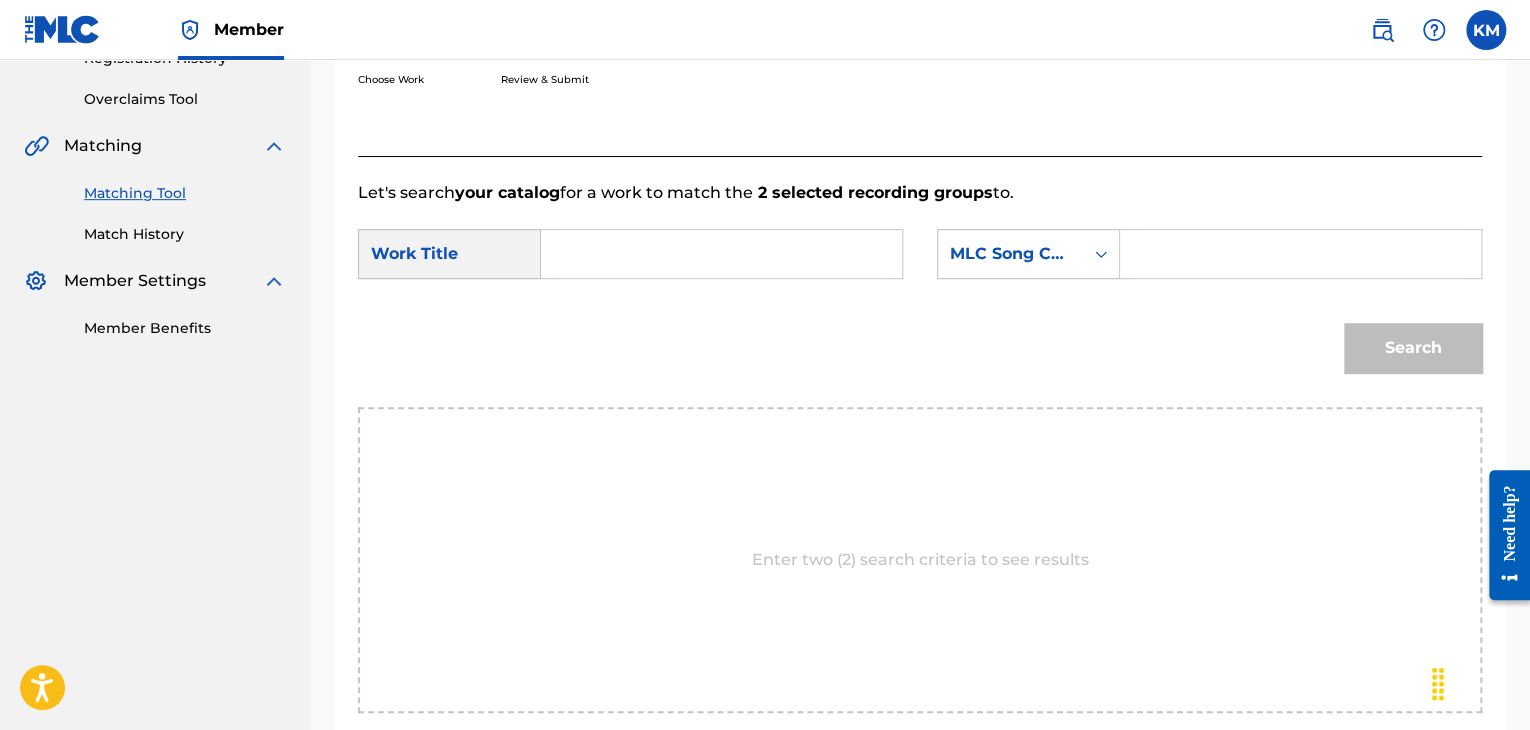 click at bounding box center (721, 254) 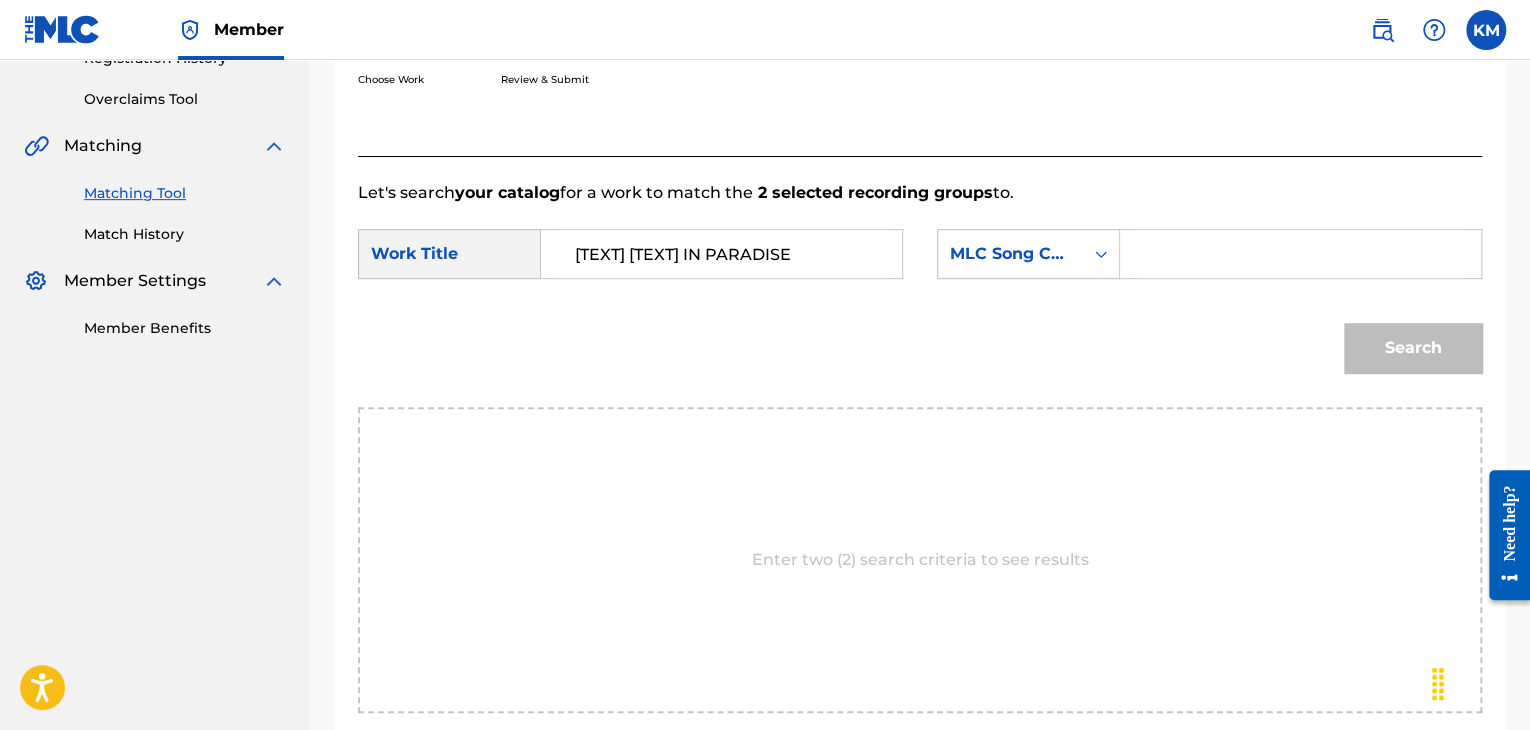 type on "[TEXT] [TEXT] IN PARADISE" 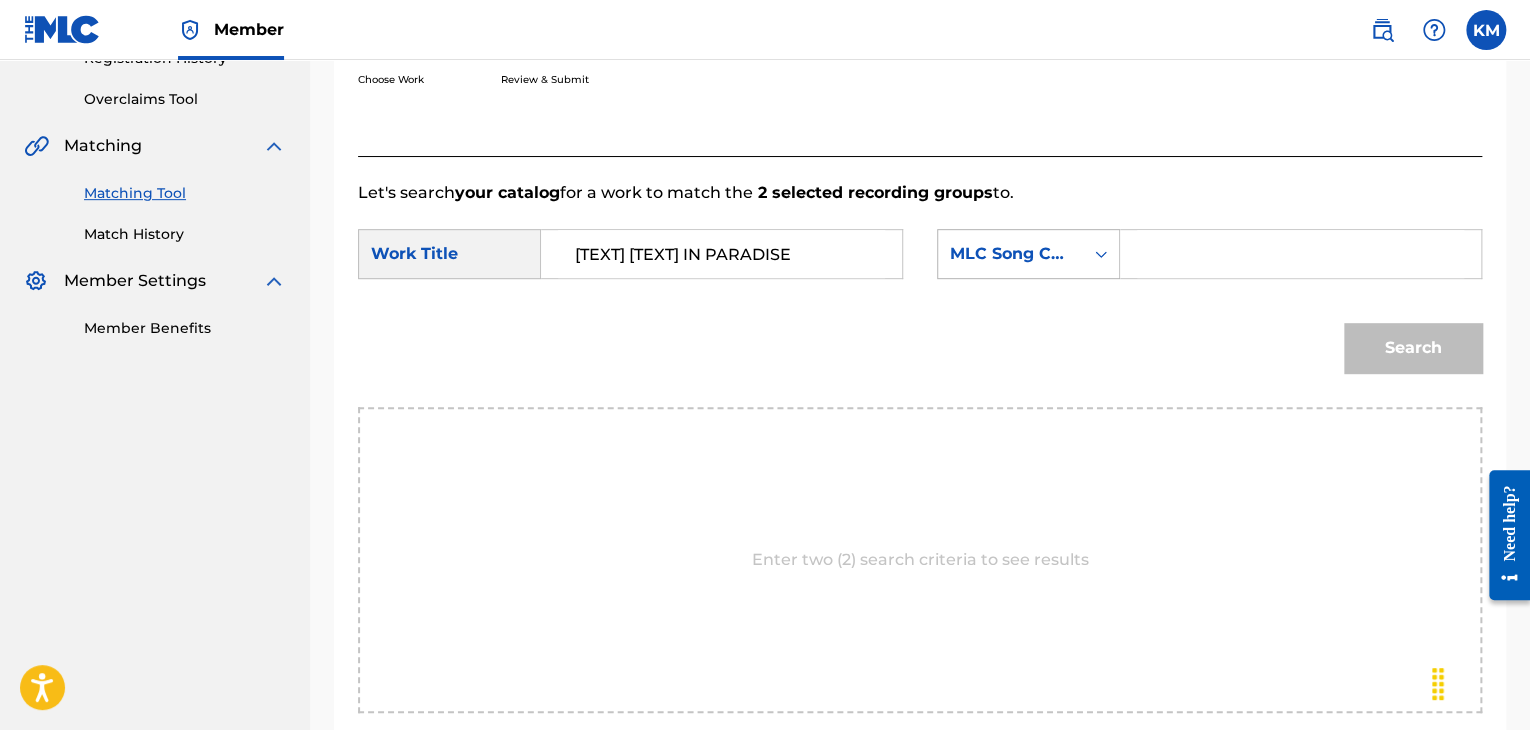 click 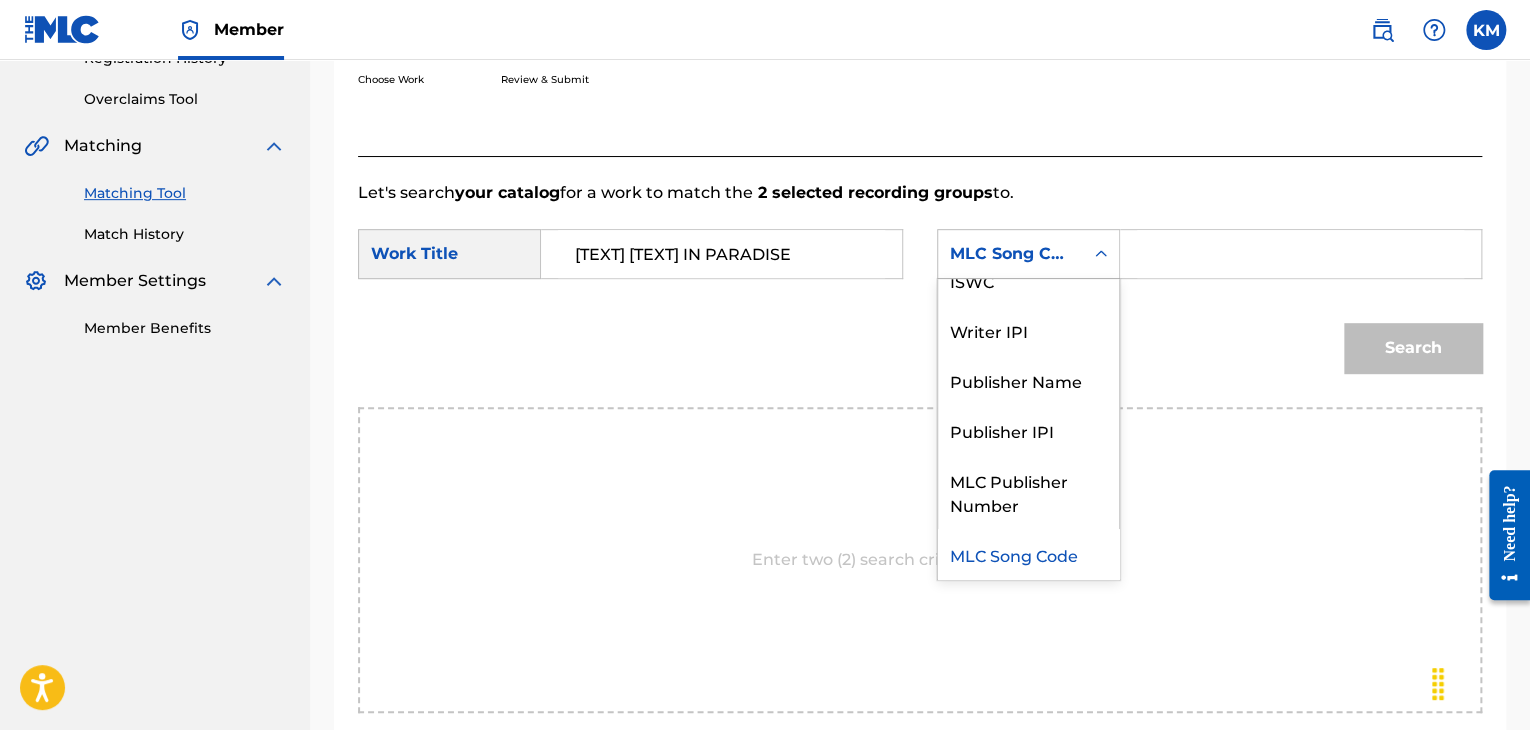 scroll, scrollTop: 0, scrollLeft: 0, axis: both 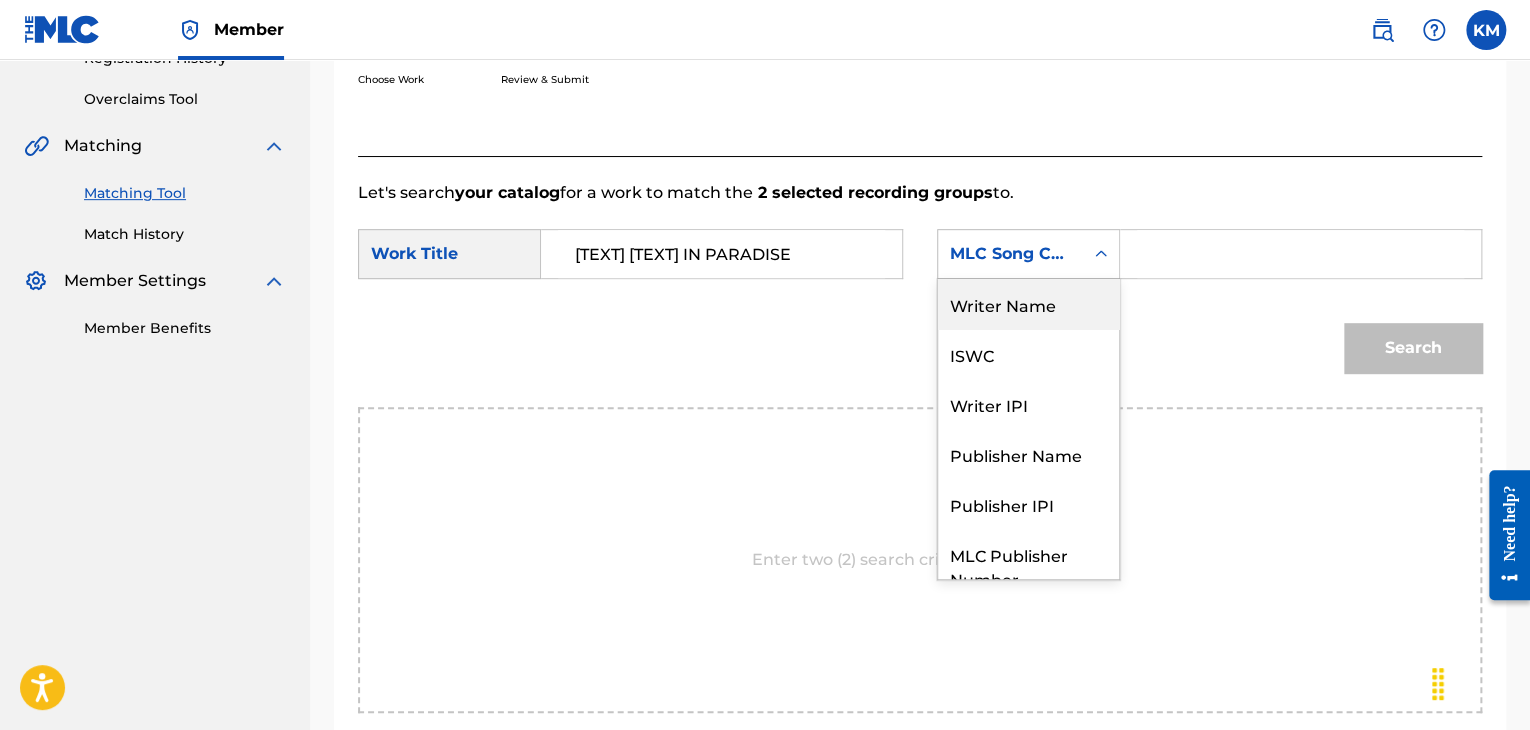 click on "Writer Name" at bounding box center [1028, 304] 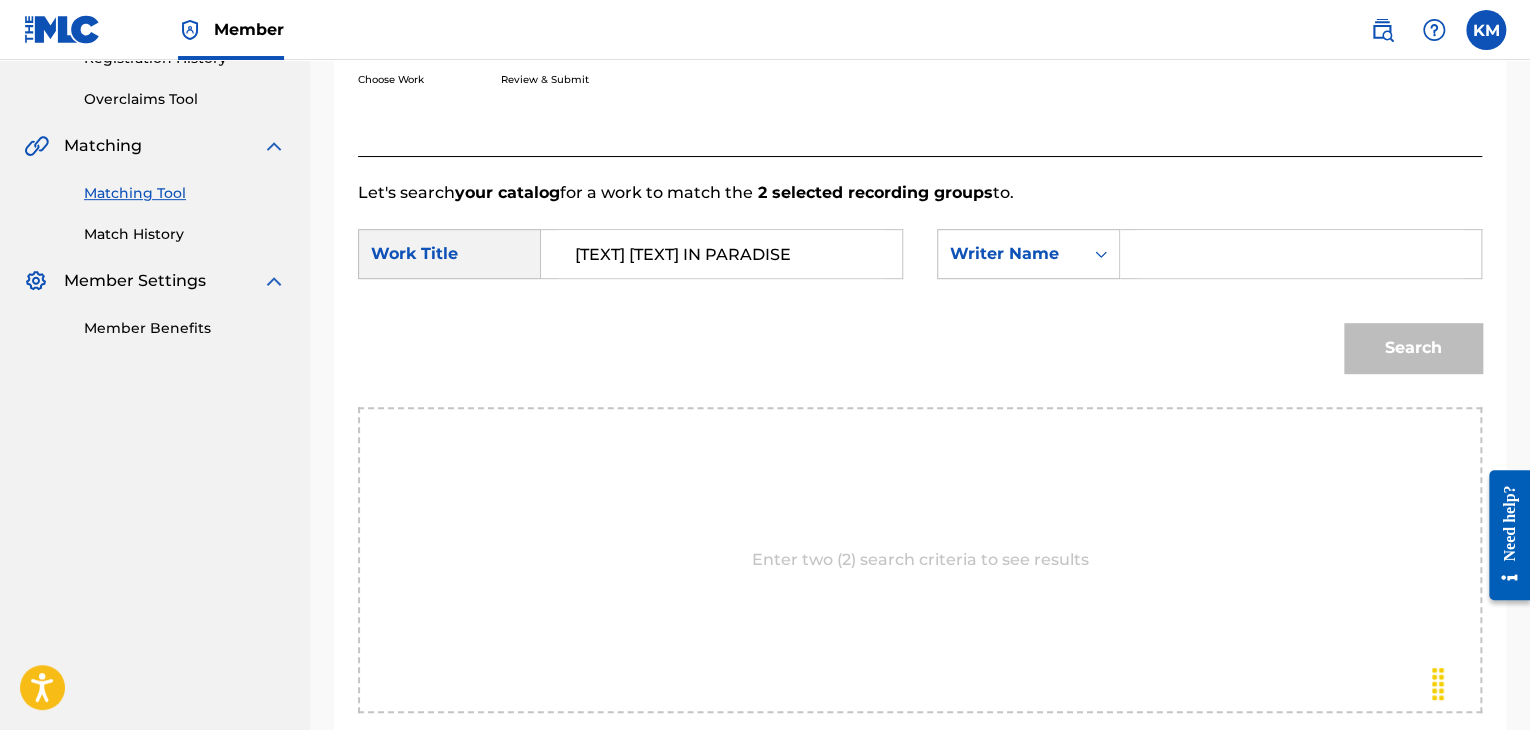click at bounding box center [1300, 254] 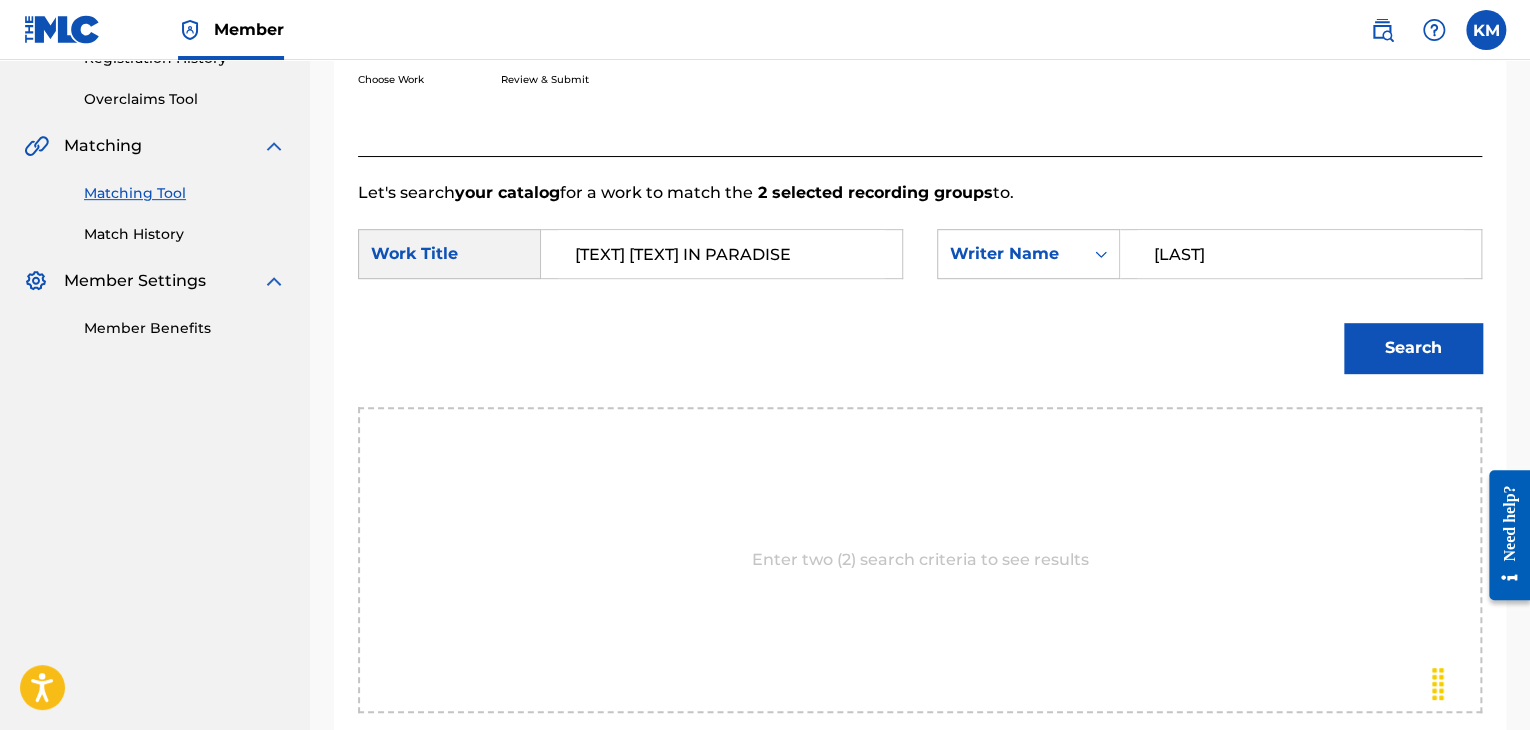 type on "[LAST]" 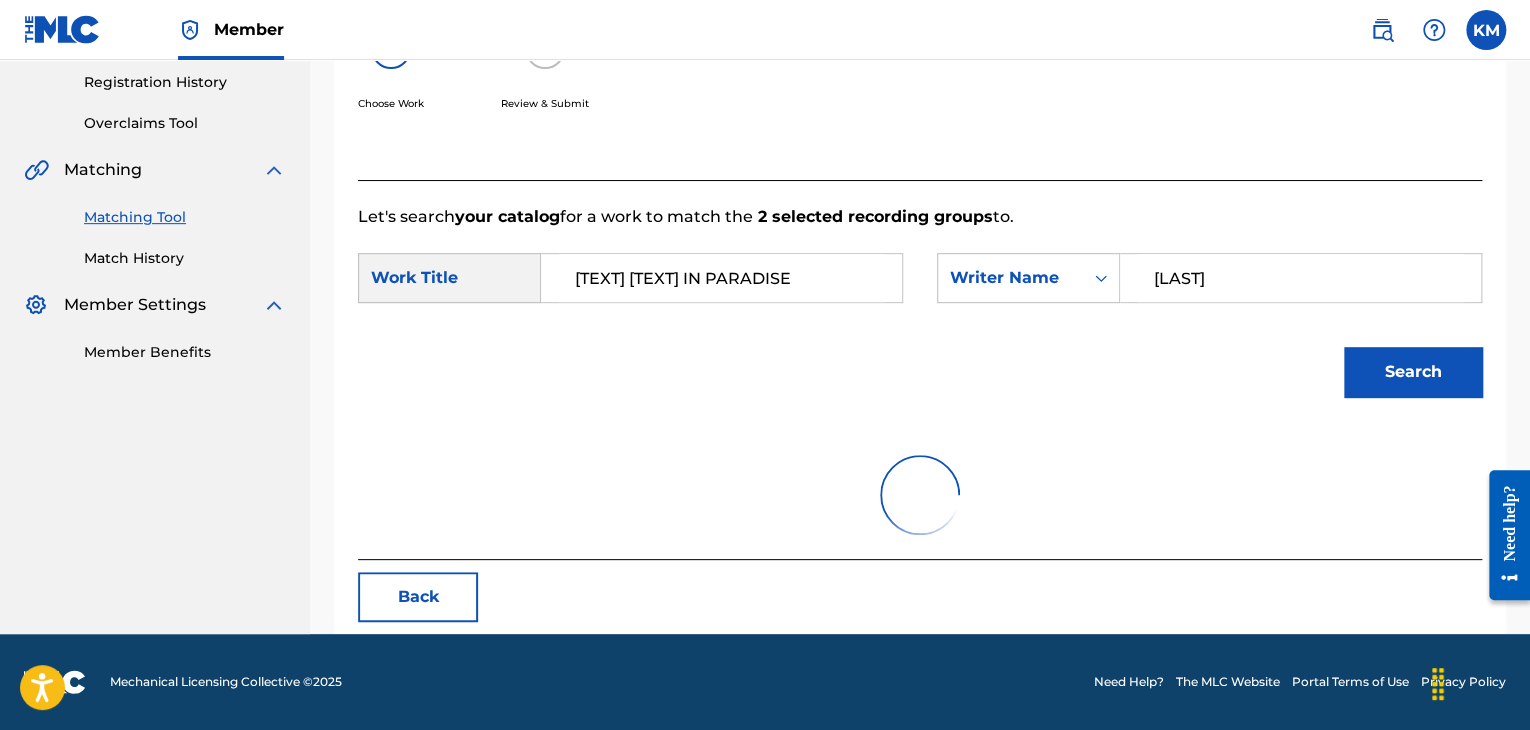 scroll, scrollTop: 400, scrollLeft: 0, axis: vertical 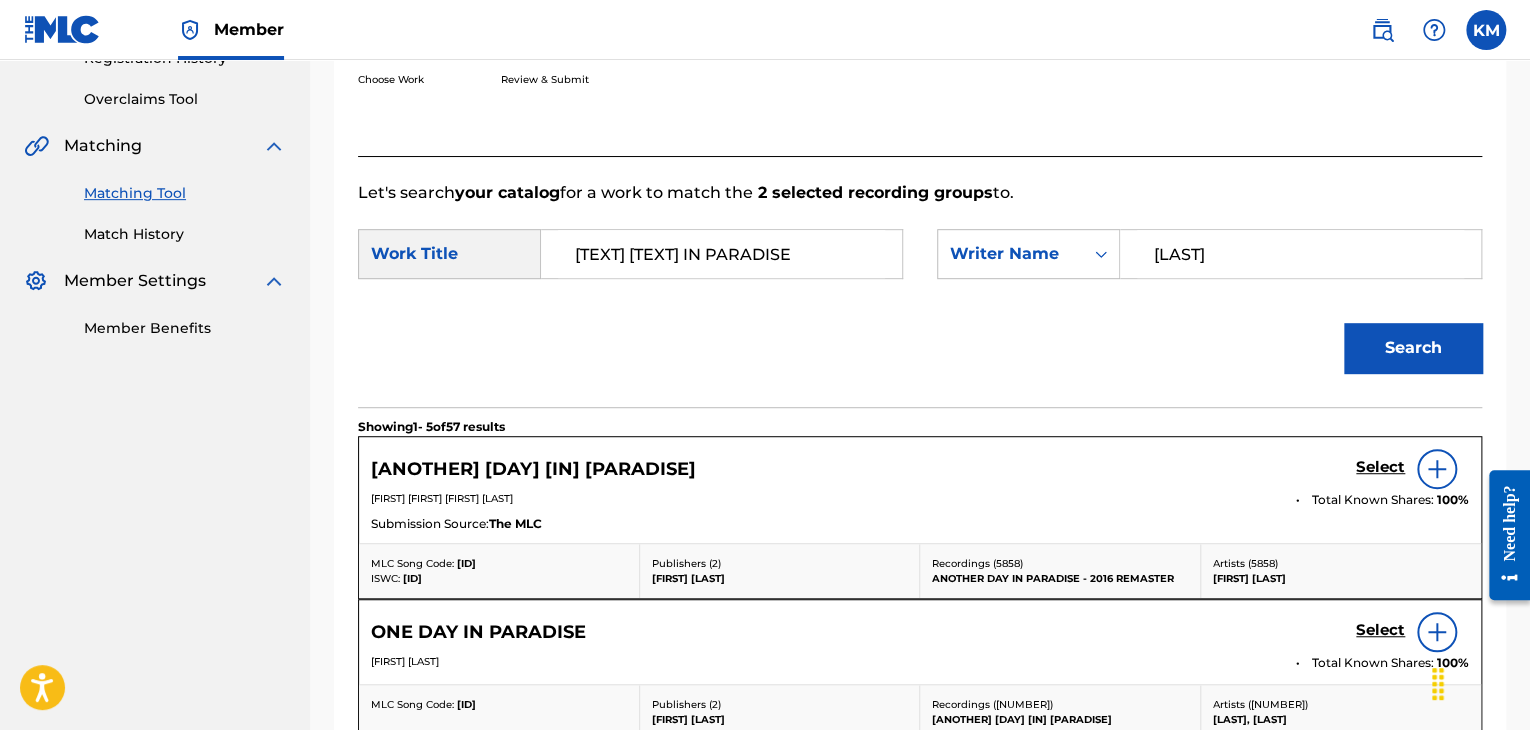 click on "Match History" at bounding box center (185, 234) 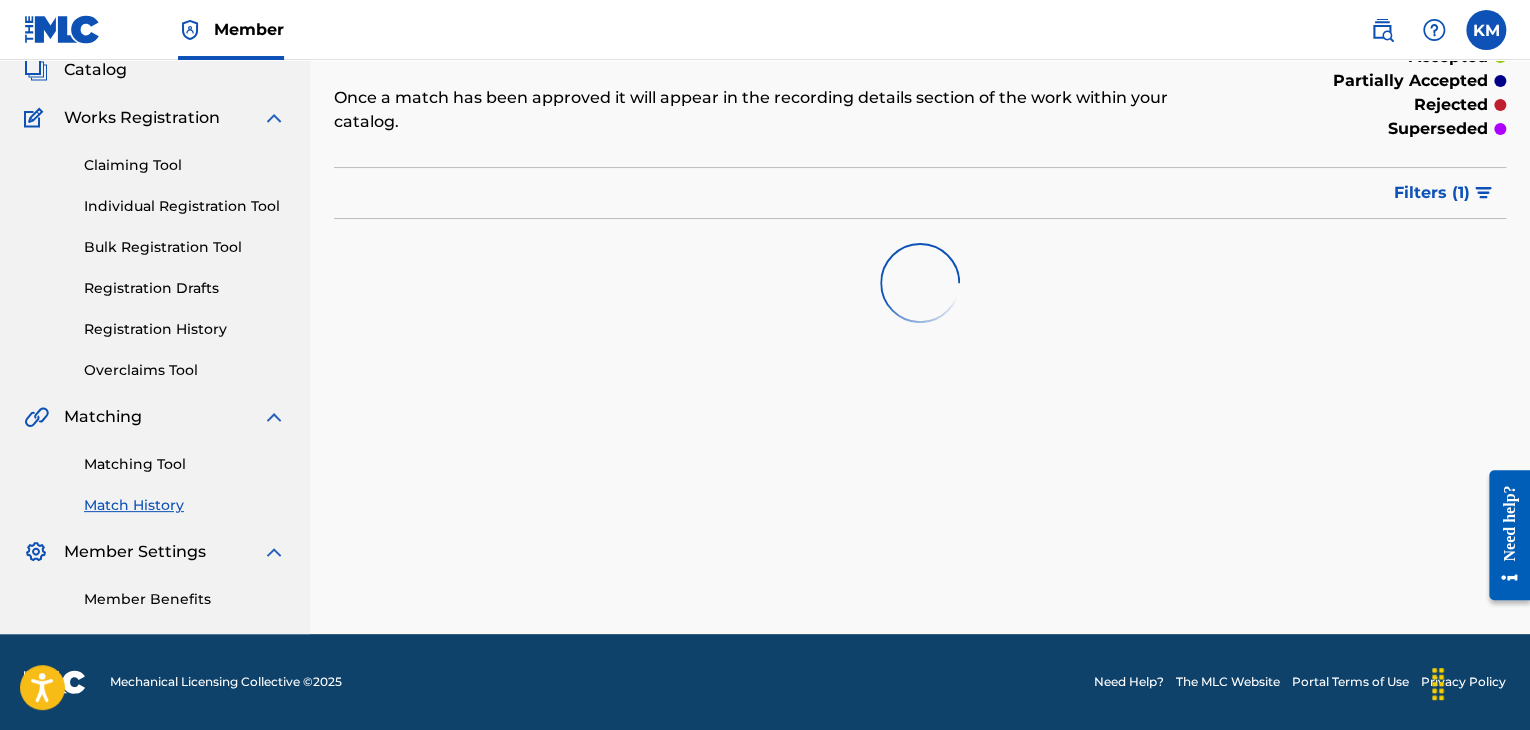 scroll, scrollTop: 0, scrollLeft: 0, axis: both 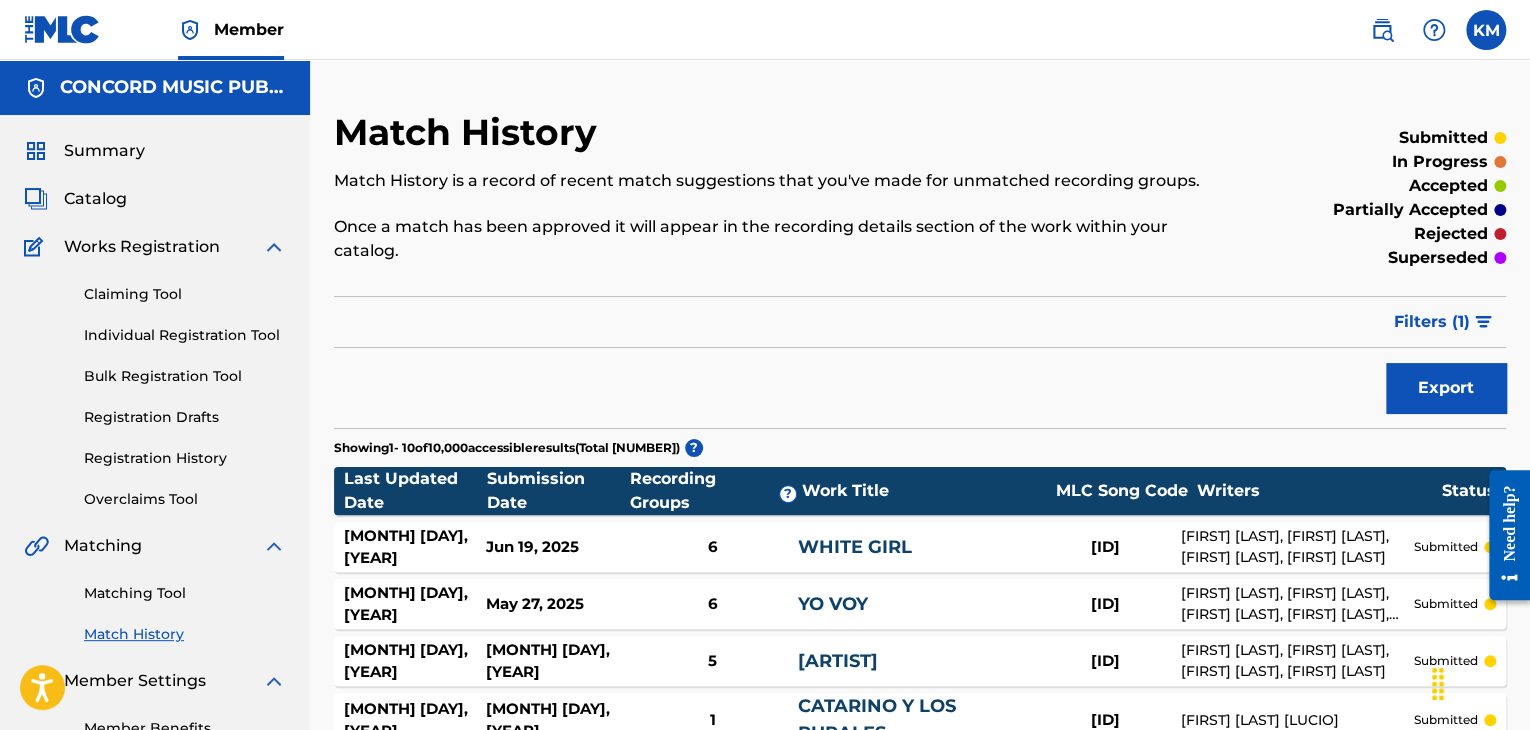 click on "Matching Tool" at bounding box center (185, 593) 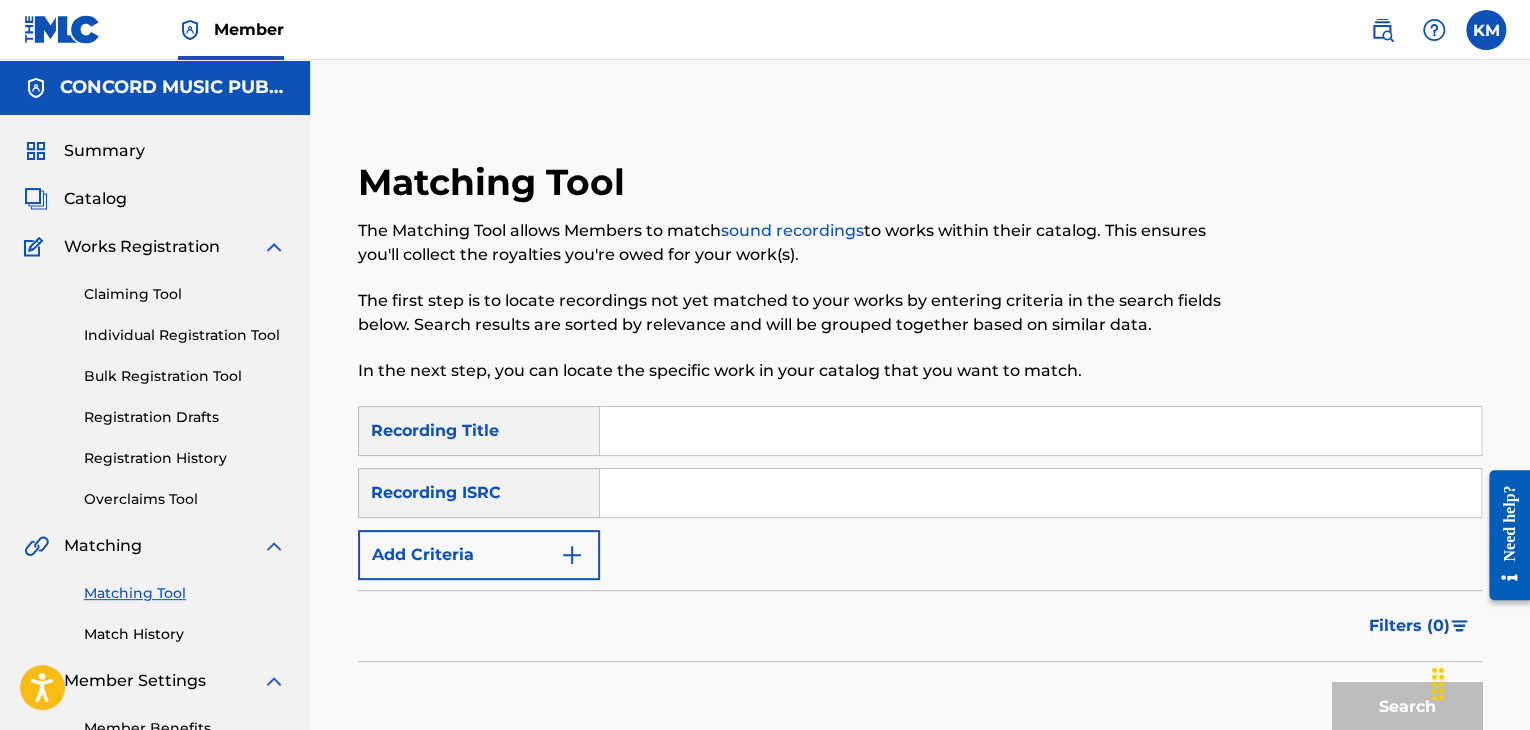 paste on "[ID]" 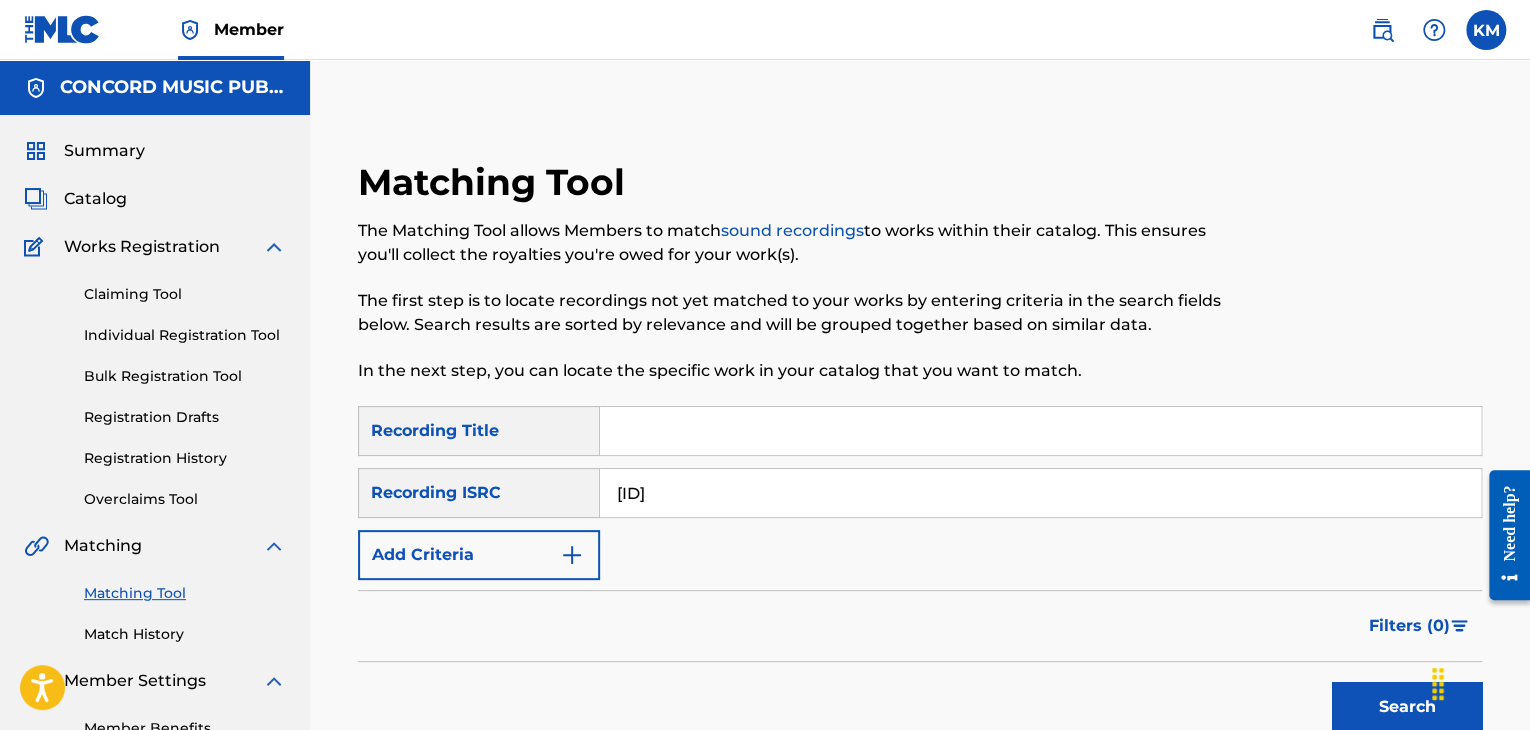 type on "[ID]" 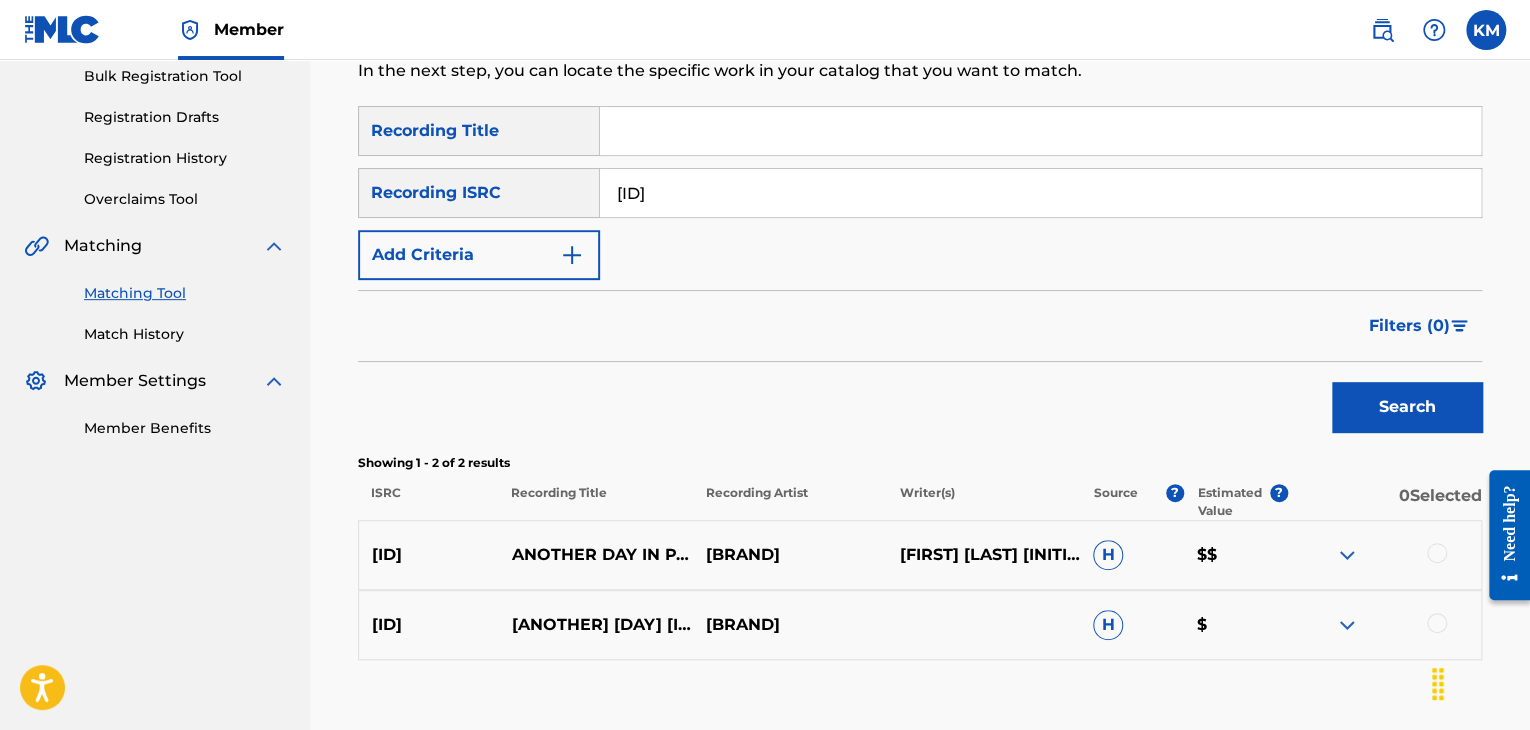 click at bounding box center (1437, 623) 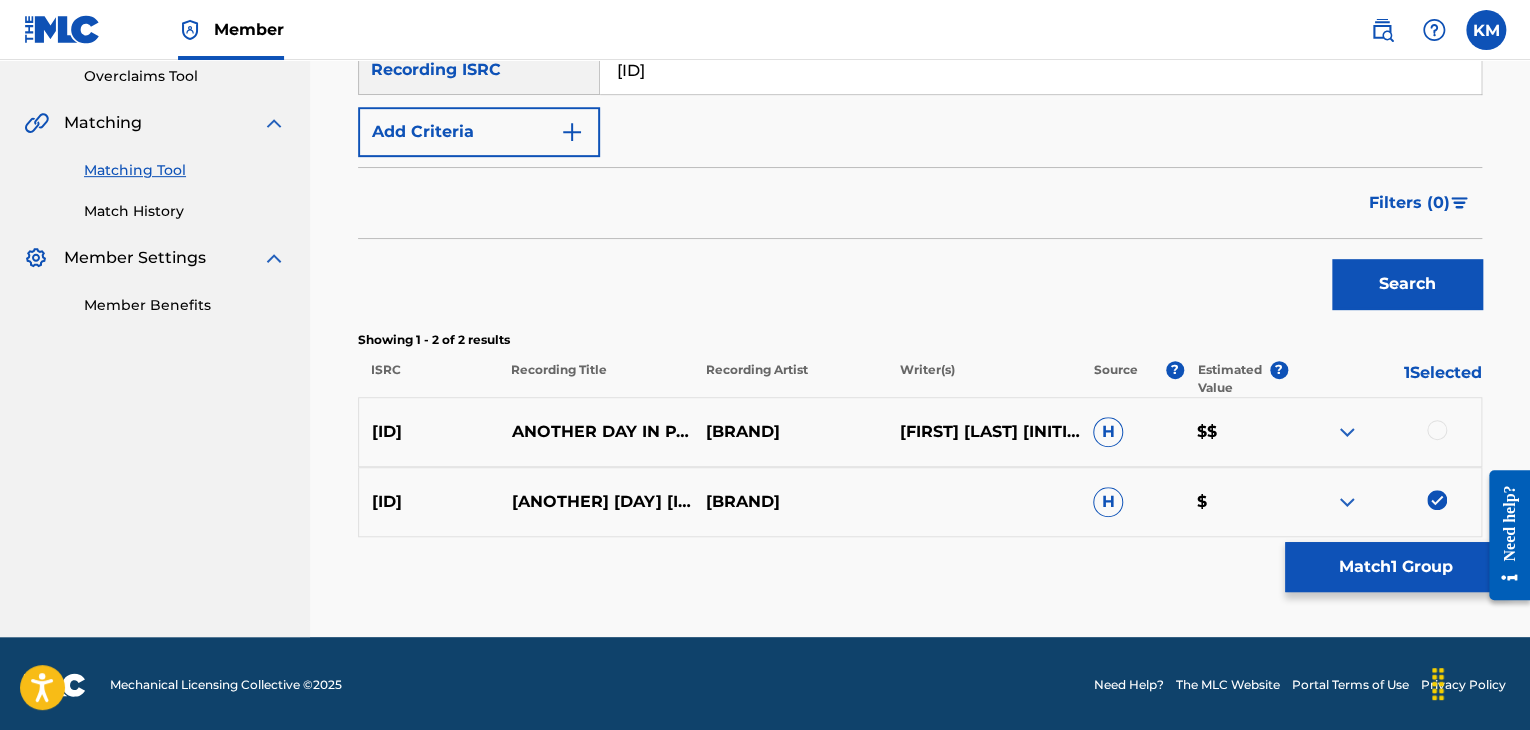 scroll, scrollTop: 426, scrollLeft: 0, axis: vertical 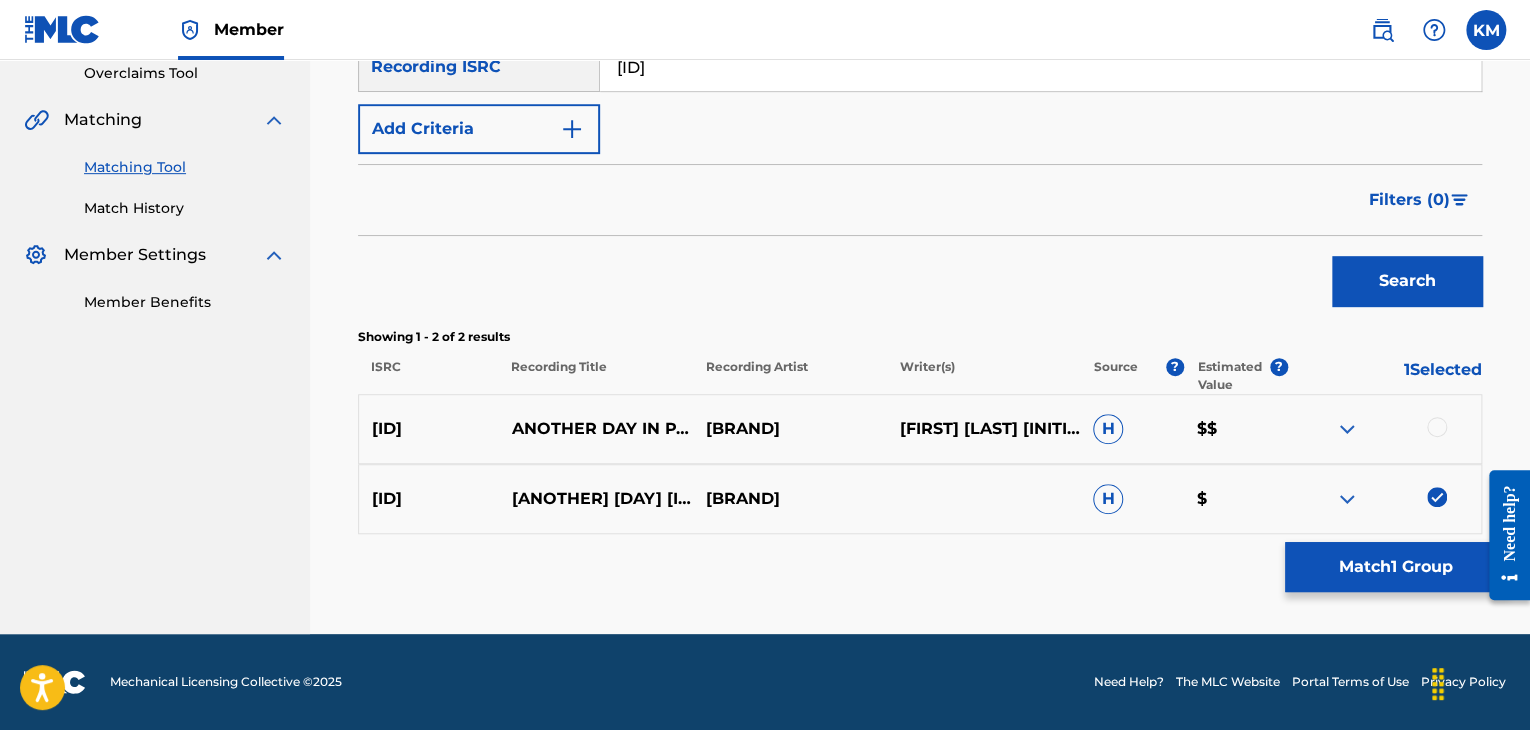 click at bounding box center (1437, 427) 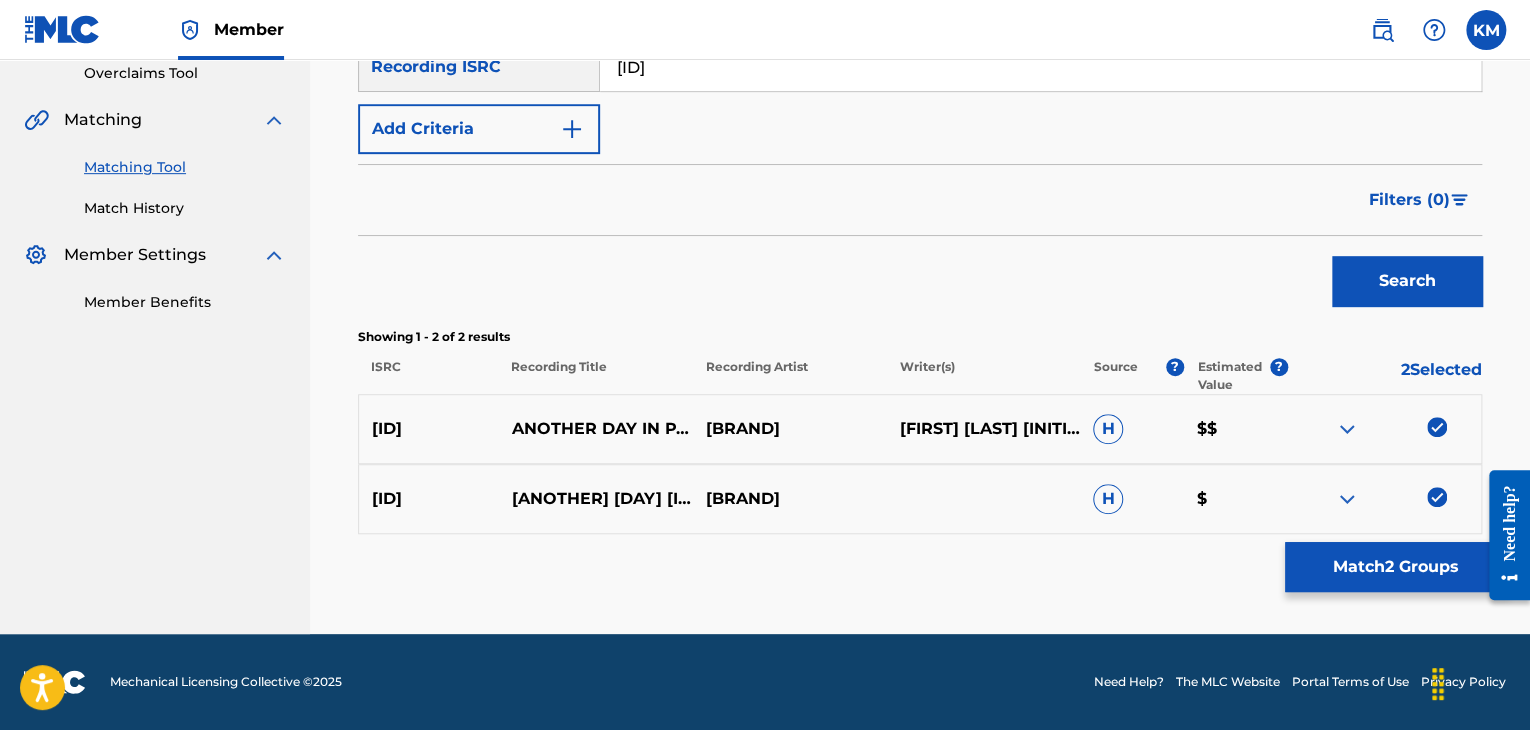 click on "Match  2 Groups" at bounding box center (1395, 567) 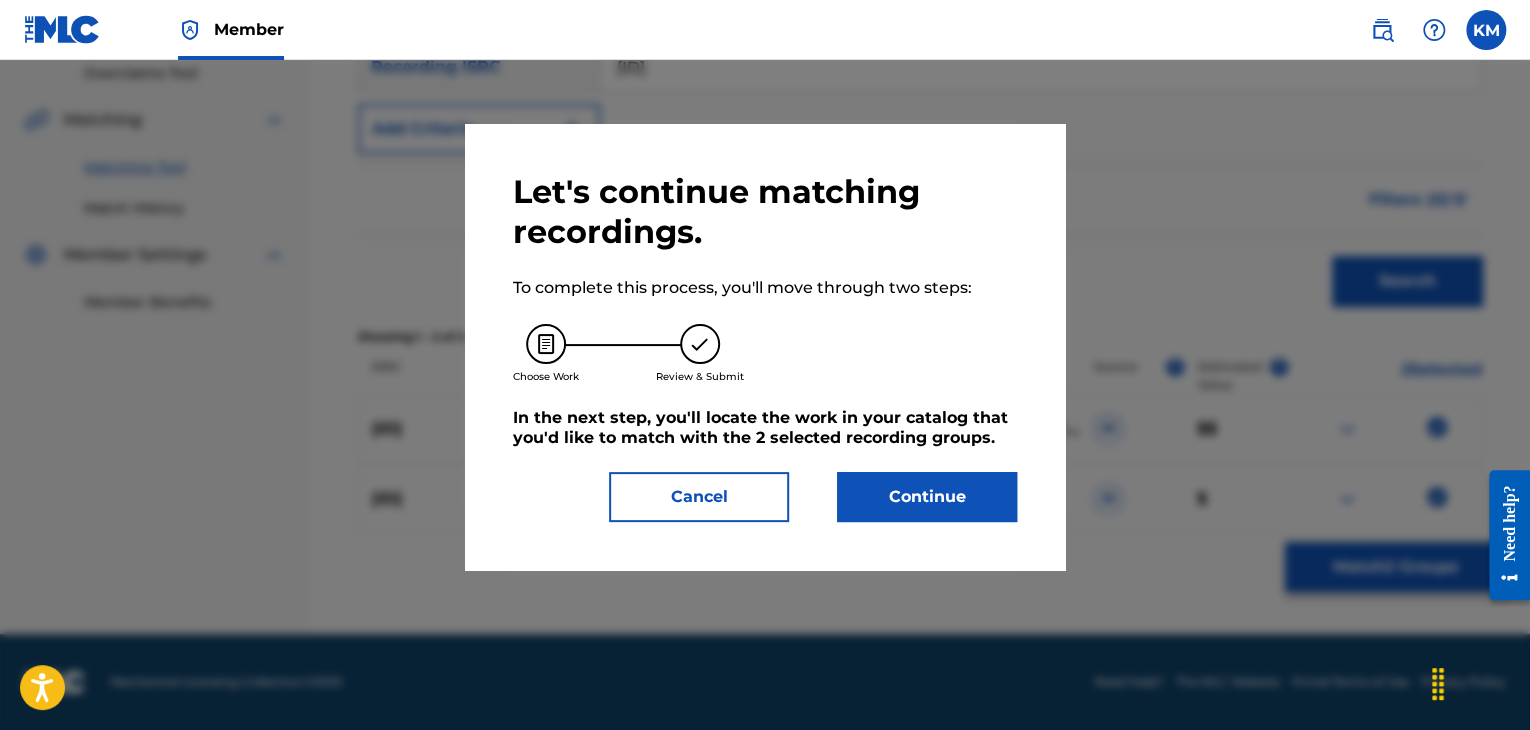 click on "Continue" at bounding box center (927, 497) 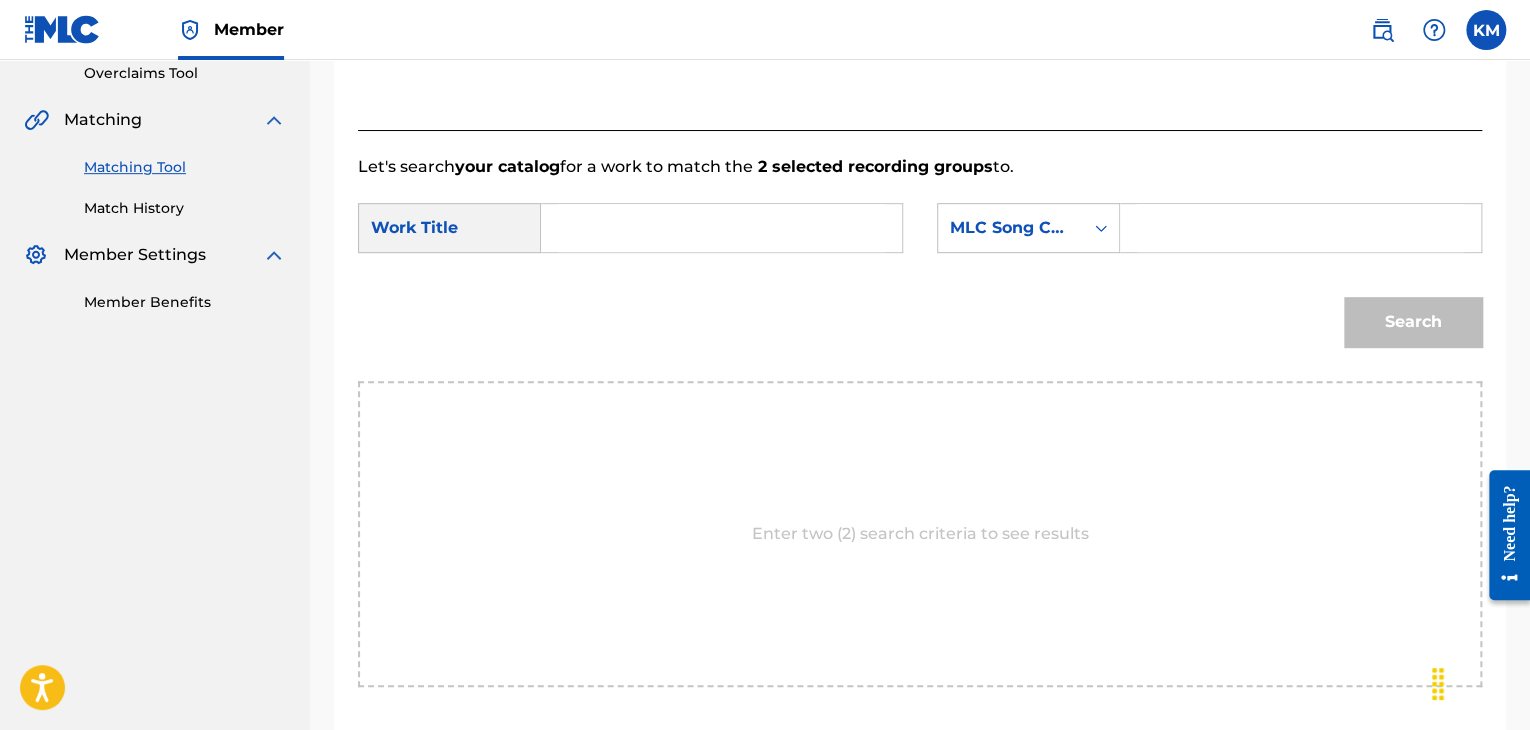 paste on "[TEXT] [TEXT] IN PARADISE" 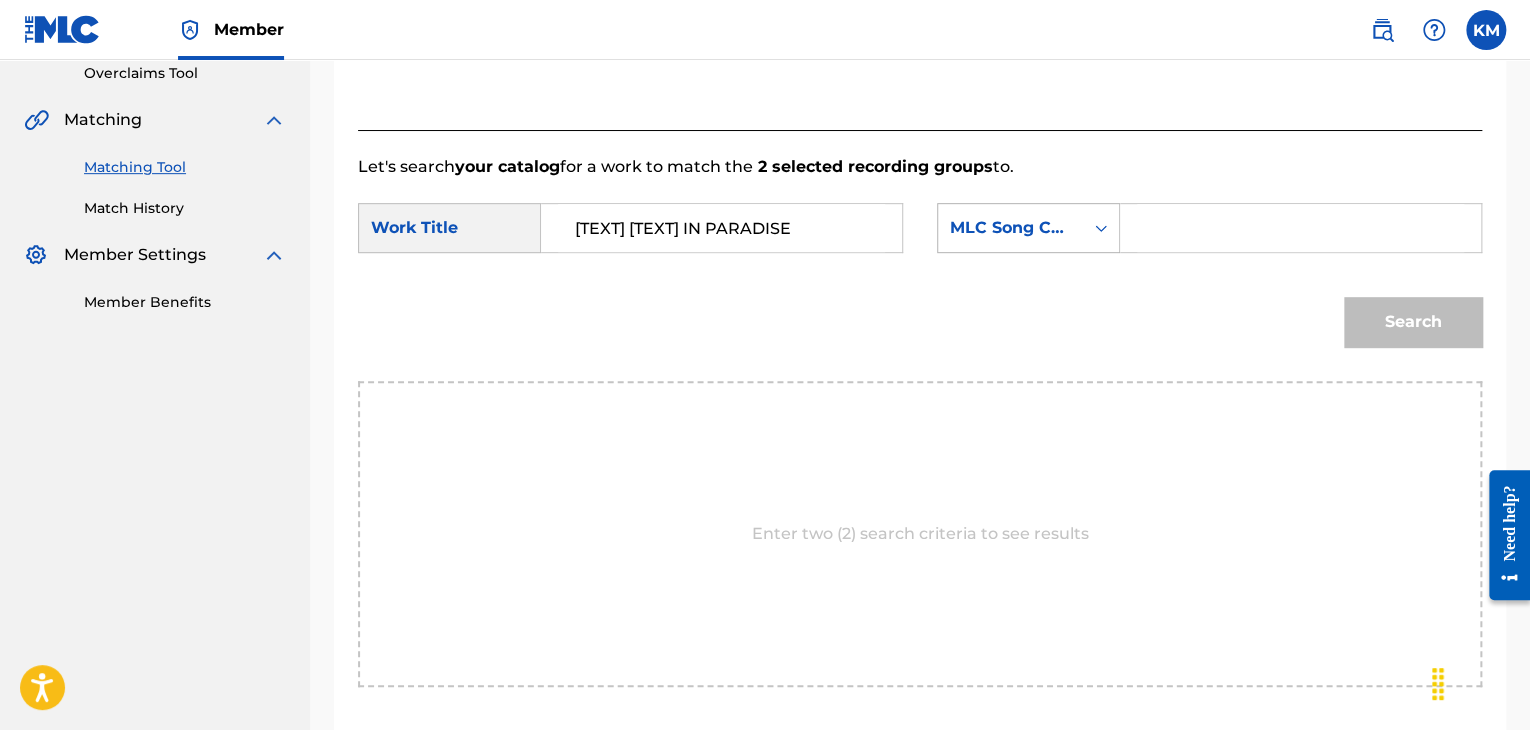 type on "[TEXT] [TEXT] IN PARADISE" 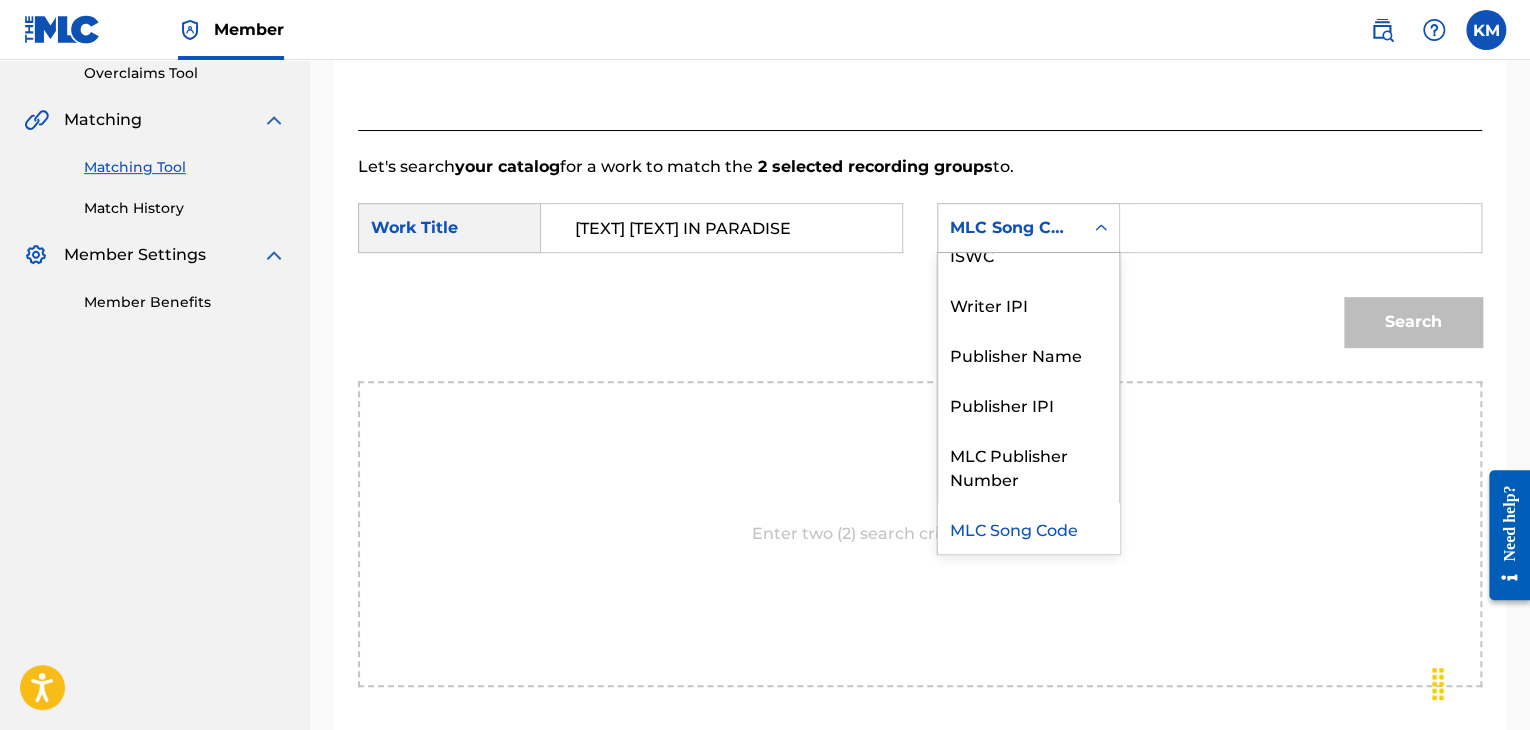 scroll, scrollTop: 0, scrollLeft: 0, axis: both 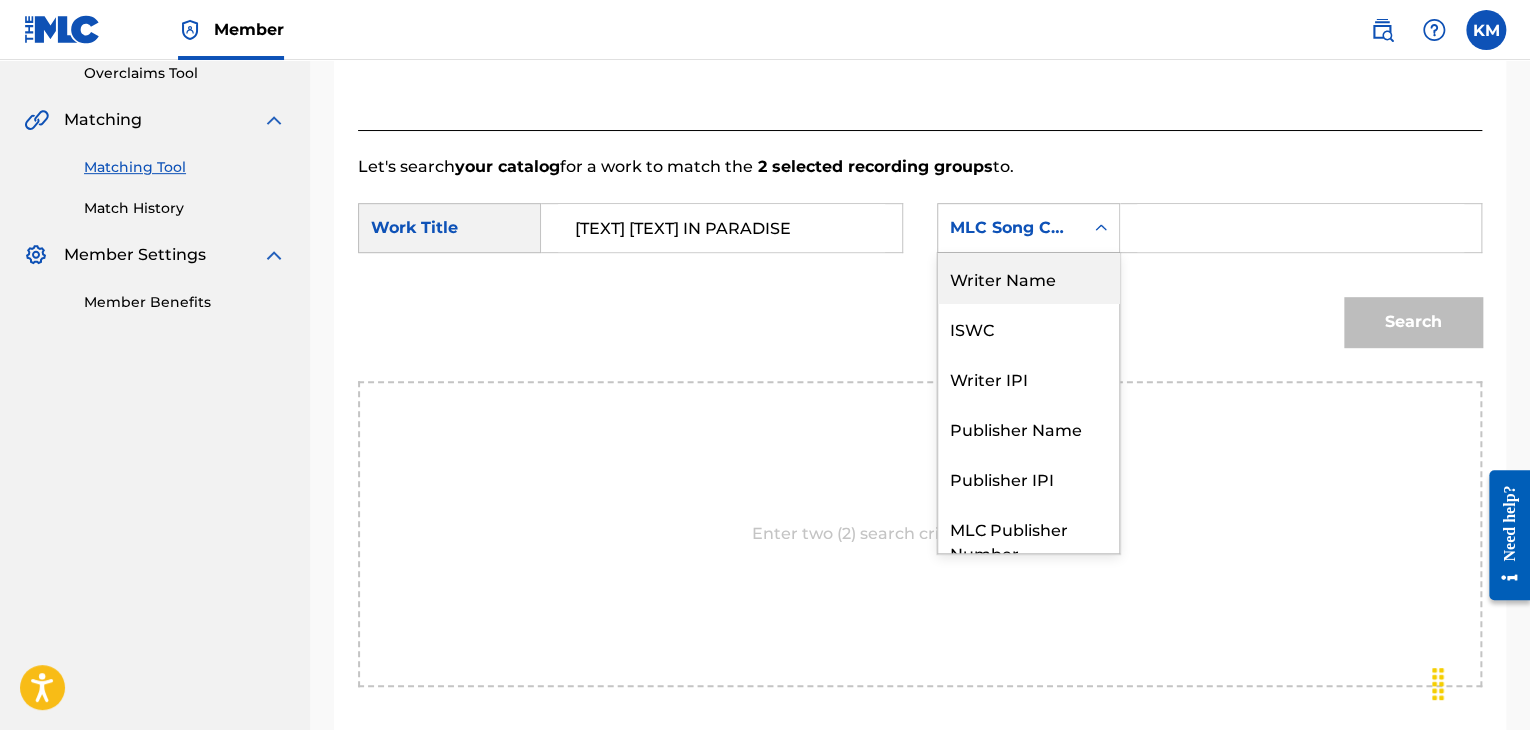 click on "Writer Name" at bounding box center (1028, 278) 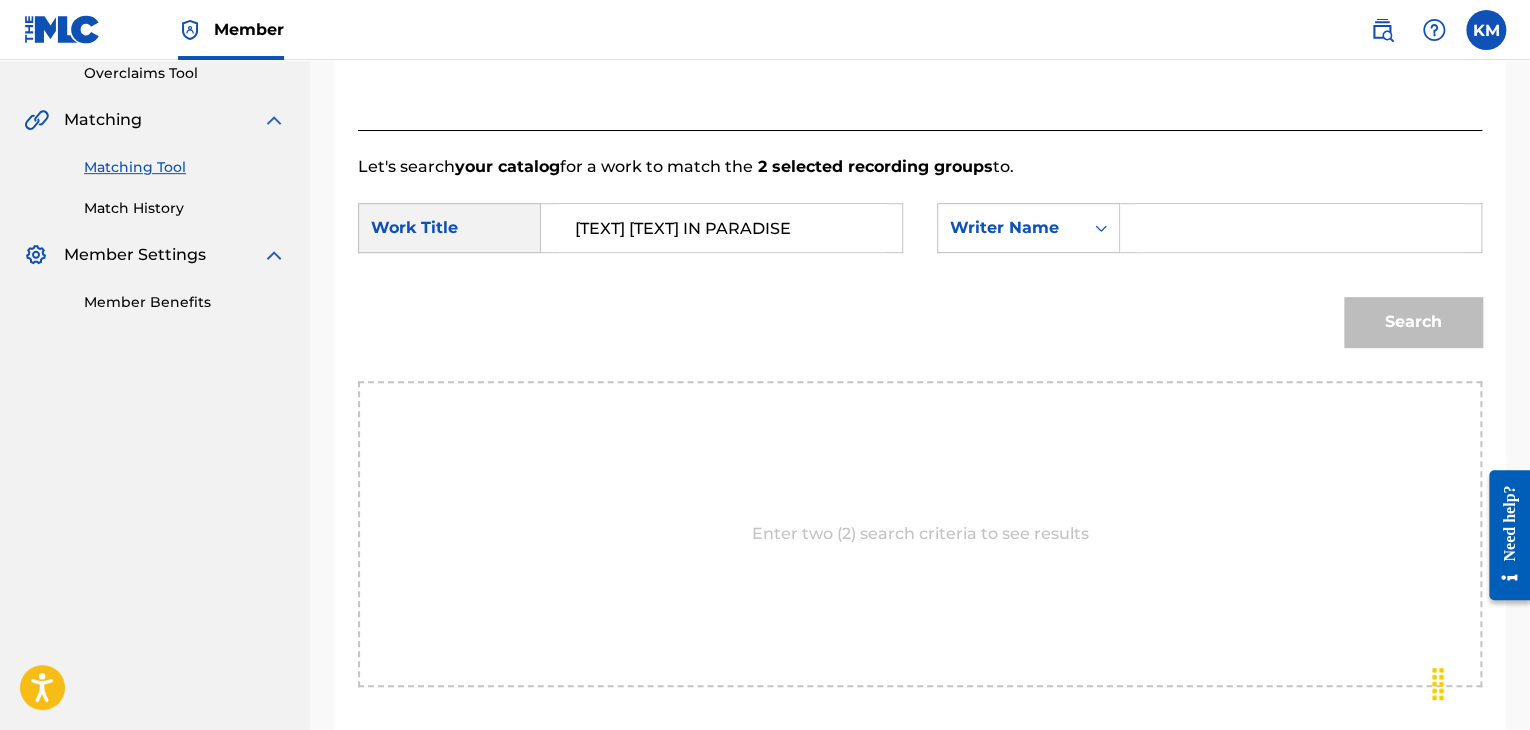 click at bounding box center [1300, 228] 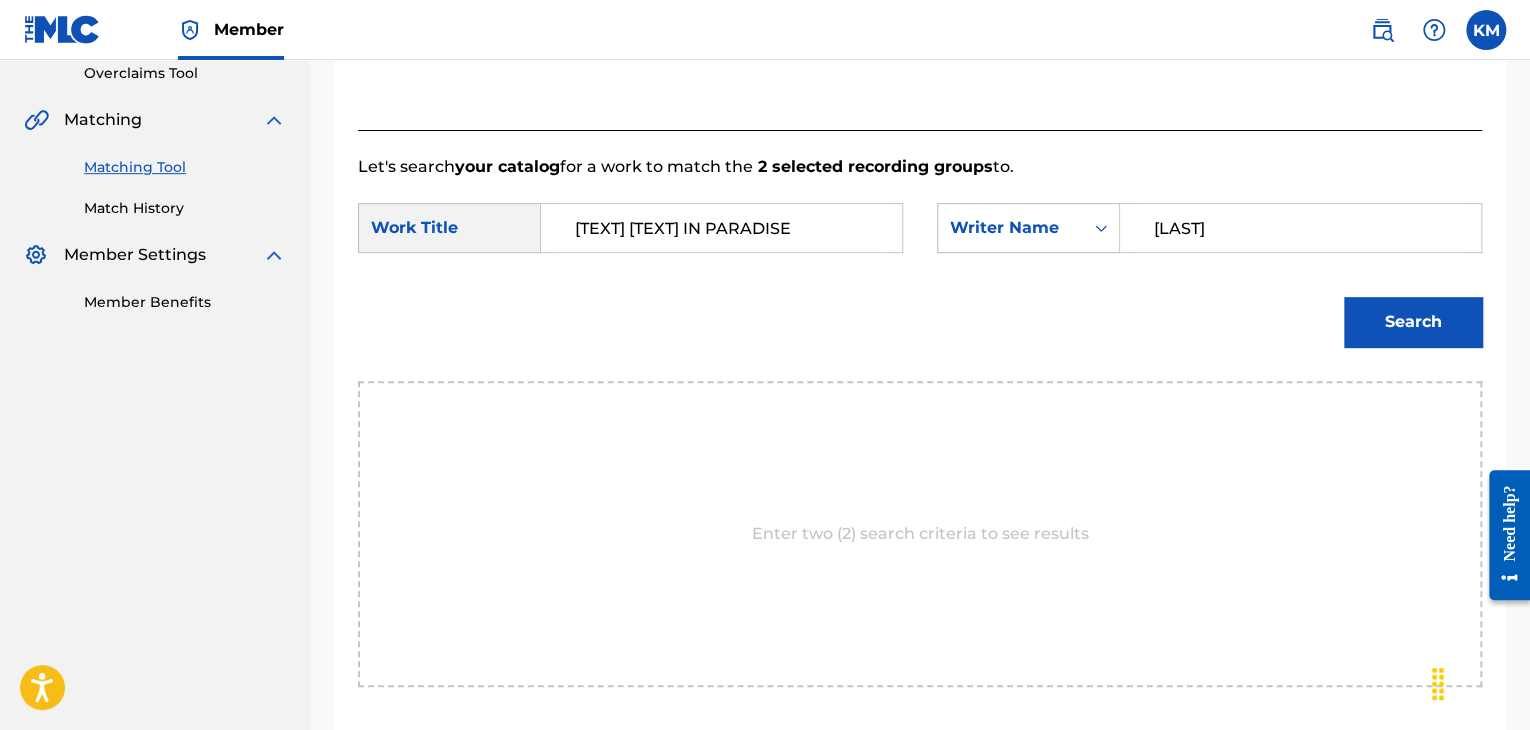 type on "[LAST]" 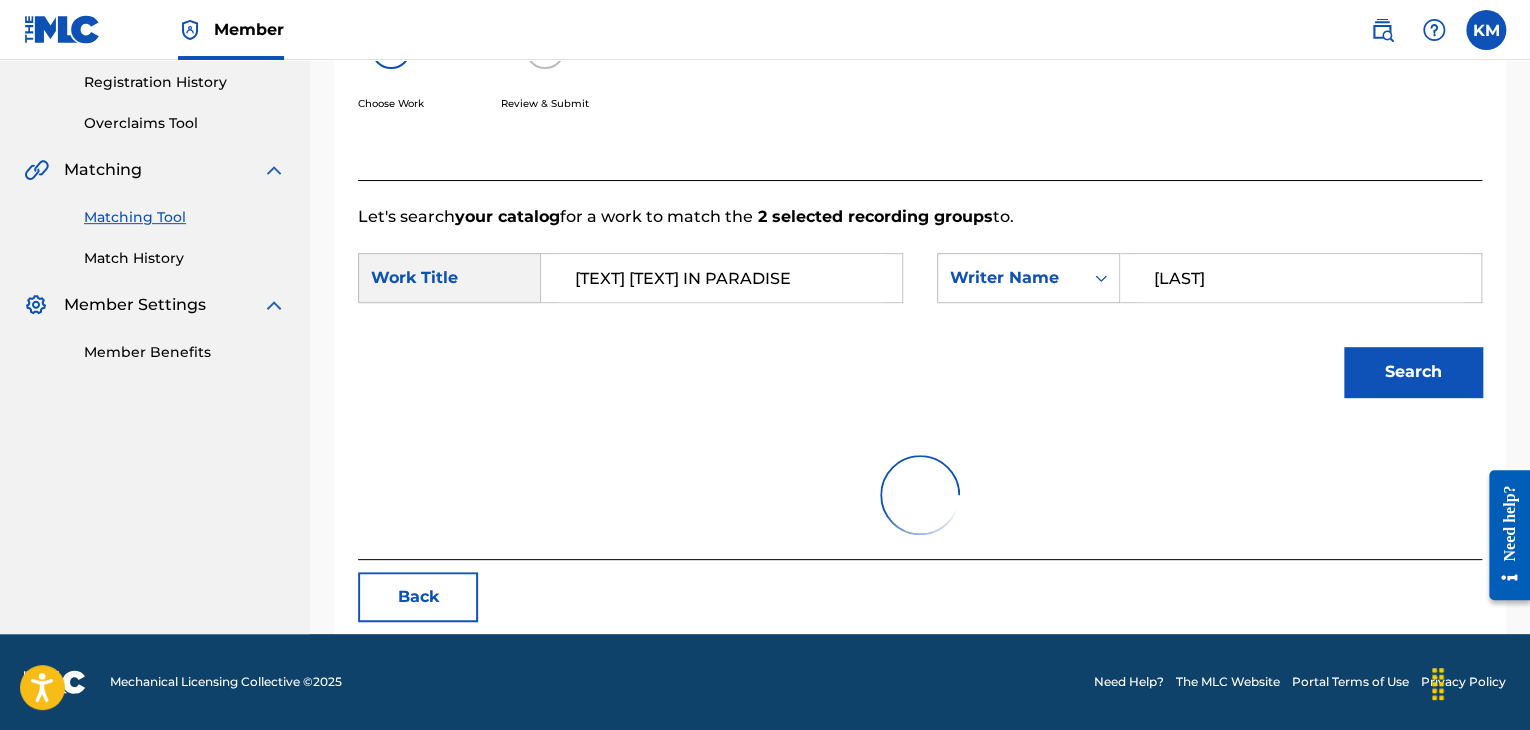 scroll, scrollTop: 426, scrollLeft: 0, axis: vertical 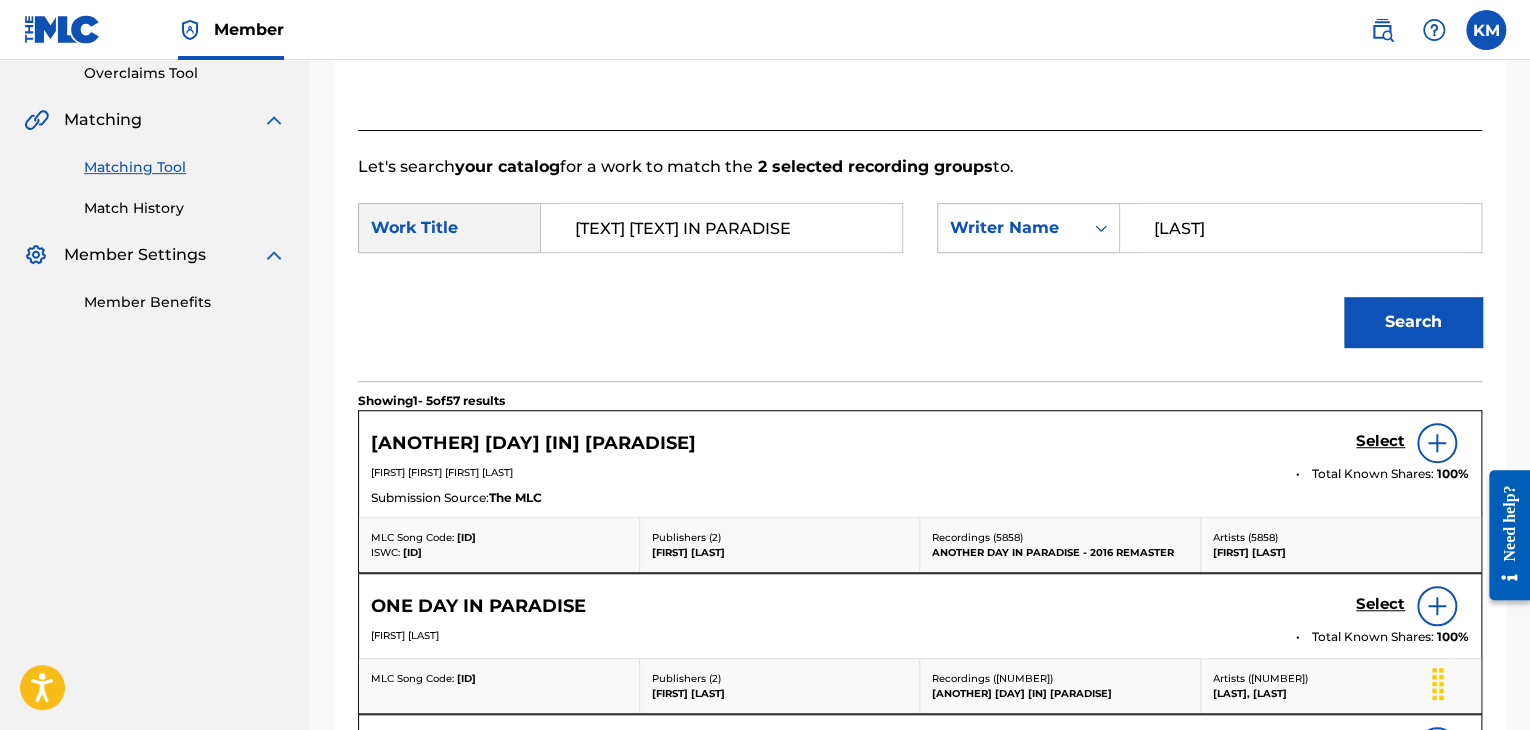 click on "Select" at bounding box center (1380, 441) 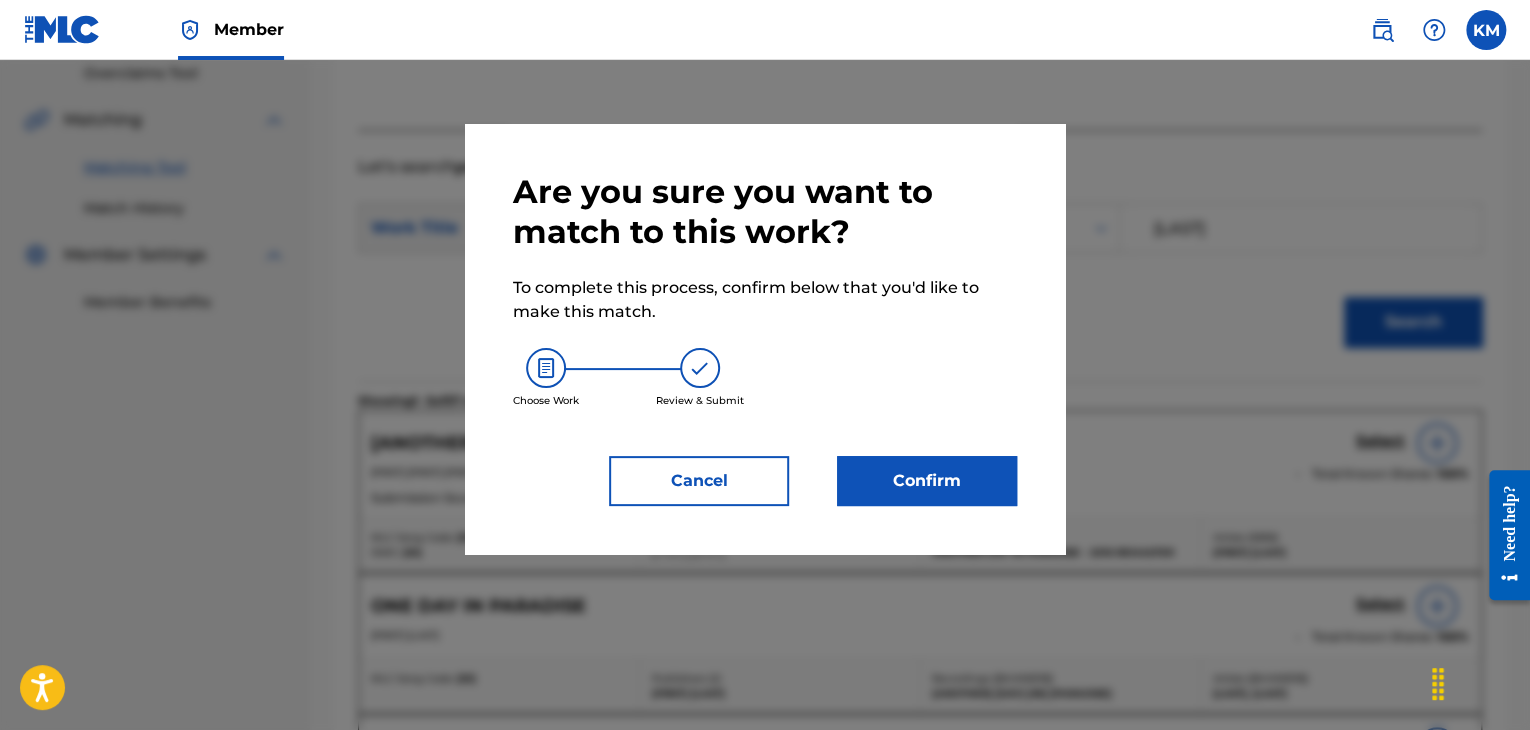 click on "Confirm" at bounding box center (927, 481) 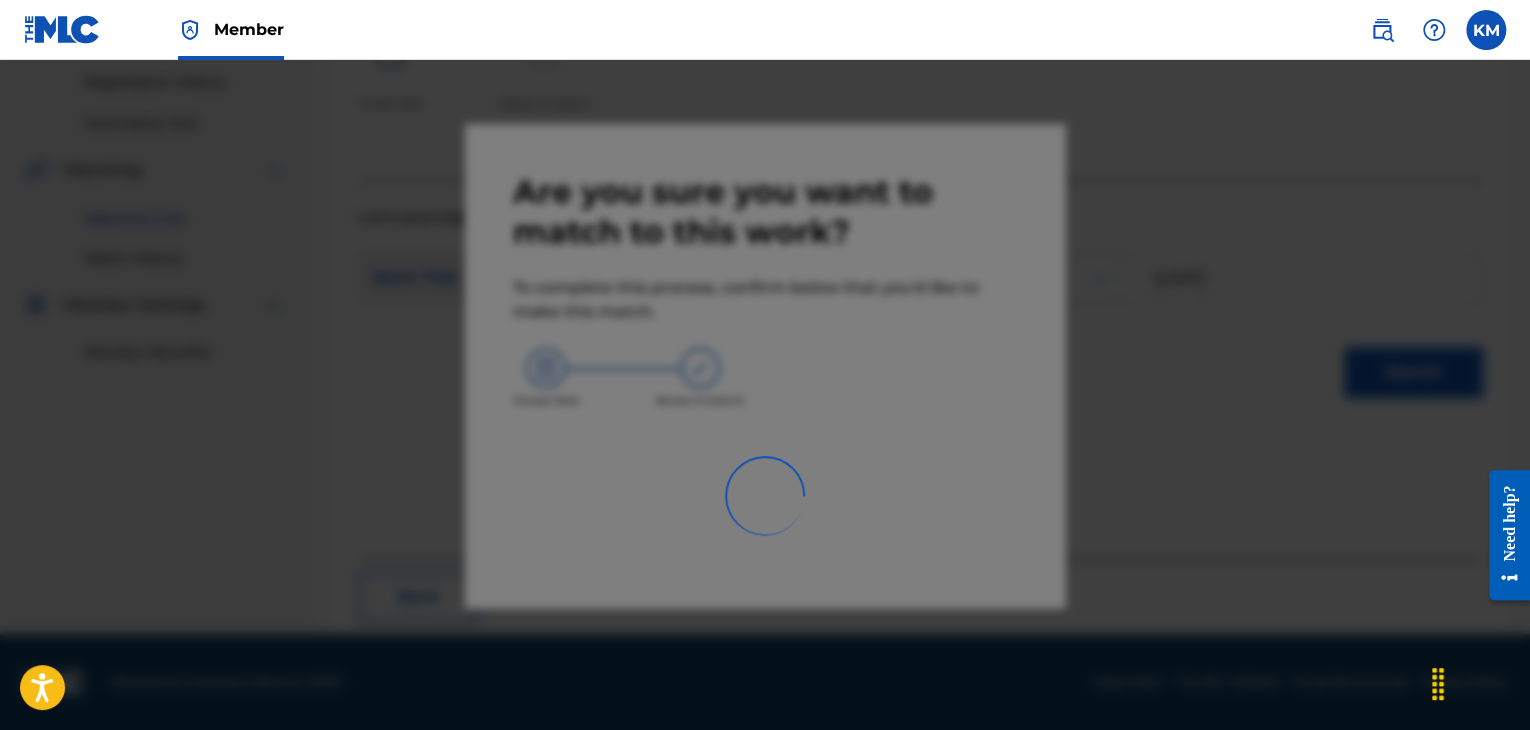 scroll, scrollTop: 129, scrollLeft: 0, axis: vertical 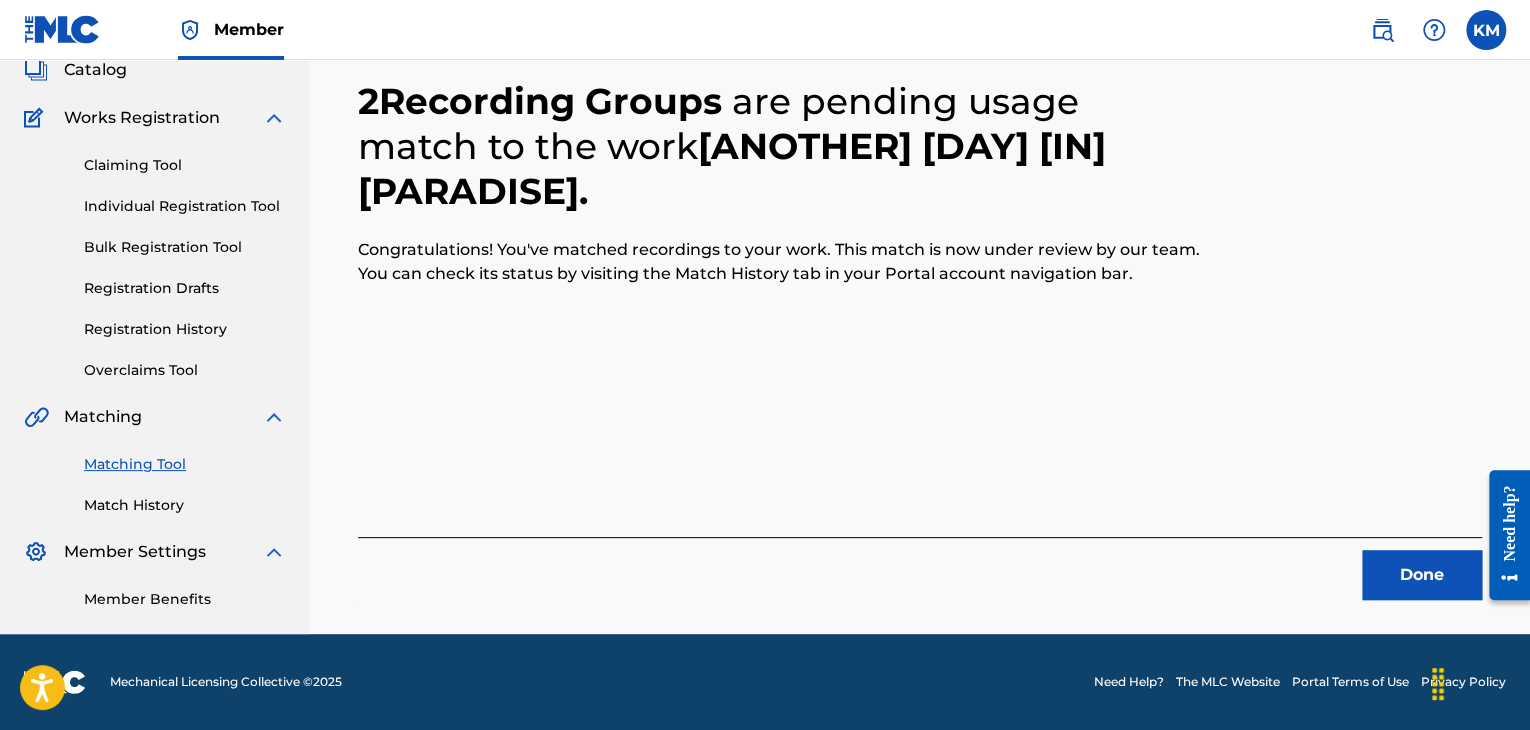 click on "Done" at bounding box center (1422, 575) 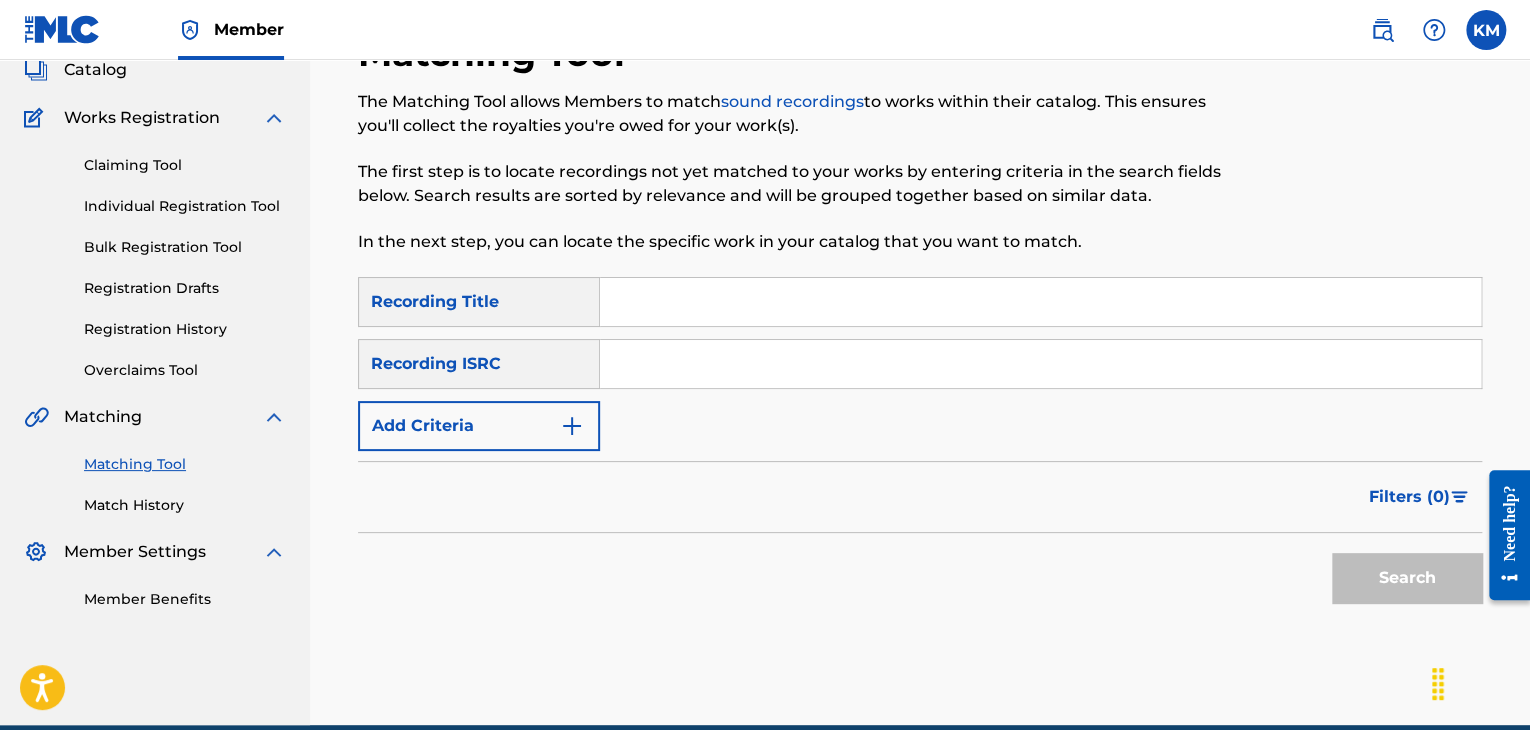 paste on "HKI199708005" 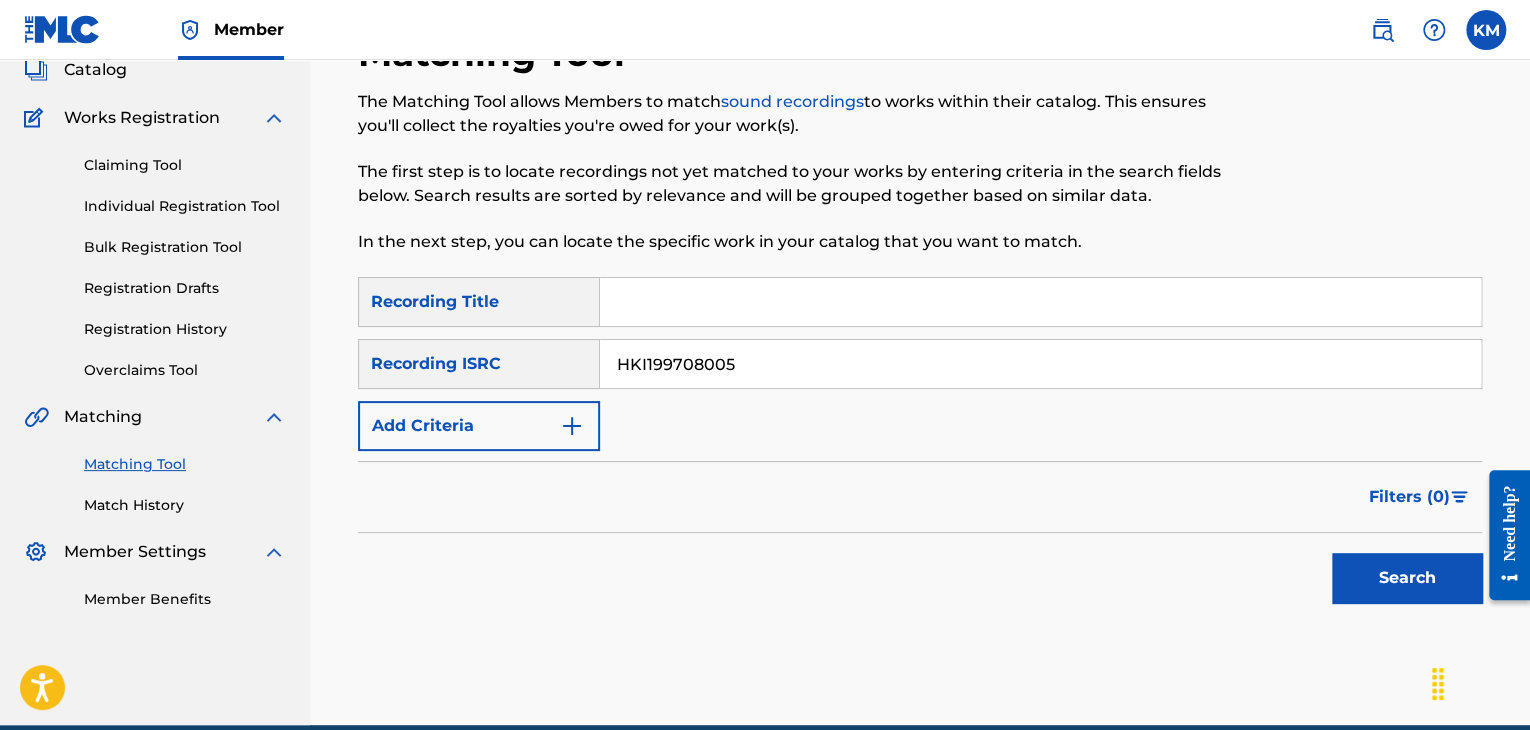 type on "HKI199708005" 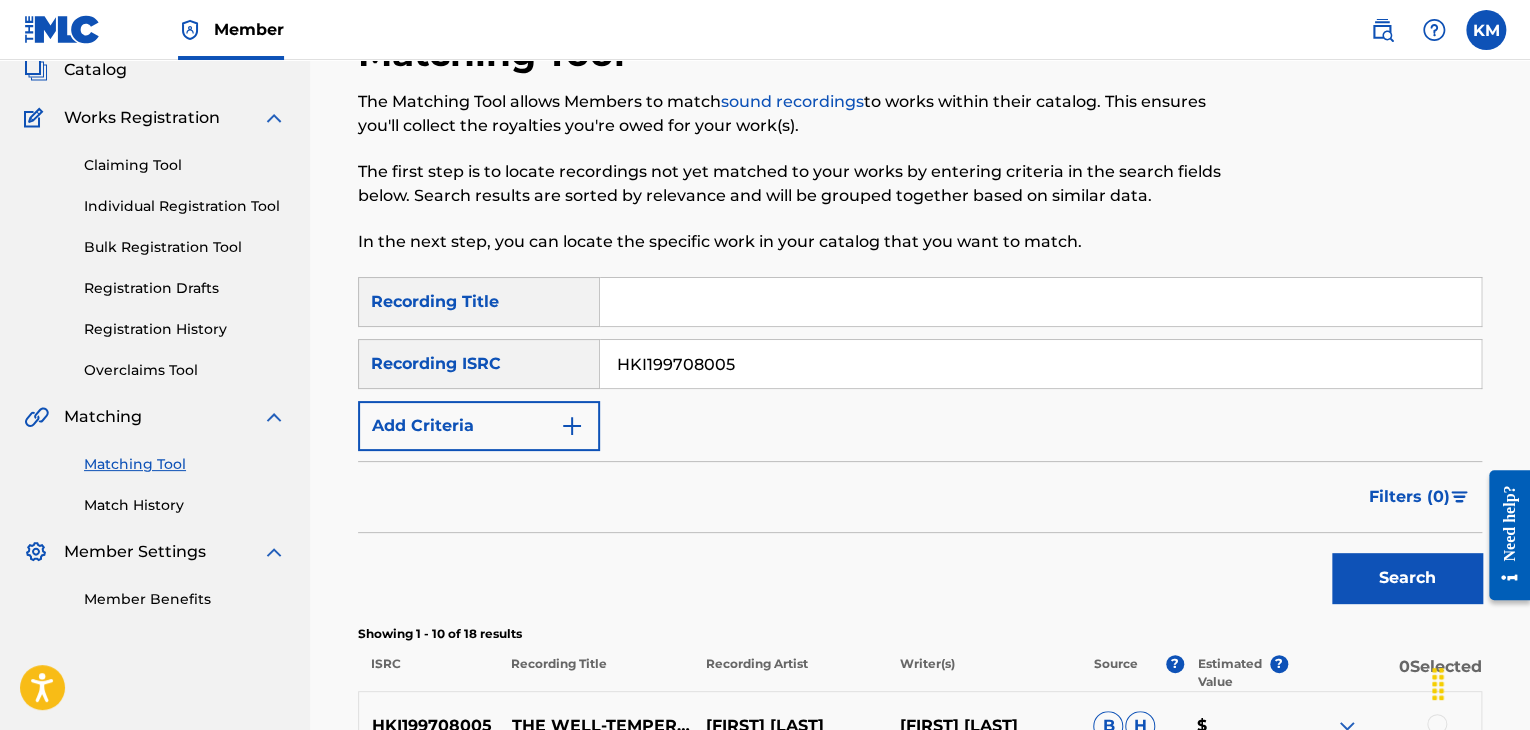 click on "Match History" at bounding box center [185, 505] 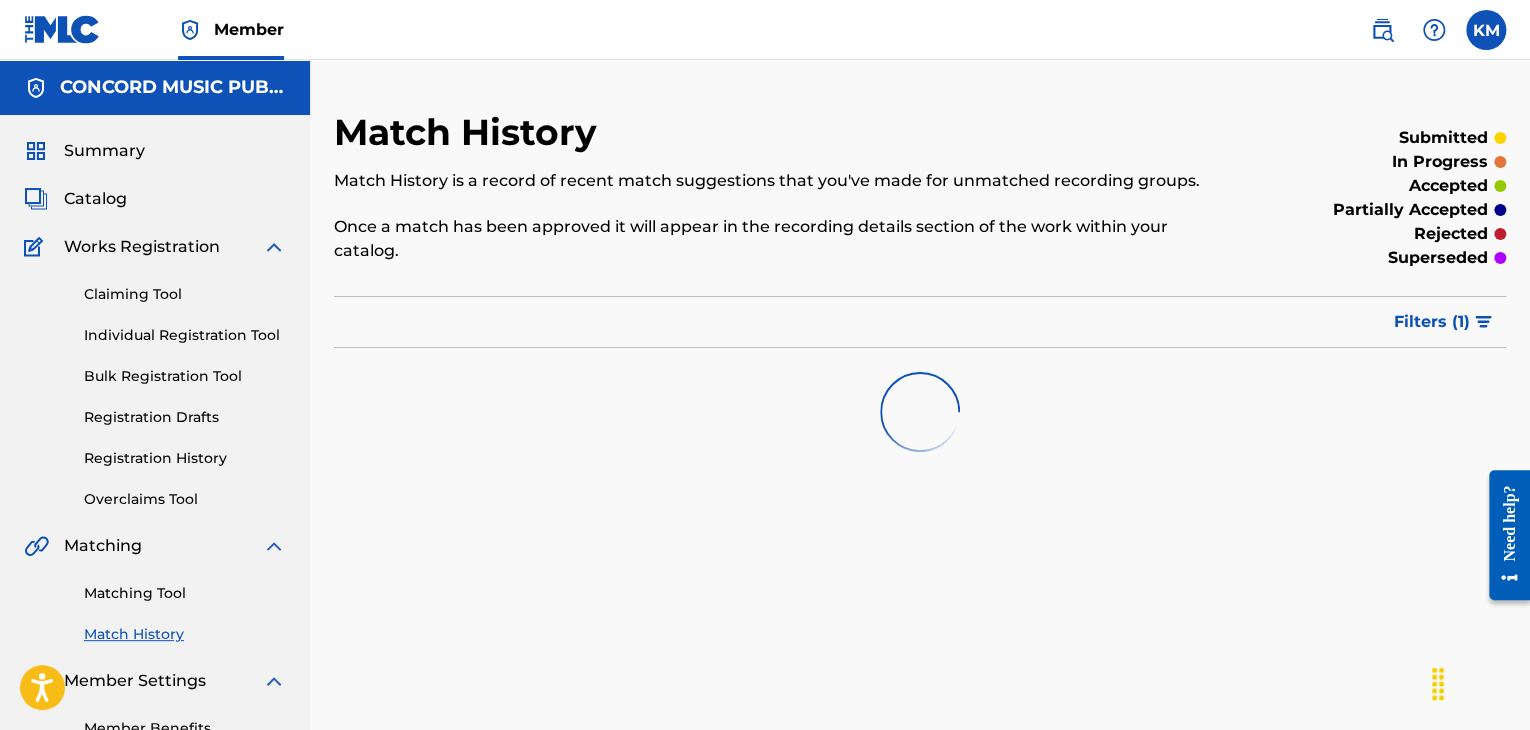 click on "Matching Tool" at bounding box center (185, 593) 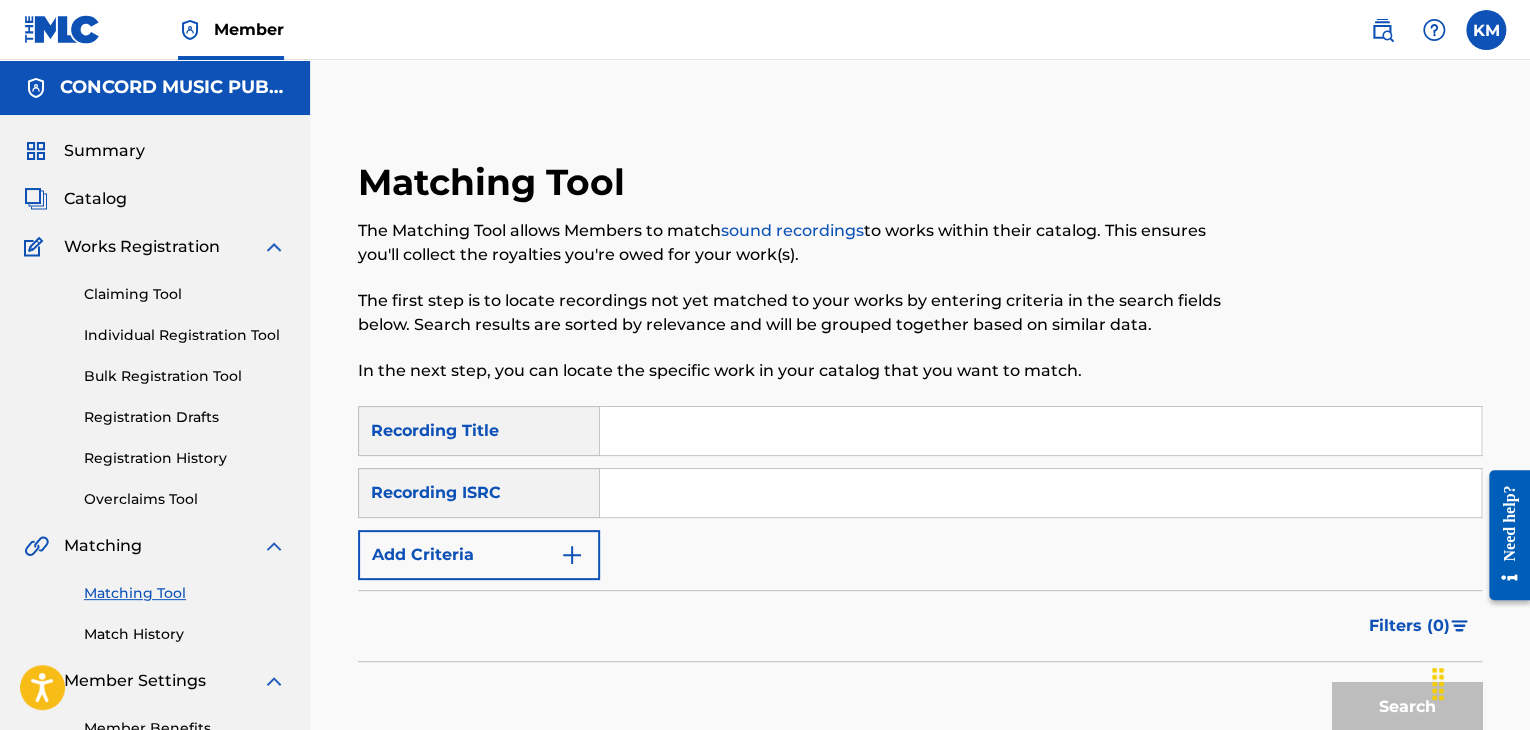 paste on "QM6P41513707" 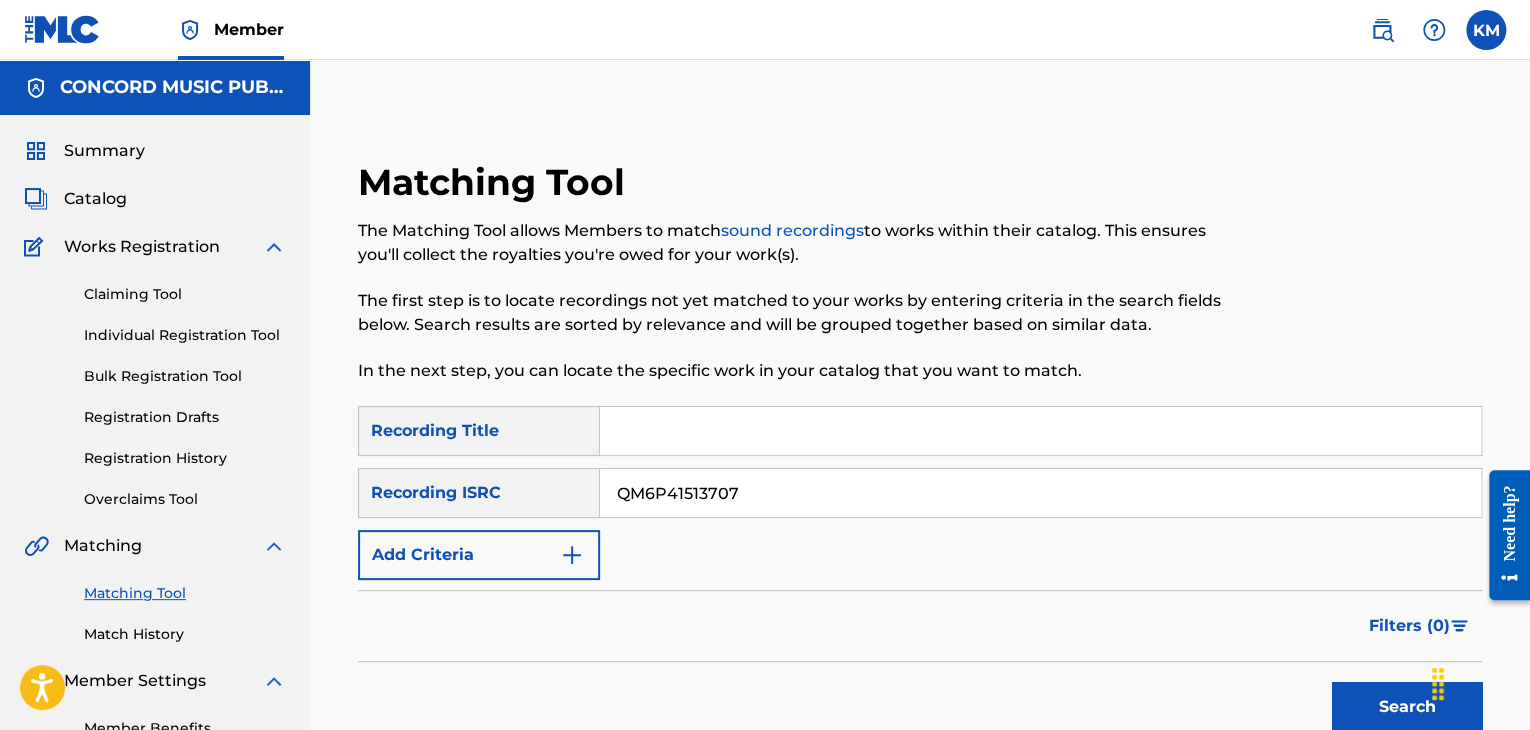 type on "QM6P41513707" 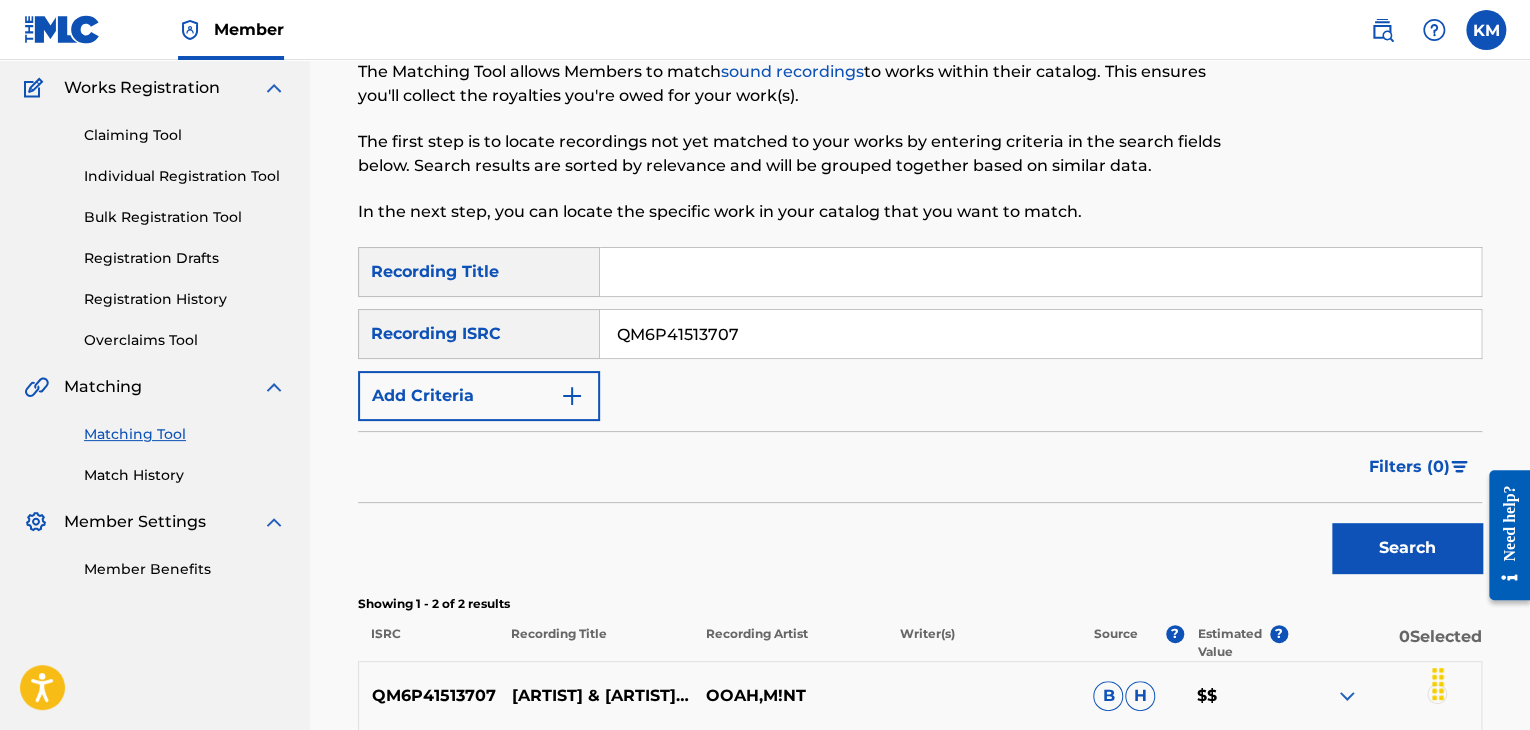 scroll, scrollTop: 400, scrollLeft: 0, axis: vertical 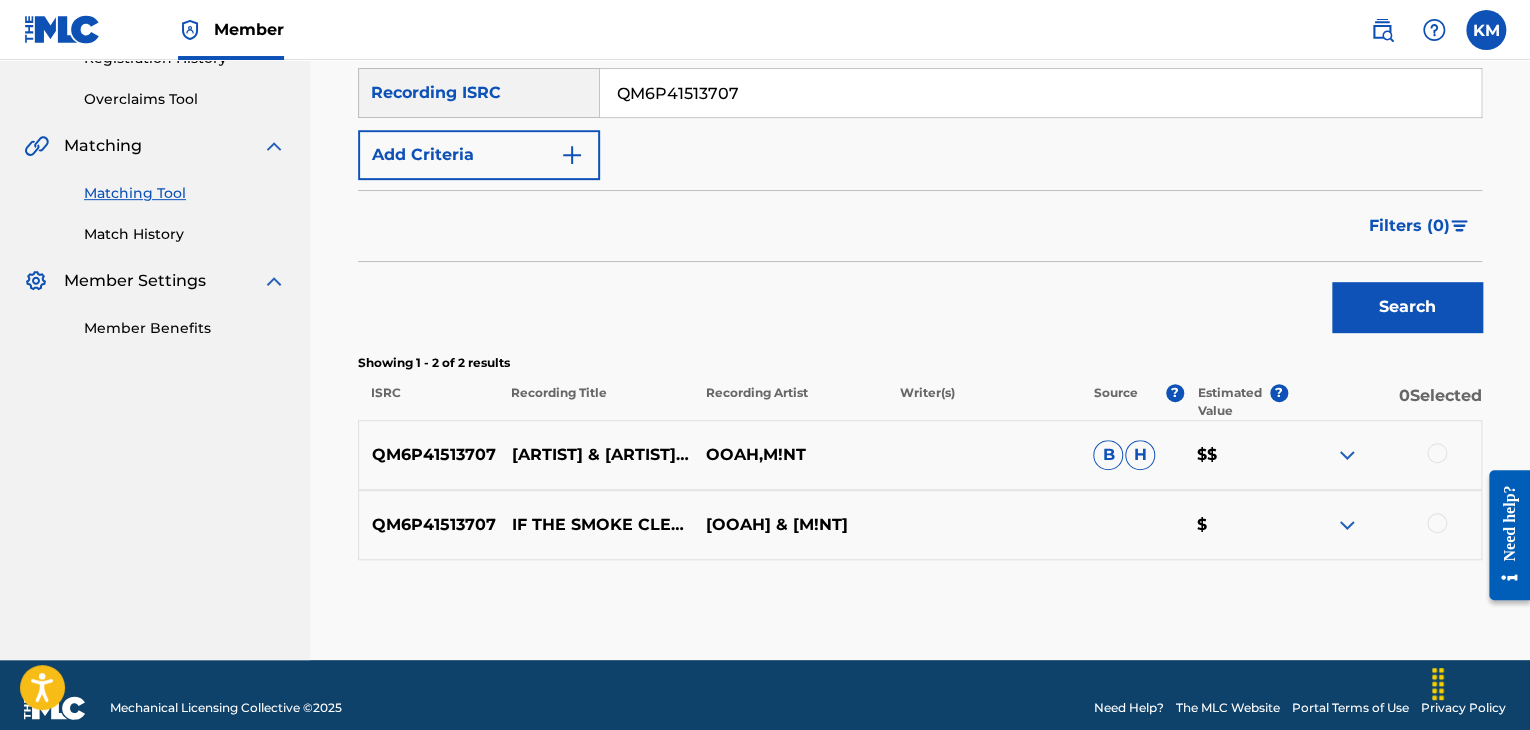 click at bounding box center (1437, 523) 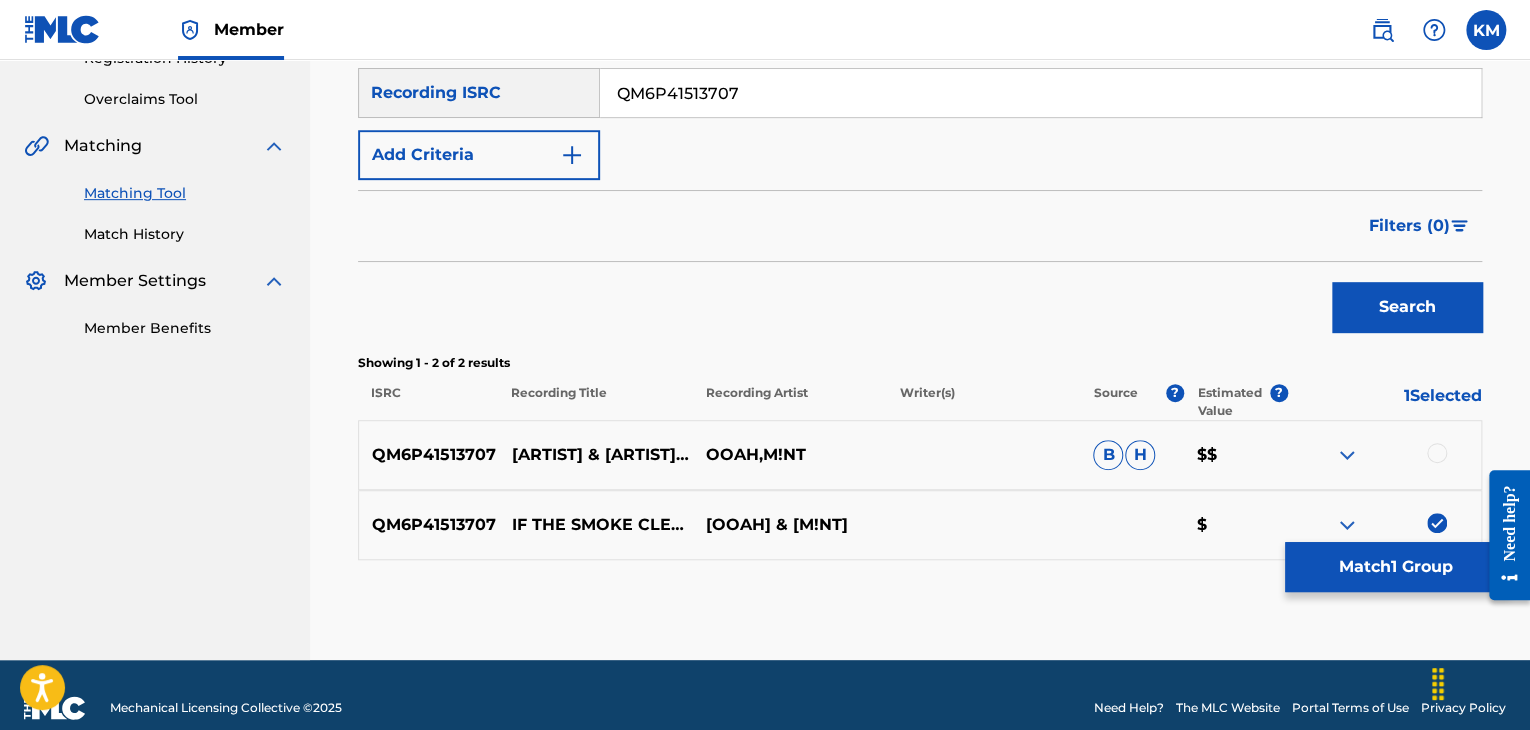 click at bounding box center (1437, 453) 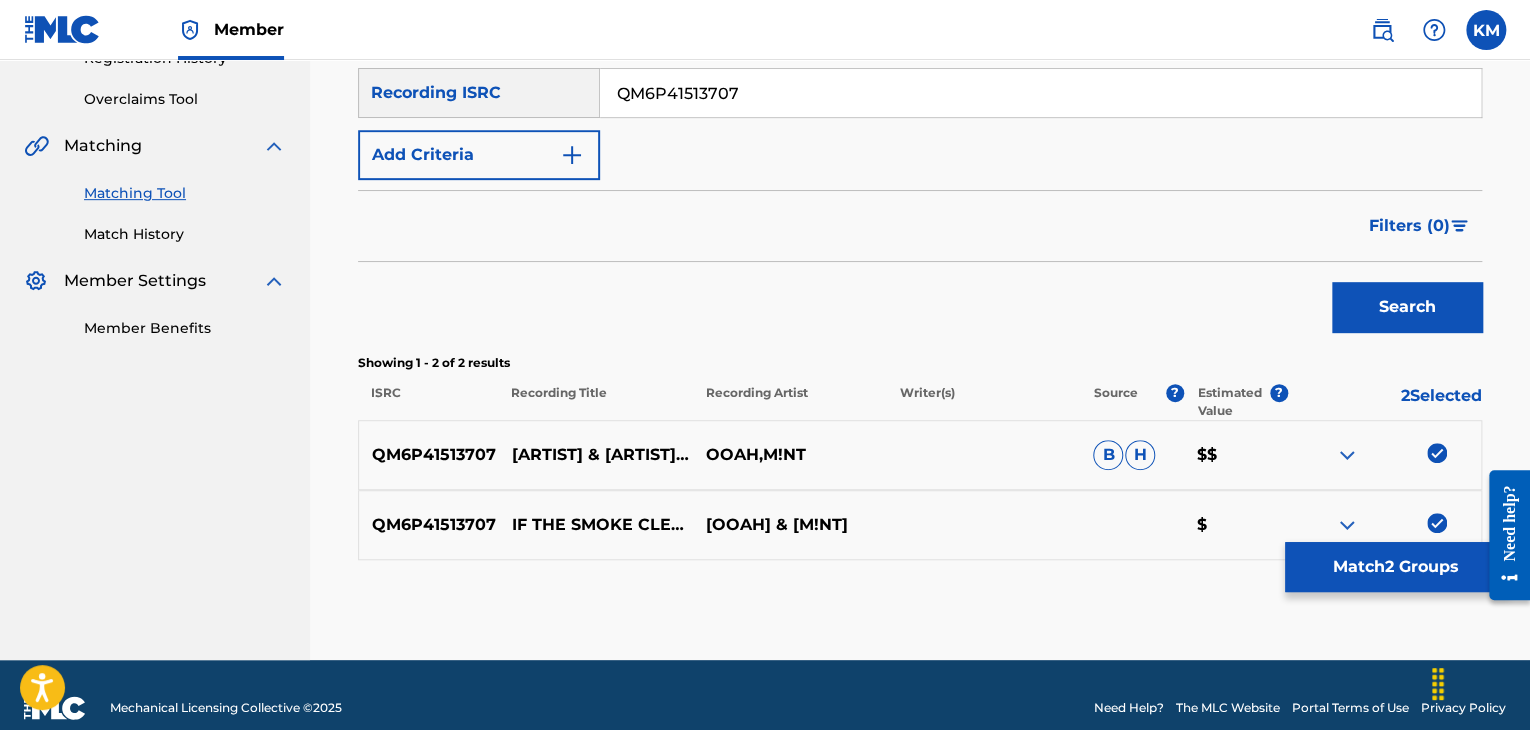 click on "Match  2 Groups" at bounding box center (1395, 567) 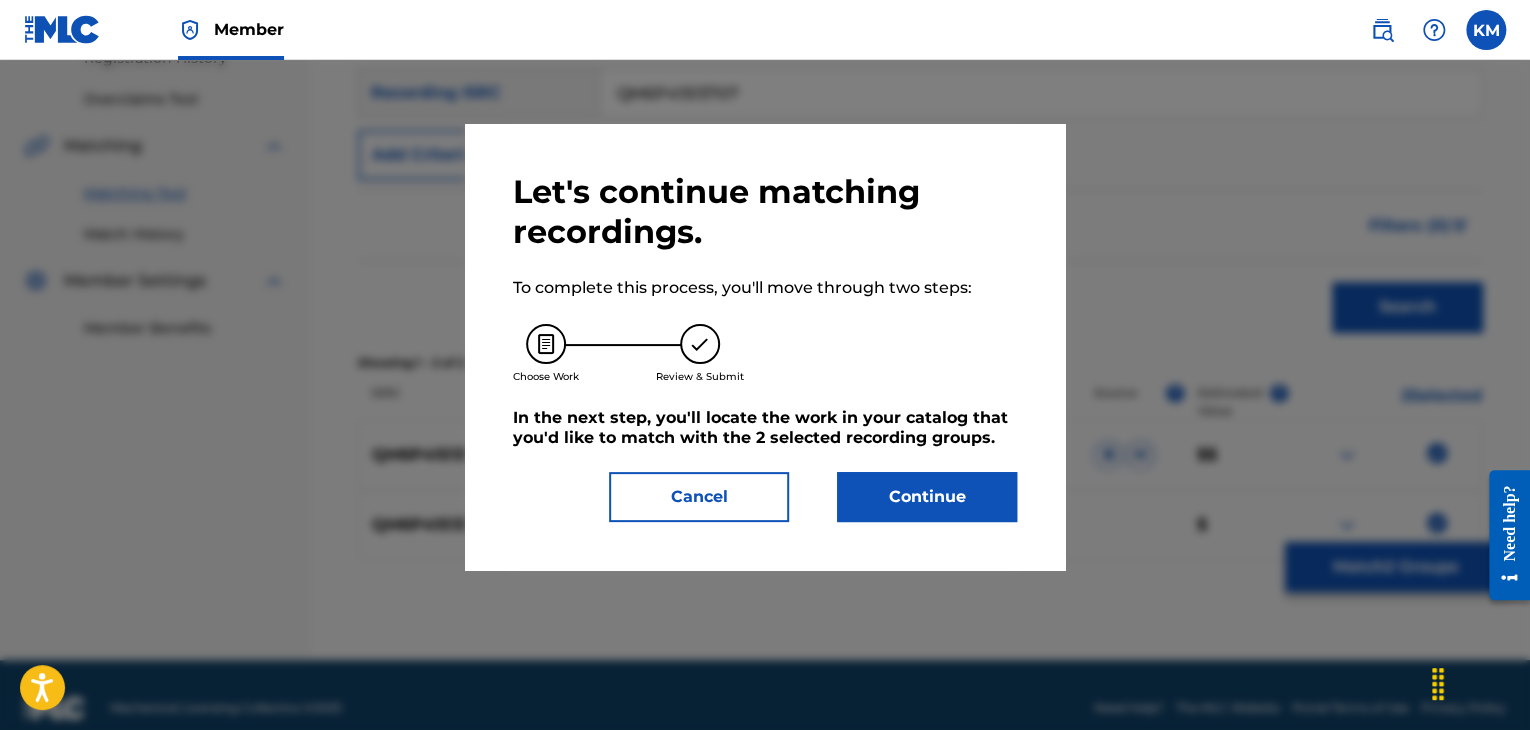 click on "Continue" at bounding box center (927, 497) 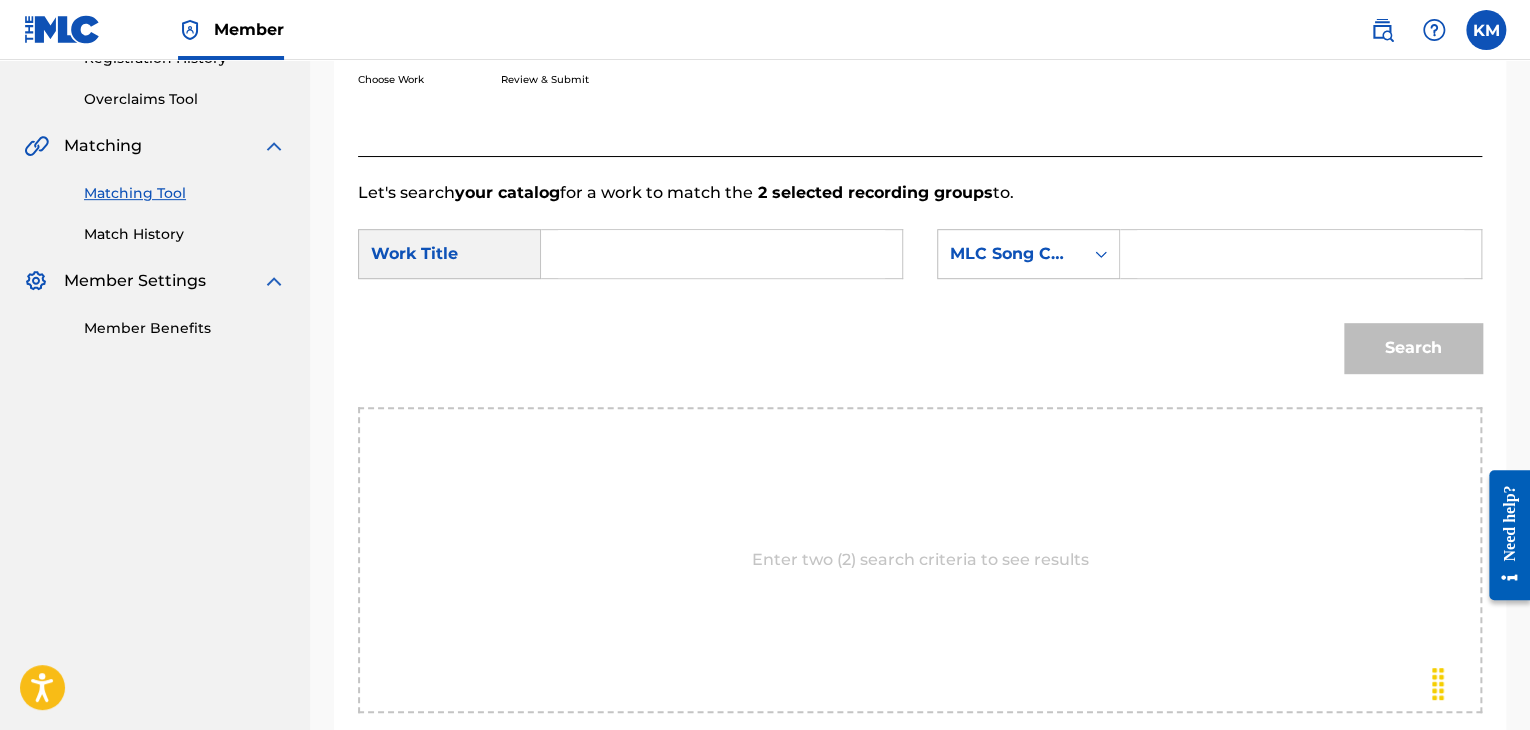 paste on "If the Smoke Clears" 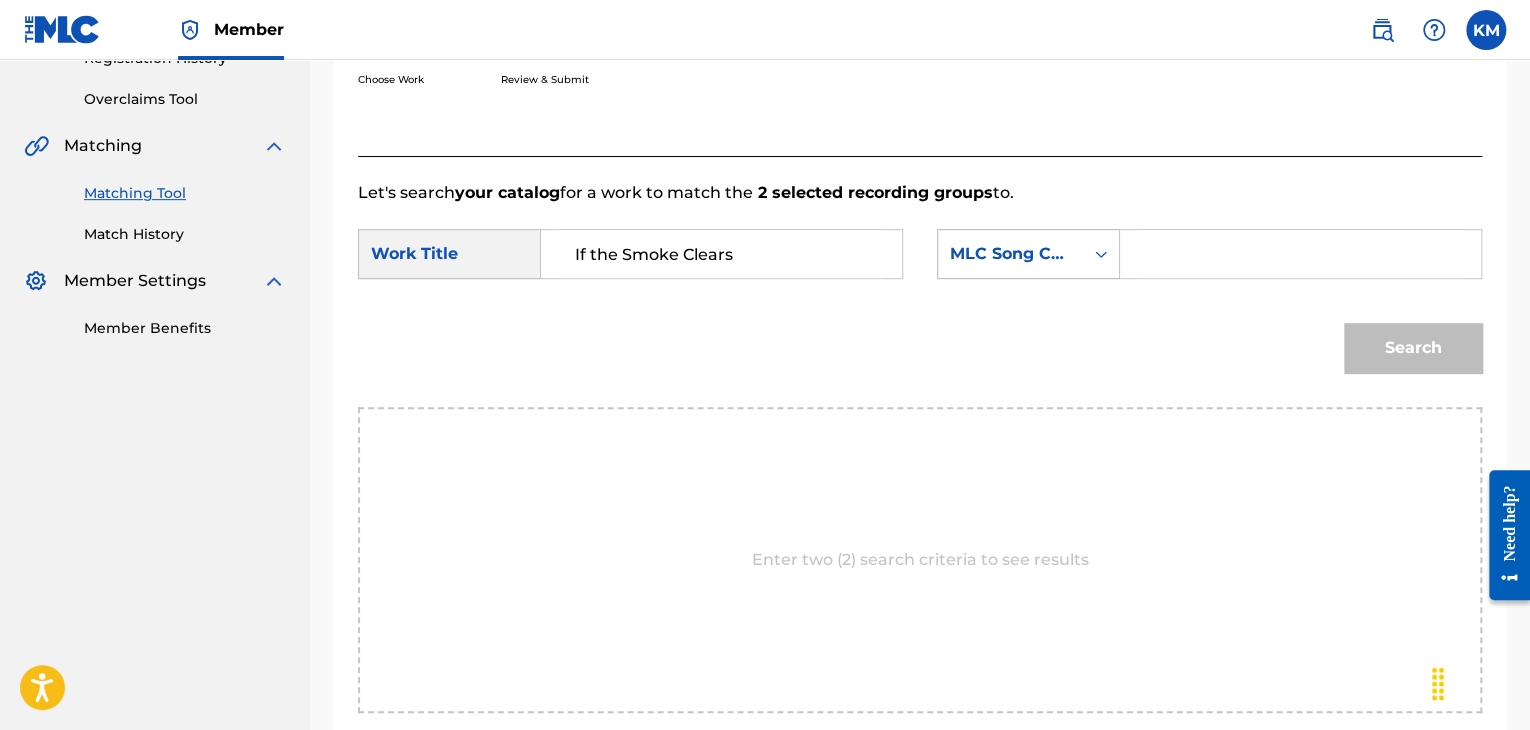 type on "If the Smoke Clears" 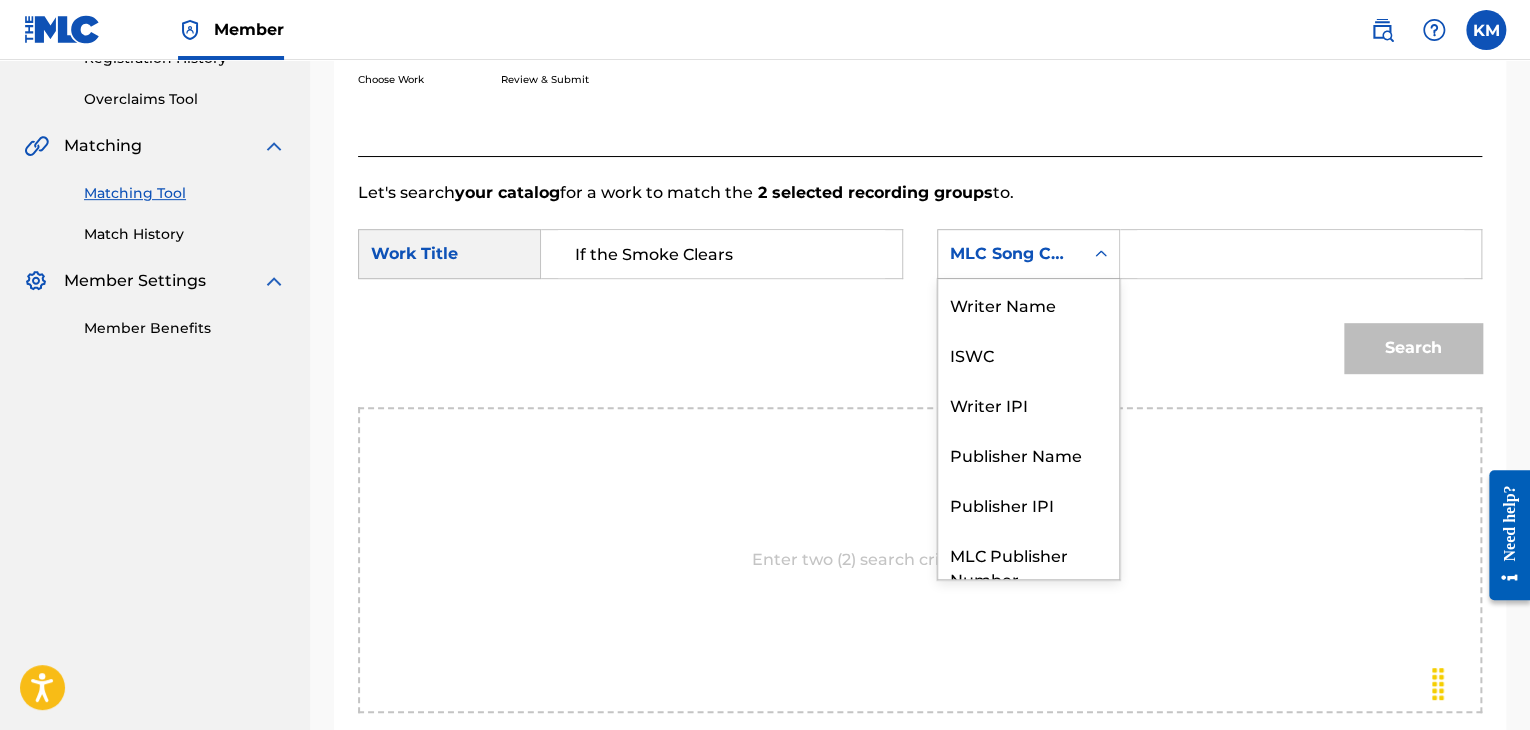 click 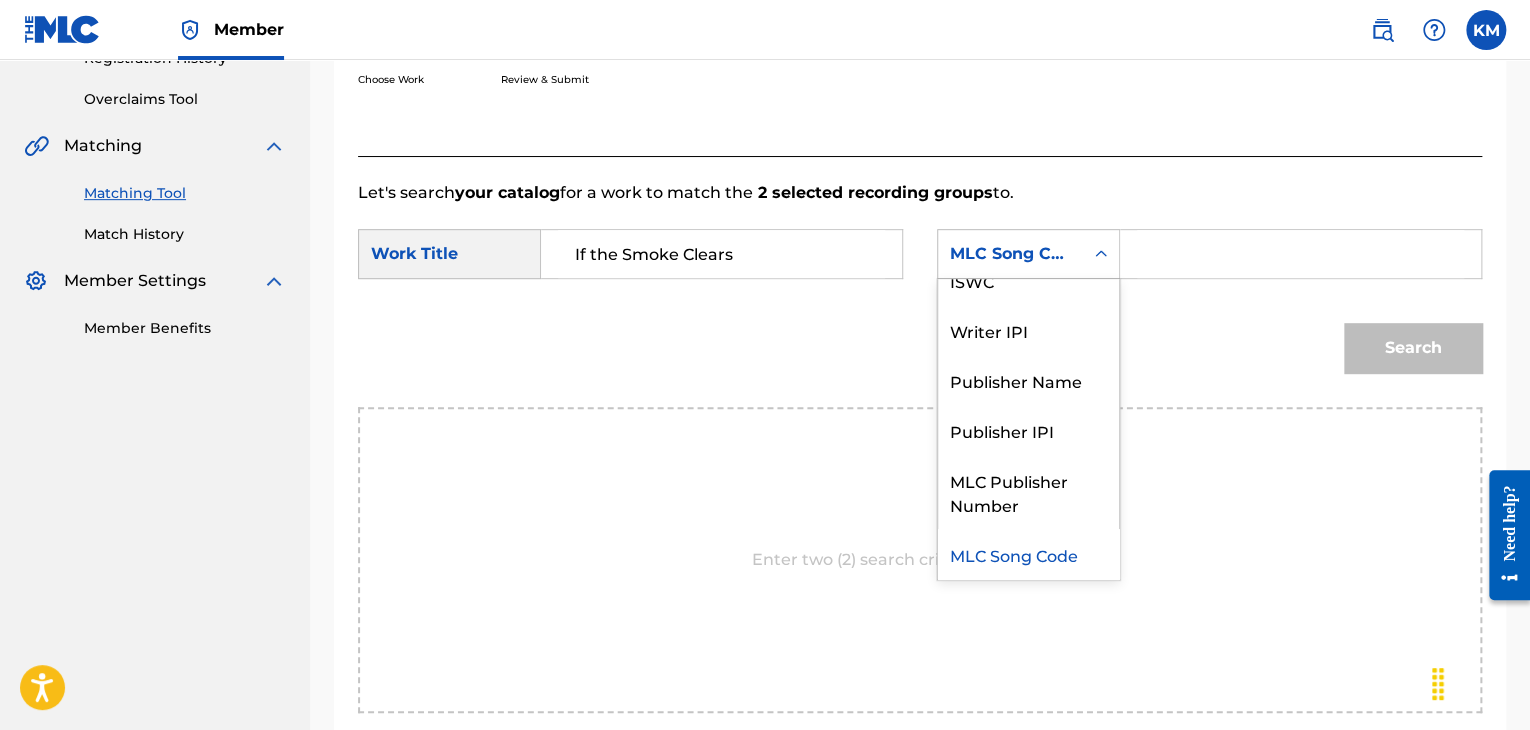 scroll, scrollTop: 0, scrollLeft: 0, axis: both 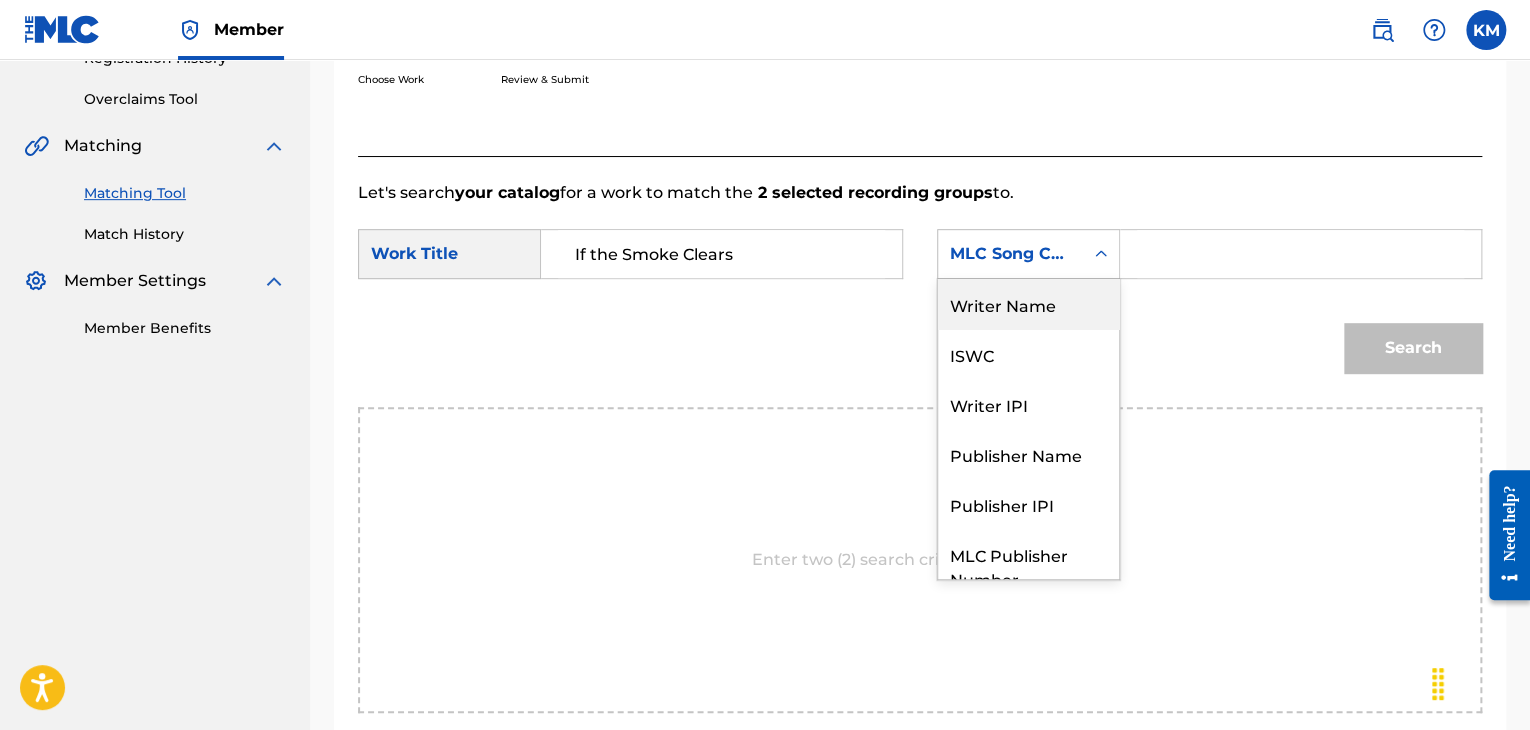 click on "Writer Name" at bounding box center [1028, 304] 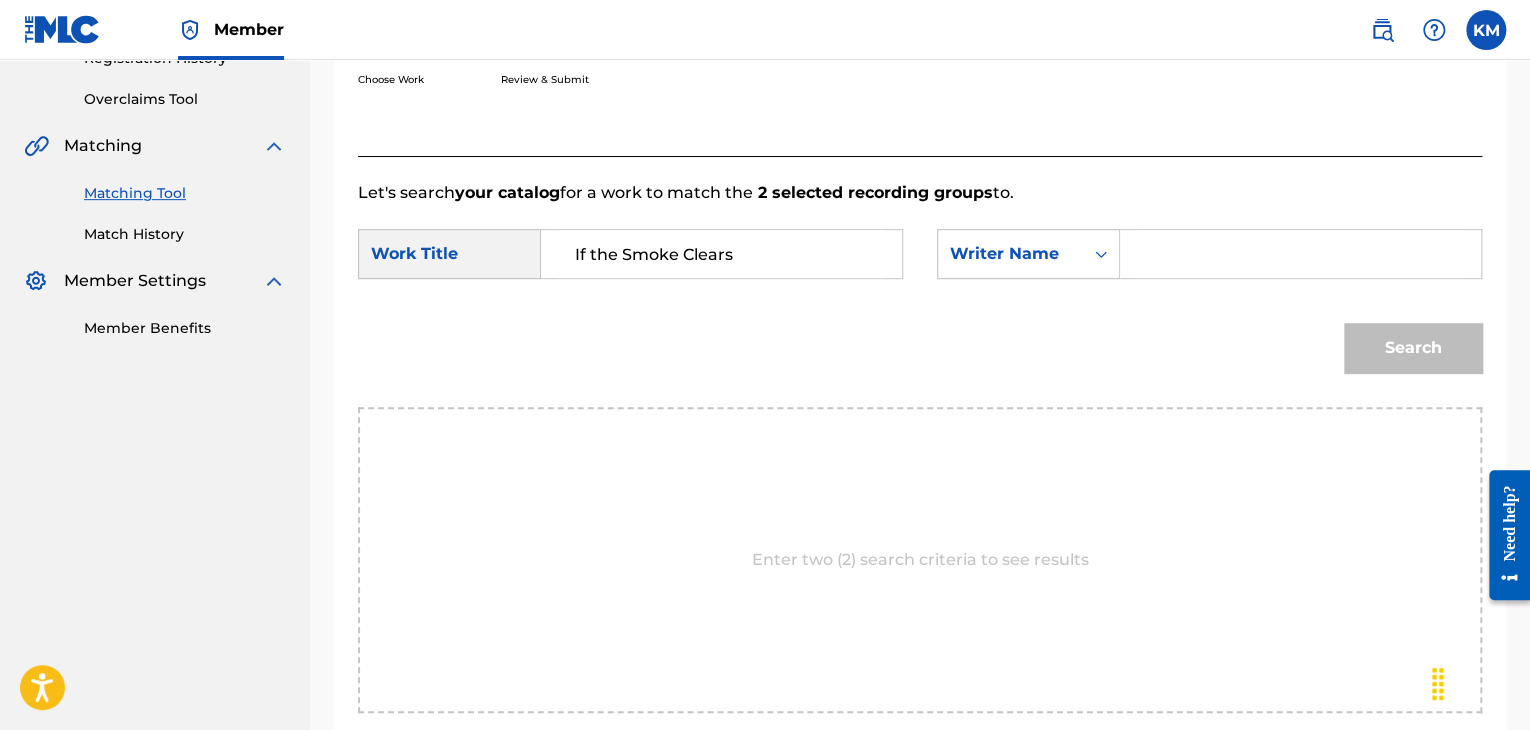 click at bounding box center [1300, 254] 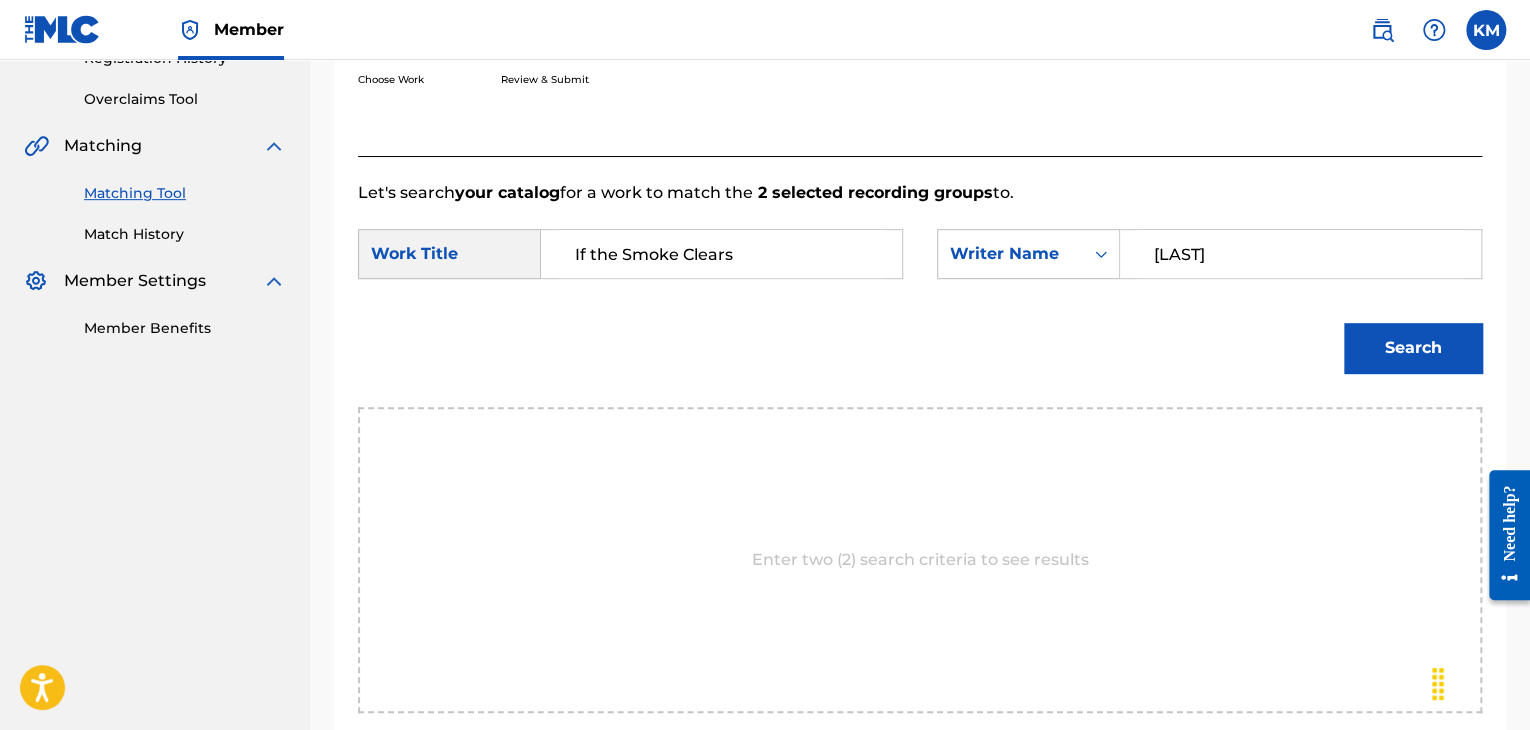 type on "[LAST]" 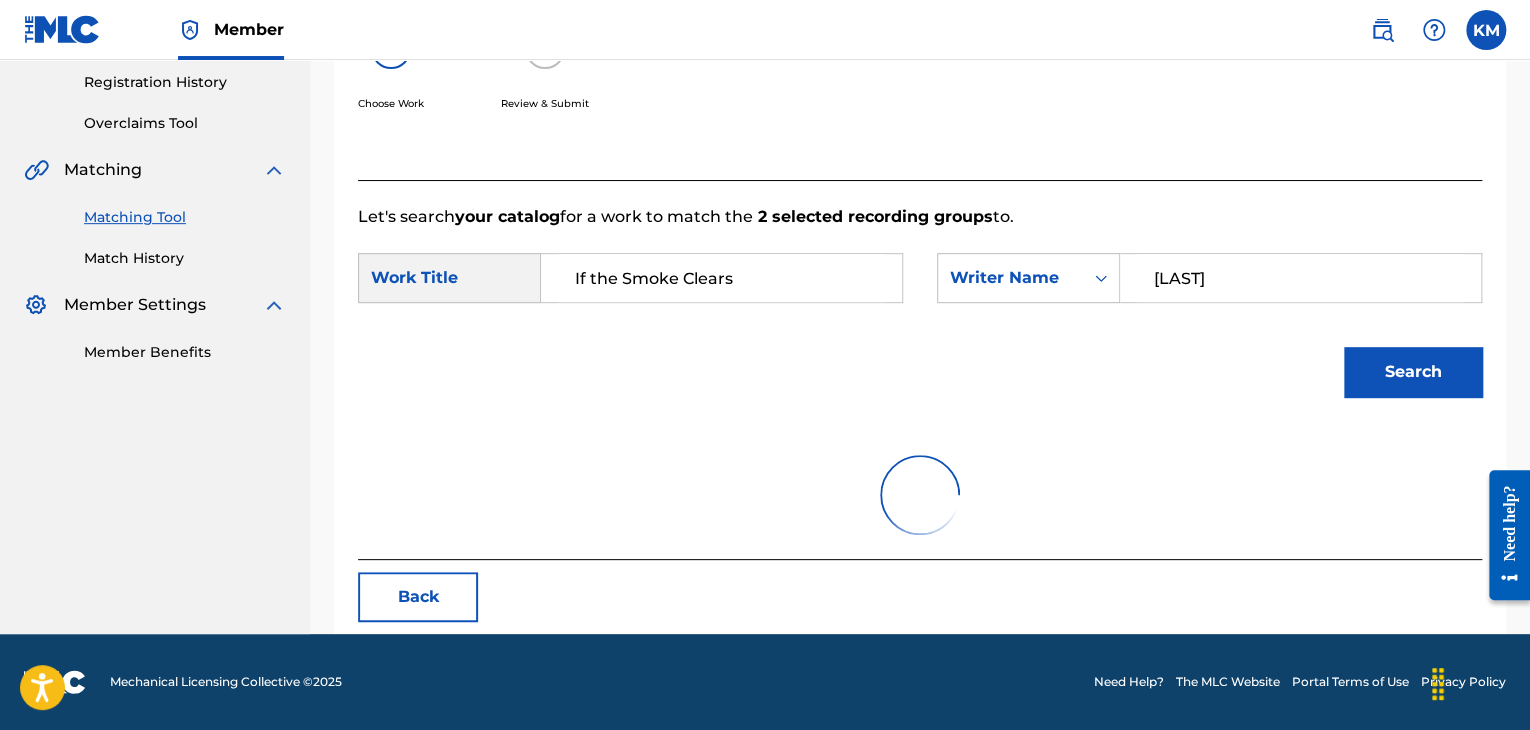 scroll, scrollTop: 290, scrollLeft: 0, axis: vertical 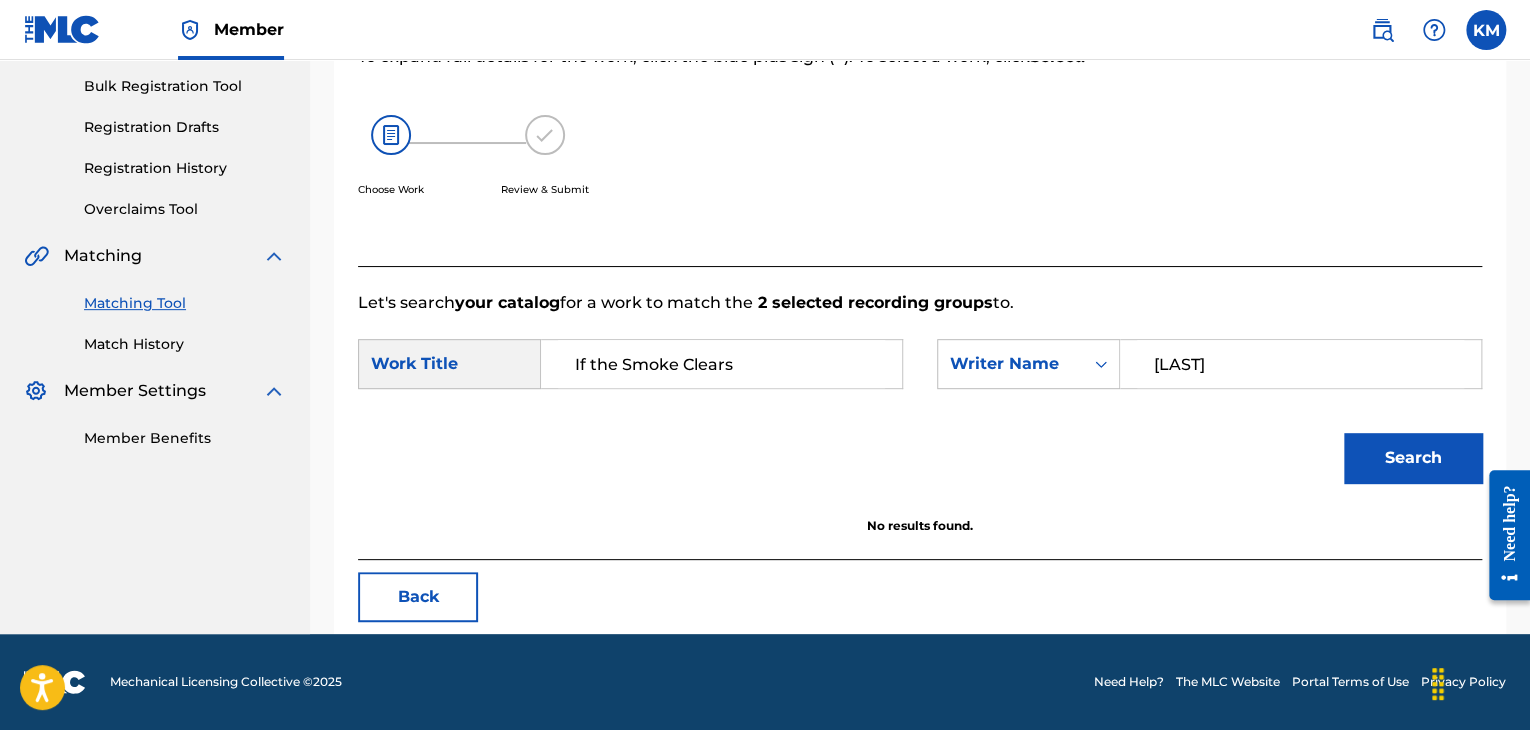 click on "Match History" at bounding box center [185, 344] 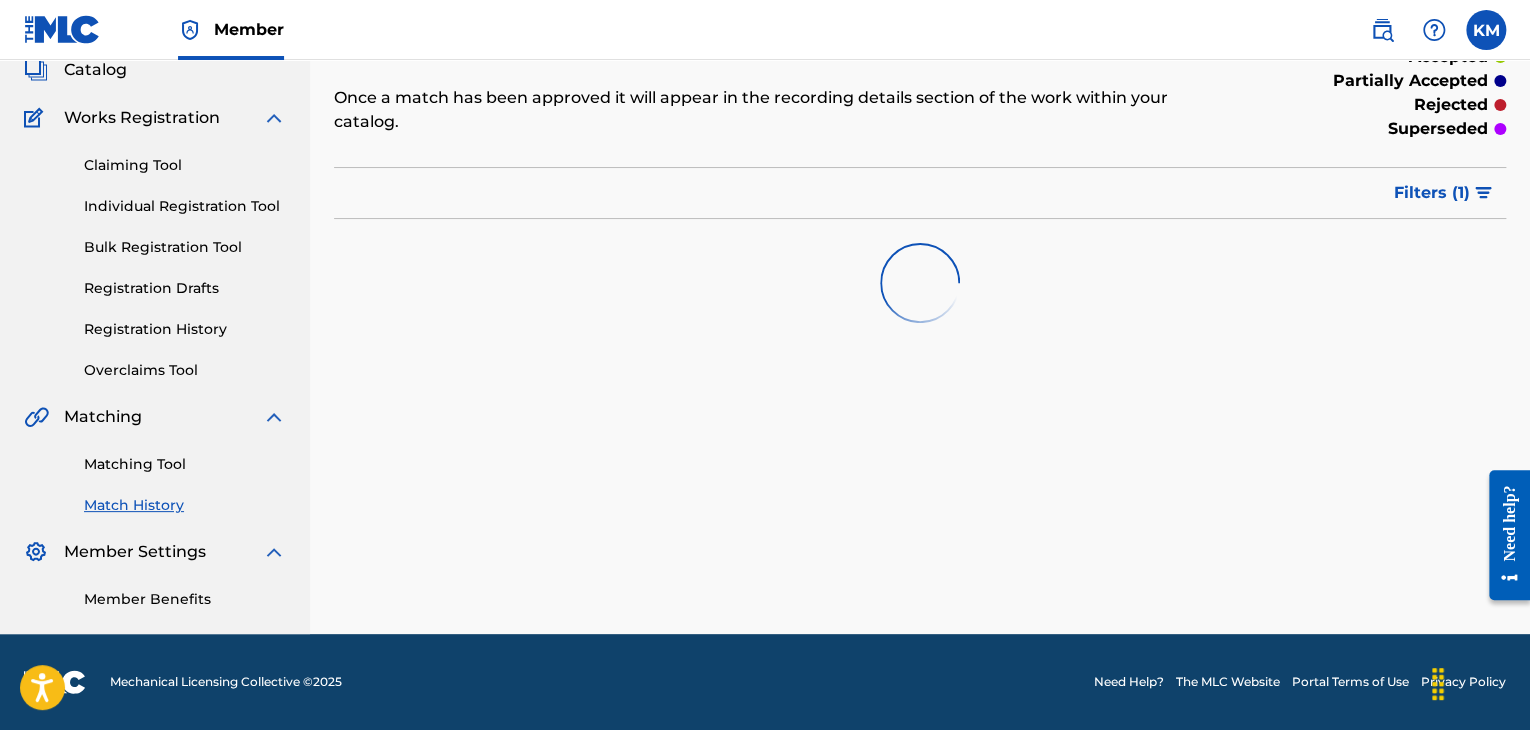 scroll, scrollTop: 0, scrollLeft: 0, axis: both 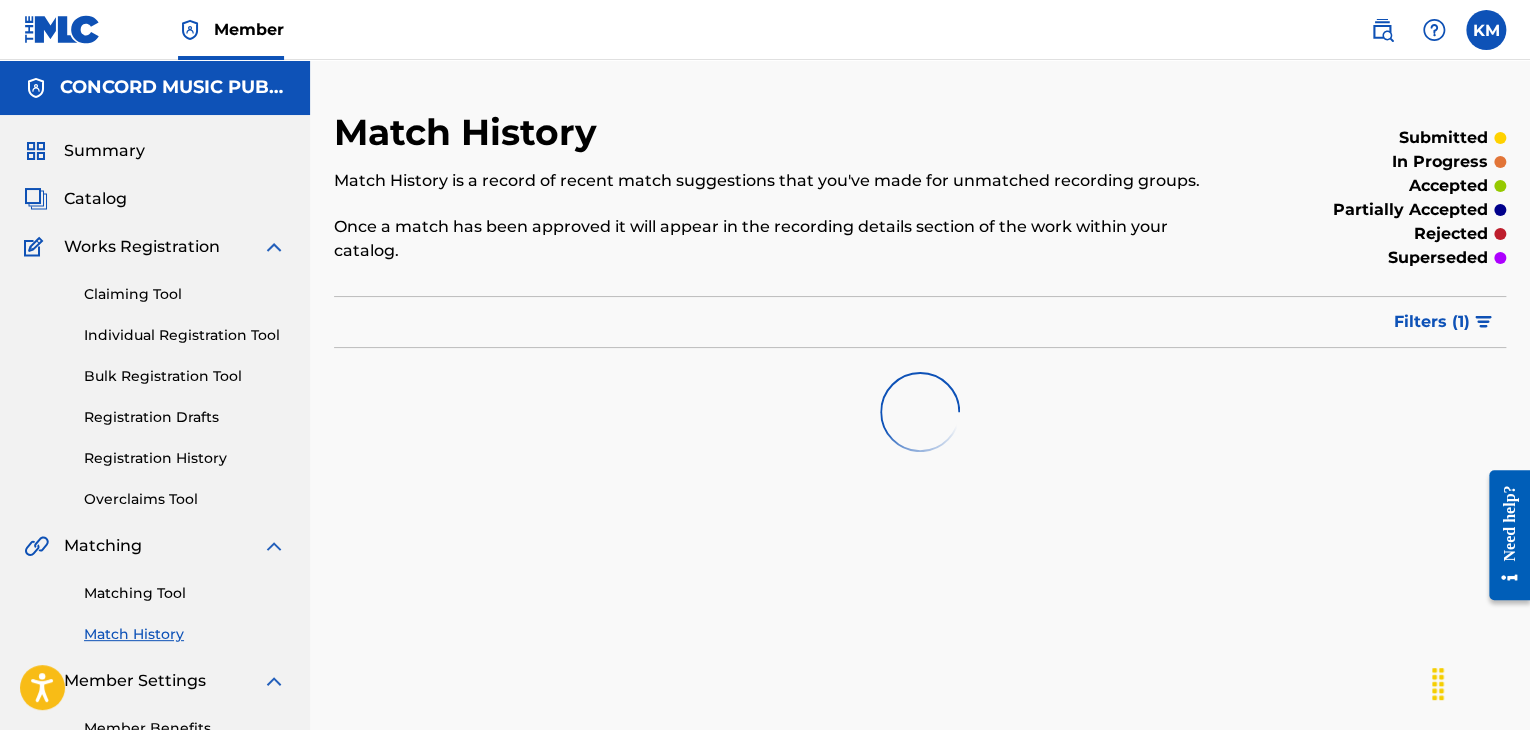 click on "Matching Tool" at bounding box center (185, 593) 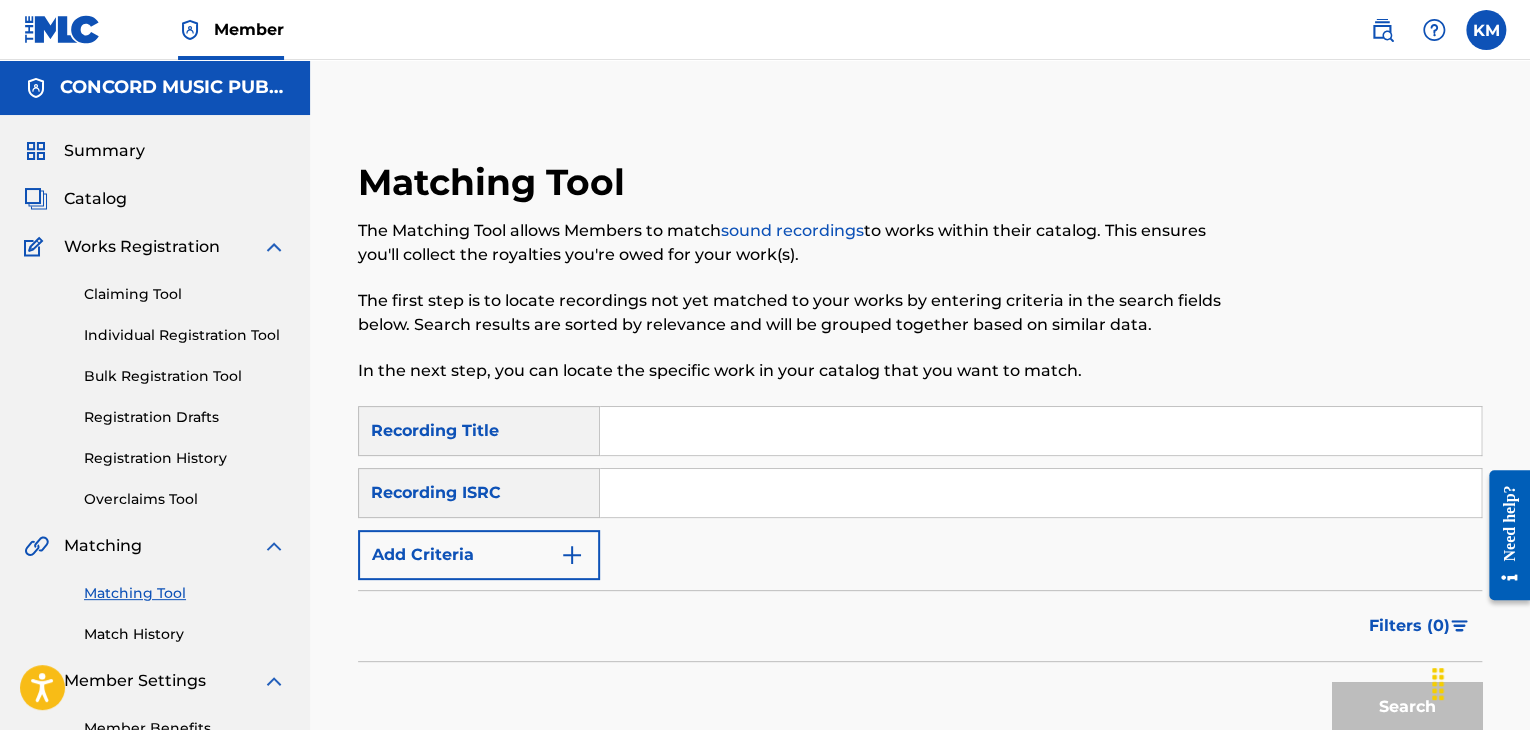 paste on "[ID]" 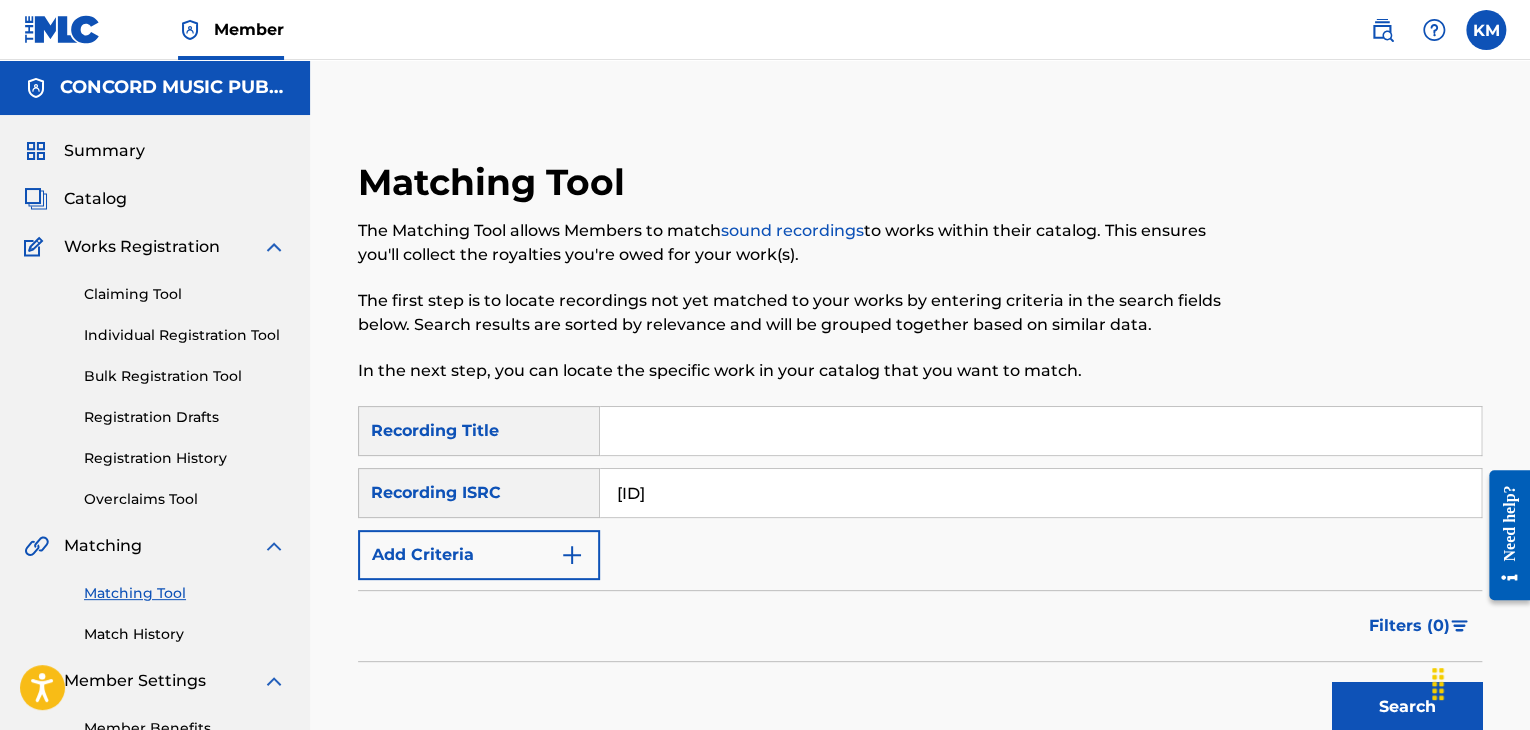 type on "[ID]" 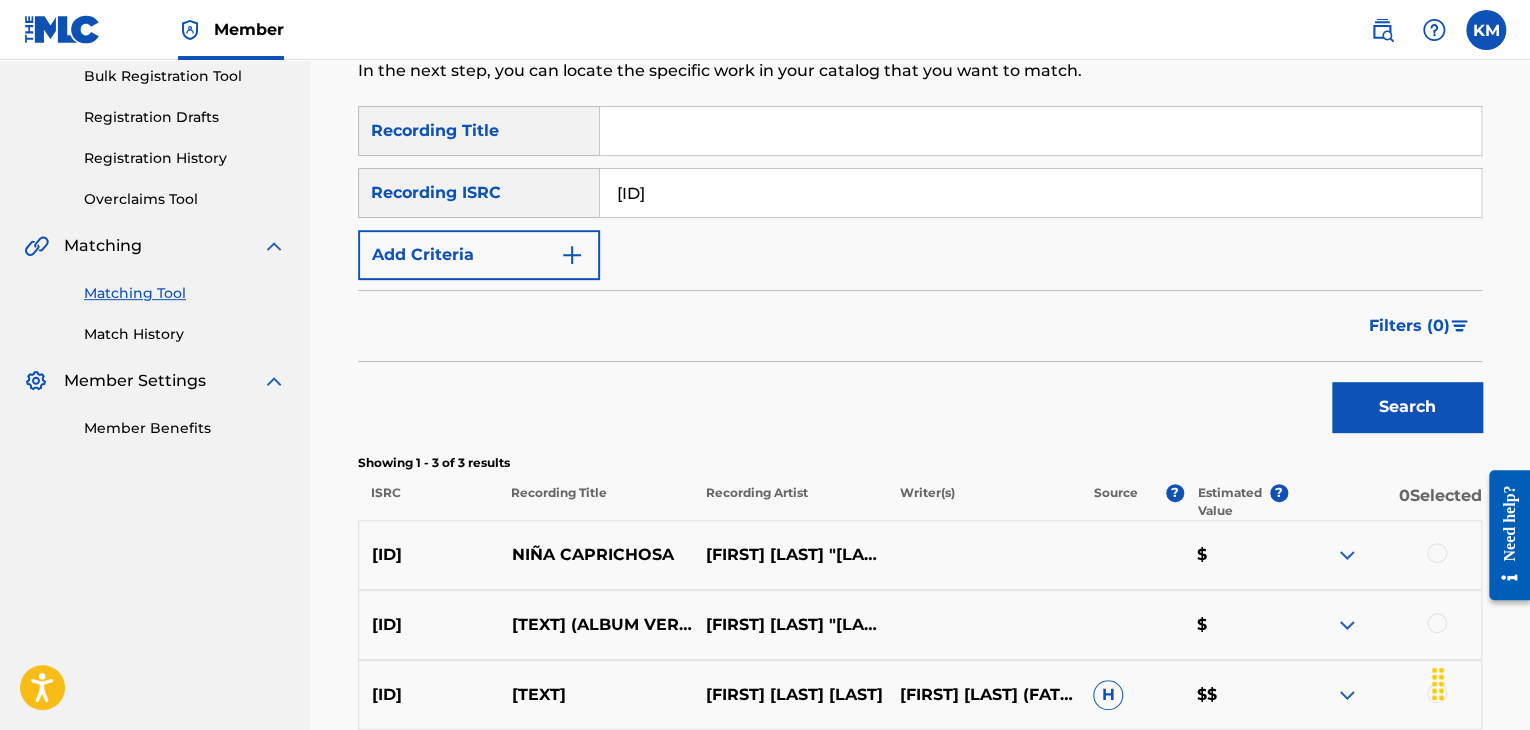 scroll, scrollTop: 496, scrollLeft: 0, axis: vertical 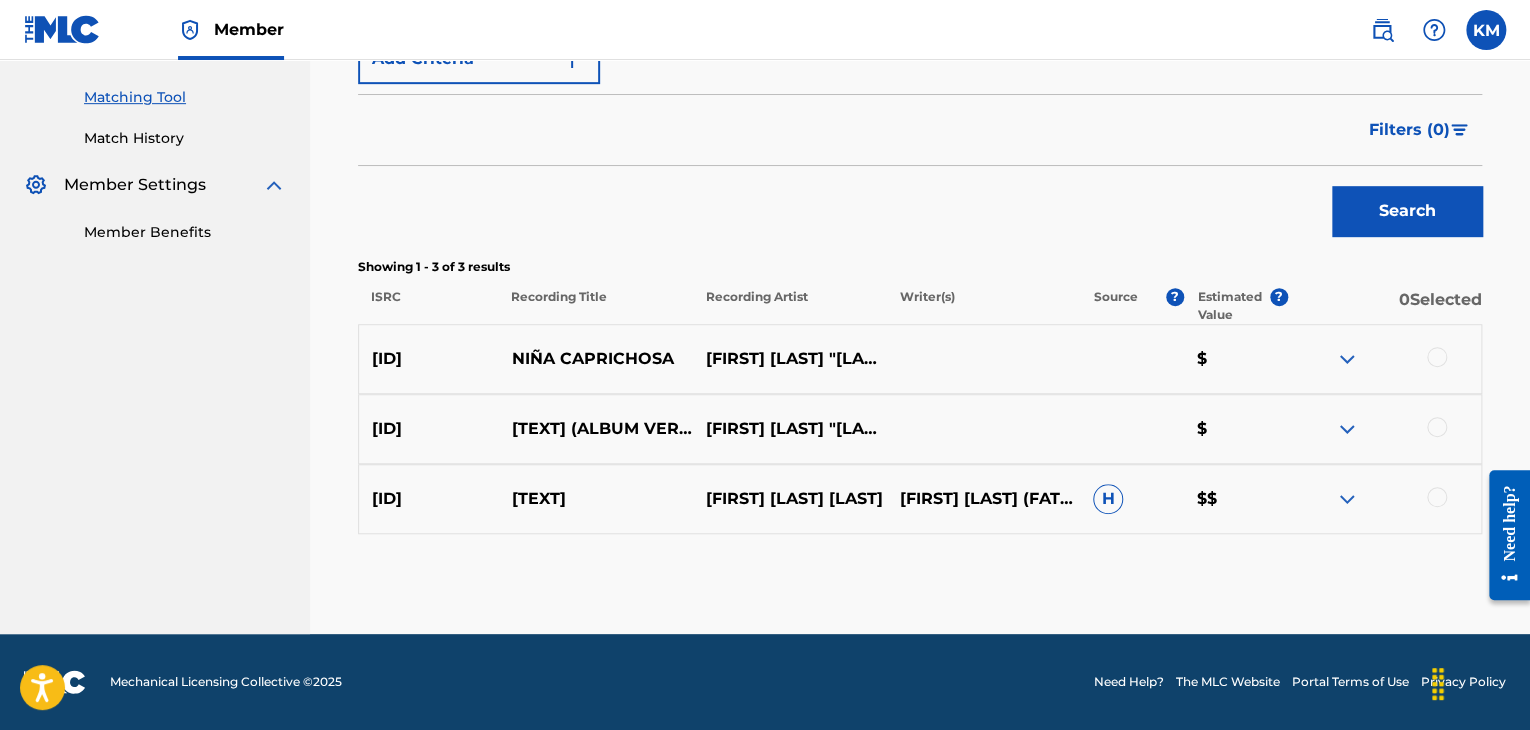 click at bounding box center (1437, 357) 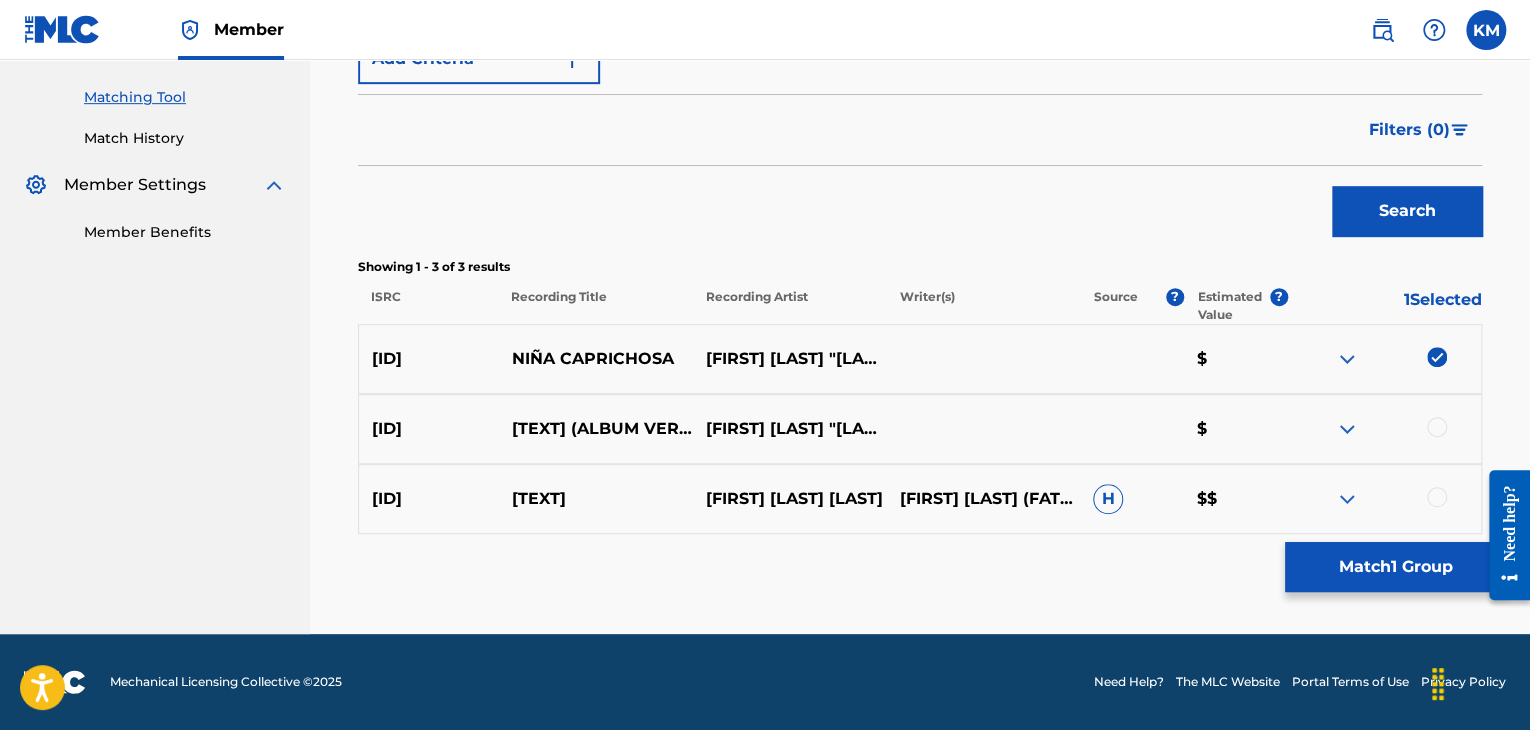 click at bounding box center (1437, 427) 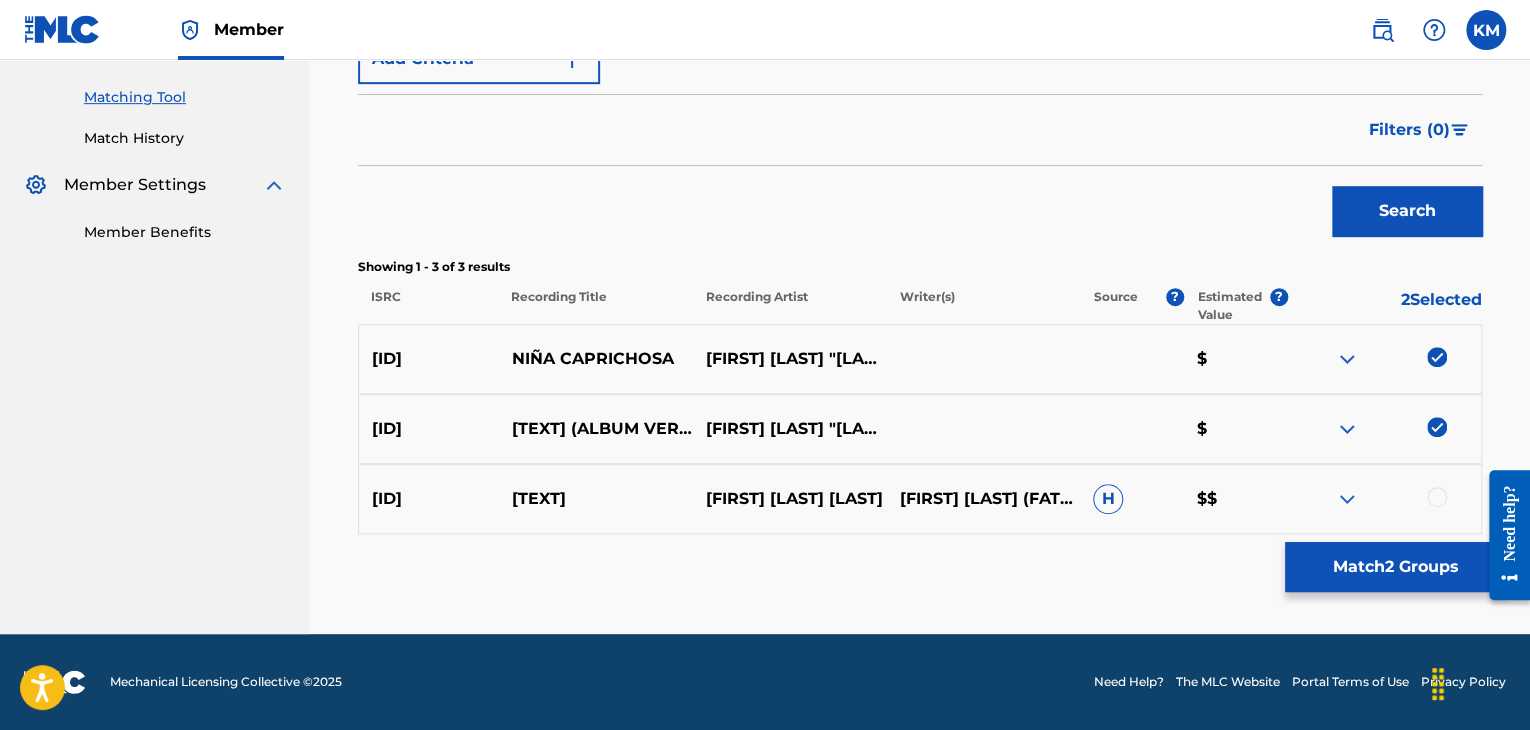 click at bounding box center (1437, 497) 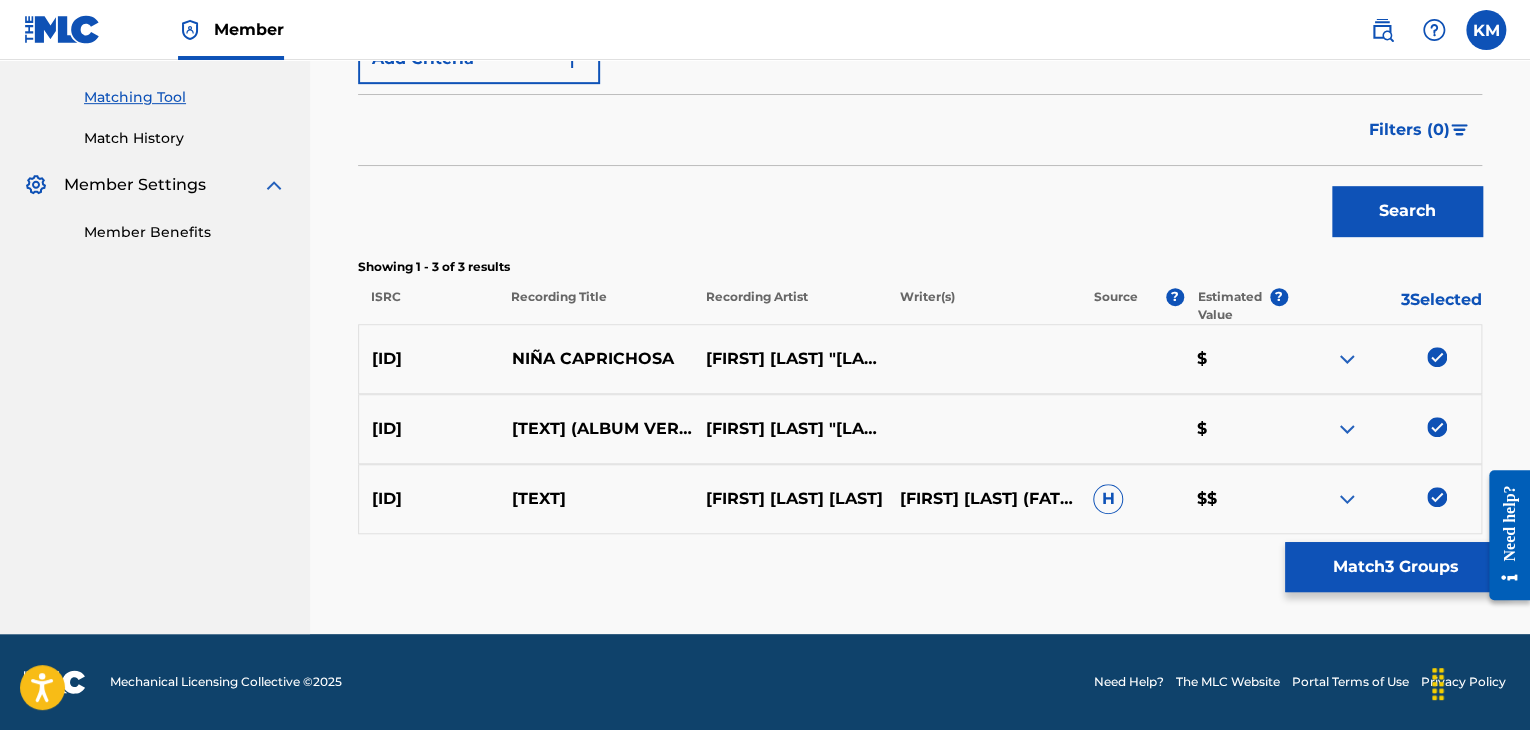 click on "Match  3 Groups" at bounding box center [1395, 567] 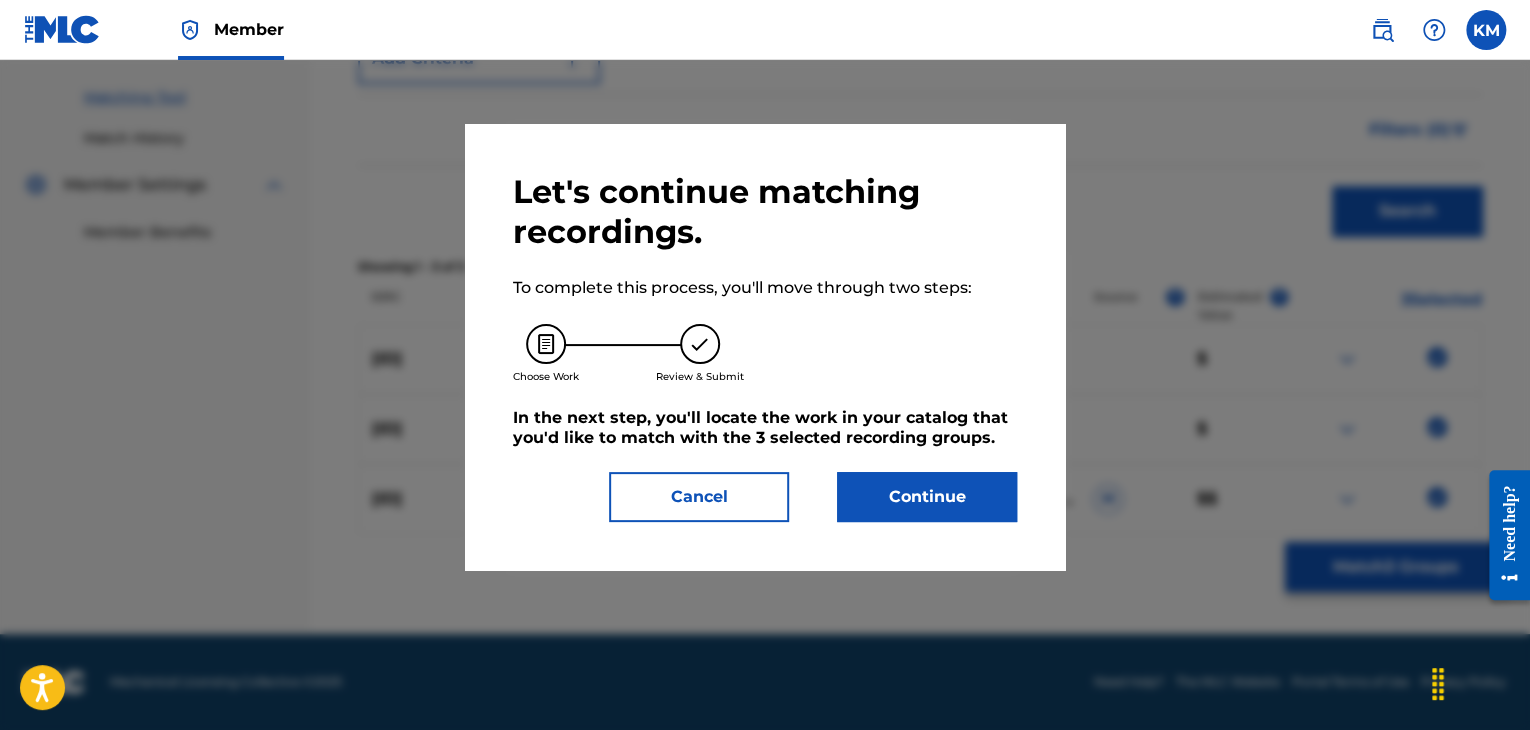 click on "Continue" at bounding box center (927, 497) 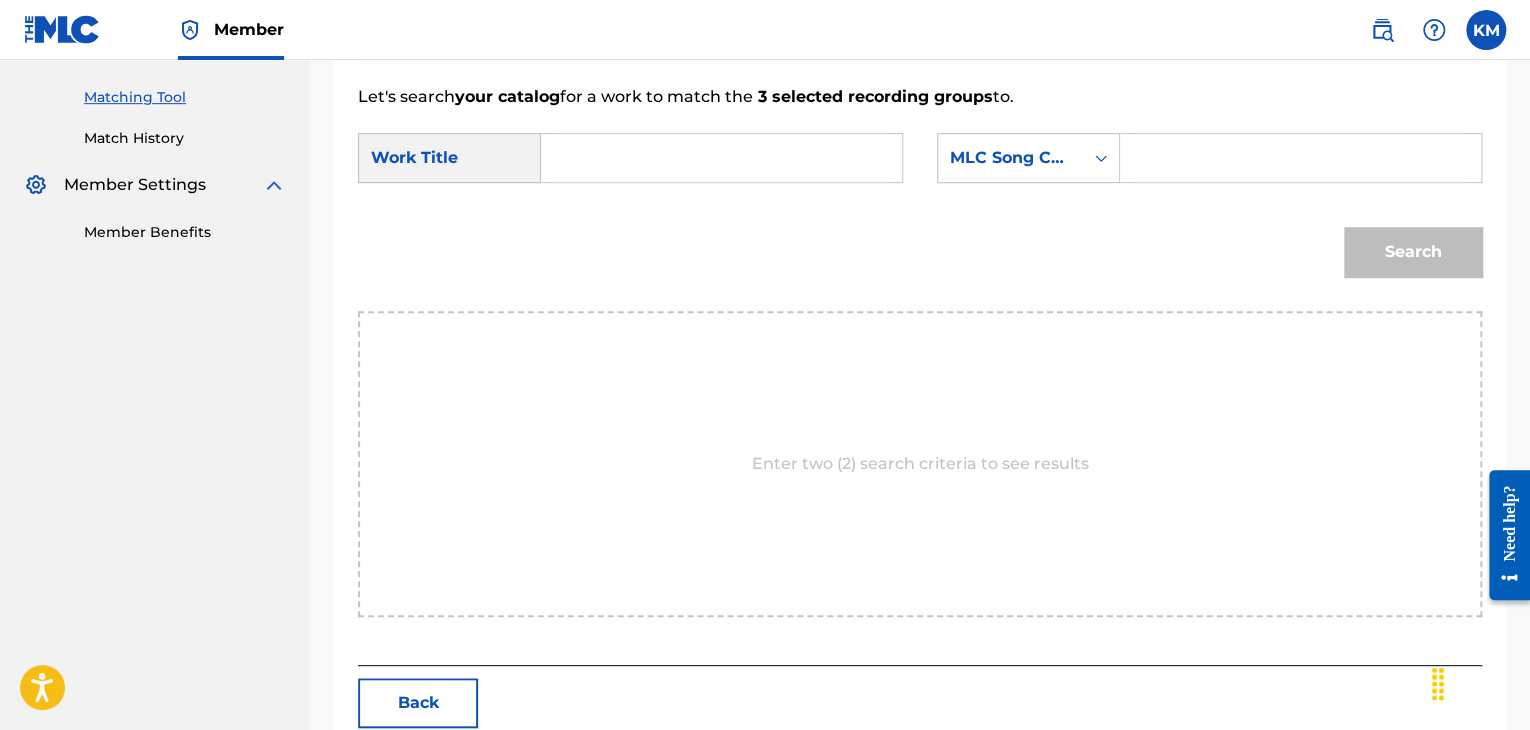 paste on "Niña Caprichosa" 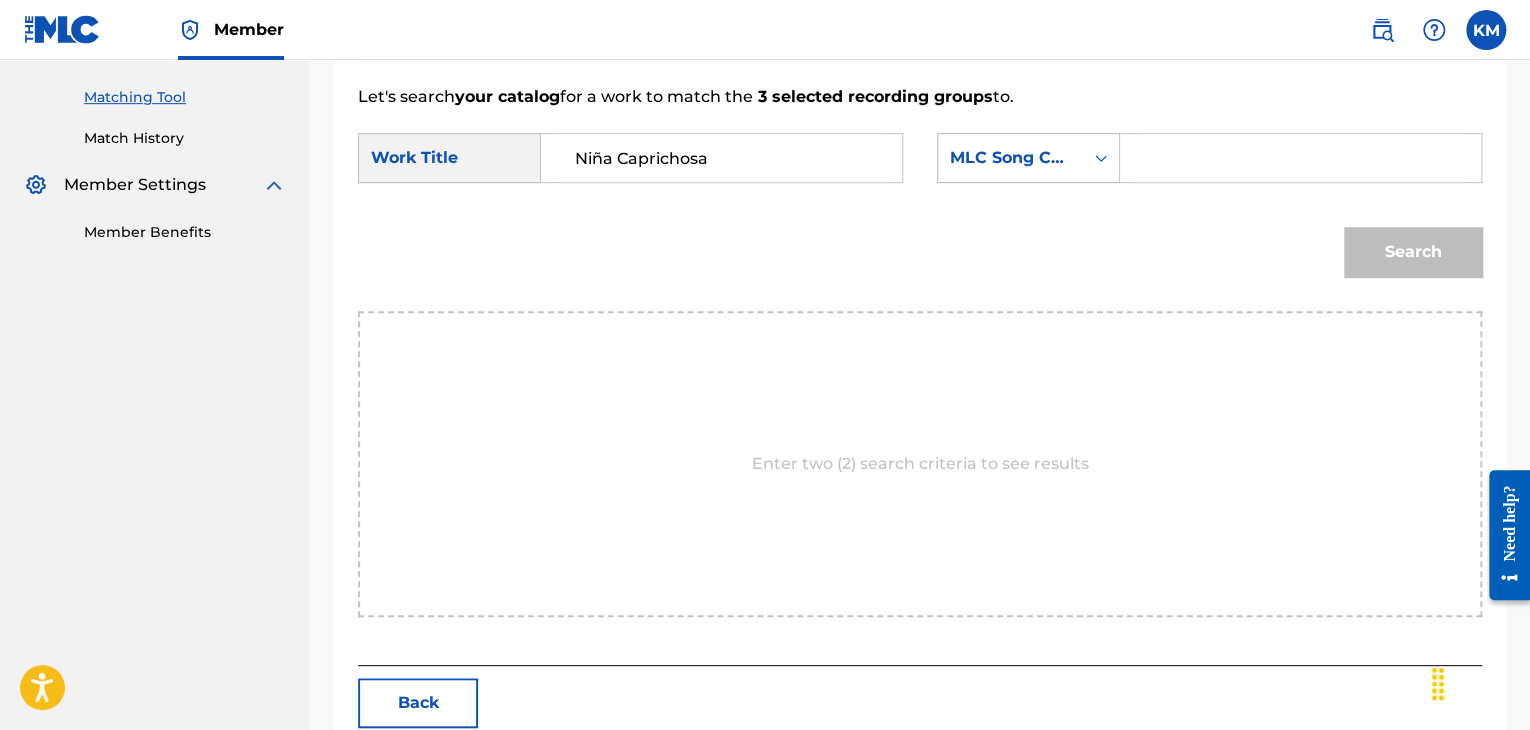 type on "Niña Caprichosa" 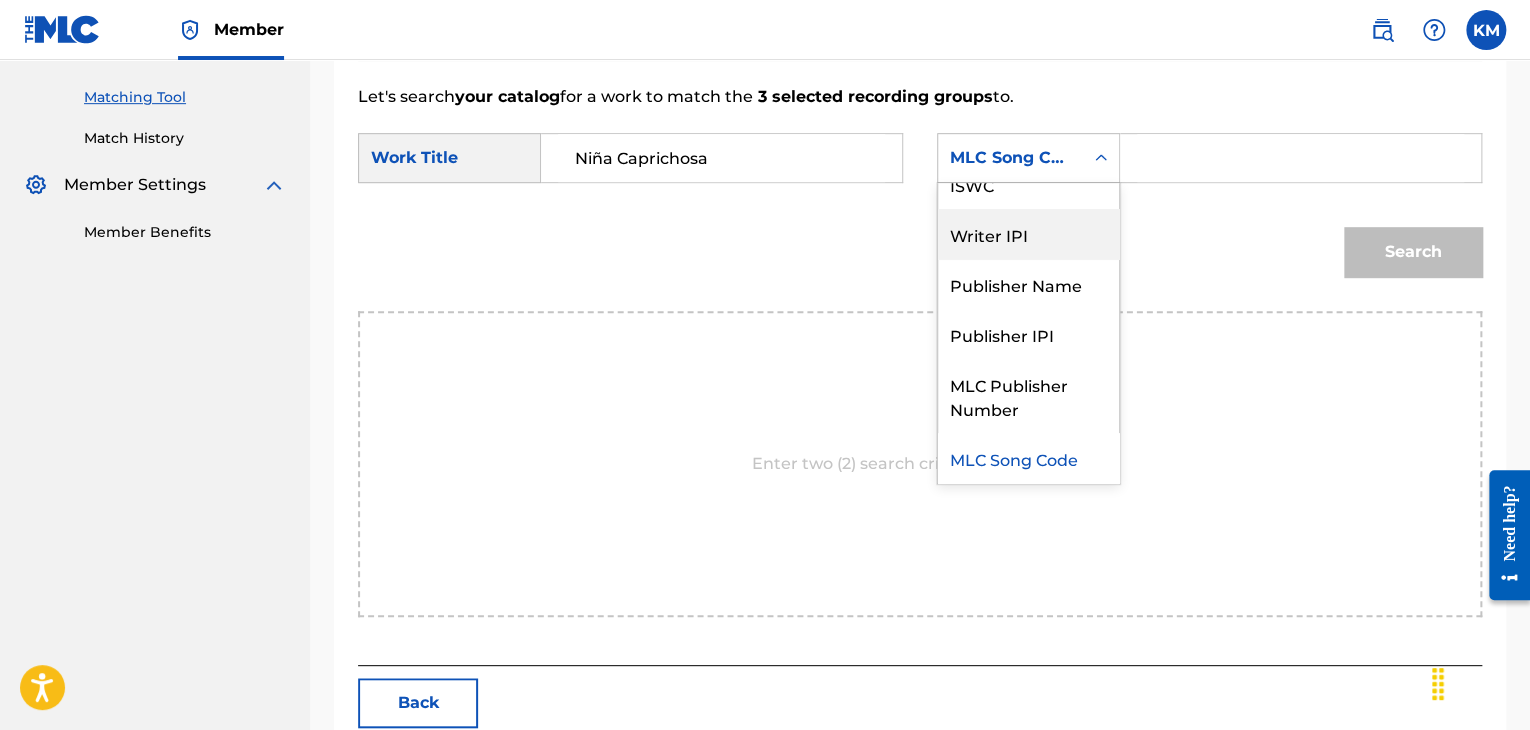 scroll, scrollTop: 0, scrollLeft: 0, axis: both 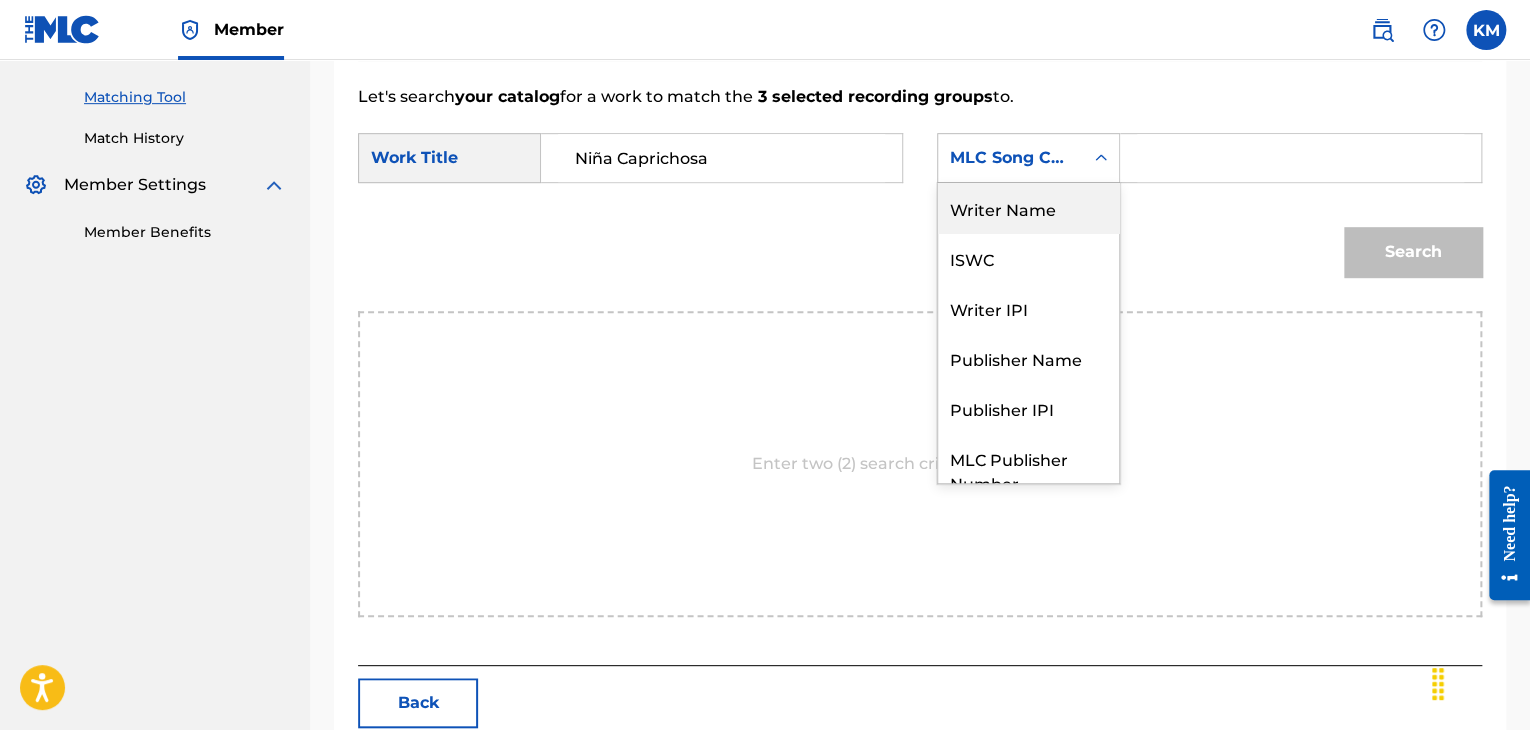 click on "Writer Name" at bounding box center (1028, 208) 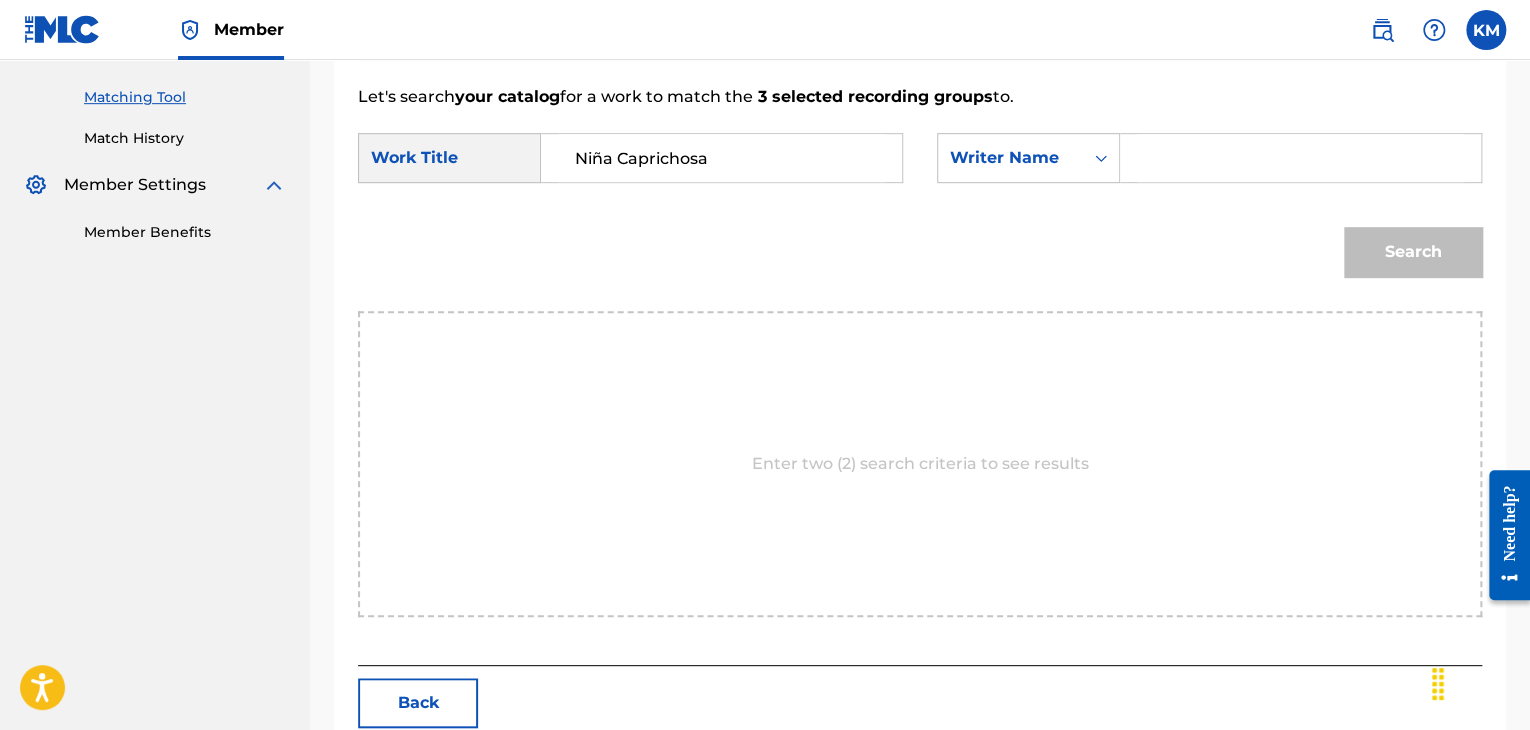click at bounding box center [1300, 158] 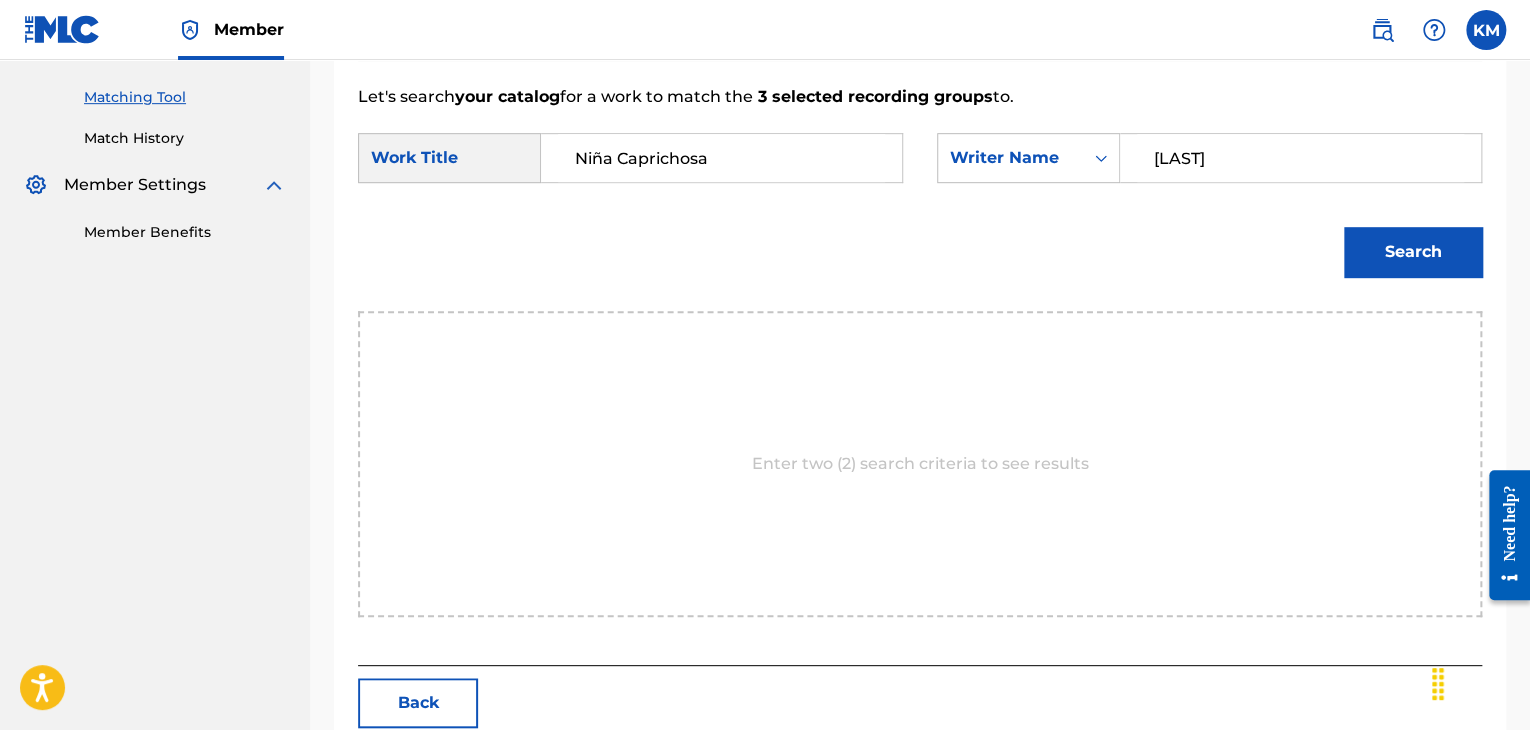 click on "Search" at bounding box center (1413, 252) 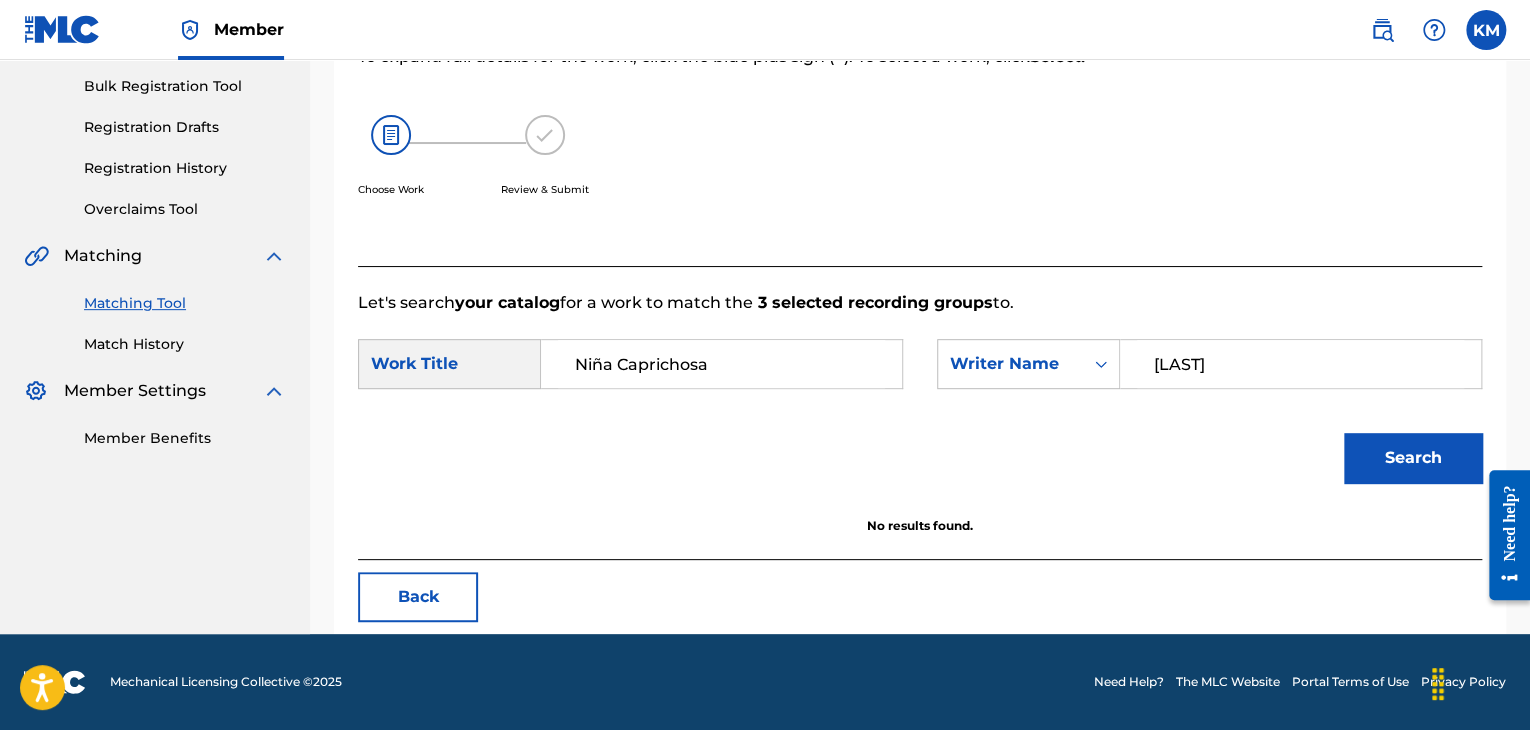 scroll, scrollTop: 290, scrollLeft: 0, axis: vertical 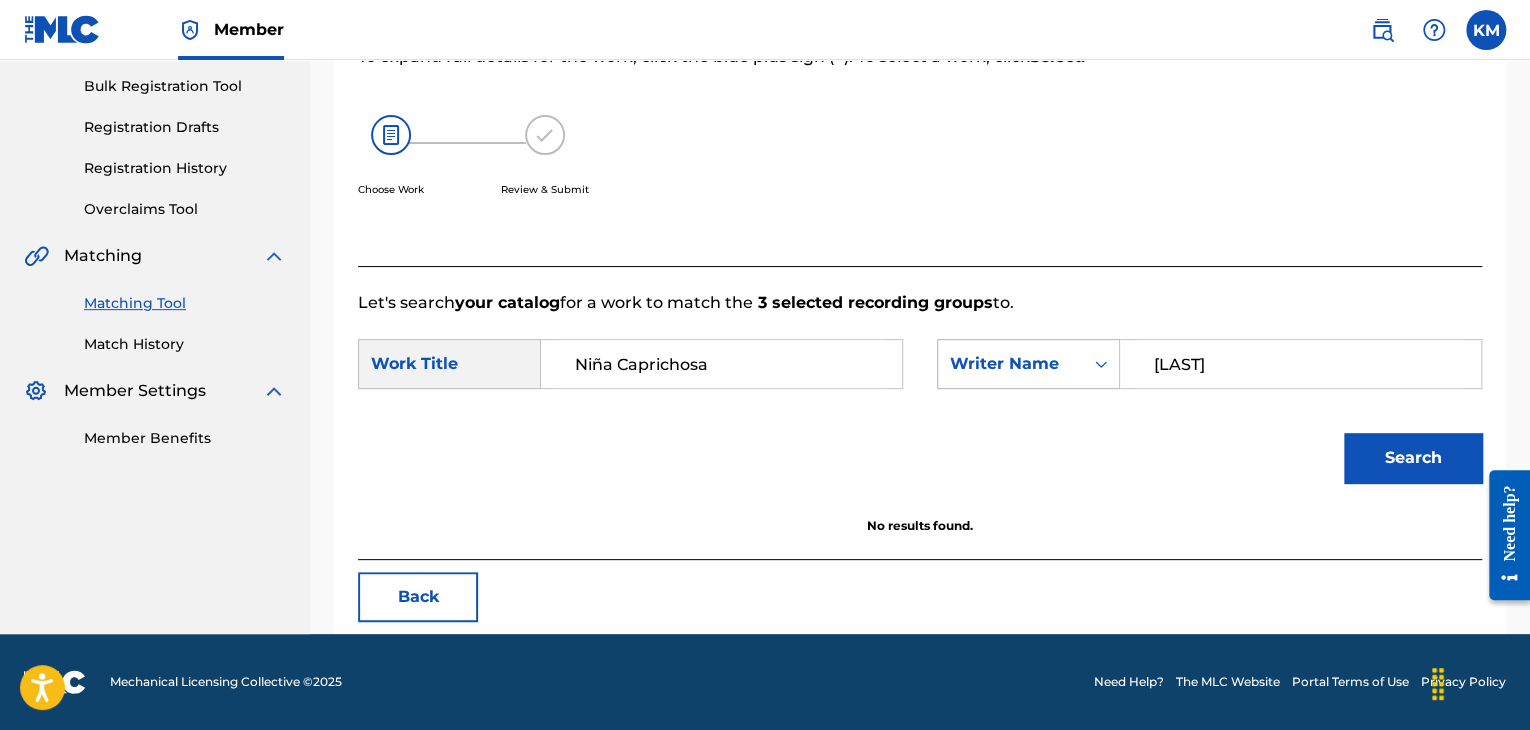 drag, startPoint x: 1223, startPoint y: 358, endPoint x: 1034, endPoint y: 363, distance: 189.06613 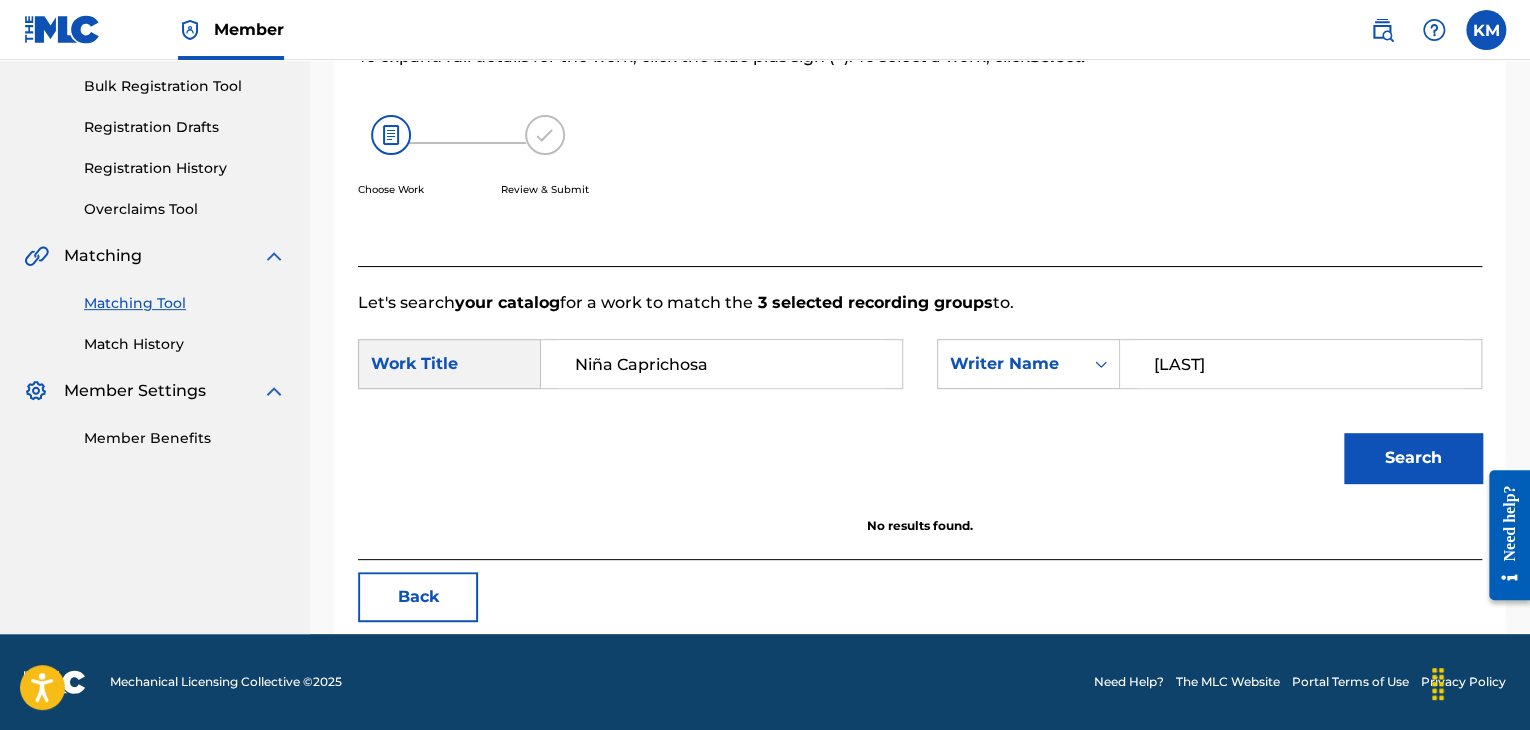 paste on "[LAST]" 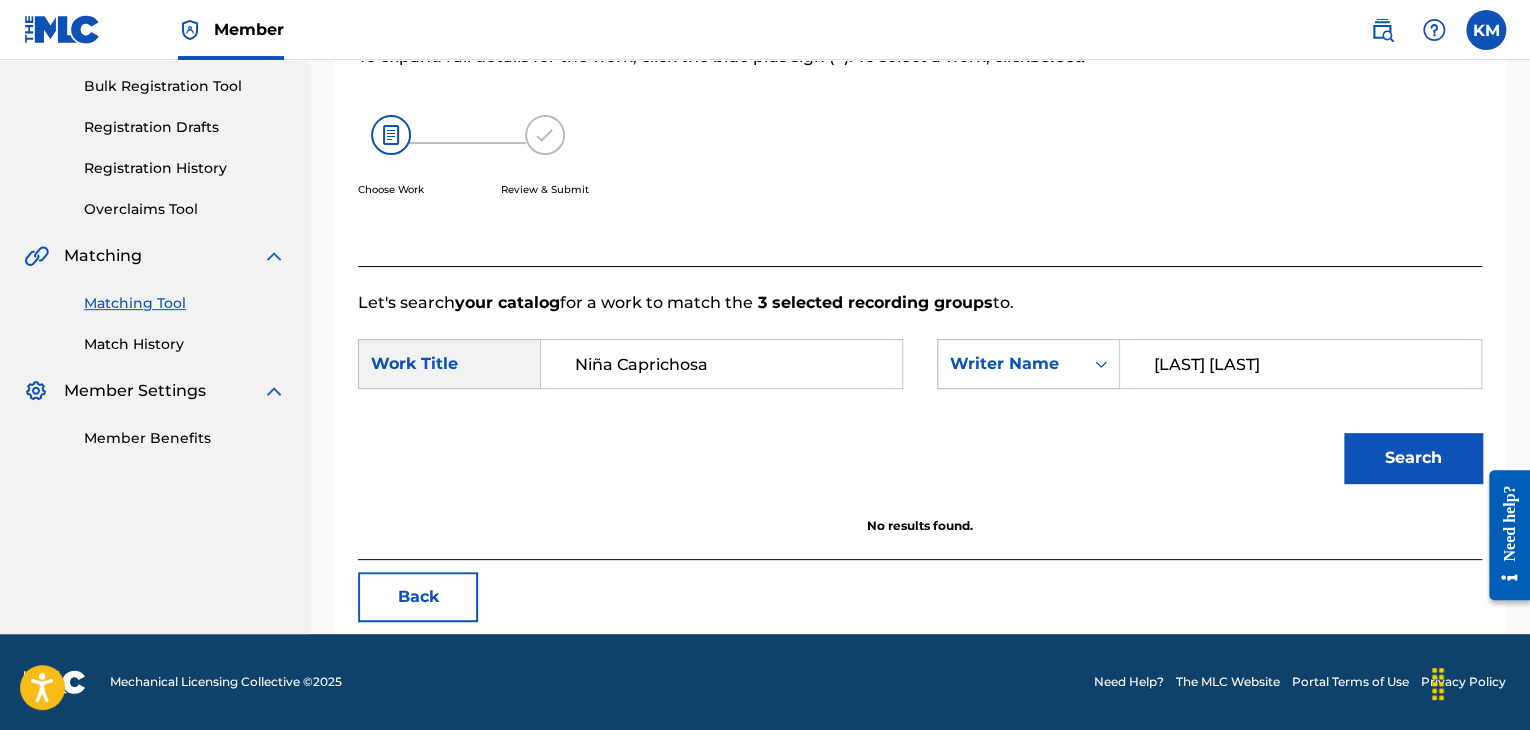 type on "[LAST] [LAST]" 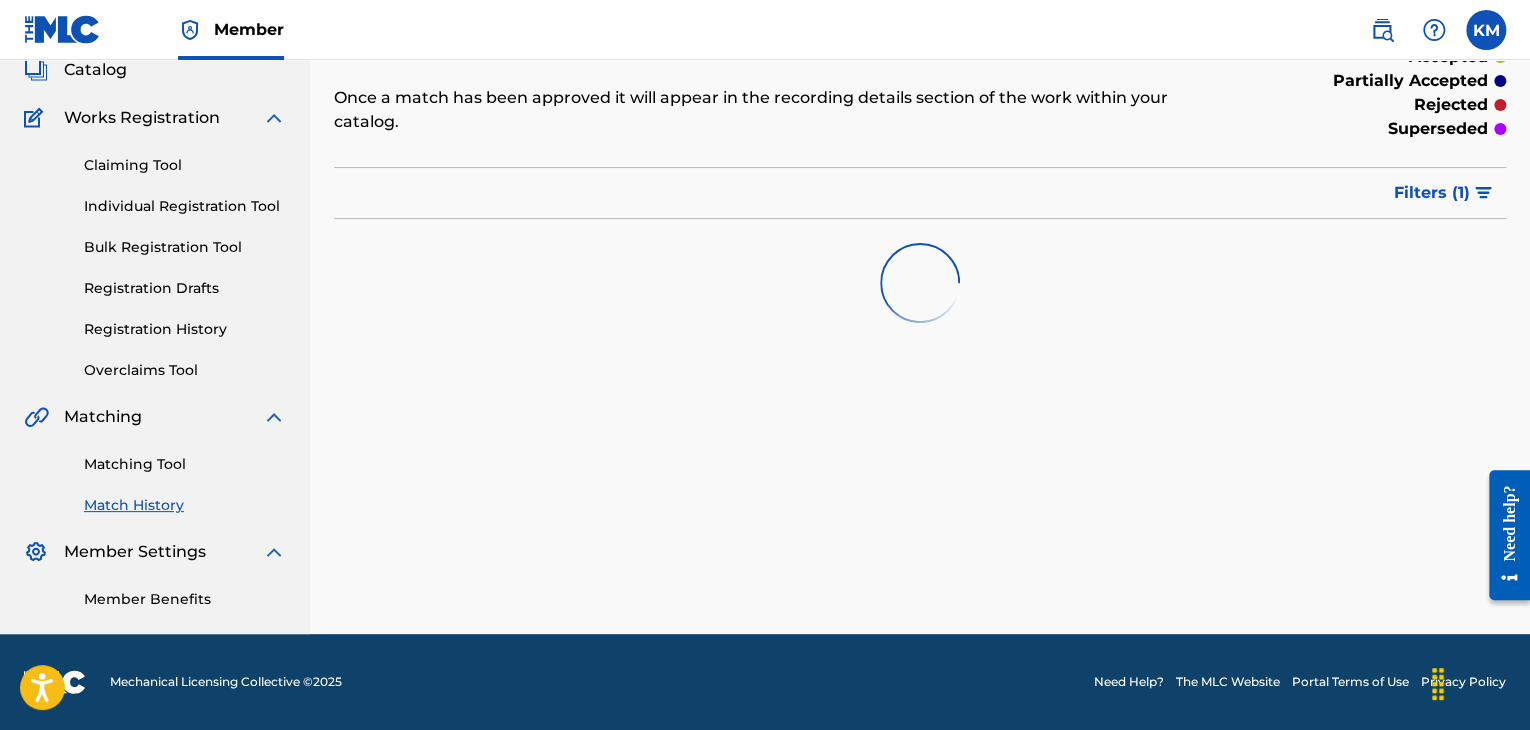 scroll, scrollTop: 0, scrollLeft: 0, axis: both 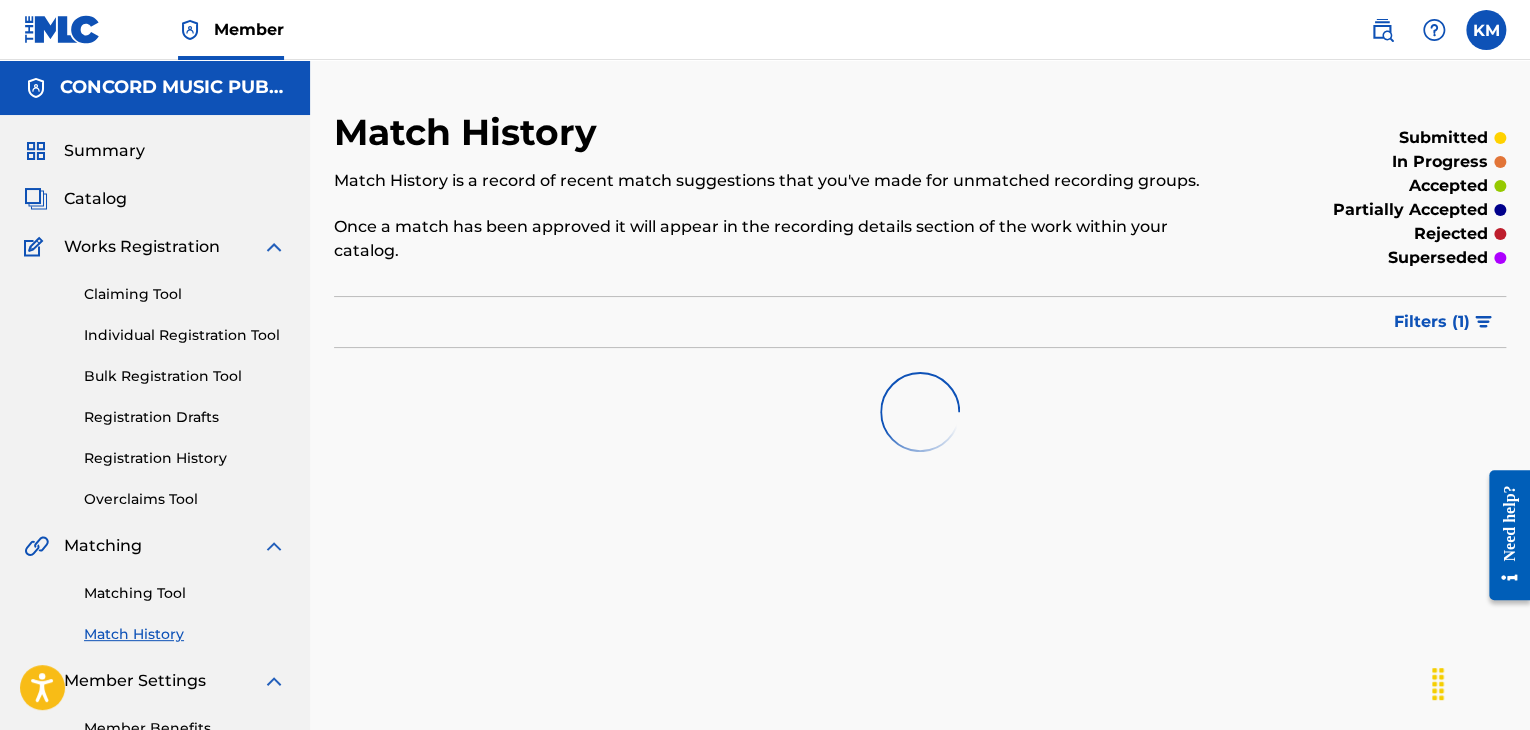 click on "Matching Tool" at bounding box center [185, 593] 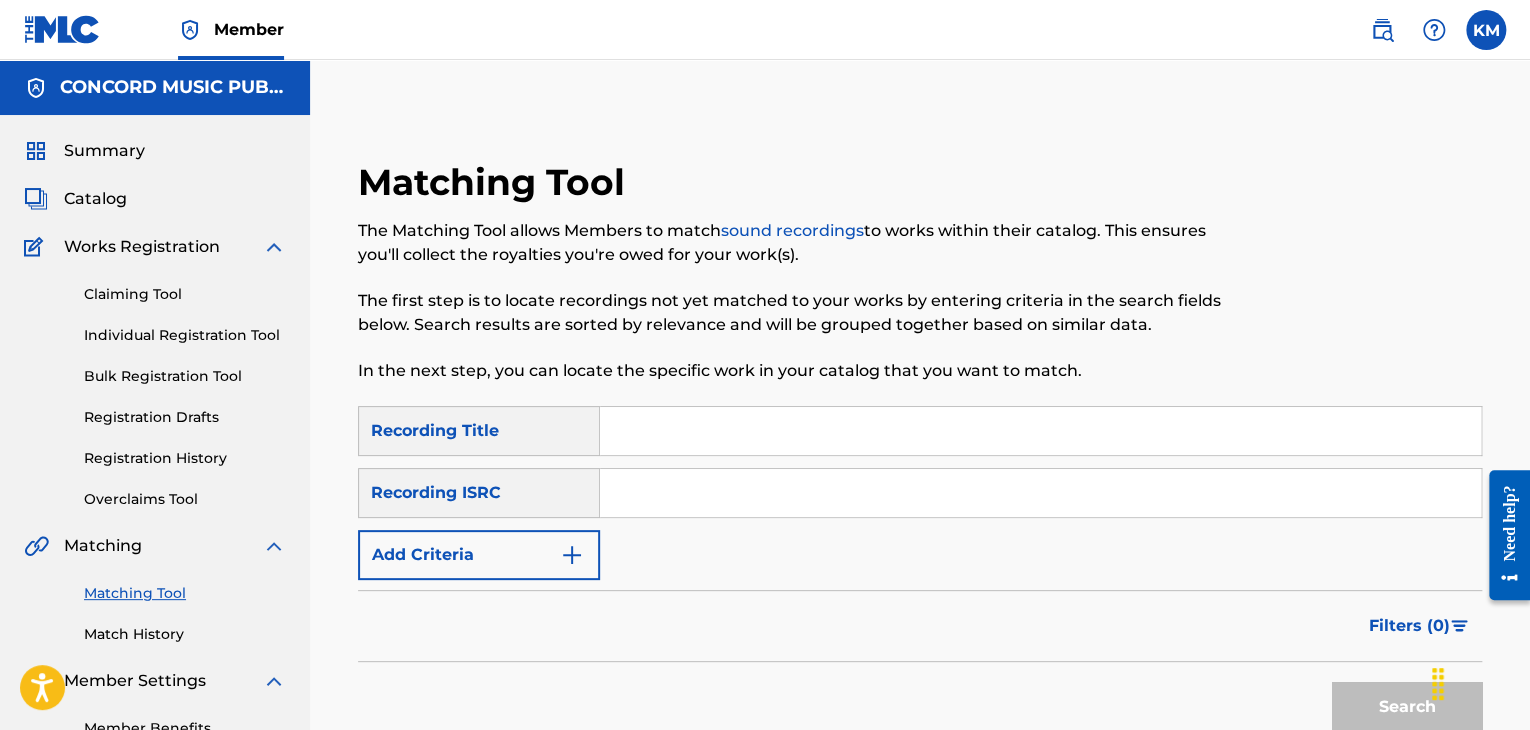 paste on "[QZAPG1830592]" 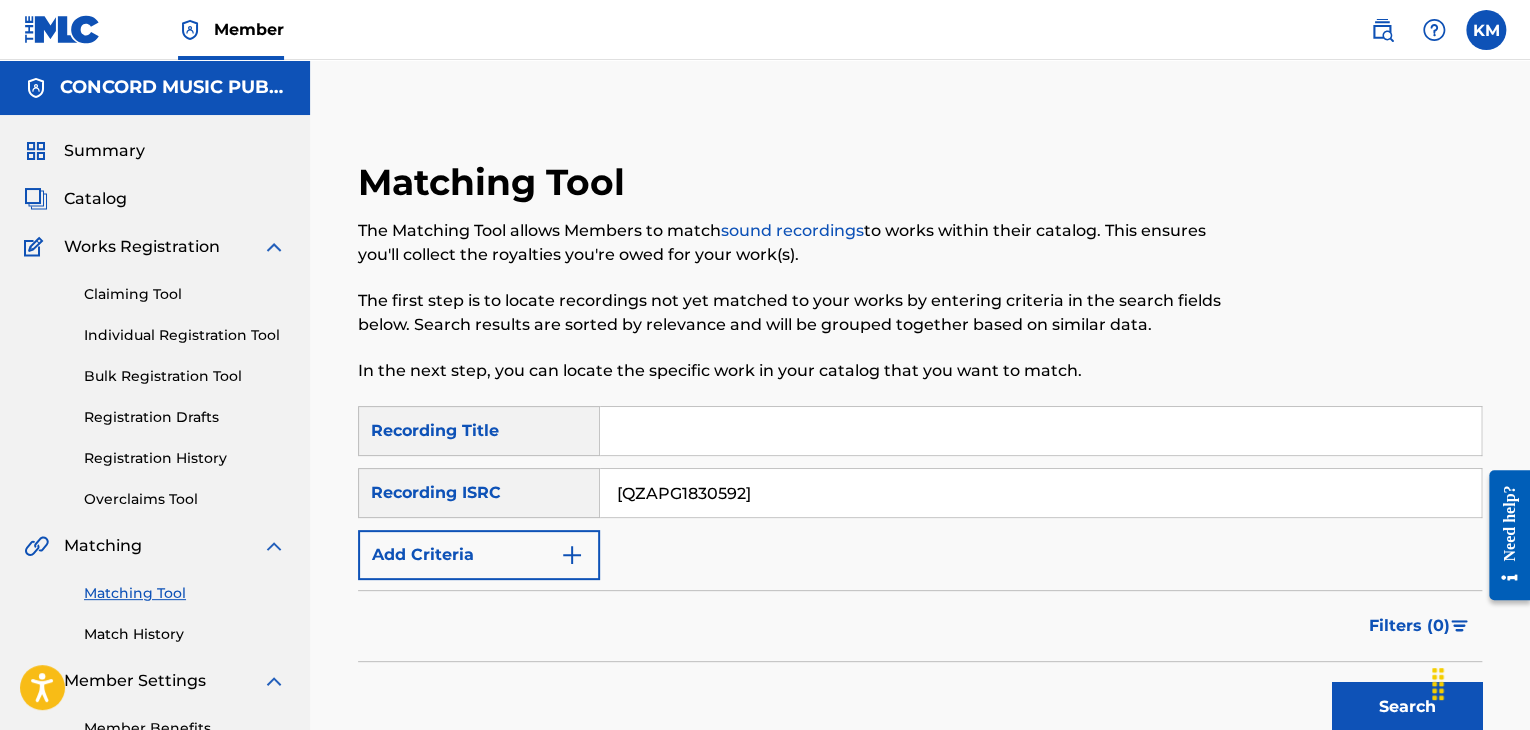 type on "[QZAPG1830592]" 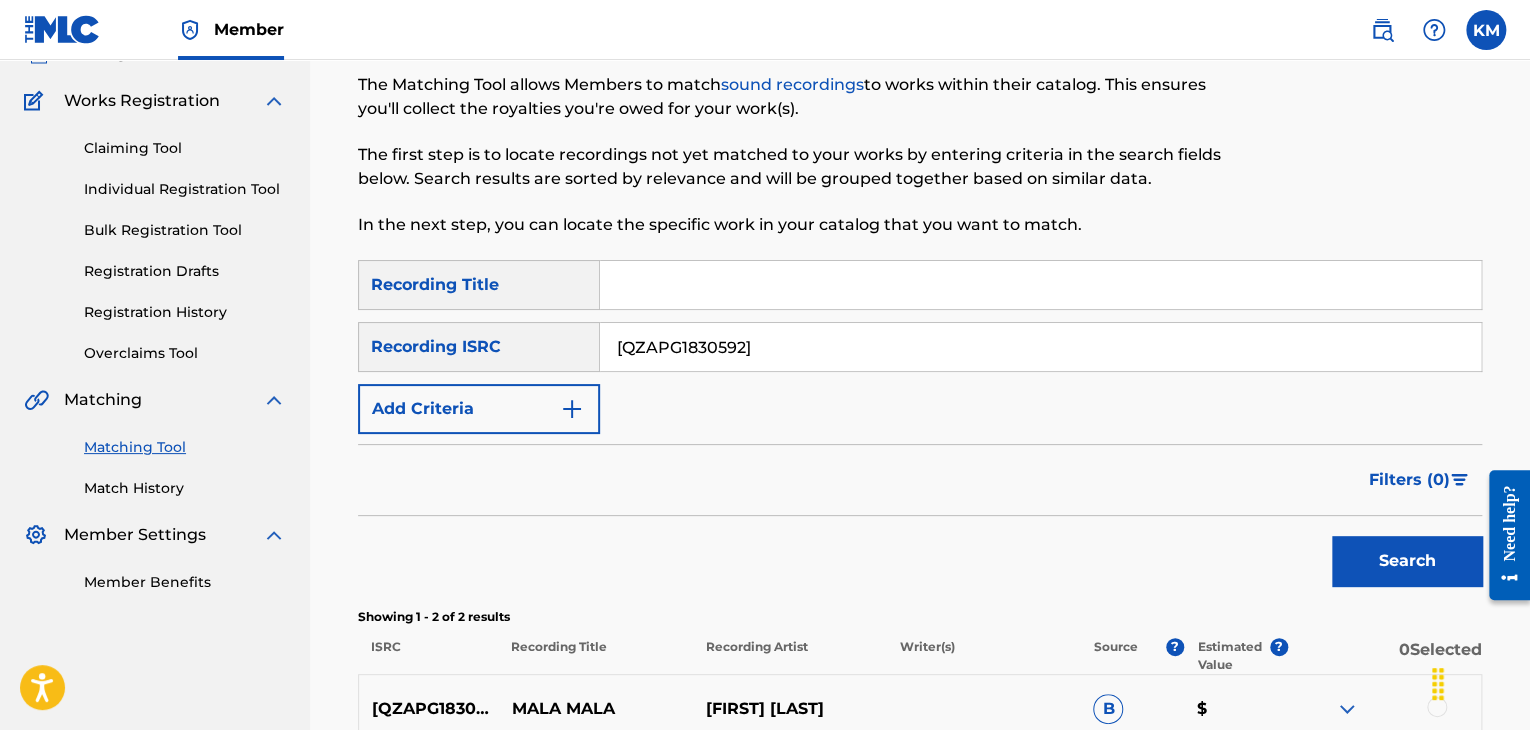 scroll, scrollTop: 300, scrollLeft: 0, axis: vertical 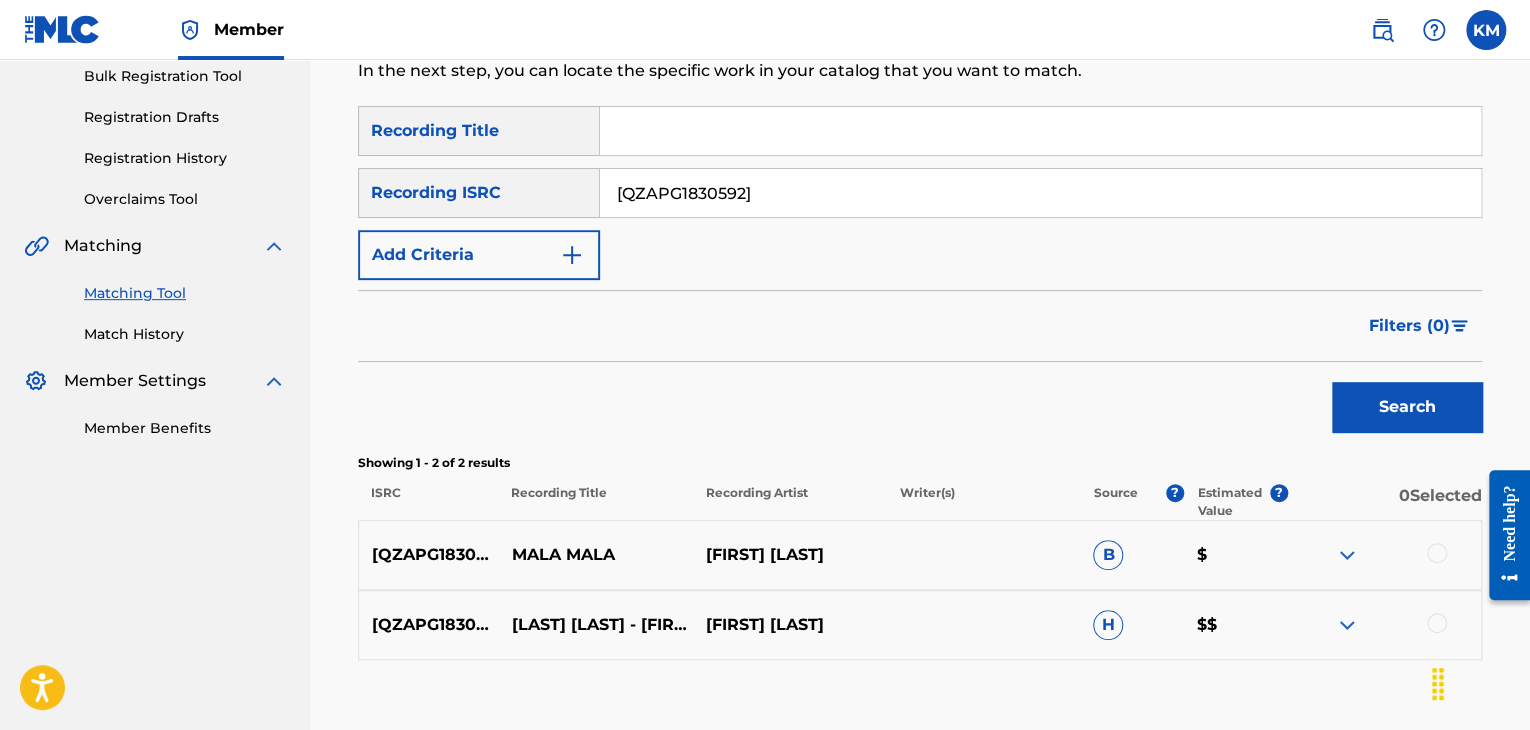 click at bounding box center (1437, 623) 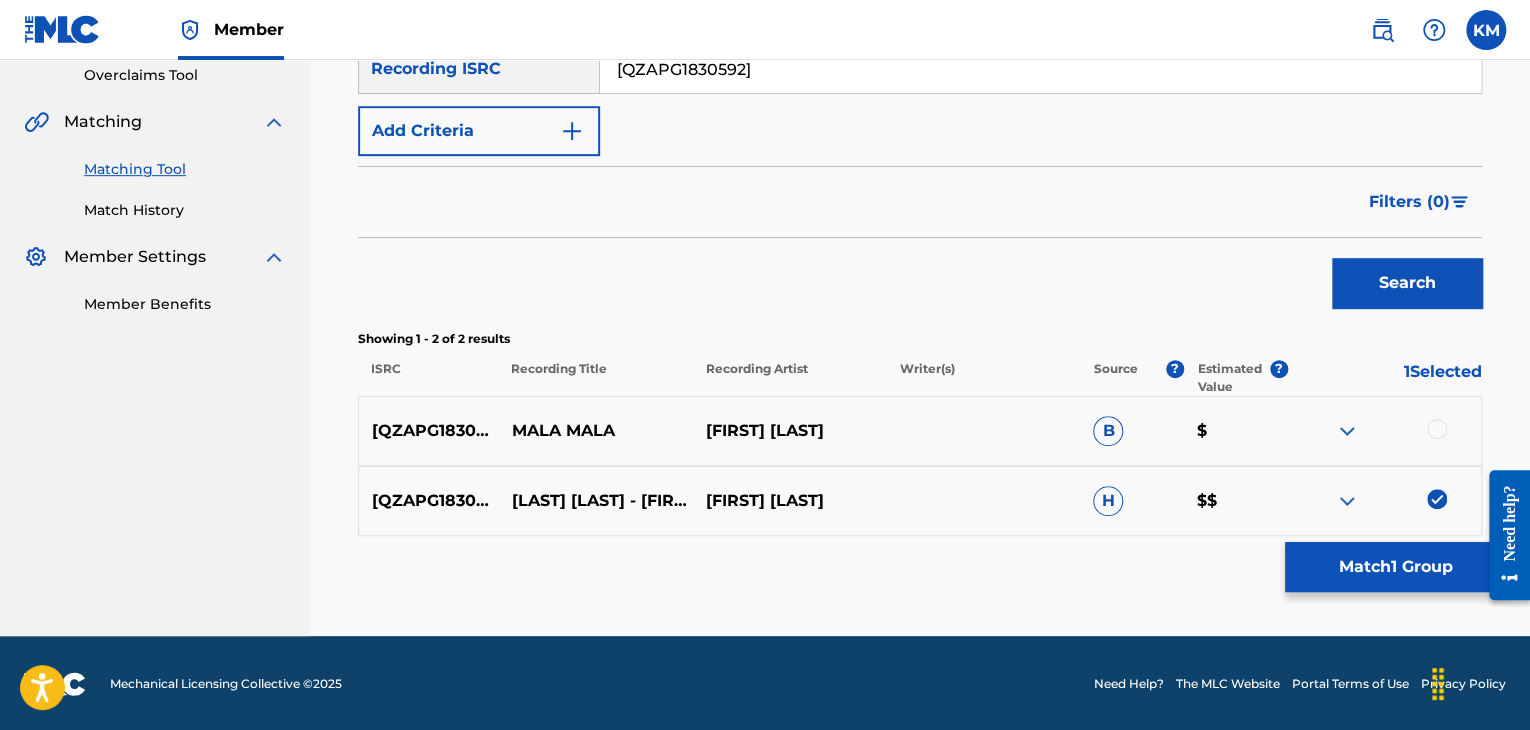 scroll, scrollTop: 426, scrollLeft: 0, axis: vertical 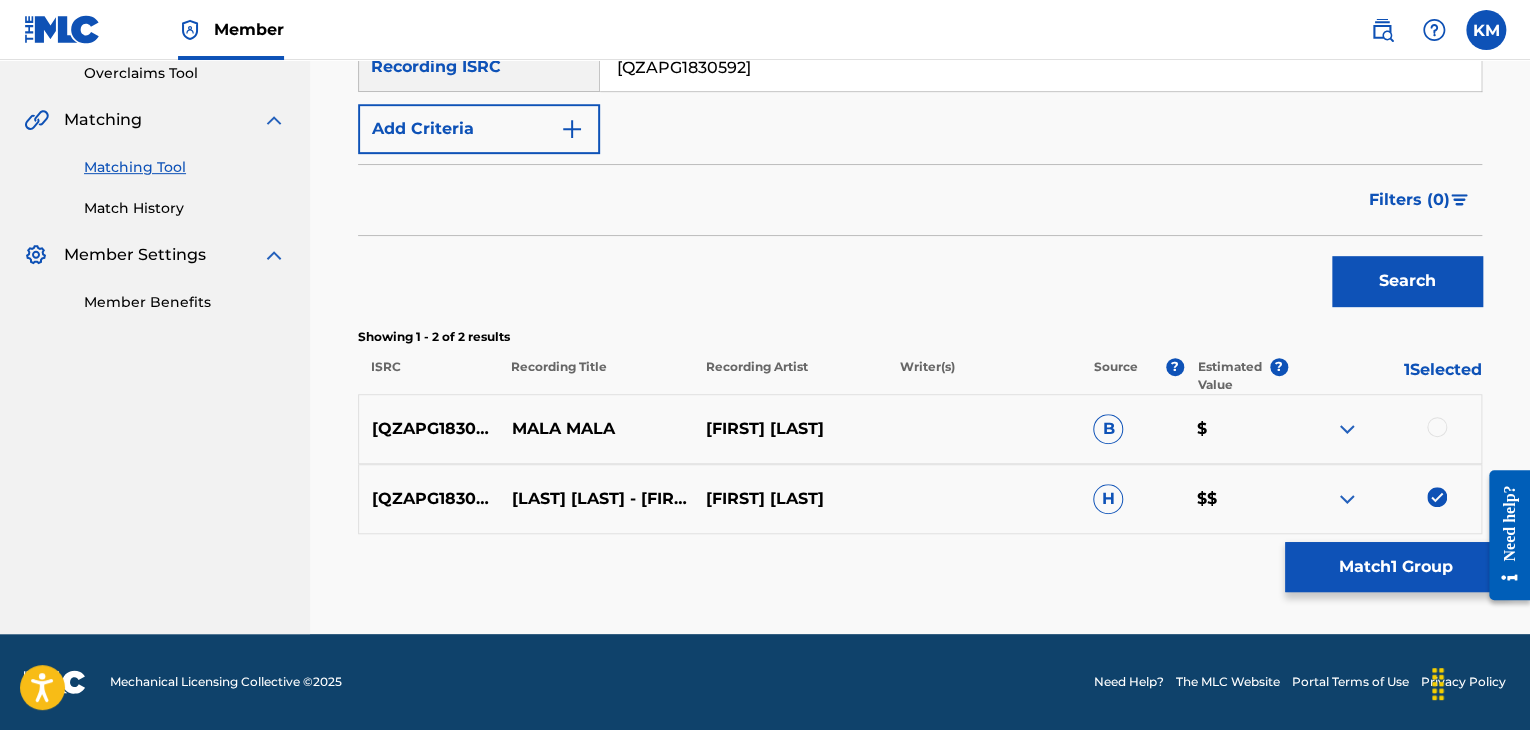 click at bounding box center (1437, 427) 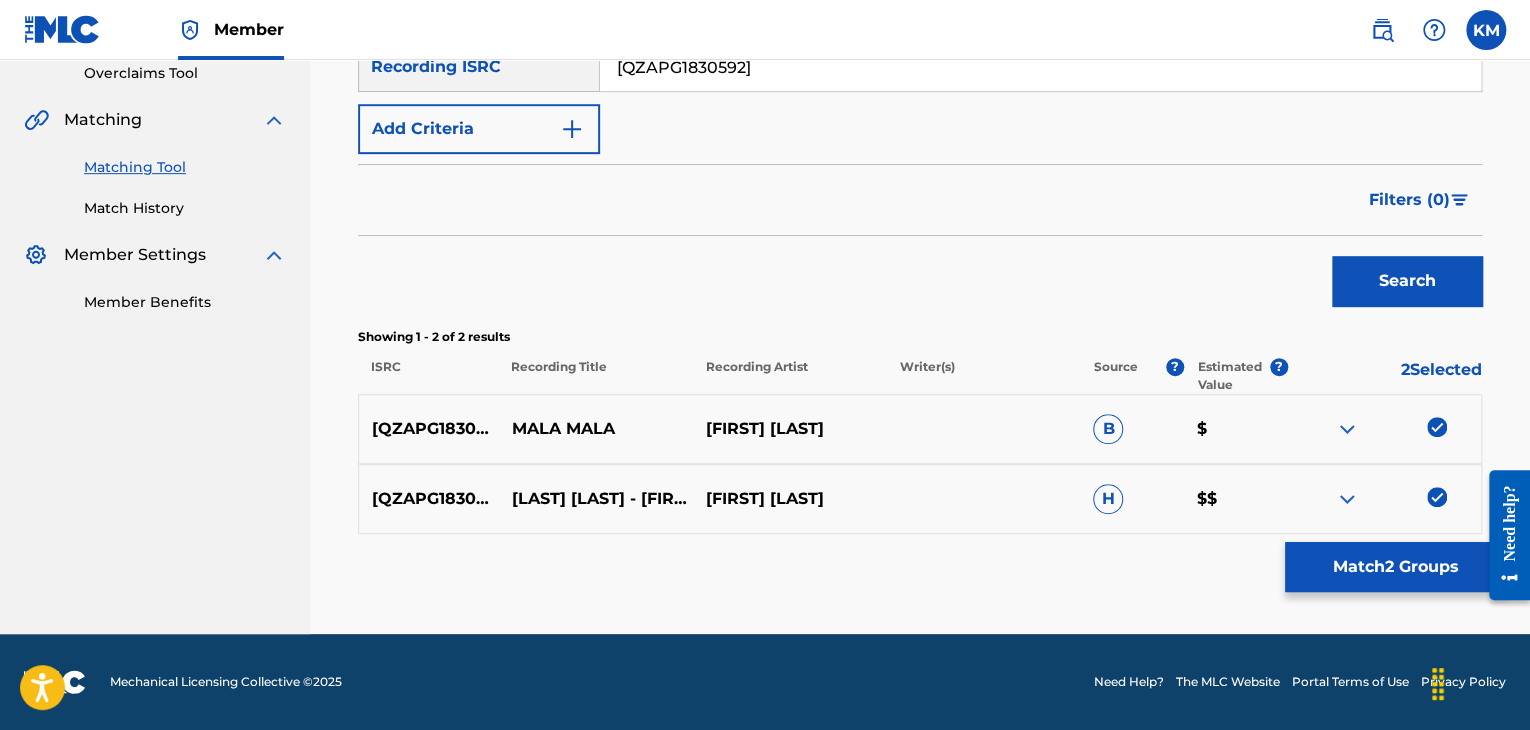 click on "Match  2 Groups" at bounding box center [1395, 567] 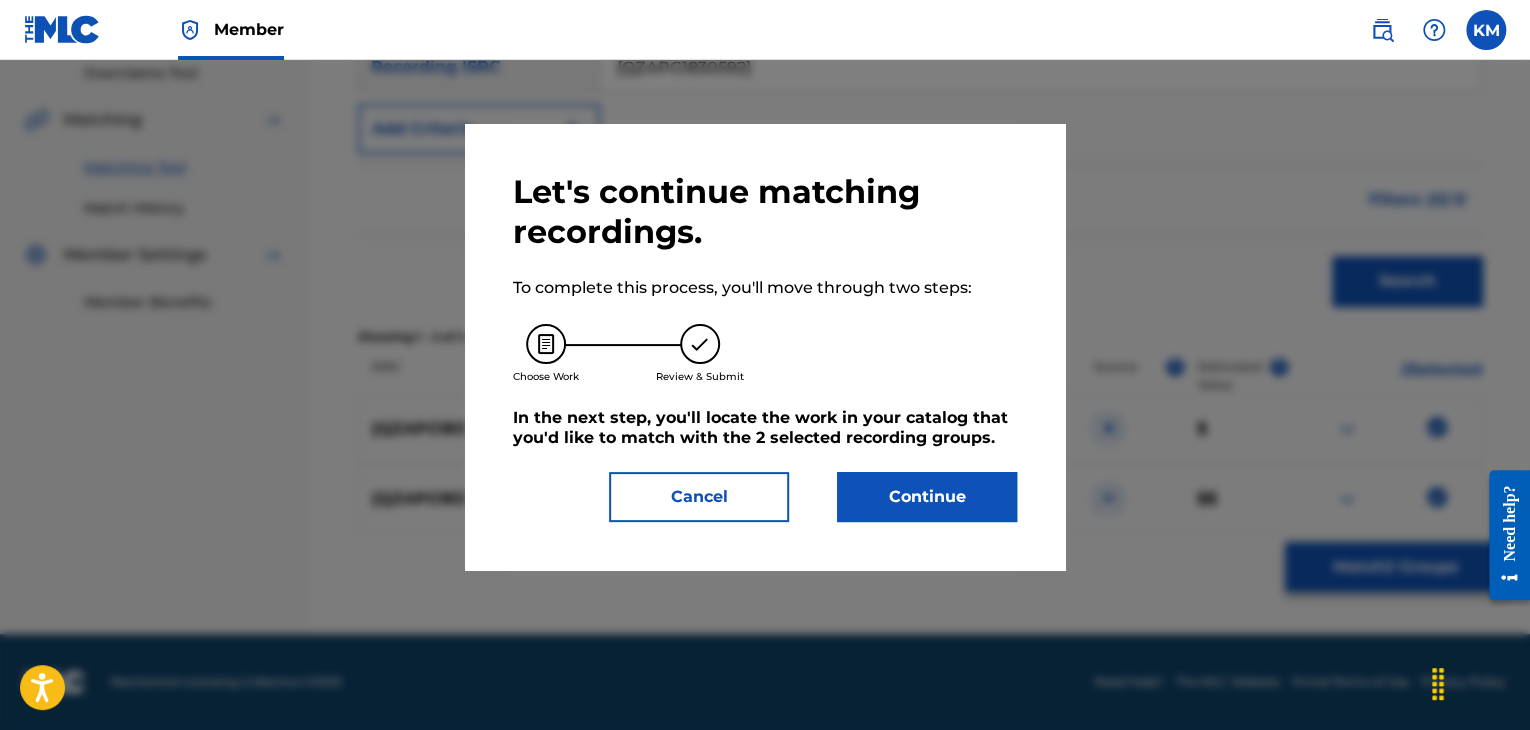 click on "Continue" at bounding box center (927, 497) 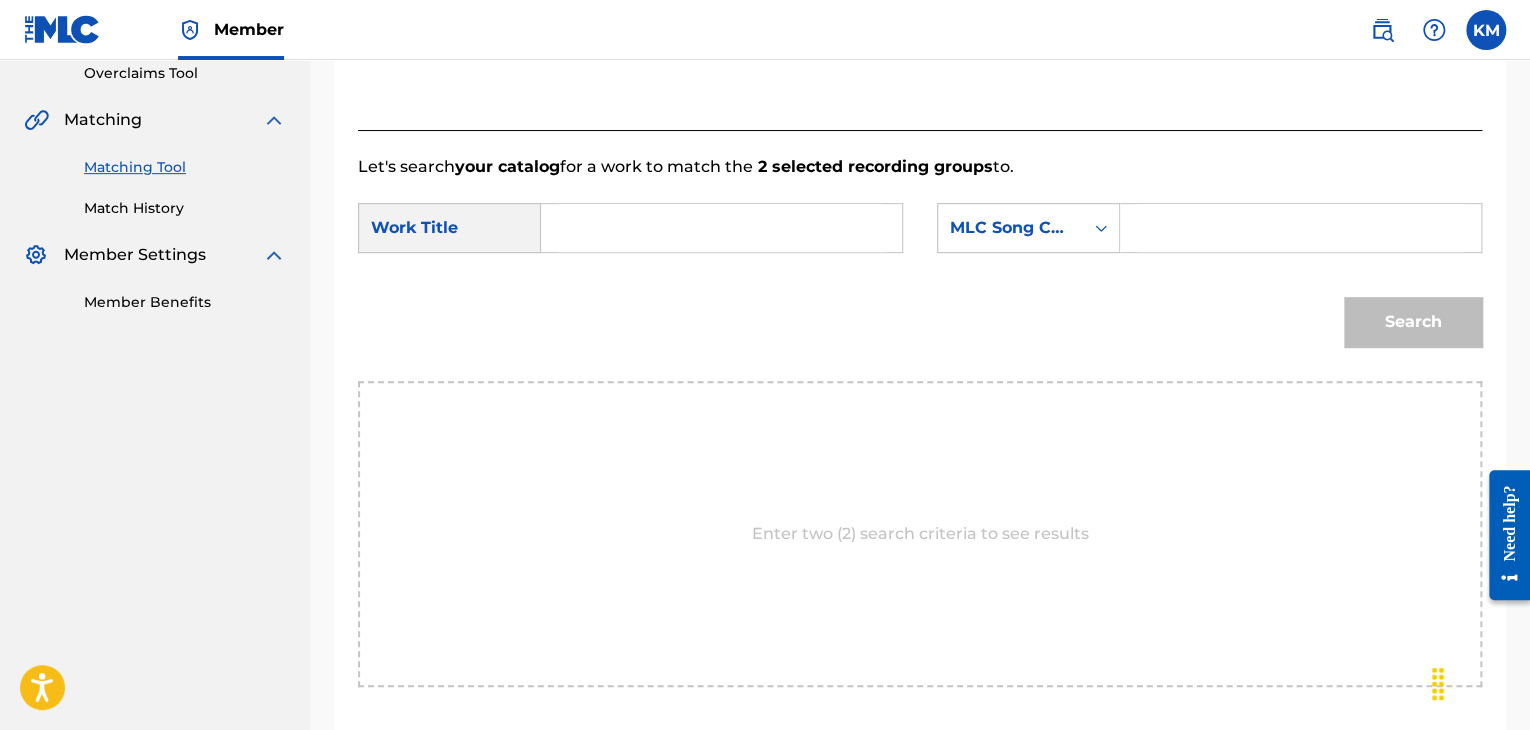 click at bounding box center (721, 228) 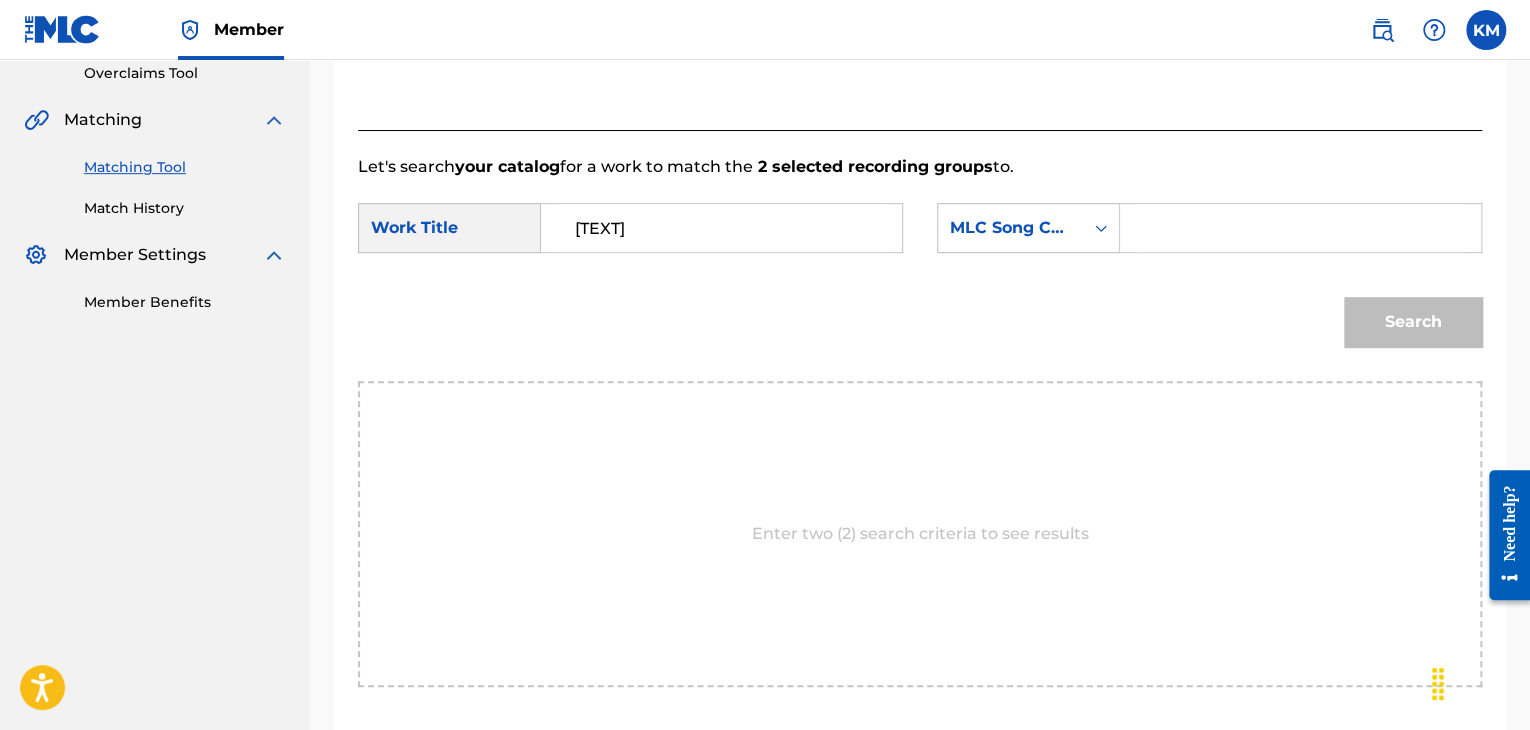 type on "[TEXT]" 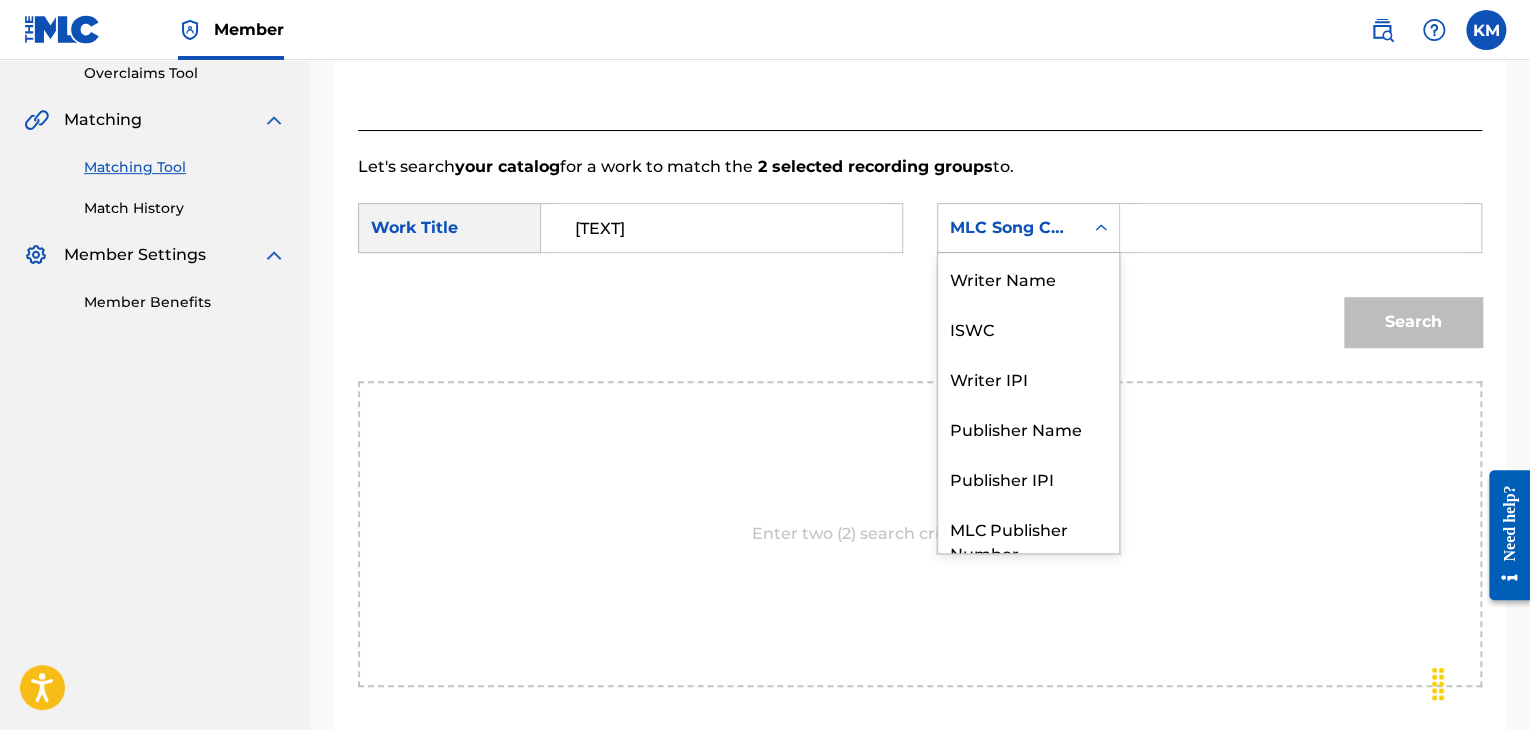 click 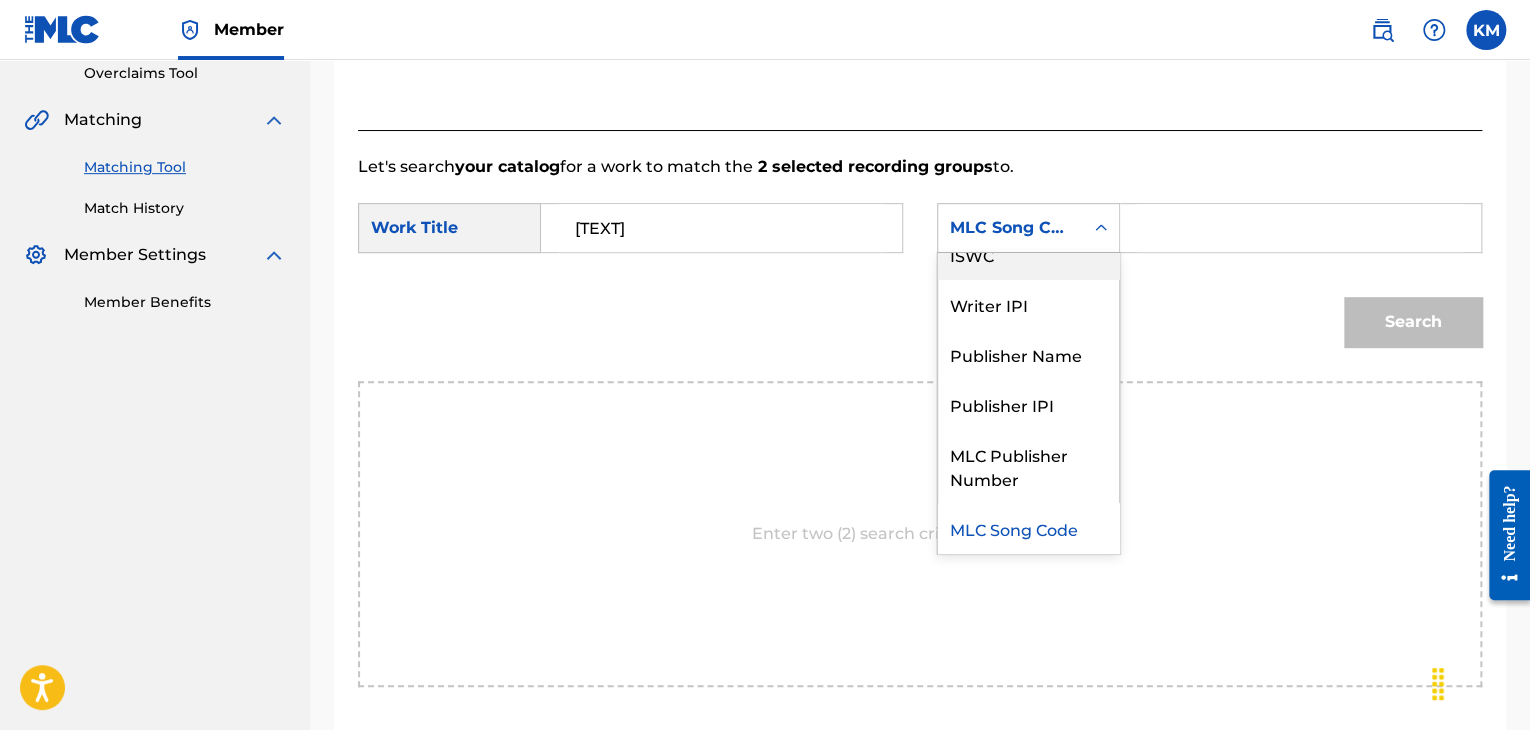 scroll, scrollTop: 0, scrollLeft: 0, axis: both 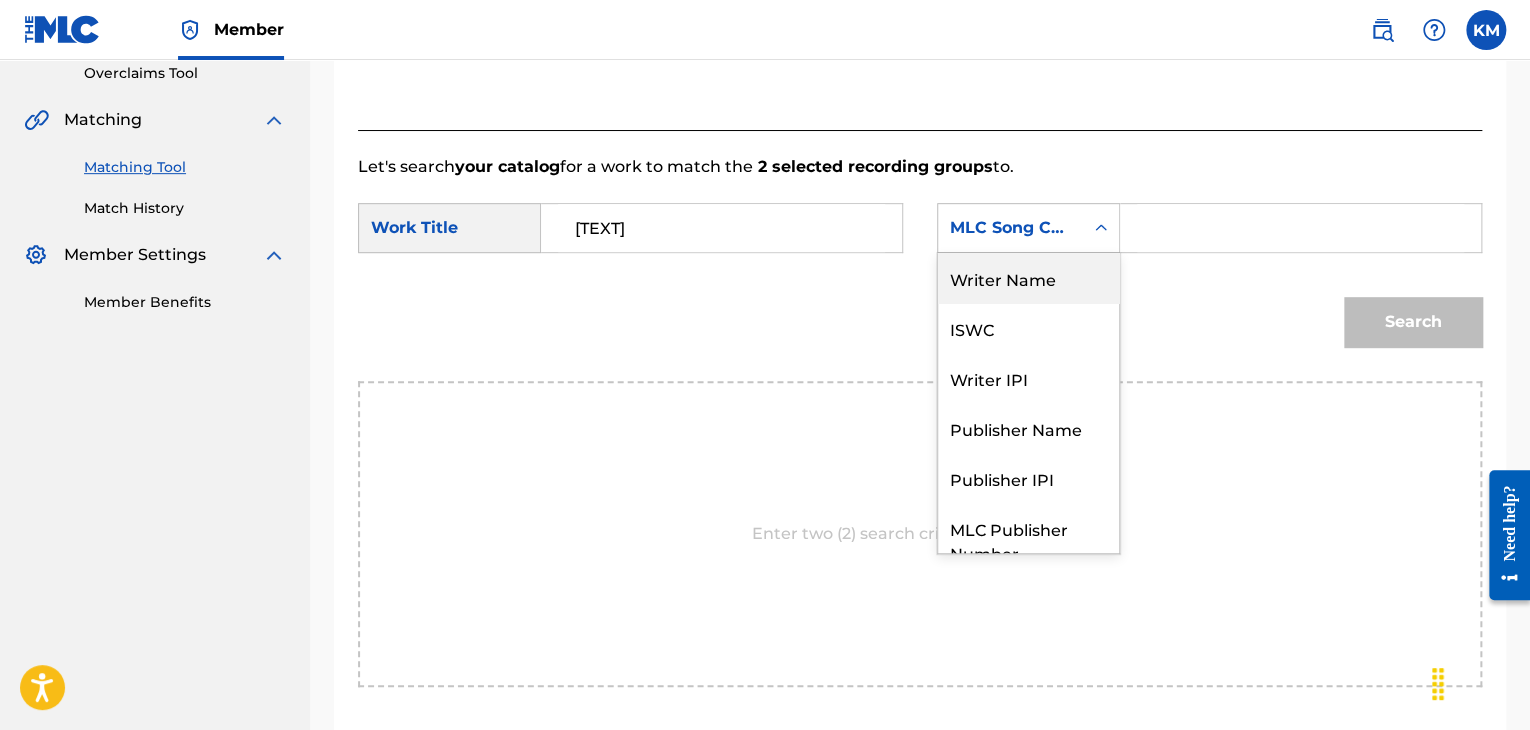 click on "Writer Name" at bounding box center [1028, 278] 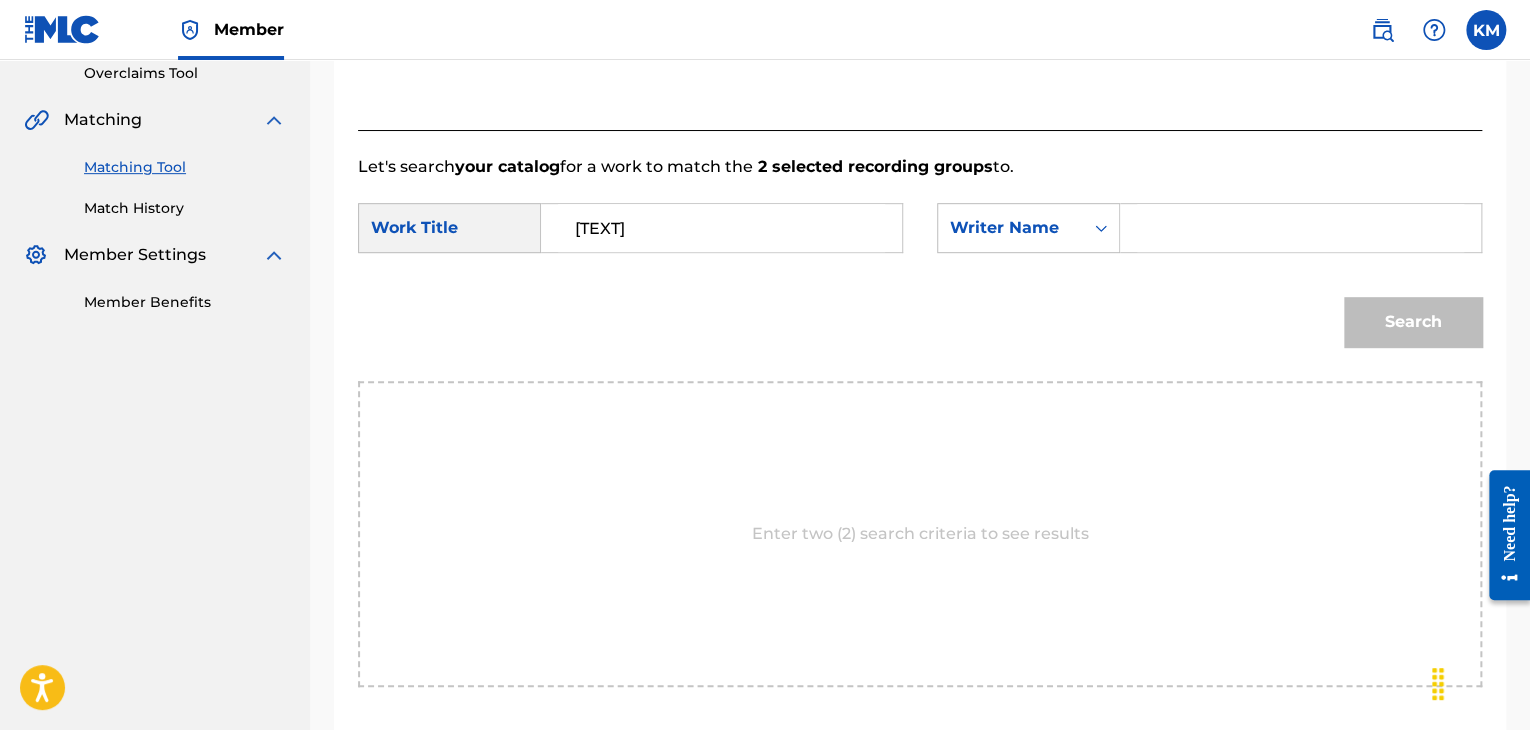 click at bounding box center [1300, 228] 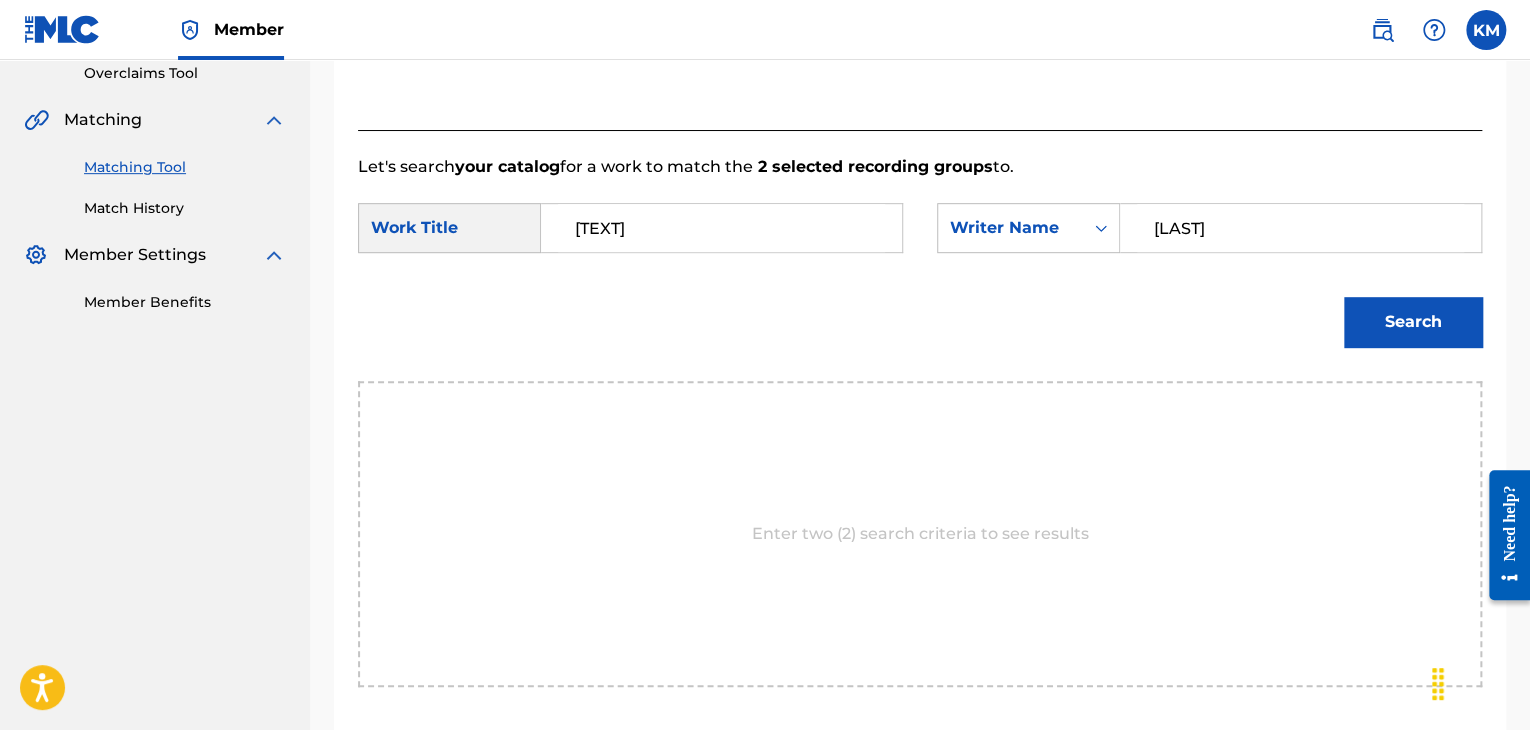 type on "[LAST]" 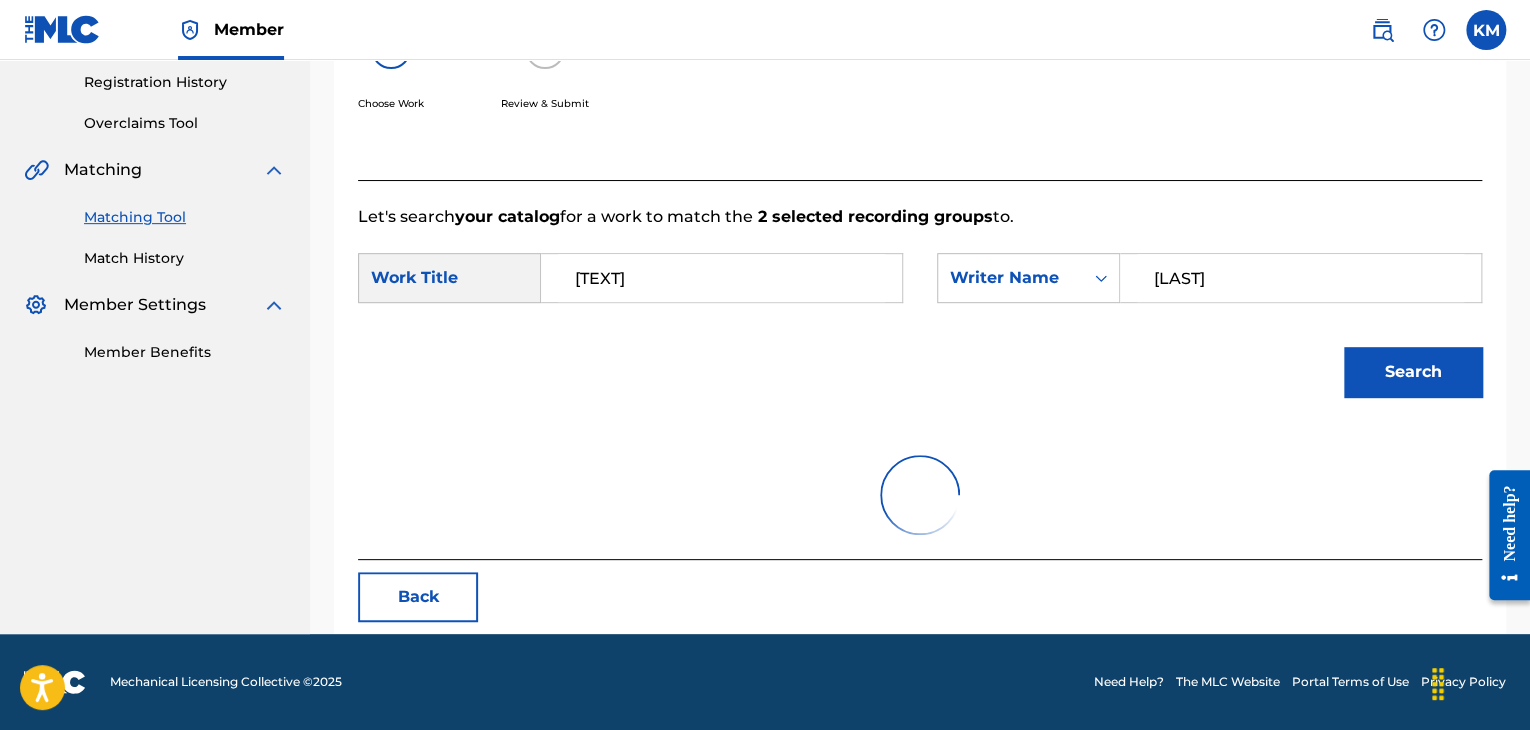 scroll, scrollTop: 290, scrollLeft: 0, axis: vertical 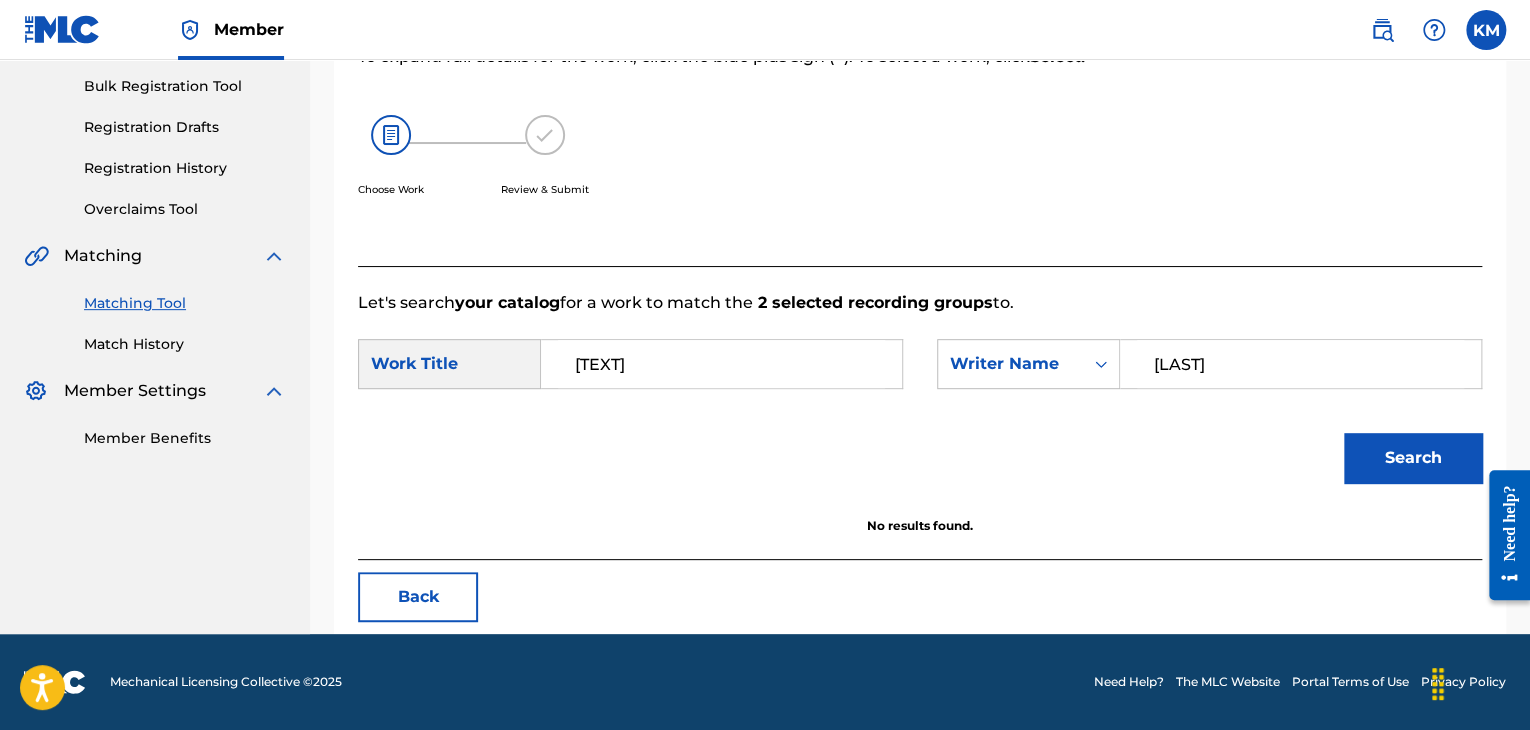 click on "Match History" at bounding box center (185, 344) 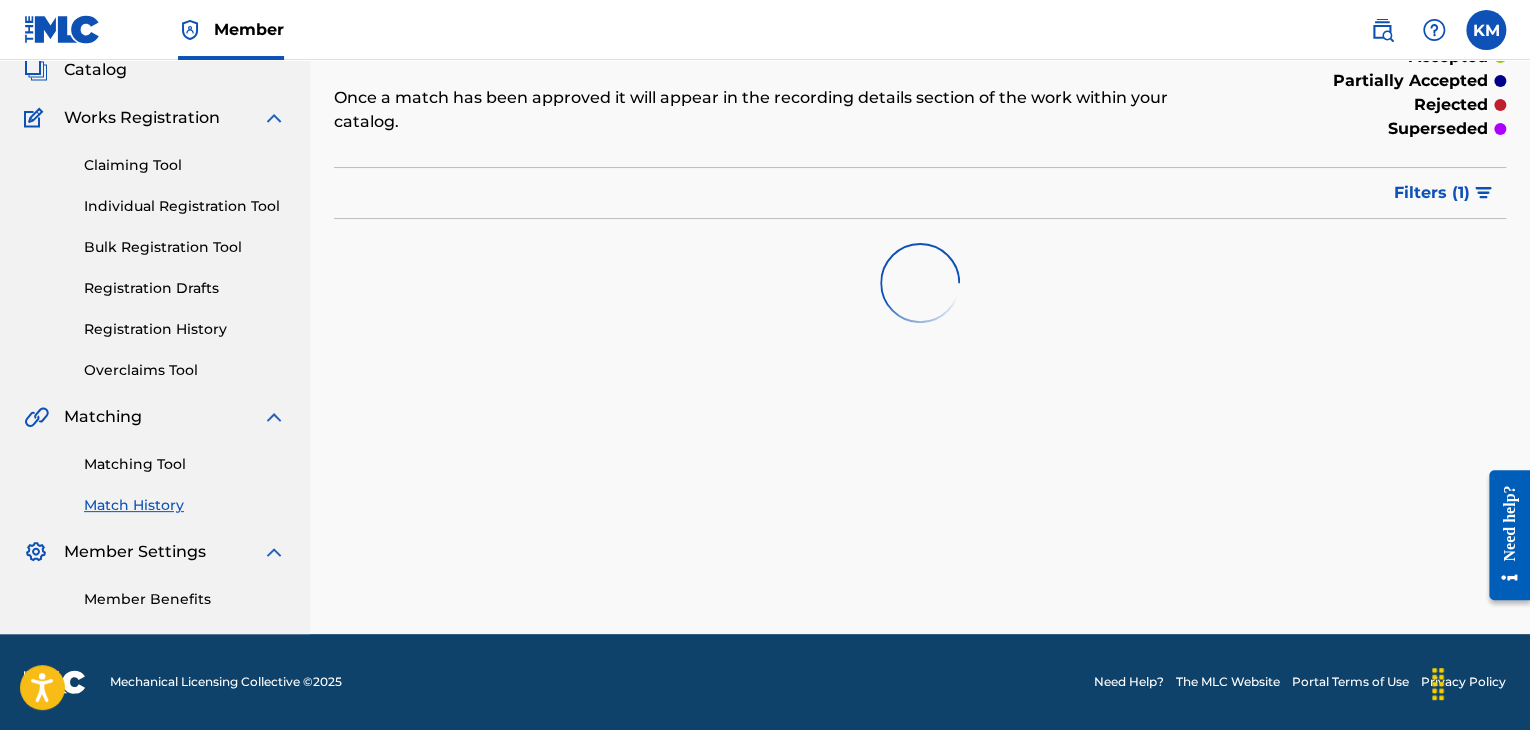 scroll, scrollTop: 0, scrollLeft: 0, axis: both 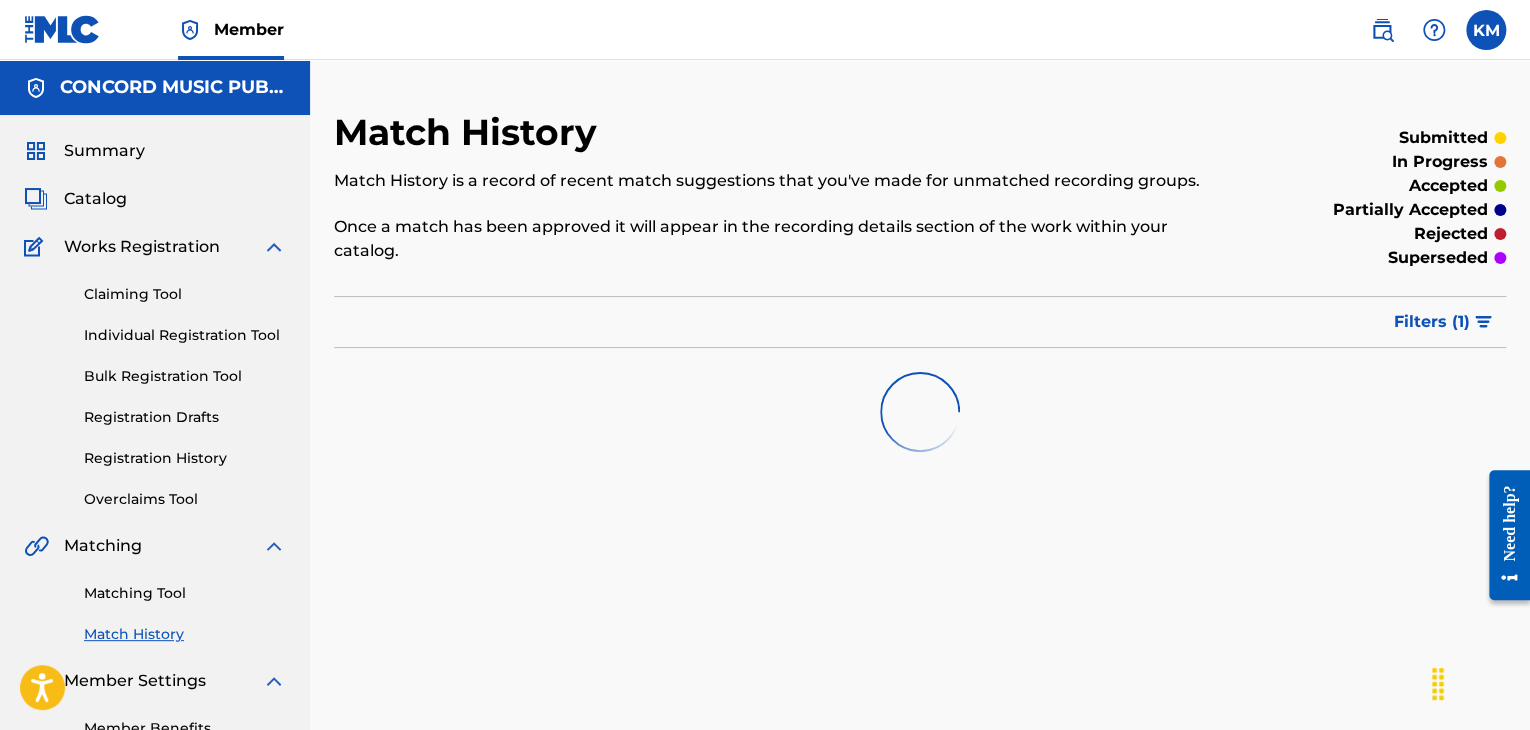 click on "Matching Tool" at bounding box center [185, 593] 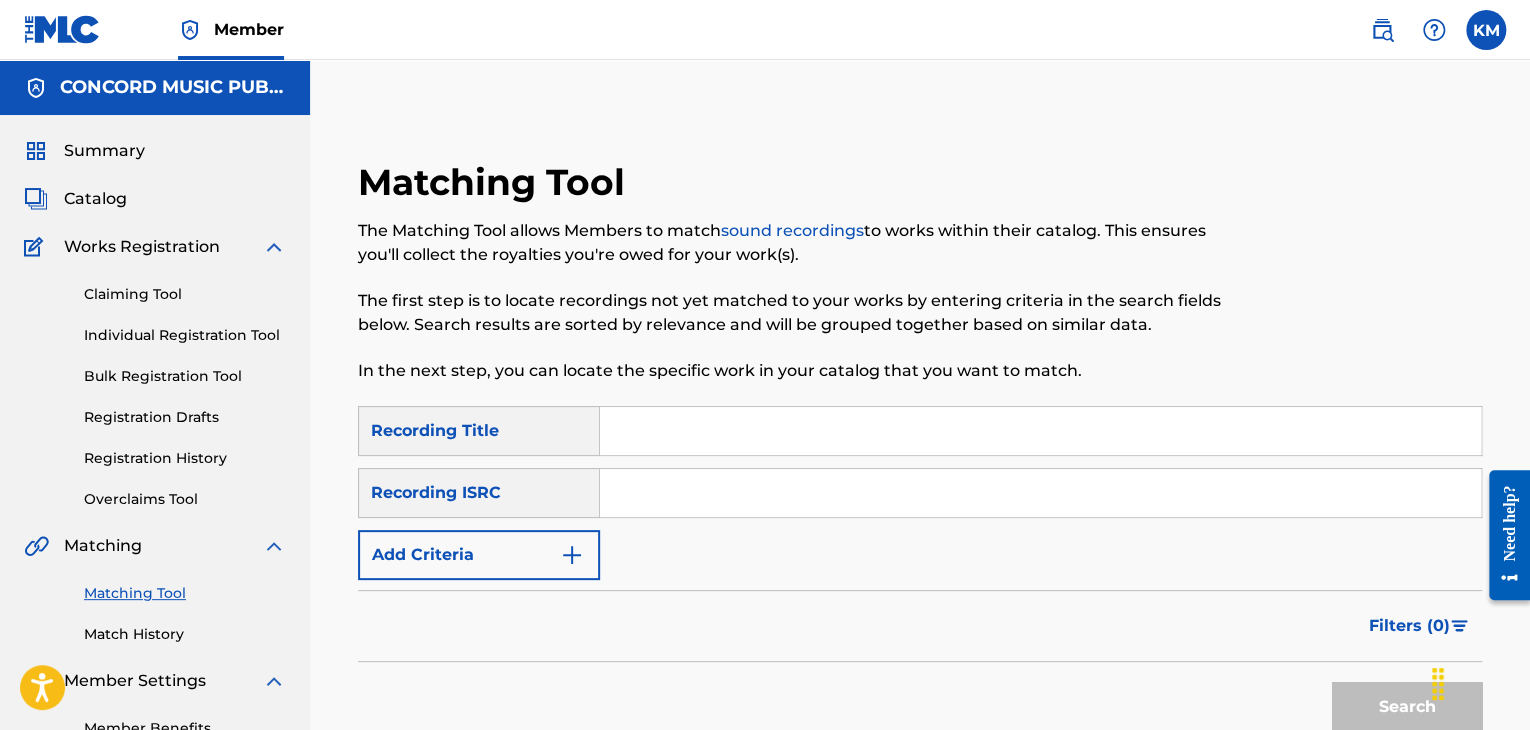 paste on "[ID]" 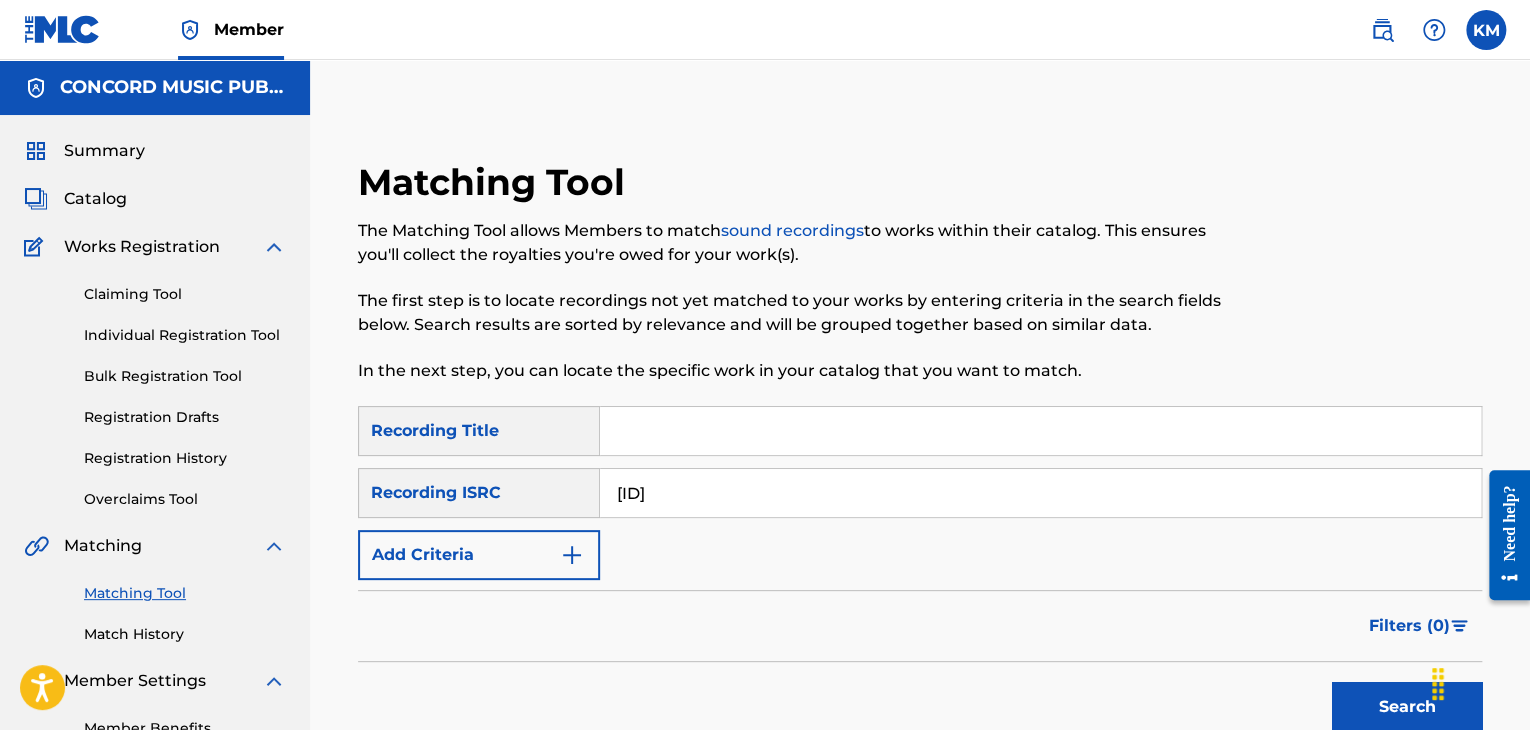 type on "[ID]" 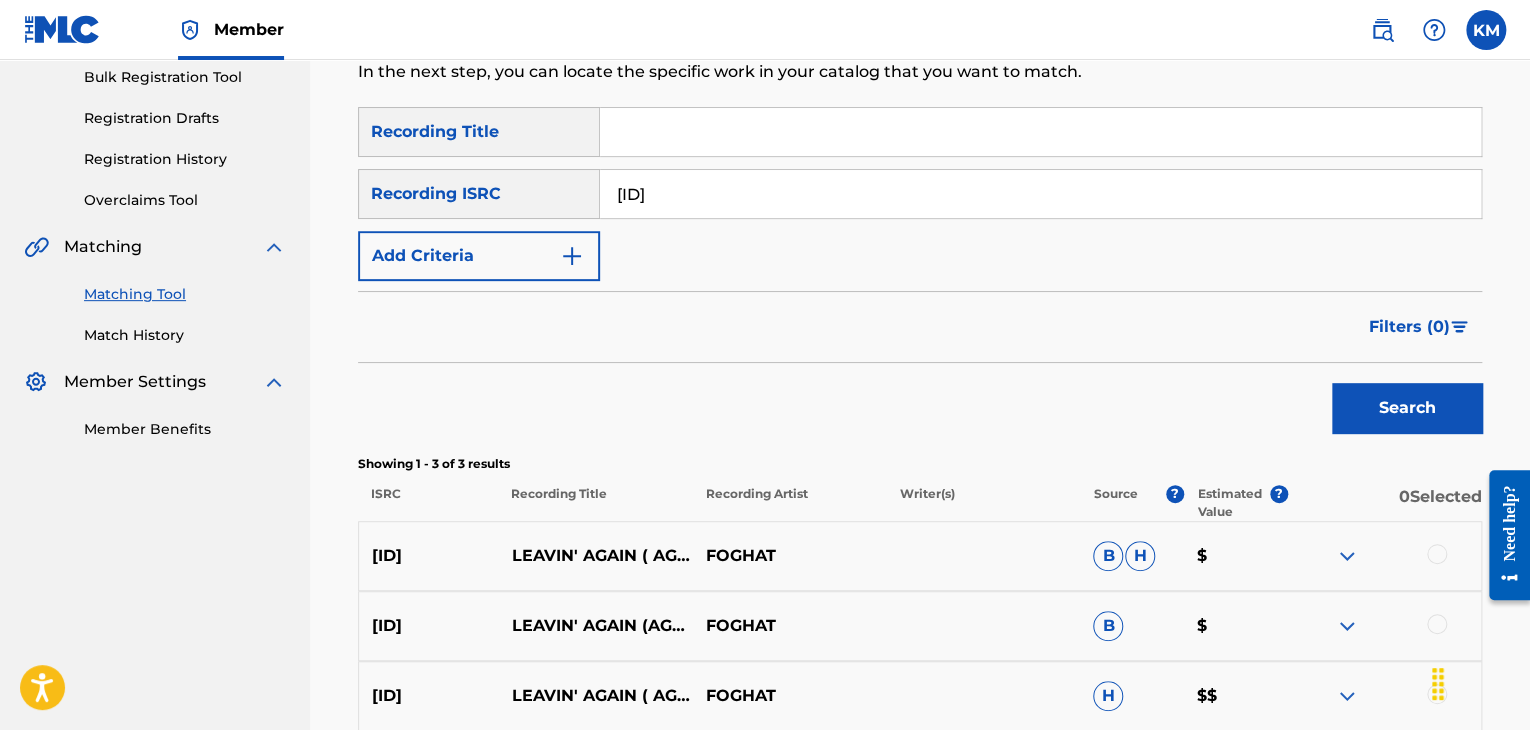 scroll, scrollTop: 400, scrollLeft: 0, axis: vertical 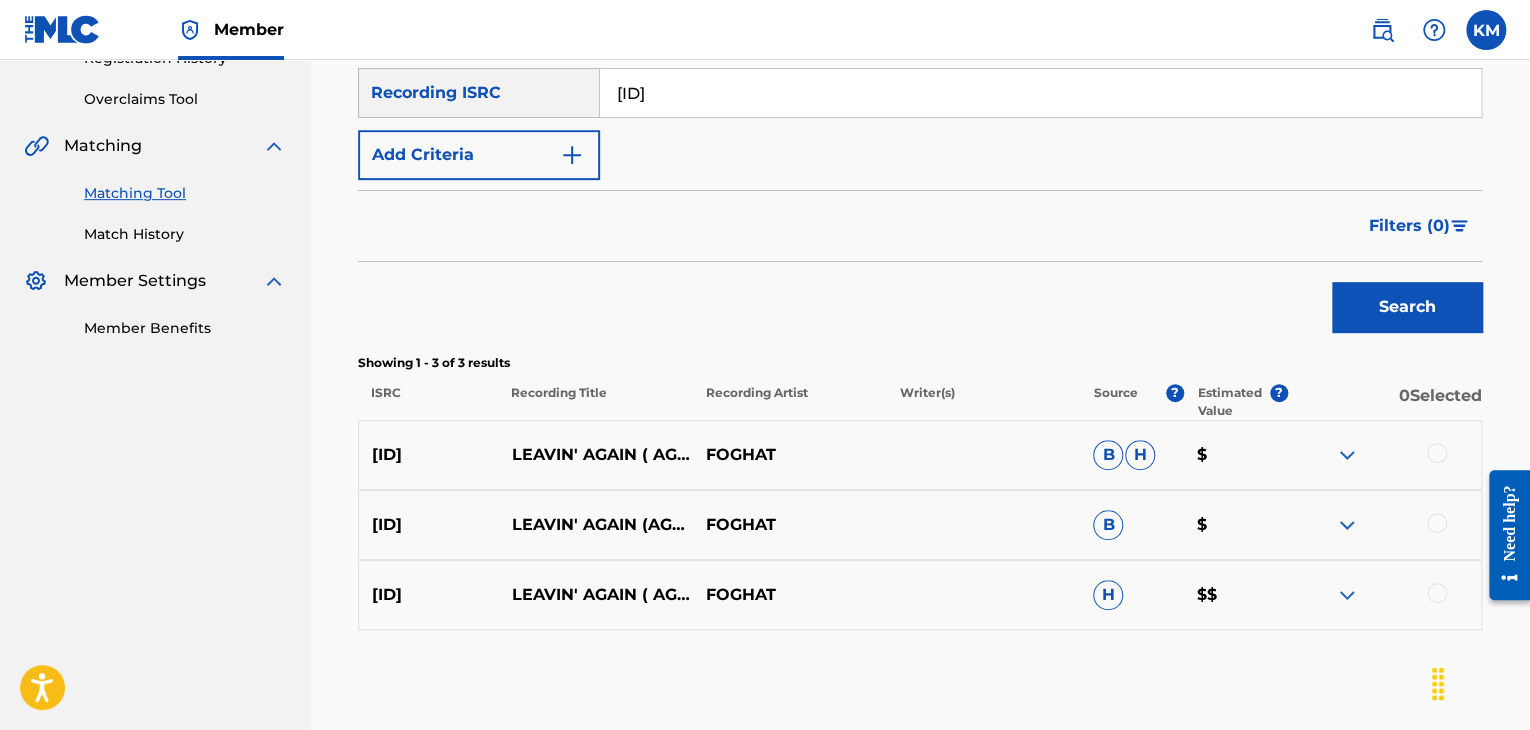 click at bounding box center [1437, 593] 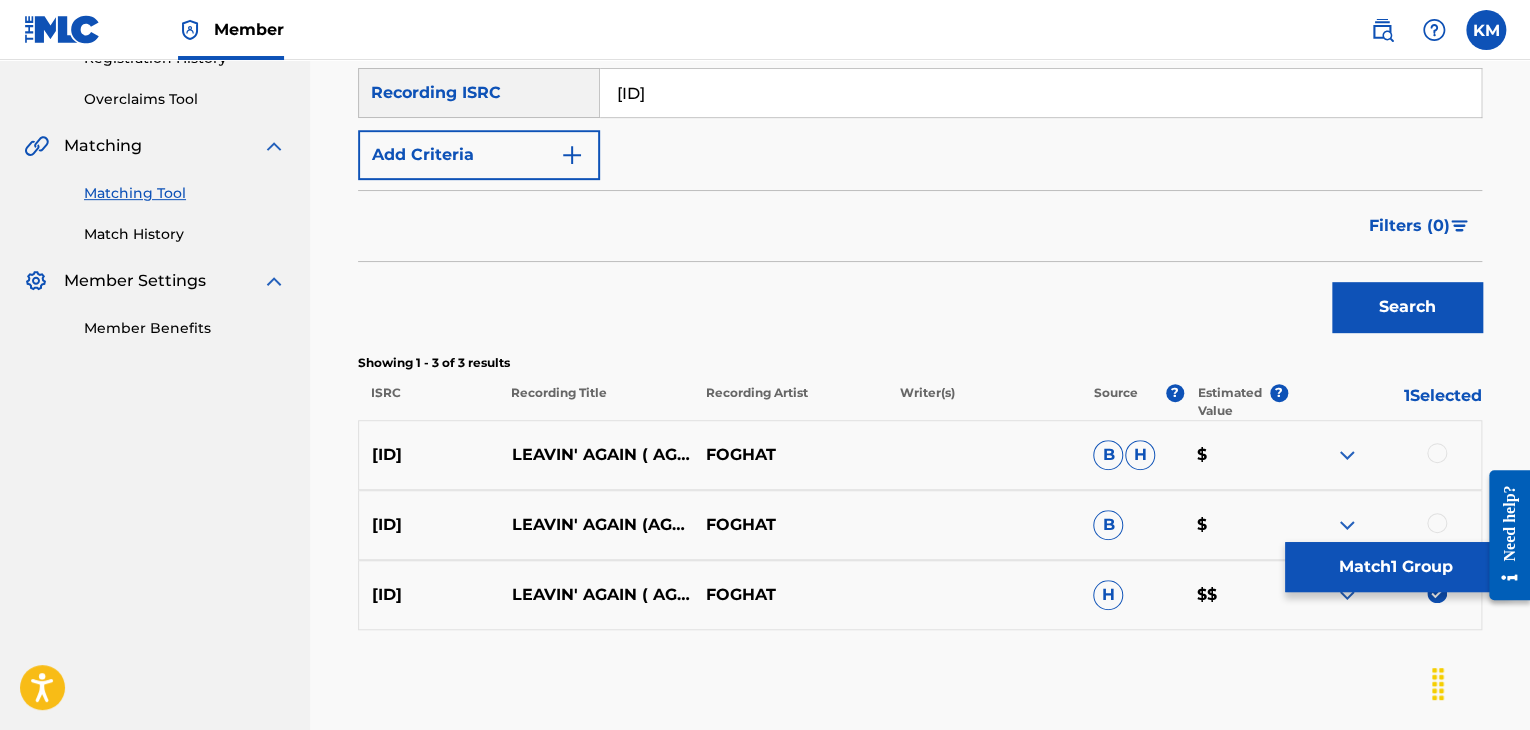 click at bounding box center (1437, 523) 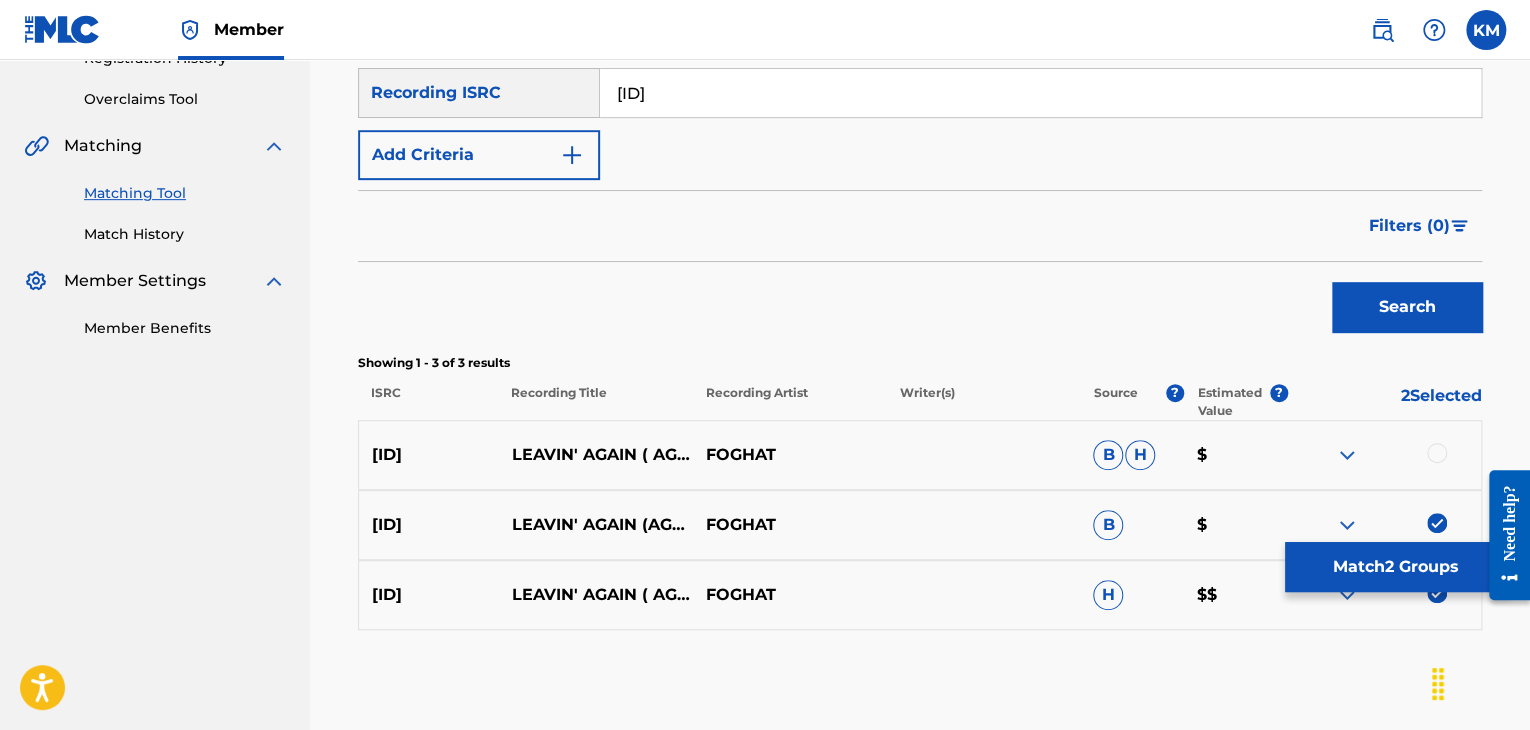 click at bounding box center (1437, 453) 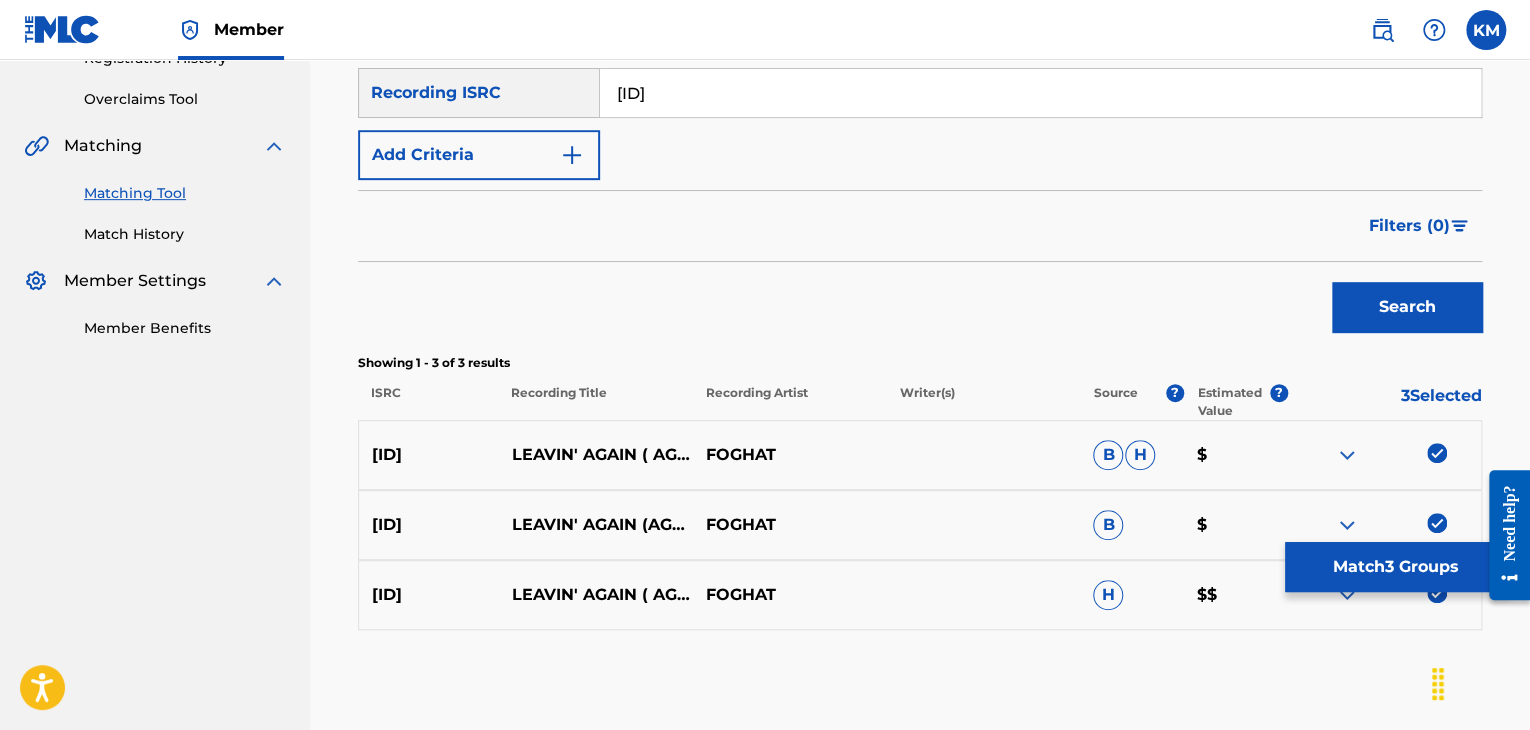 click on "Match  3 Groups" at bounding box center (1395, 567) 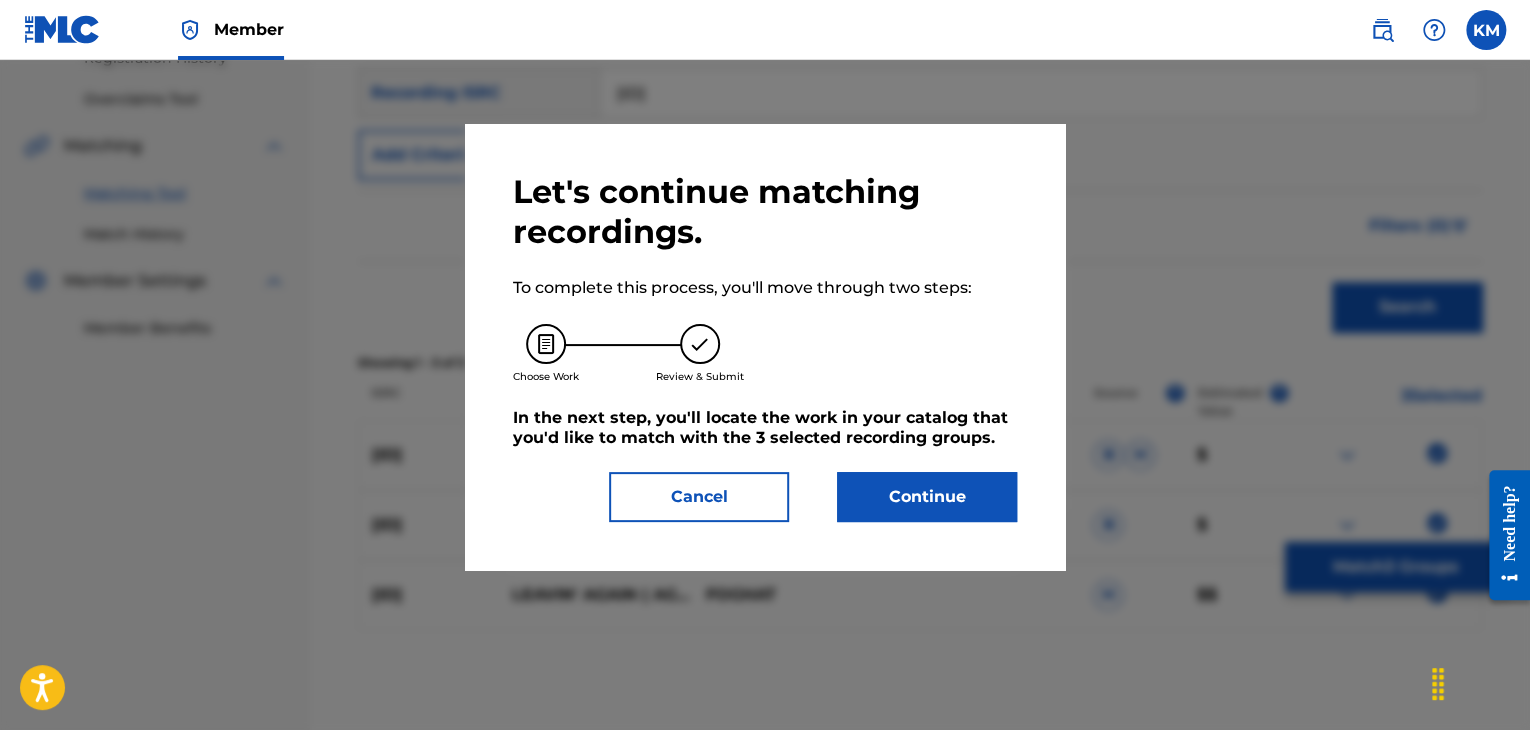 click on "Continue" at bounding box center [927, 497] 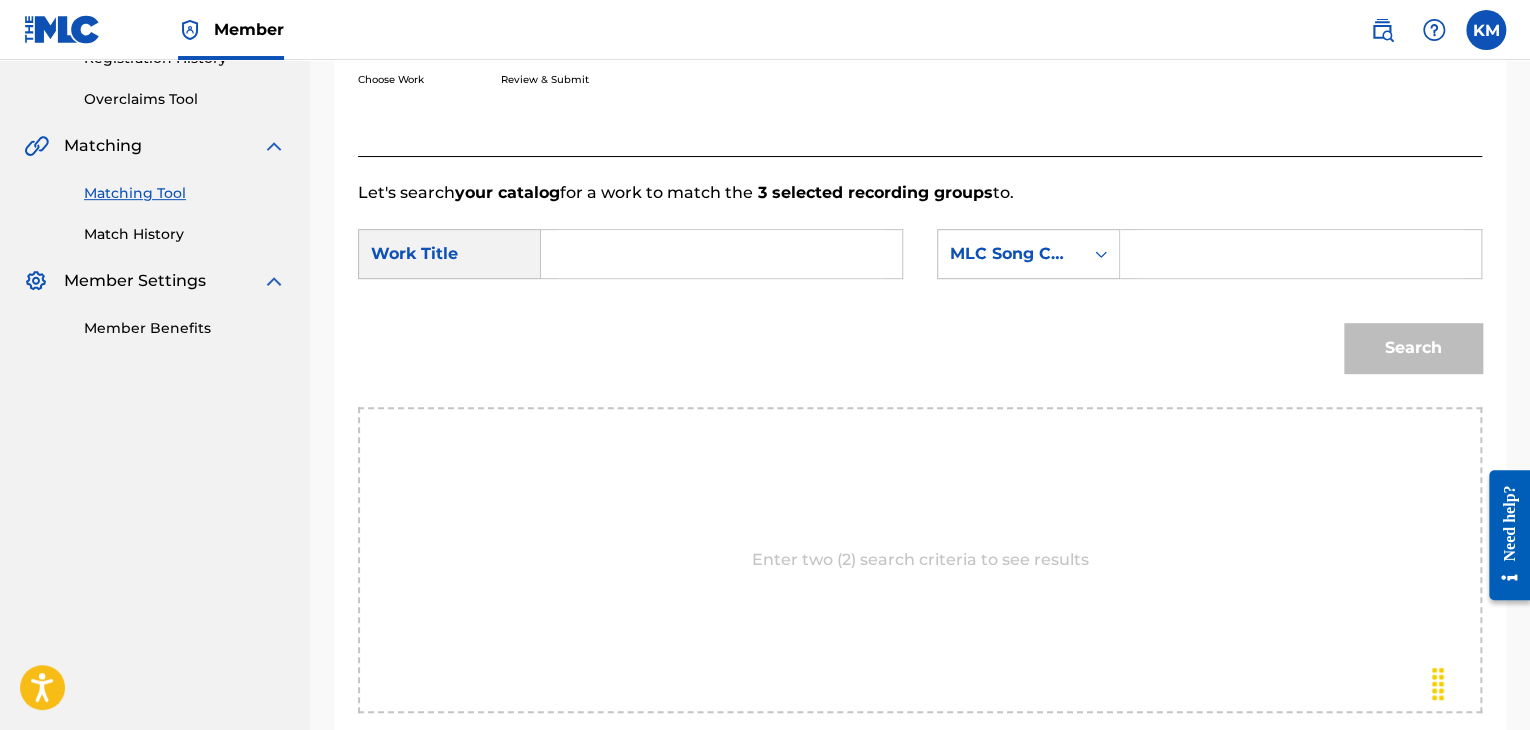 paste on "[TEXT] (Again)" 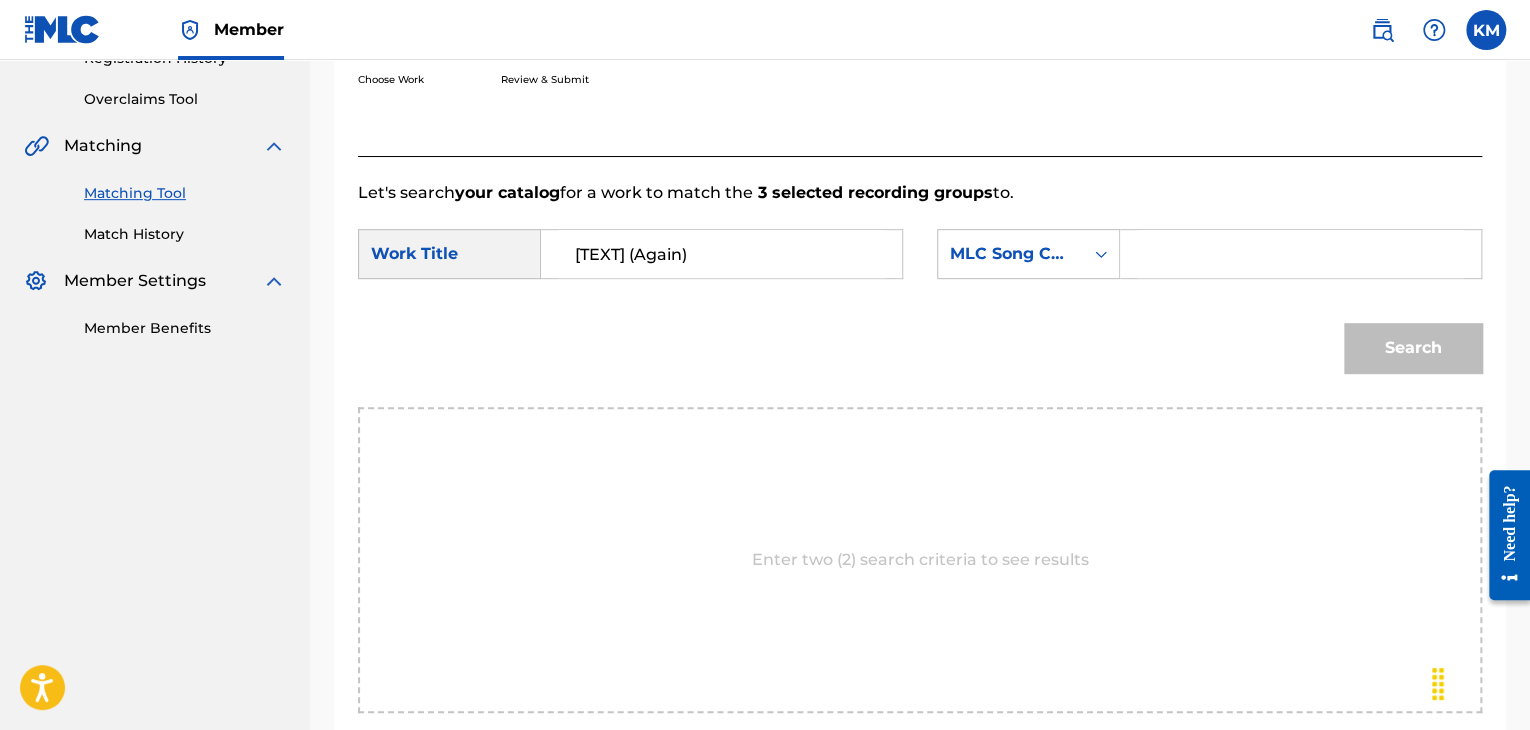 type on "[TEXT] (Again)" 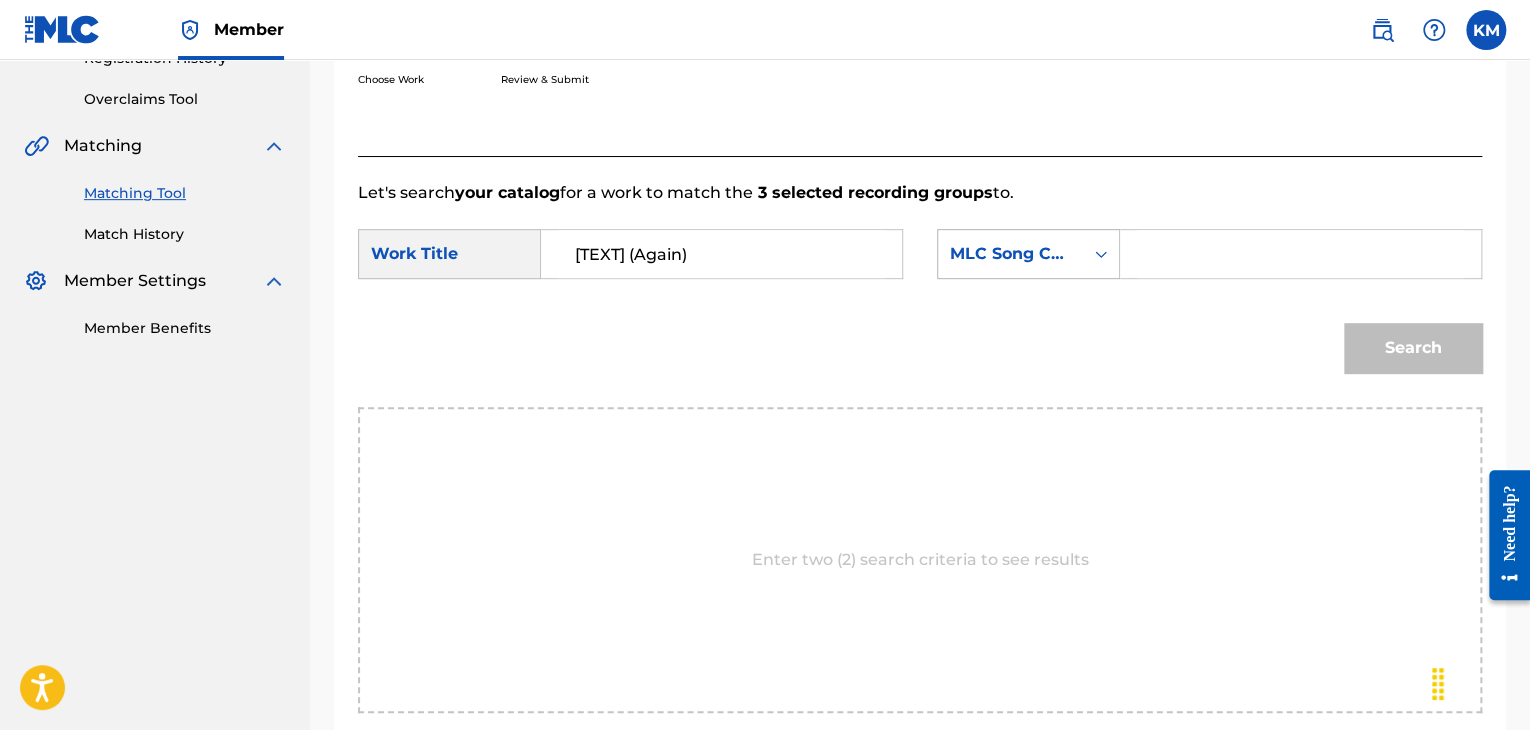 click 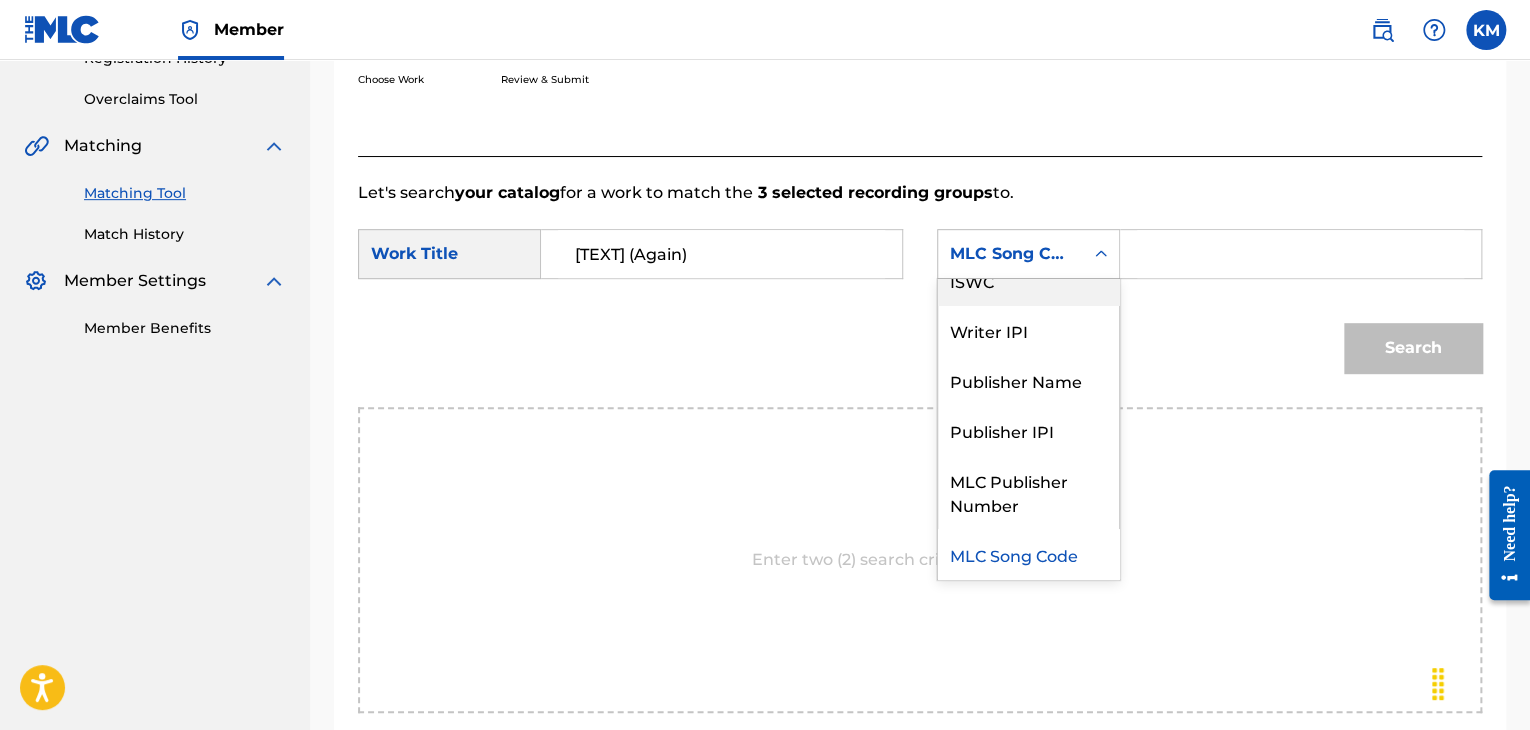 scroll, scrollTop: 0, scrollLeft: 0, axis: both 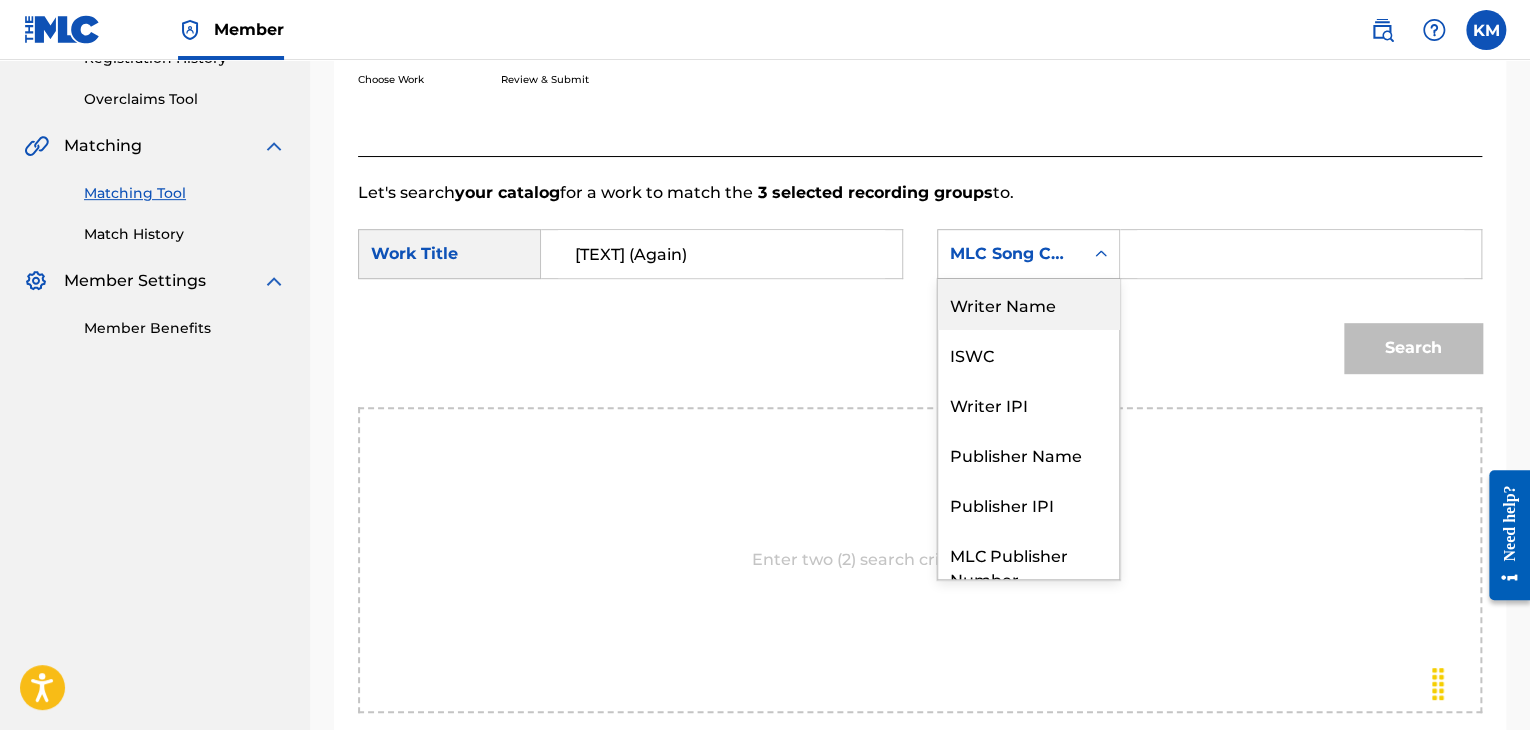 click on "Writer Name" at bounding box center (1028, 304) 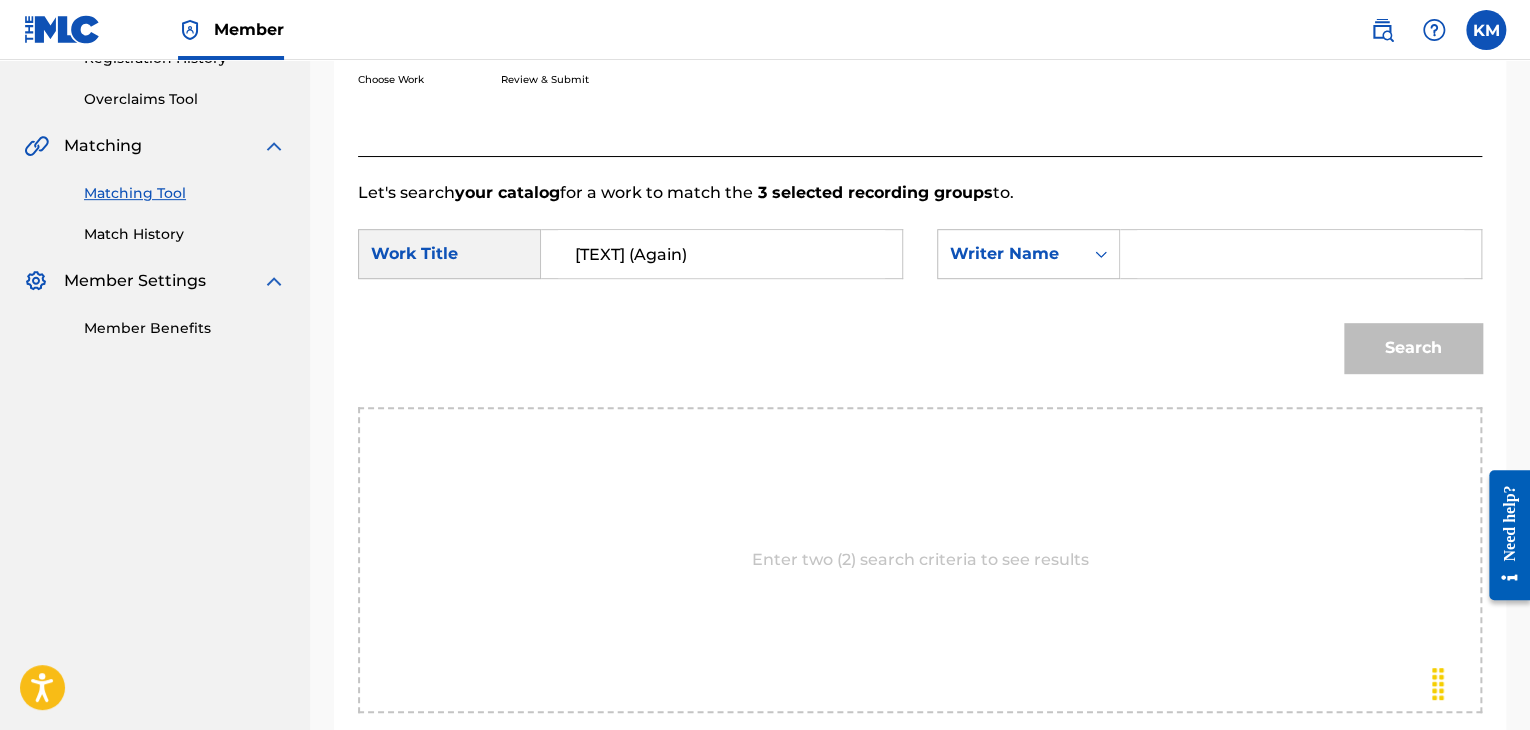 click at bounding box center [1300, 254] 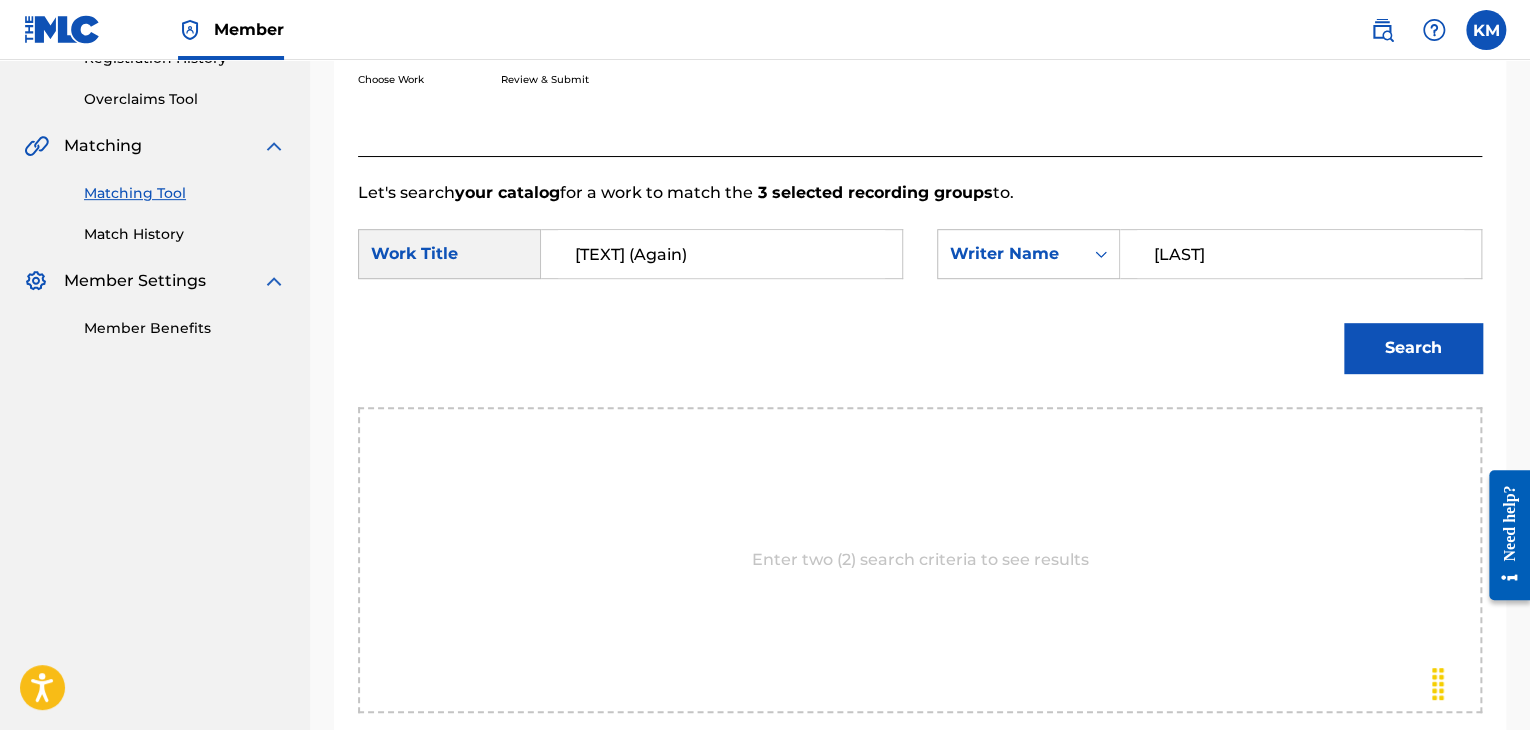 click on "Search" at bounding box center [1413, 348] 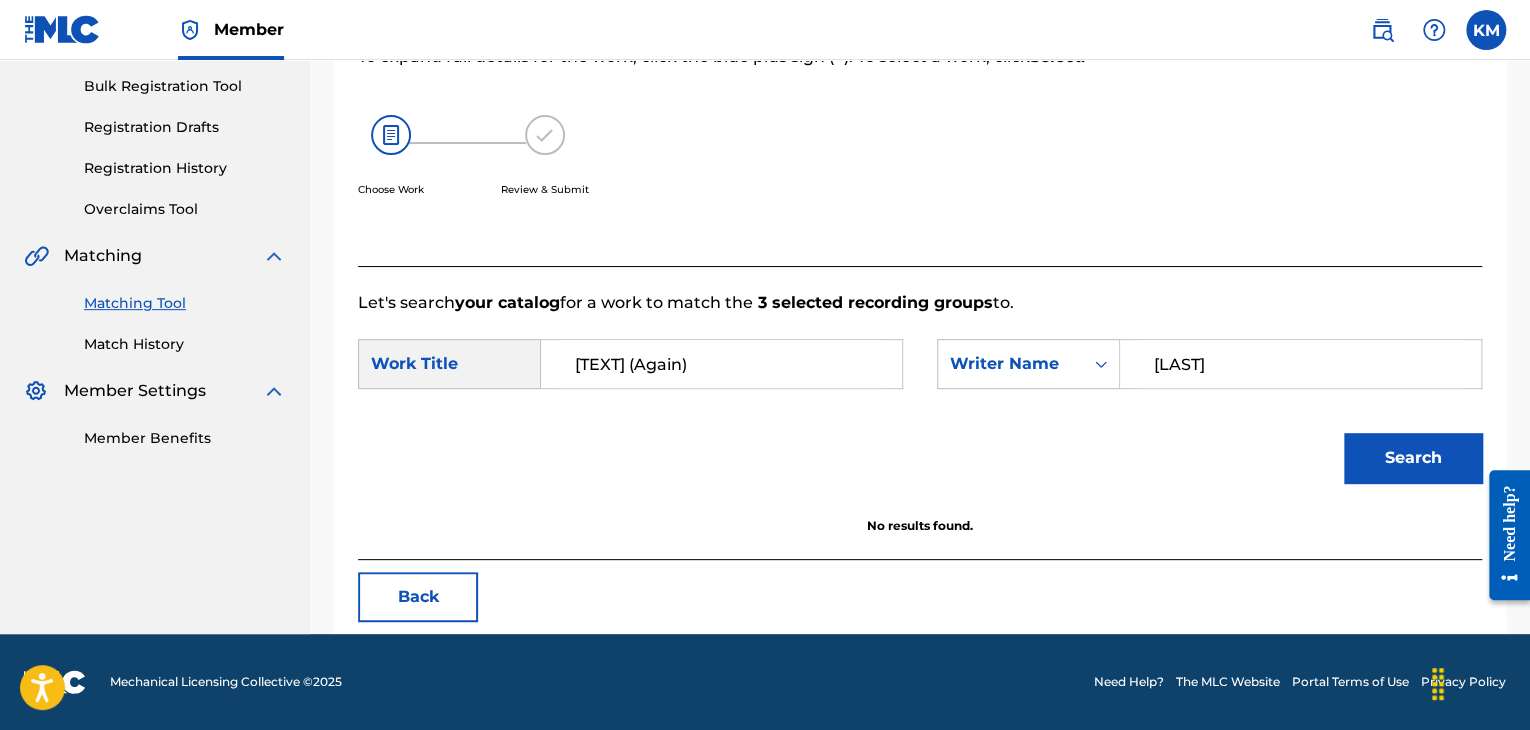 scroll, scrollTop: 290, scrollLeft: 0, axis: vertical 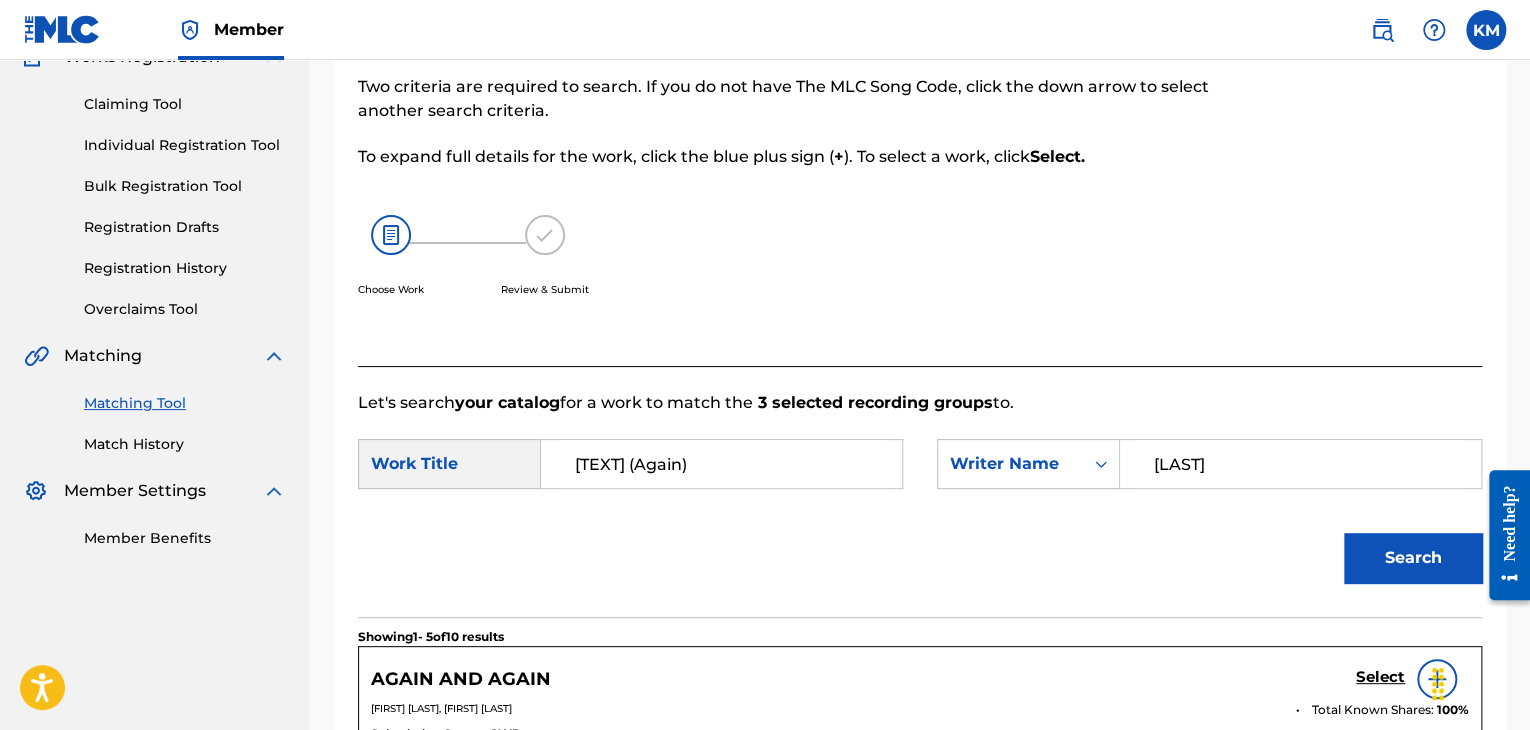 click on "Match History" at bounding box center (185, 444) 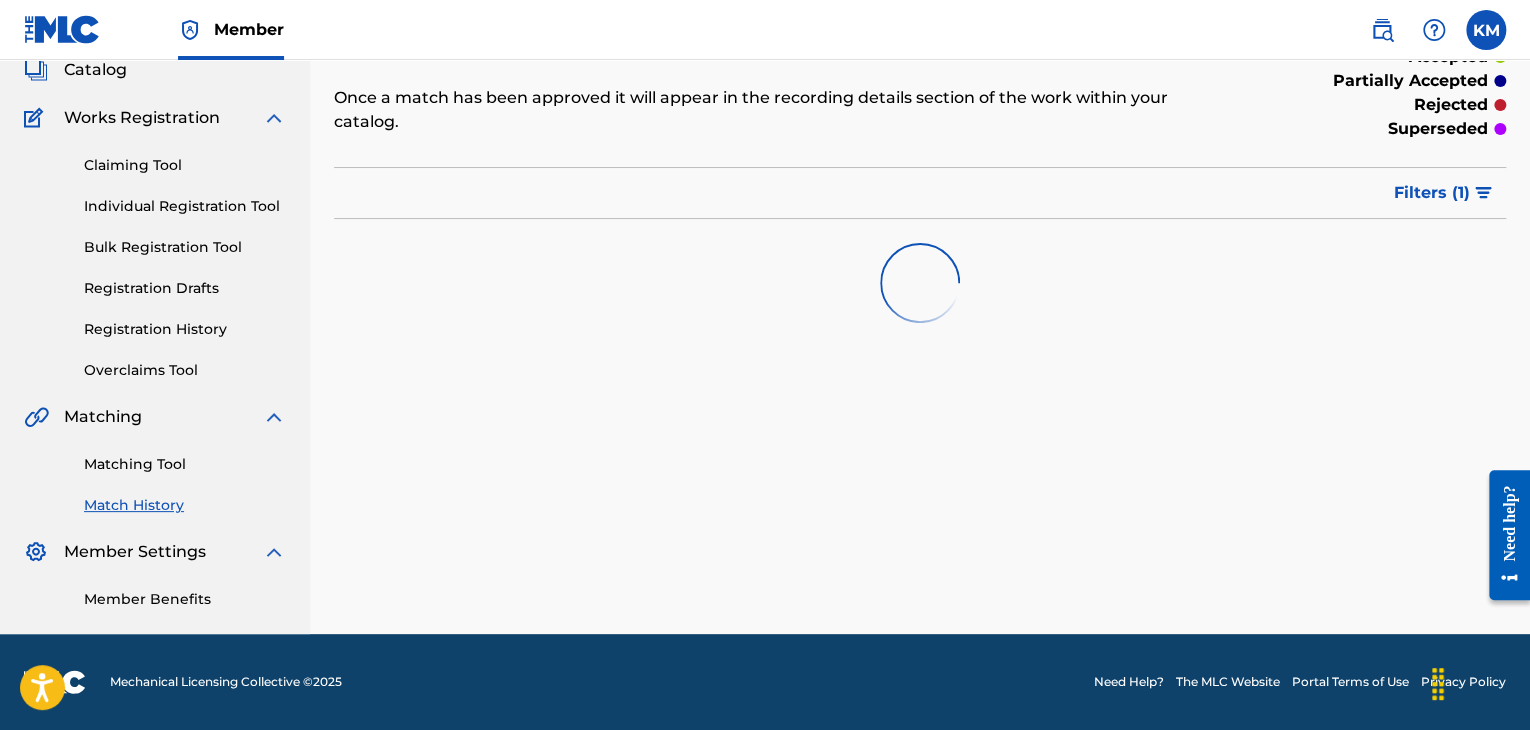 scroll, scrollTop: 0, scrollLeft: 0, axis: both 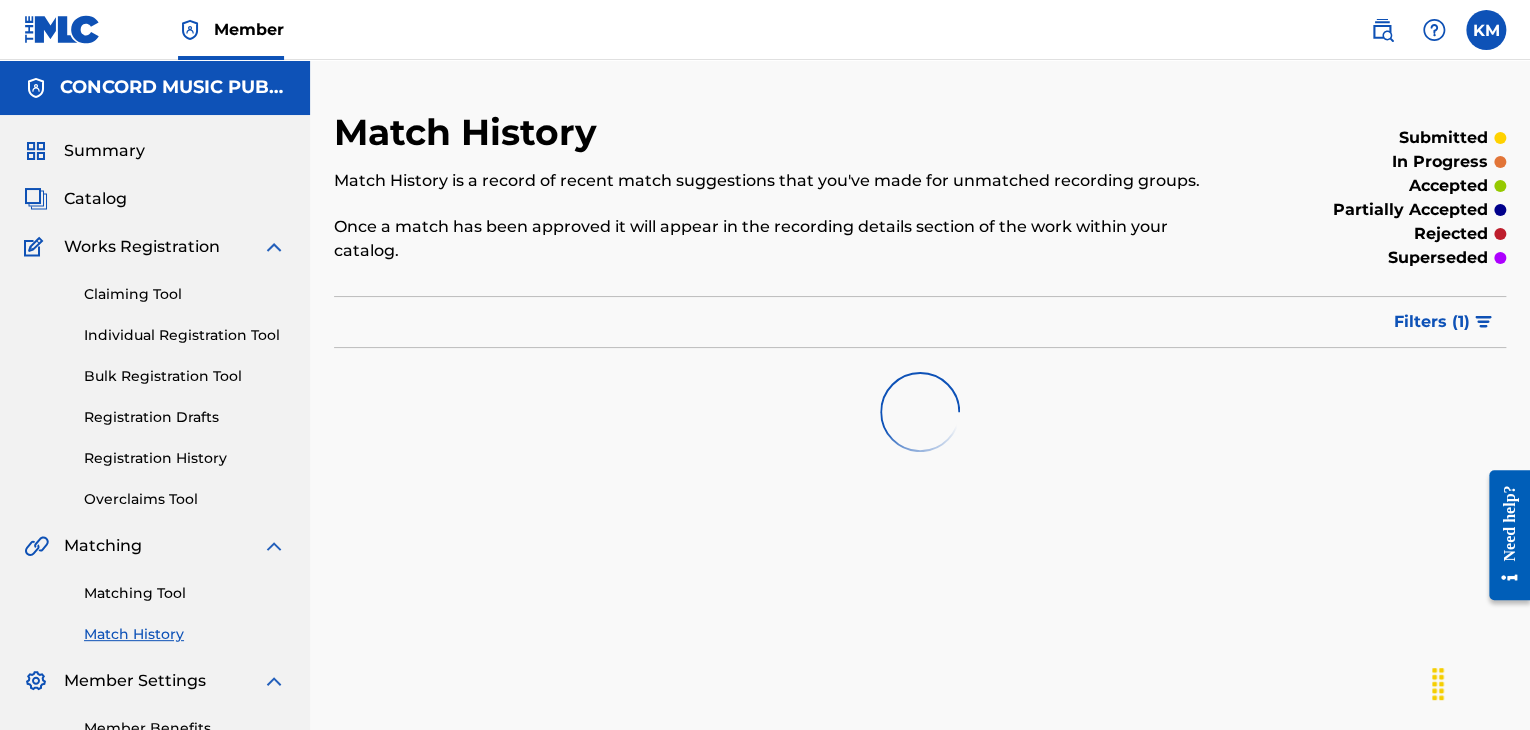 click on "Matching Tool" at bounding box center (185, 593) 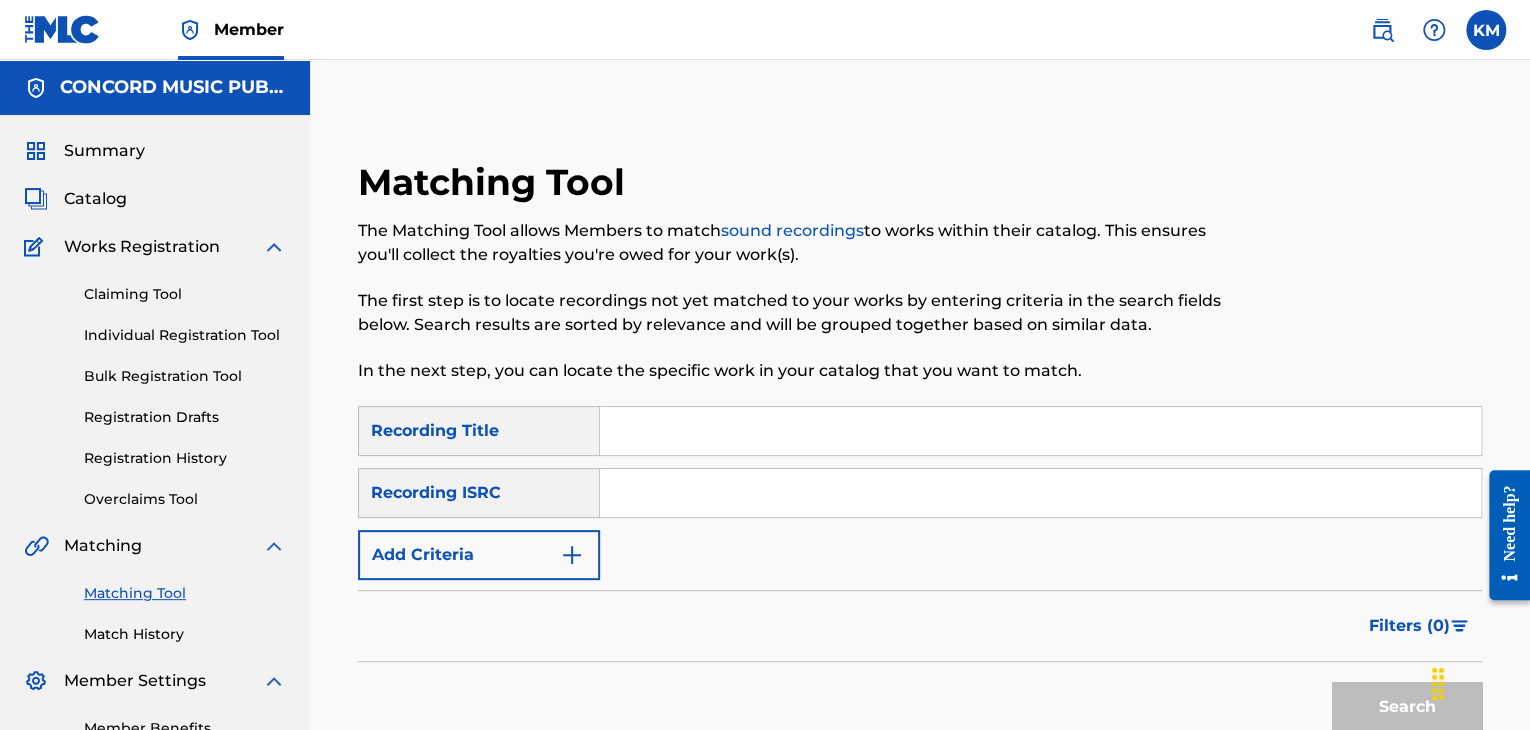 click at bounding box center (1040, 493) 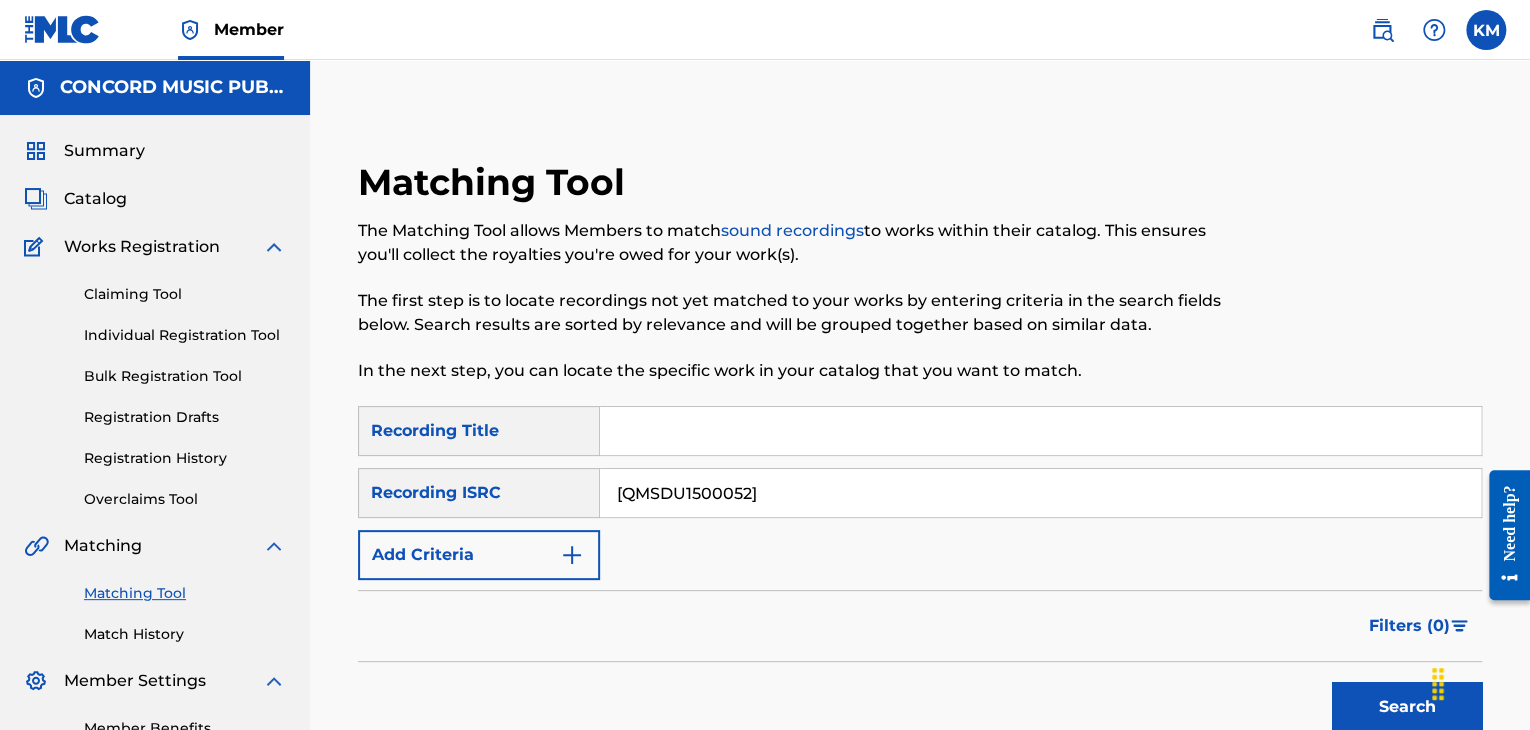 type on "[QMSDU1500052]" 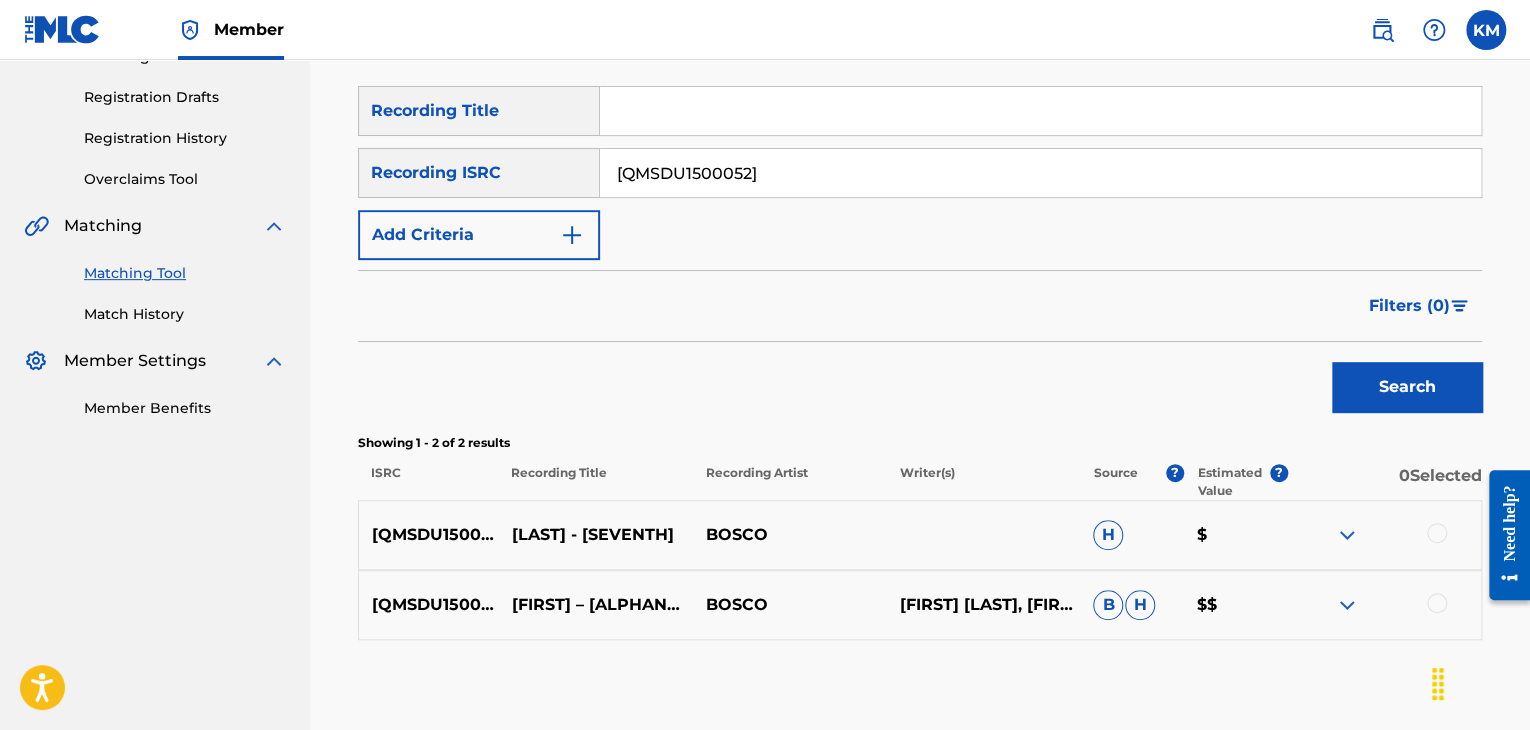 scroll, scrollTop: 426, scrollLeft: 0, axis: vertical 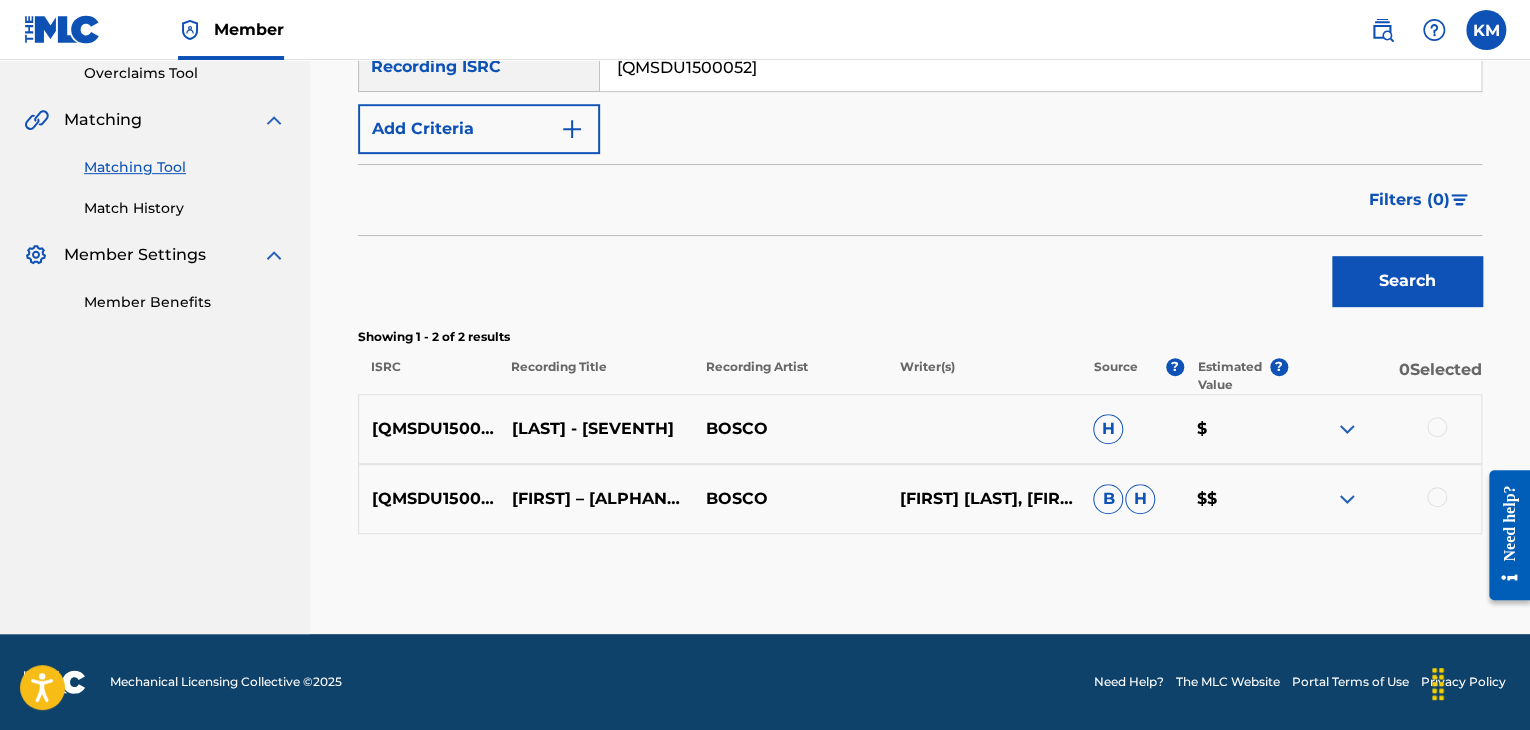 click at bounding box center [1437, 497] 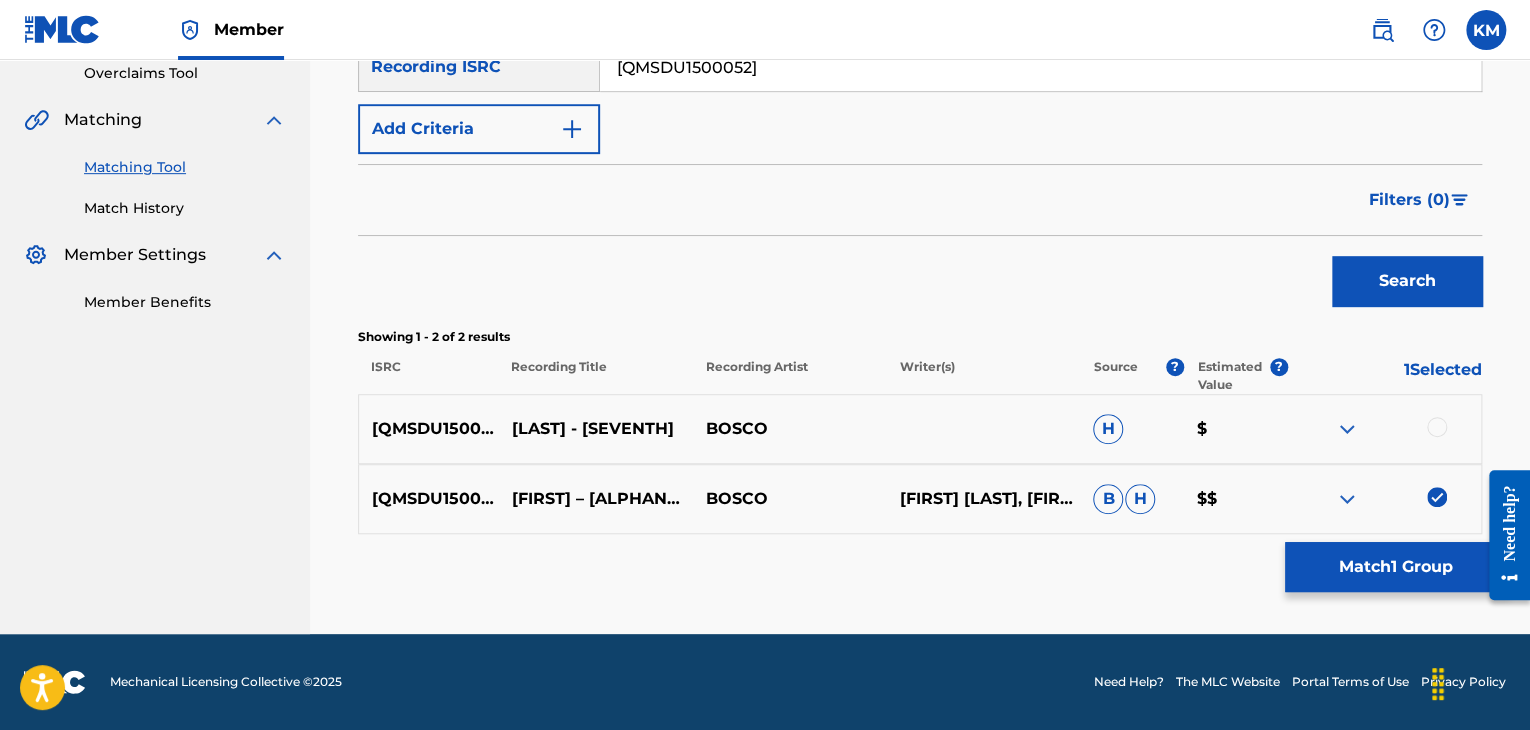 click at bounding box center [1437, 427] 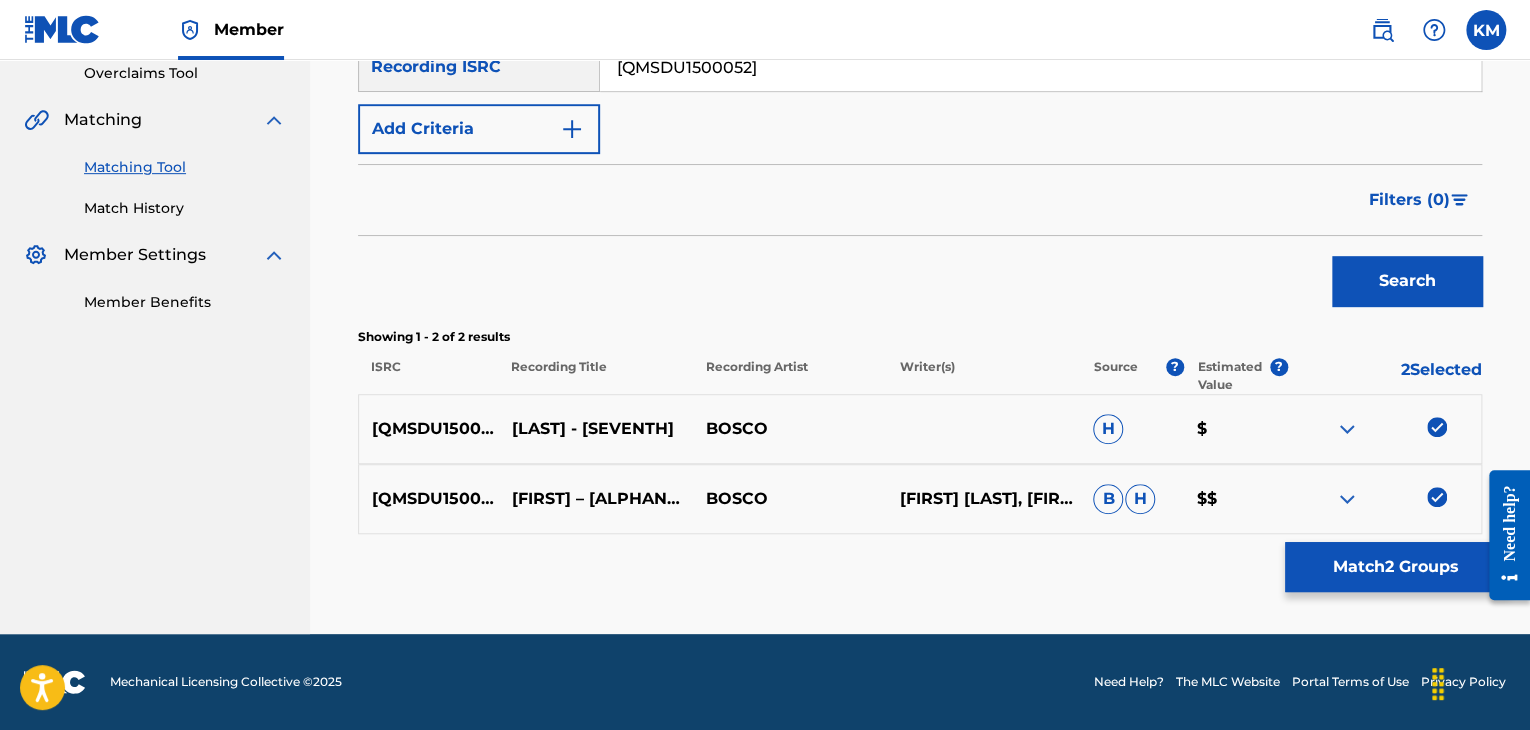 click on "Match  2 Groups" at bounding box center [1395, 567] 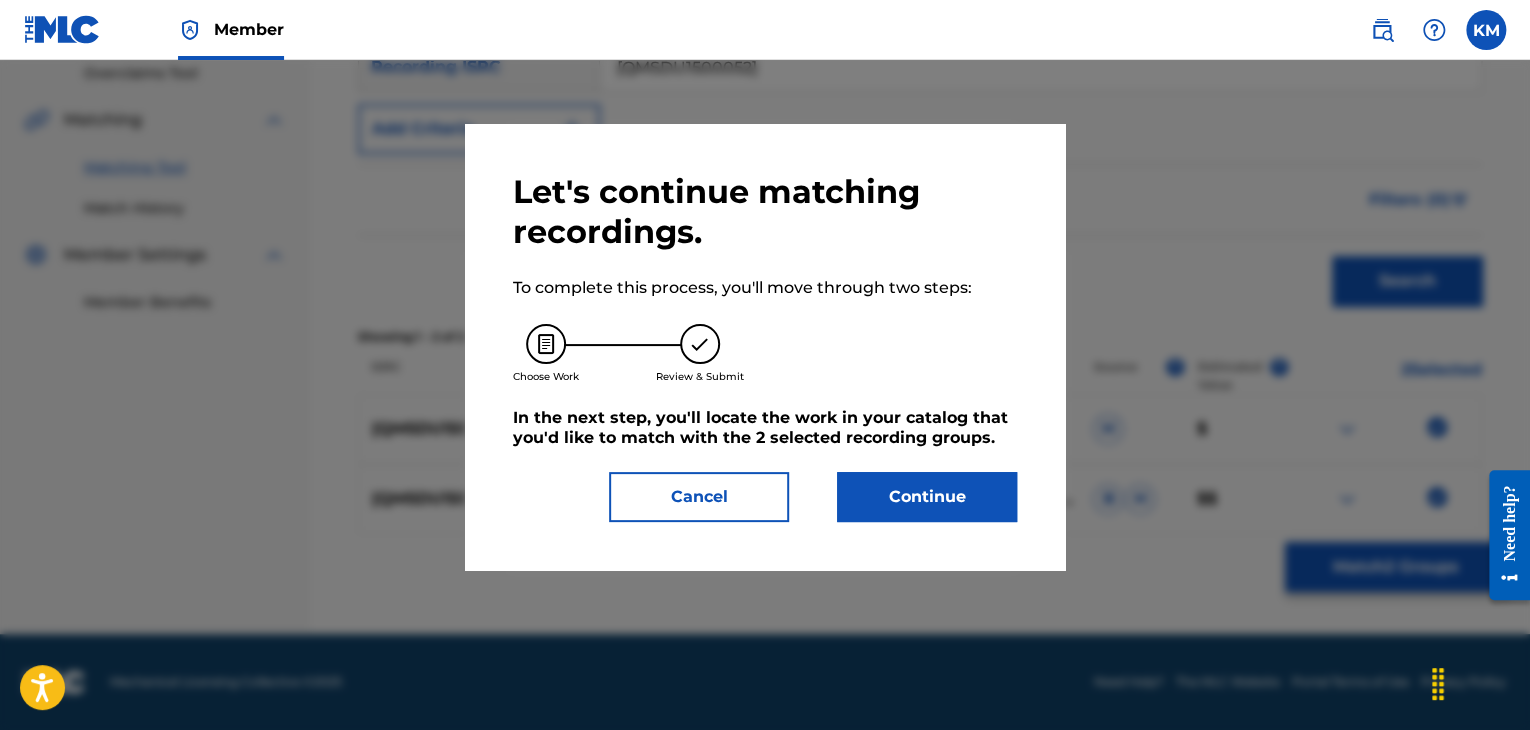 click on "Continue" at bounding box center (927, 497) 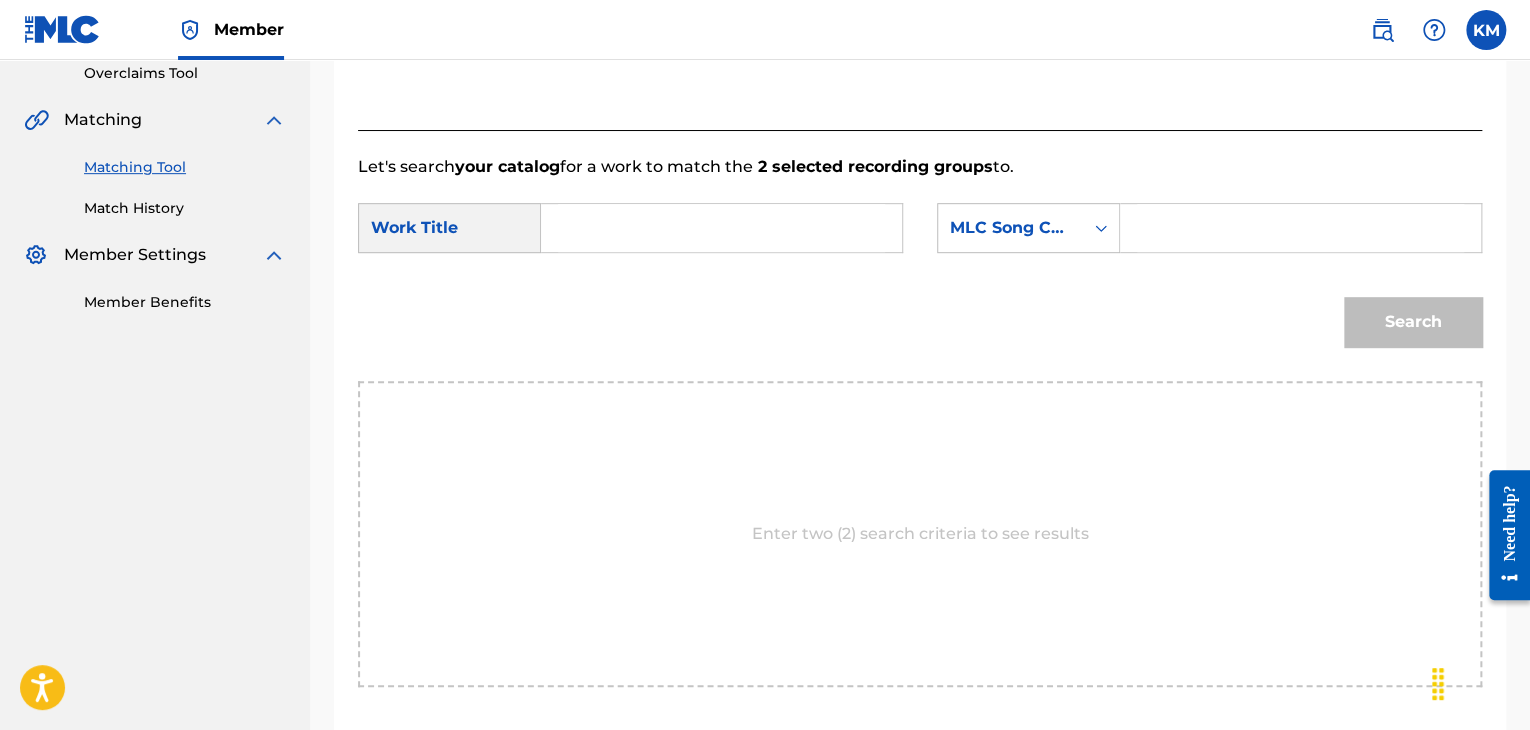 click at bounding box center (721, 228) 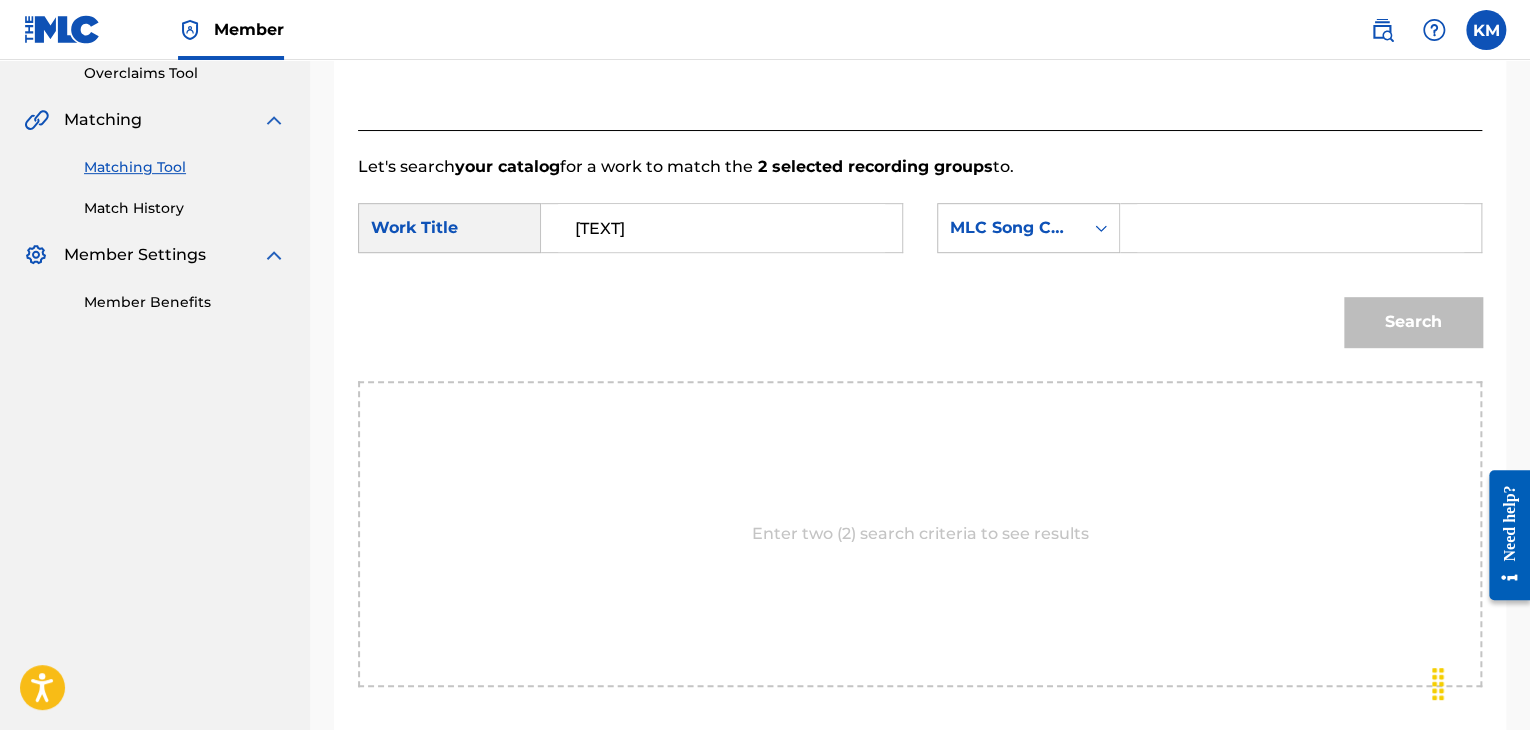 type on "[TEXT]" 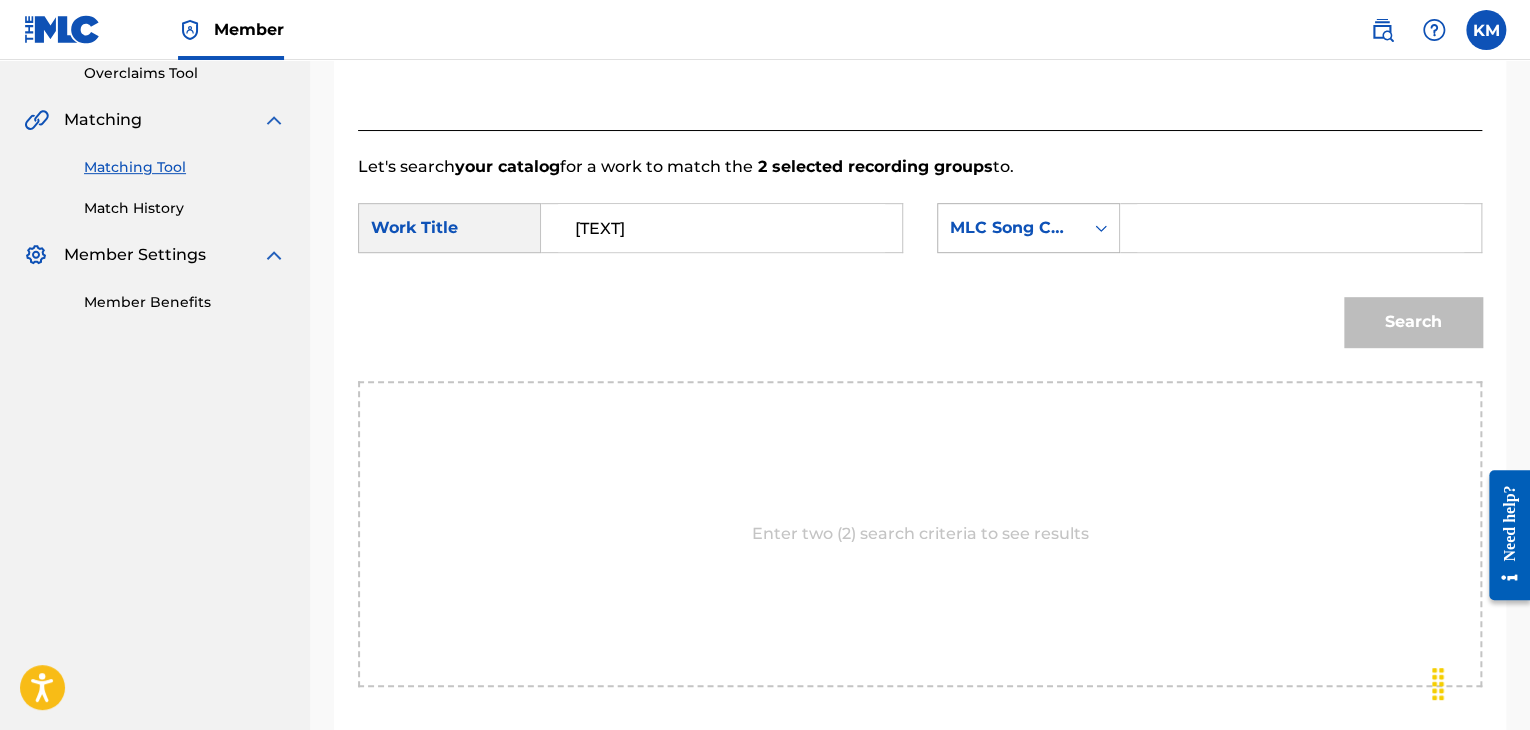 click 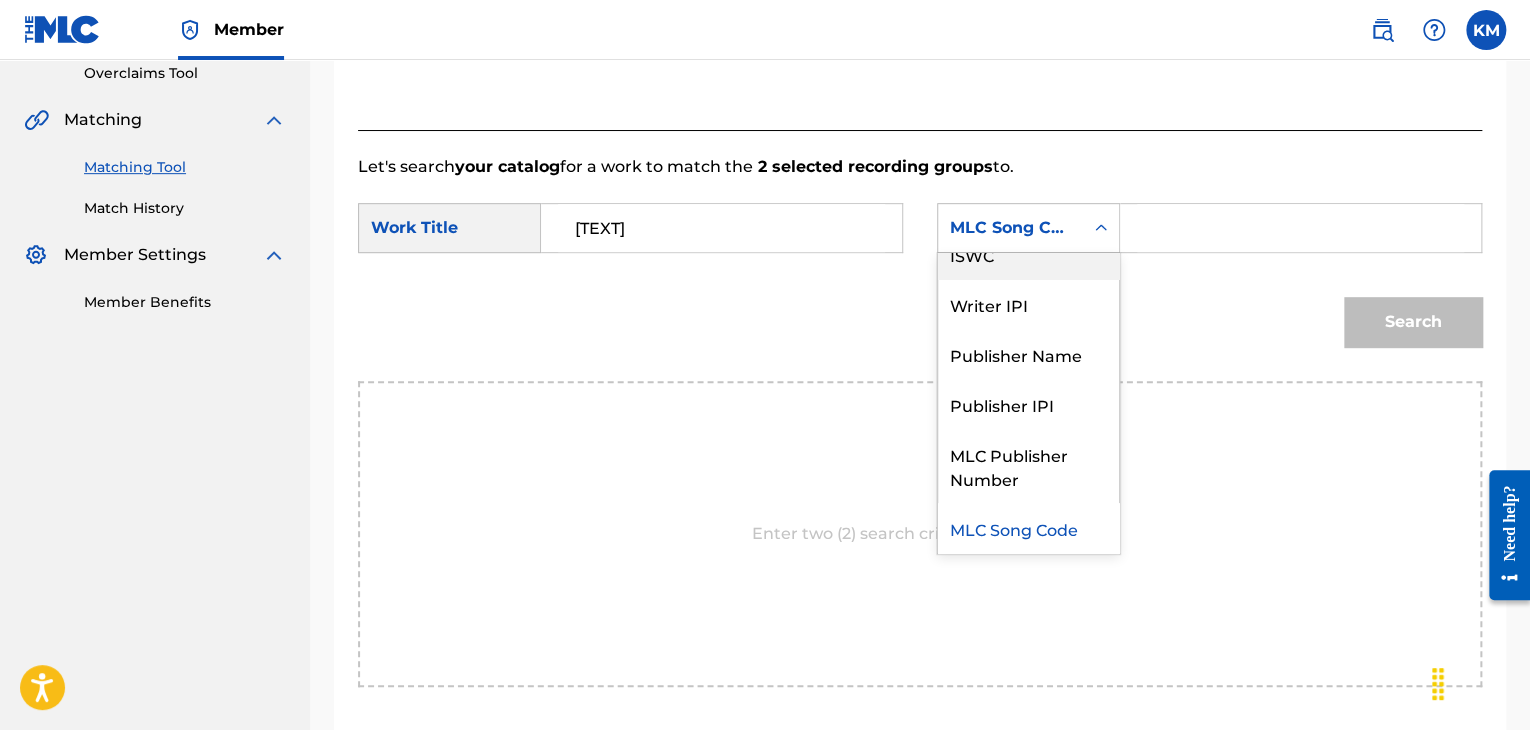 scroll, scrollTop: 0, scrollLeft: 0, axis: both 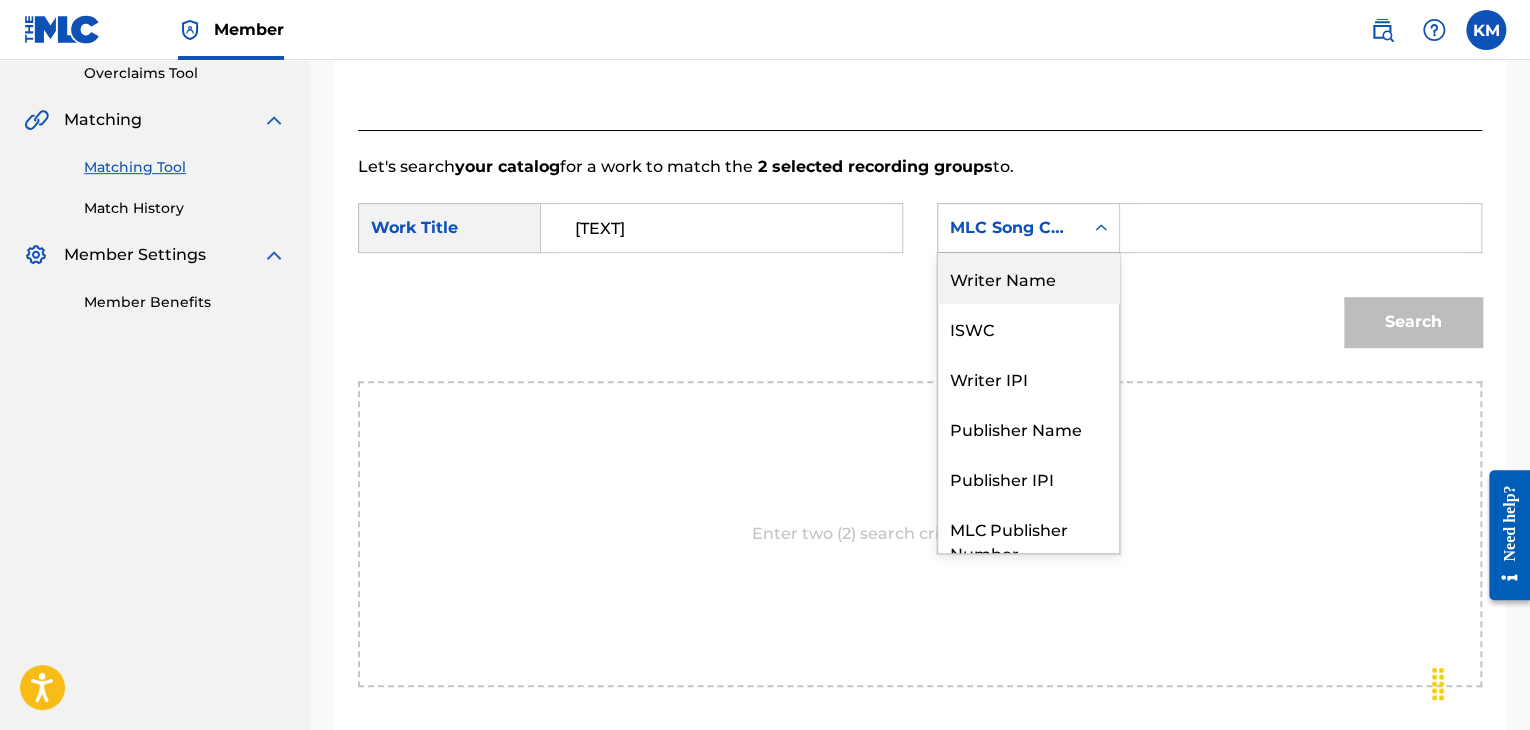 click on "Writer Name" at bounding box center (1028, 278) 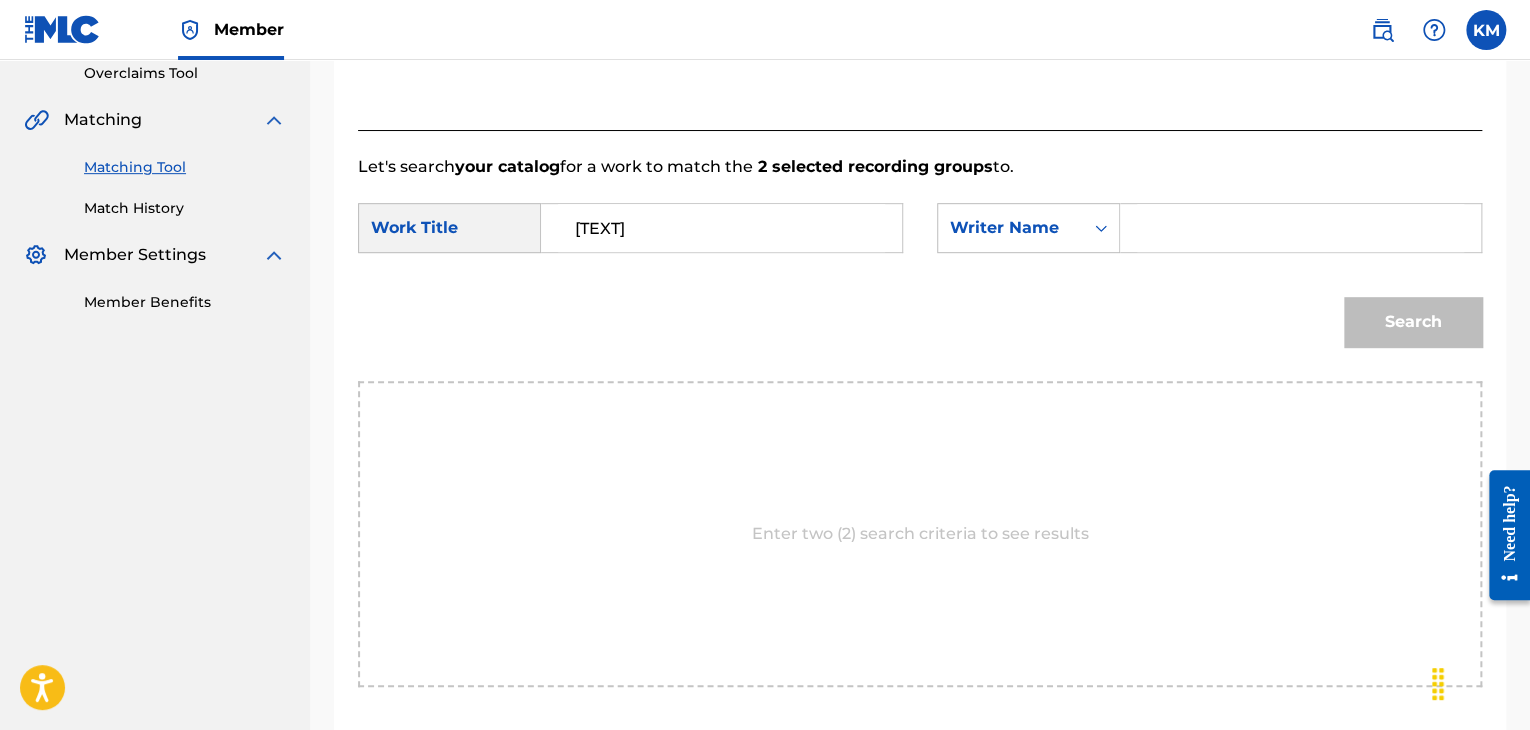 click at bounding box center (1300, 228) 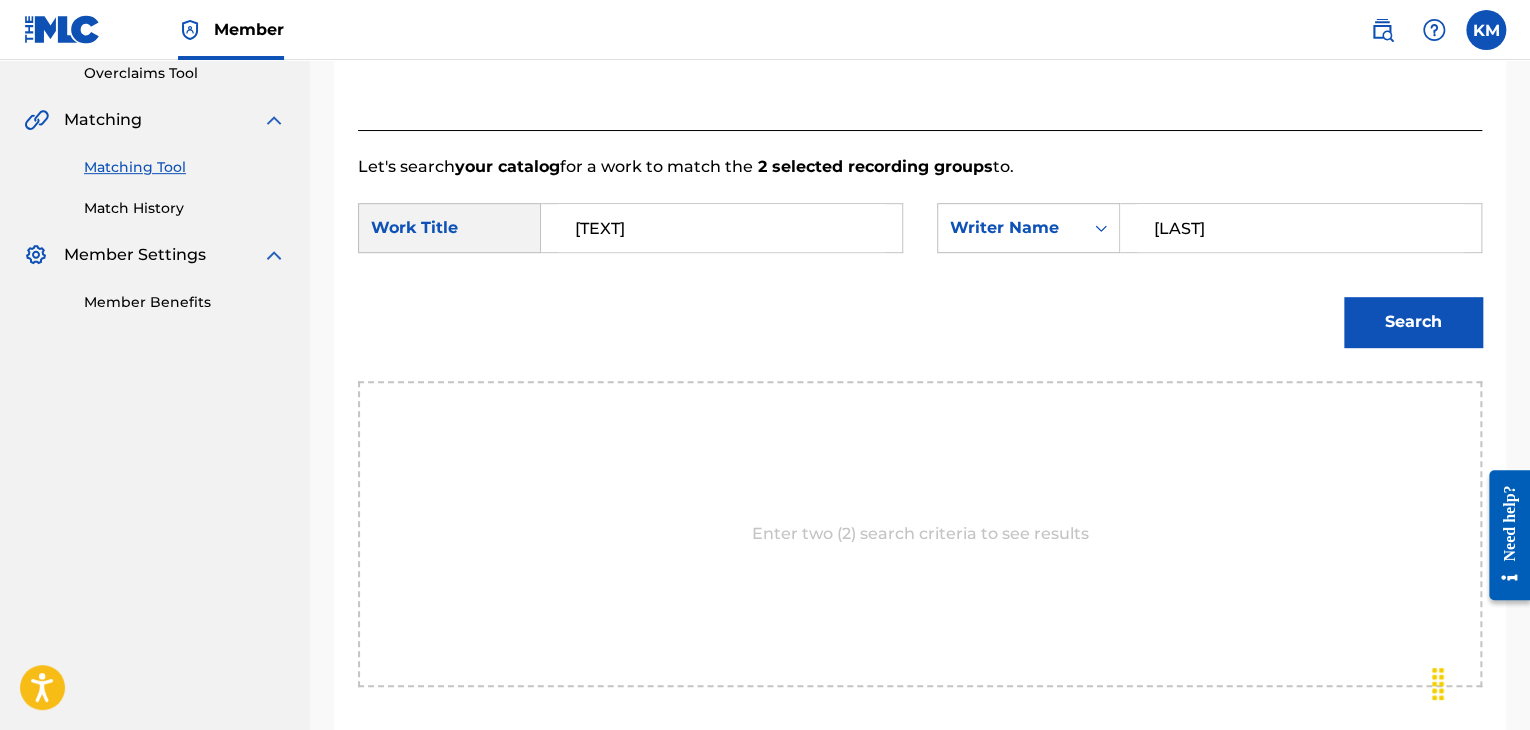 type on "[LAST]" 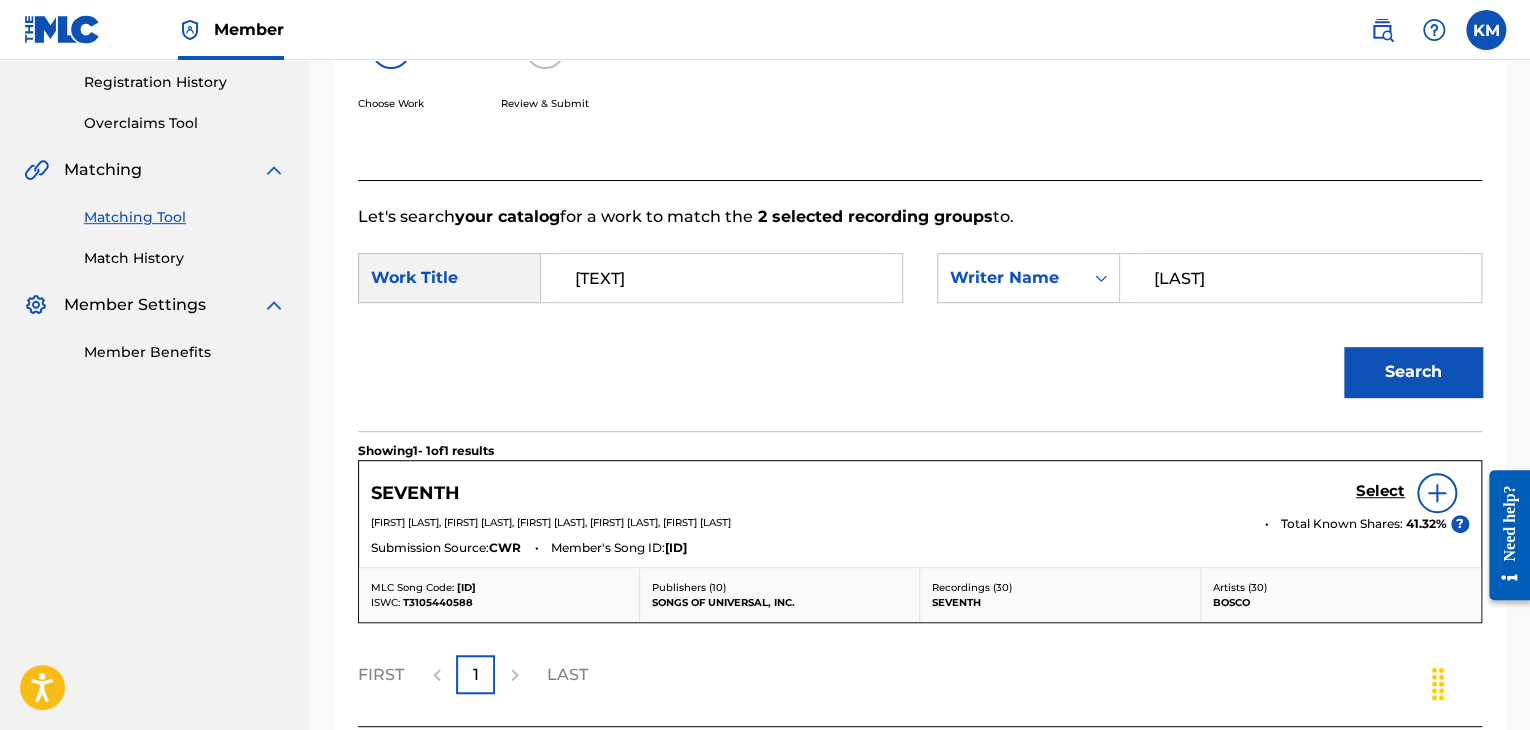 scroll, scrollTop: 426, scrollLeft: 0, axis: vertical 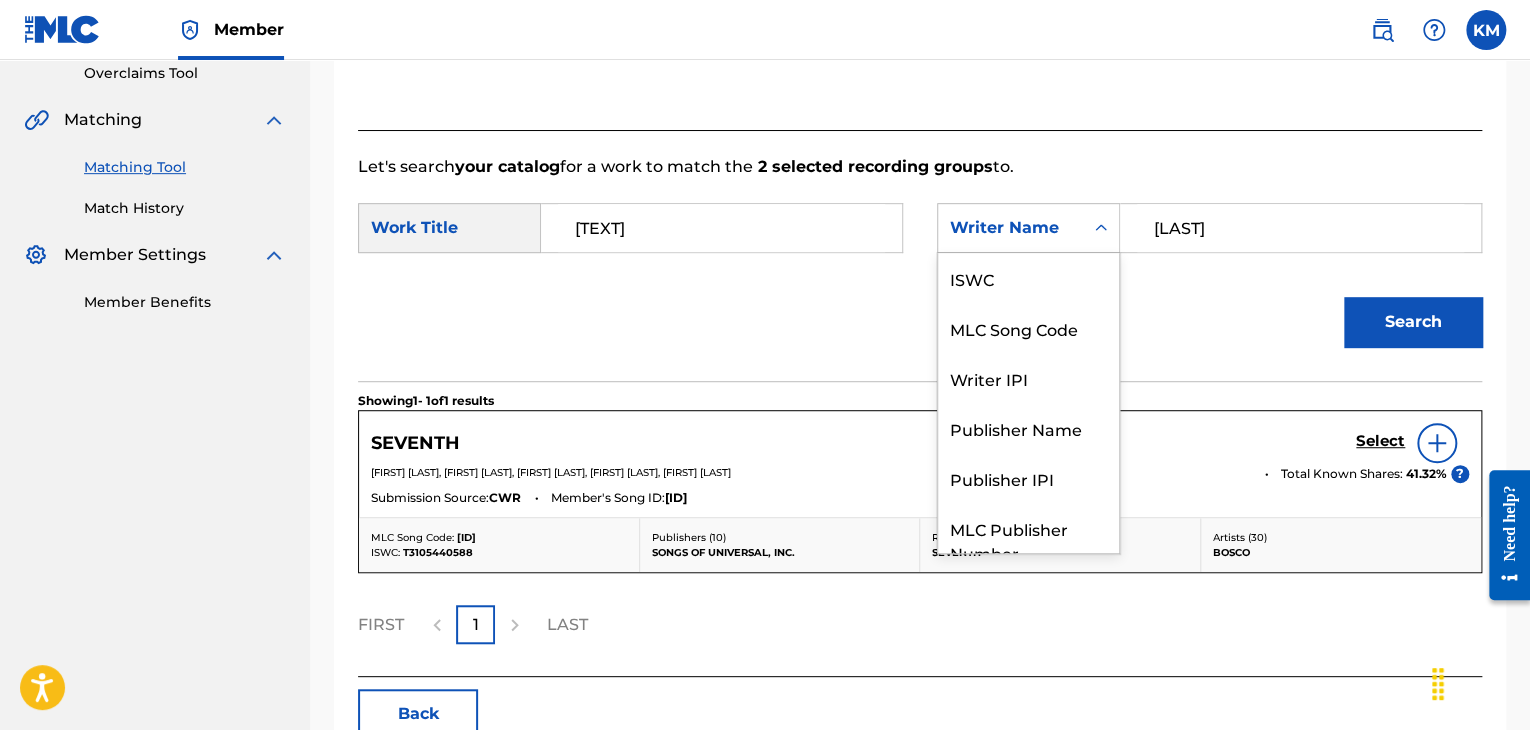click 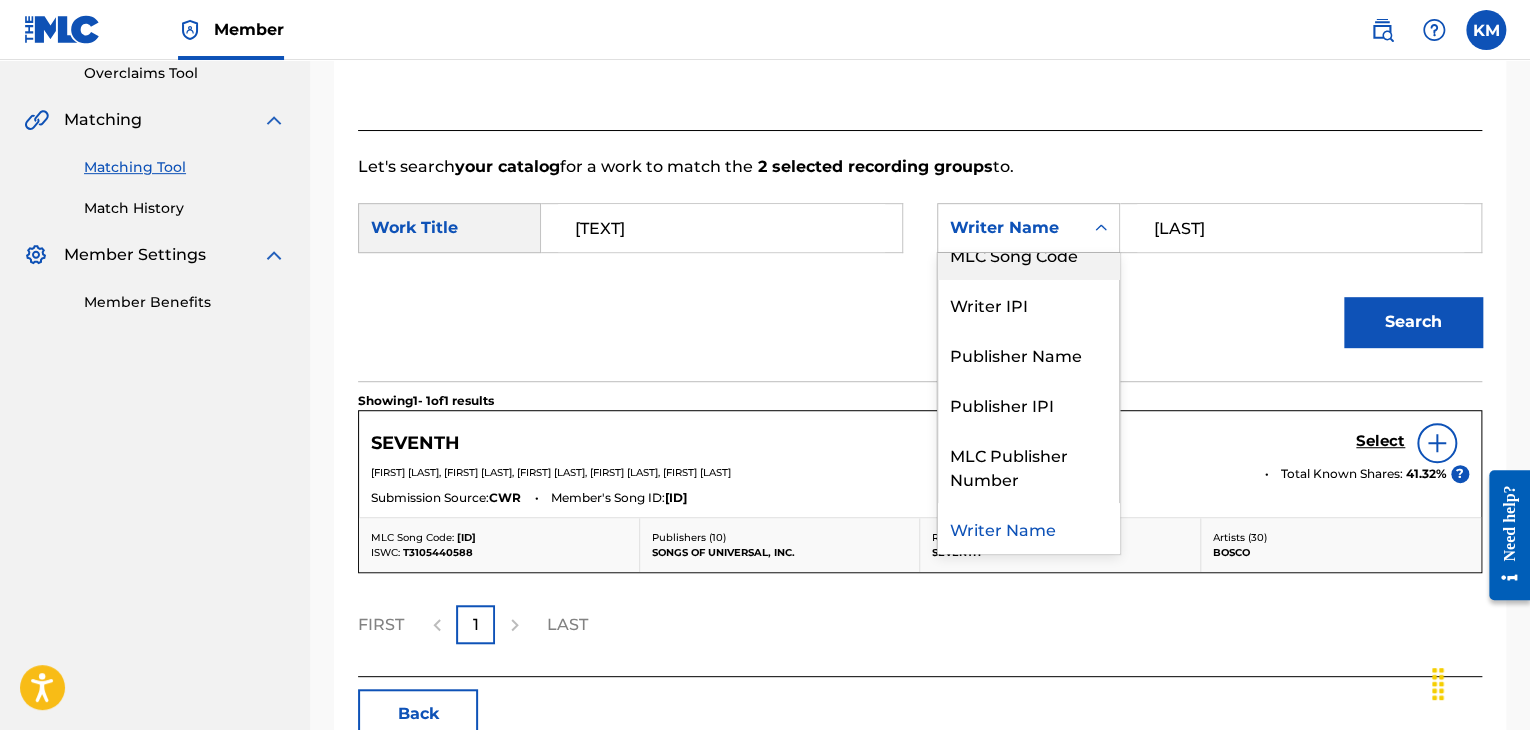 click on "Writer IPI" at bounding box center (1028, 304) 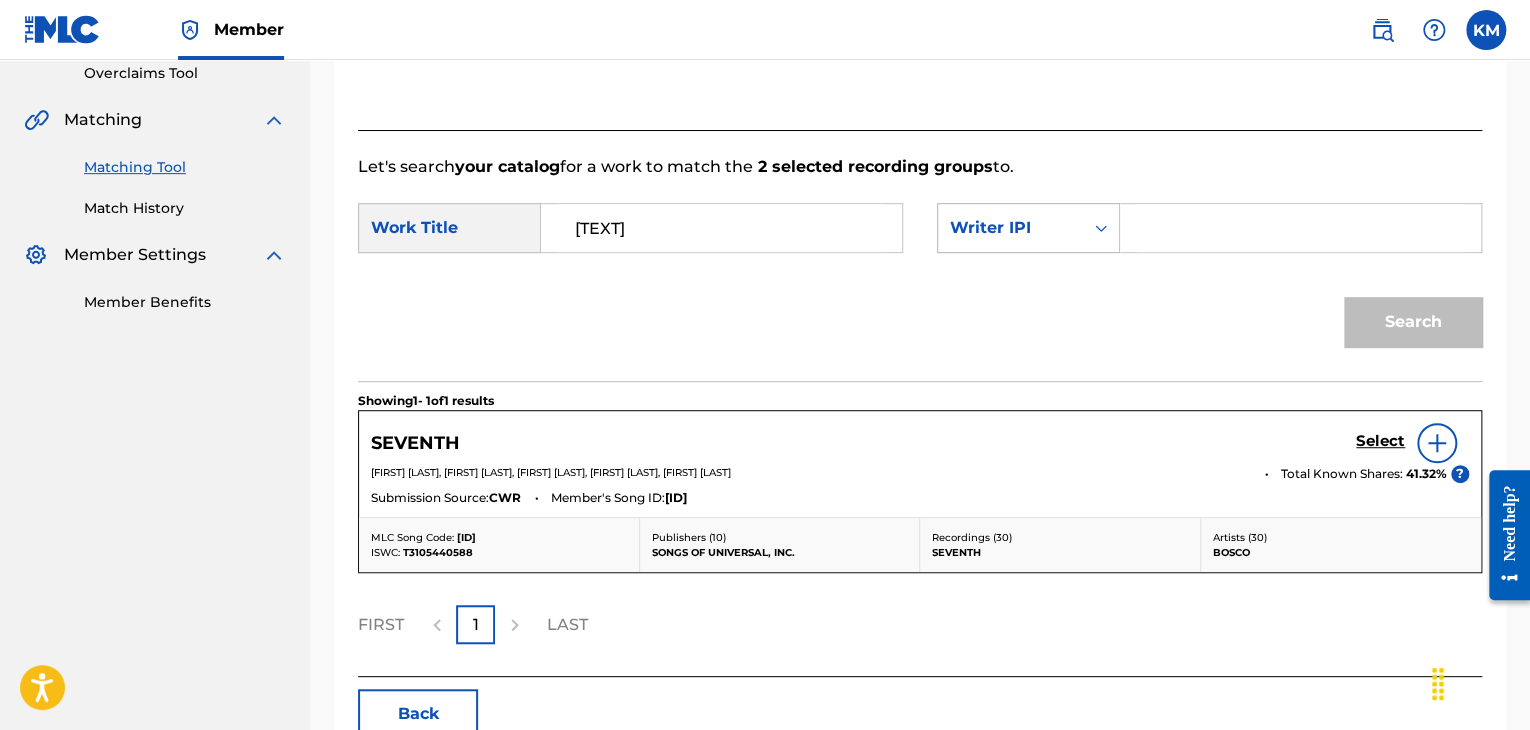 click 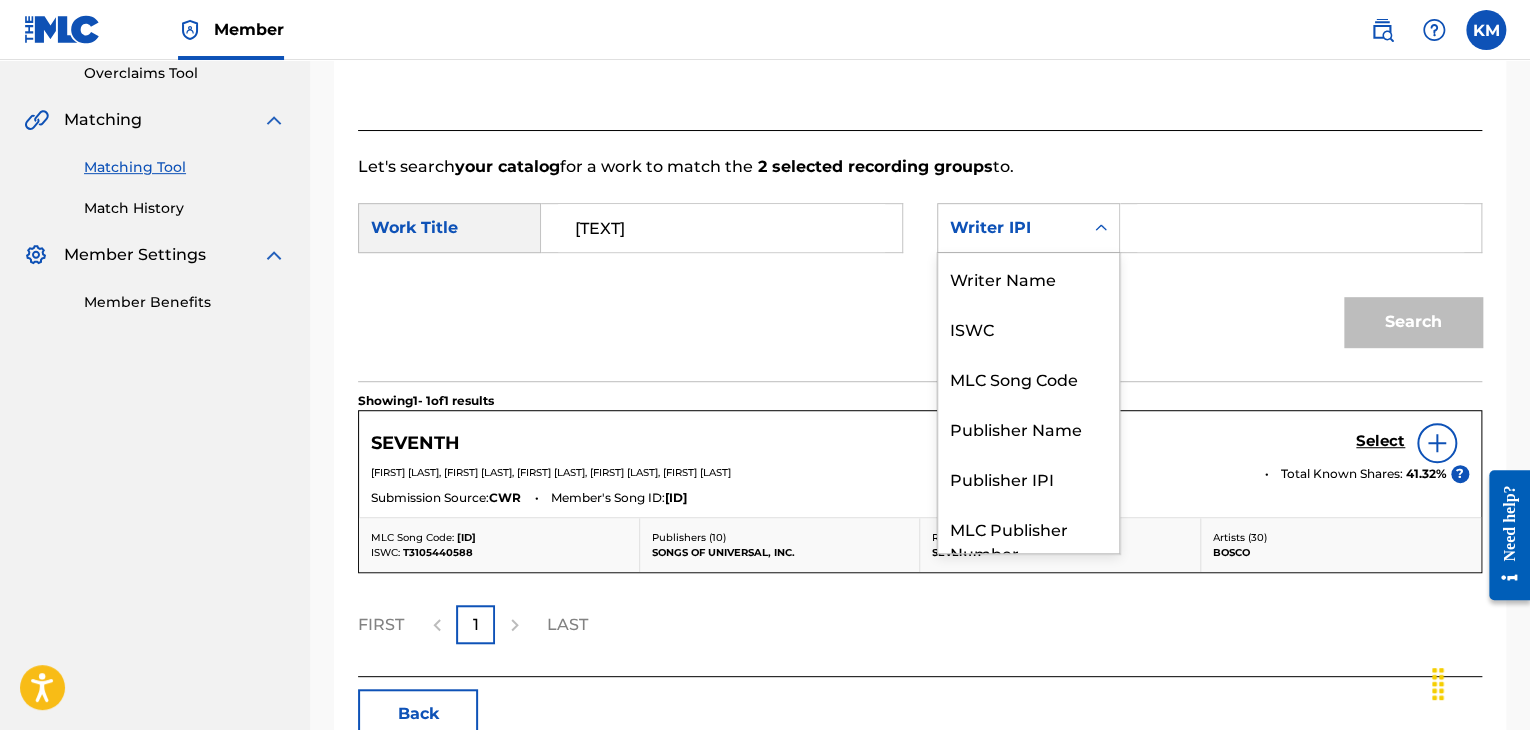 scroll, scrollTop: 74, scrollLeft: 0, axis: vertical 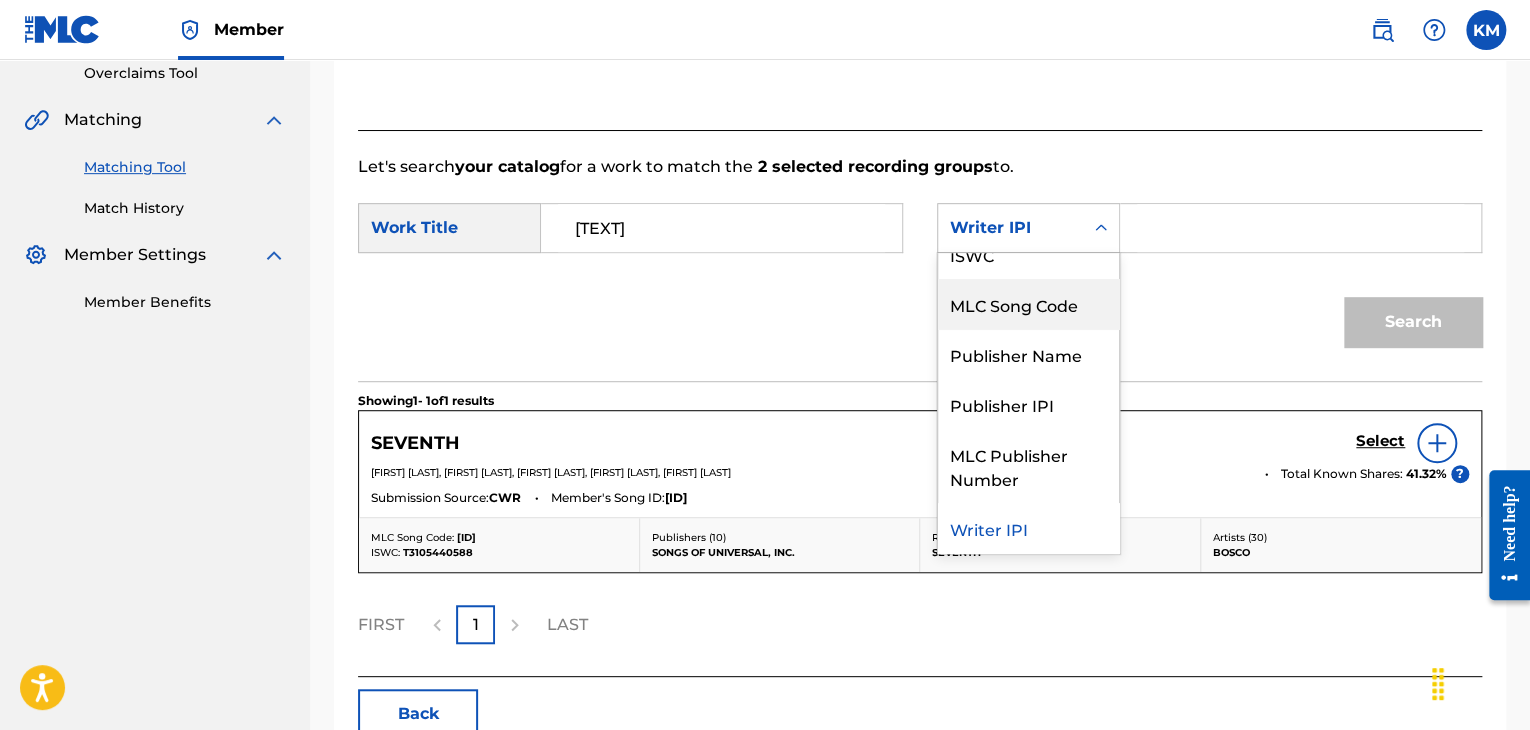 click on "MLC Song Code" at bounding box center (1028, 304) 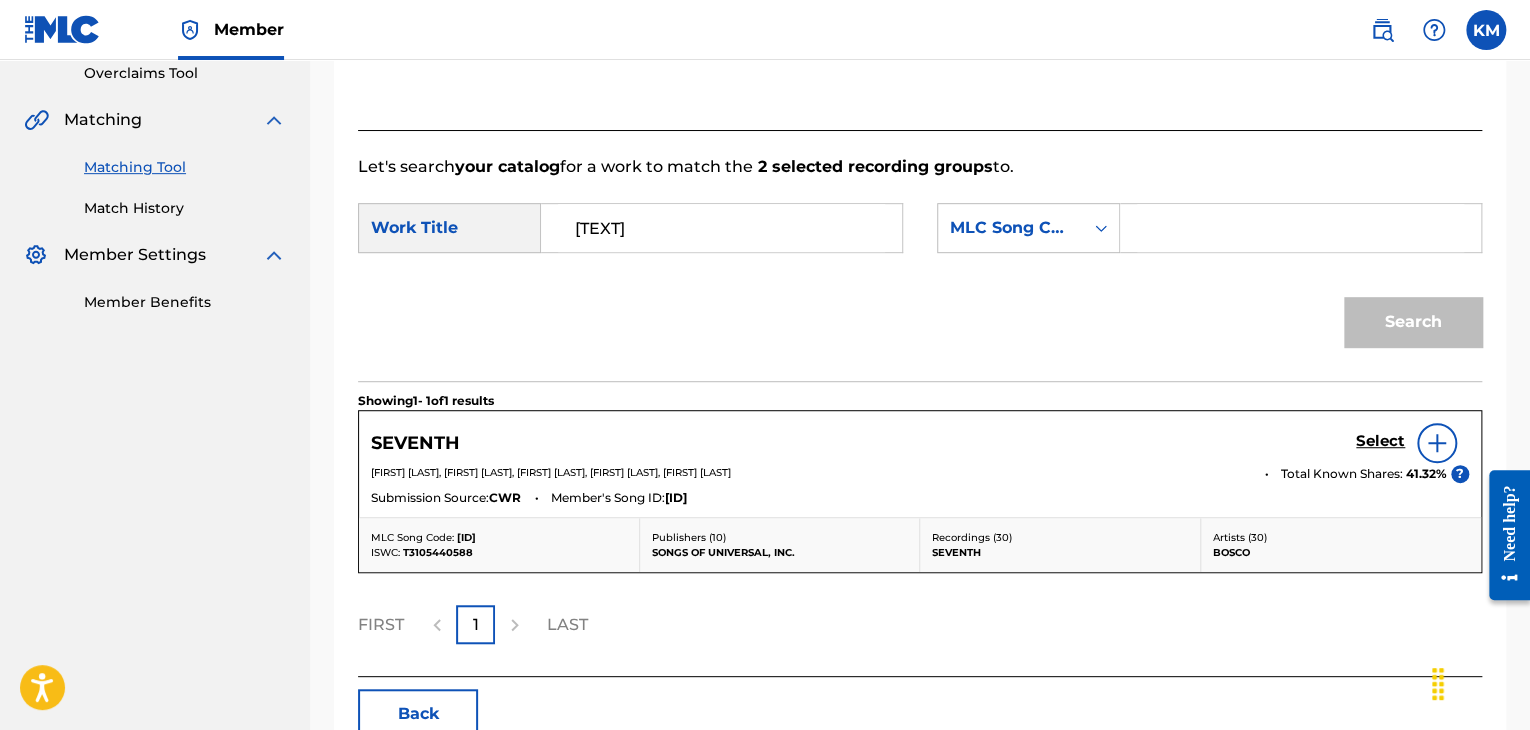 click at bounding box center [1300, 228] 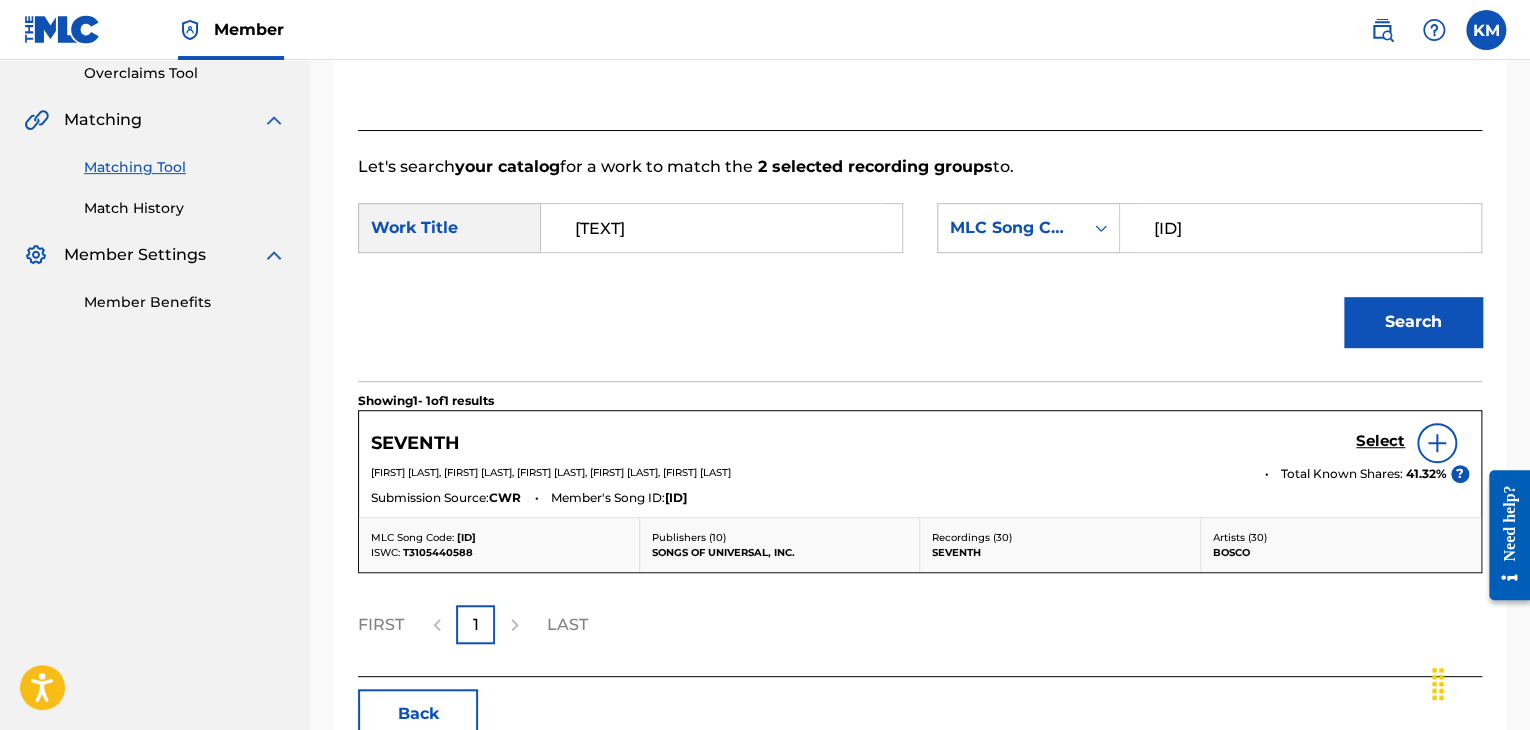 type on "[ID]" 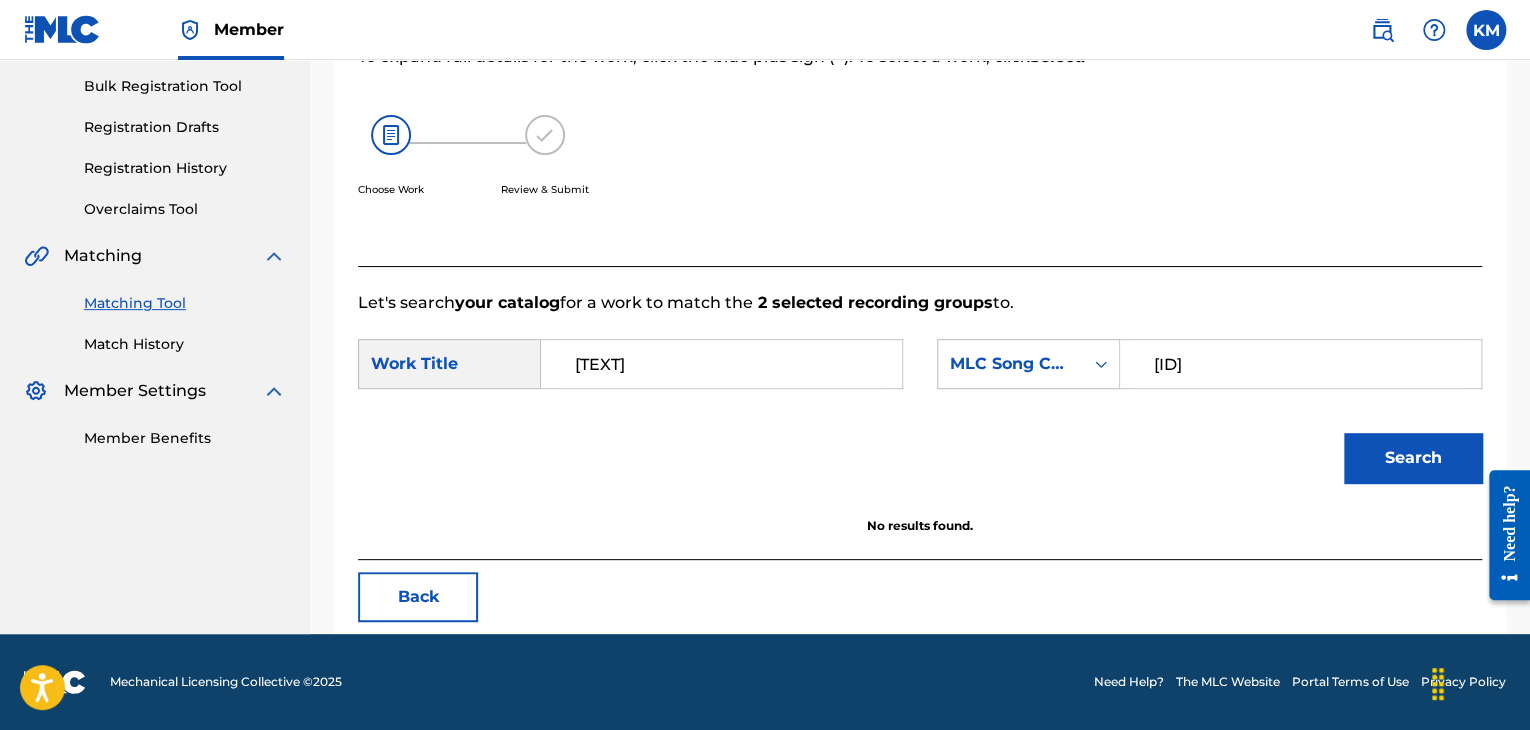 scroll, scrollTop: 290, scrollLeft: 0, axis: vertical 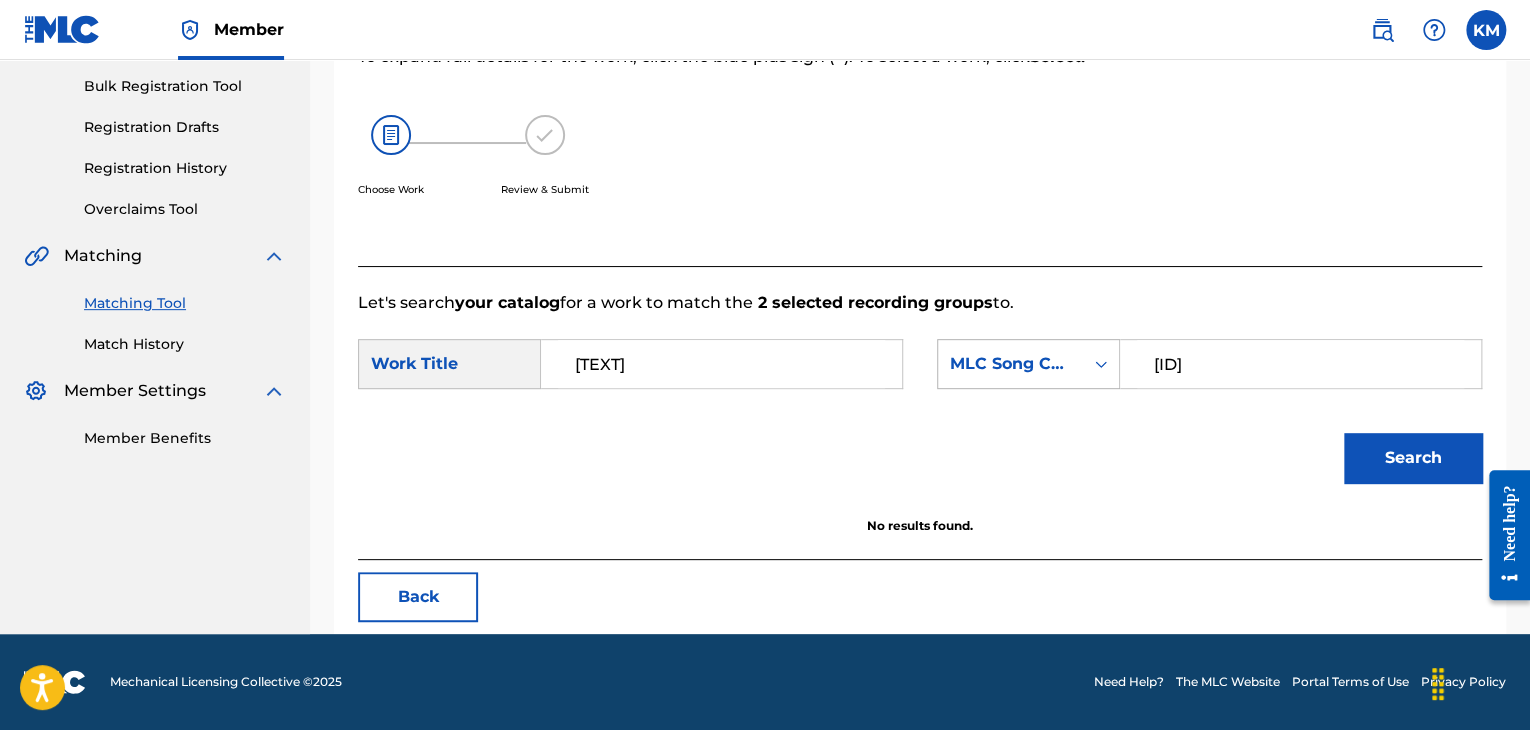 click 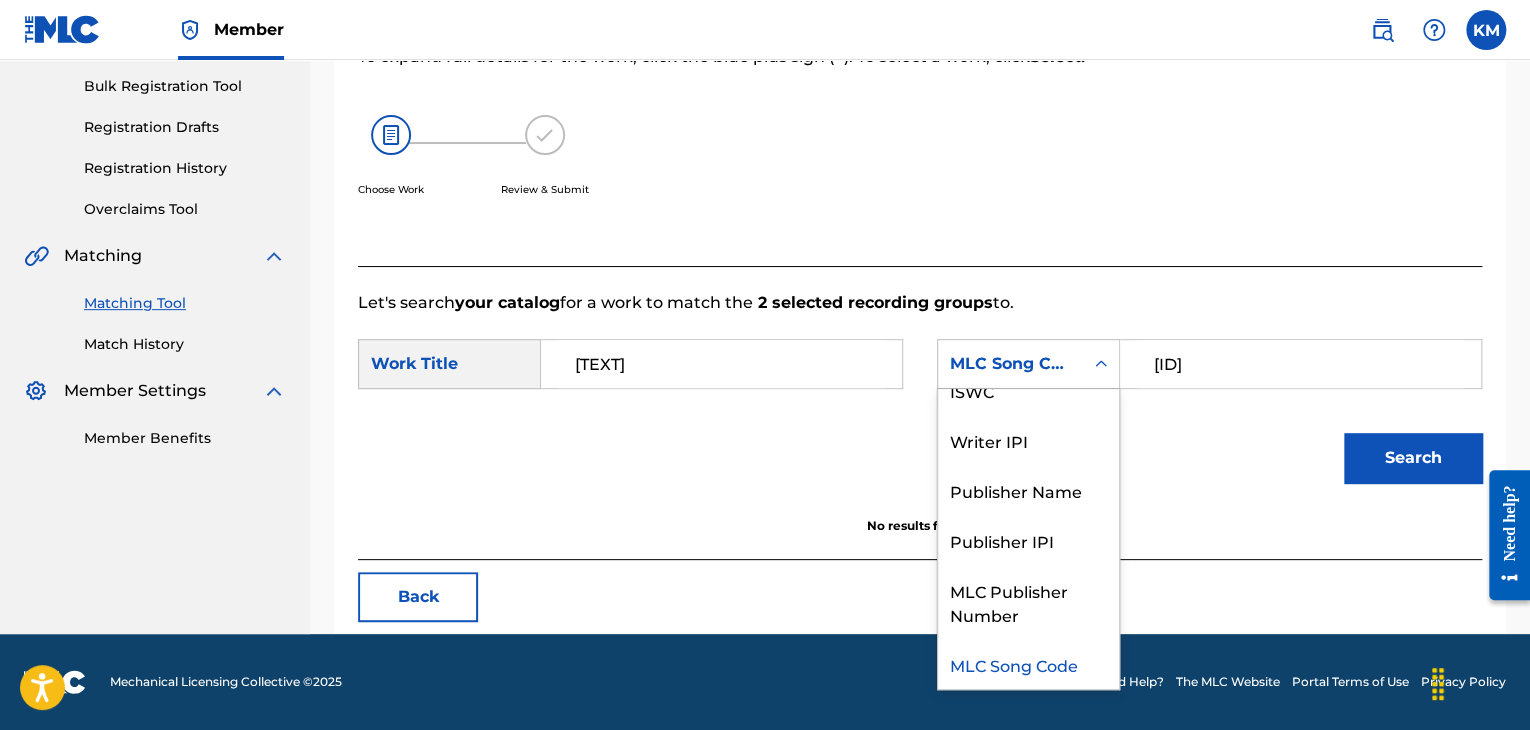 scroll, scrollTop: 0, scrollLeft: 0, axis: both 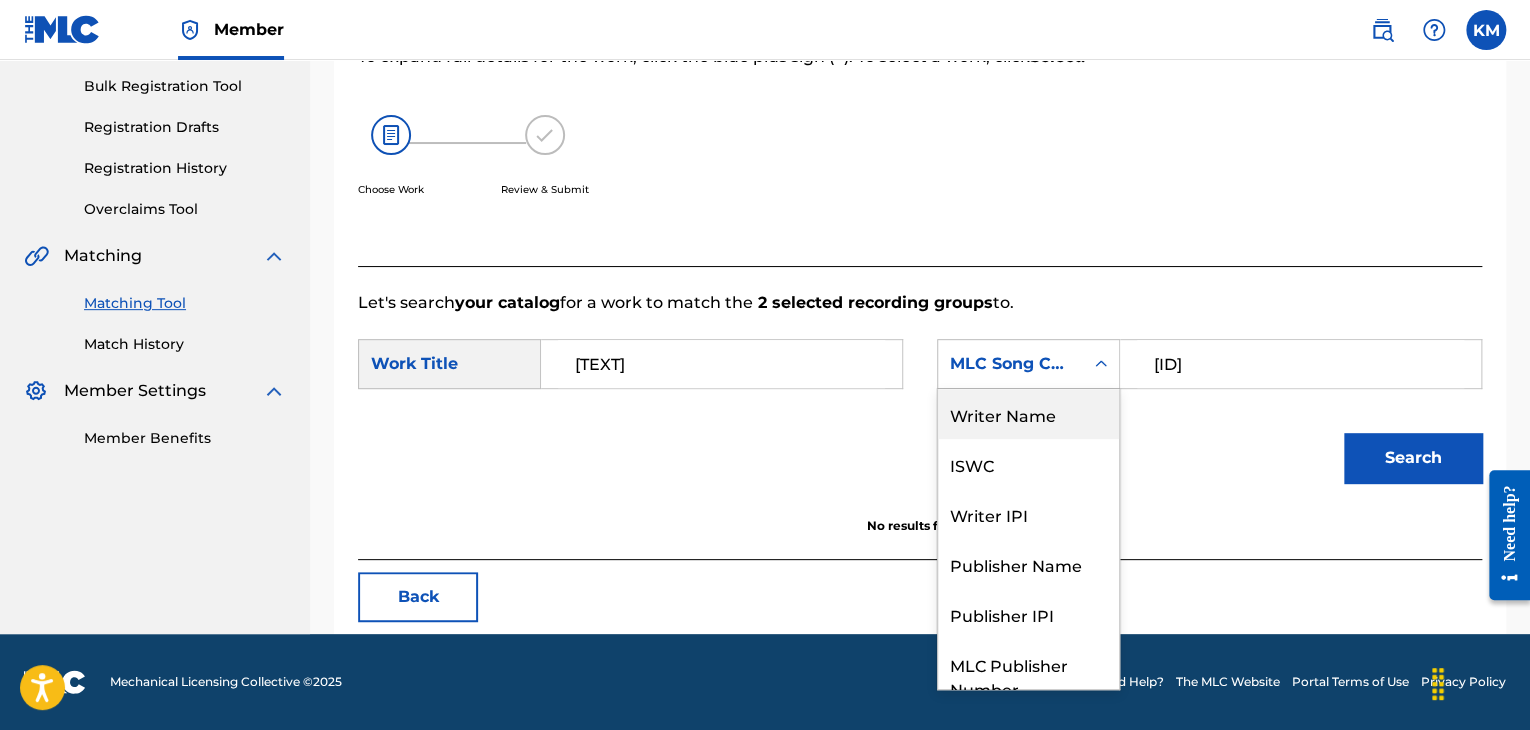 click on "Writer Name" at bounding box center (1028, 414) 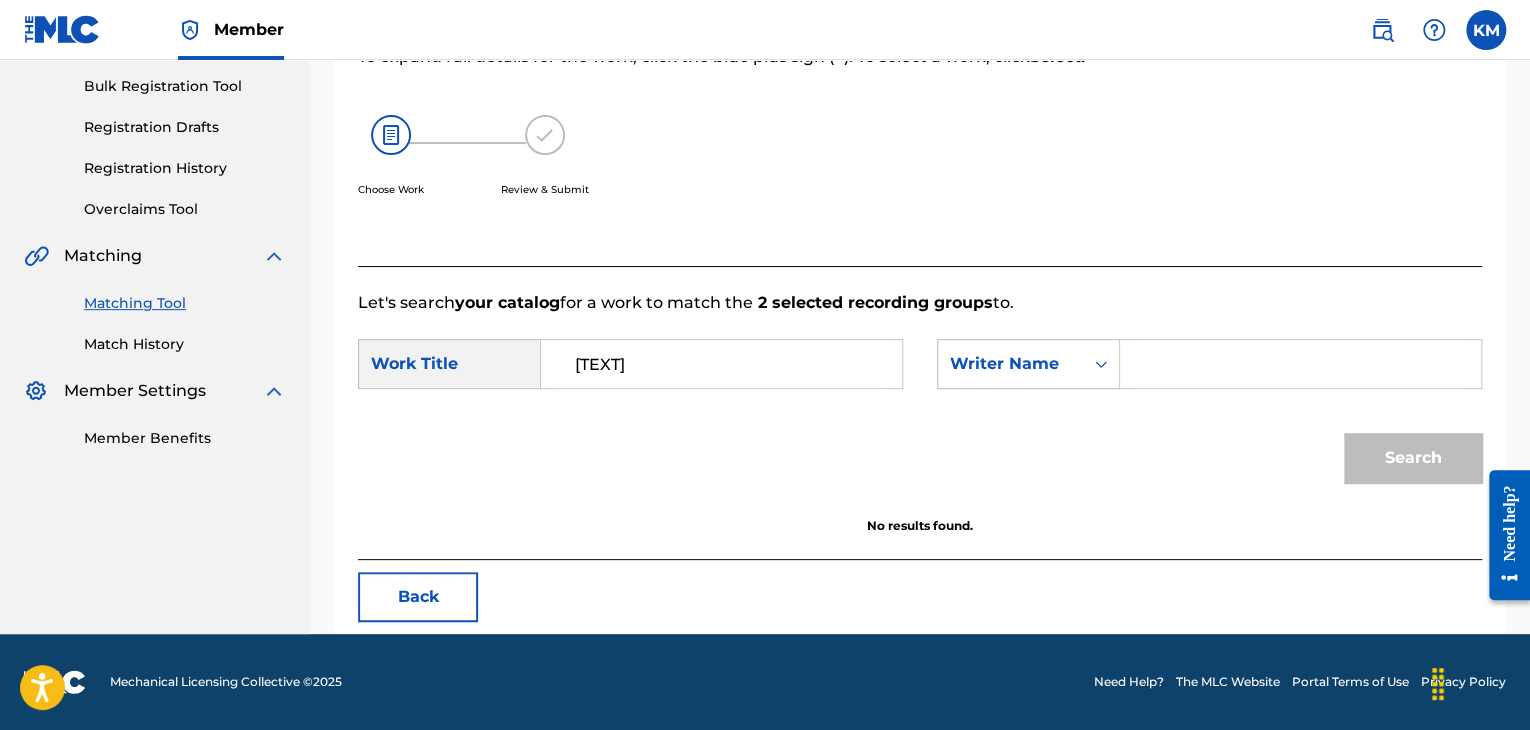 click at bounding box center (1300, 364) 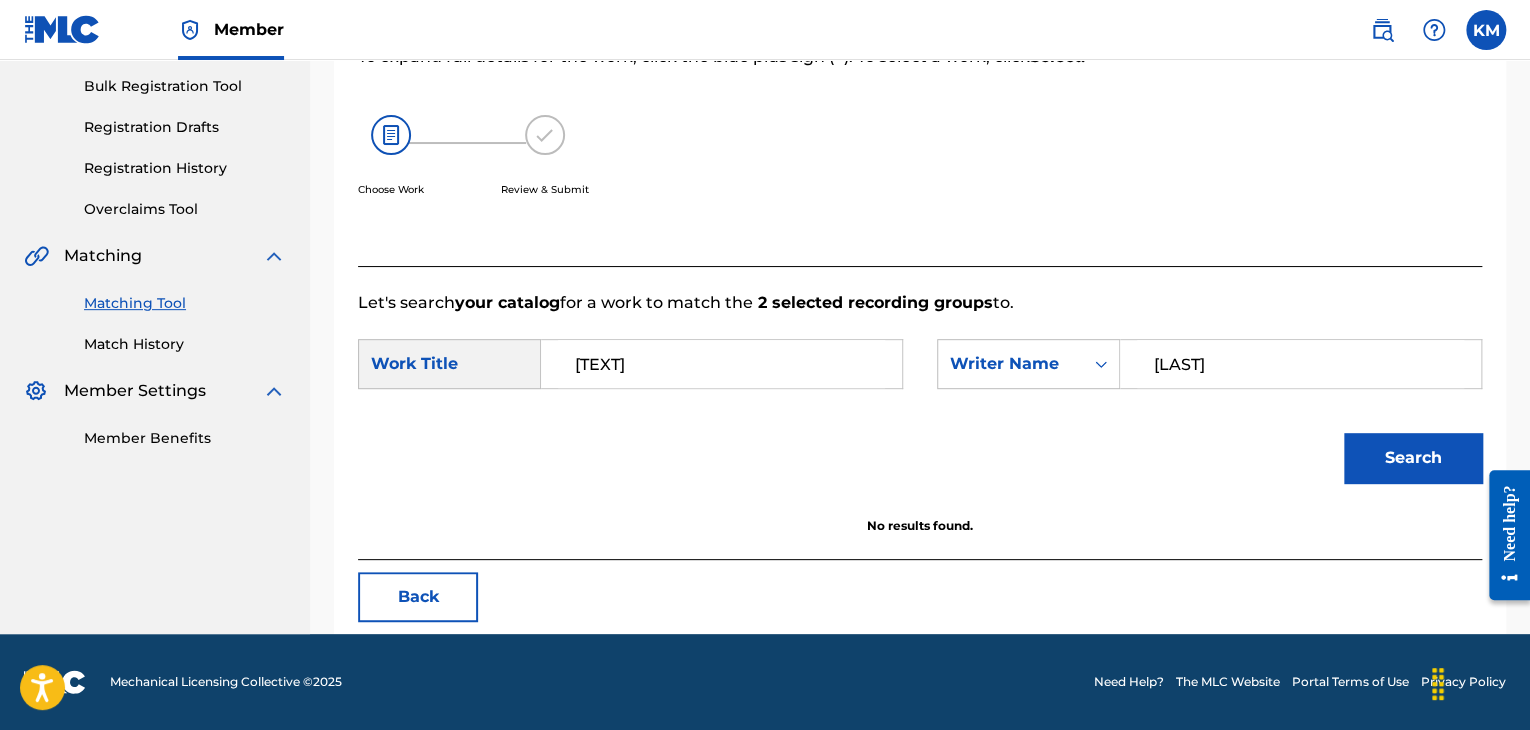 type on "[LAST]" 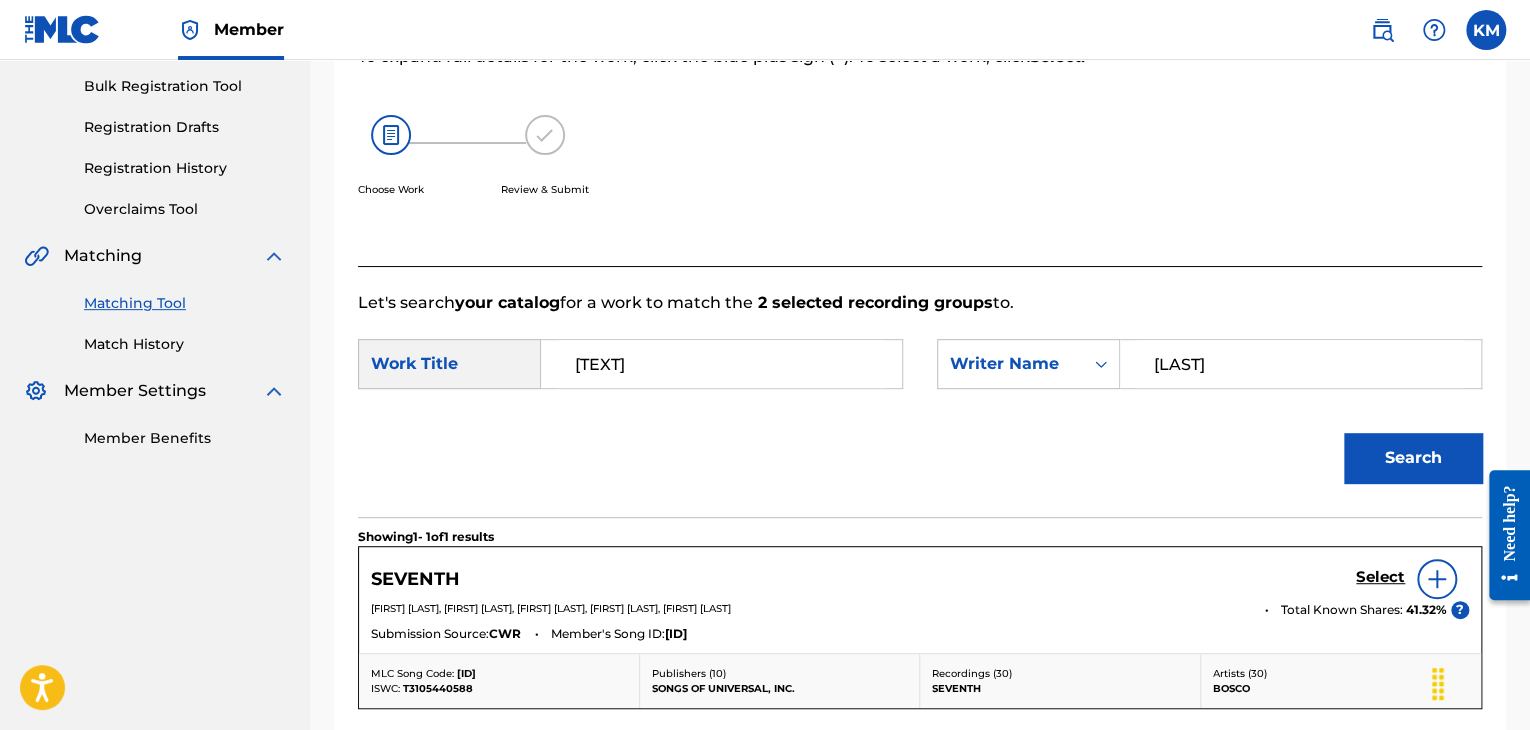 click on "Select" at bounding box center (1380, 577) 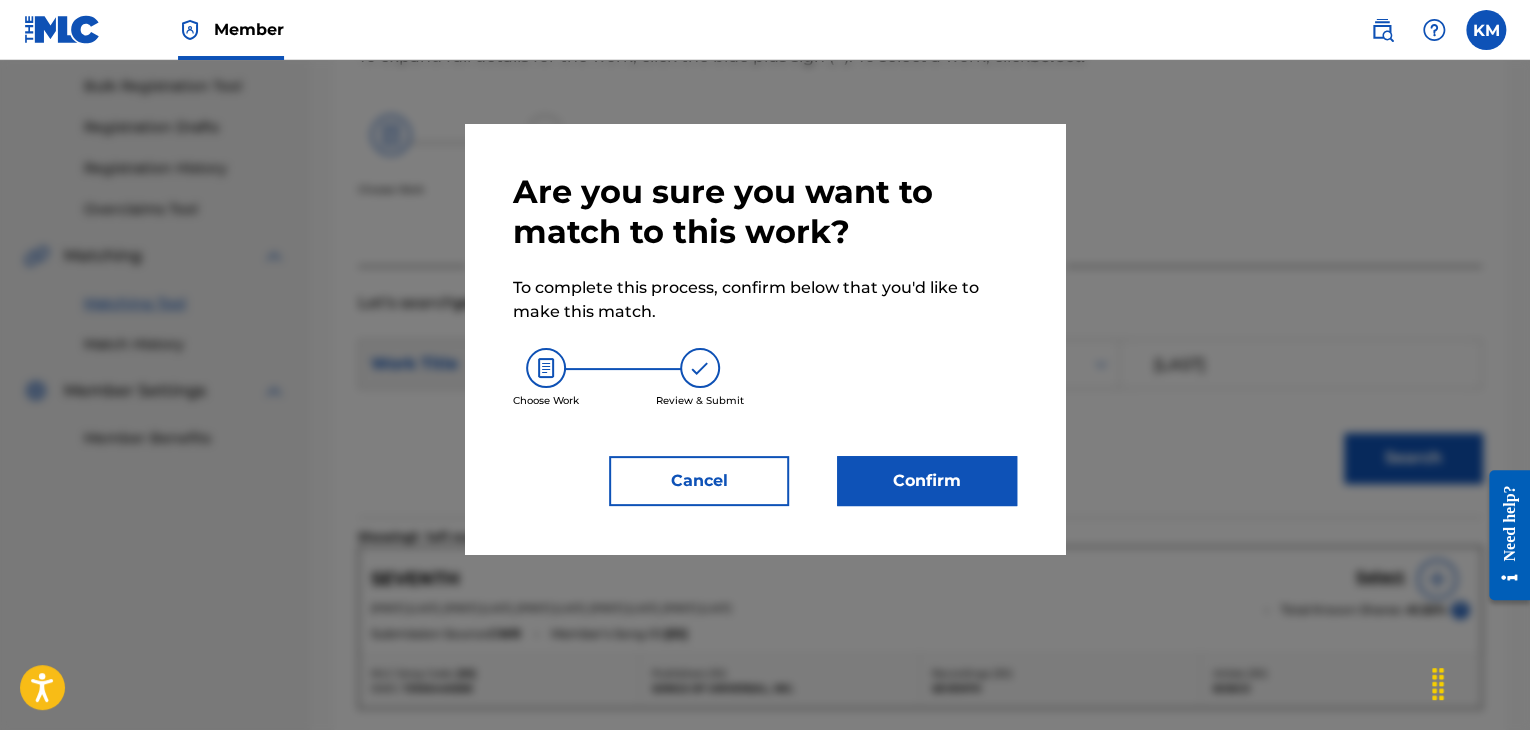 click on "Confirm" at bounding box center [927, 481] 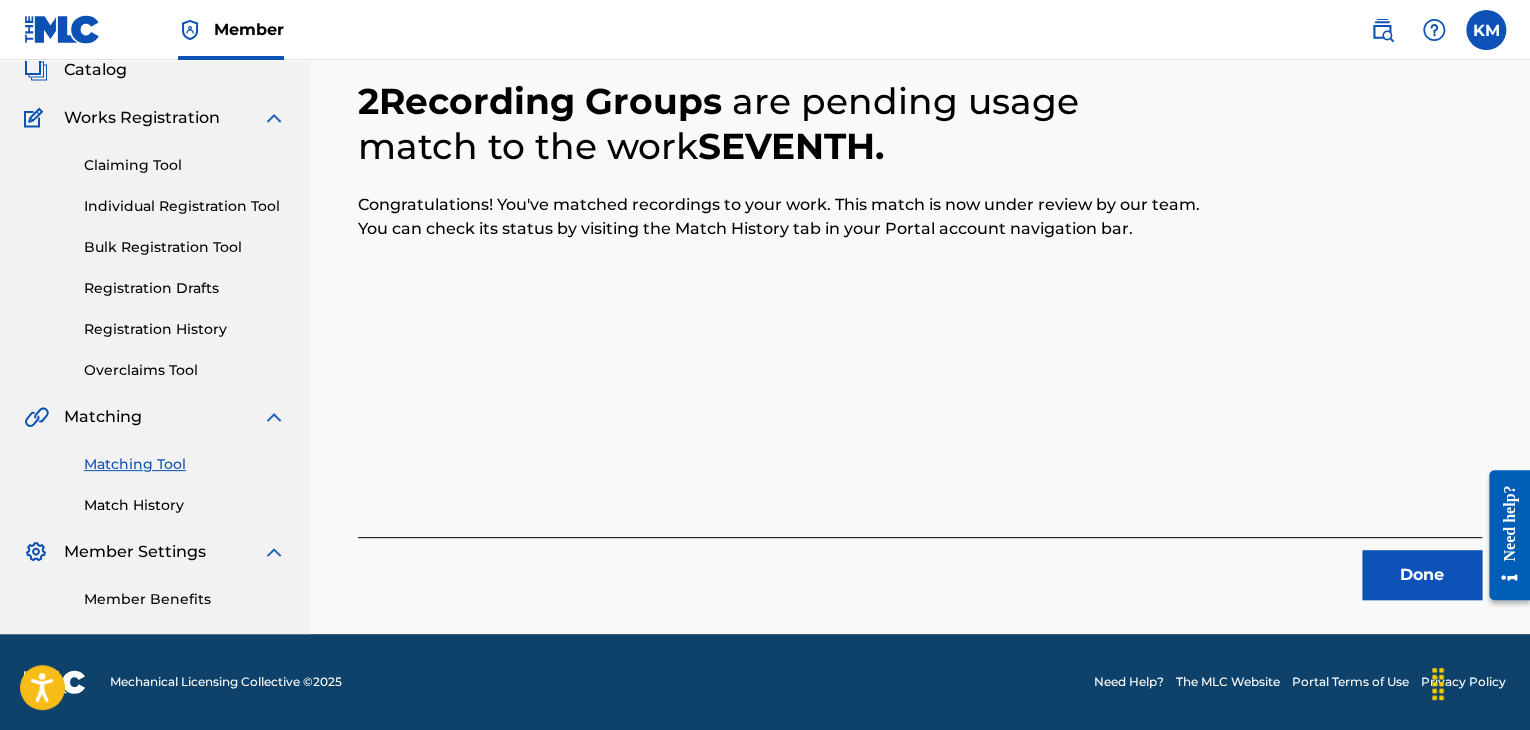 scroll, scrollTop: 129, scrollLeft: 0, axis: vertical 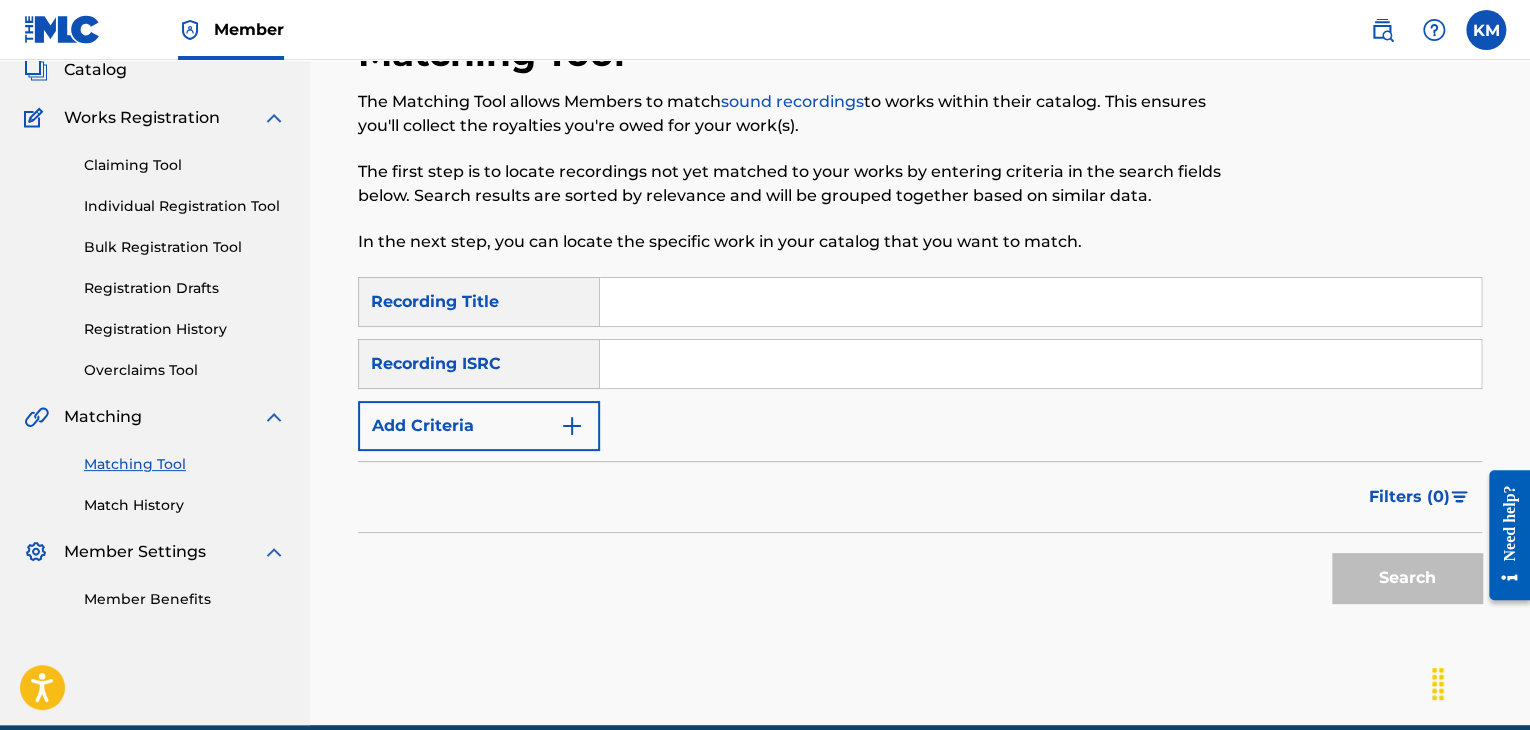 click at bounding box center [1040, 364] 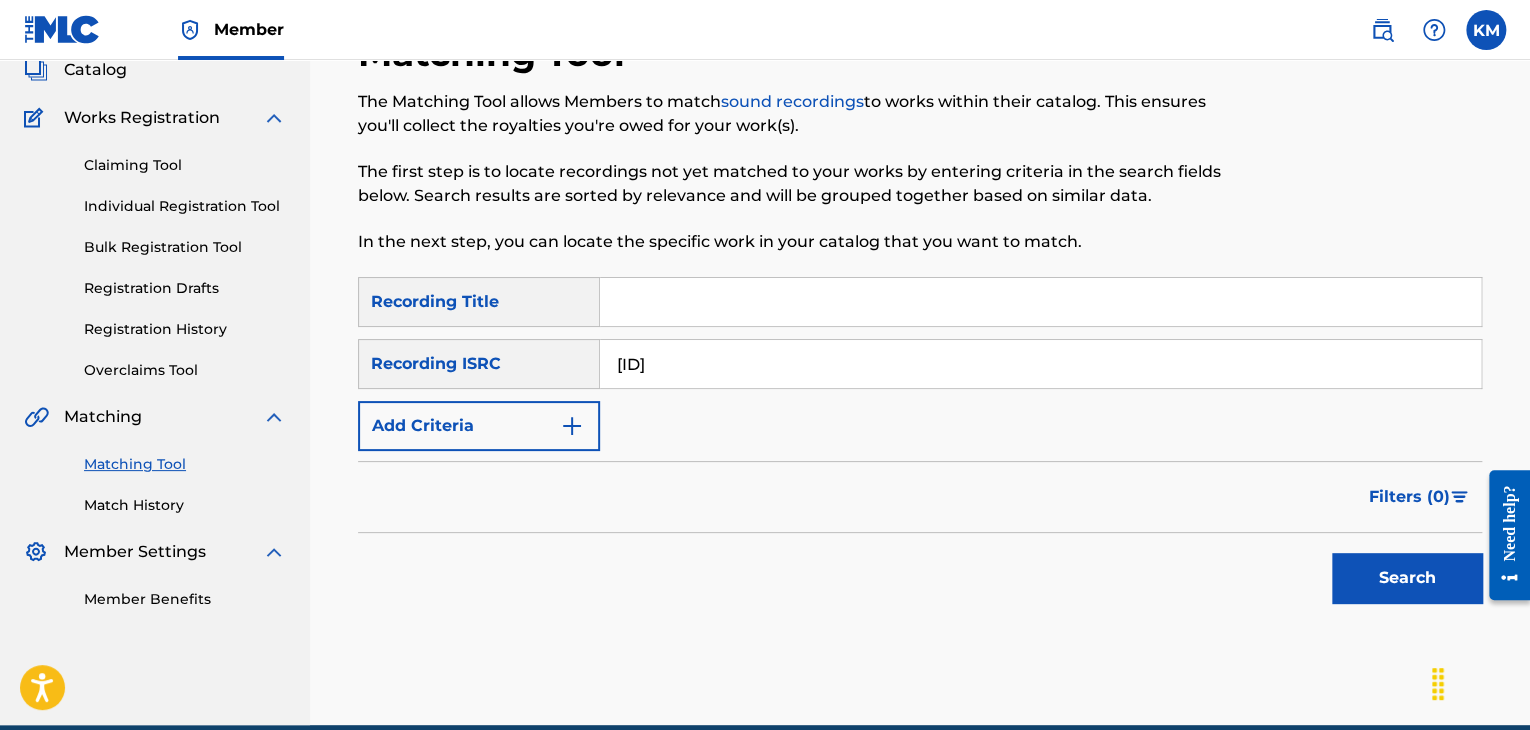 type on "[ID]" 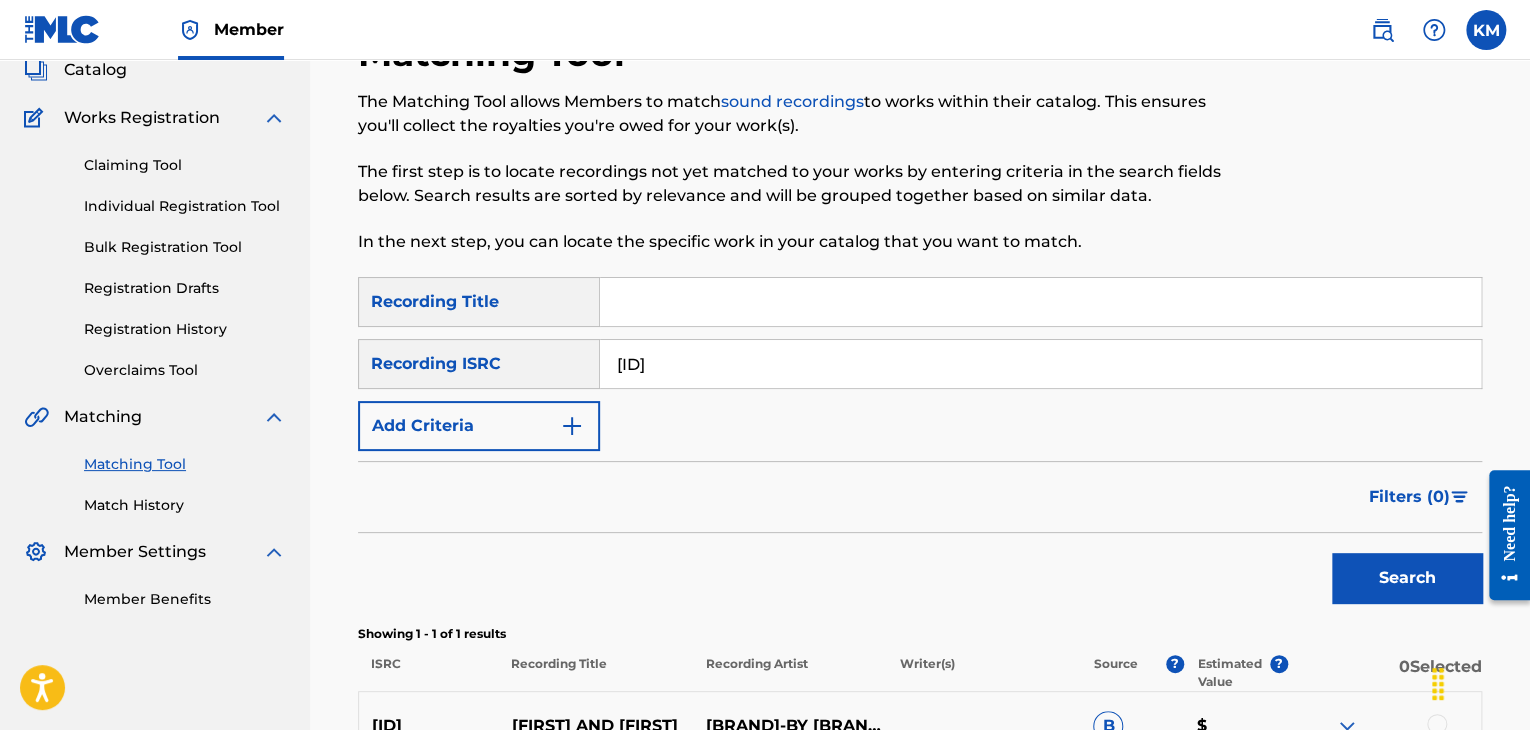 scroll, scrollTop: 356, scrollLeft: 0, axis: vertical 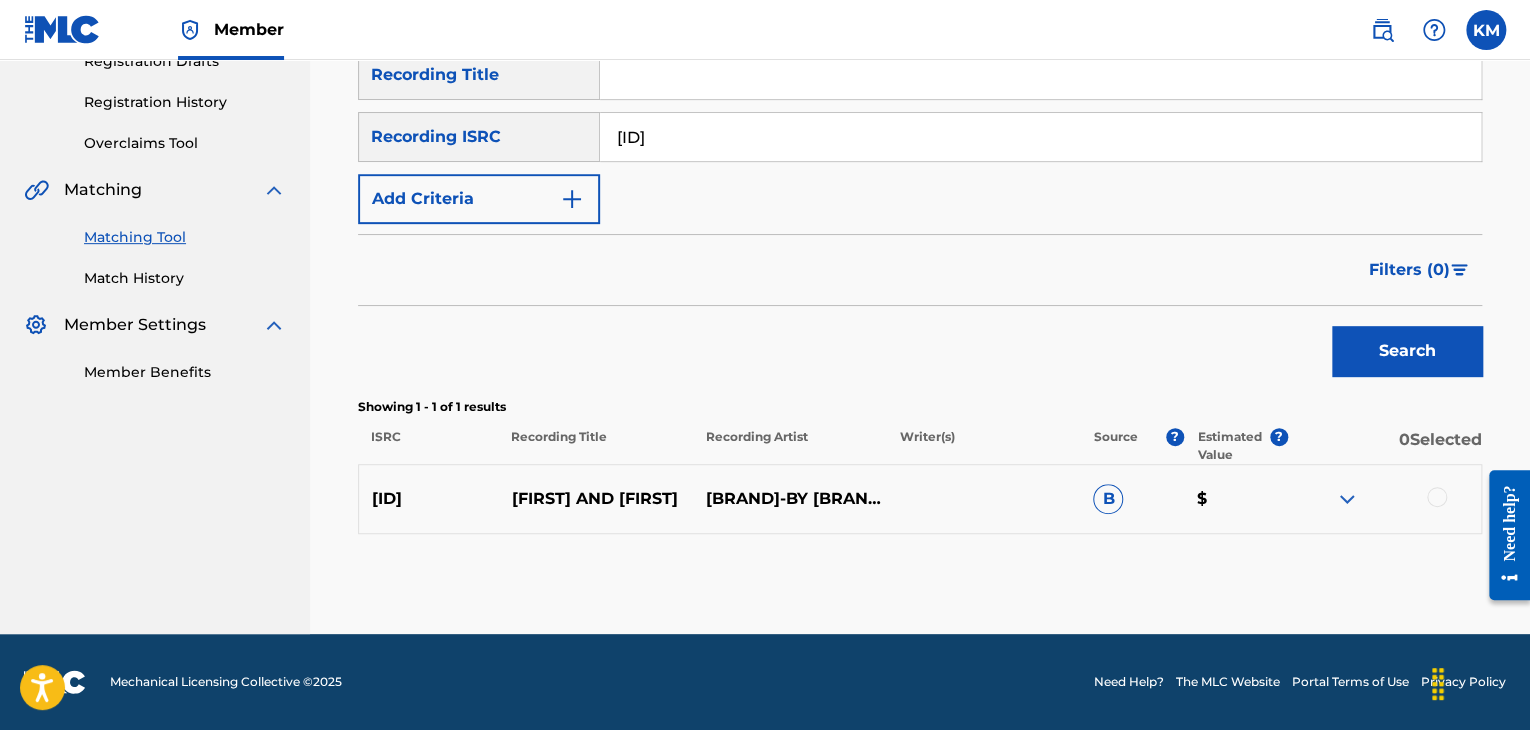 click at bounding box center (1437, 497) 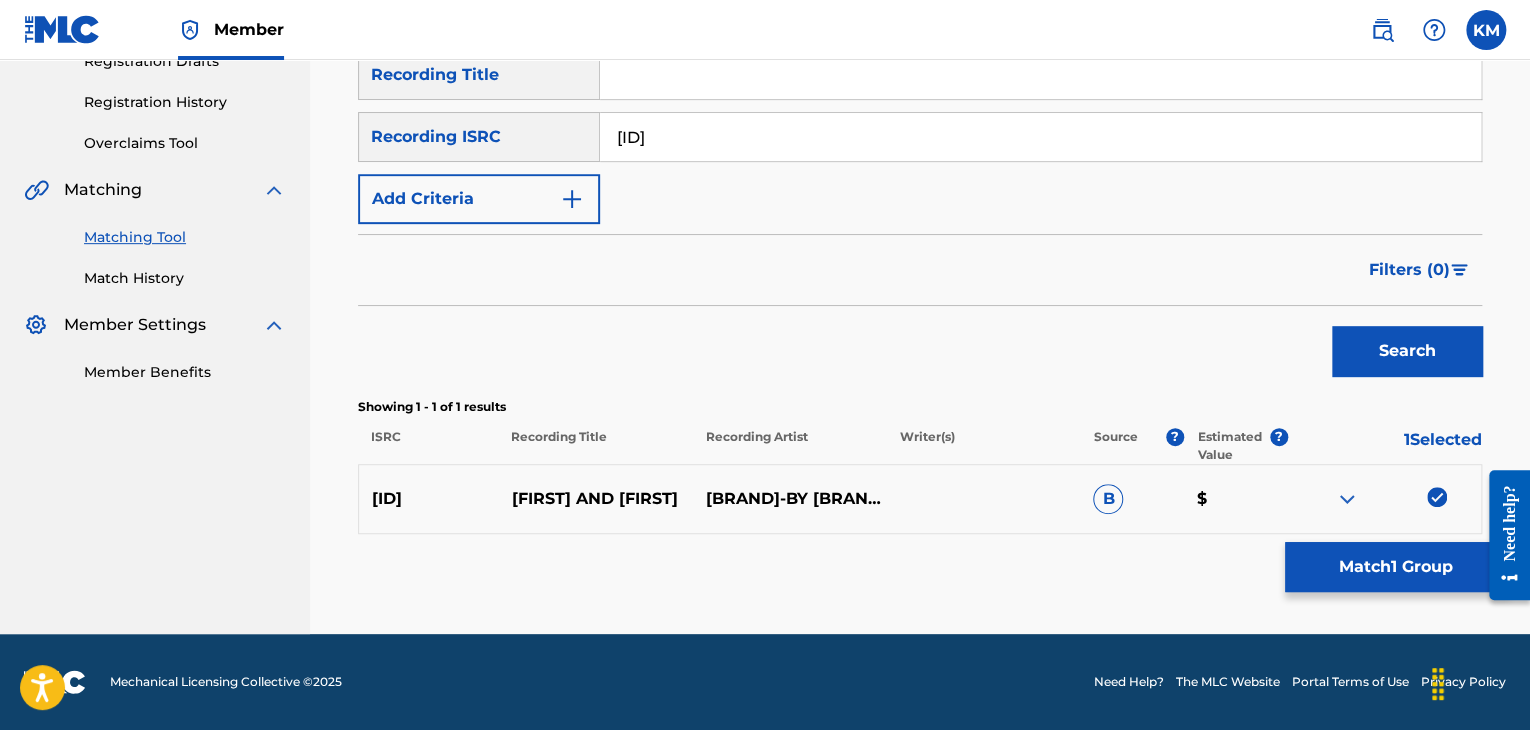 click on "Match  1 Group" at bounding box center [1395, 567] 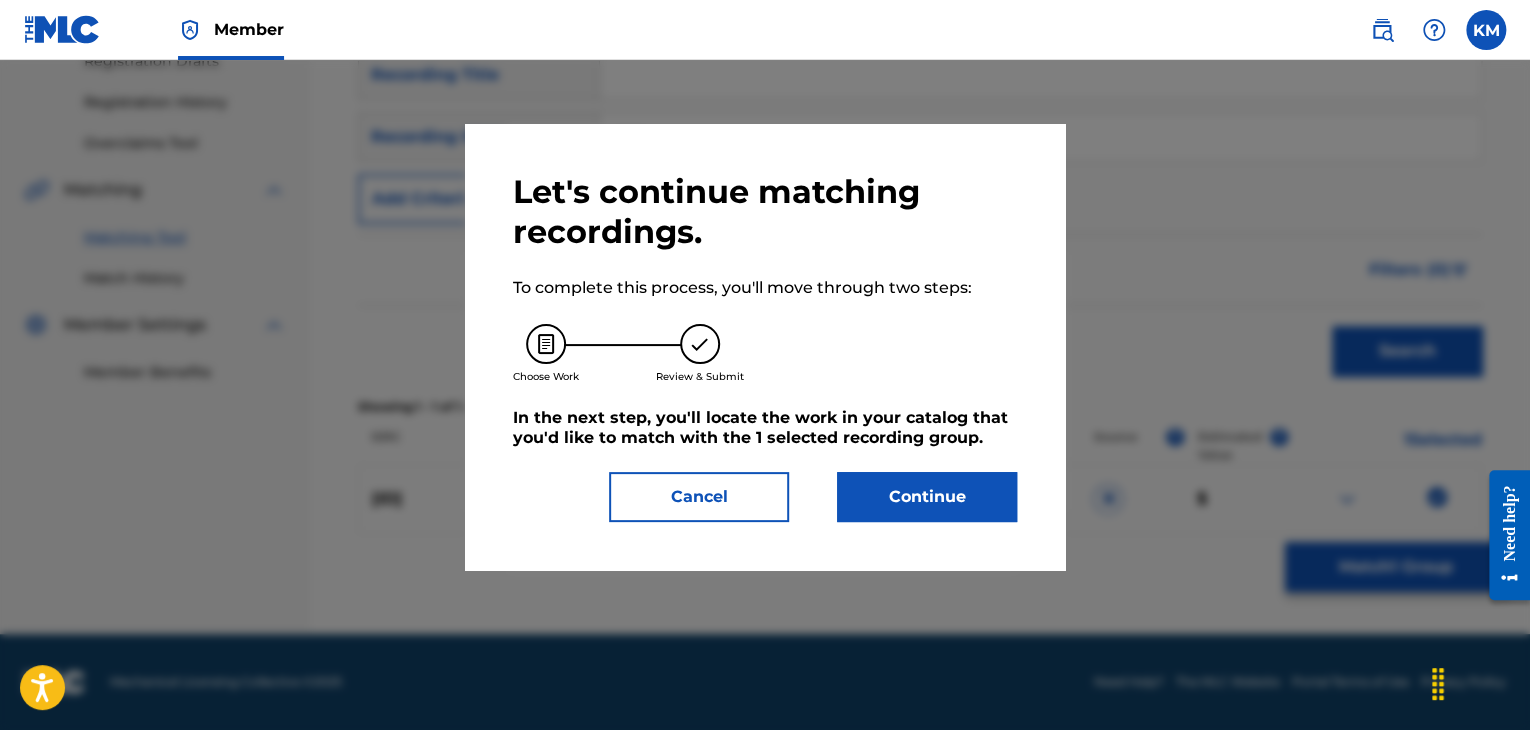 click on "Continue" at bounding box center [927, 497] 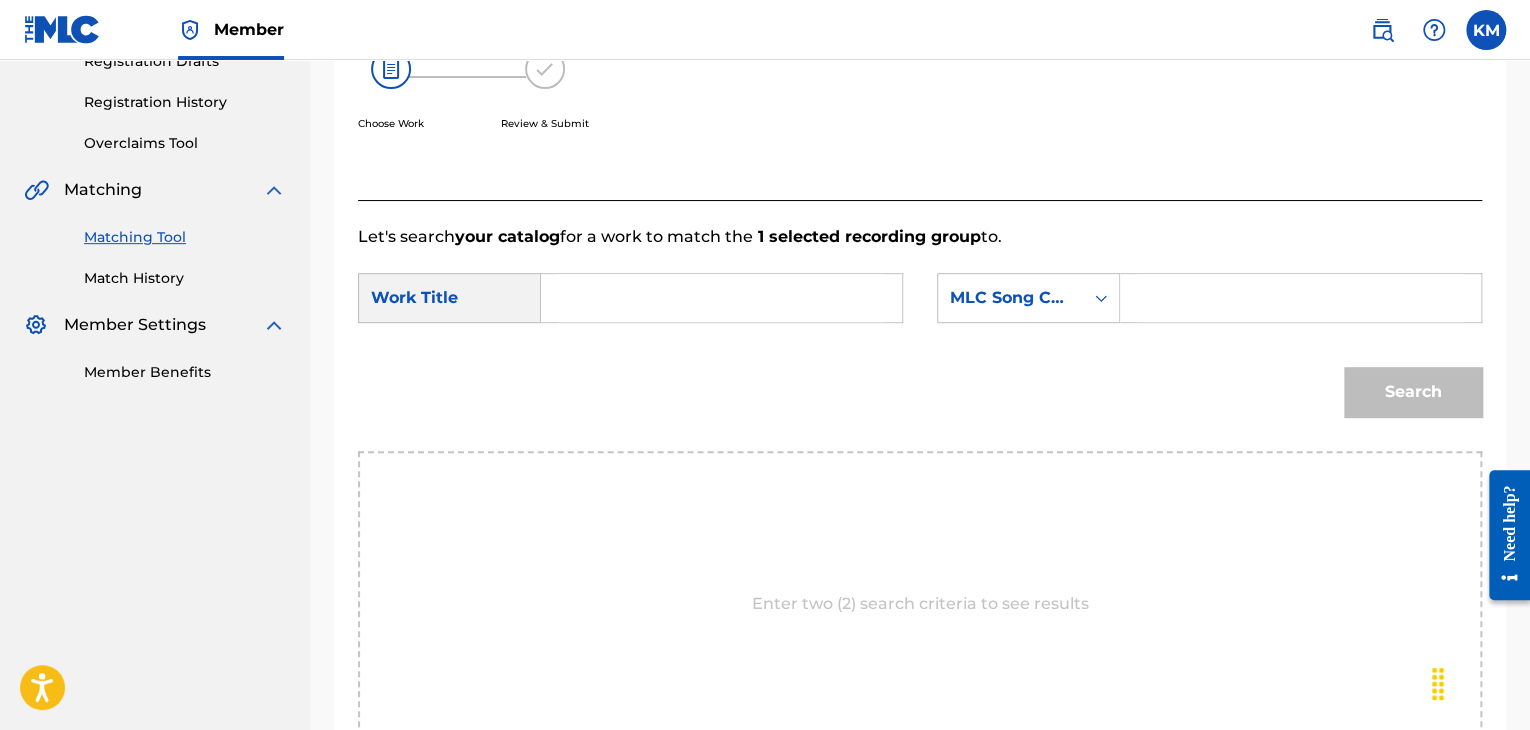click at bounding box center [721, 298] 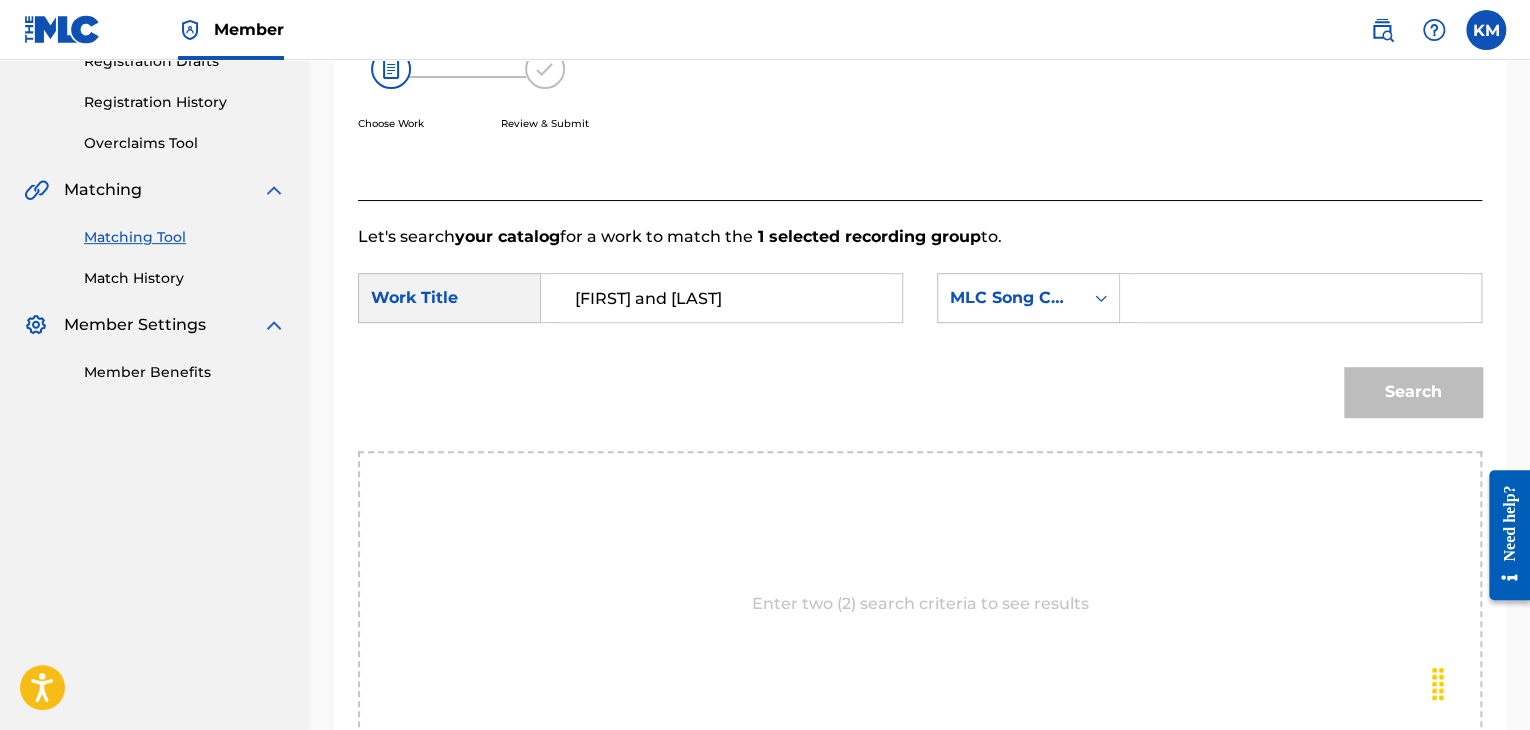 type on "[FIRST] and [LAST]" 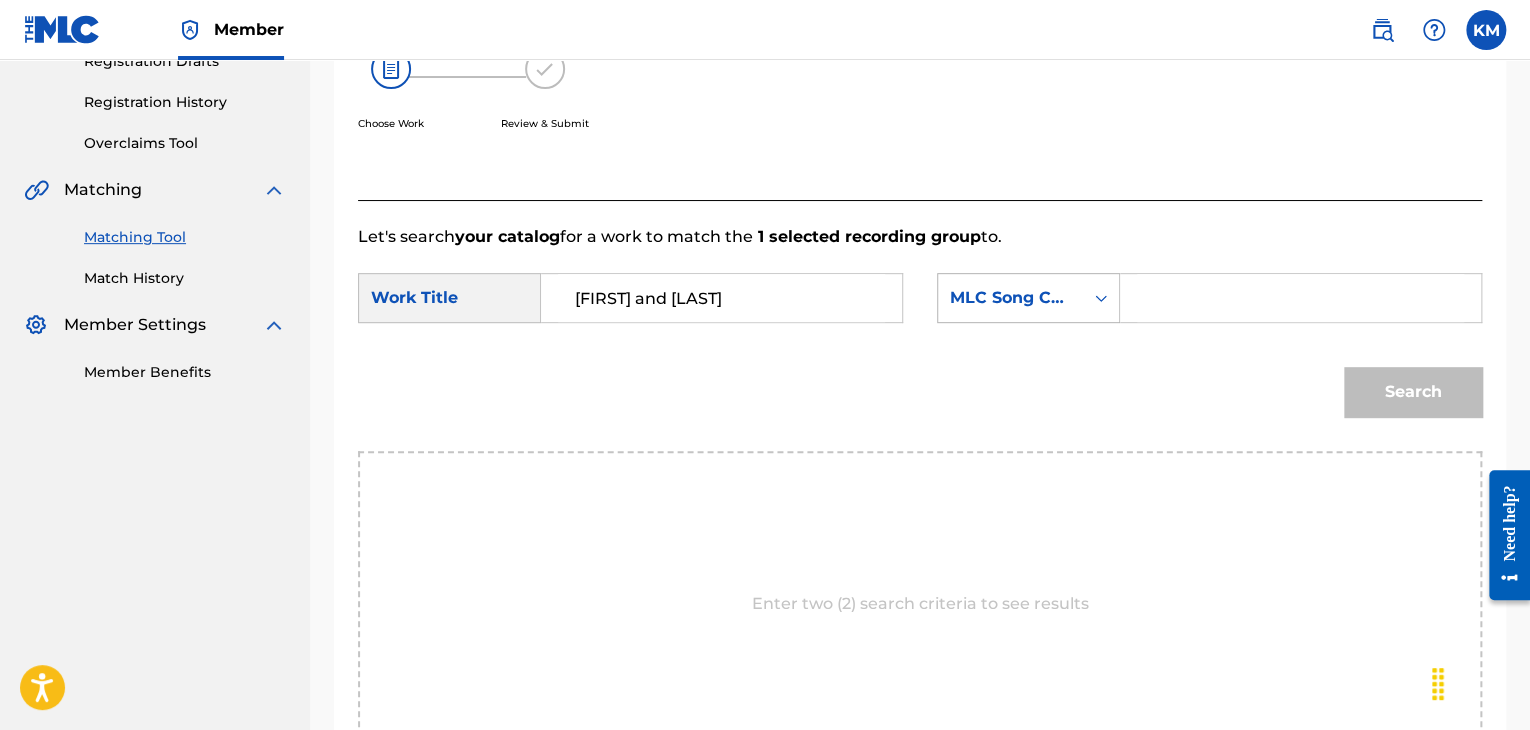 click 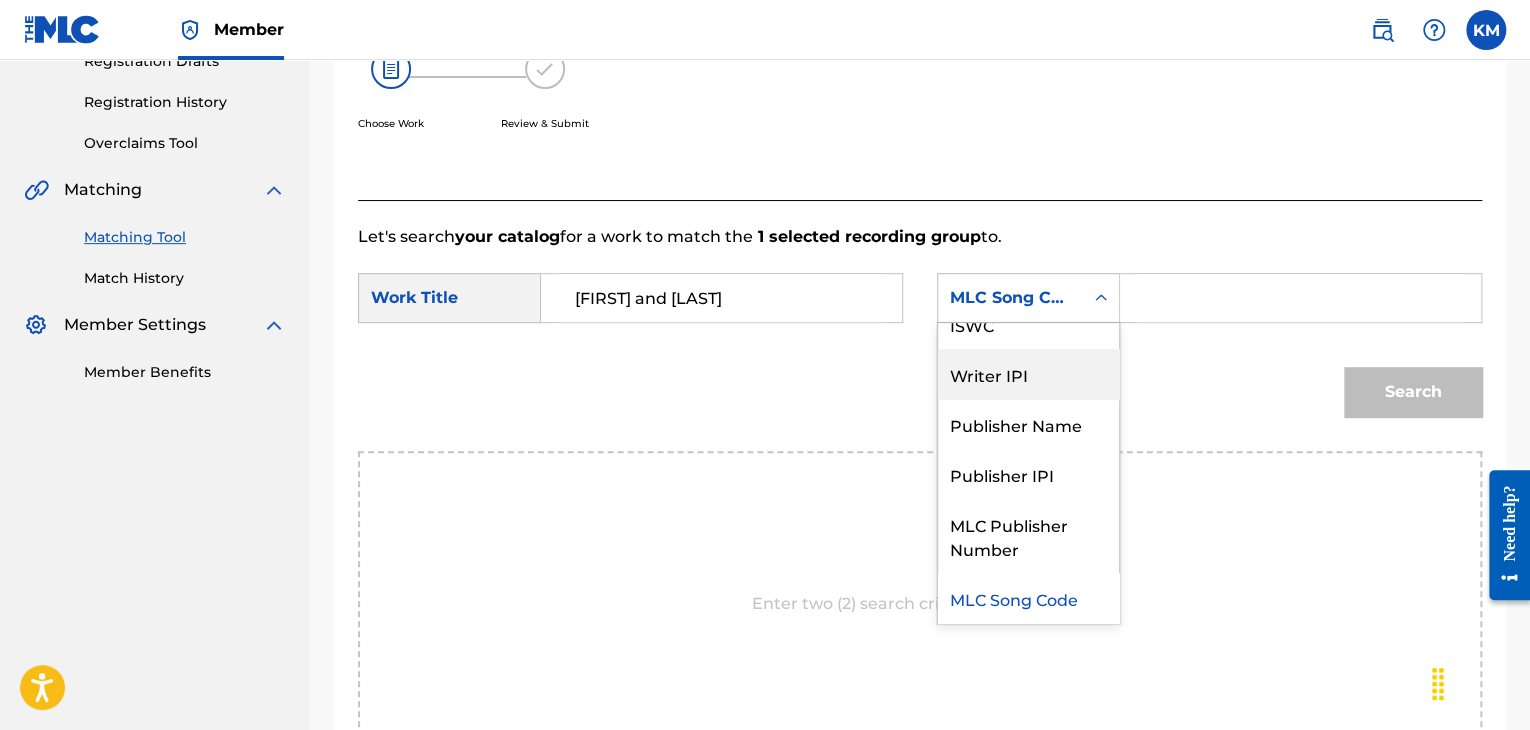 scroll, scrollTop: 0, scrollLeft: 0, axis: both 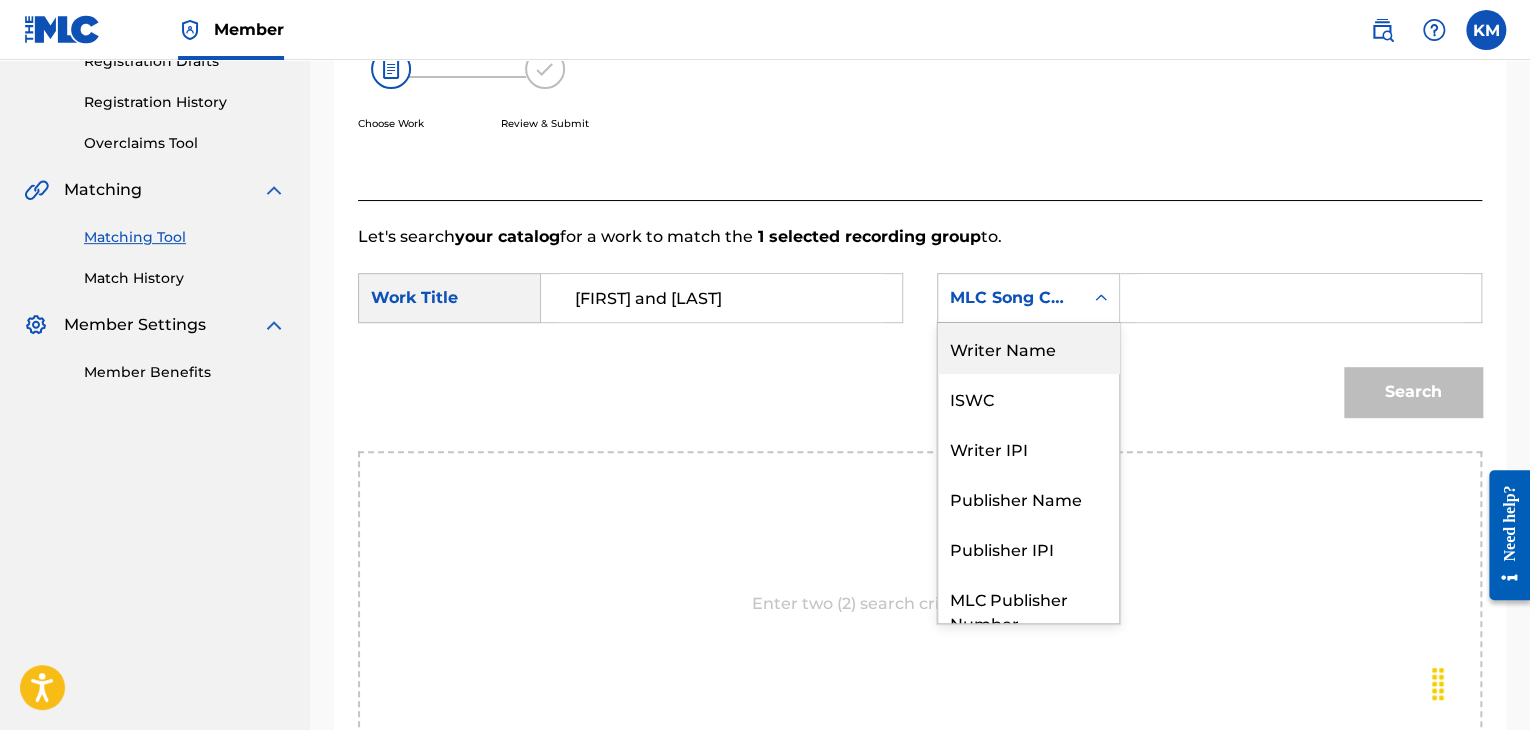 click on "Writer Name" at bounding box center [1028, 348] 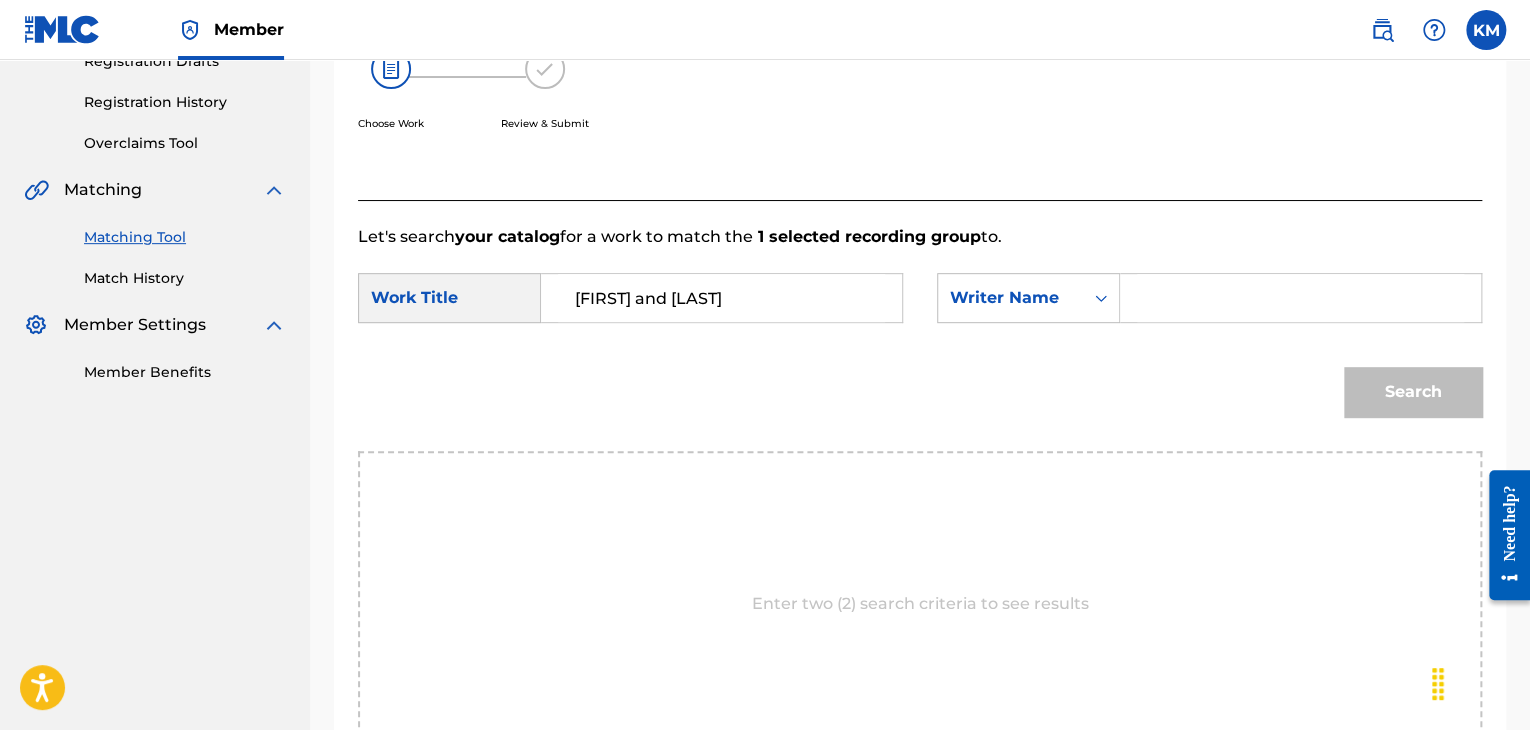 click at bounding box center (1300, 298) 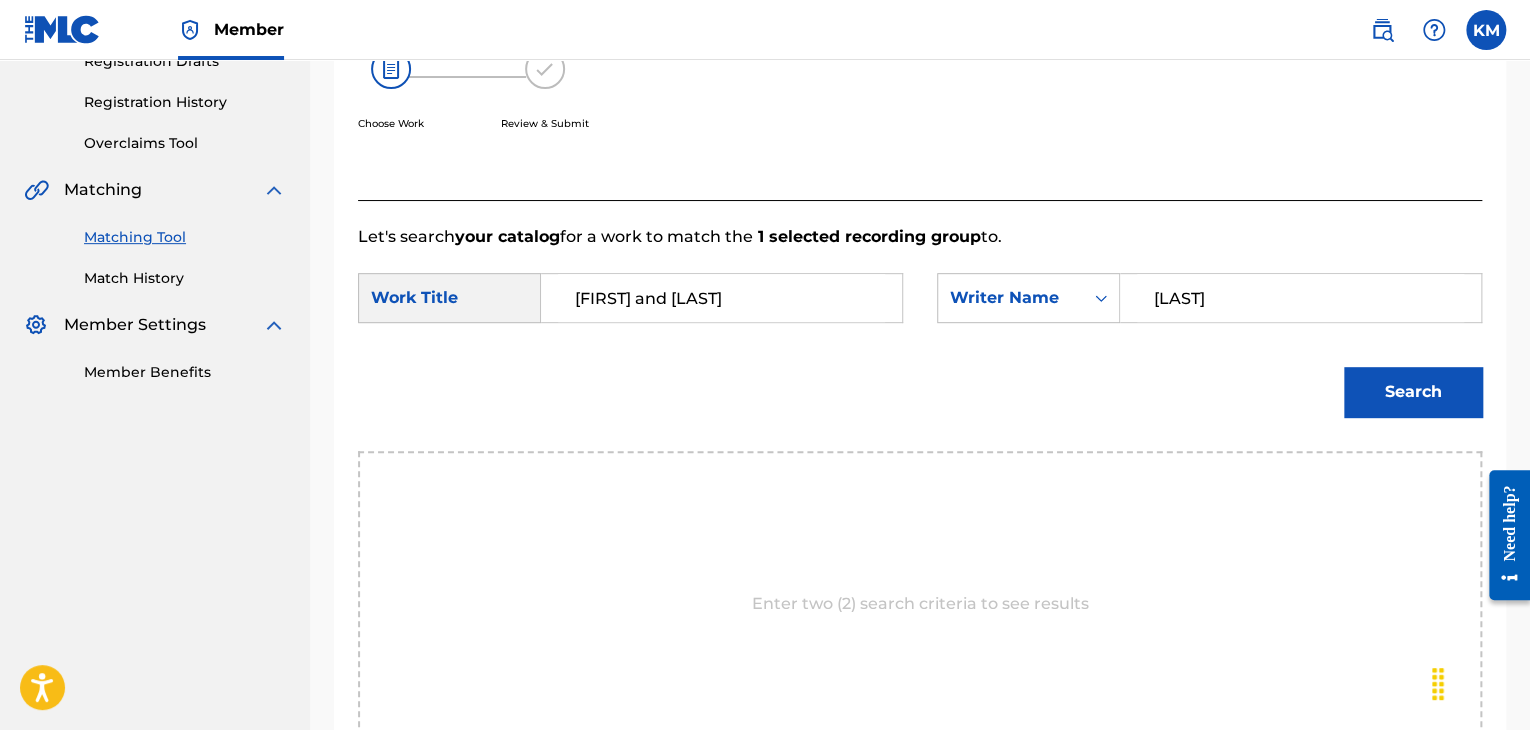 click on "Search" at bounding box center [1413, 392] 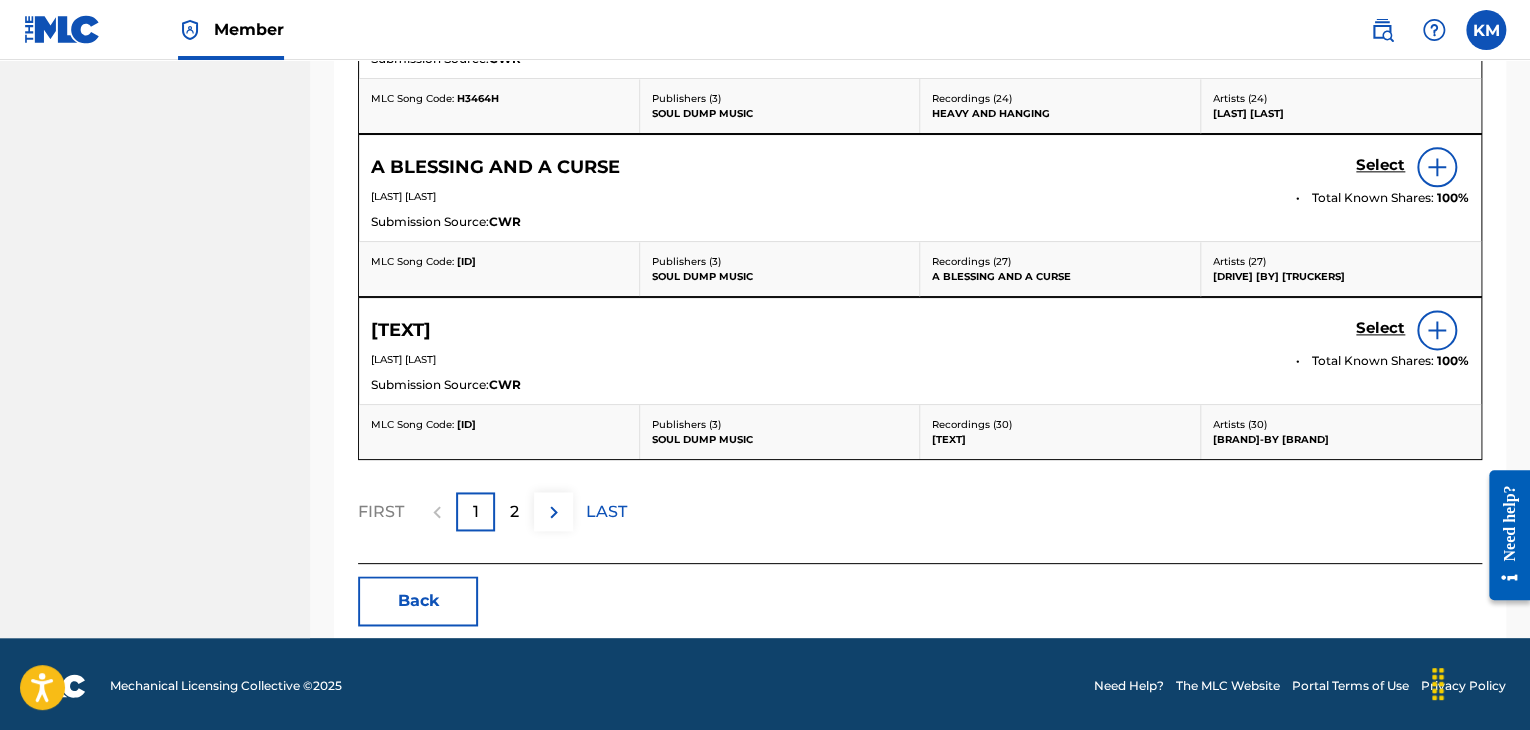 scroll, scrollTop: 1192, scrollLeft: 0, axis: vertical 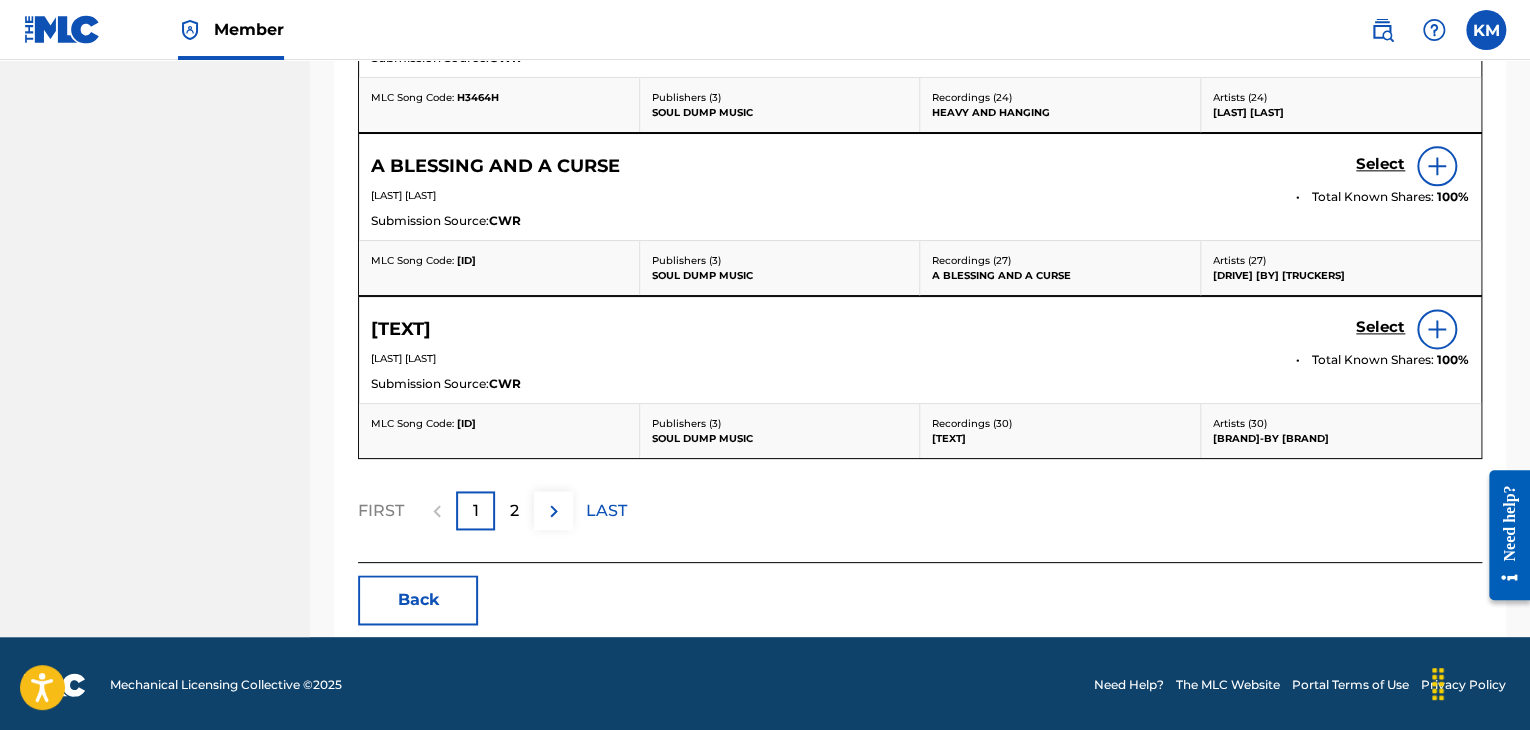 click on "2" at bounding box center [514, 510] 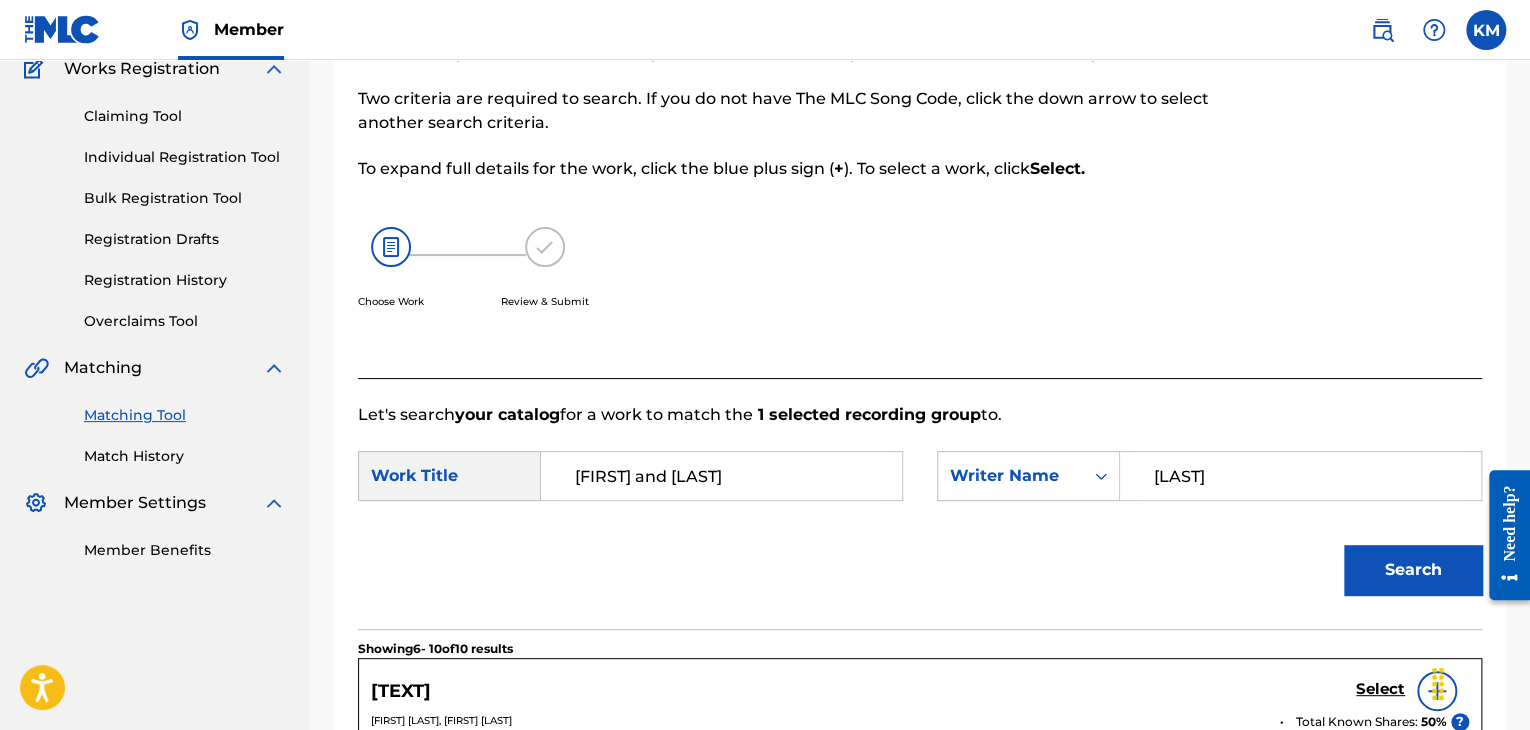 scroll, scrollTop: 169, scrollLeft: 0, axis: vertical 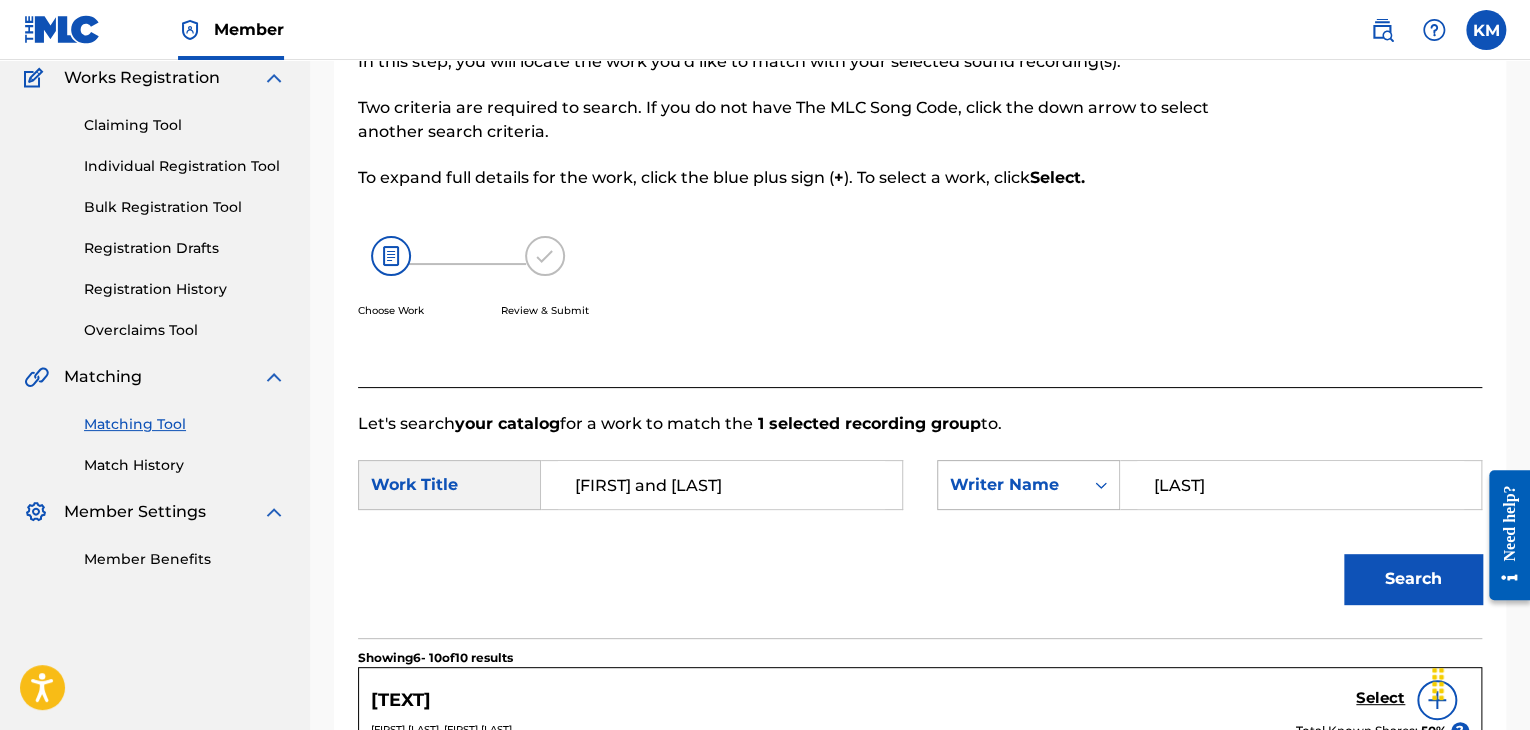 drag, startPoint x: 1231, startPoint y: 481, endPoint x: 1021, endPoint y: 490, distance: 210.19276 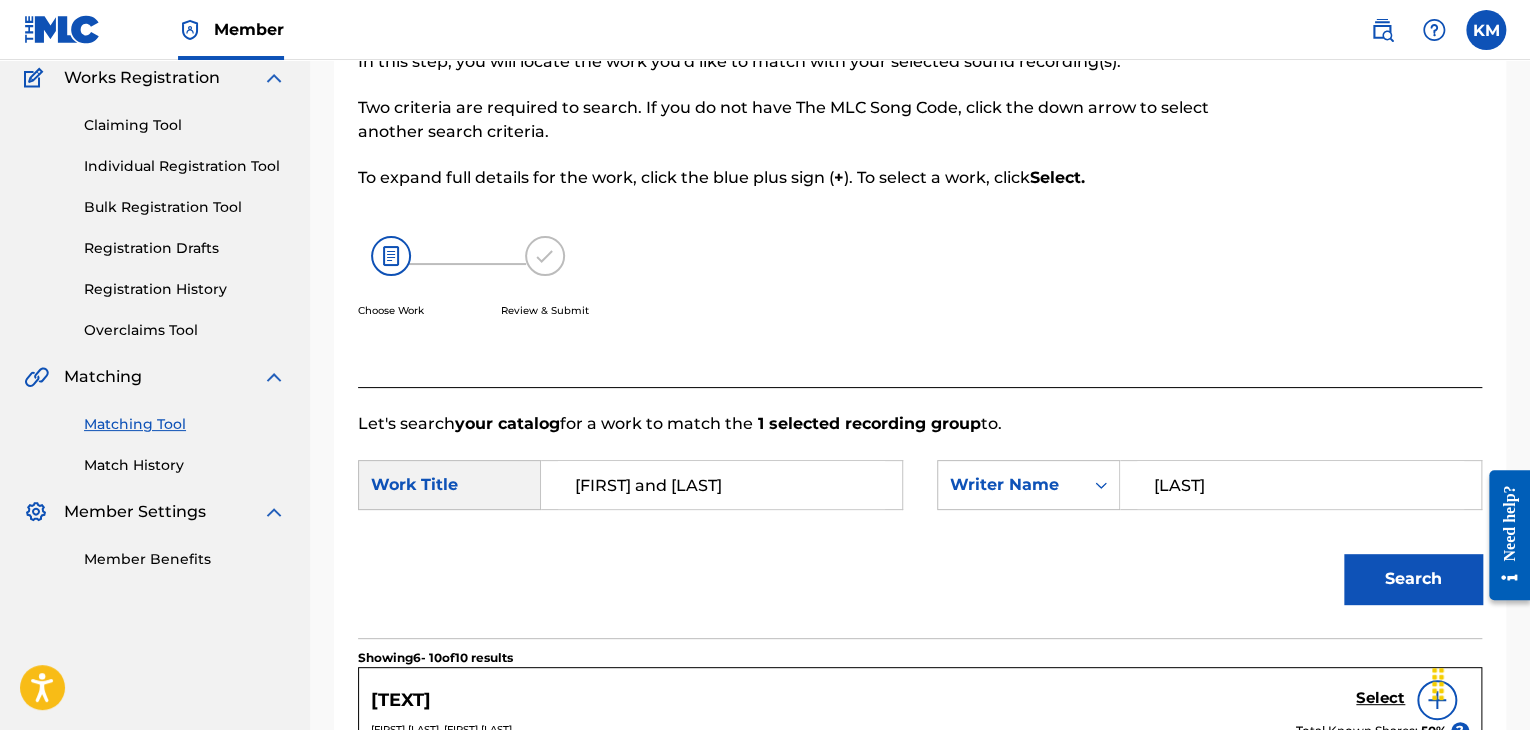 click on "Search" at bounding box center (1413, 579) 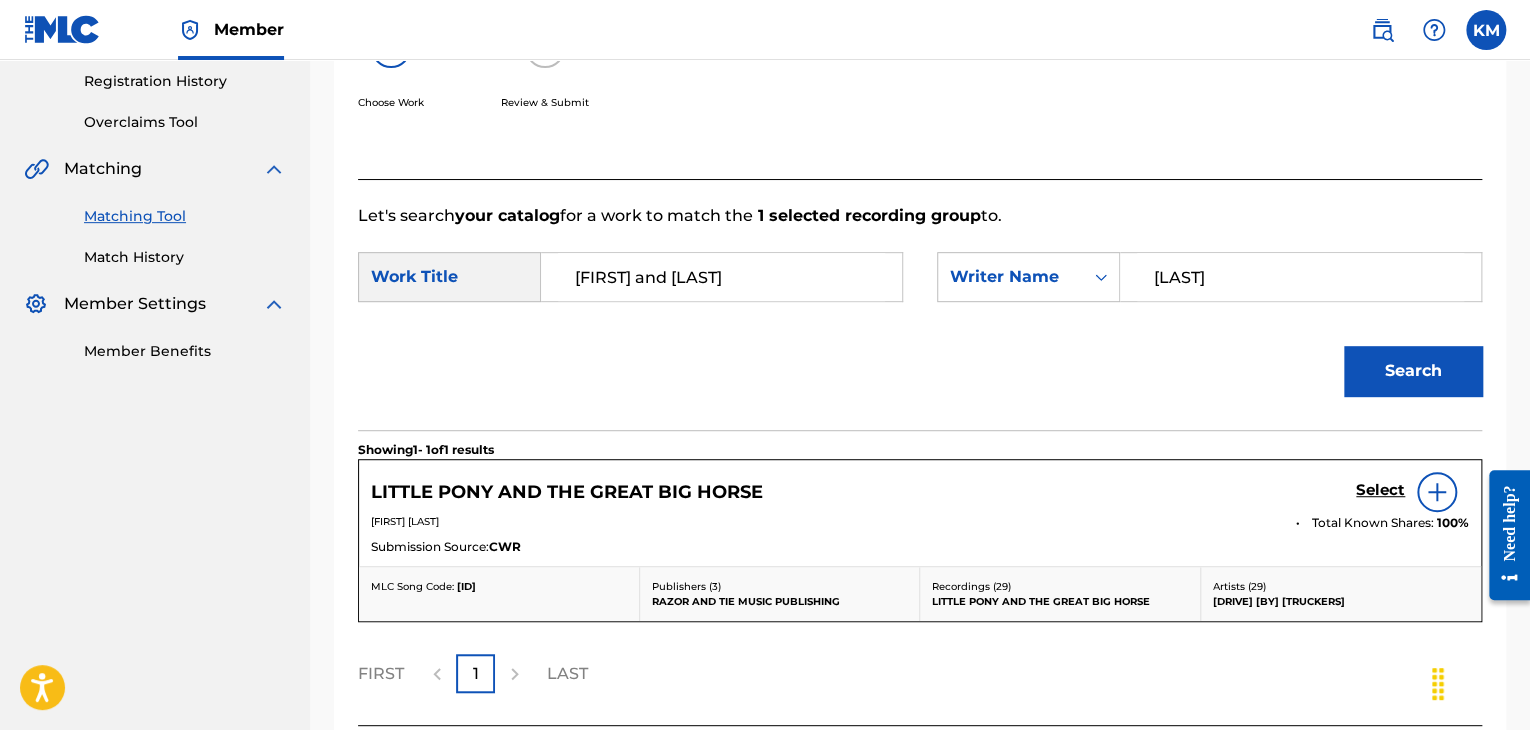 scroll, scrollTop: 469, scrollLeft: 0, axis: vertical 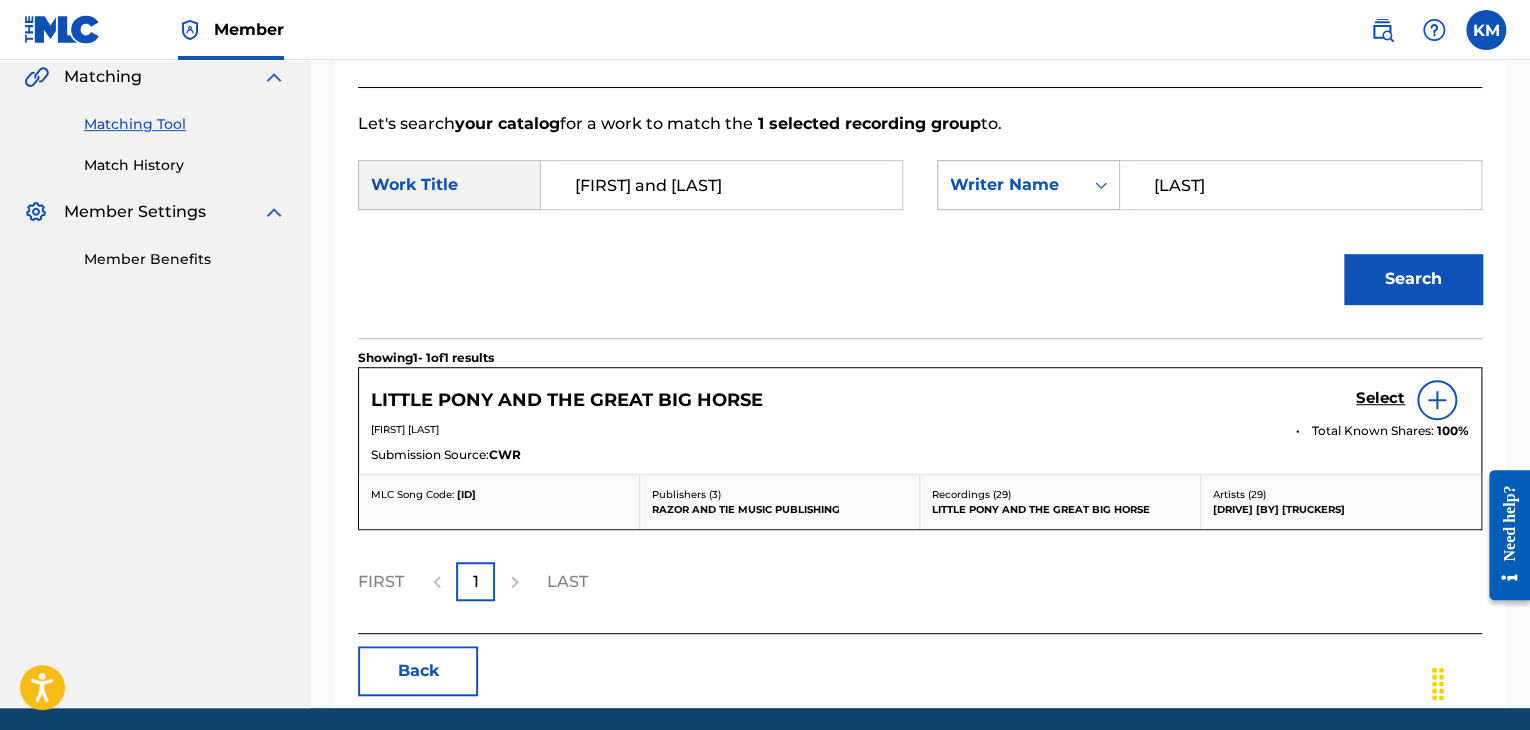 paste on "[LAST]" 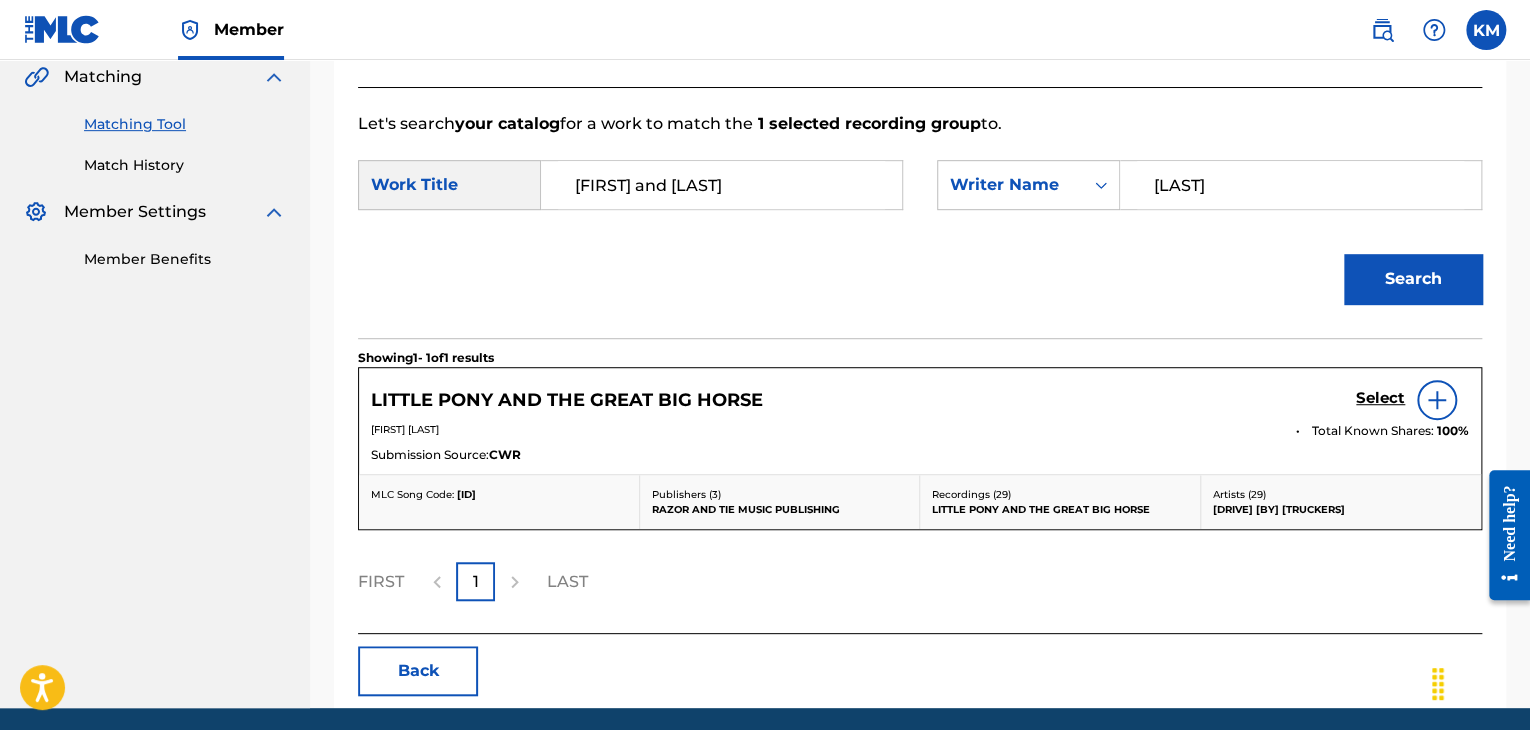 type on "[LAST]" 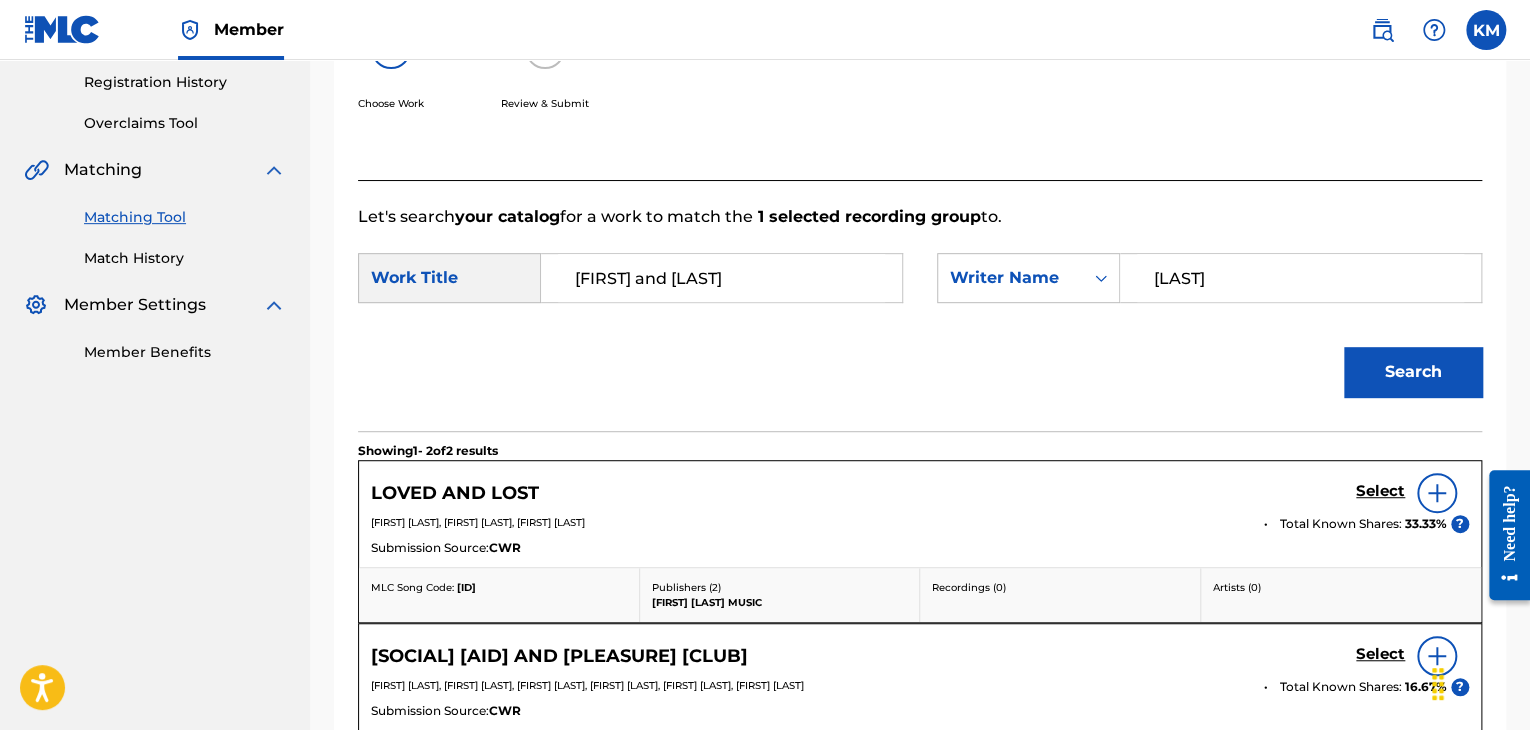 scroll, scrollTop: 469, scrollLeft: 0, axis: vertical 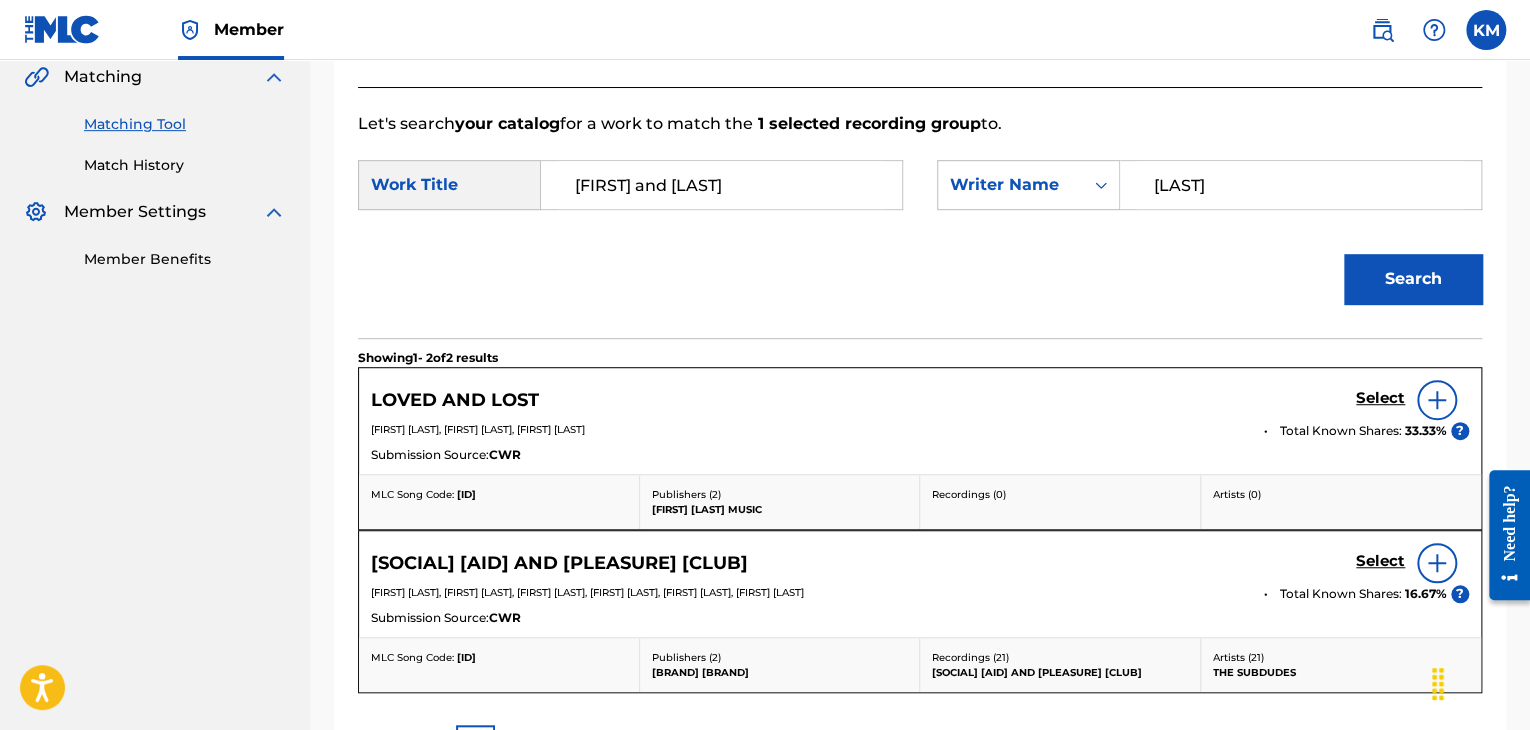 click on "Match History" at bounding box center (185, 165) 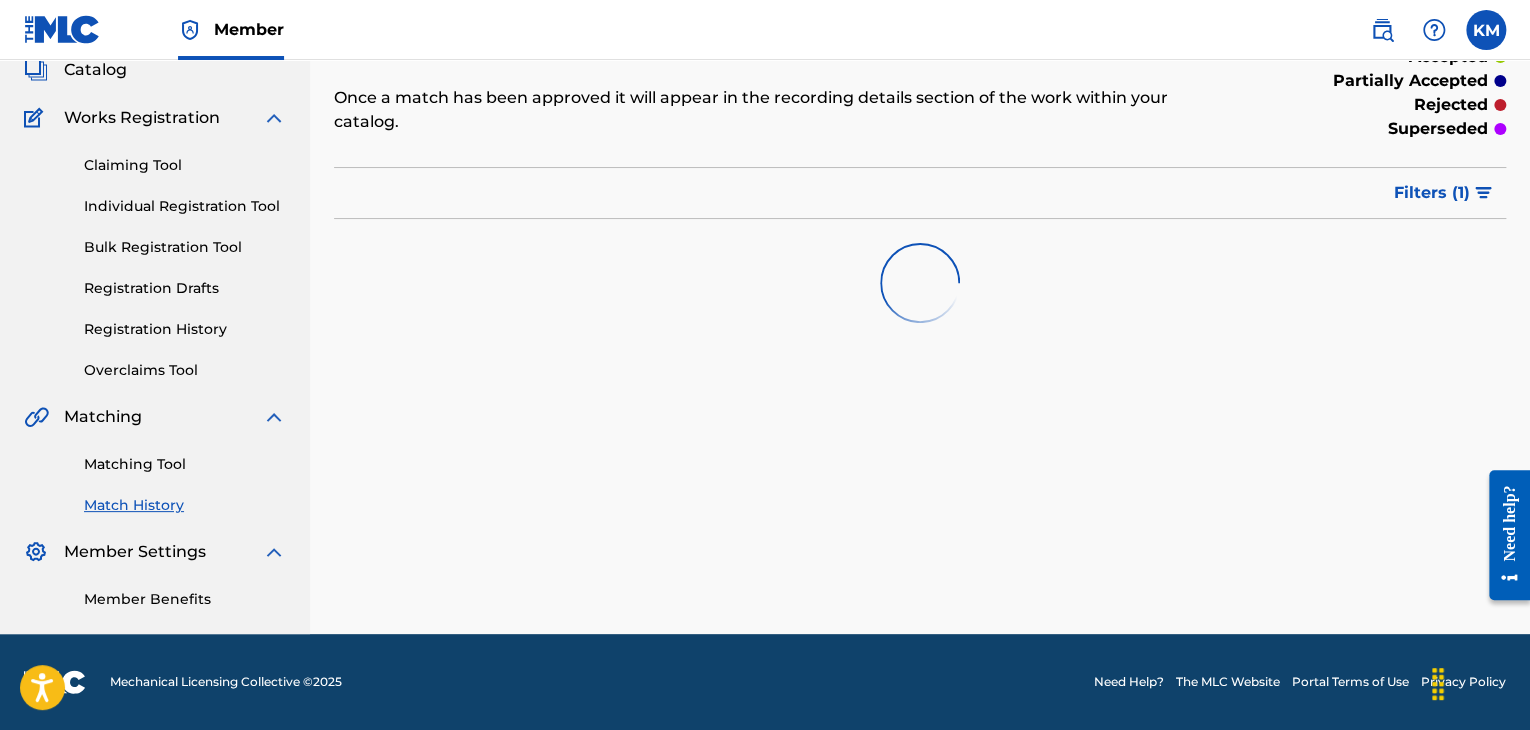 scroll, scrollTop: 0, scrollLeft: 0, axis: both 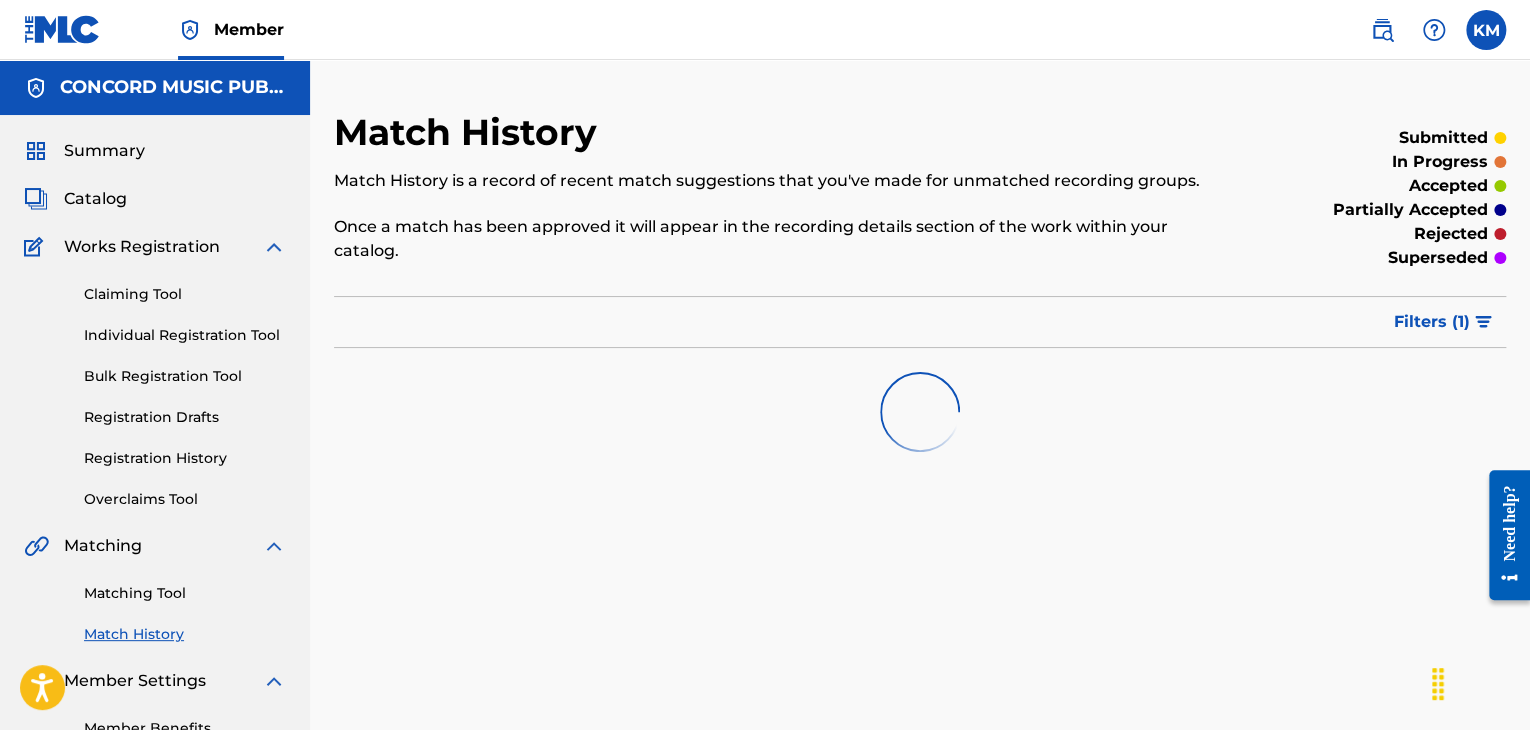 click on "Matching Tool" at bounding box center (185, 593) 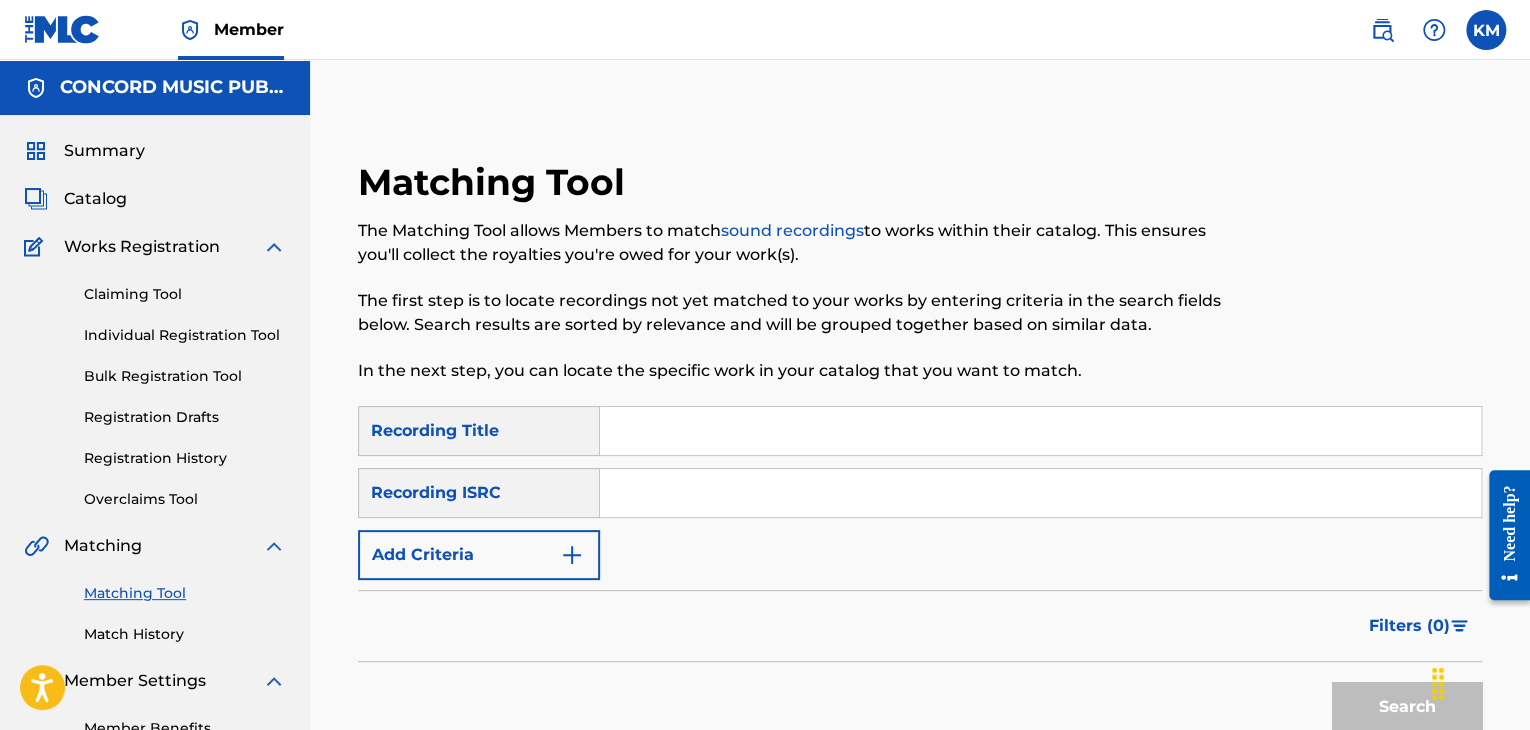 click at bounding box center (1040, 493) 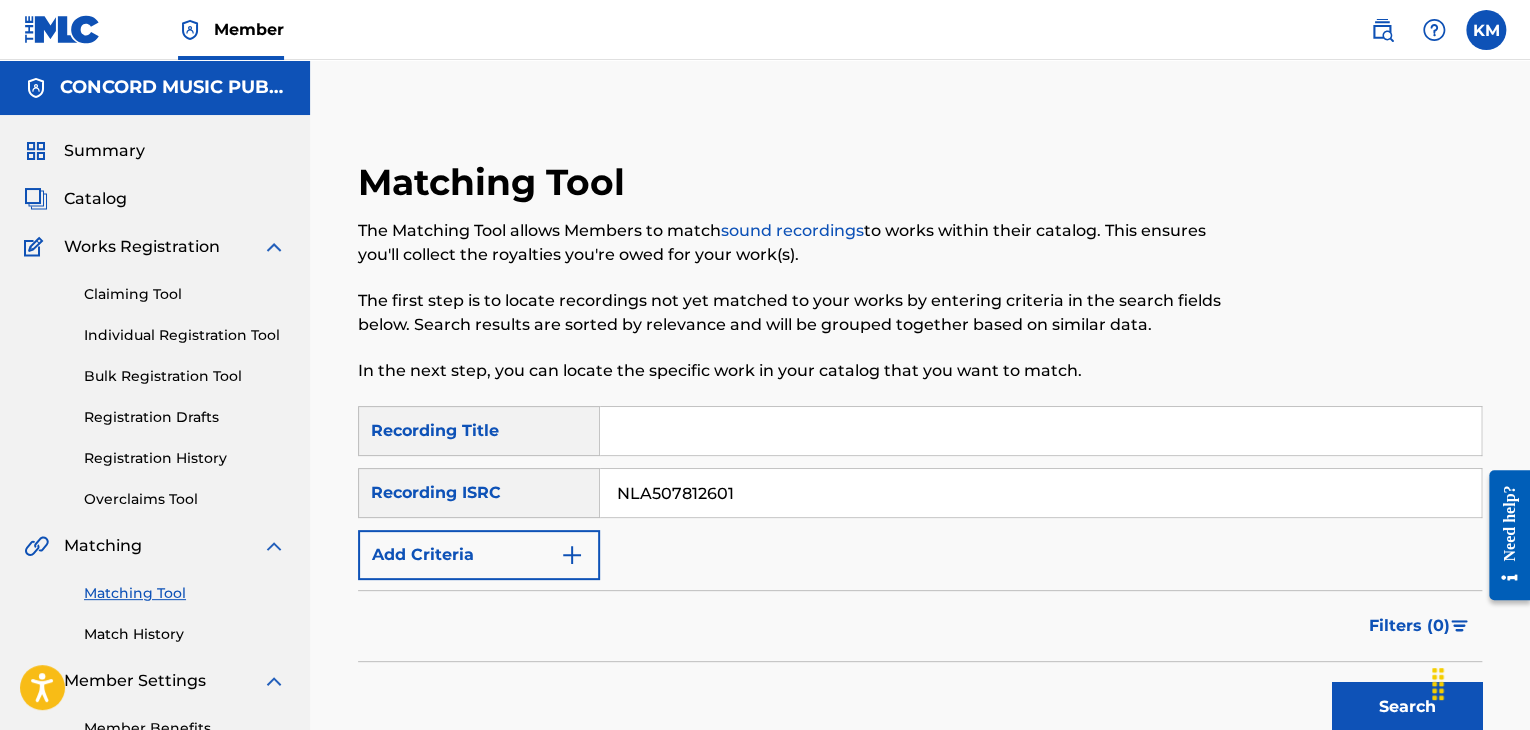 type on "NLA507812601" 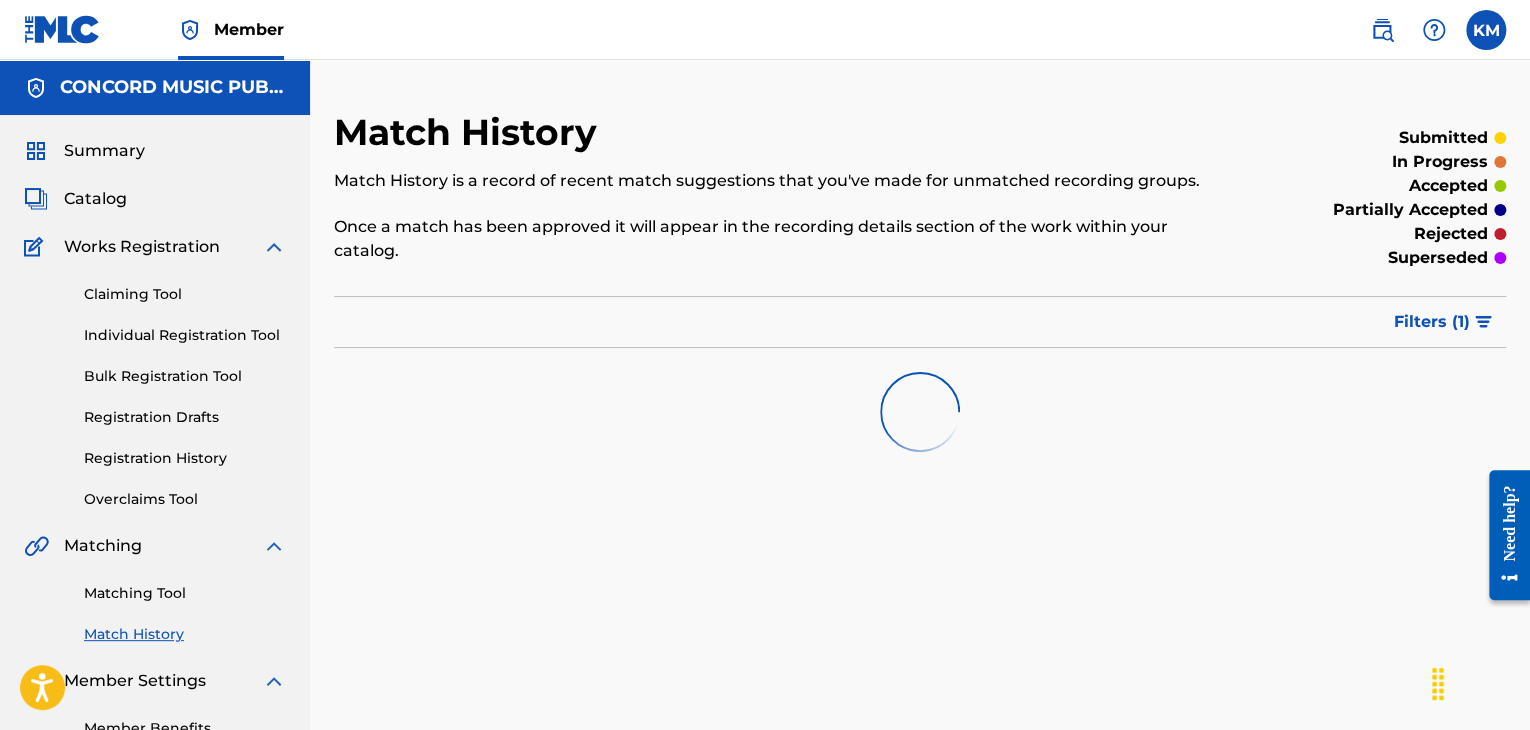 click on "Matching Tool" at bounding box center (185, 593) 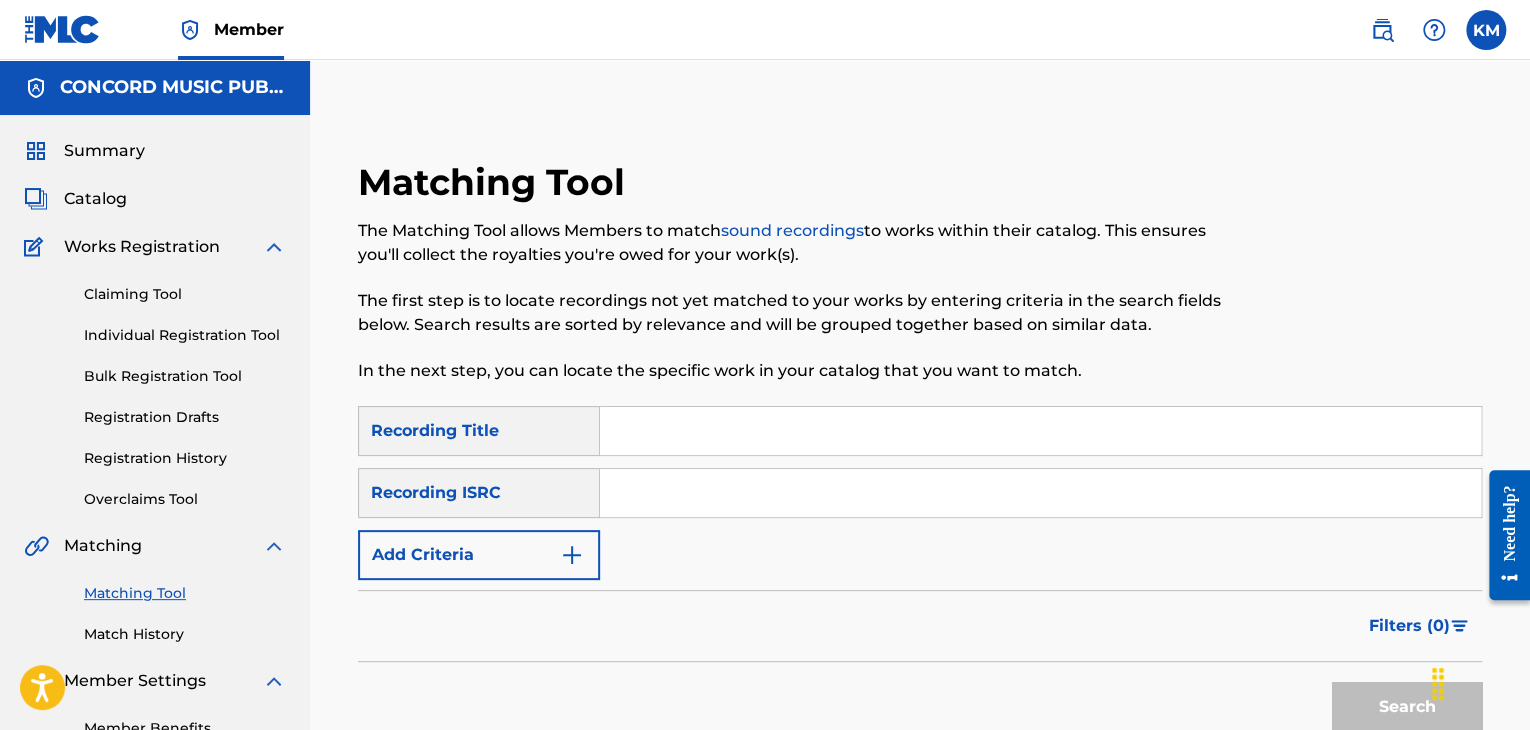 click at bounding box center (1040, 493) 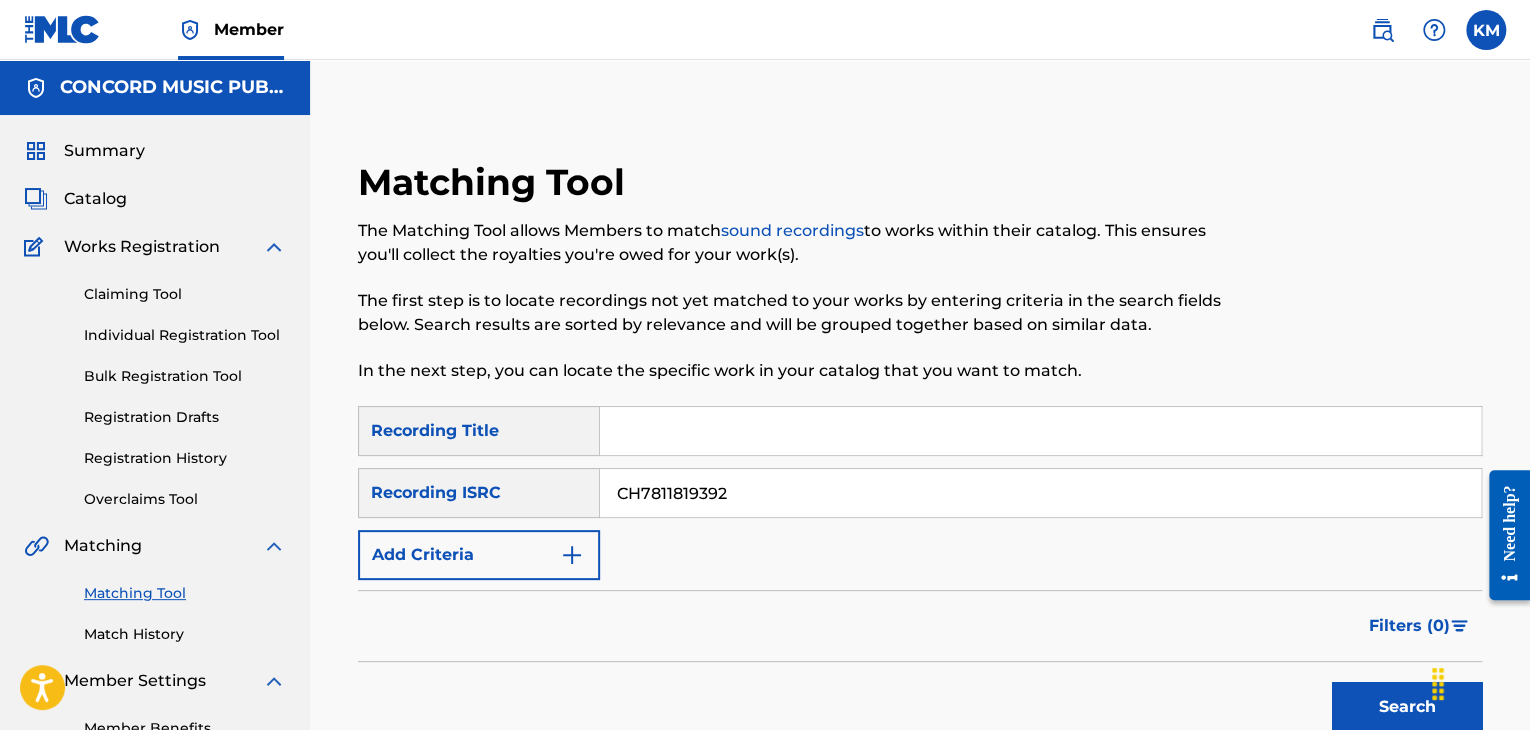 type on "CH7811819392" 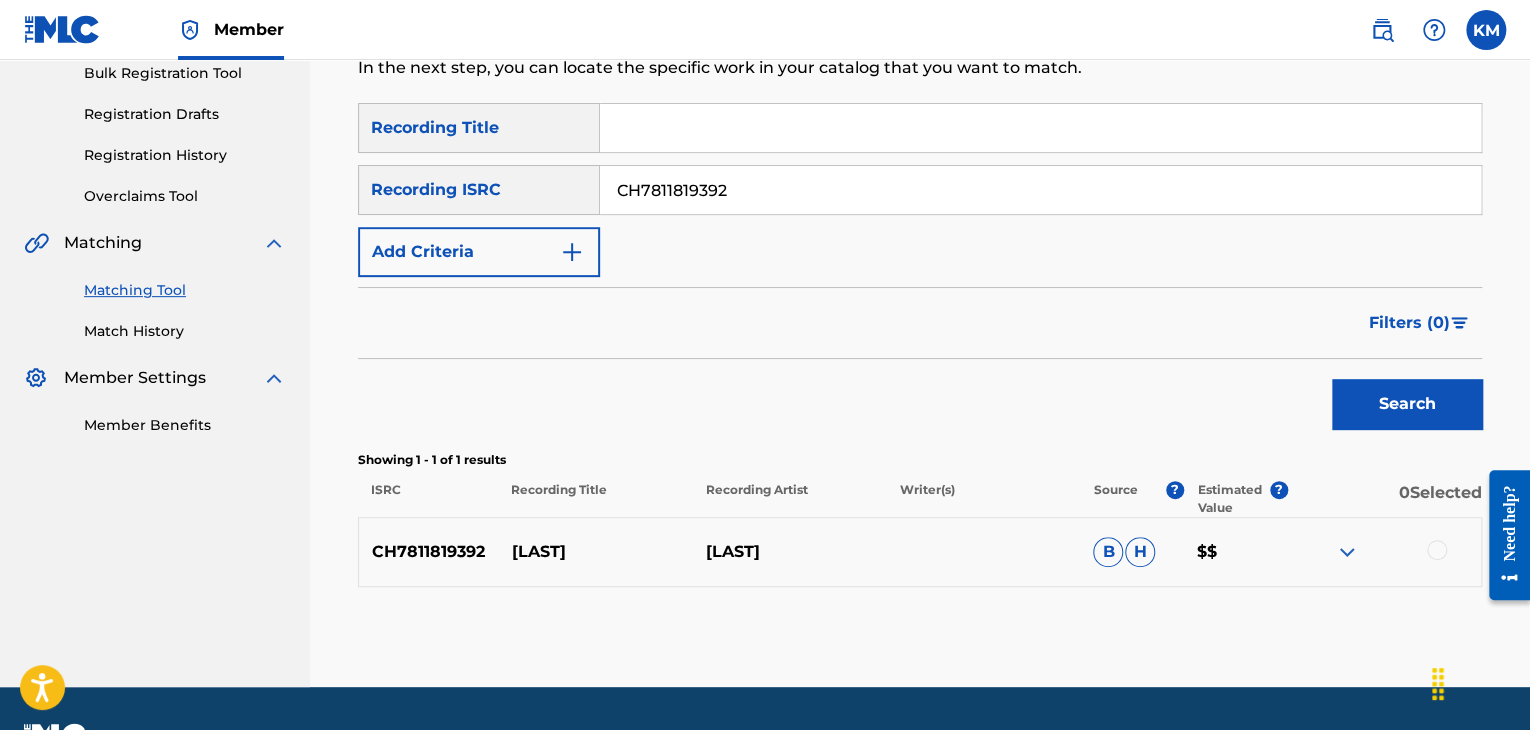 scroll, scrollTop: 356, scrollLeft: 0, axis: vertical 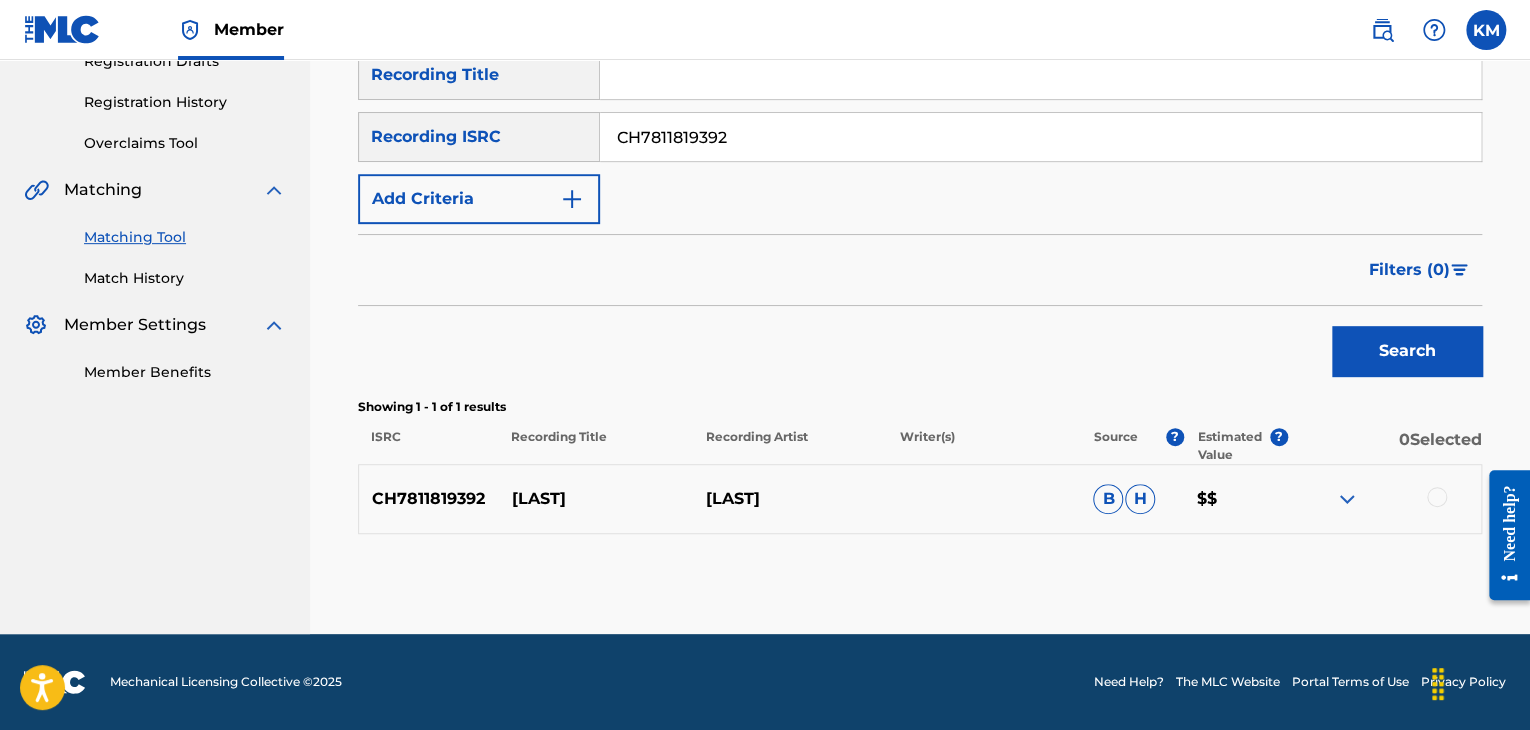 click at bounding box center [1437, 497] 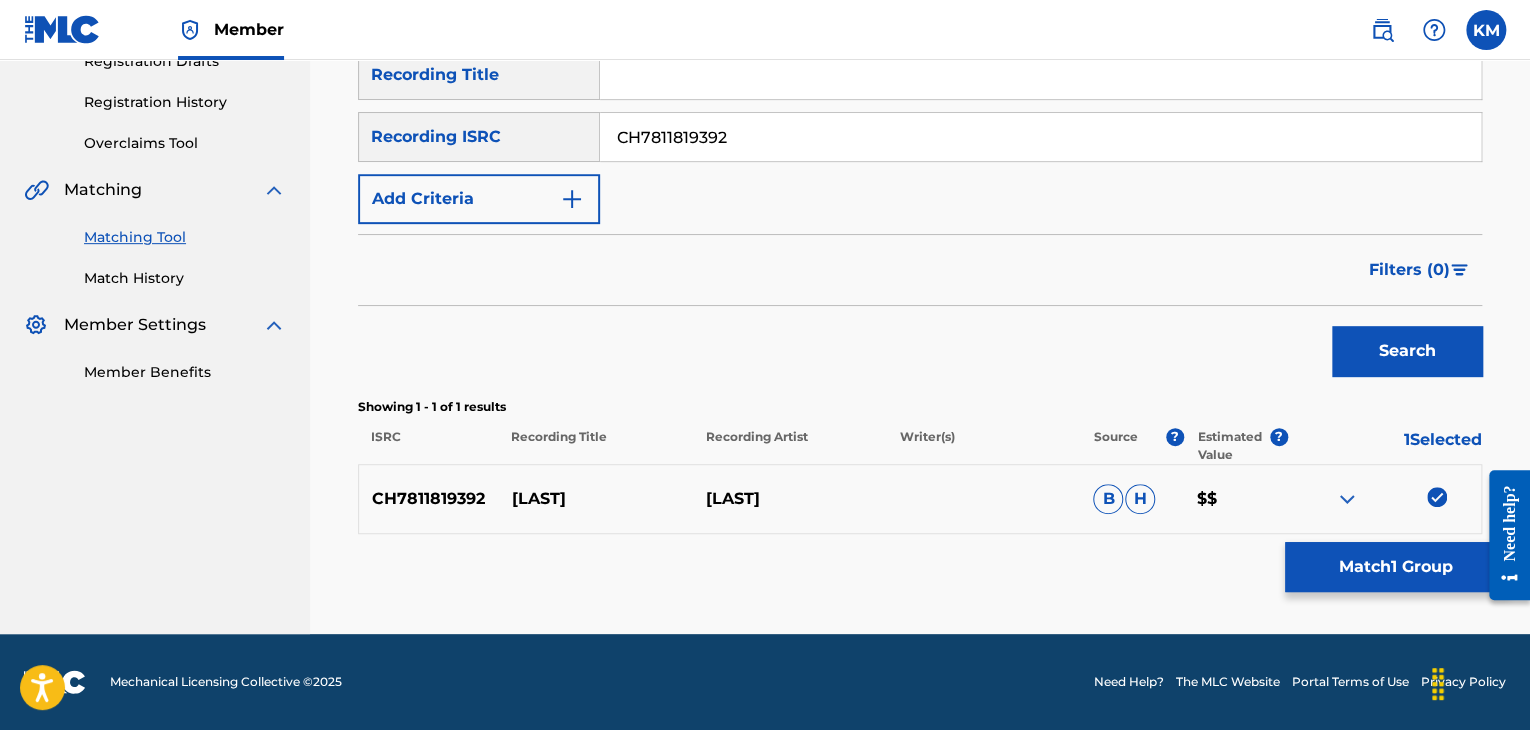 click on "Match  1 Group" at bounding box center [1395, 567] 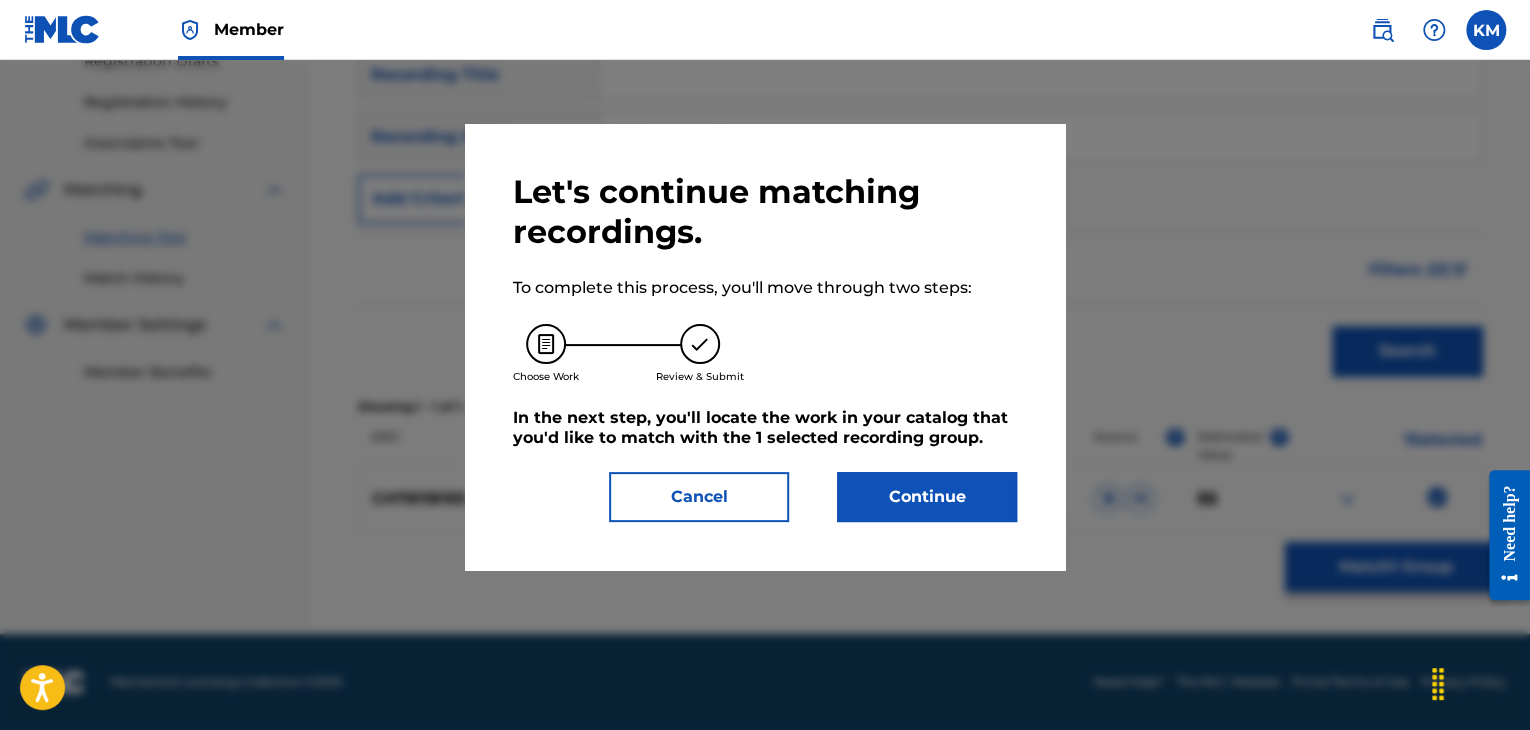 click on "Continue" at bounding box center [927, 497] 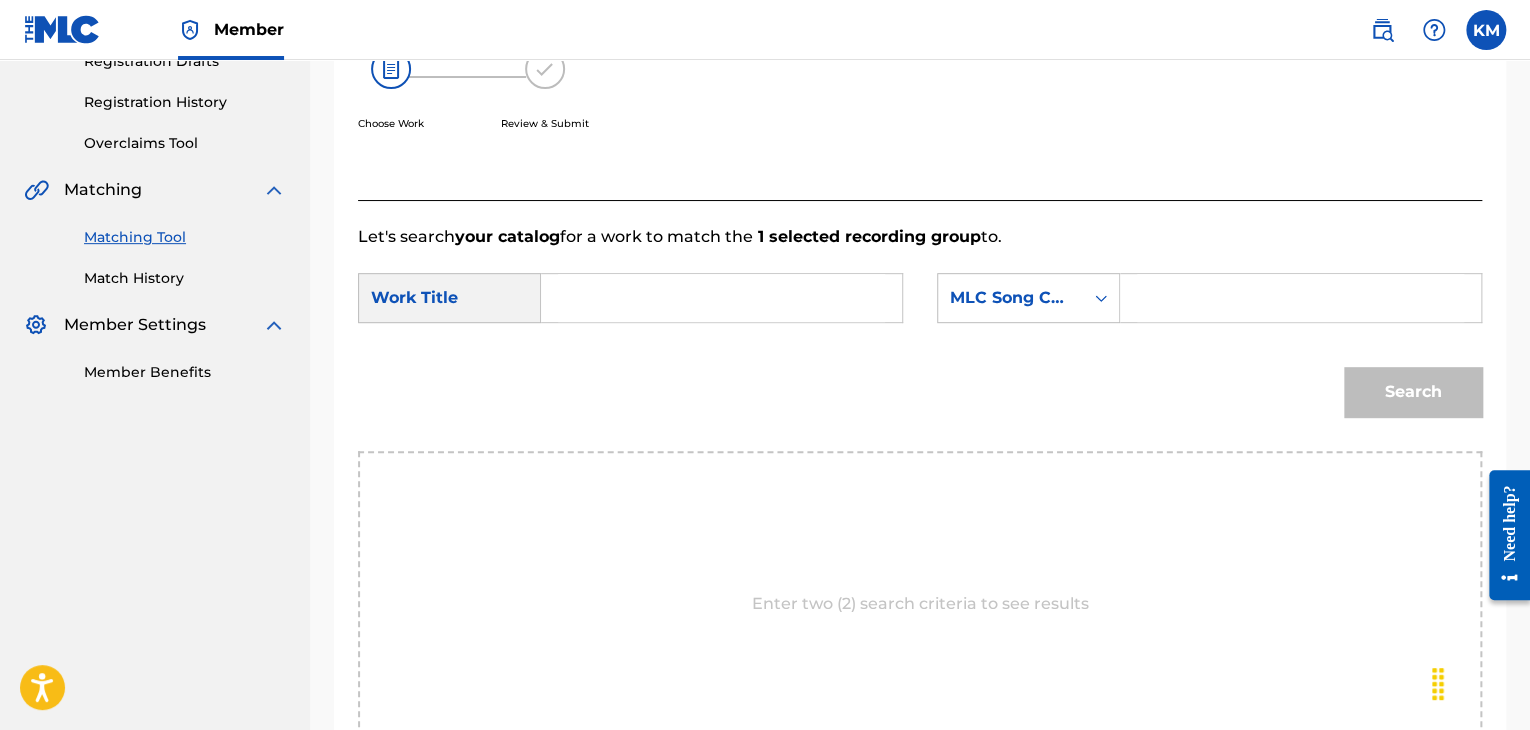 click at bounding box center (721, 298) 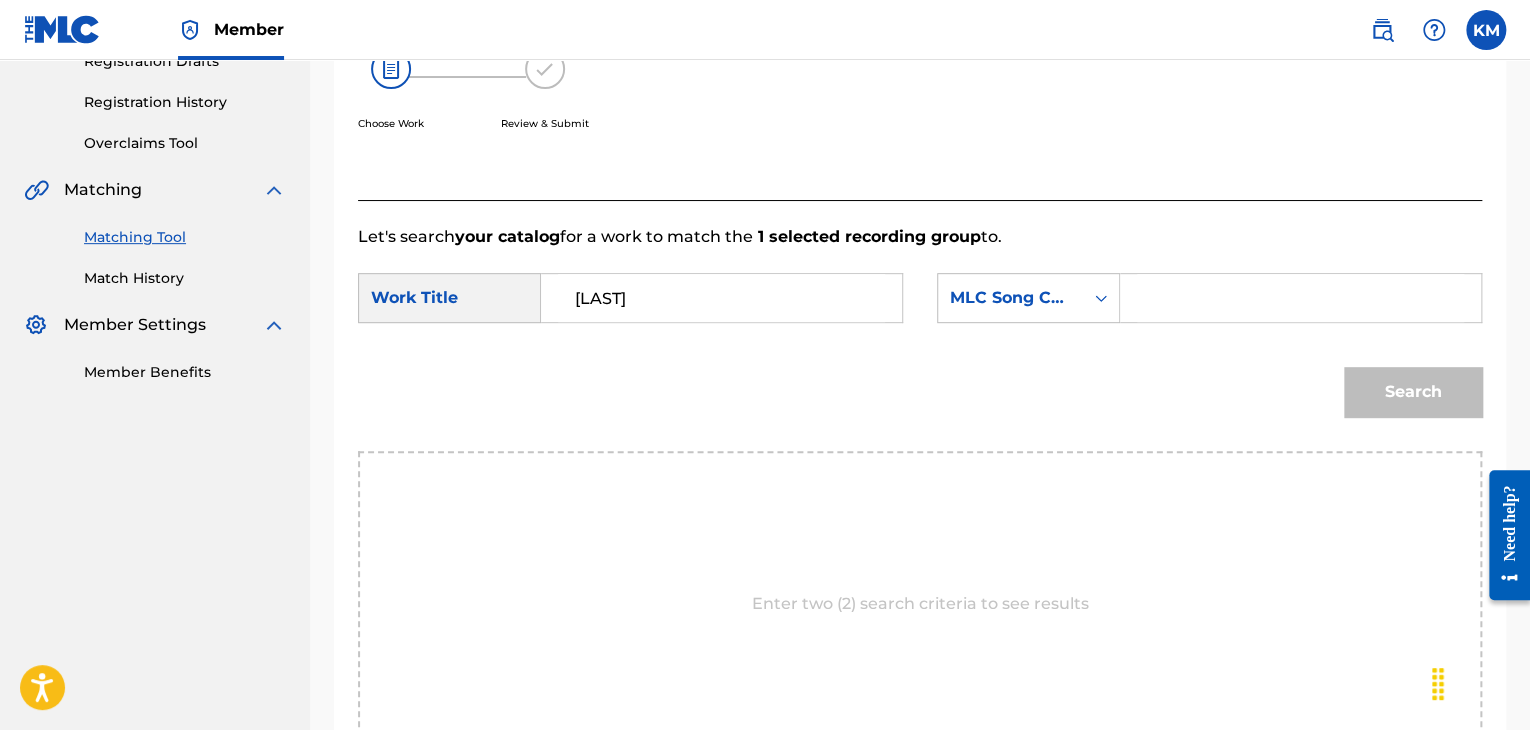 type on "[LAST]" 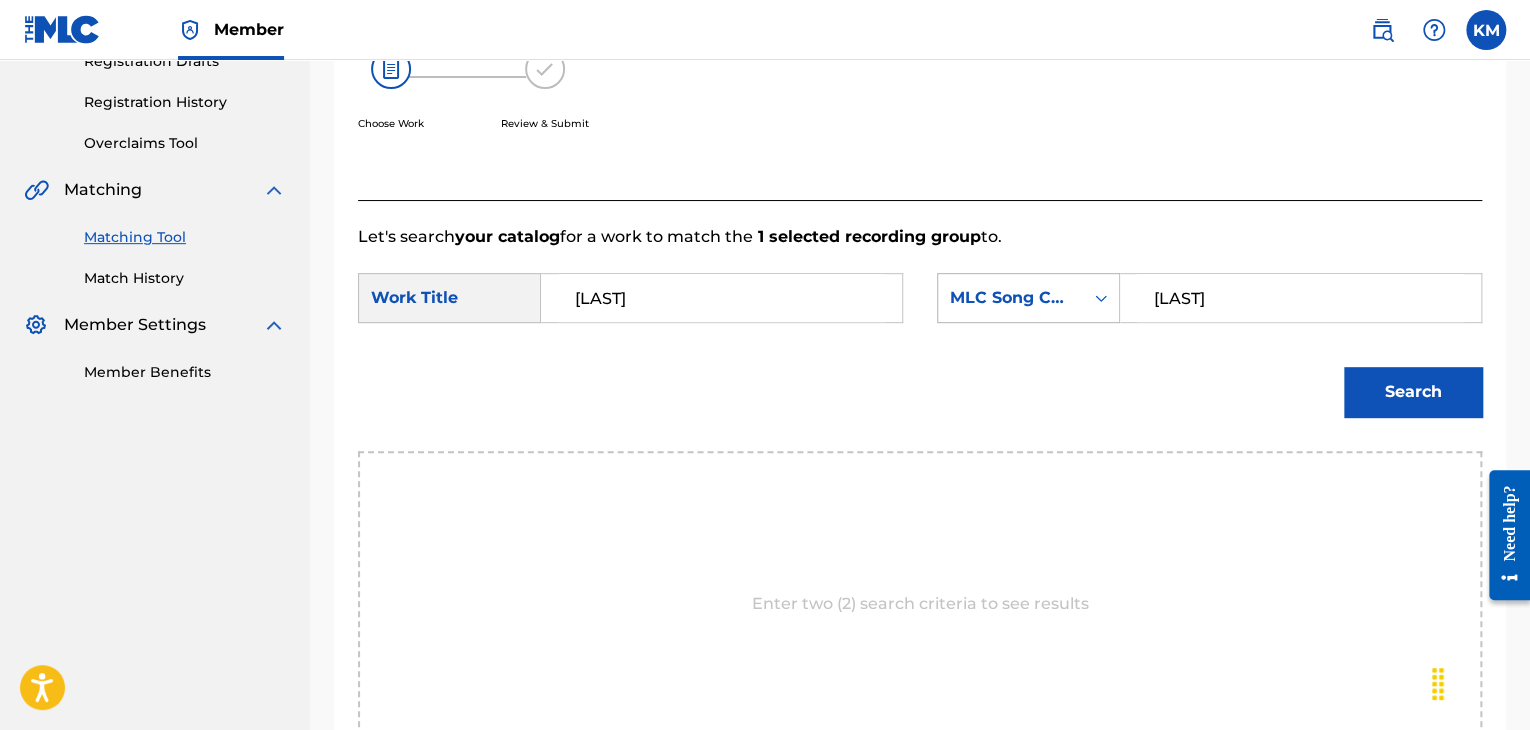 type on "[LAST]" 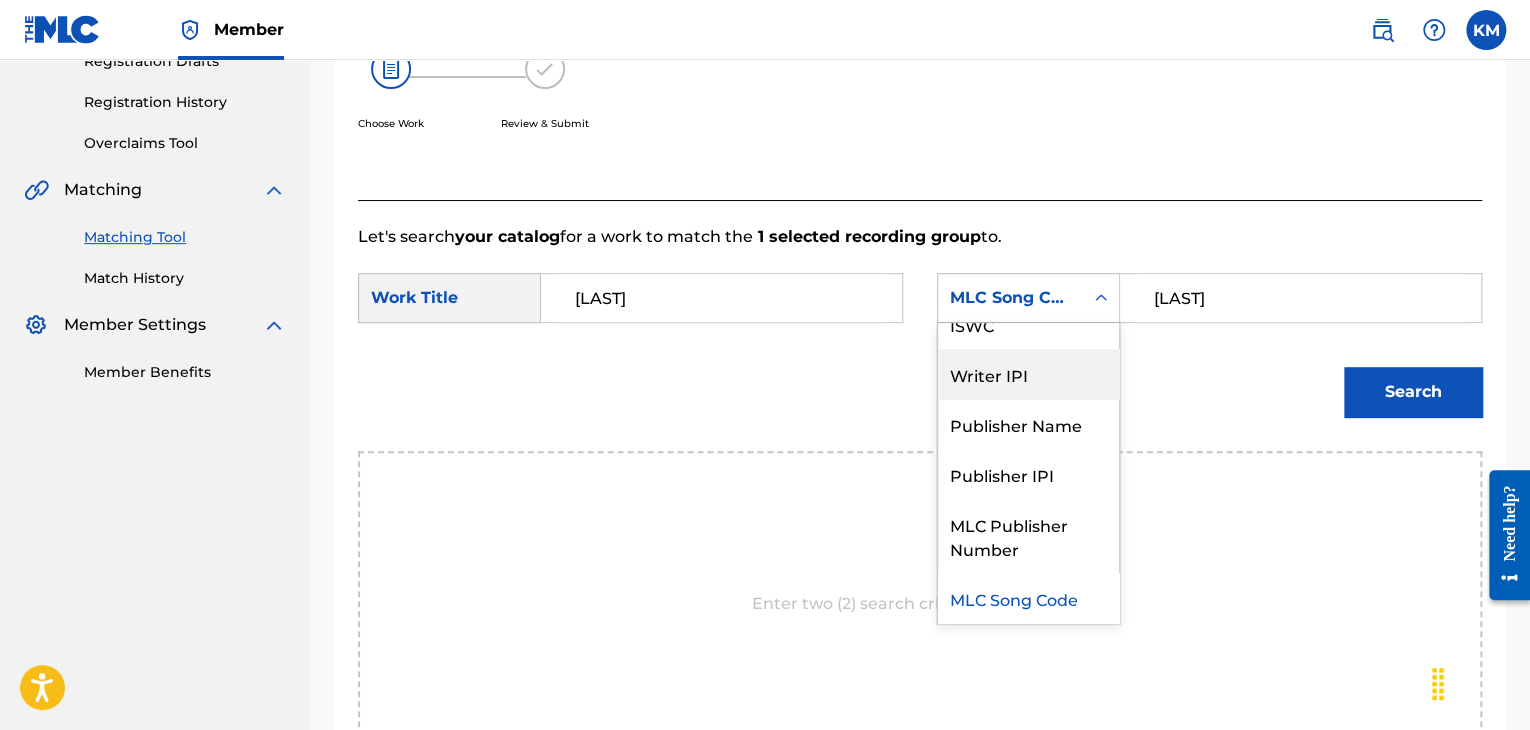 scroll, scrollTop: 0, scrollLeft: 0, axis: both 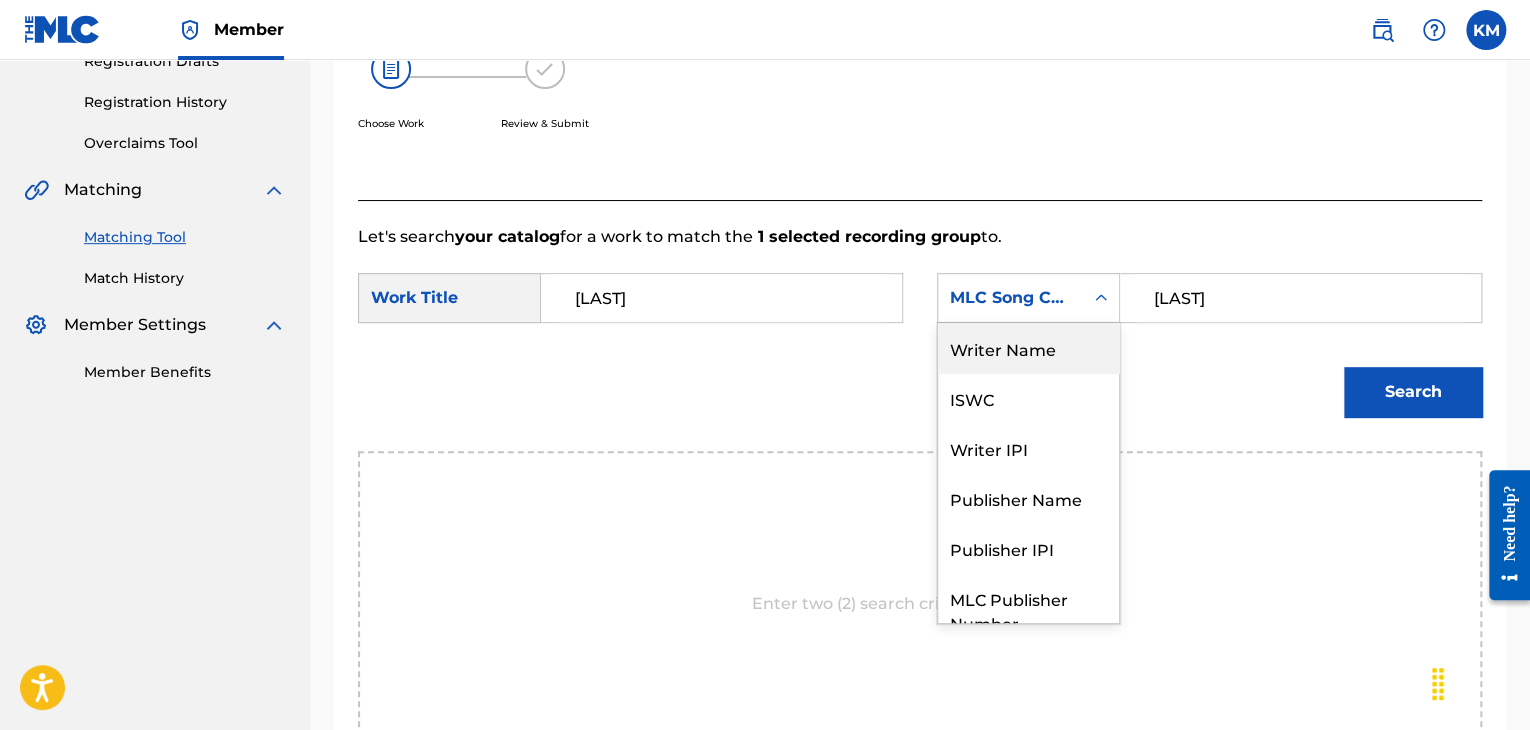 click on "Writer Name" at bounding box center [1028, 348] 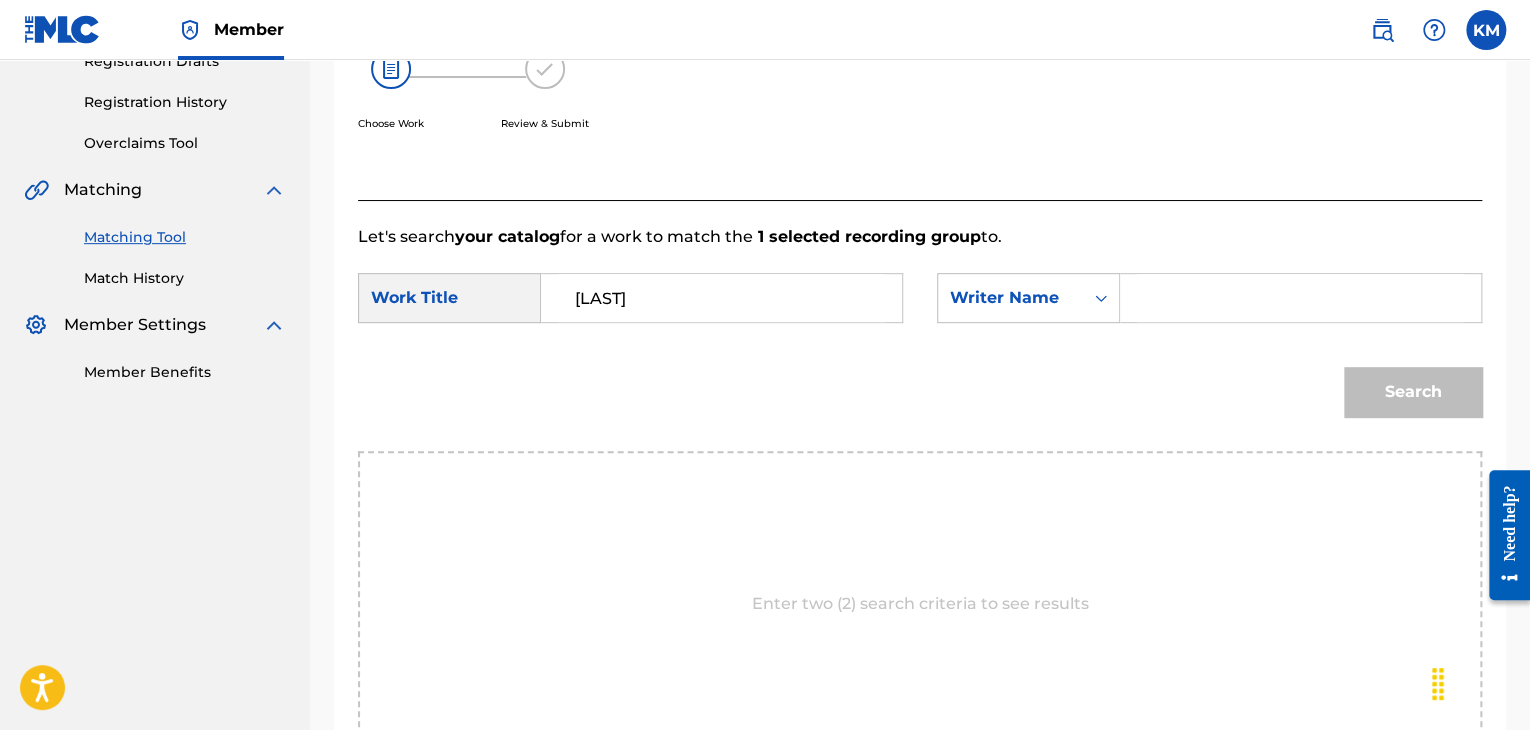 click at bounding box center (1300, 298) 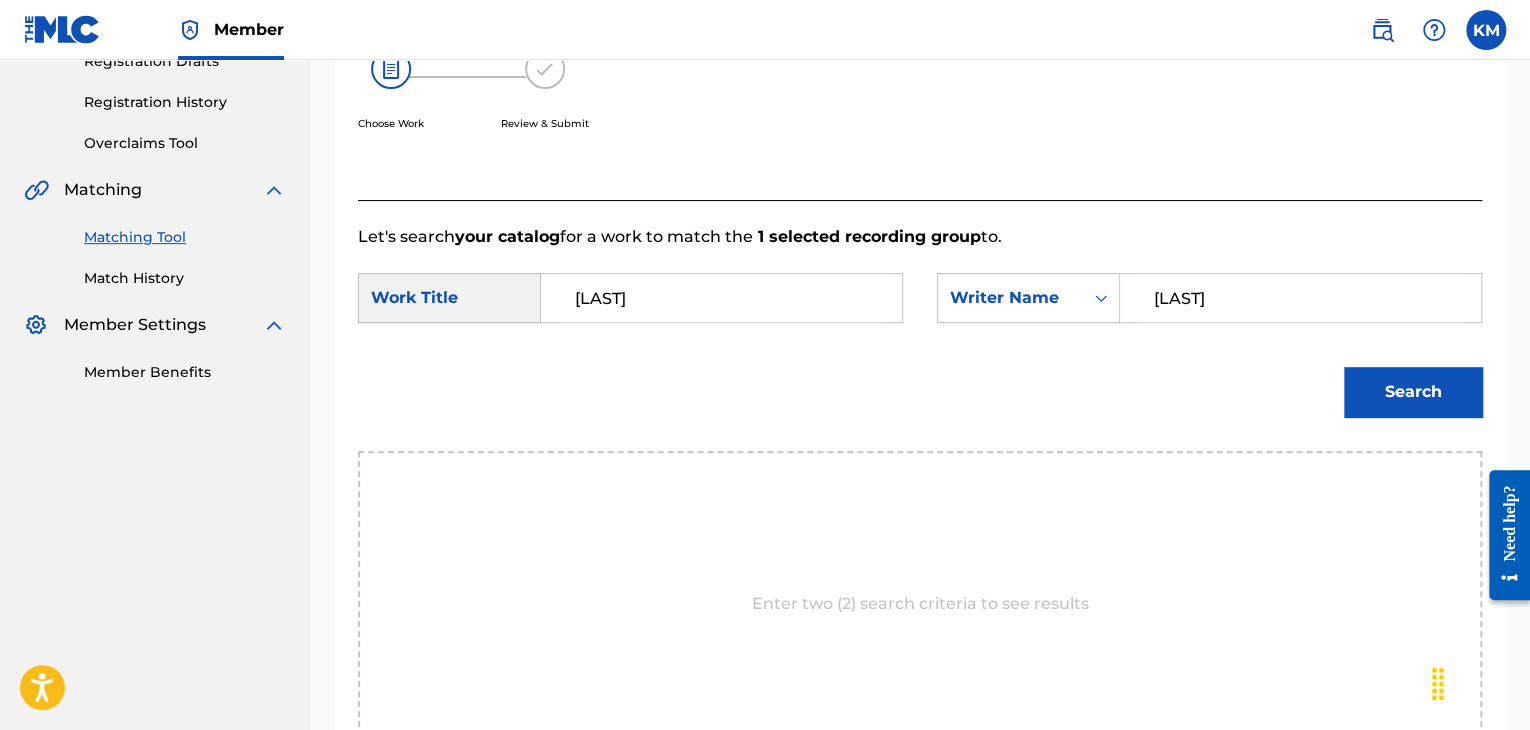 click on "Search" at bounding box center [1413, 392] 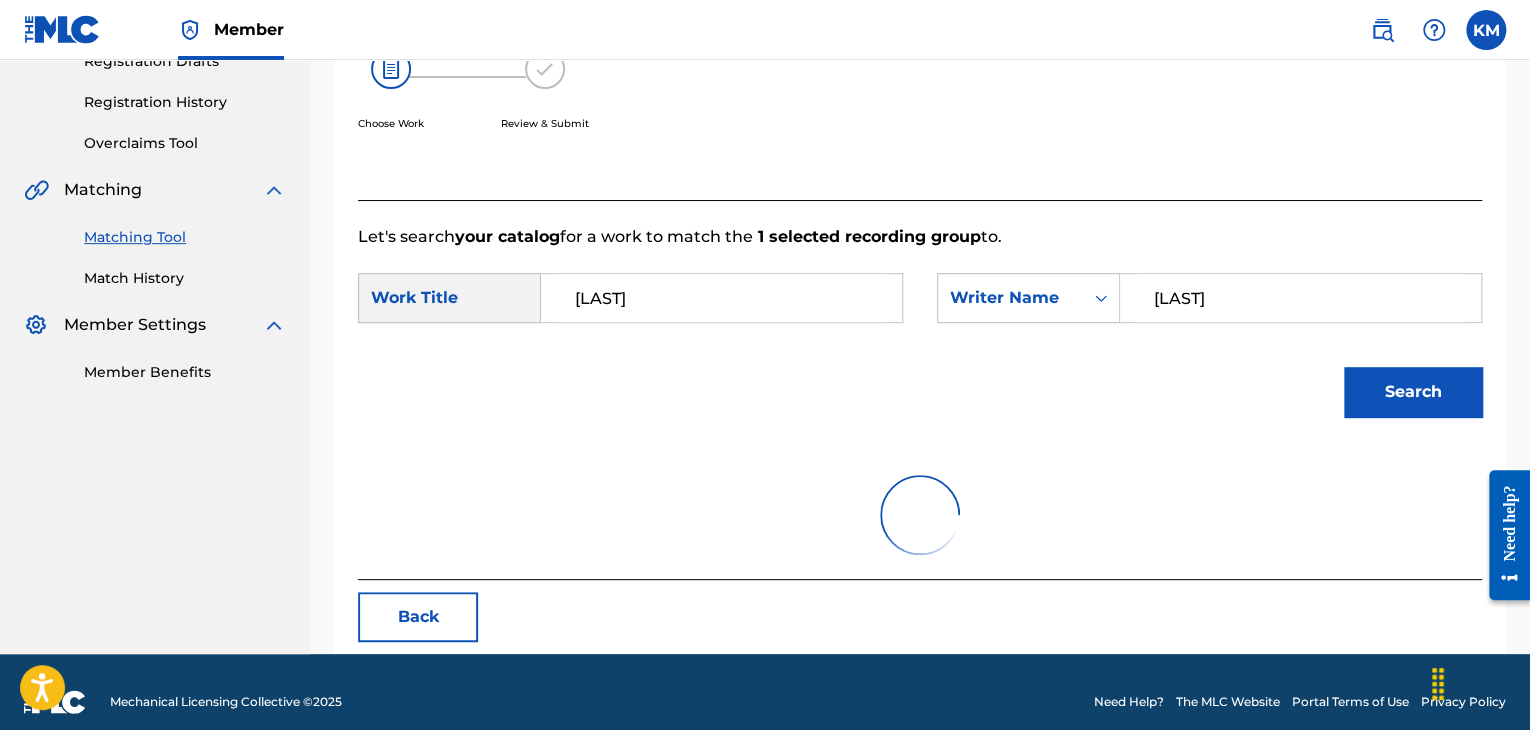 scroll, scrollTop: 290, scrollLeft: 0, axis: vertical 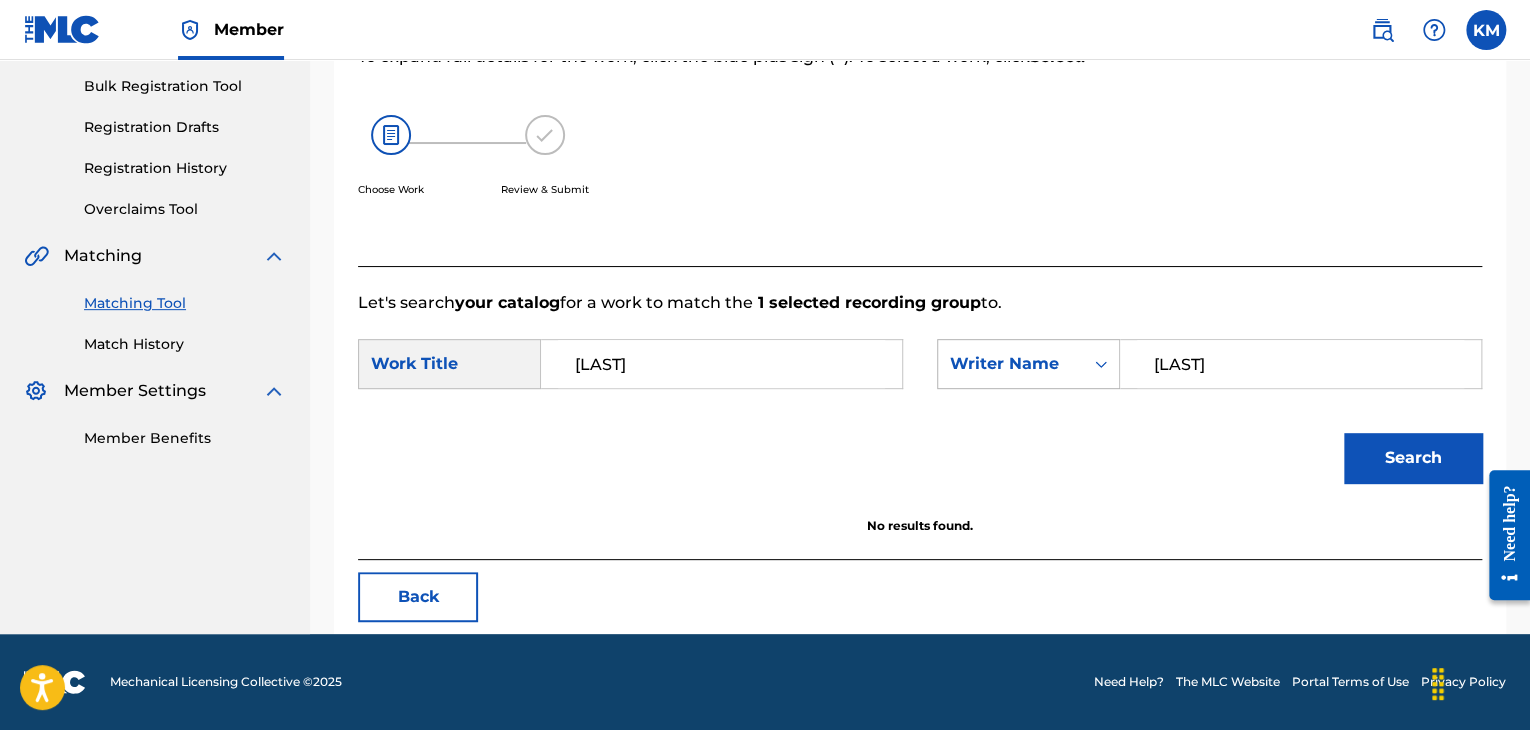 drag, startPoint x: 1246, startPoint y: 367, endPoint x: 1080, endPoint y: 357, distance: 166.30093 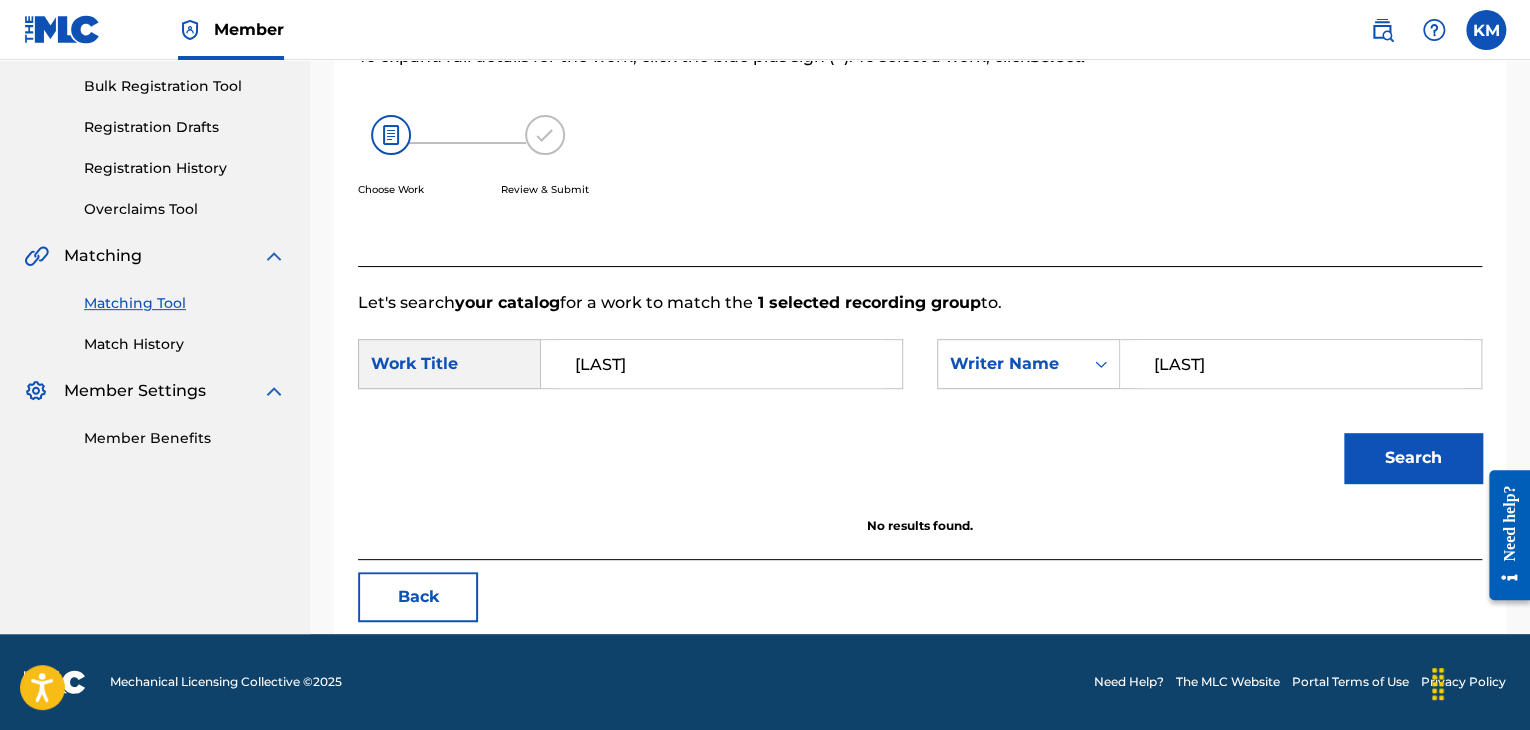 type on "[LAST]" 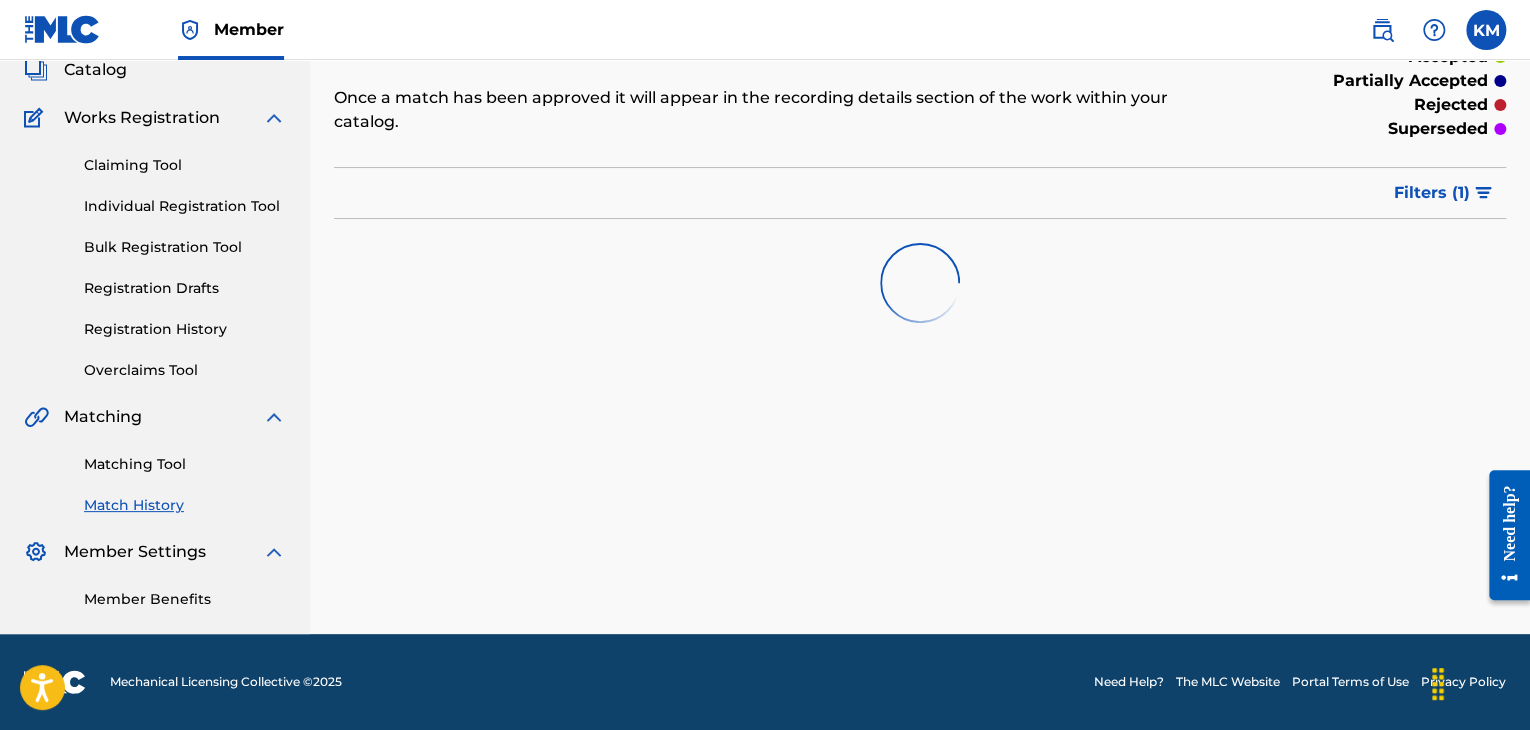 scroll, scrollTop: 0, scrollLeft: 0, axis: both 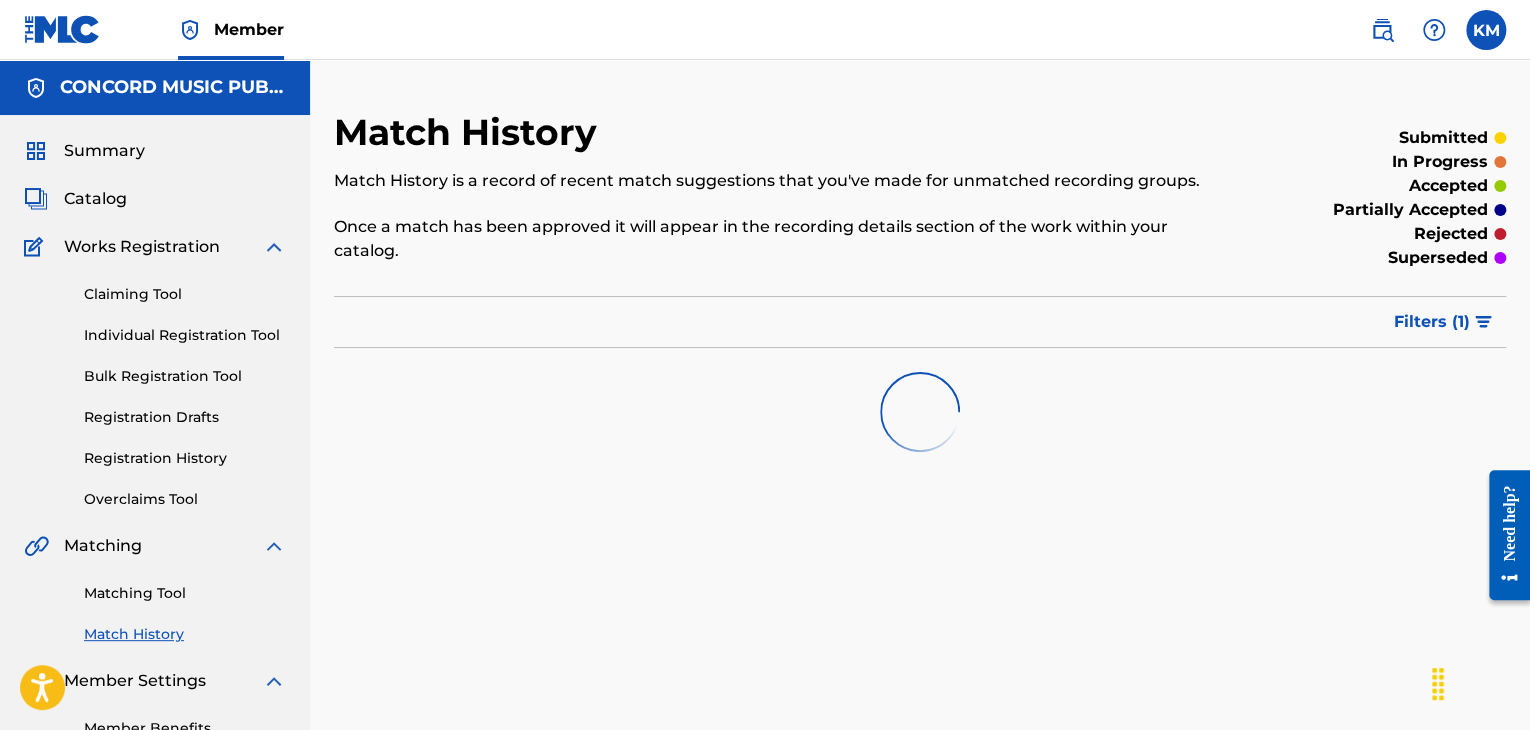 click on "Matching Tool" at bounding box center (185, 593) 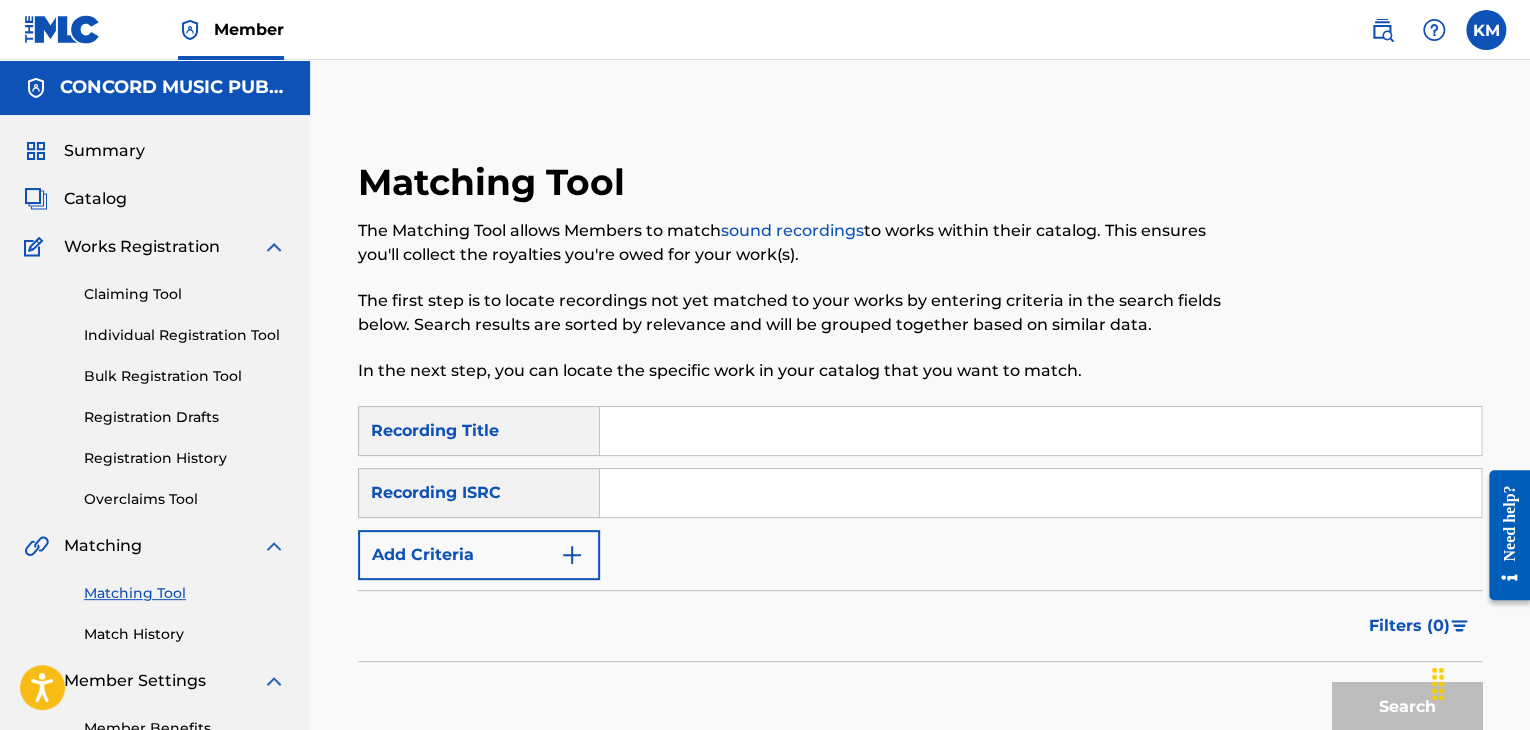click at bounding box center [1040, 493] 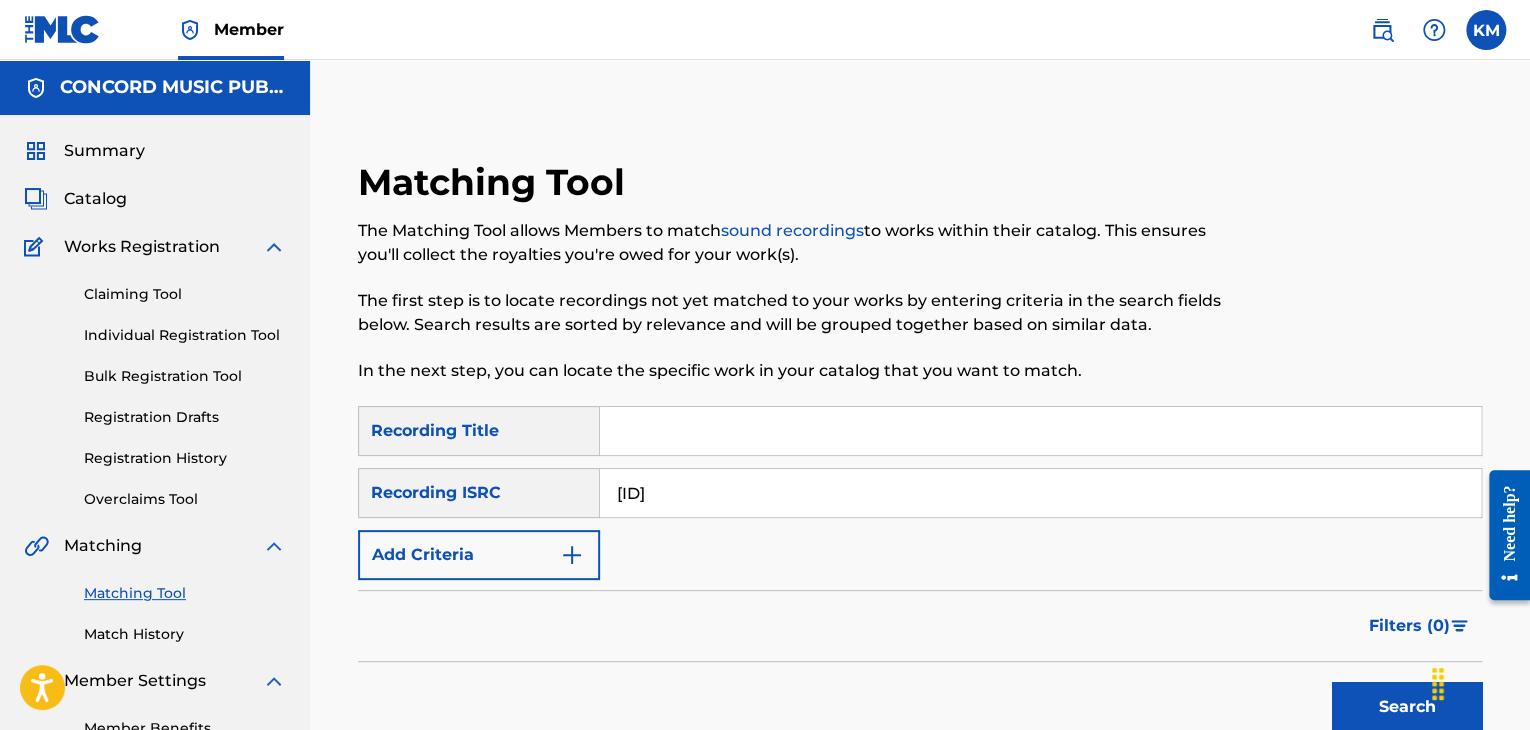 type on "[ID]" 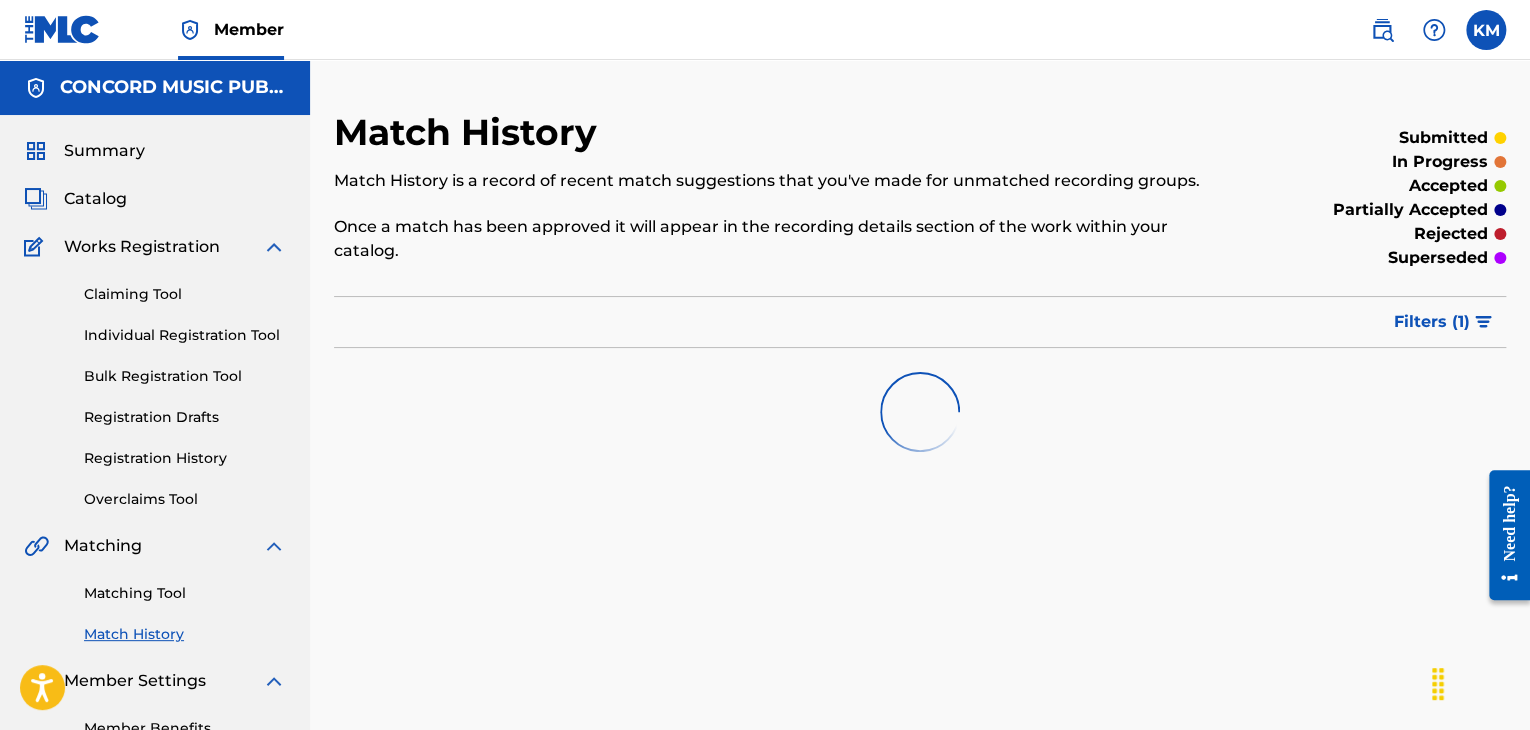 click on "Matching Tool" at bounding box center (185, 593) 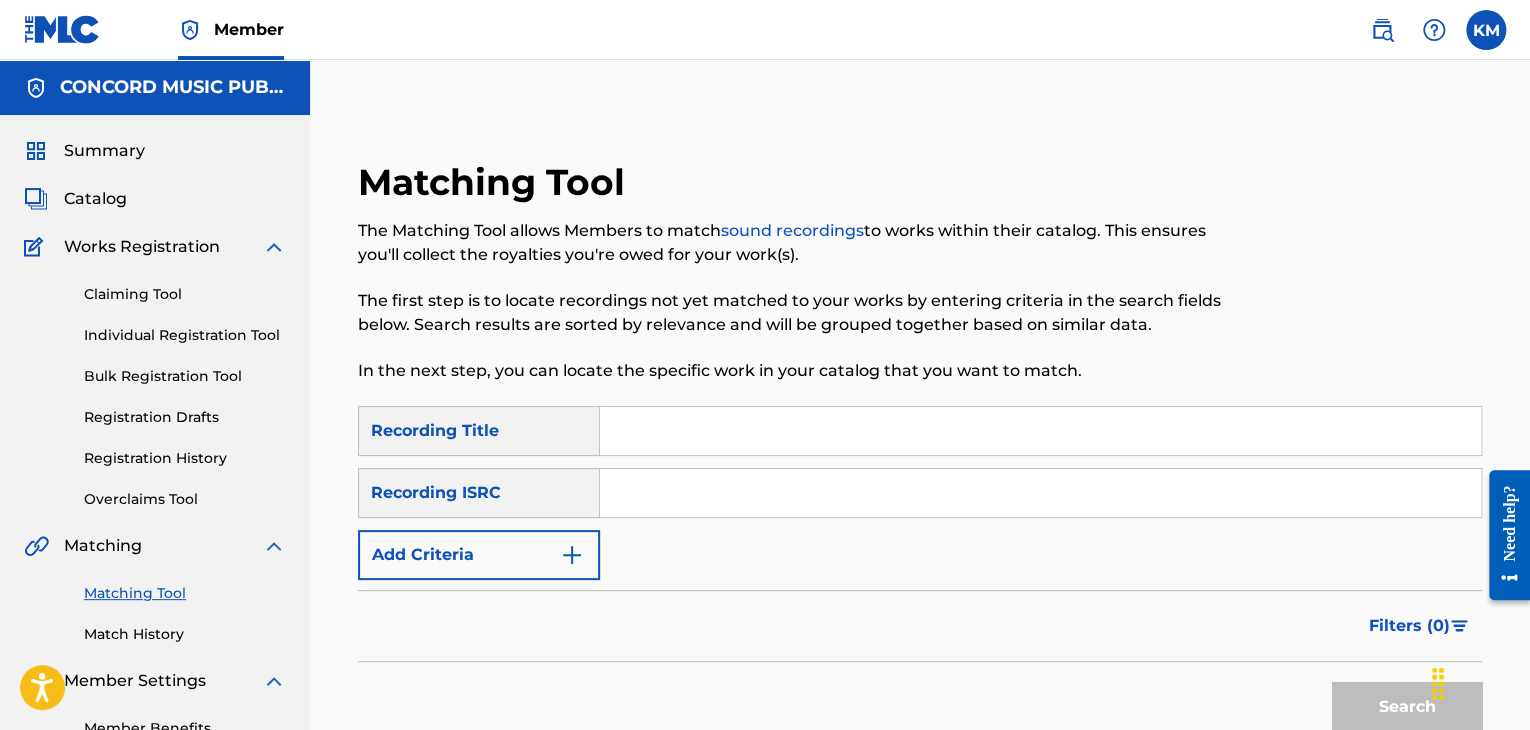 paste on "DEAR41335559" 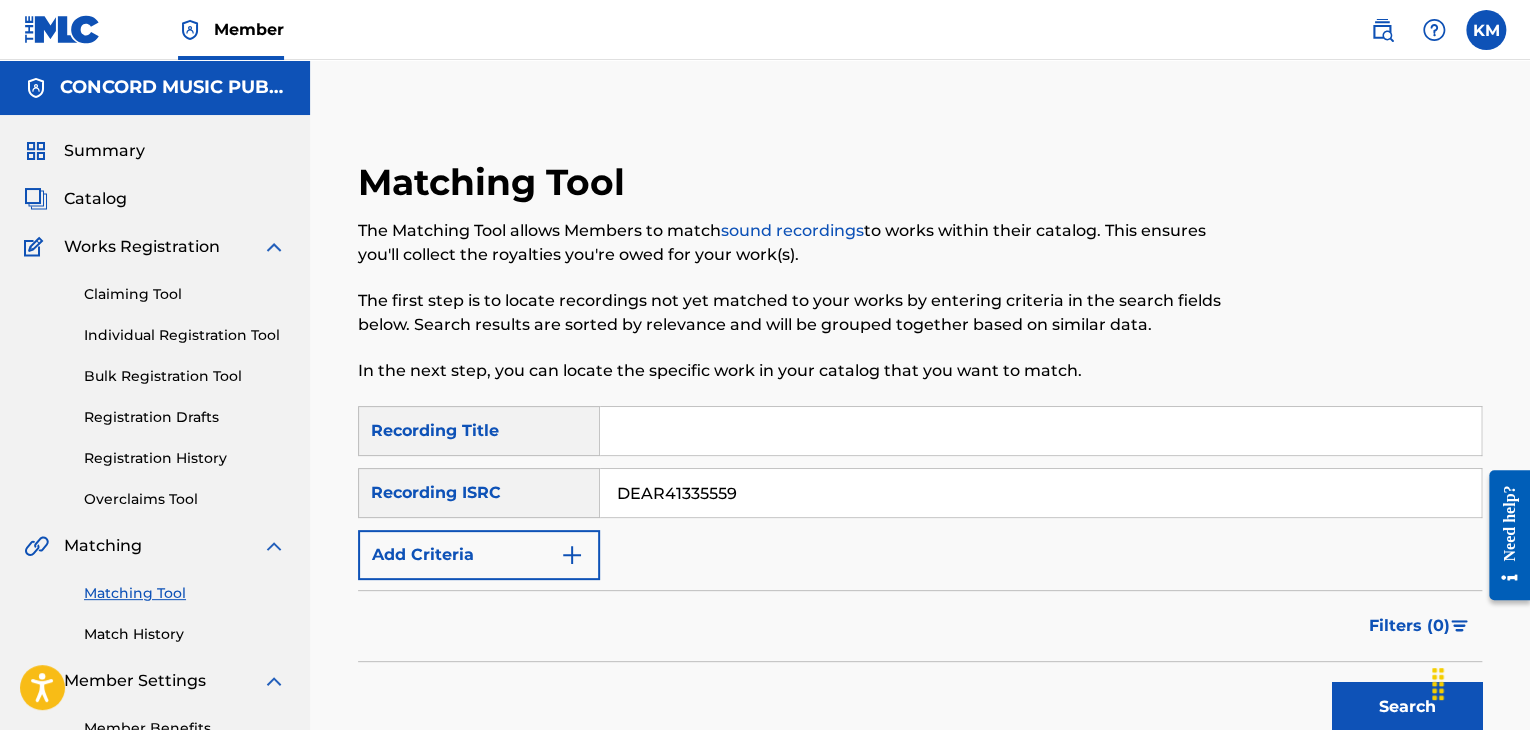 type on "DEAR41335559" 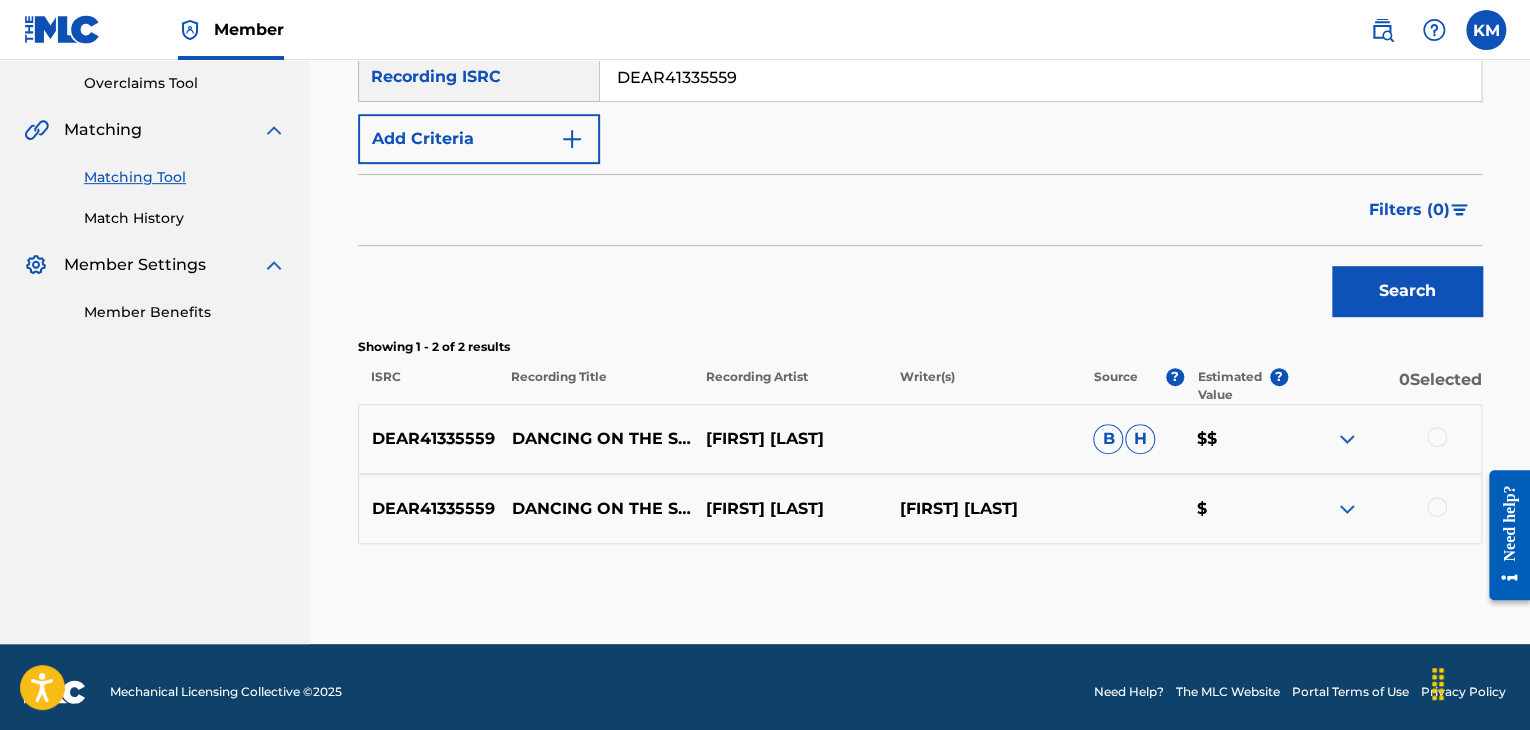 scroll, scrollTop: 426, scrollLeft: 0, axis: vertical 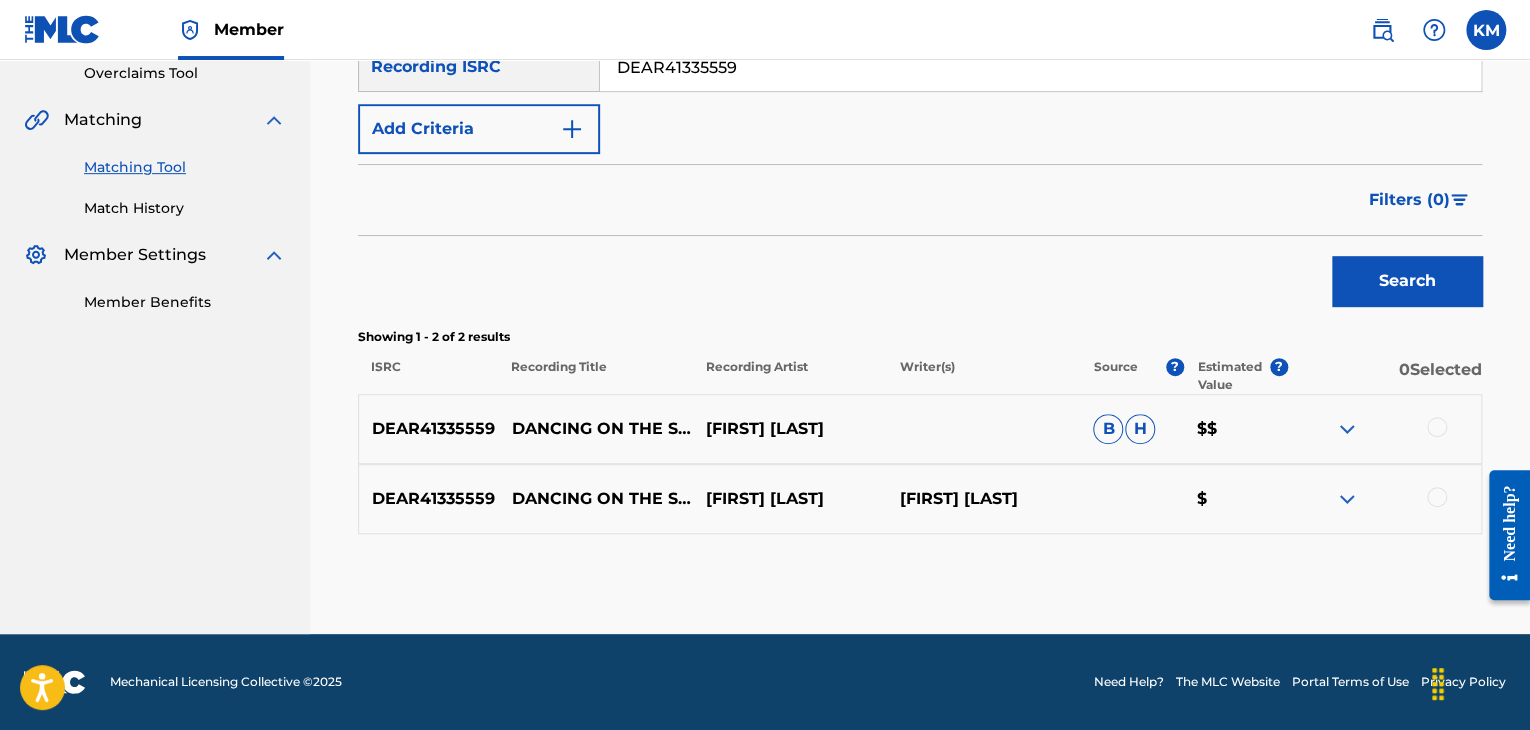click at bounding box center [1437, 497] 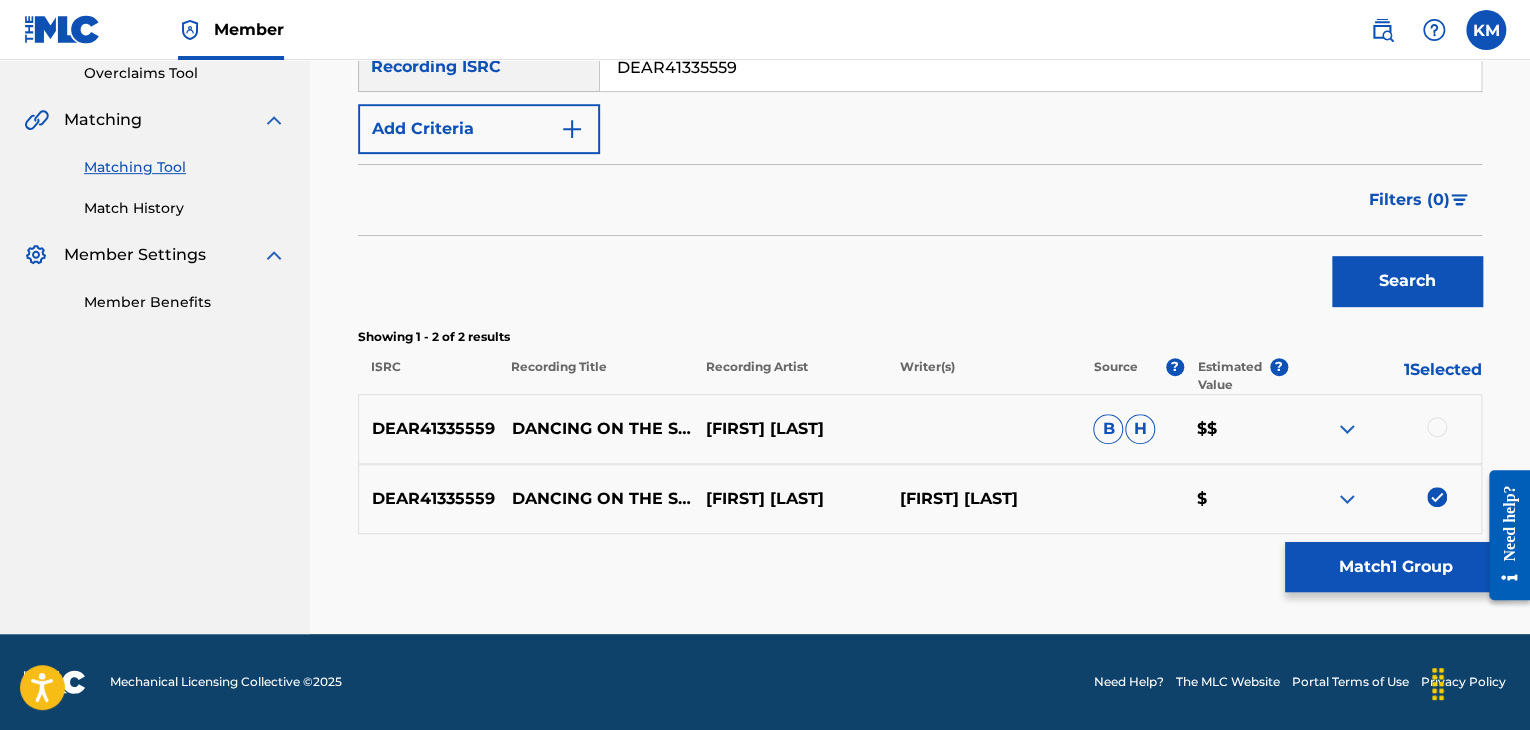 click at bounding box center (1437, 427) 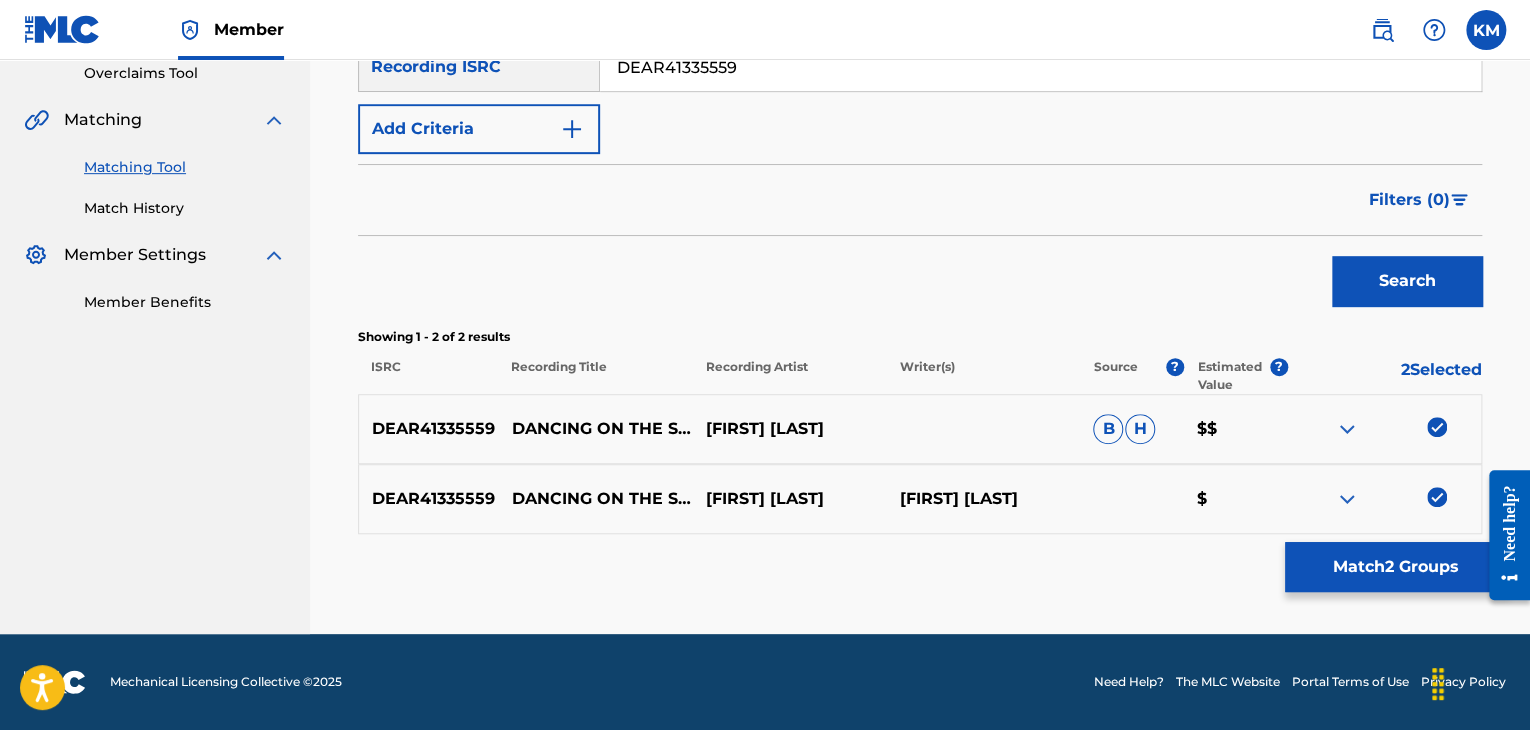 click on "Match  2 Groups" at bounding box center [1395, 567] 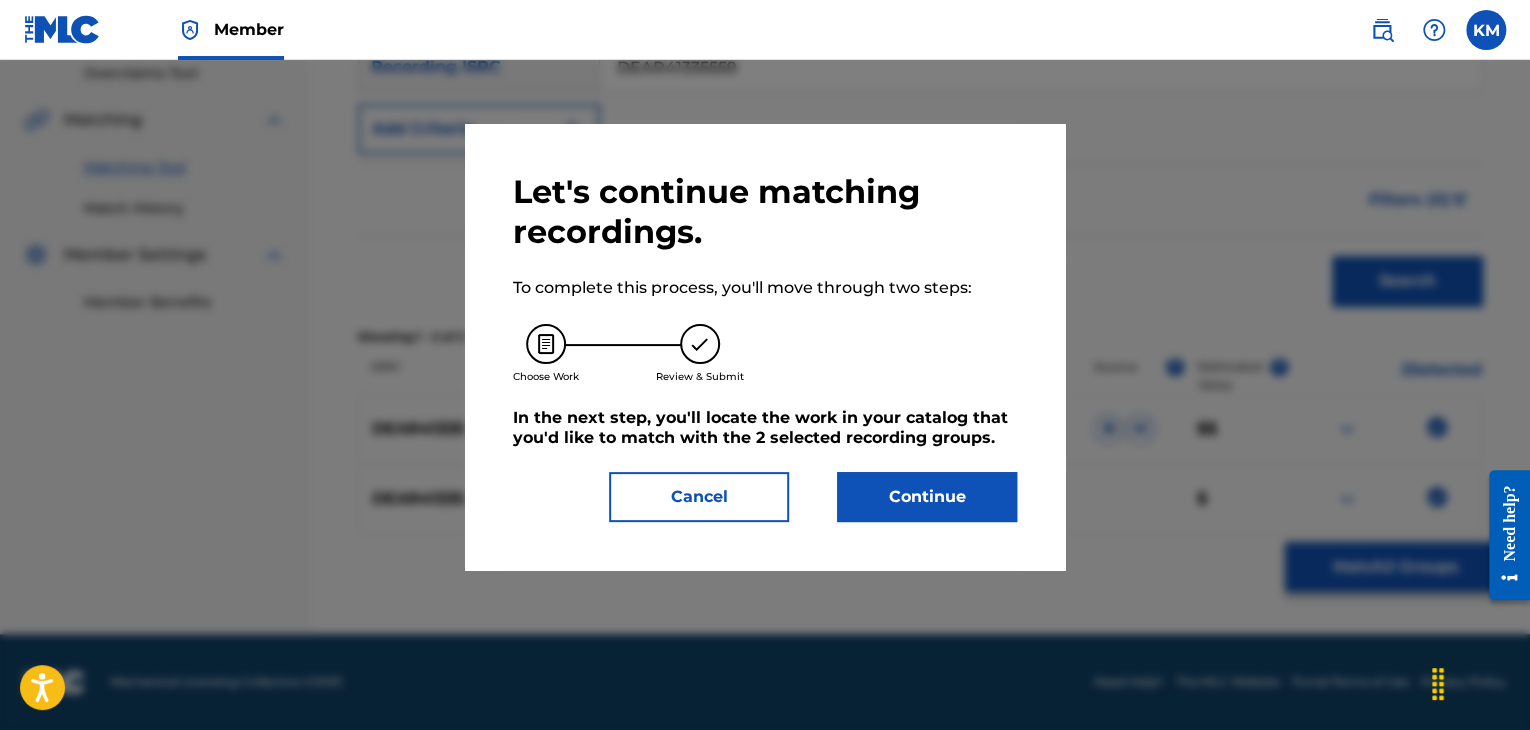 click on "Continue" at bounding box center [927, 497] 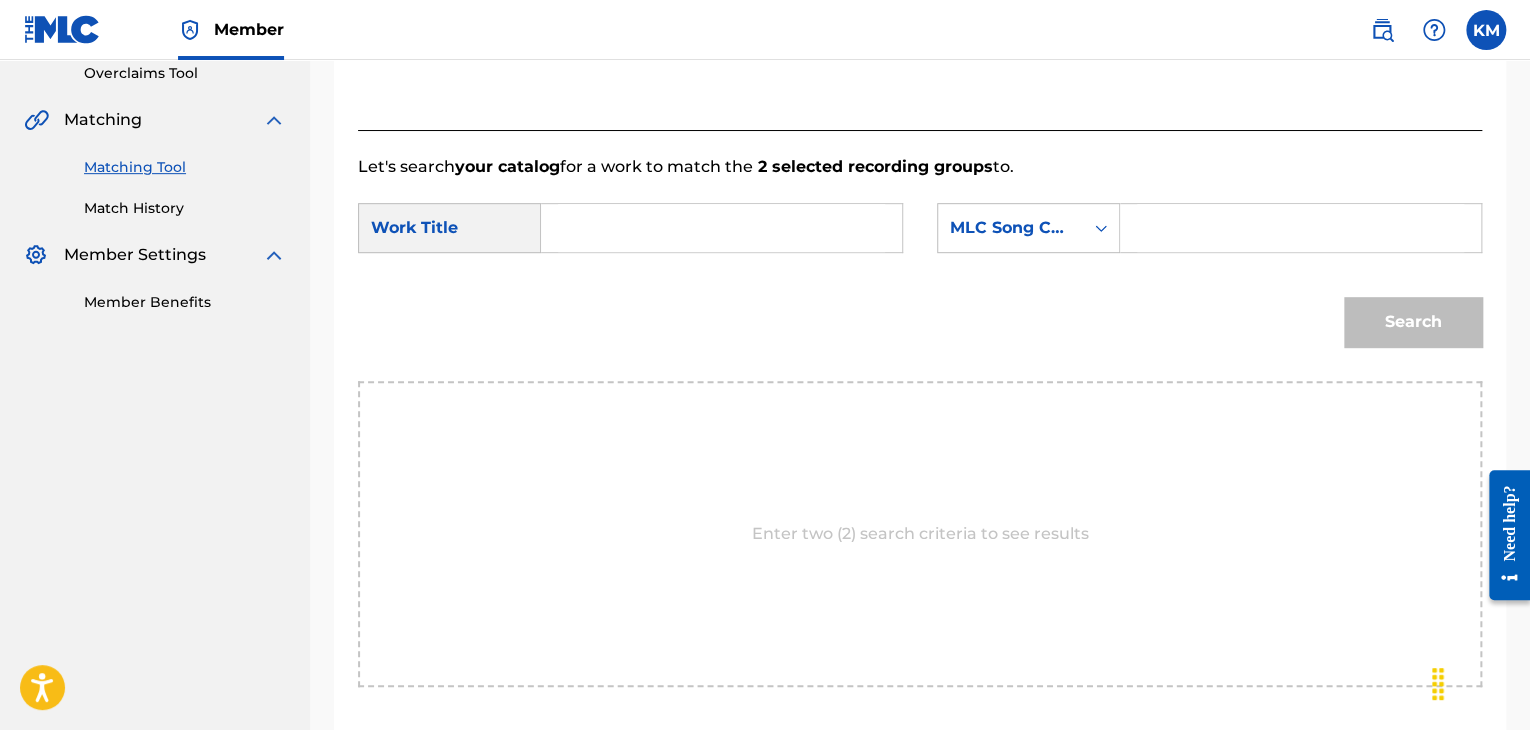 click at bounding box center (721, 228) 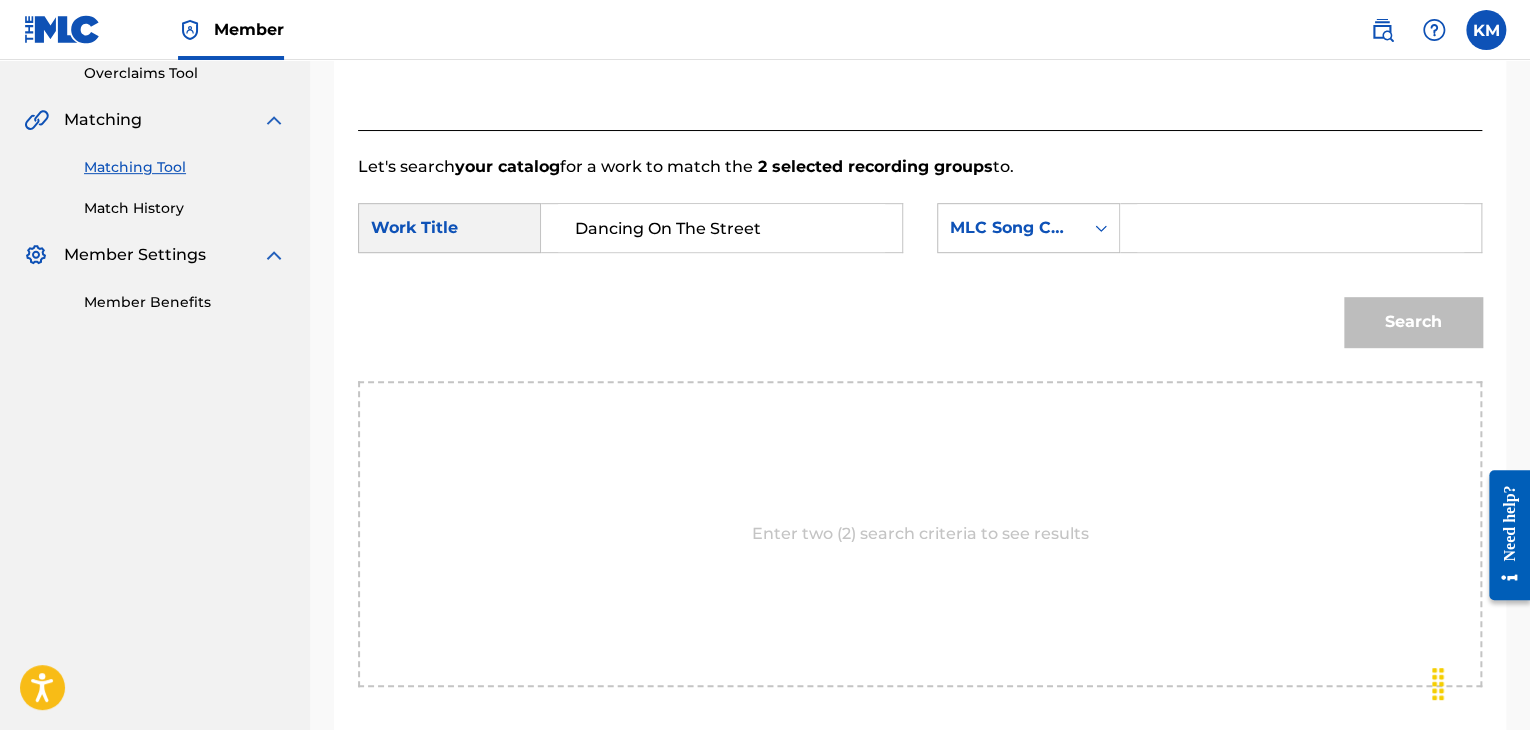type on "Dancing On The Street" 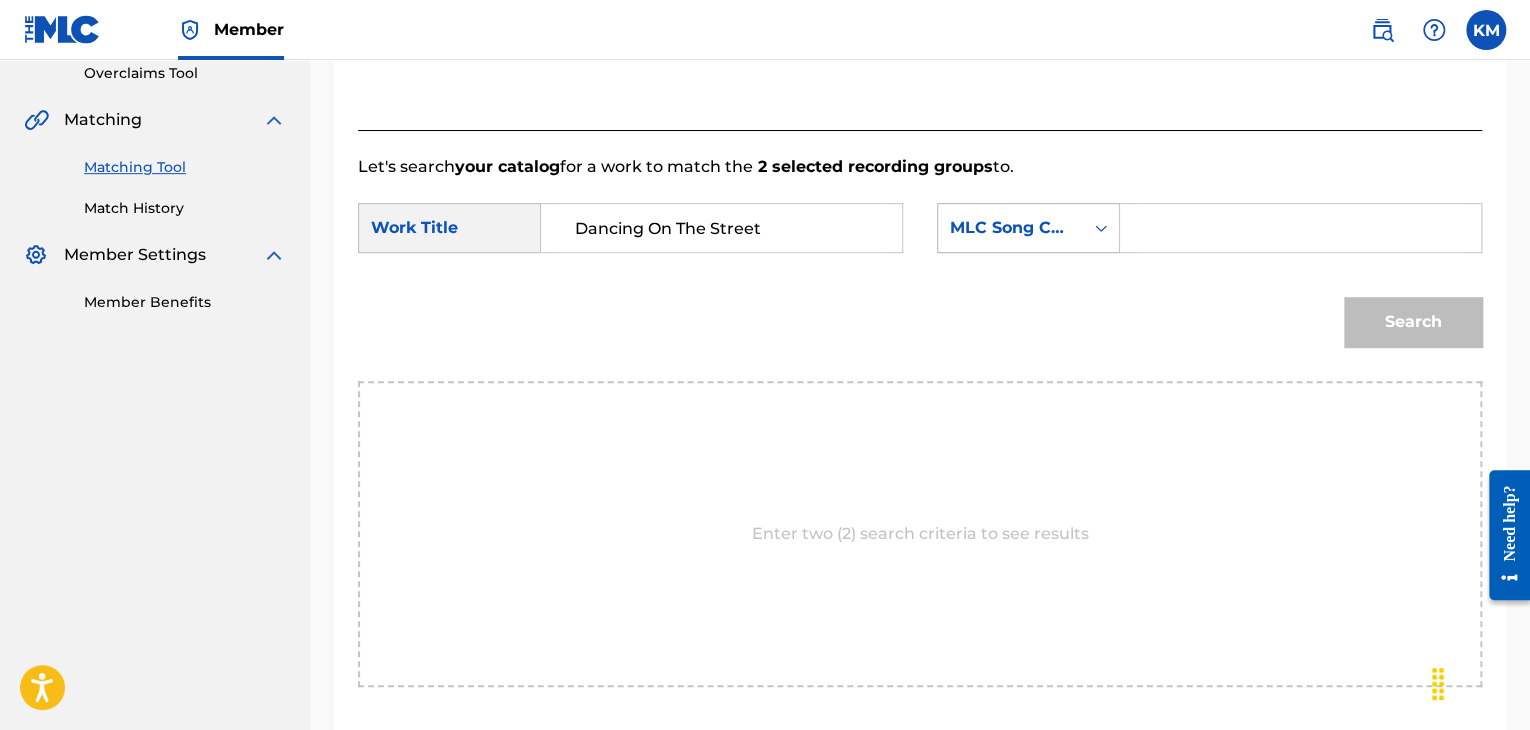 click 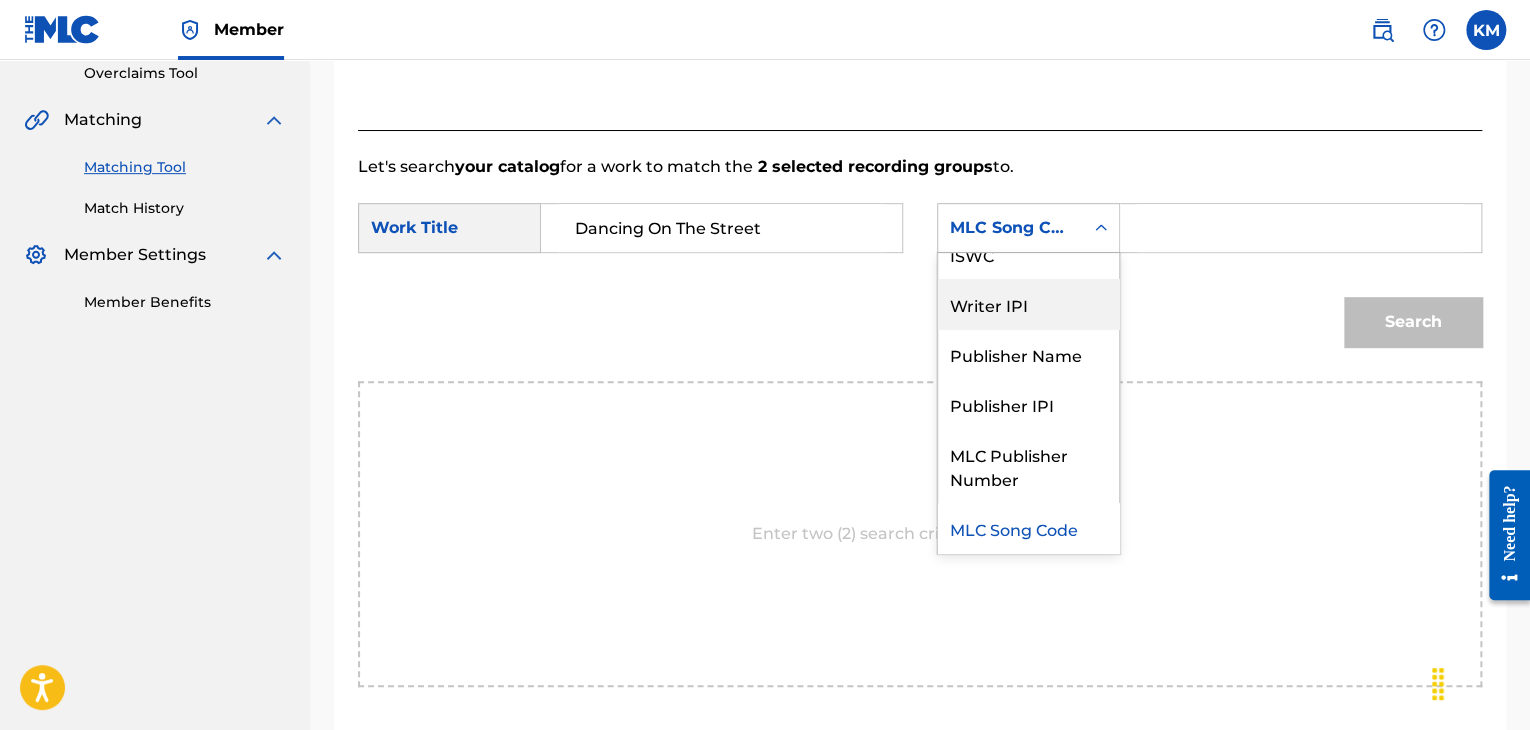 scroll, scrollTop: 0, scrollLeft: 0, axis: both 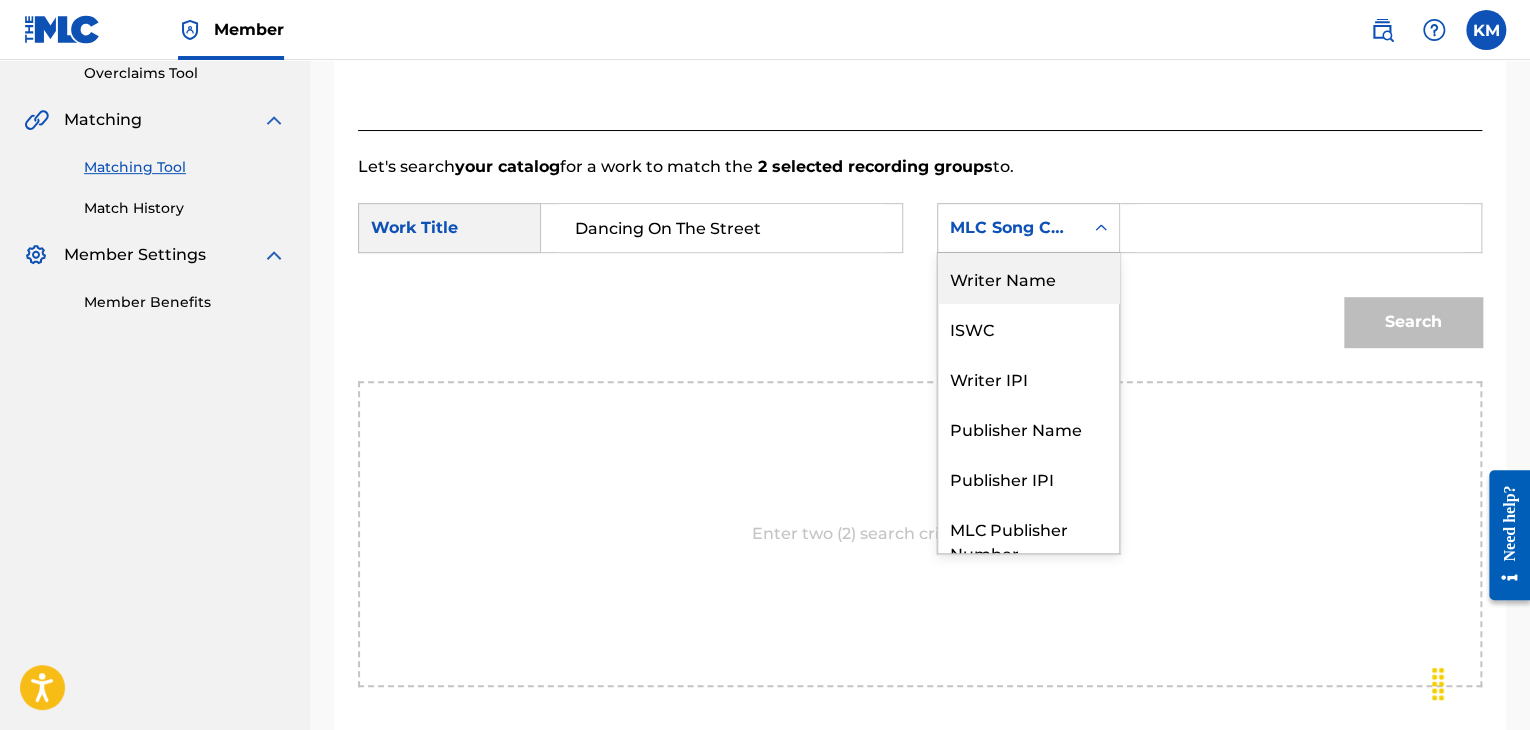 click on "Writer Name" at bounding box center (1028, 278) 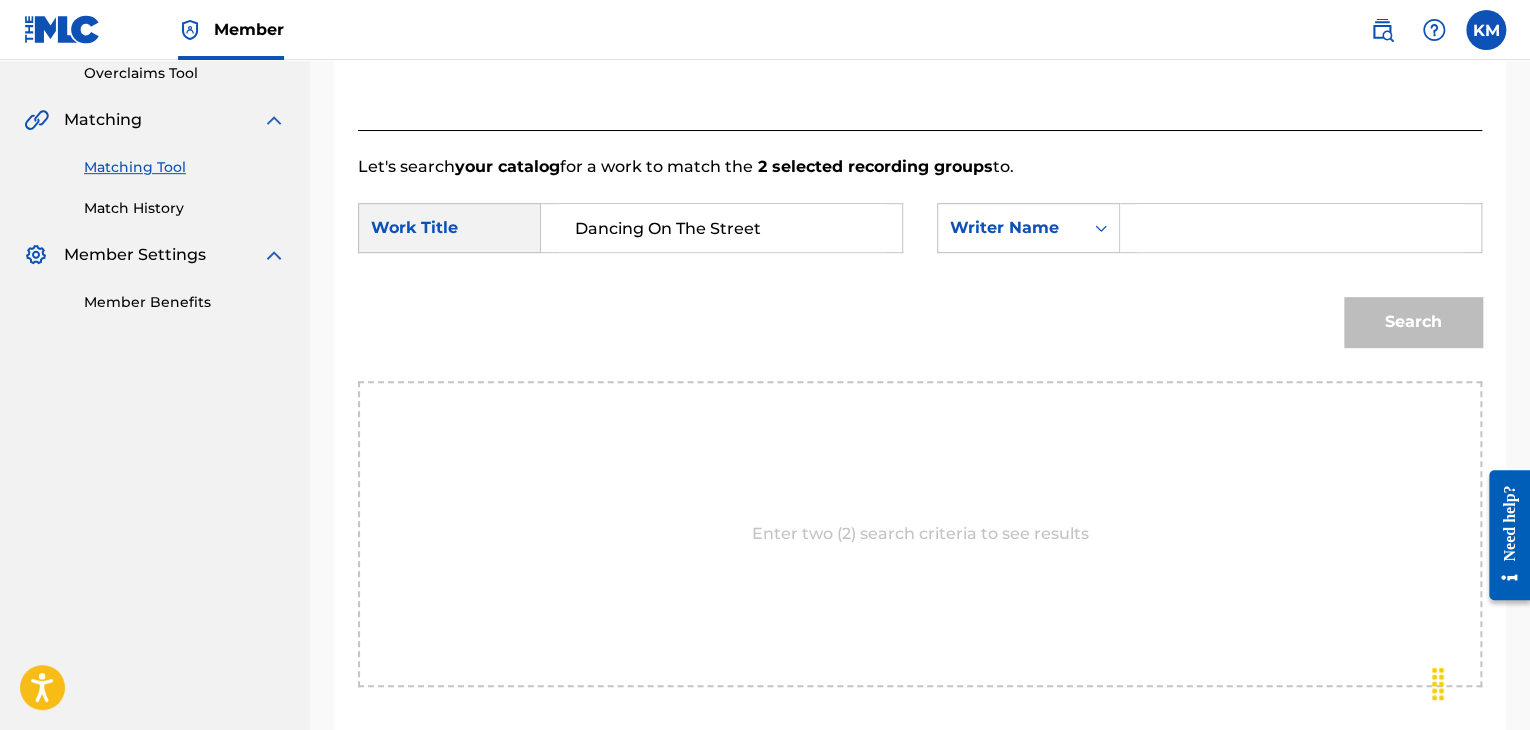 click at bounding box center (1300, 228) 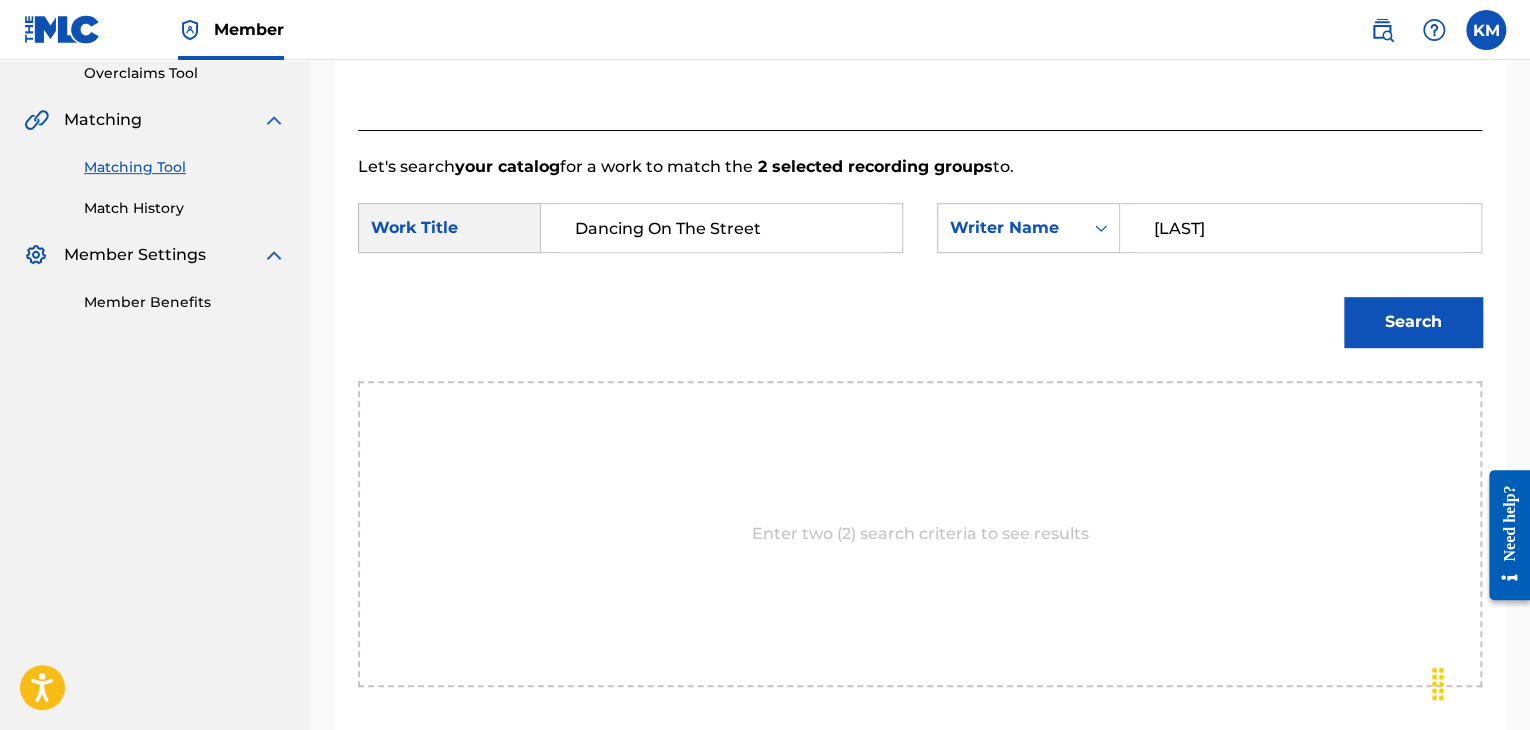 click on "Search" at bounding box center (1413, 322) 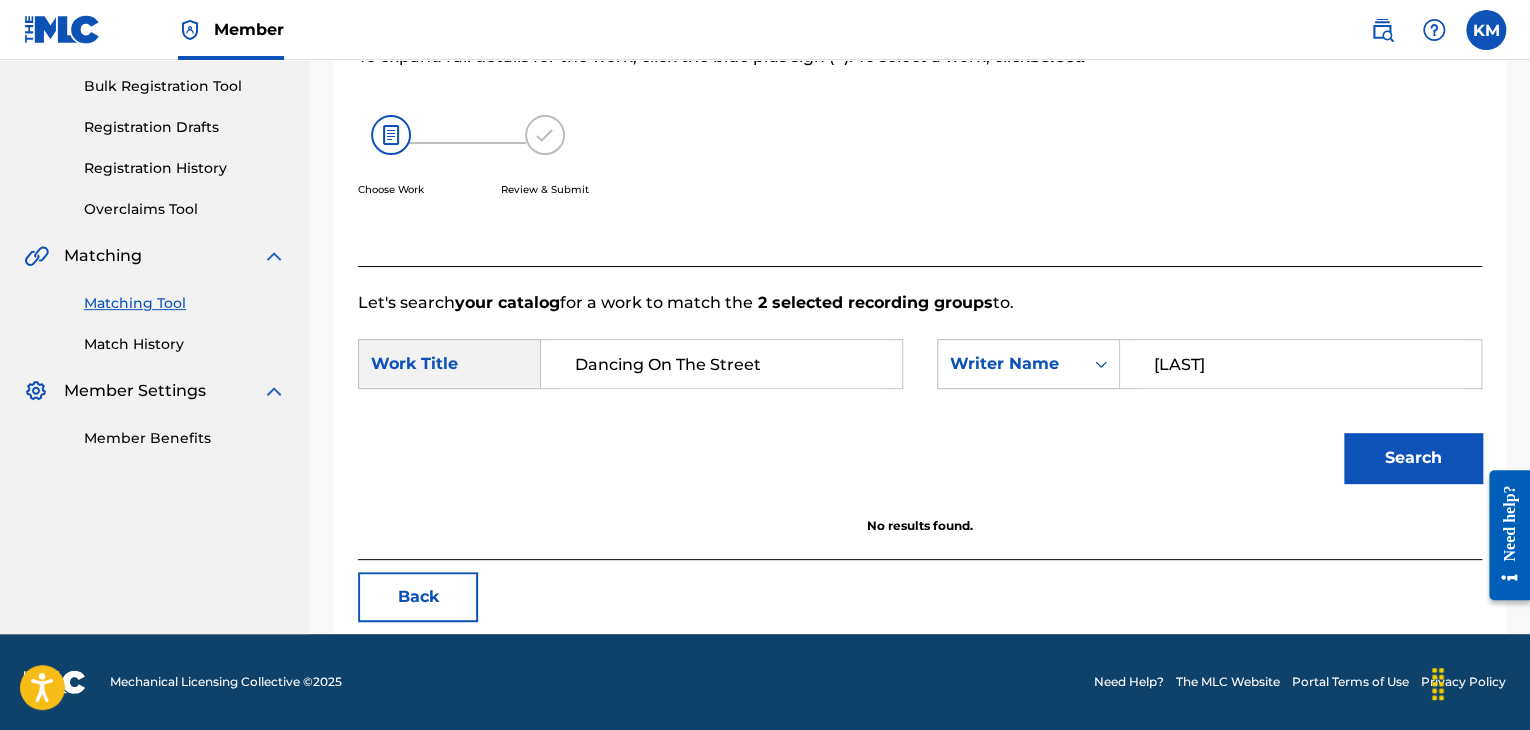 scroll, scrollTop: 290, scrollLeft: 0, axis: vertical 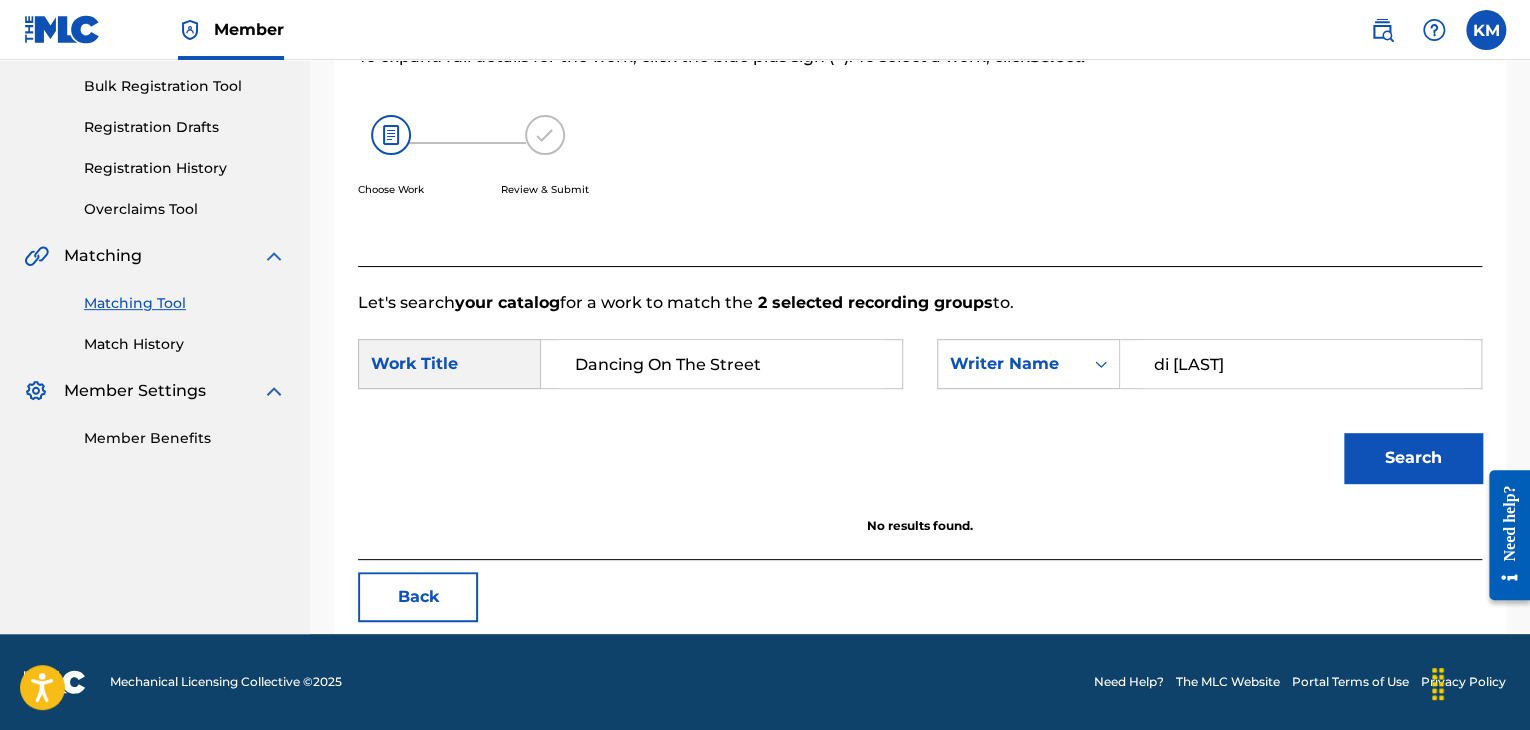 click on "Search" at bounding box center [1413, 458] 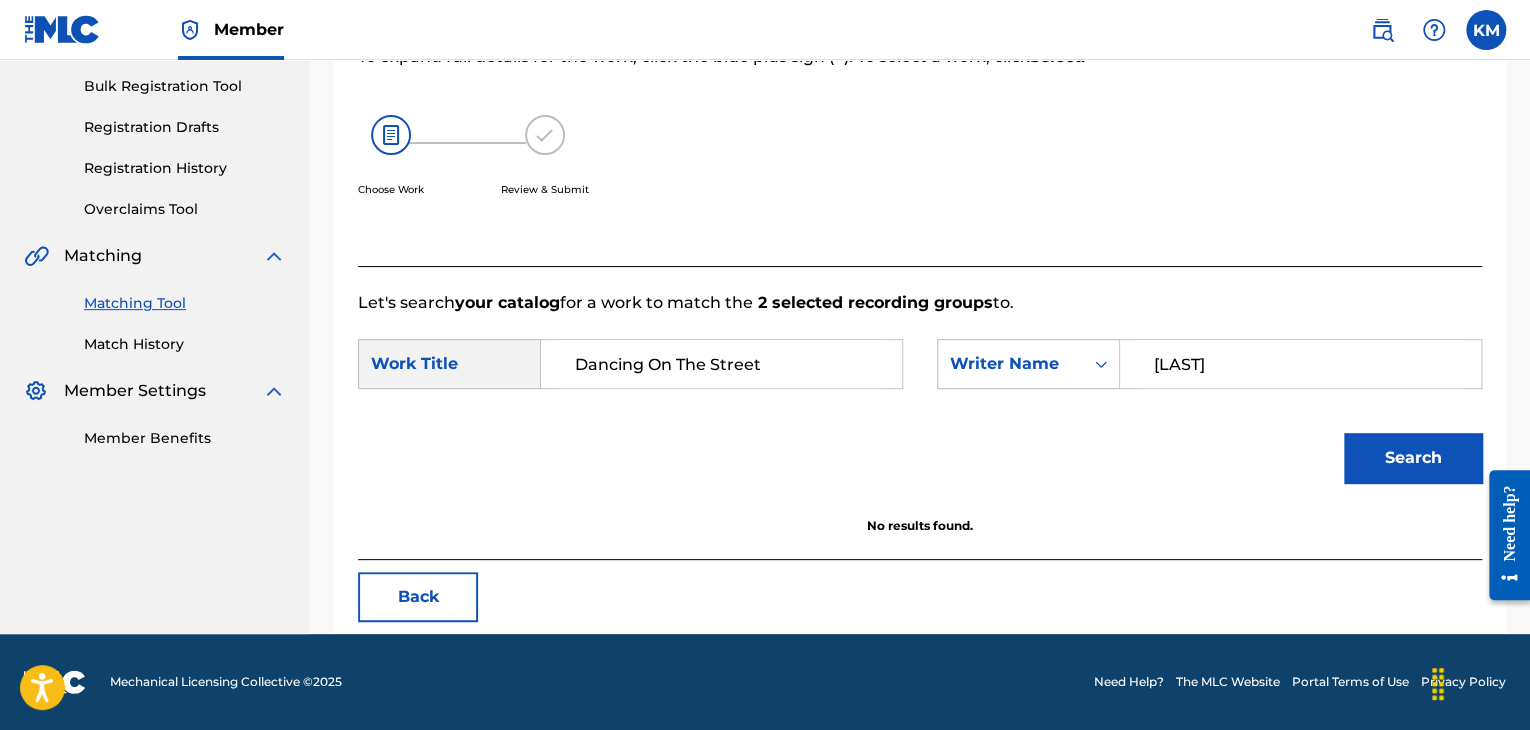 type on "[LAST]" 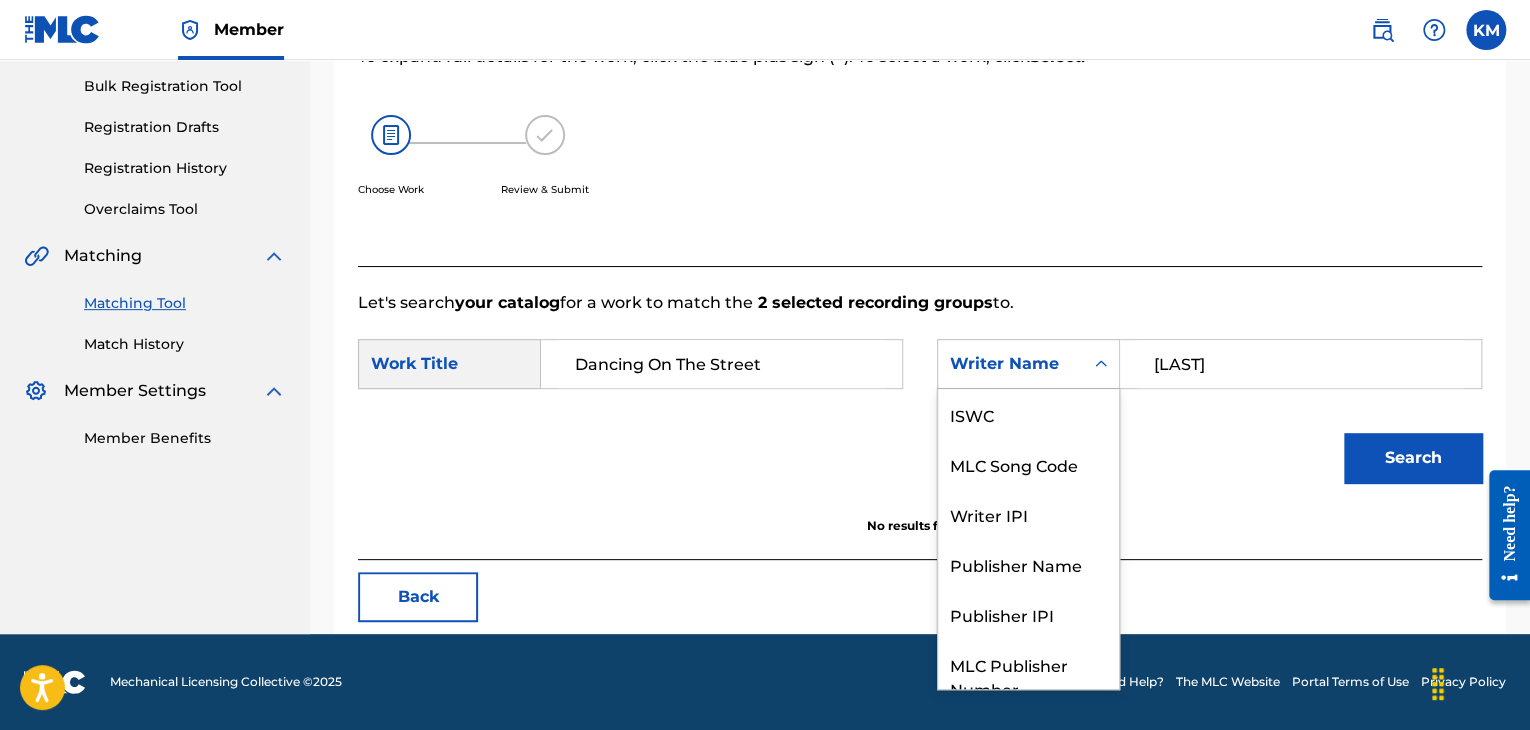click 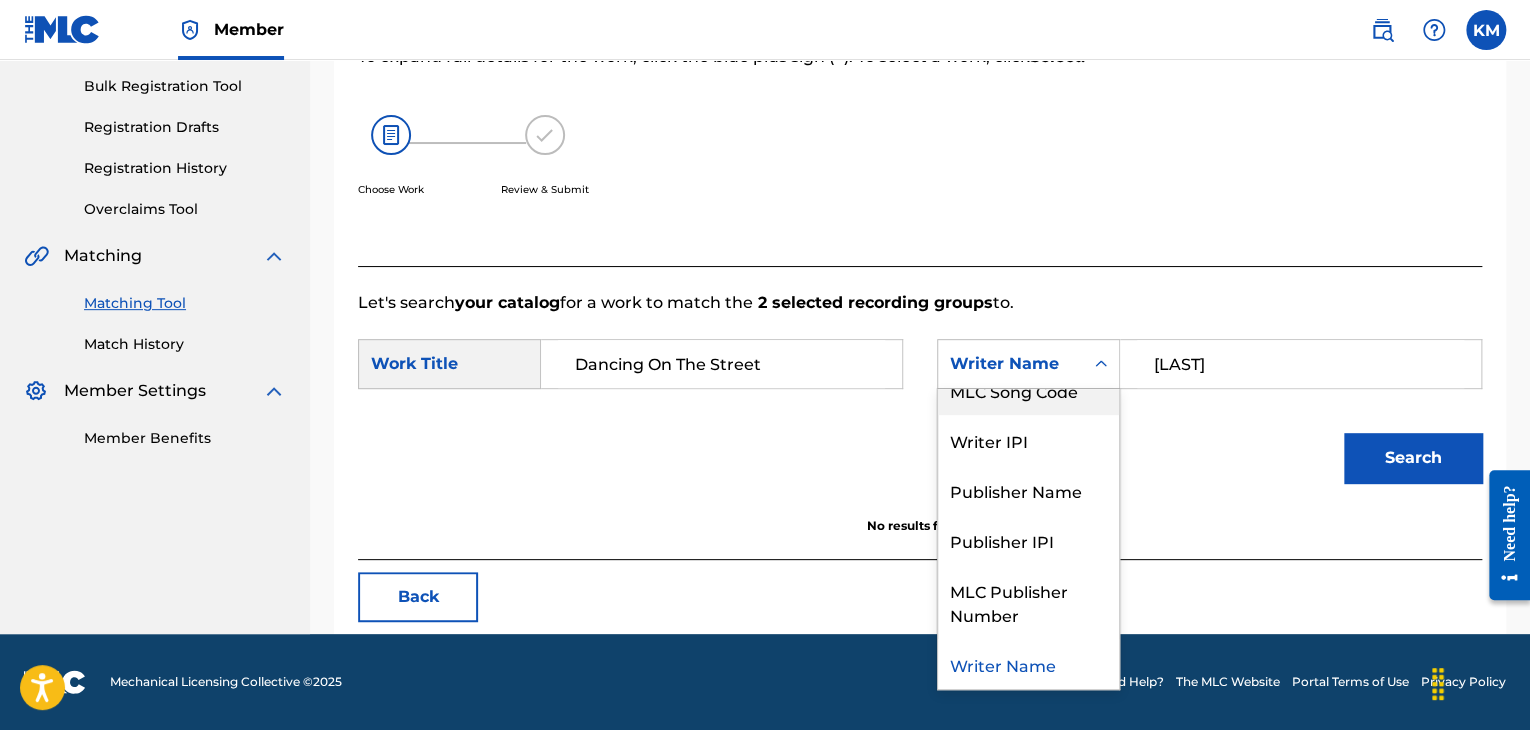 click on "MLC Song Code" at bounding box center [1028, 390] 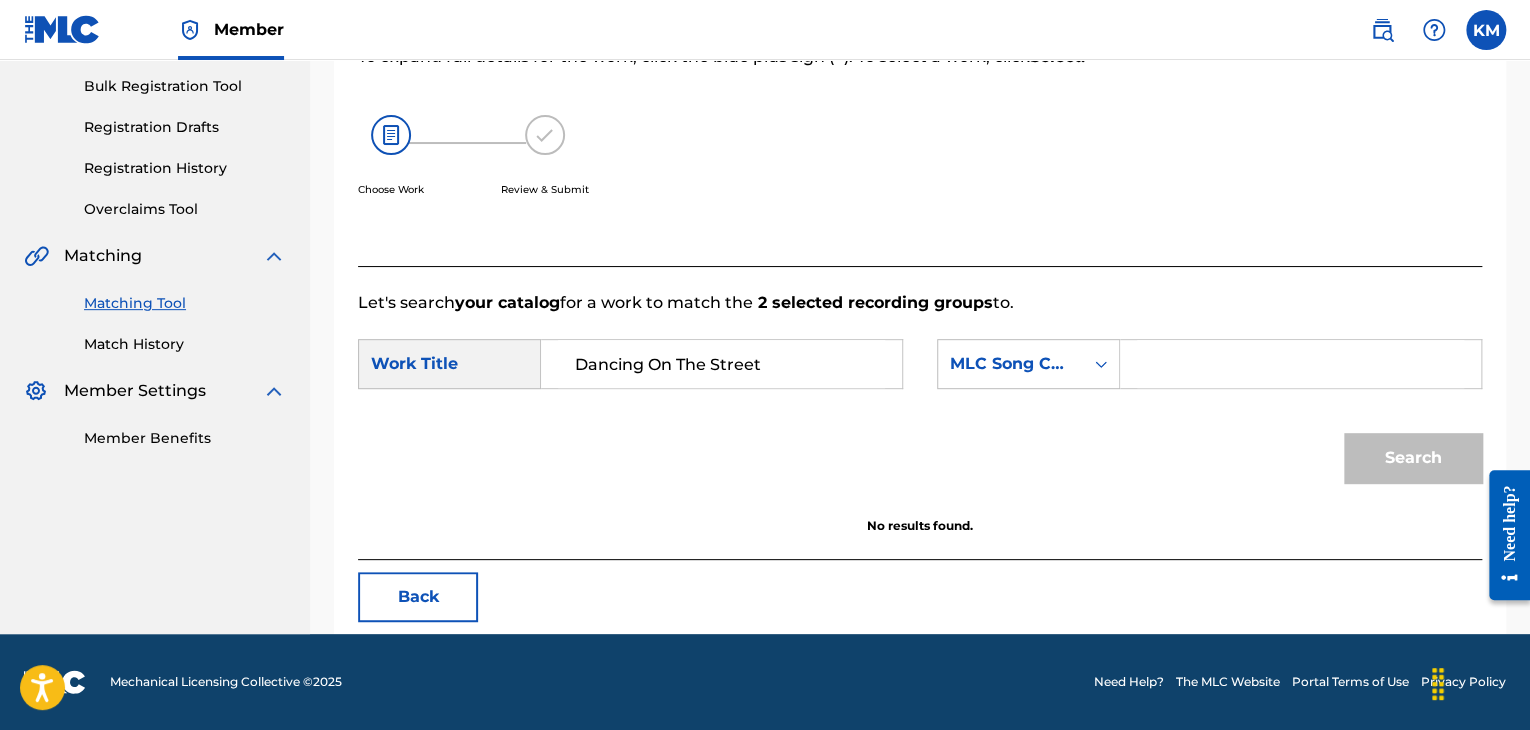 click at bounding box center (1300, 364) 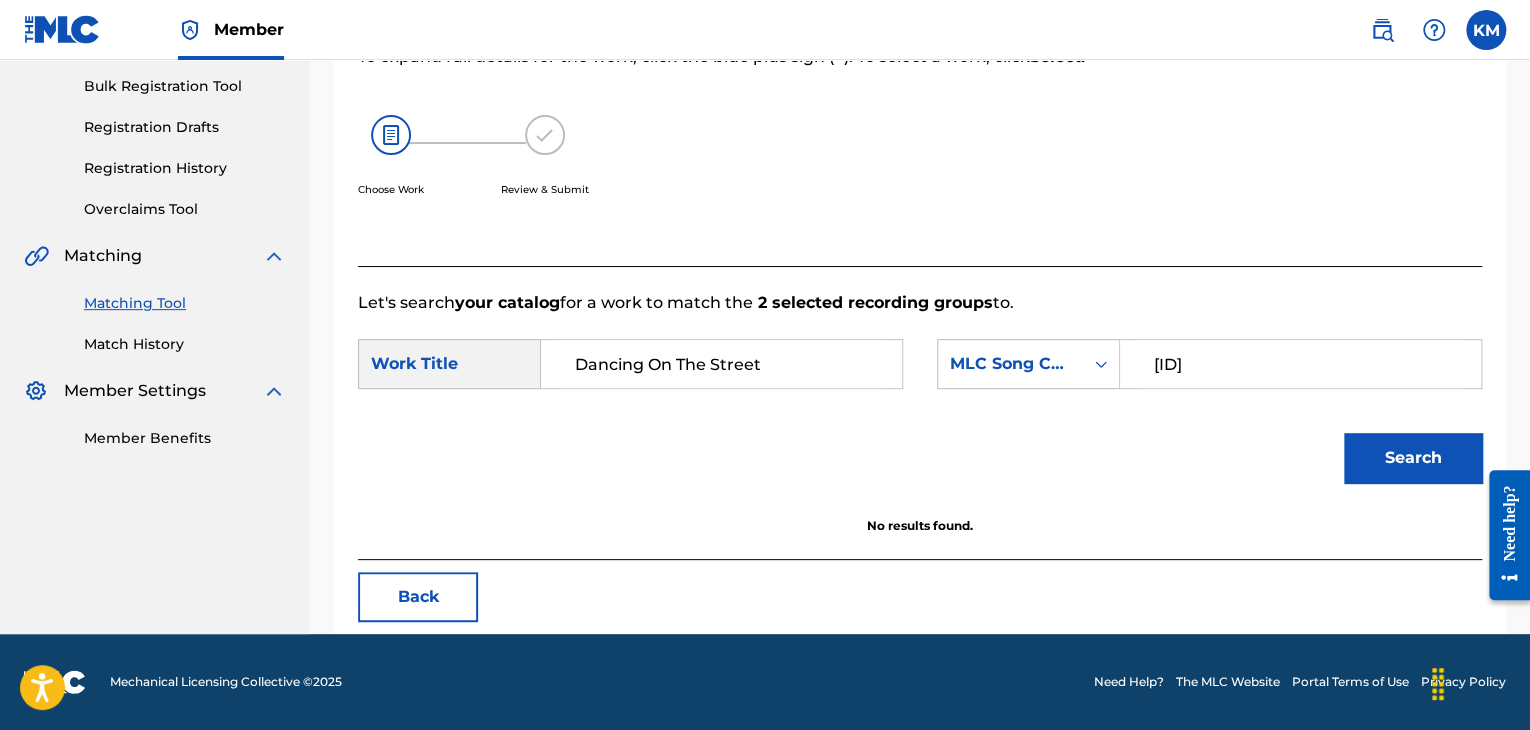 type on "[ID]" 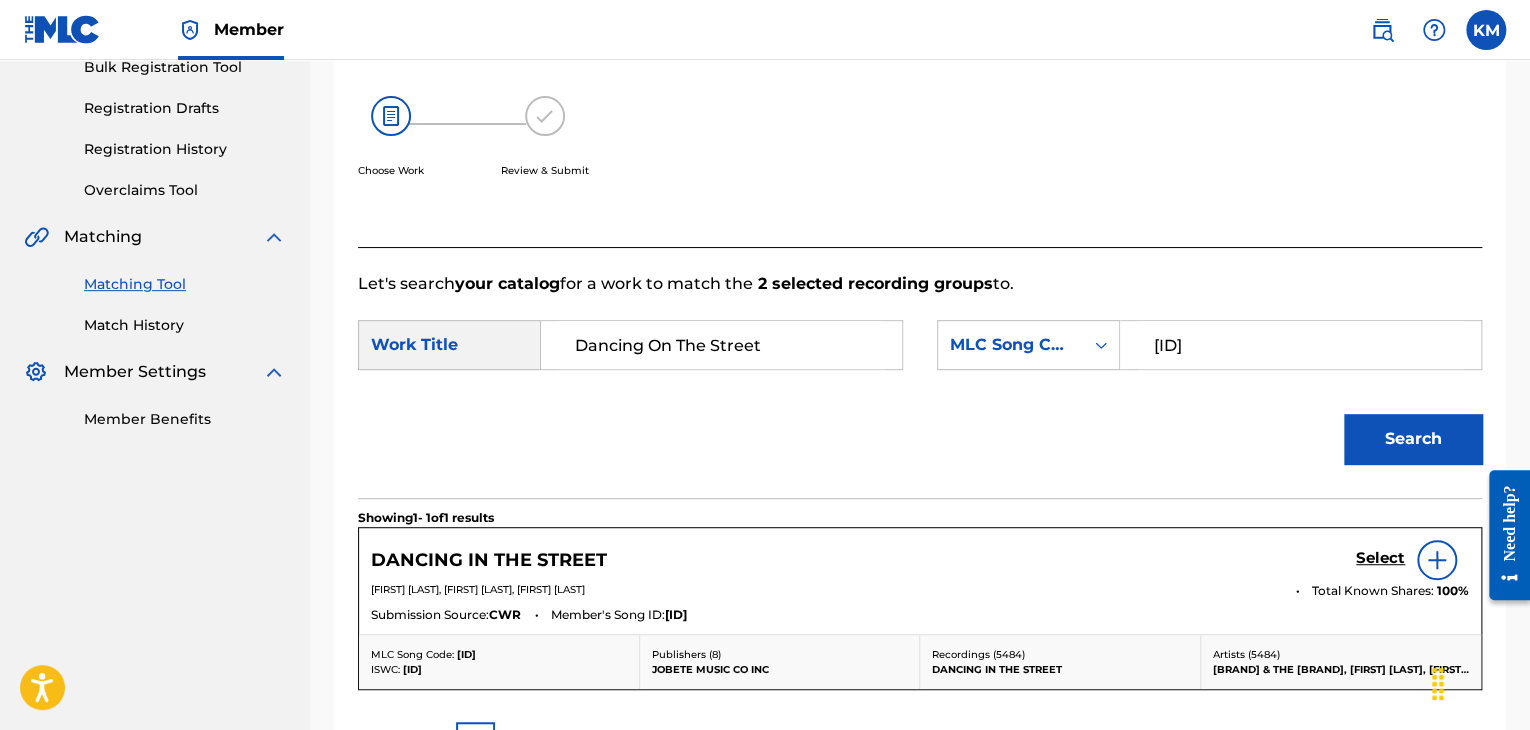 scroll, scrollTop: 90, scrollLeft: 0, axis: vertical 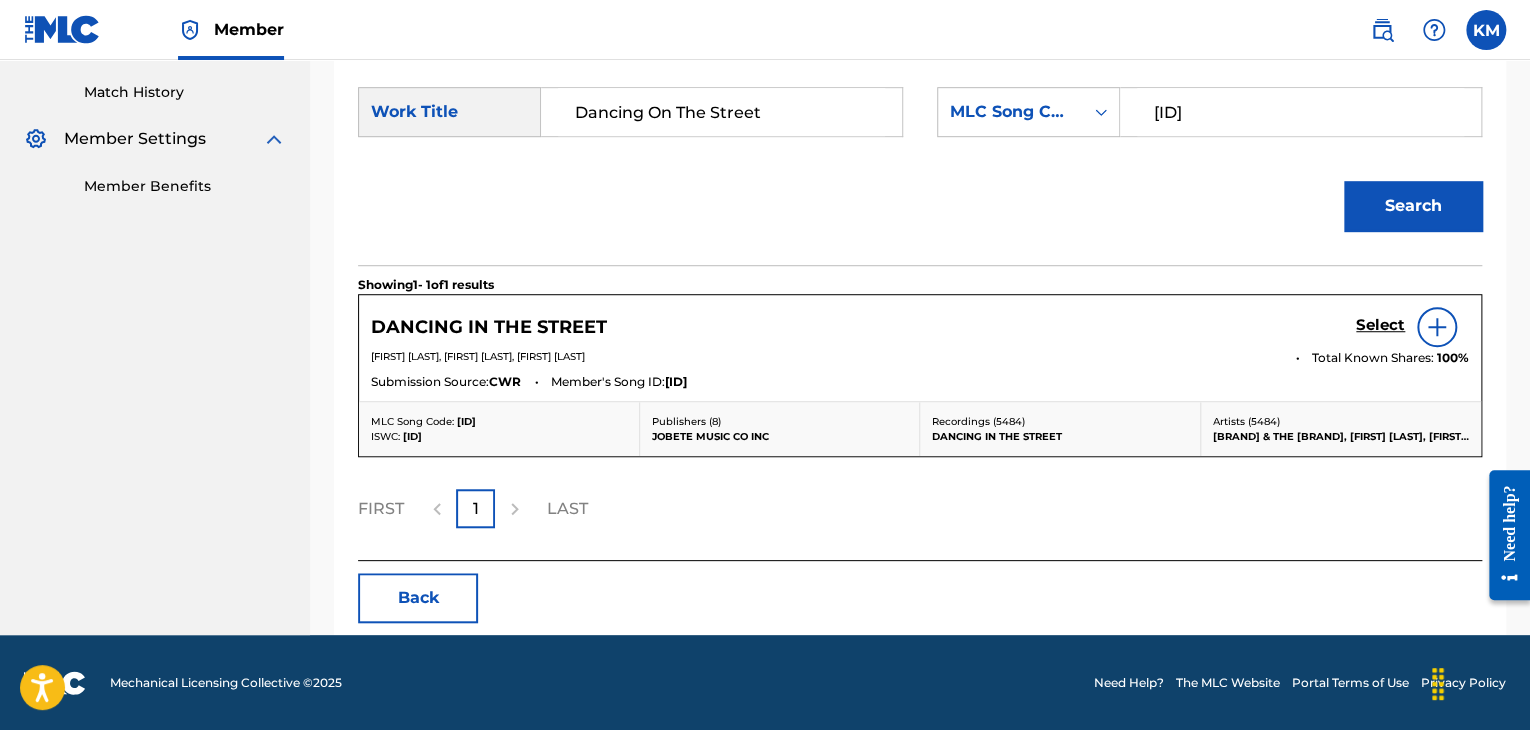 click on "Match History" at bounding box center (185, 92) 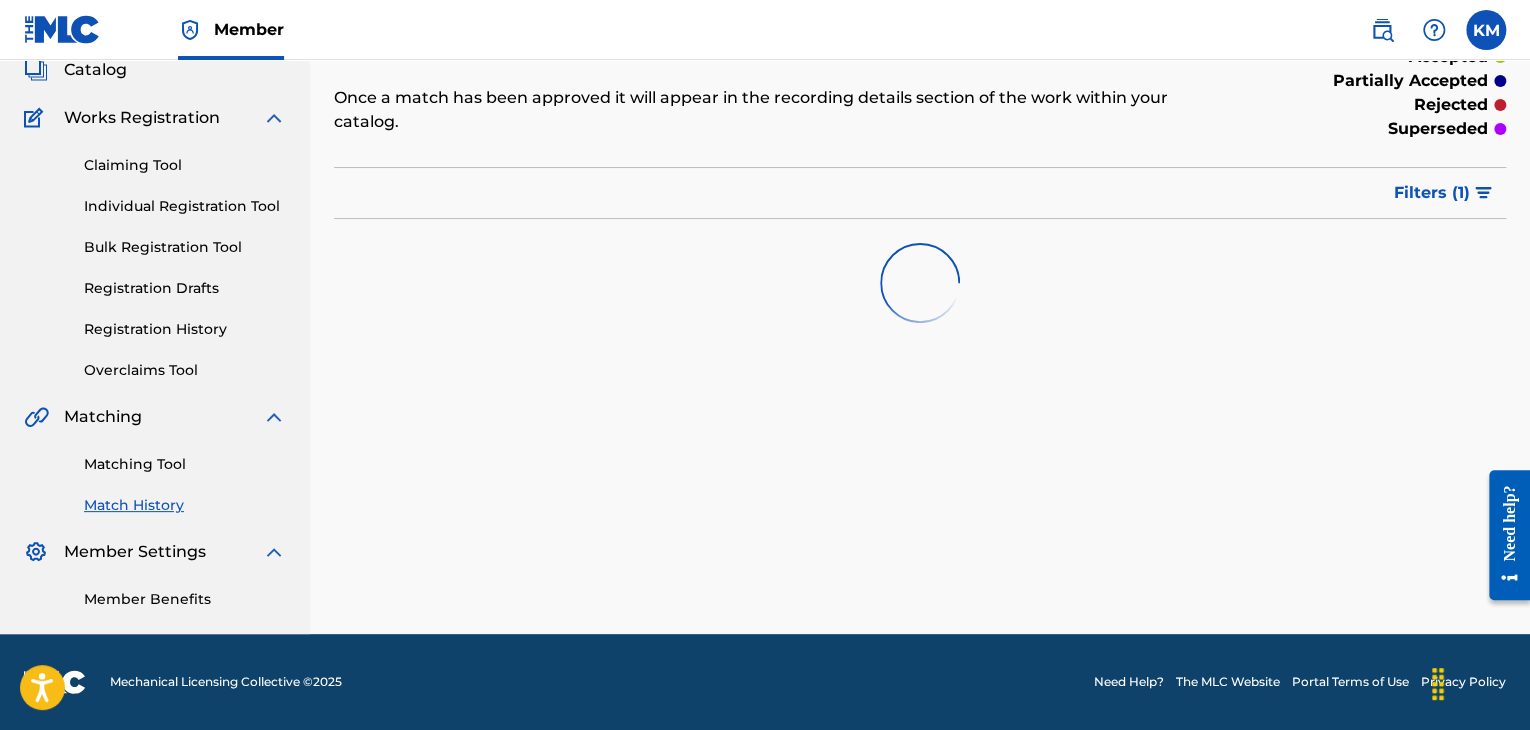 scroll, scrollTop: 0, scrollLeft: 0, axis: both 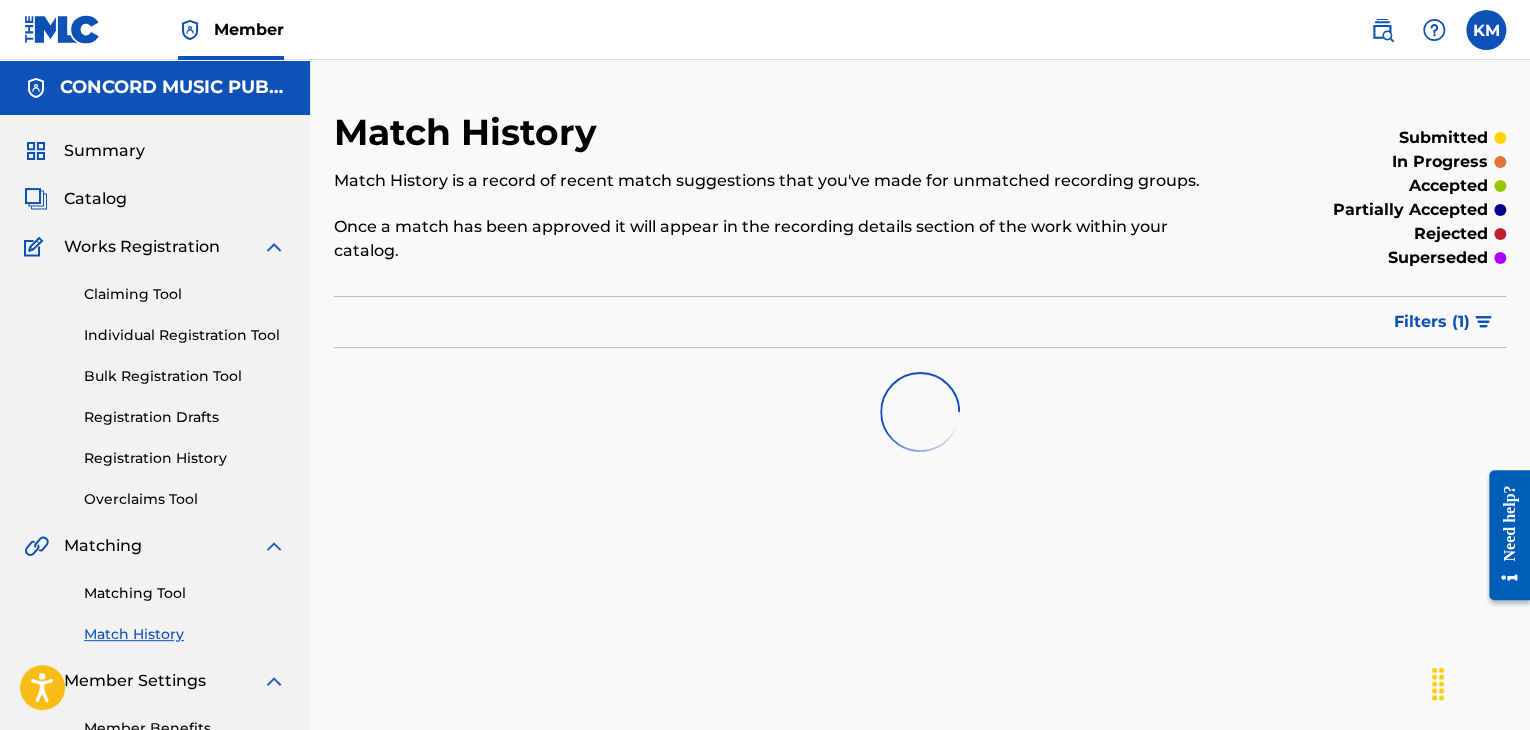 click on "Matching Tool" at bounding box center (185, 593) 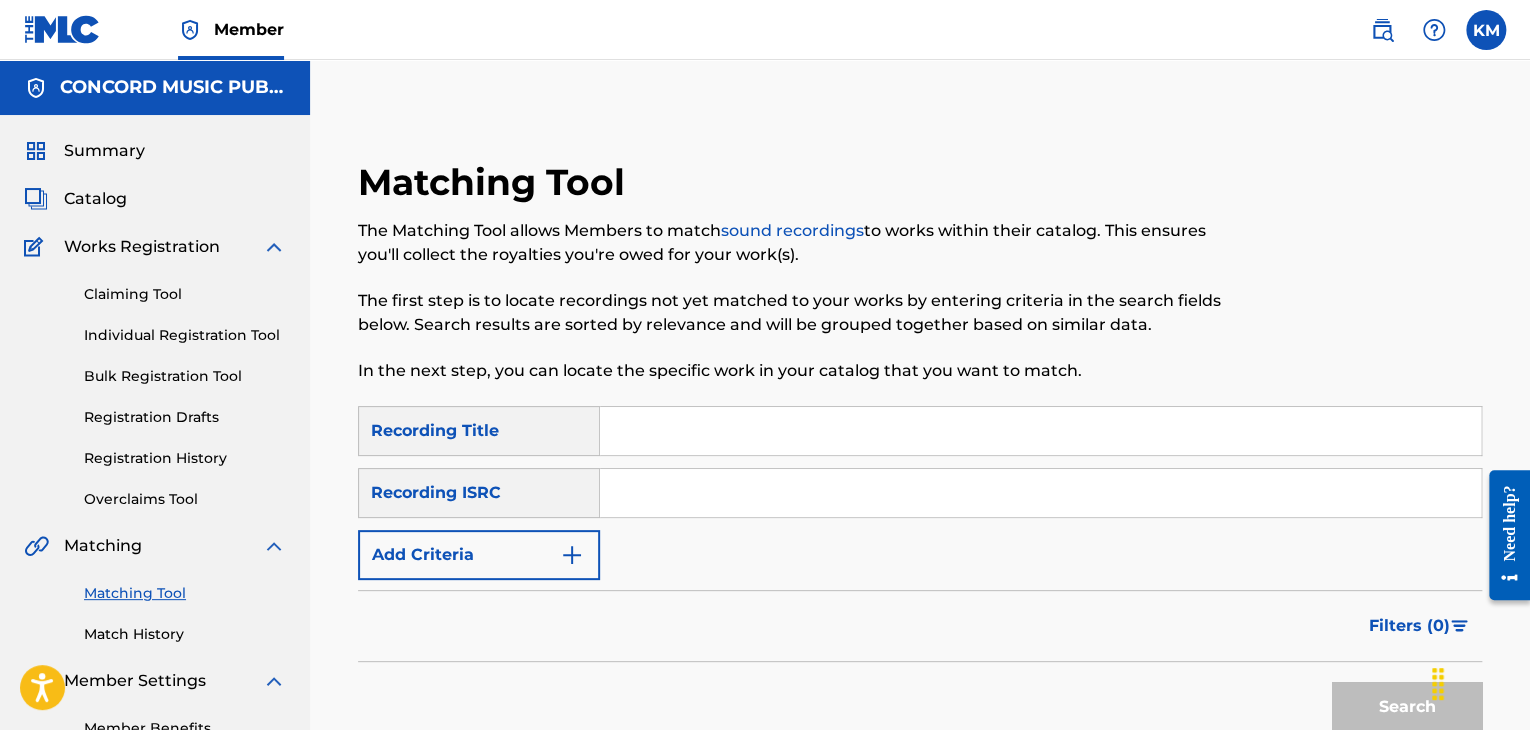 click at bounding box center (1040, 493) 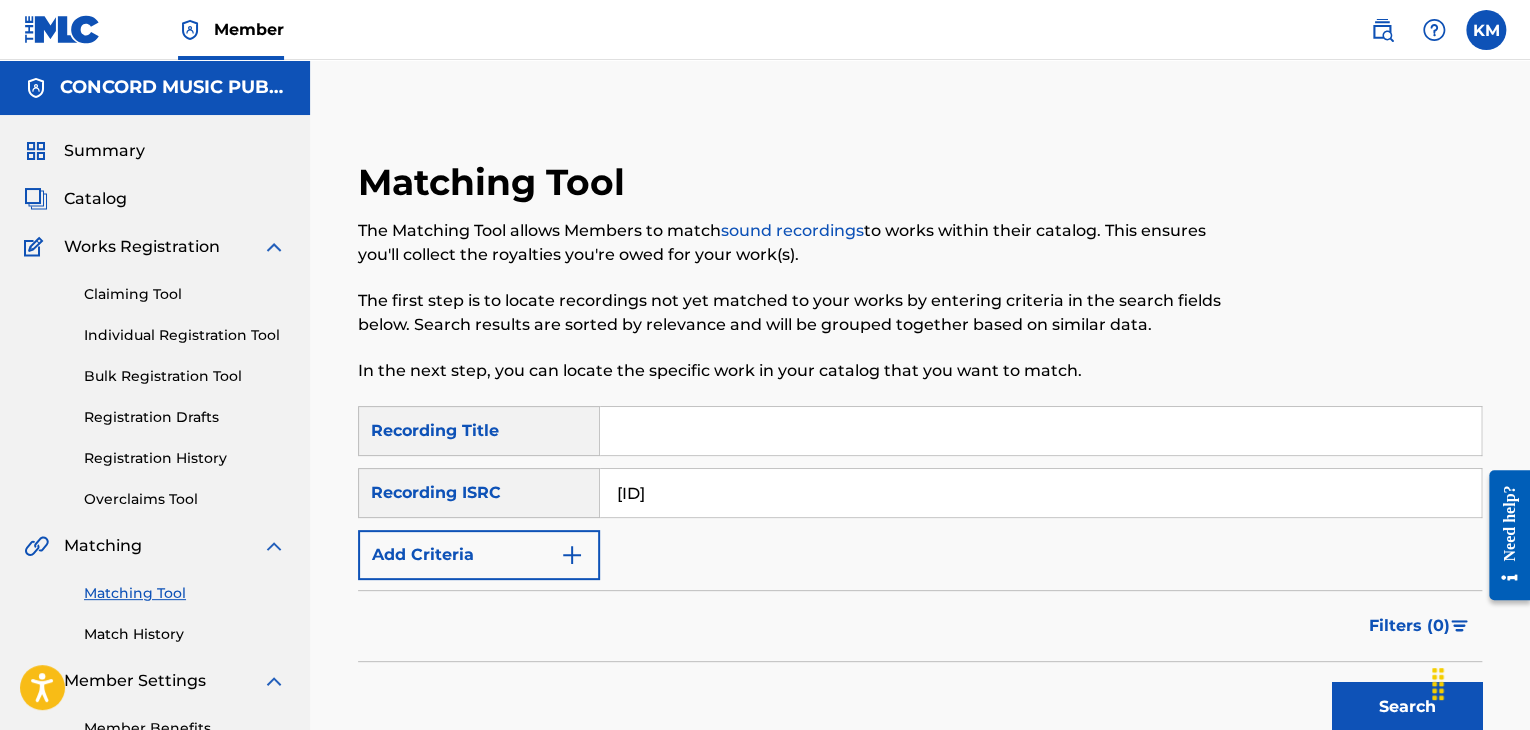 type on "[ID]" 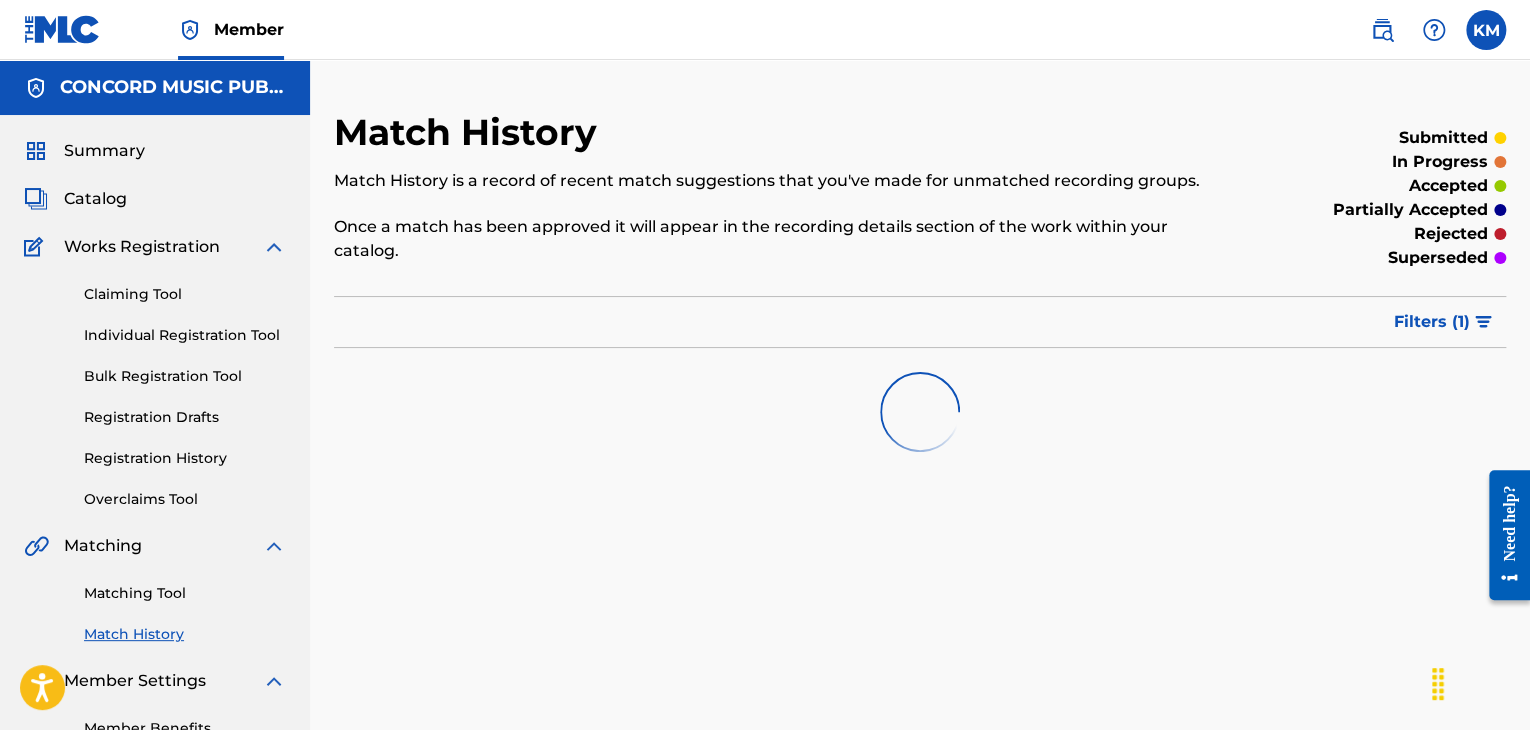 click on "Matching Tool" at bounding box center [185, 593] 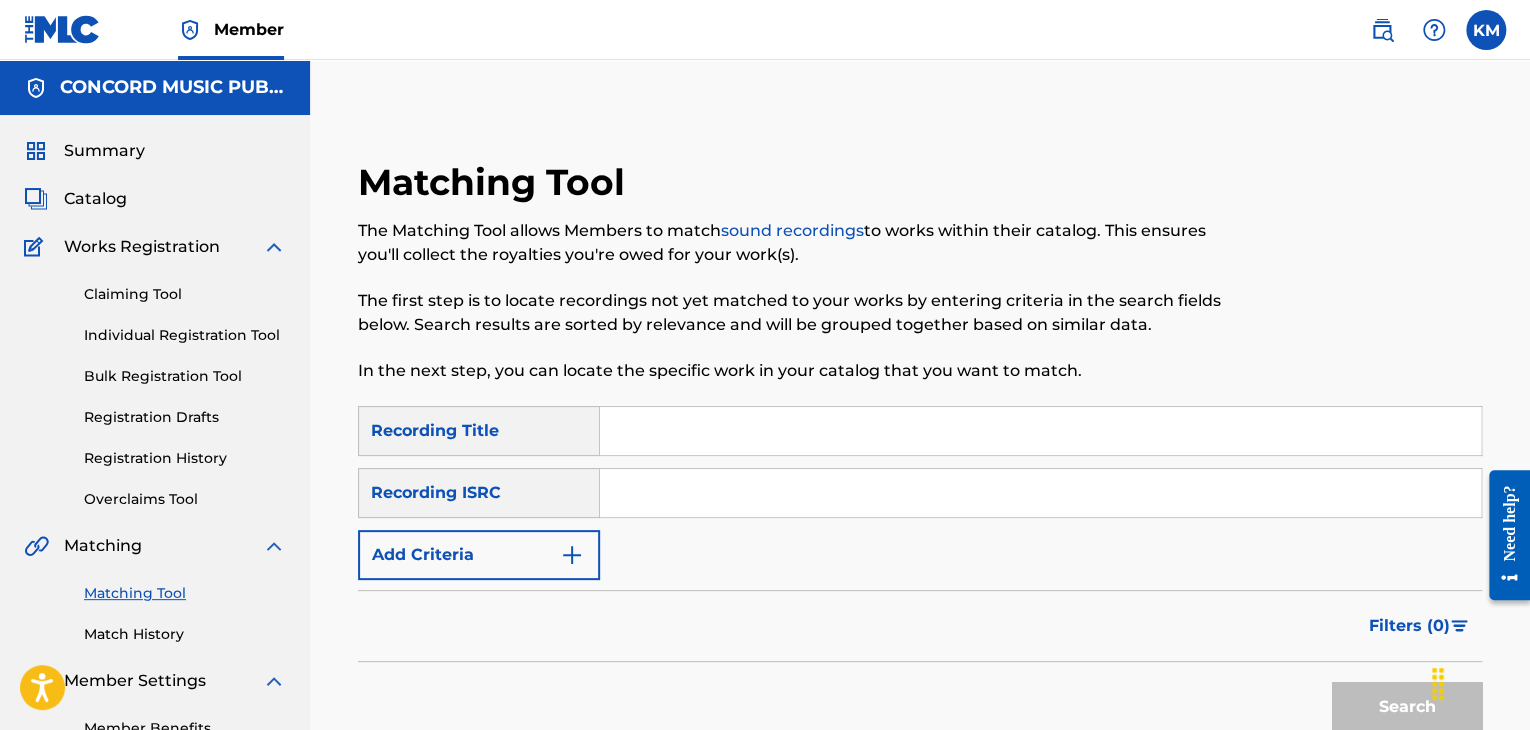 click at bounding box center (1040, 493) 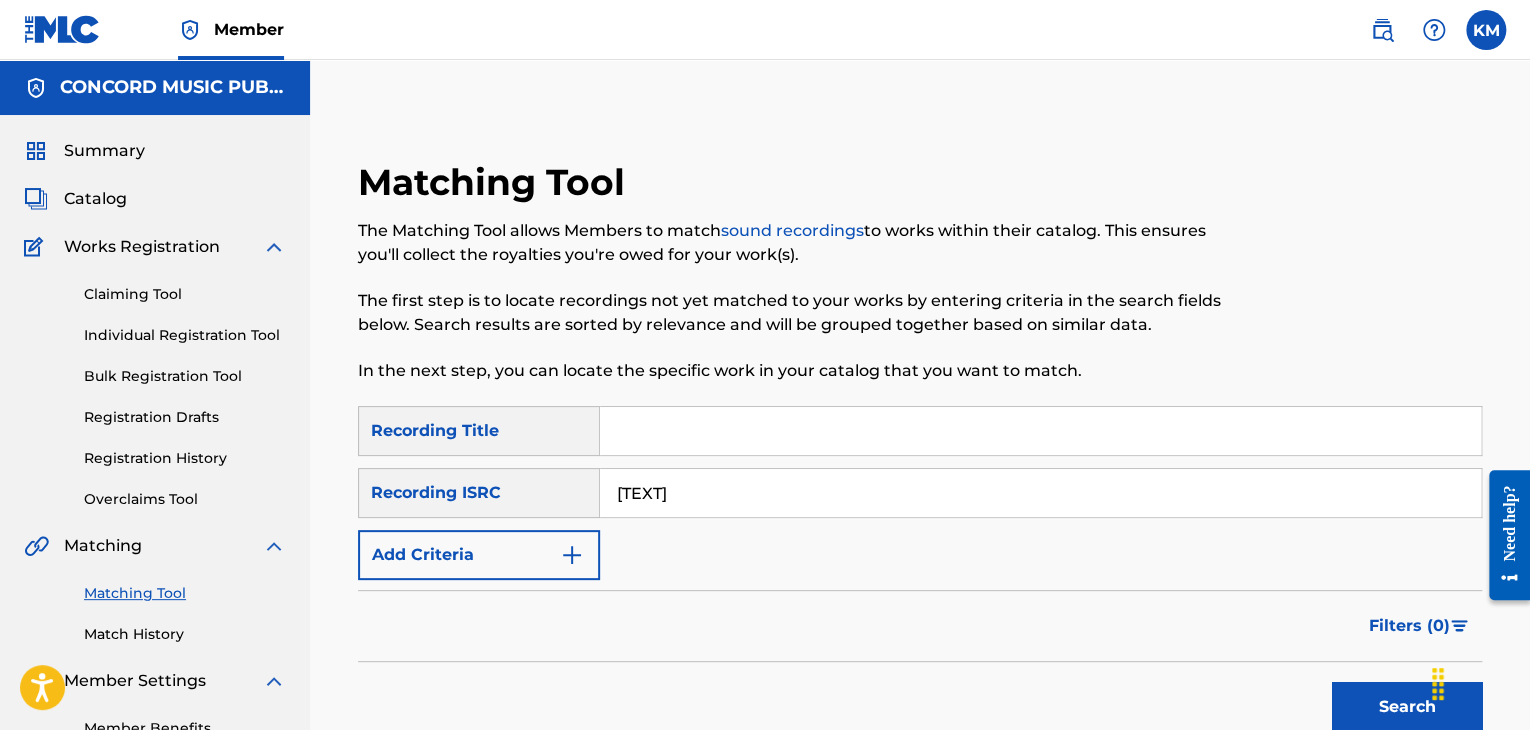 type on "[TEXT]" 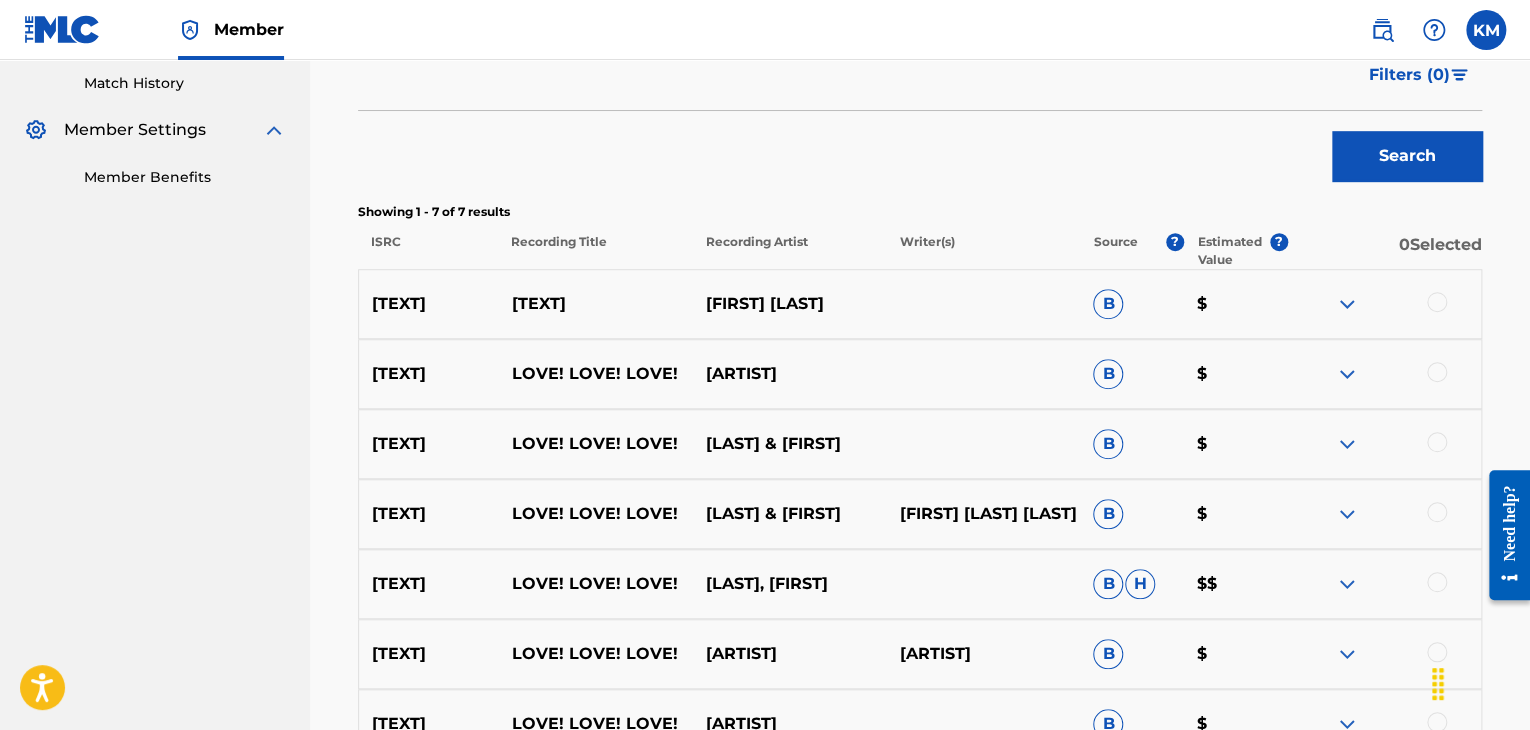 scroll, scrollTop: 600, scrollLeft: 0, axis: vertical 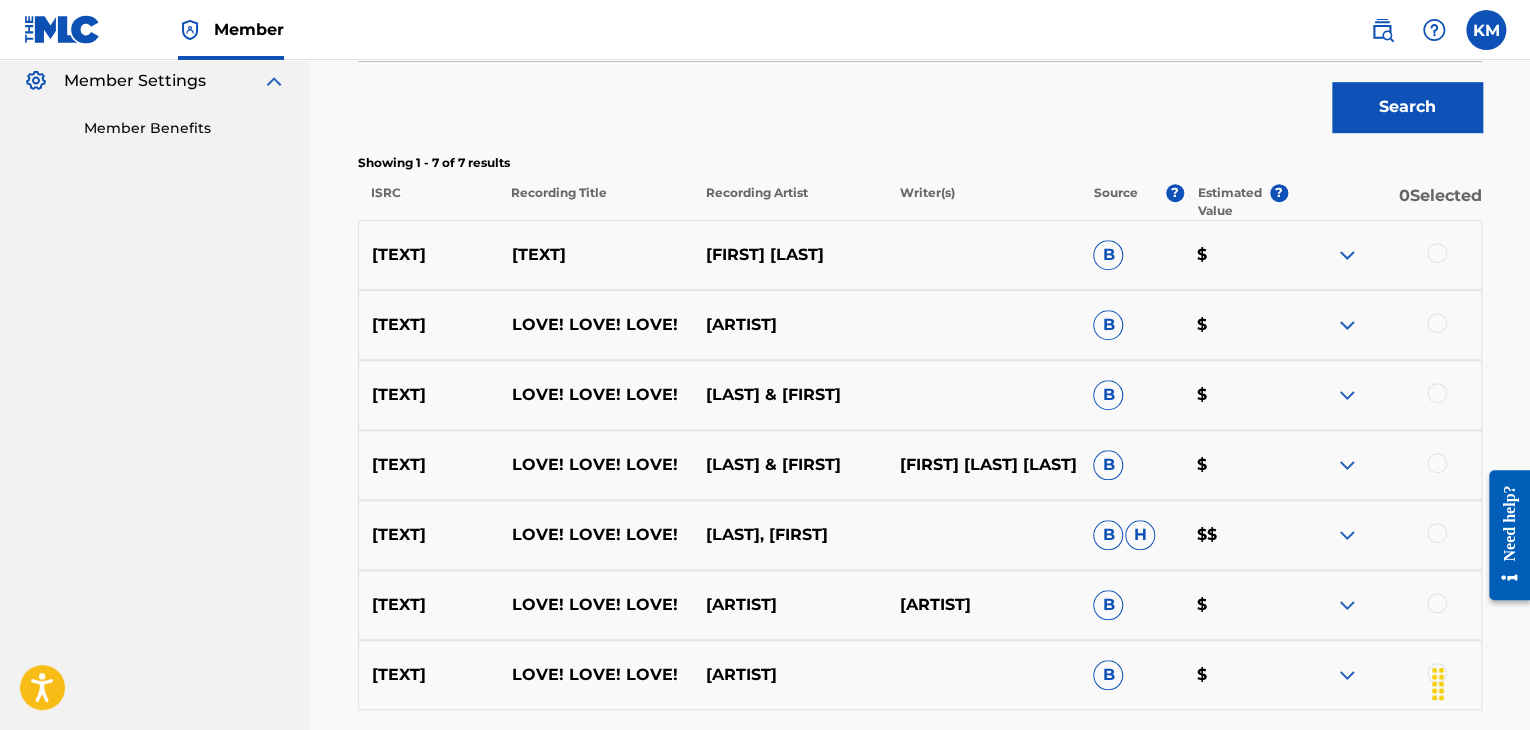 click at bounding box center (1437, 253) 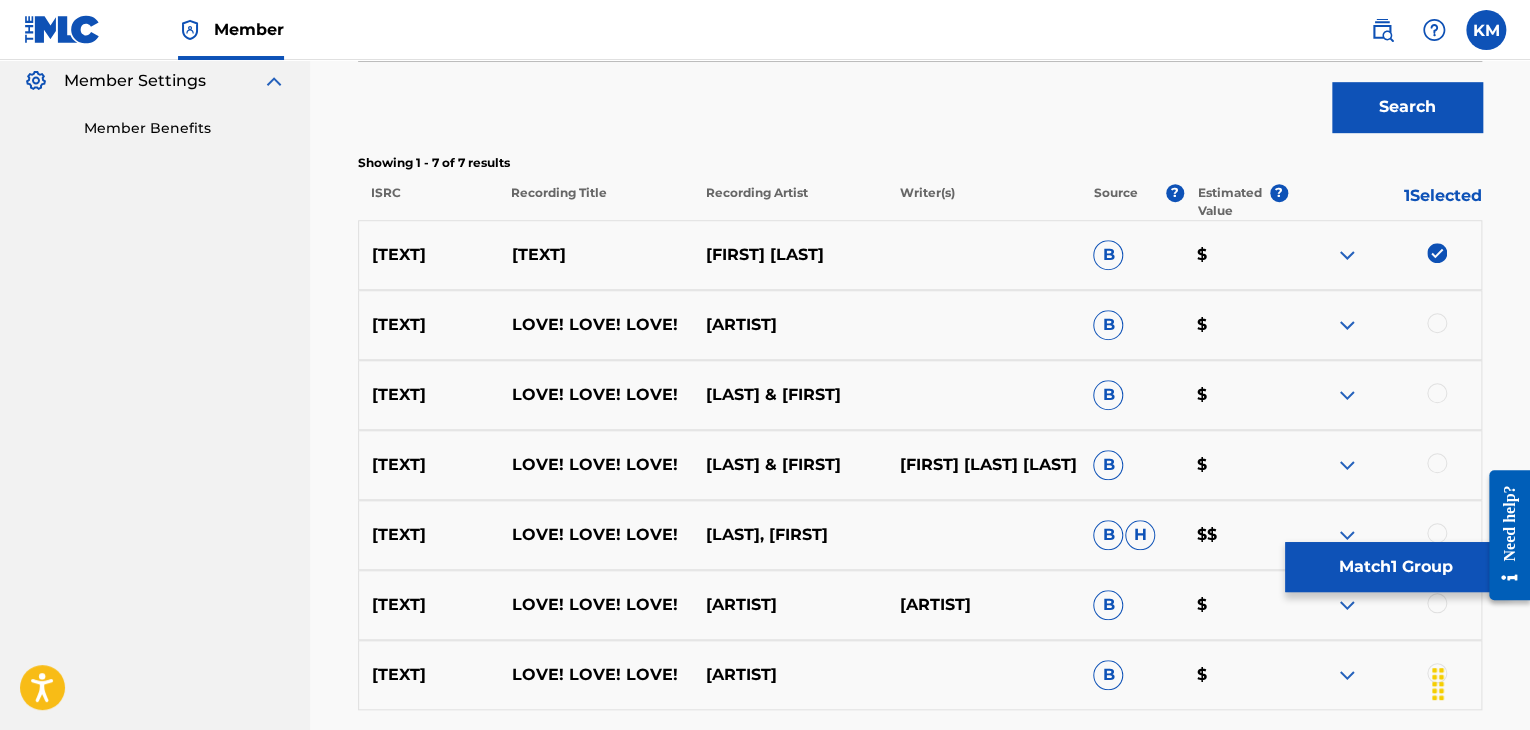 click at bounding box center (1437, 323) 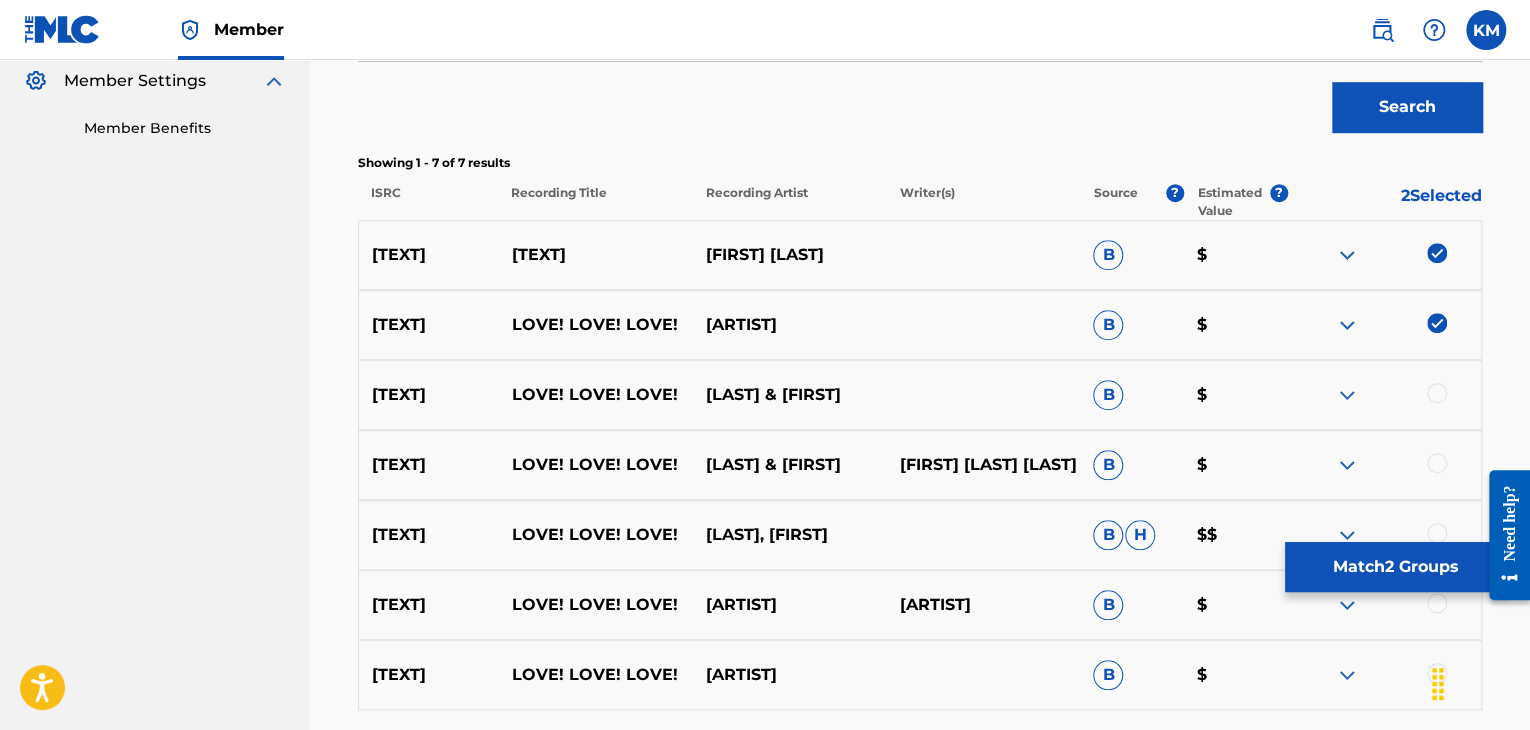 click at bounding box center [1437, 393] 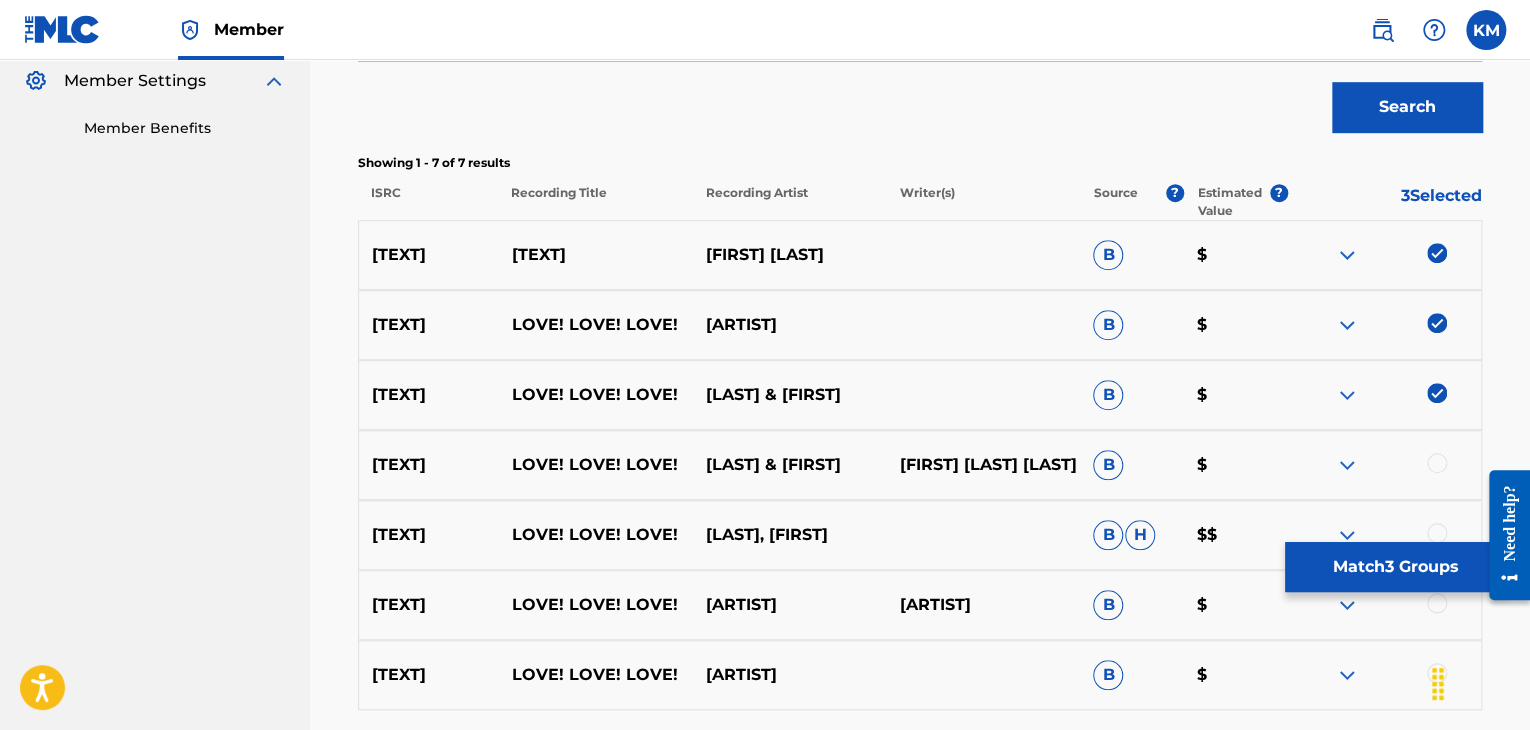 click at bounding box center (1437, 463) 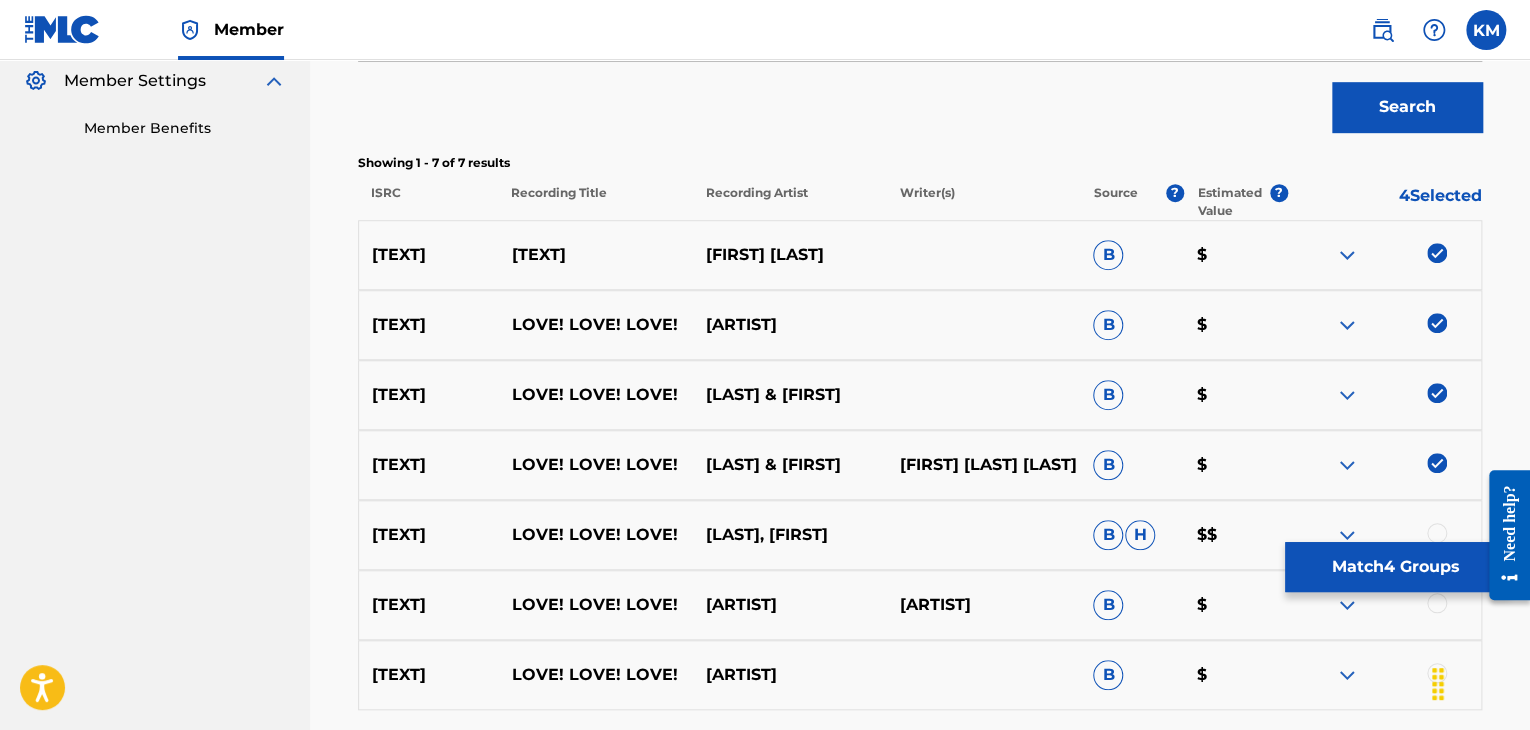 scroll, scrollTop: 776, scrollLeft: 0, axis: vertical 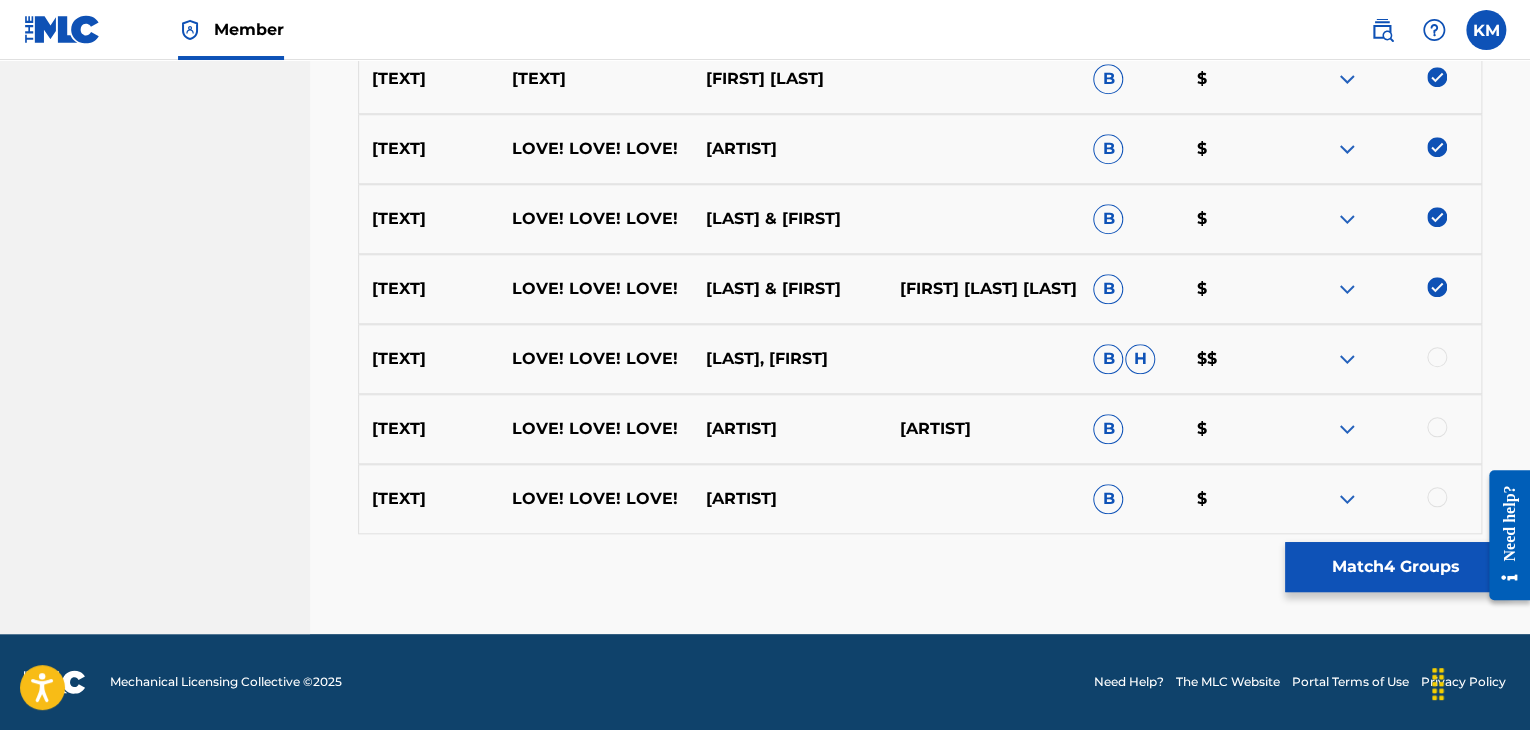 click at bounding box center [1437, 357] 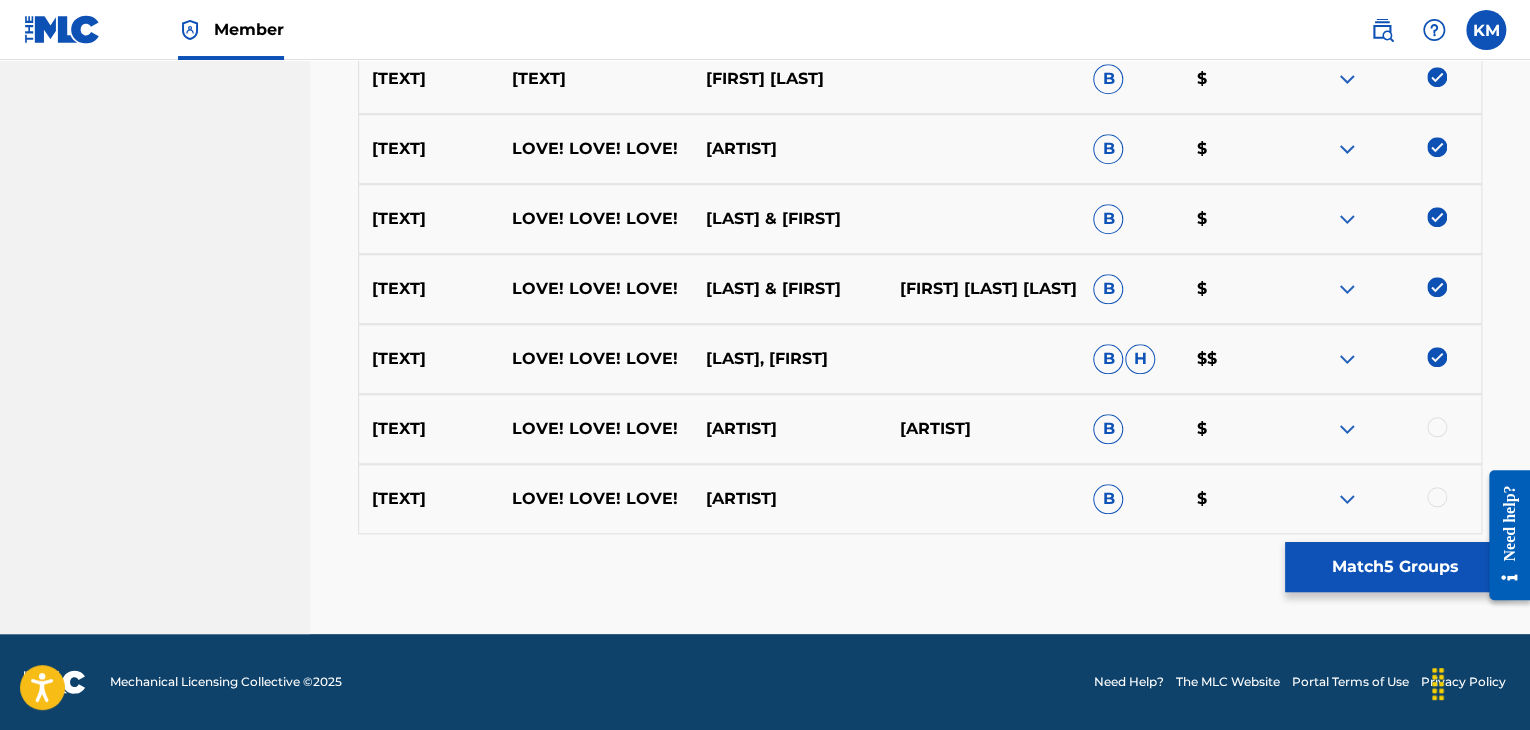 click at bounding box center (1437, 427) 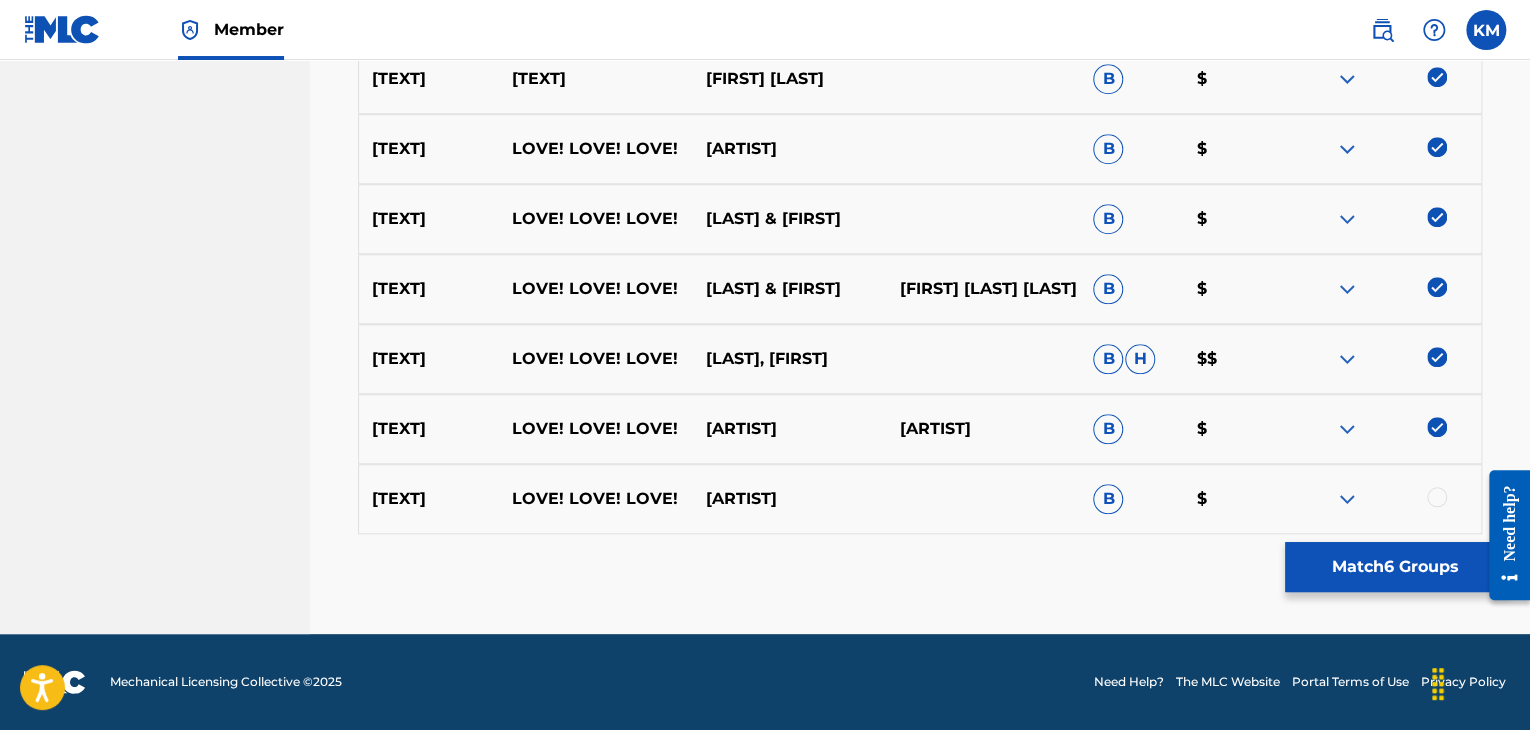 click at bounding box center [1437, 497] 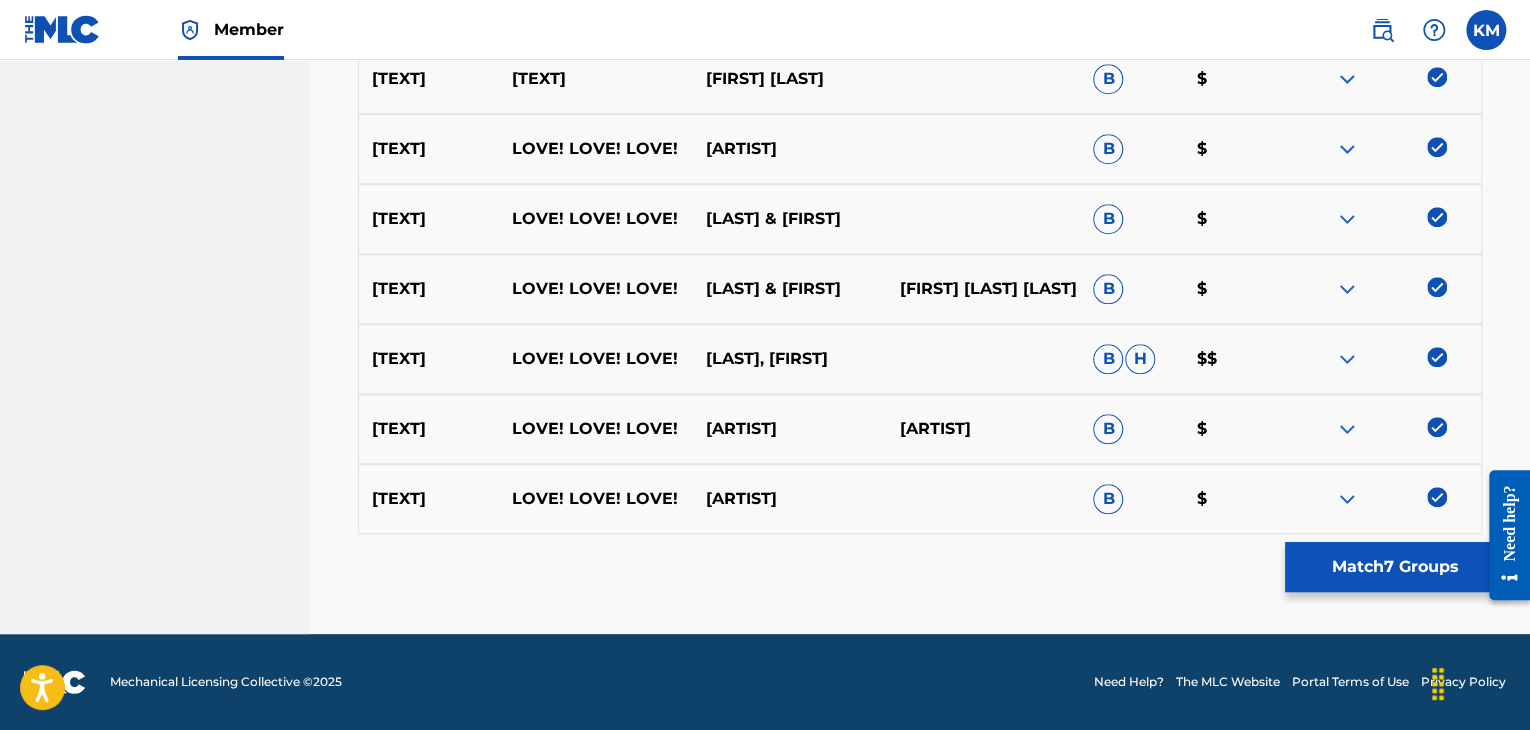 click on "Match  7 Groups" at bounding box center (1395, 567) 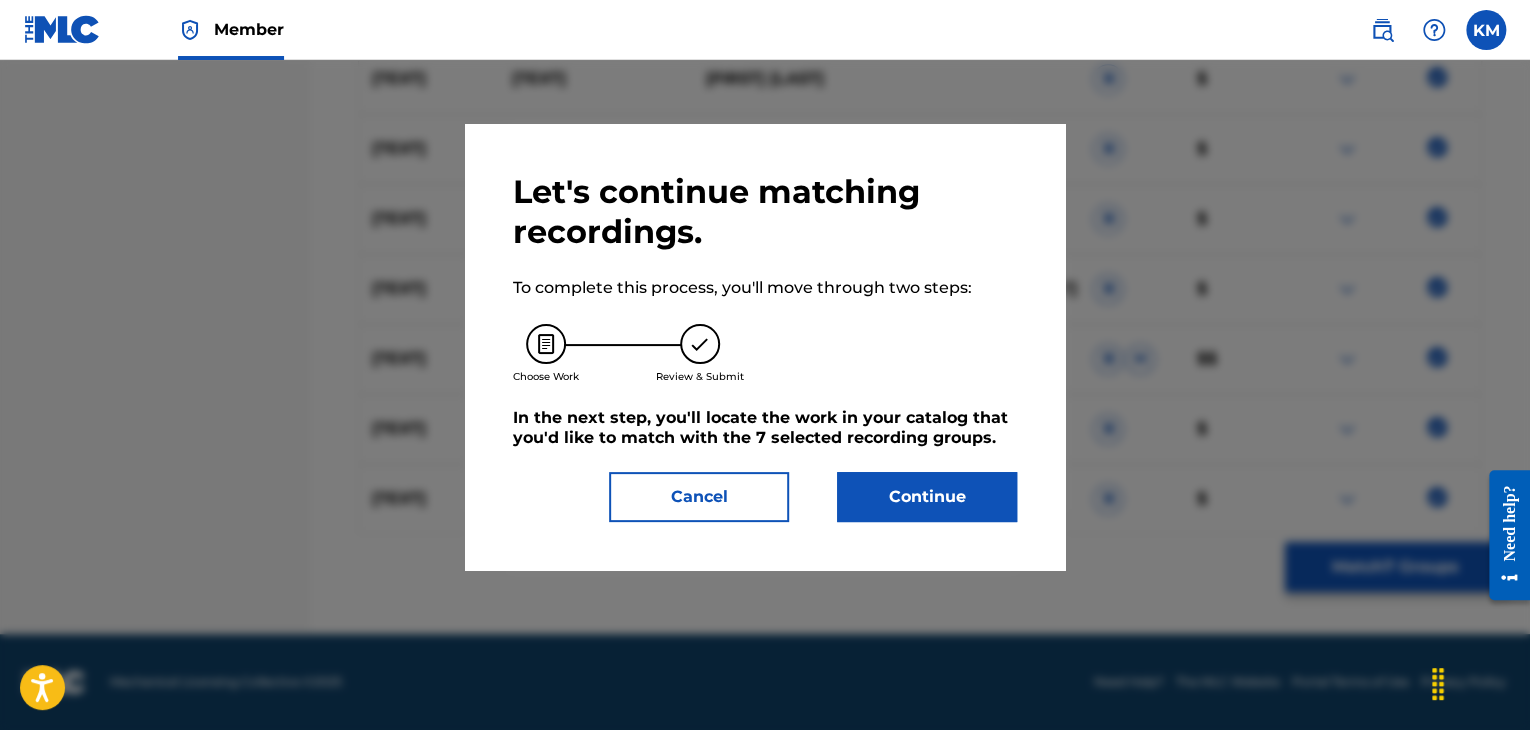 click on "Continue" at bounding box center [927, 497] 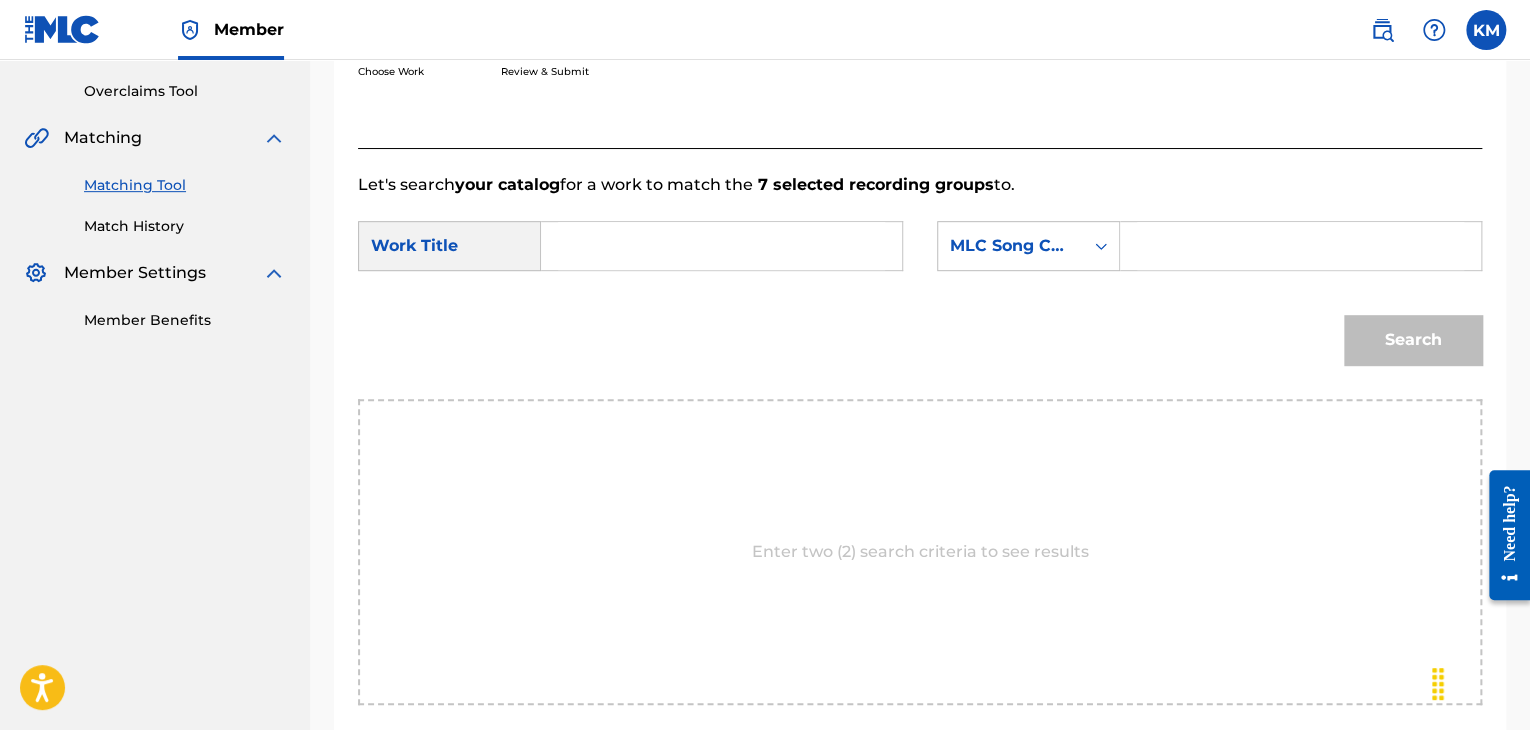 scroll, scrollTop: 402, scrollLeft: 0, axis: vertical 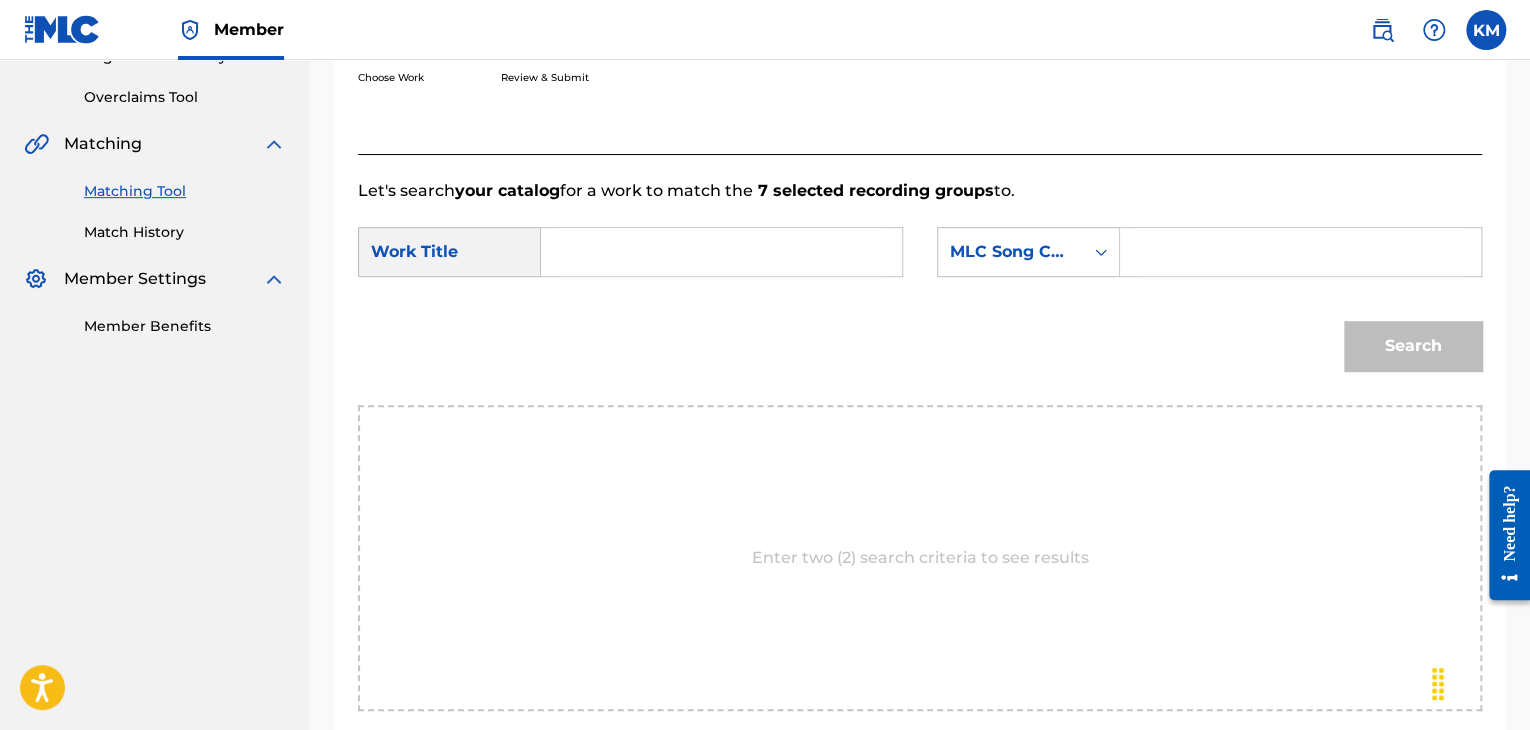 click at bounding box center [721, 252] 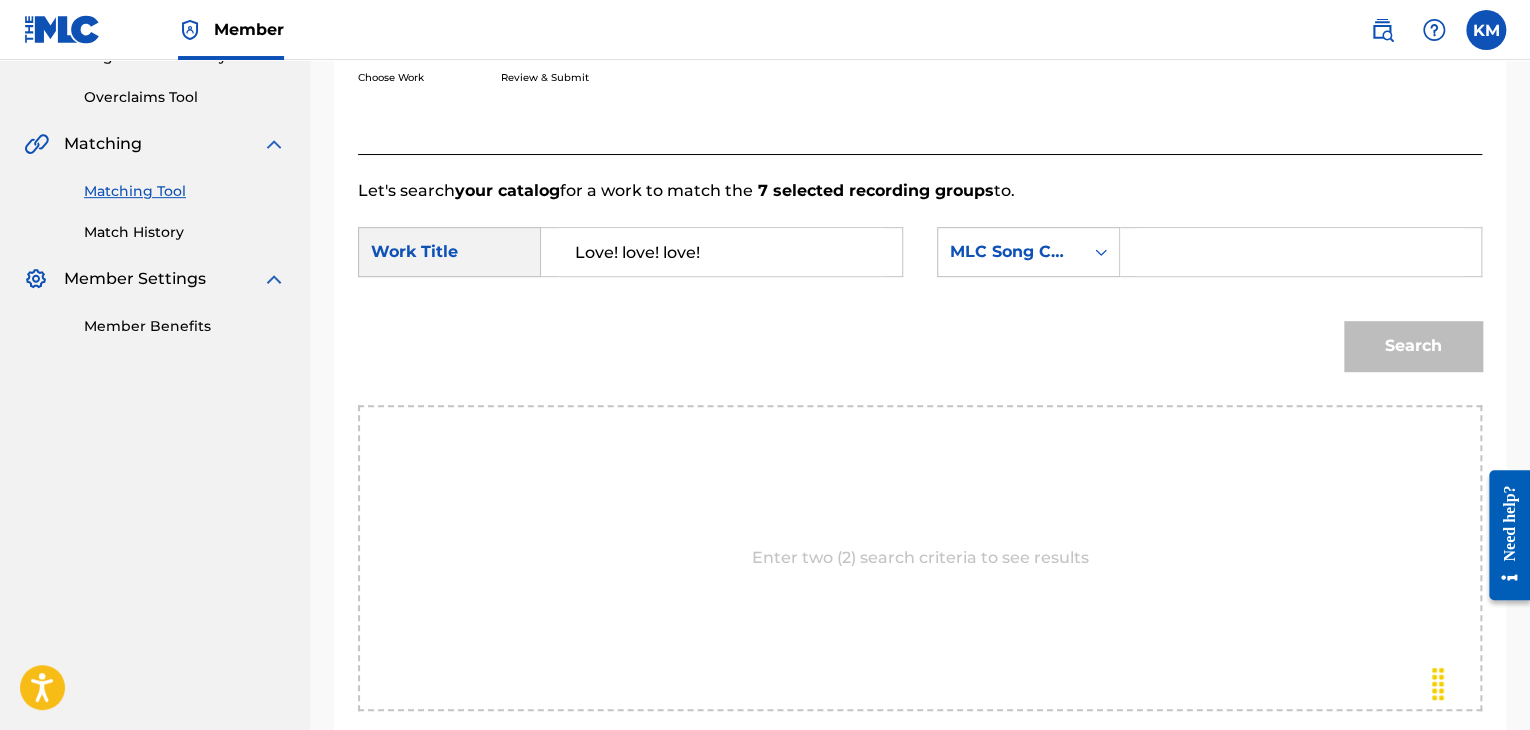 type on "Love! love! love!" 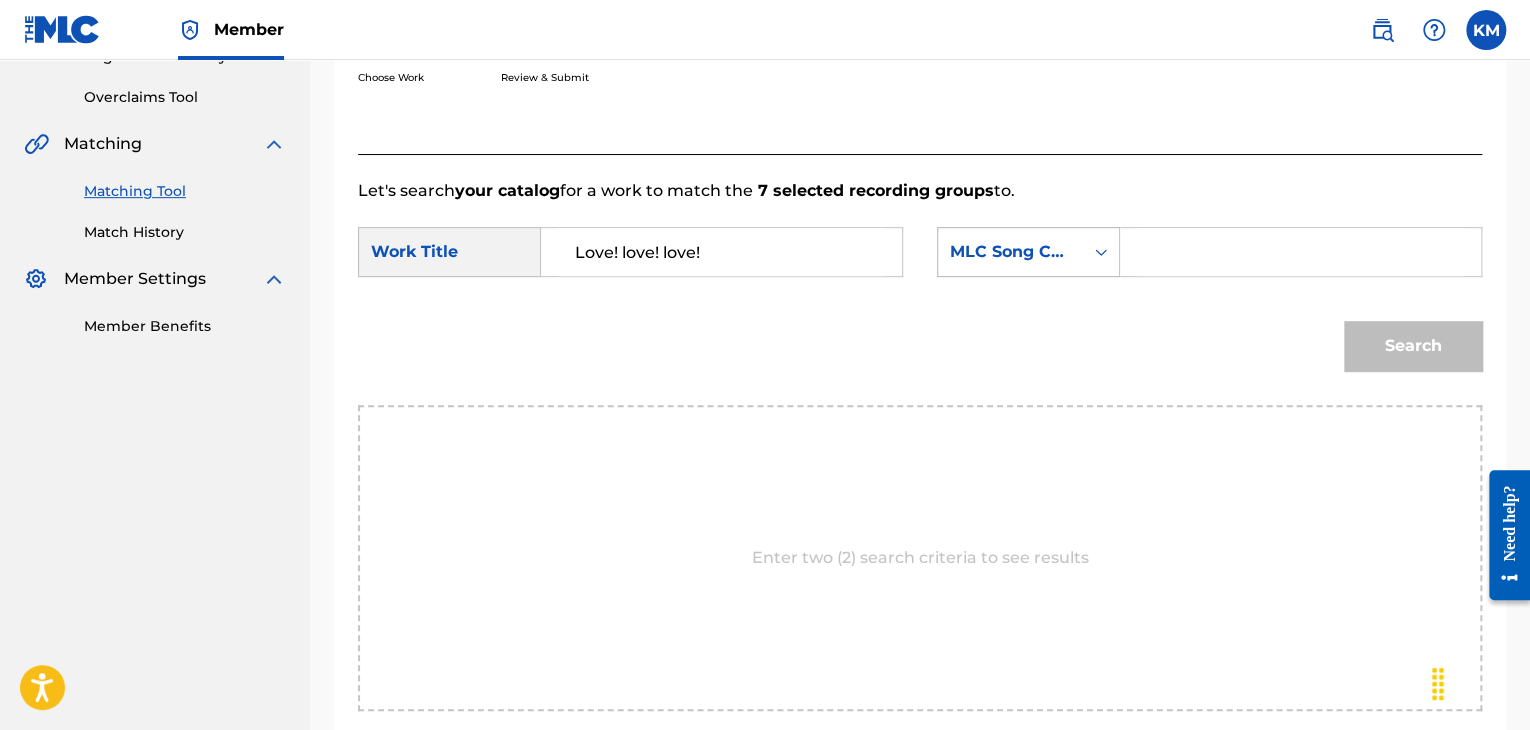 click 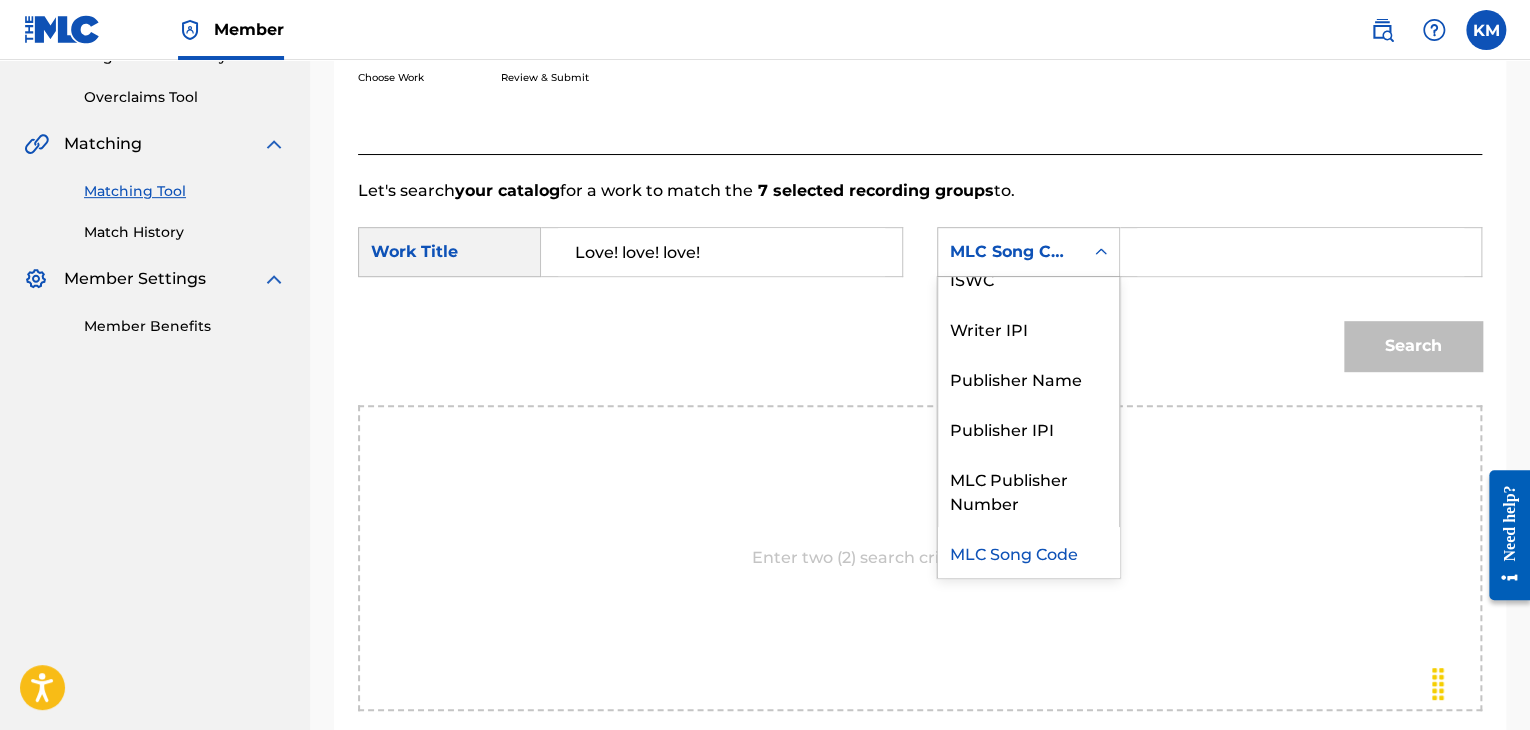 scroll, scrollTop: 0, scrollLeft: 0, axis: both 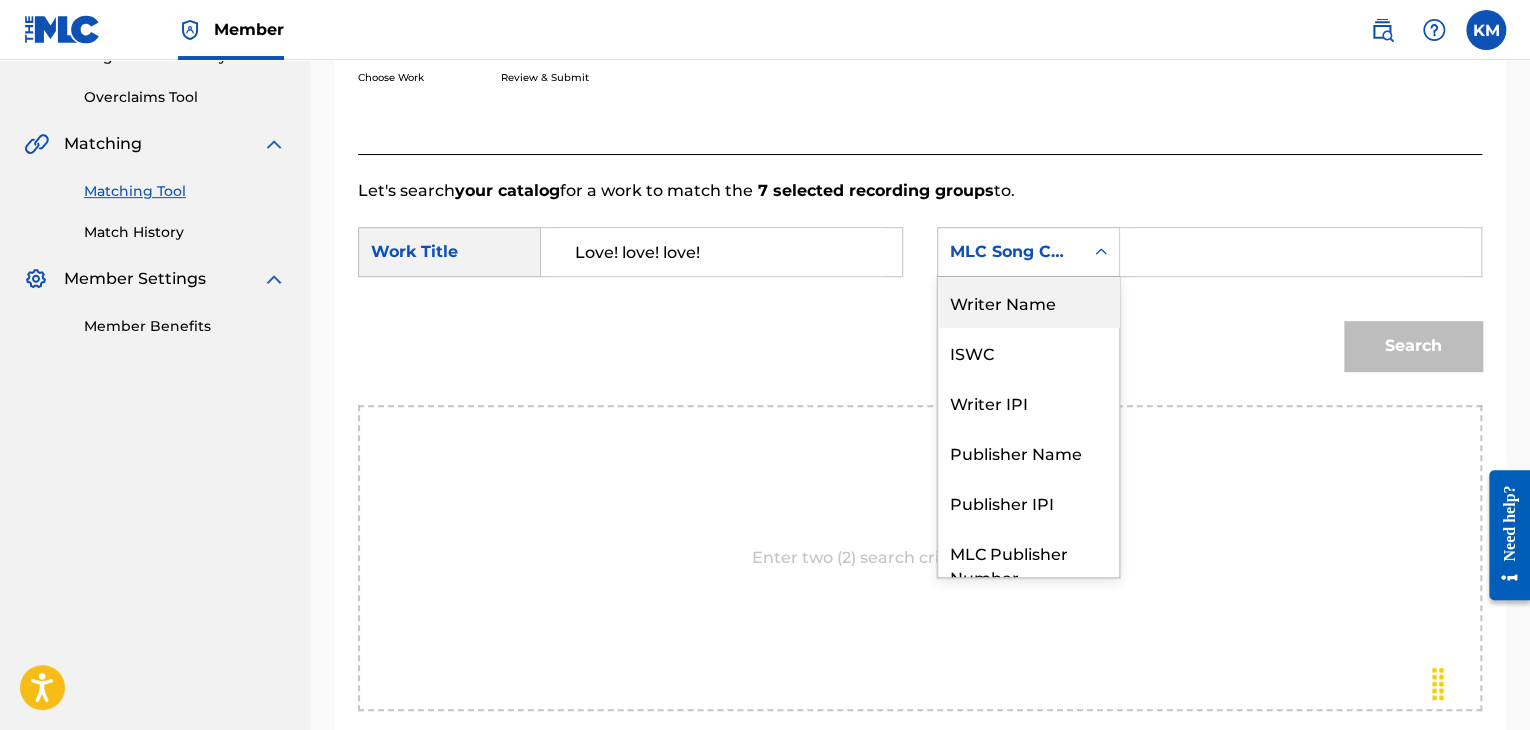 click on "Writer Name" at bounding box center [1028, 302] 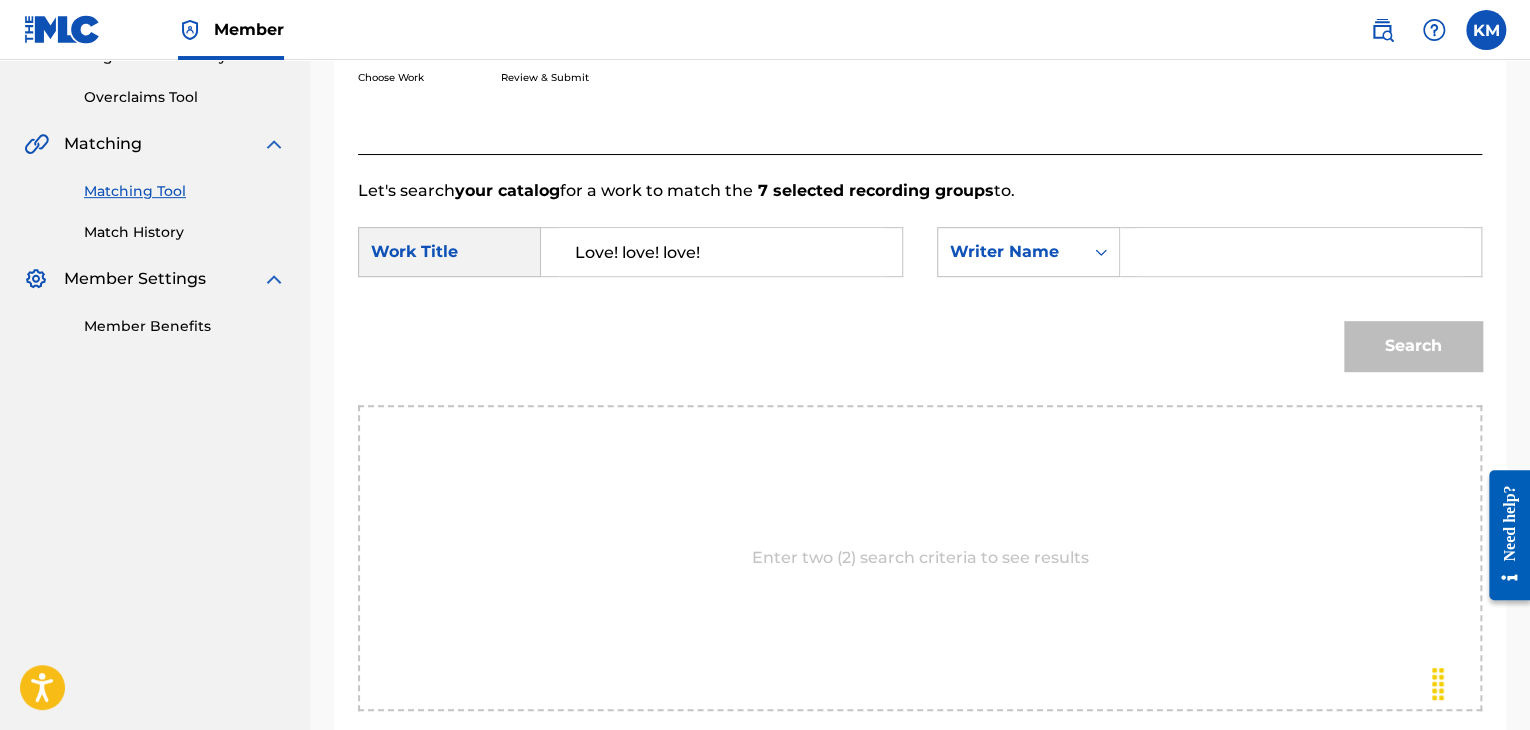 click at bounding box center [1300, 252] 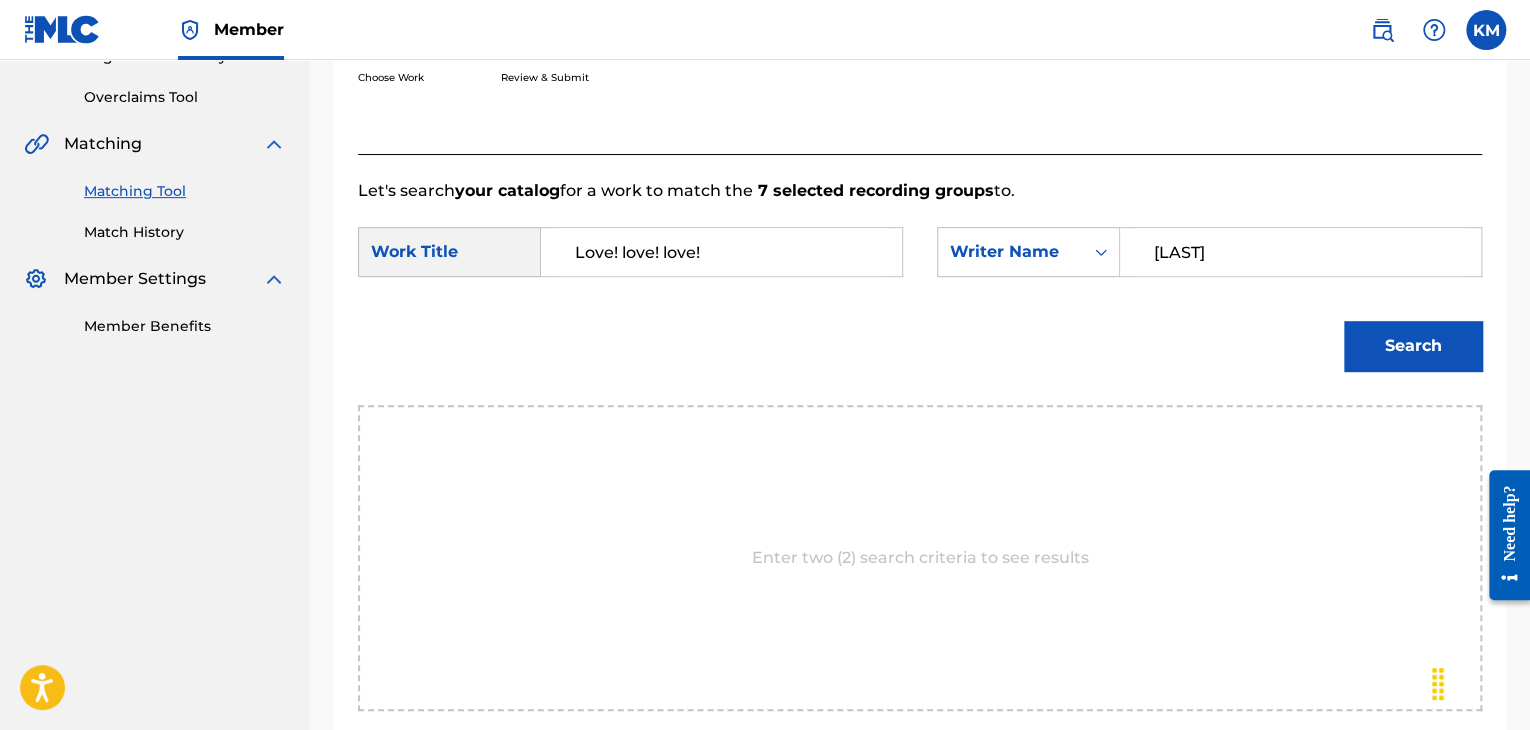 click on "Search" at bounding box center (1413, 346) 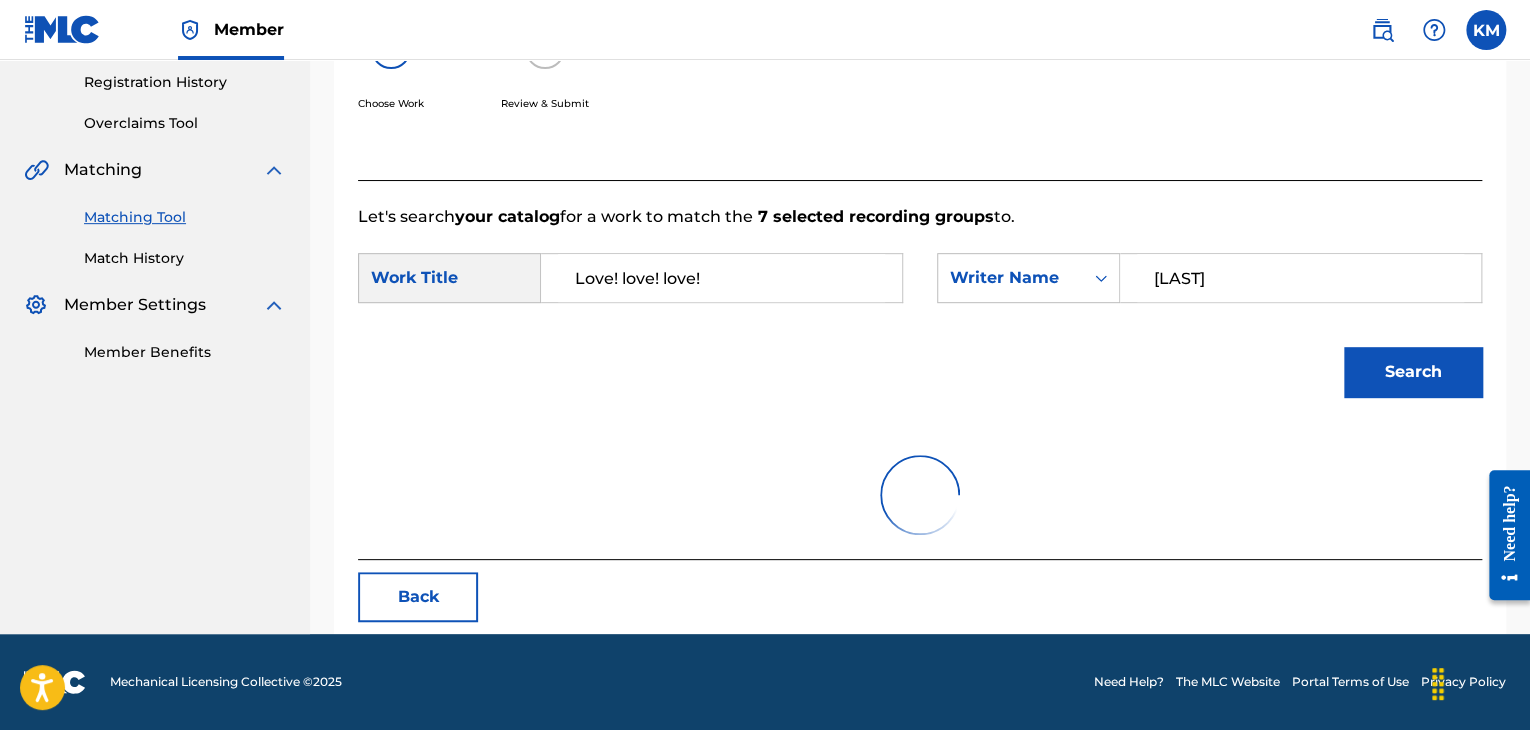 scroll, scrollTop: 290, scrollLeft: 0, axis: vertical 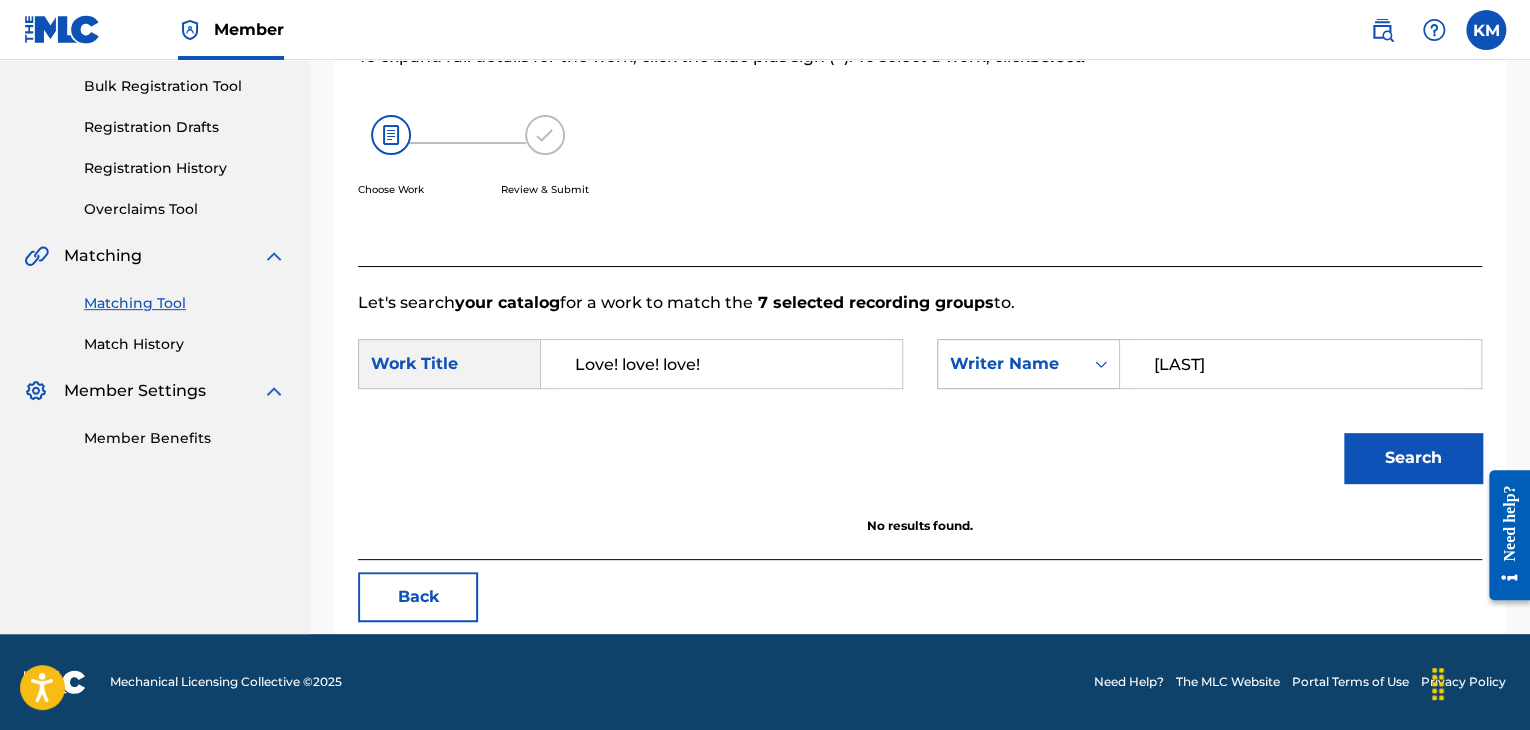 drag, startPoint x: 1208, startPoint y: 375, endPoint x: 1029, endPoint y: 375, distance: 179 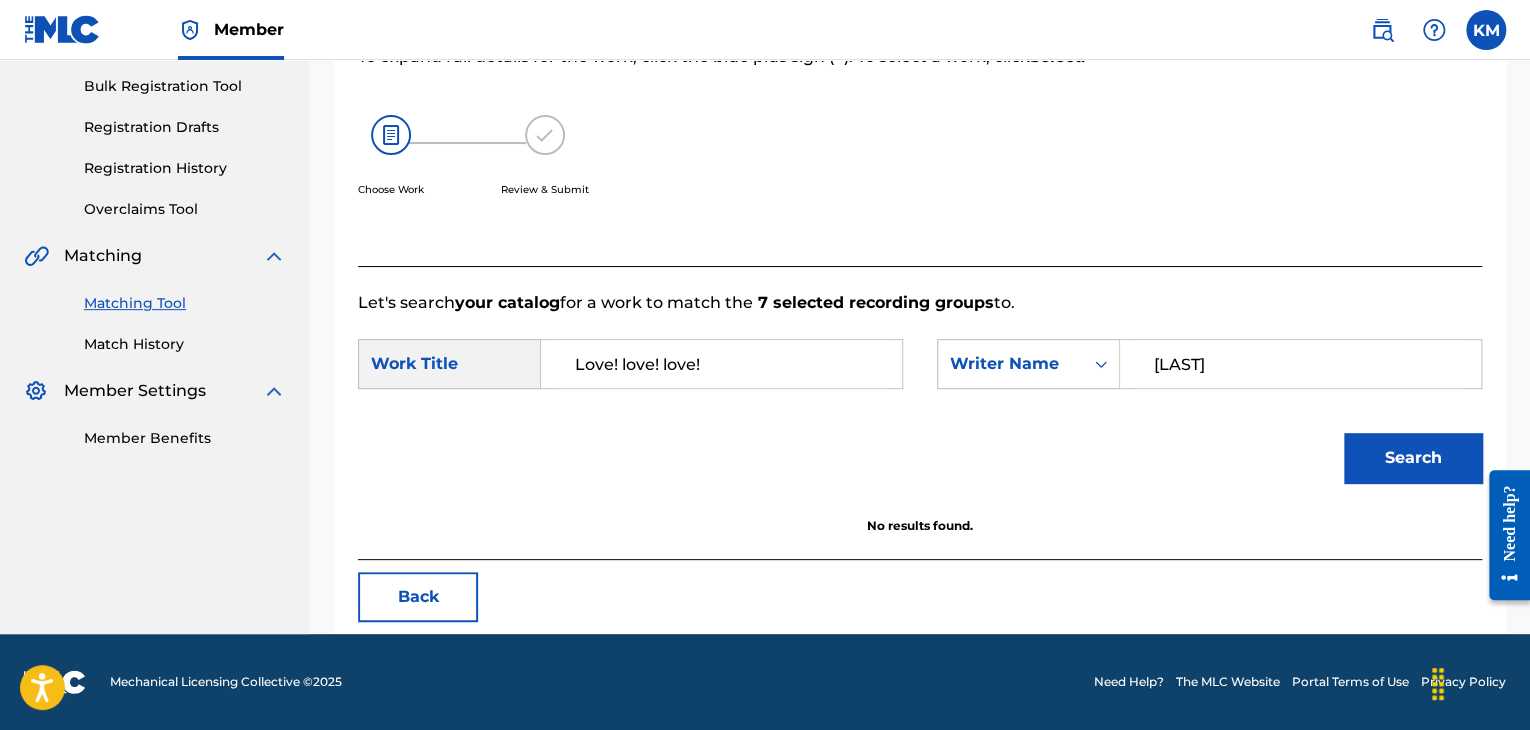 click on "Search" at bounding box center (1413, 458) 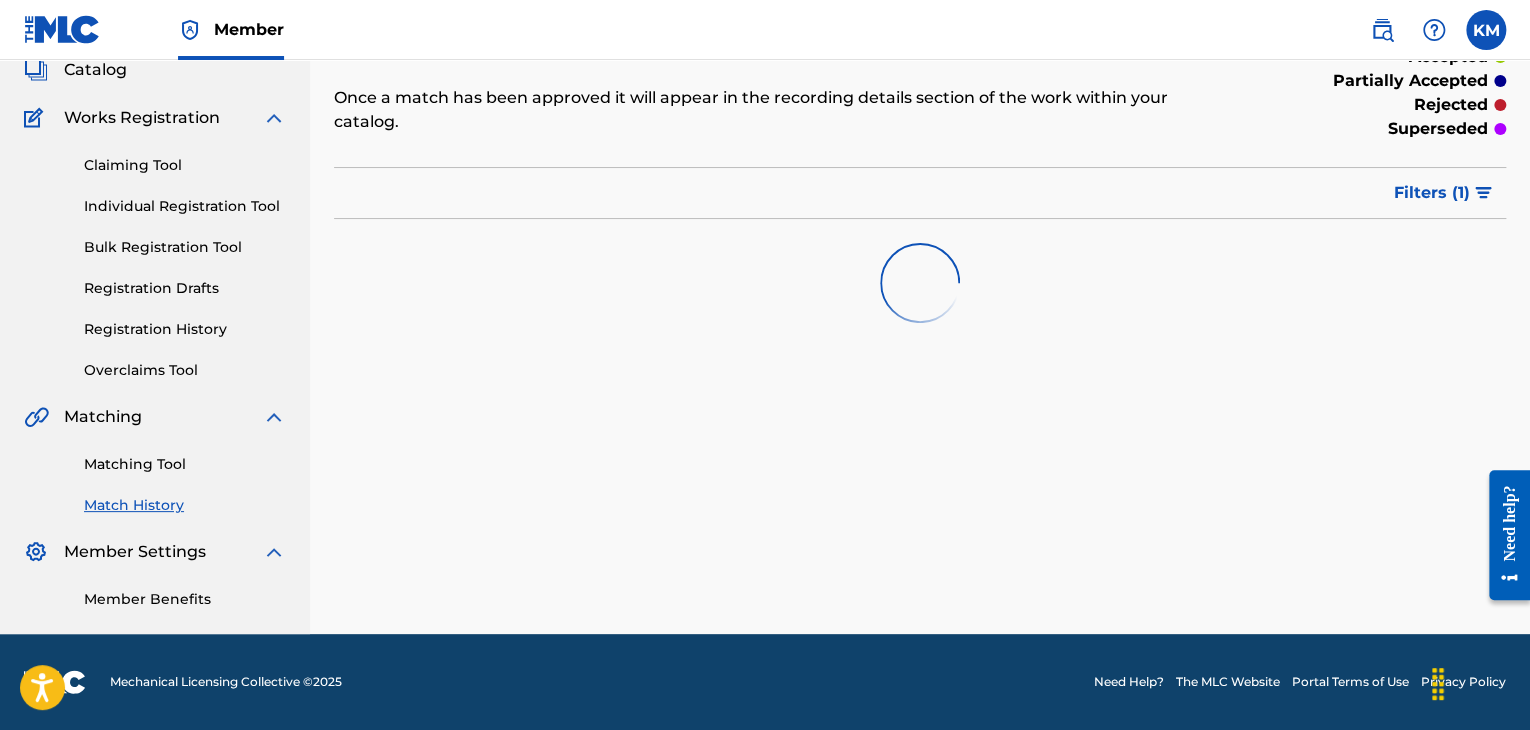 scroll, scrollTop: 0, scrollLeft: 0, axis: both 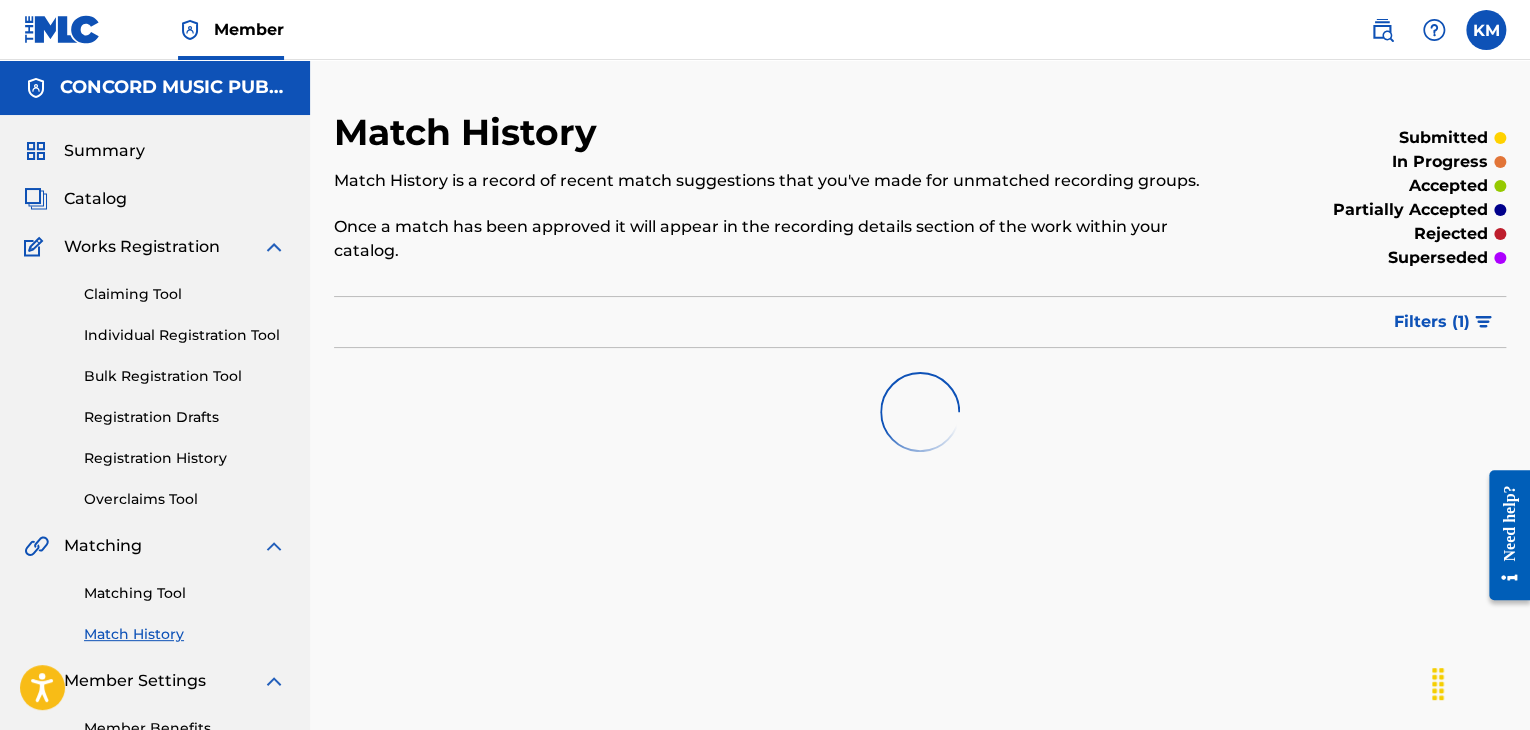click on "Matching Tool" at bounding box center (185, 593) 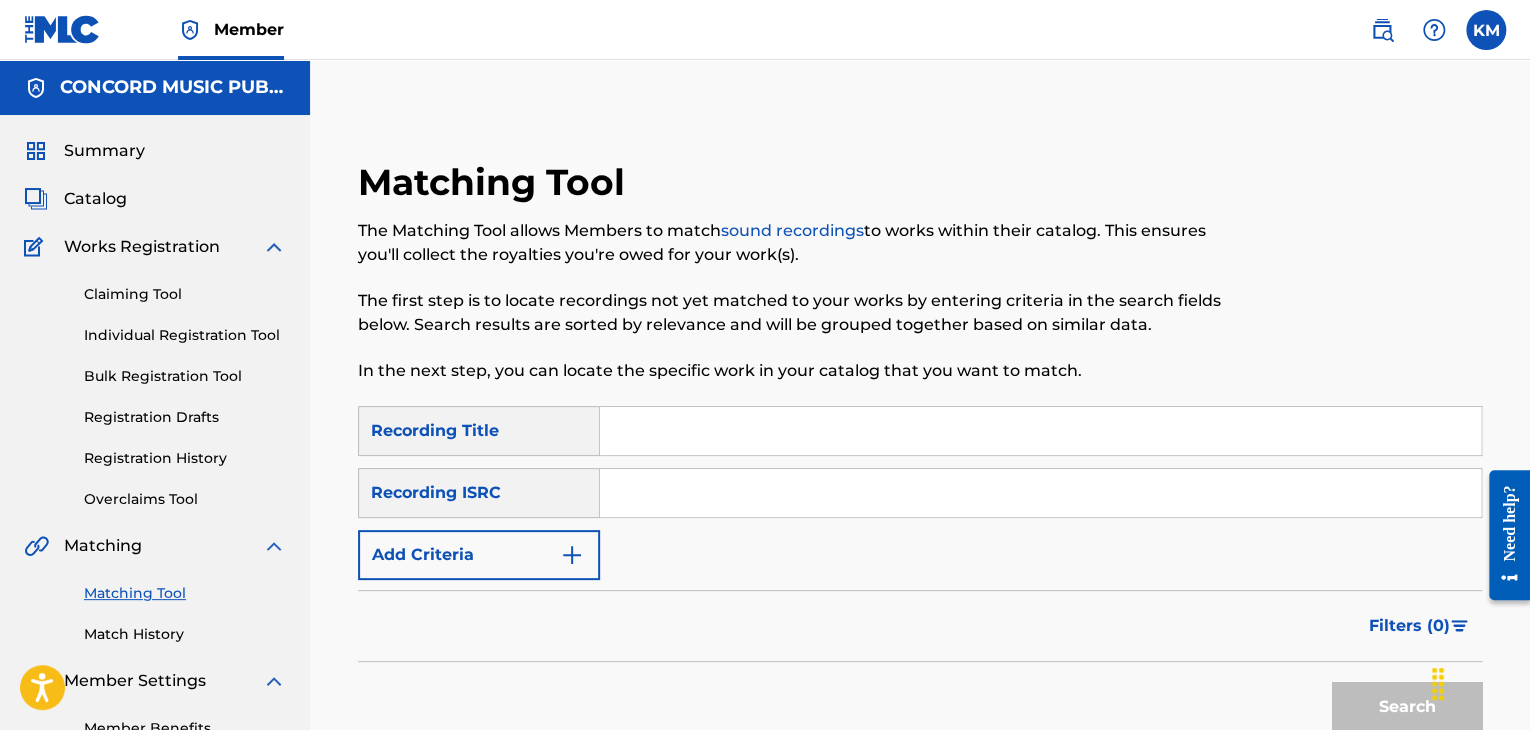 click at bounding box center (1040, 493) 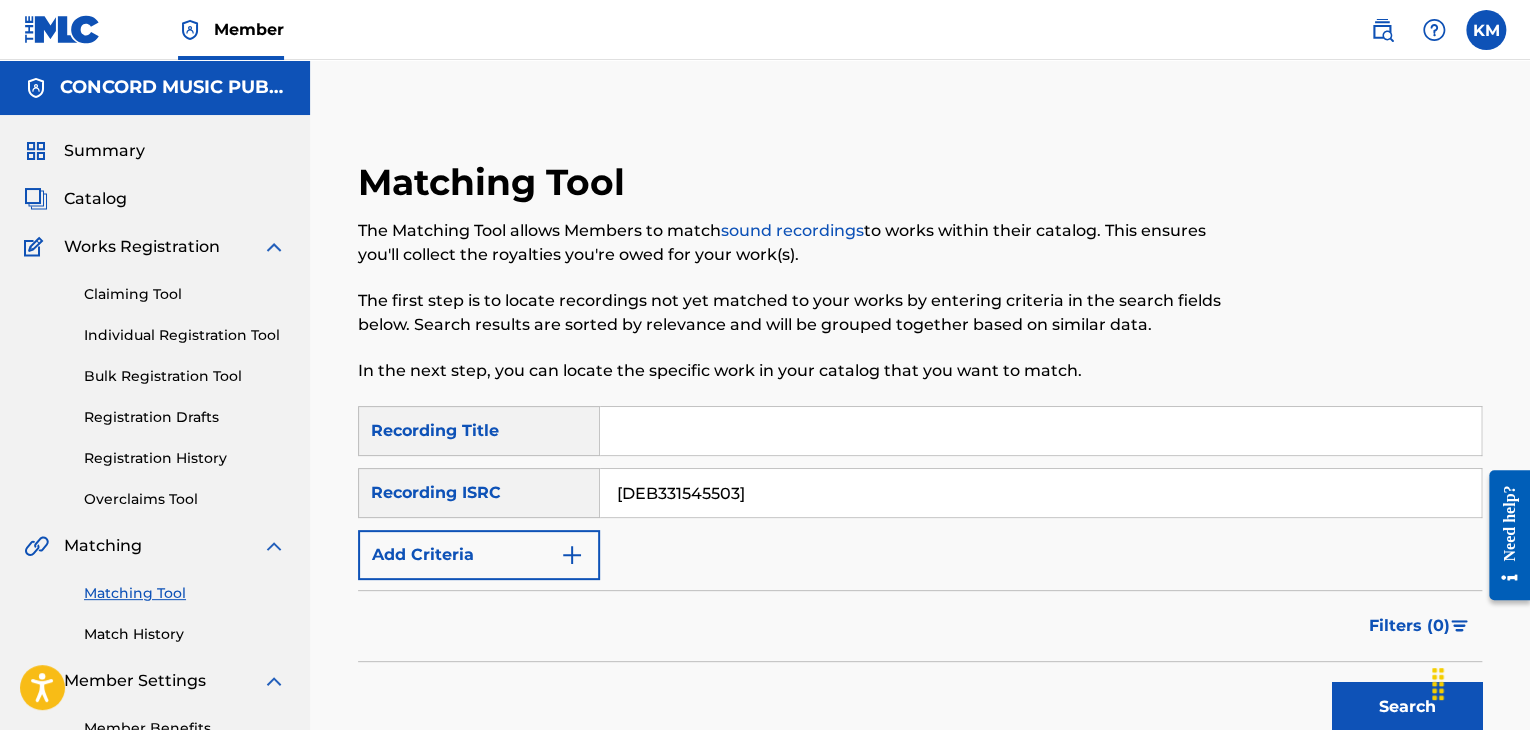 type on "[DEB331545503]" 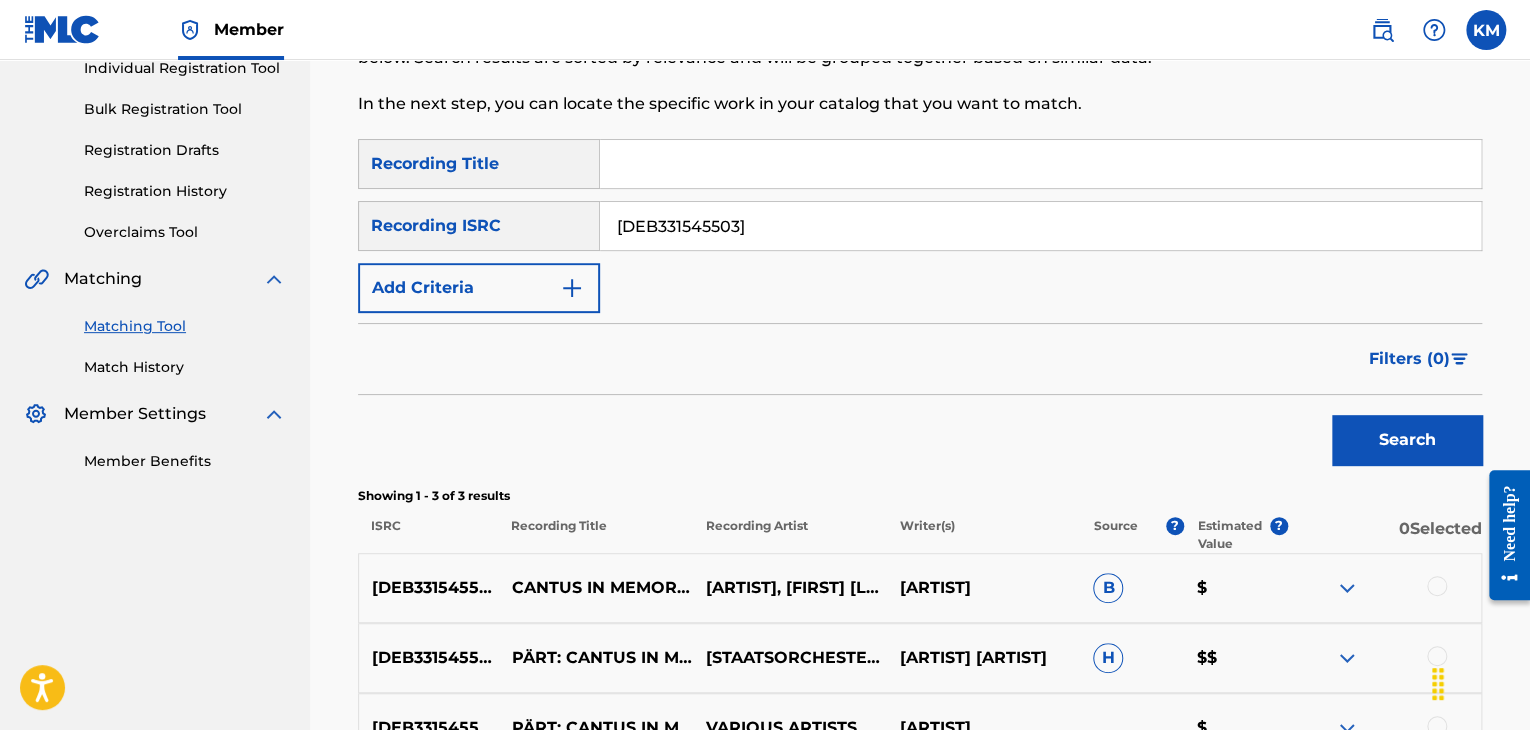 scroll, scrollTop: 400, scrollLeft: 0, axis: vertical 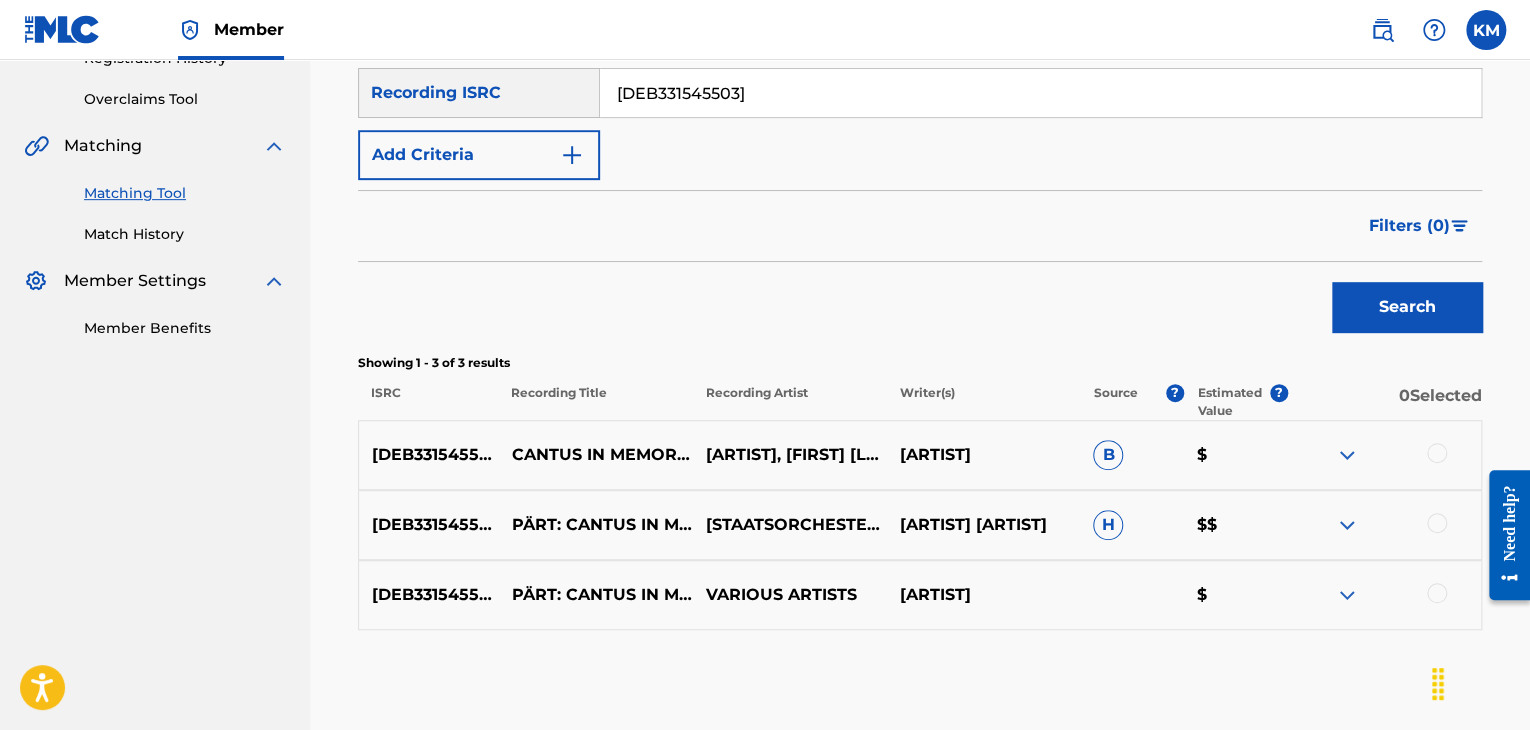 click on "Match History" at bounding box center [185, 234] 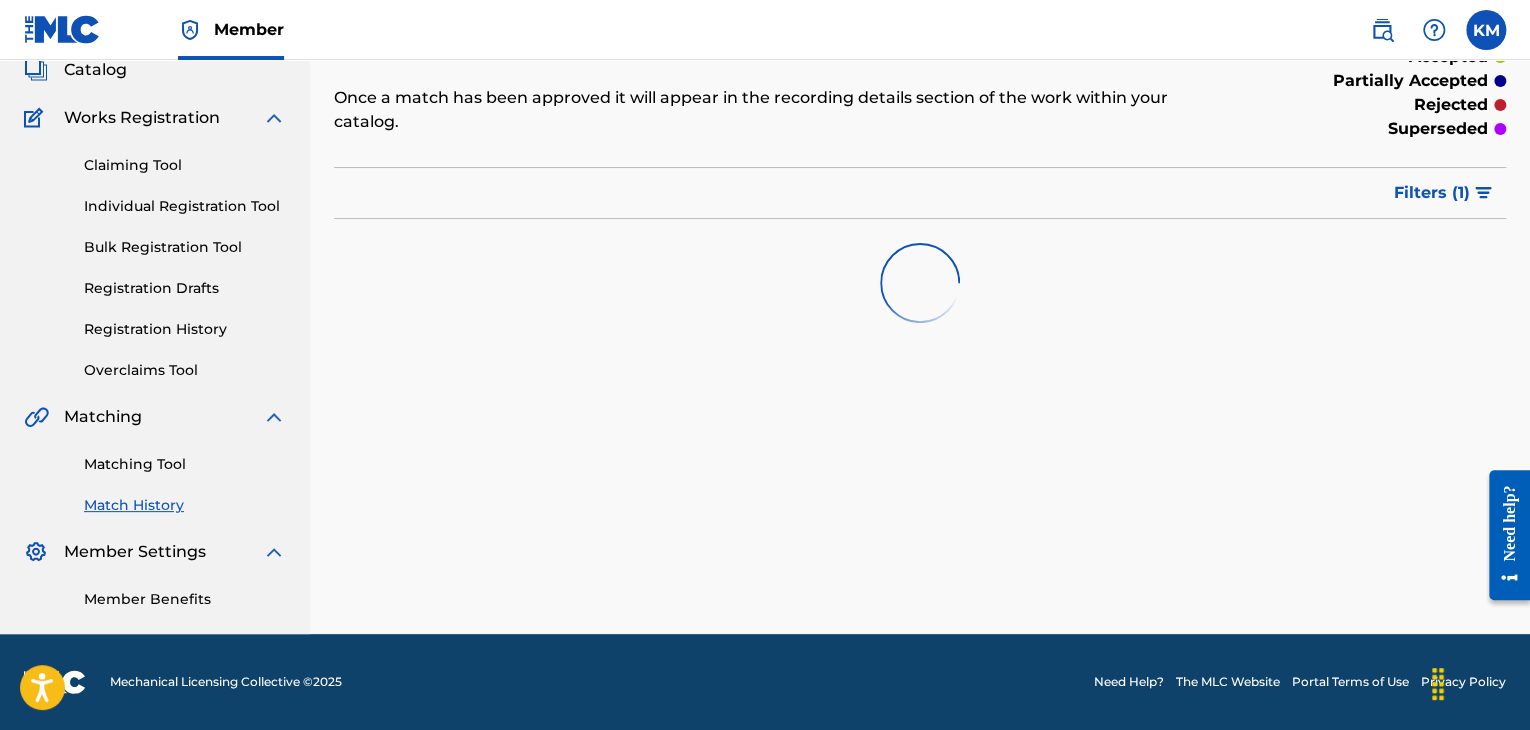 scroll, scrollTop: 0, scrollLeft: 0, axis: both 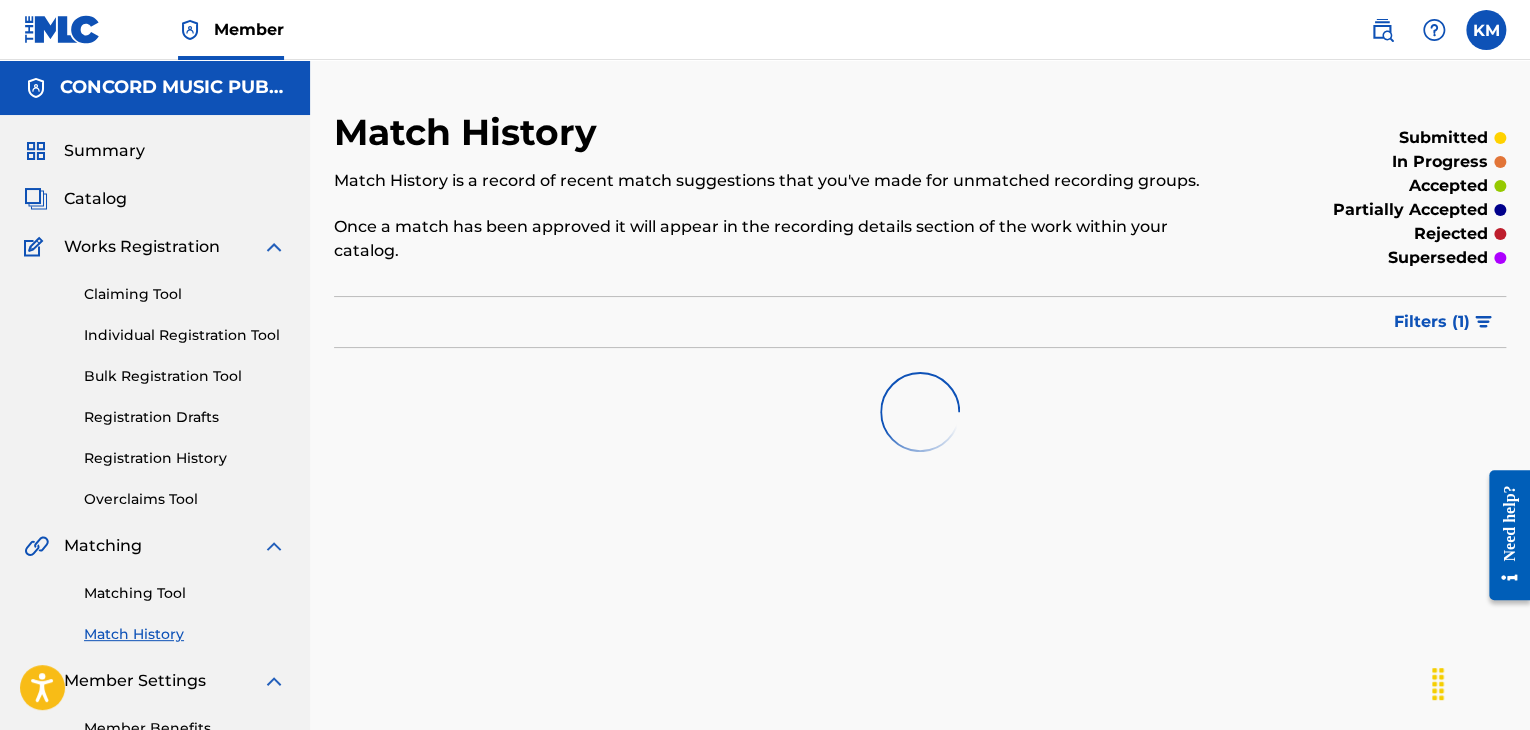 click on "Matching Tool" at bounding box center (185, 593) 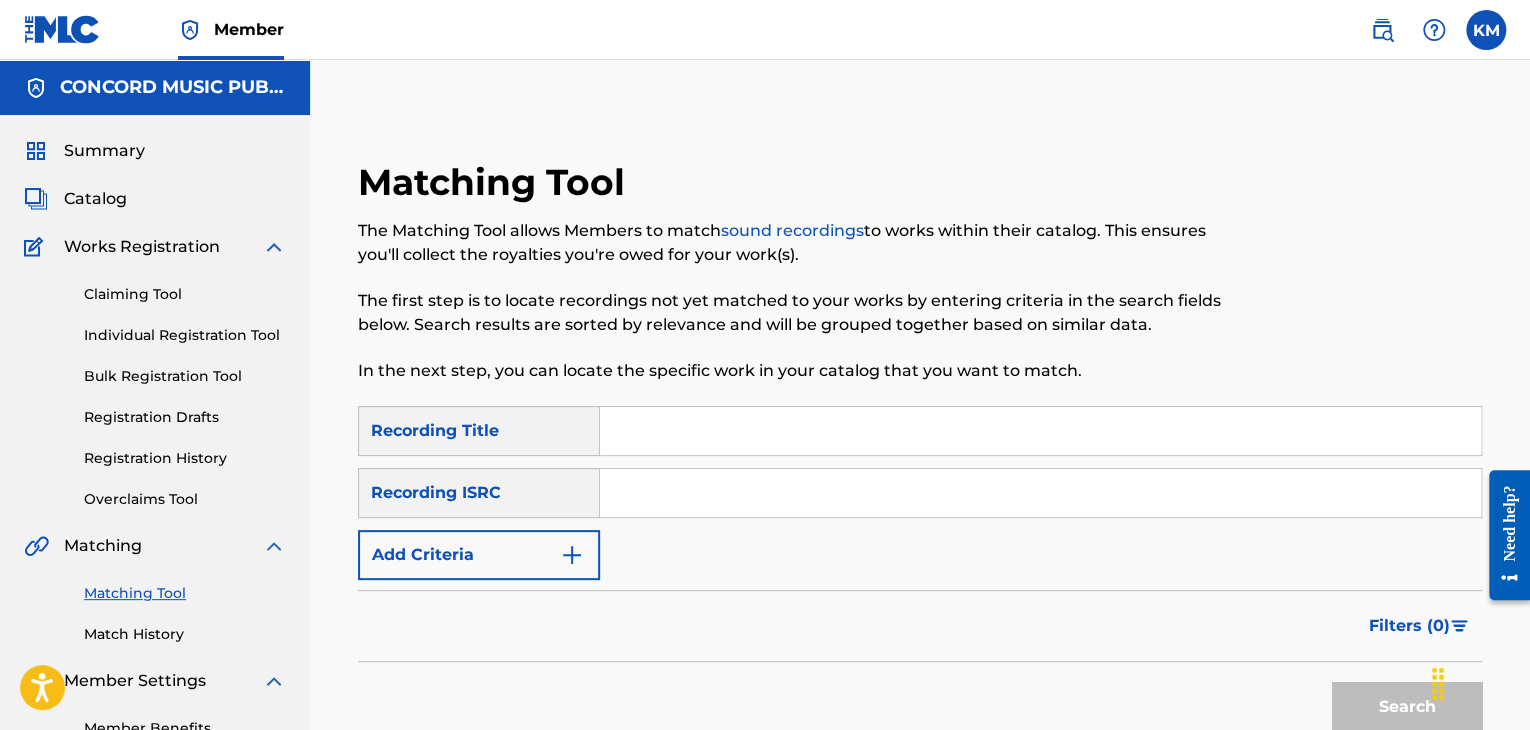 click at bounding box center (1040, 493) 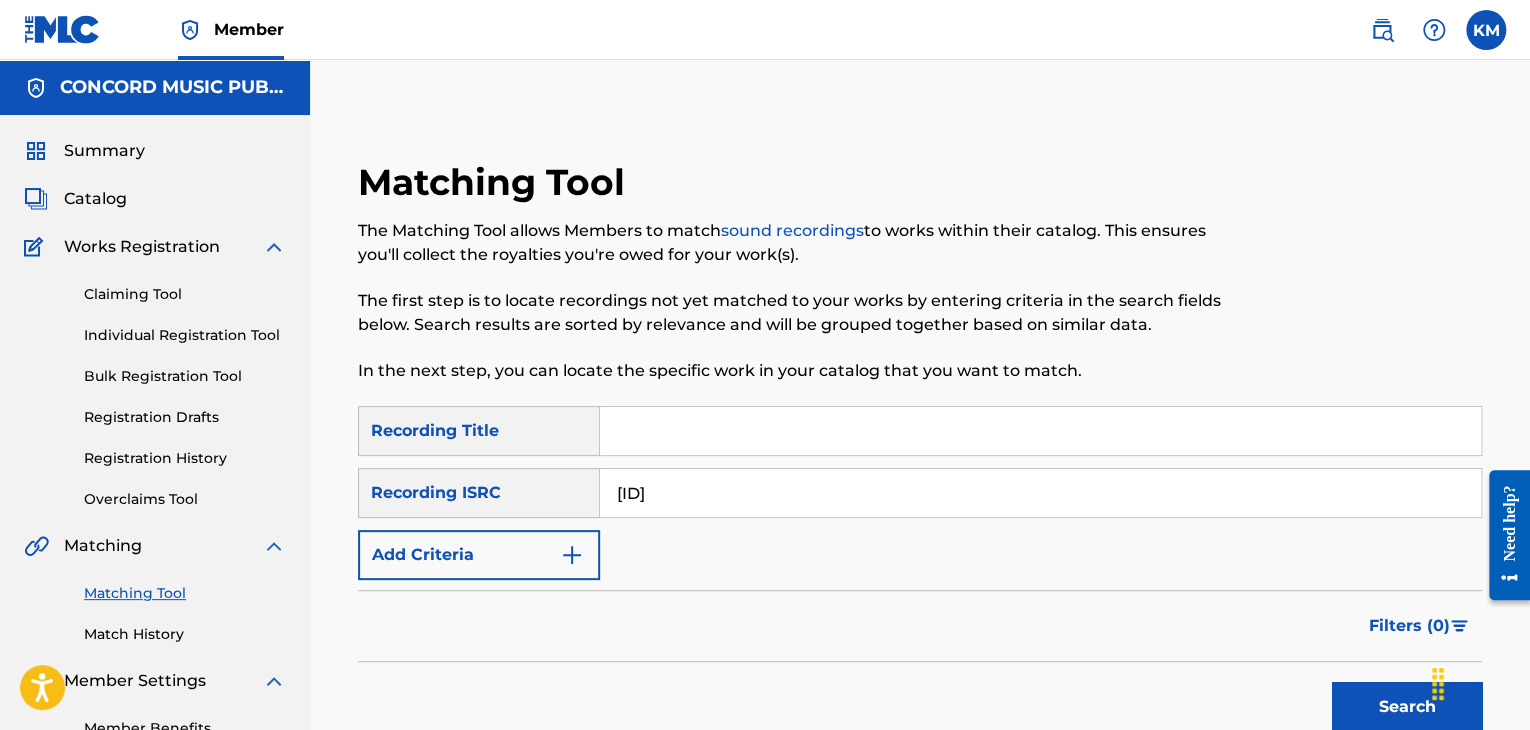 type on "[ID]" 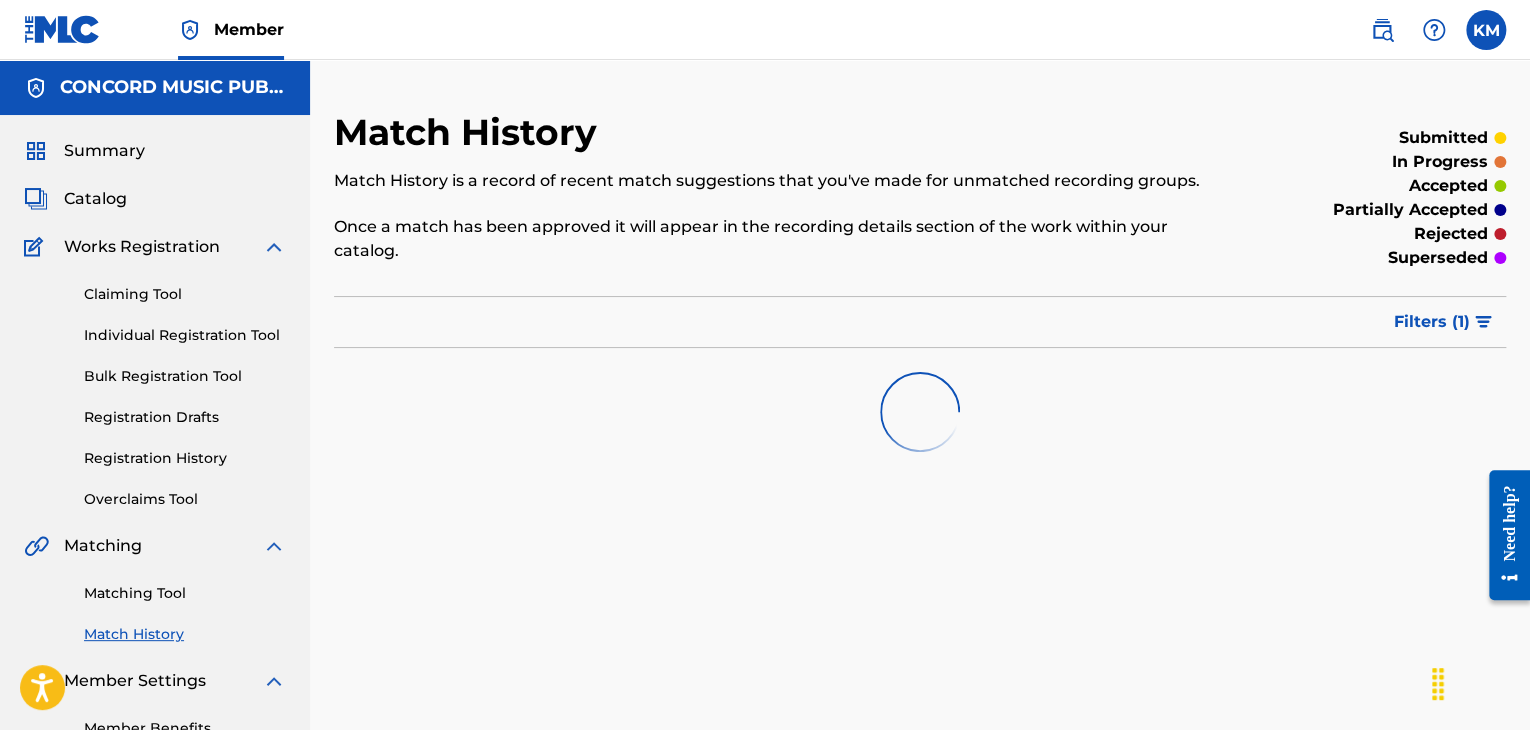 click on "Matching Tool" at bounding box center [185, 593] 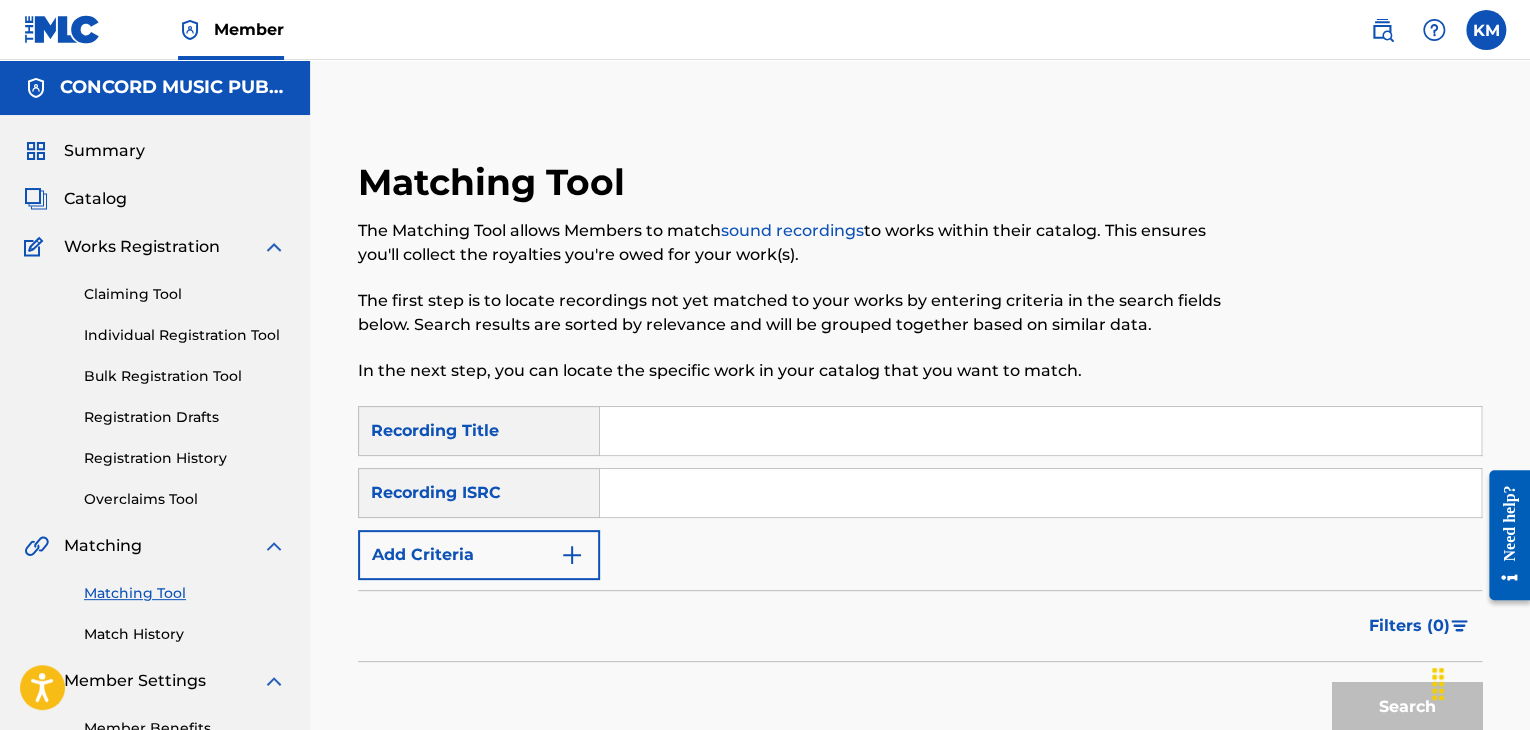 click at bounding box center (1040, 493) 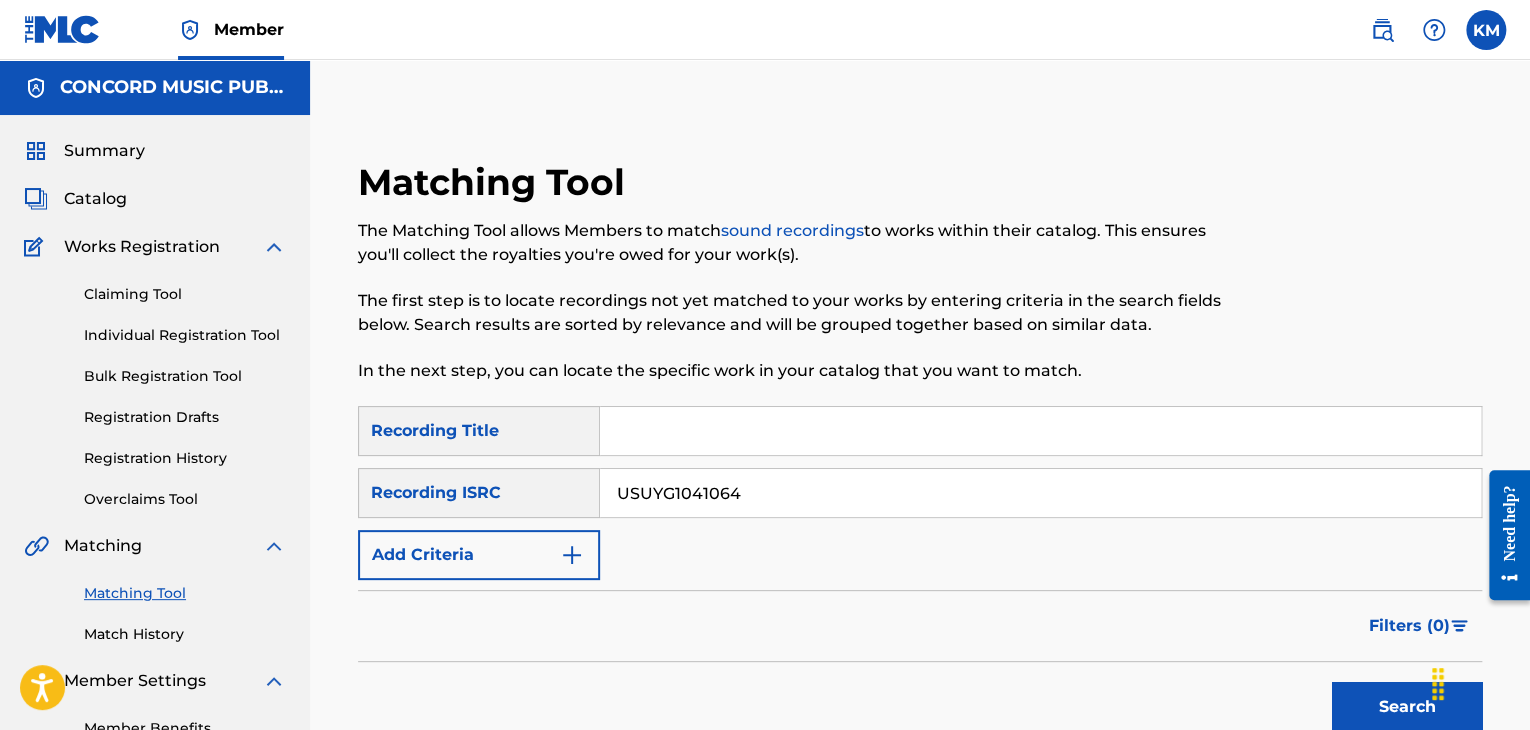 type on "USUYG1041064" 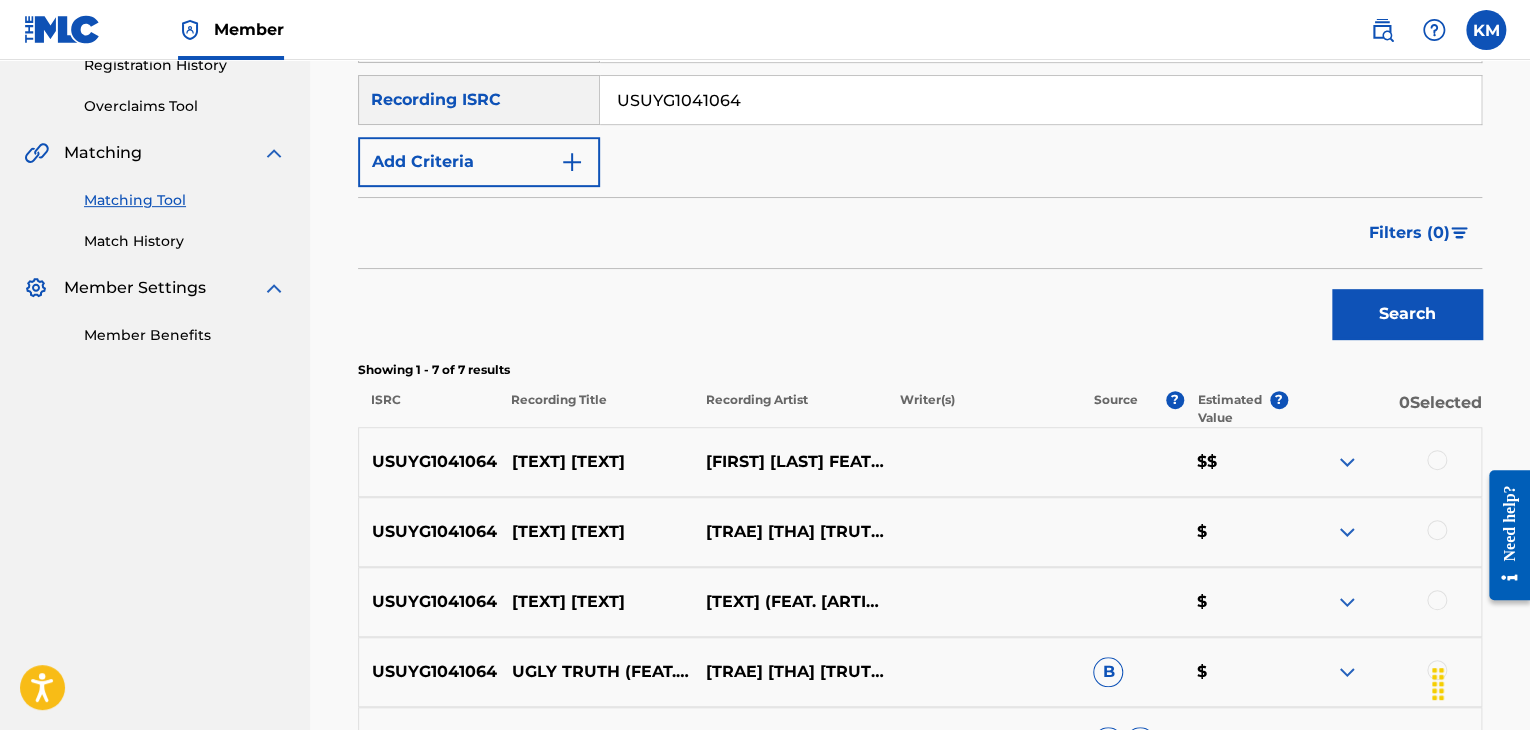 scroll, scrollTop: 500, scrollLeft: 0, axis: vertical 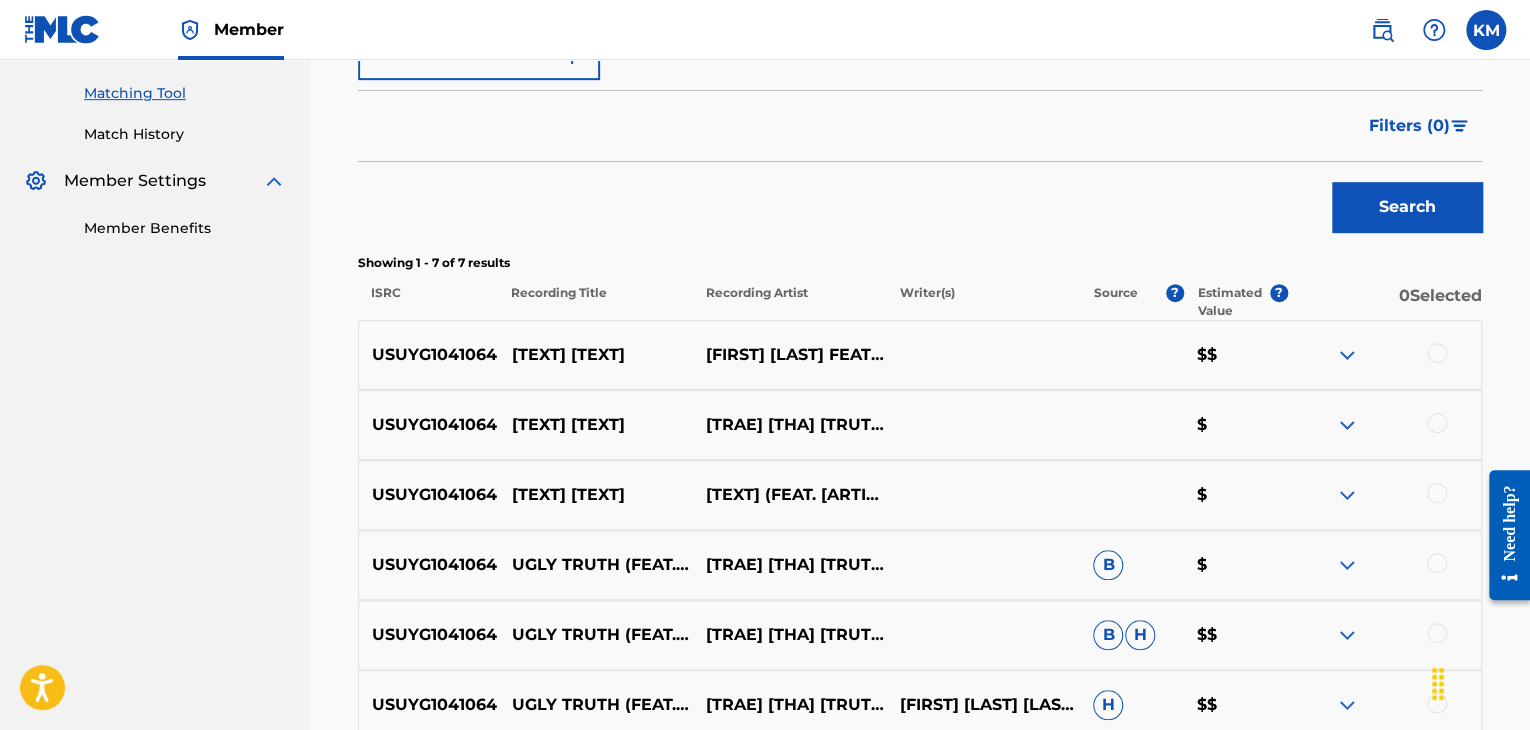 click at bounding box center (1437, 353) 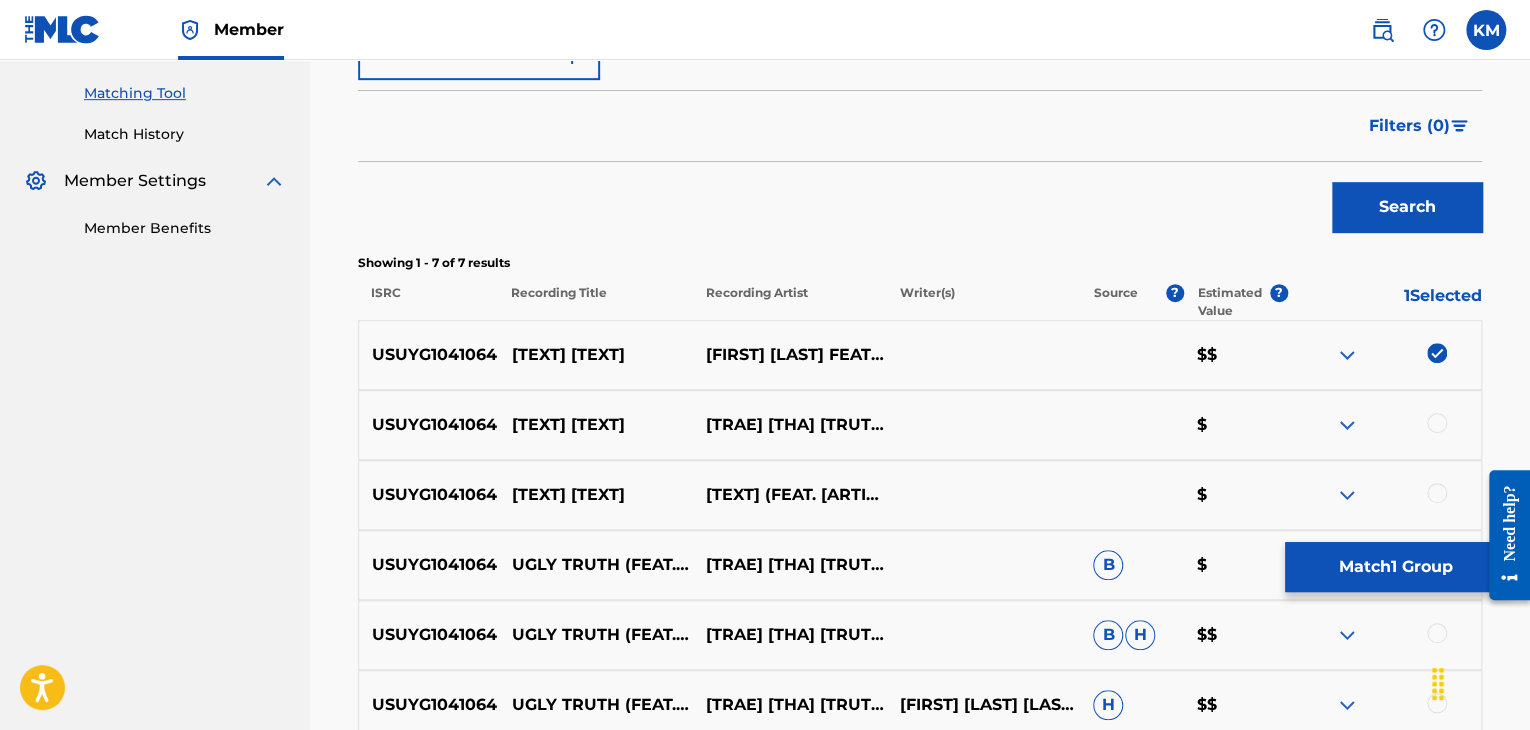 click at bounding box center [1437, 423] 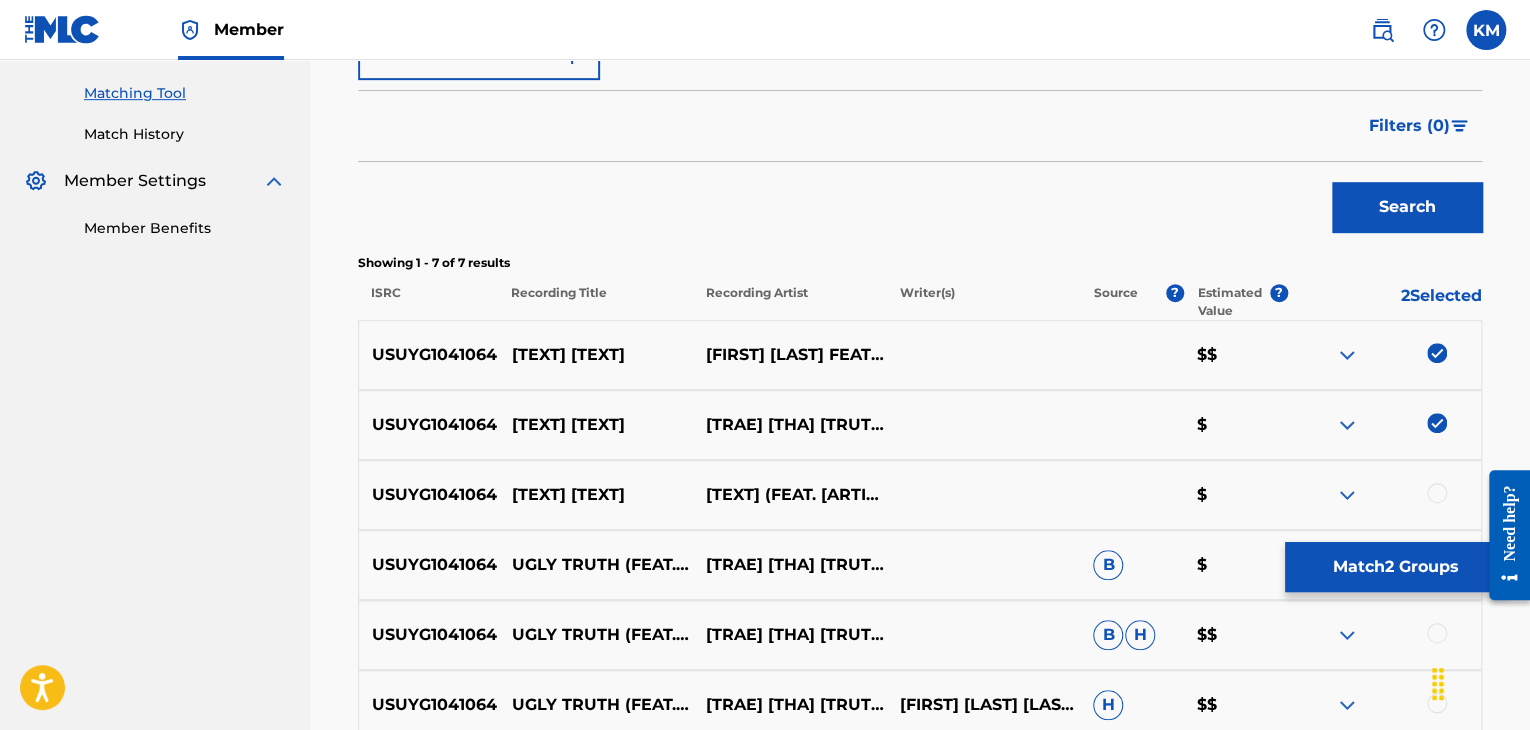 click at bounding box center (1437, 493) 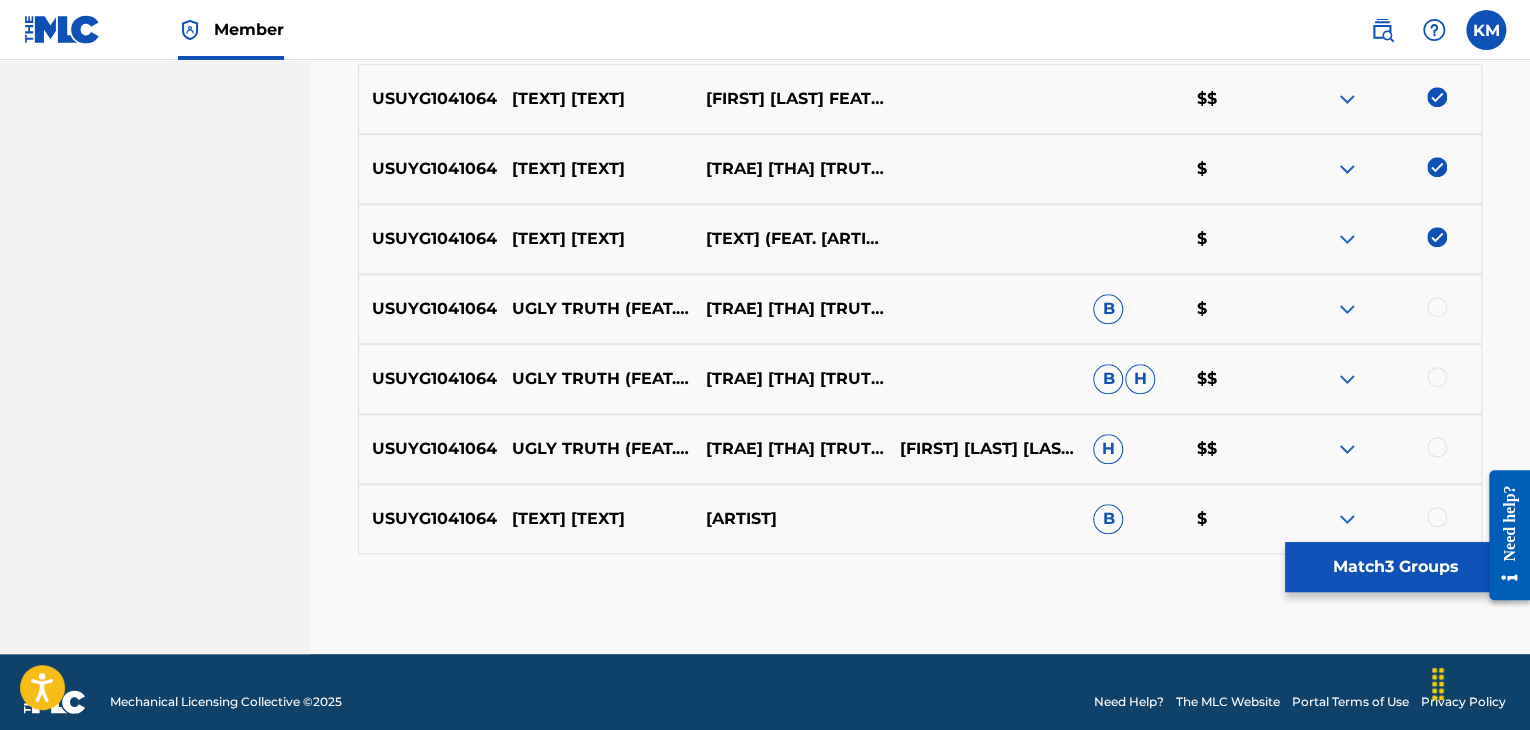 scroll, scrollTop: 776, scrollLeft: 0, axis: vertical 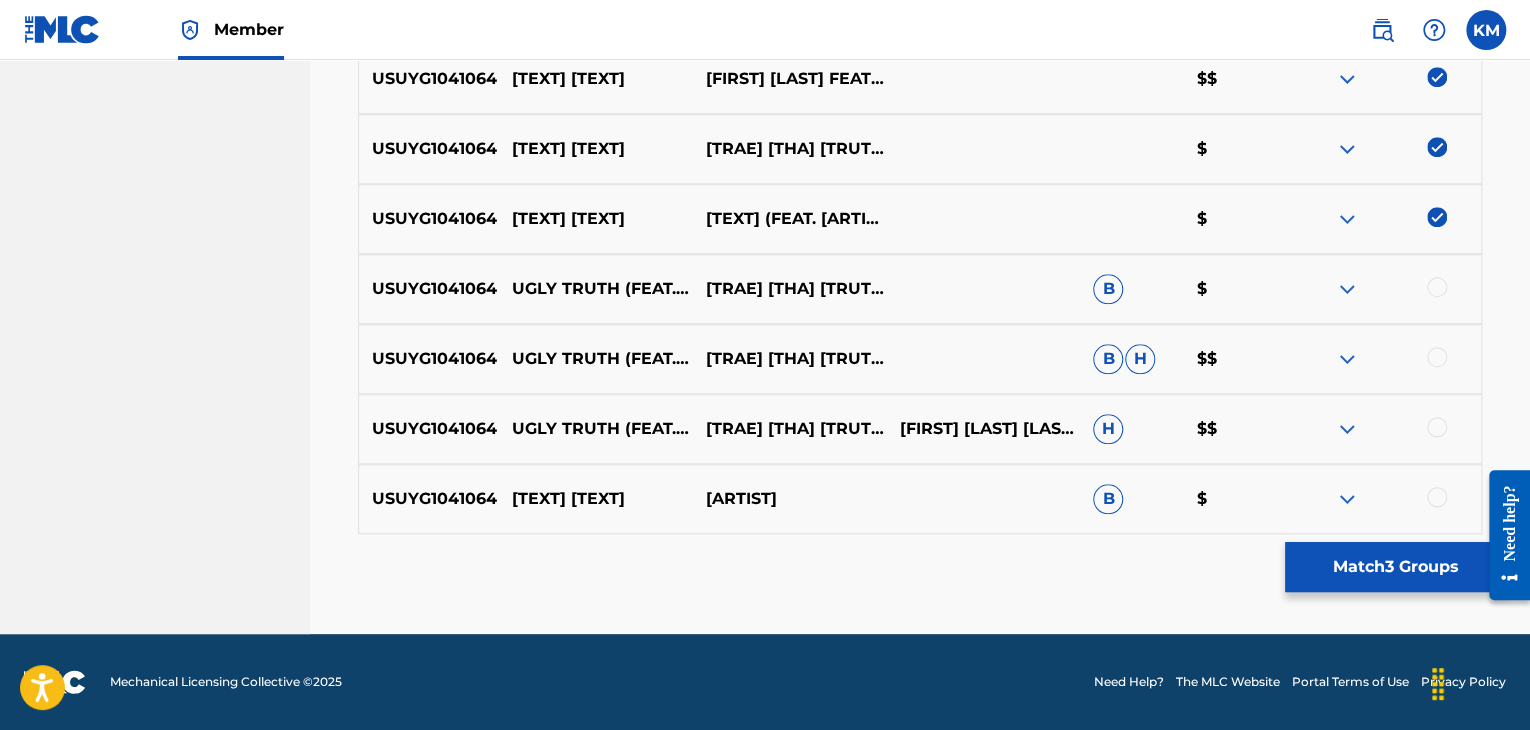click at bounding box center (1437, 287) 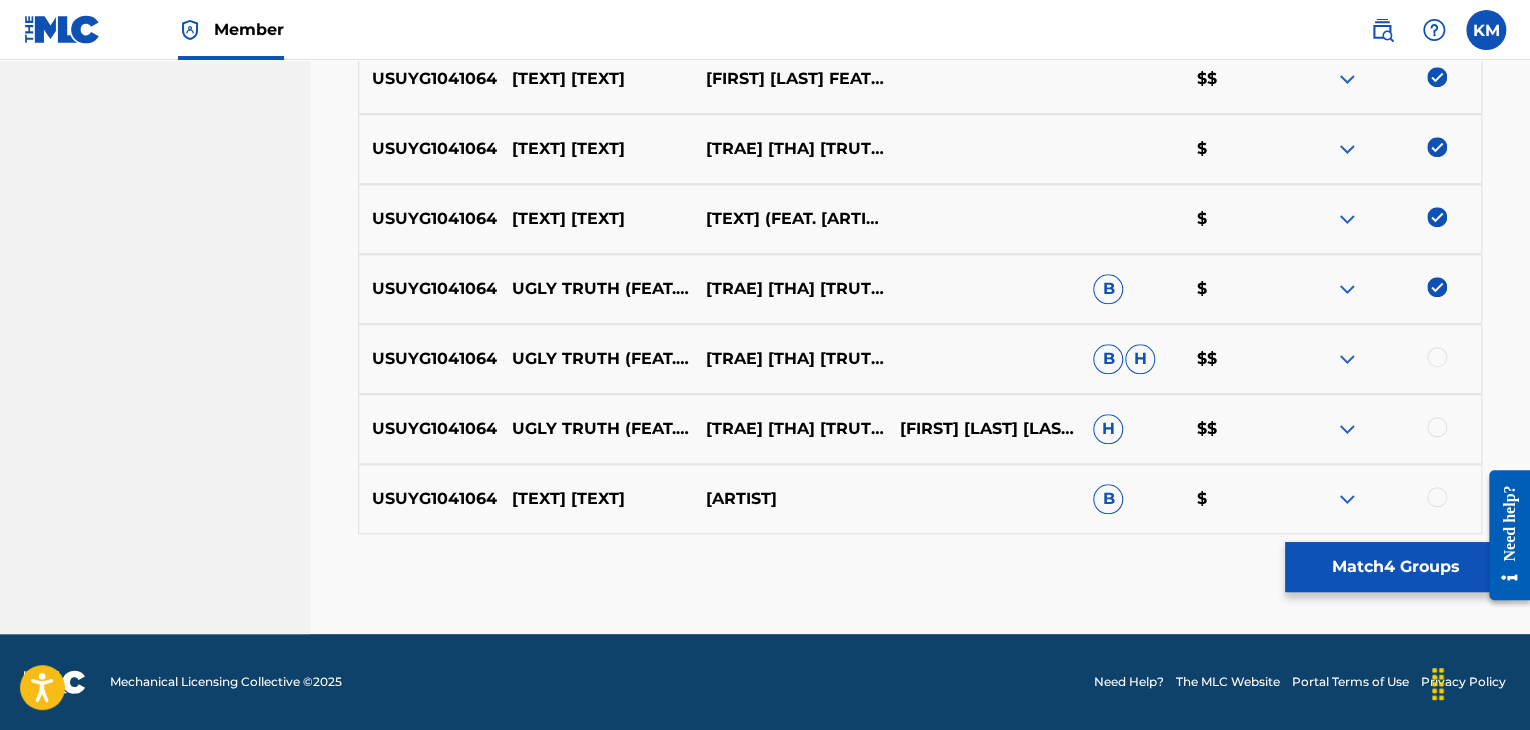 click at bounding box center (1437, 357) 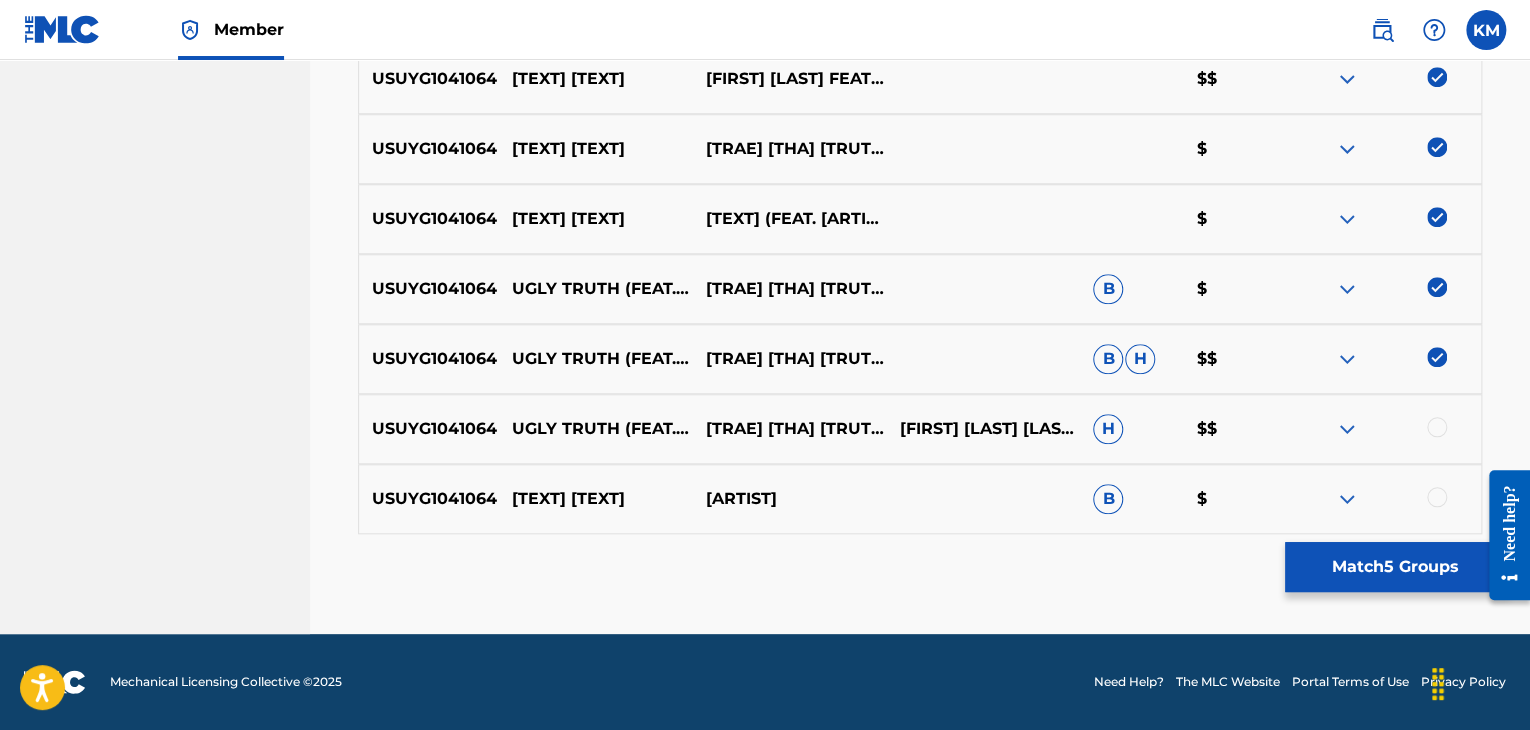 click at bounding box center (1437, 427) 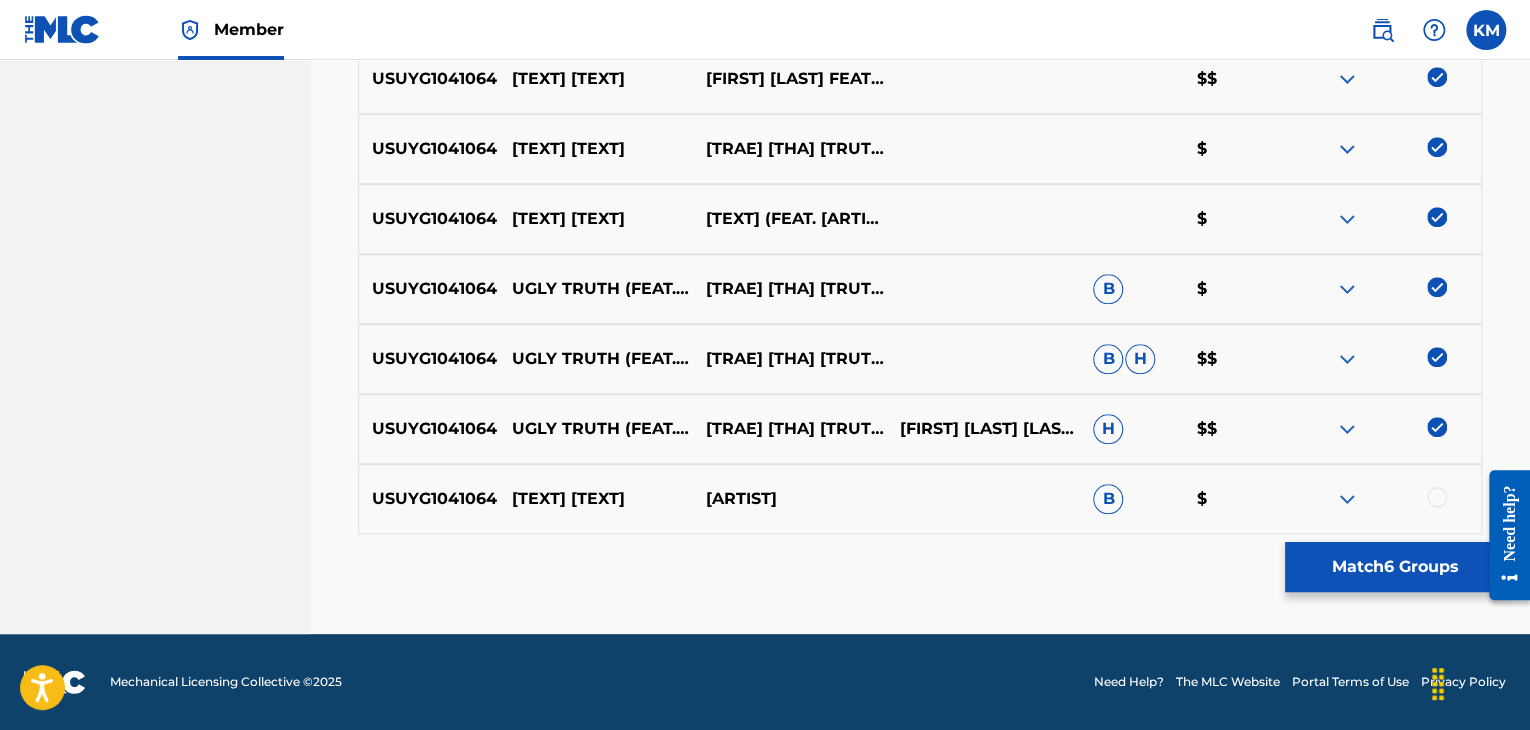 click at bounding box center [1437, 497] 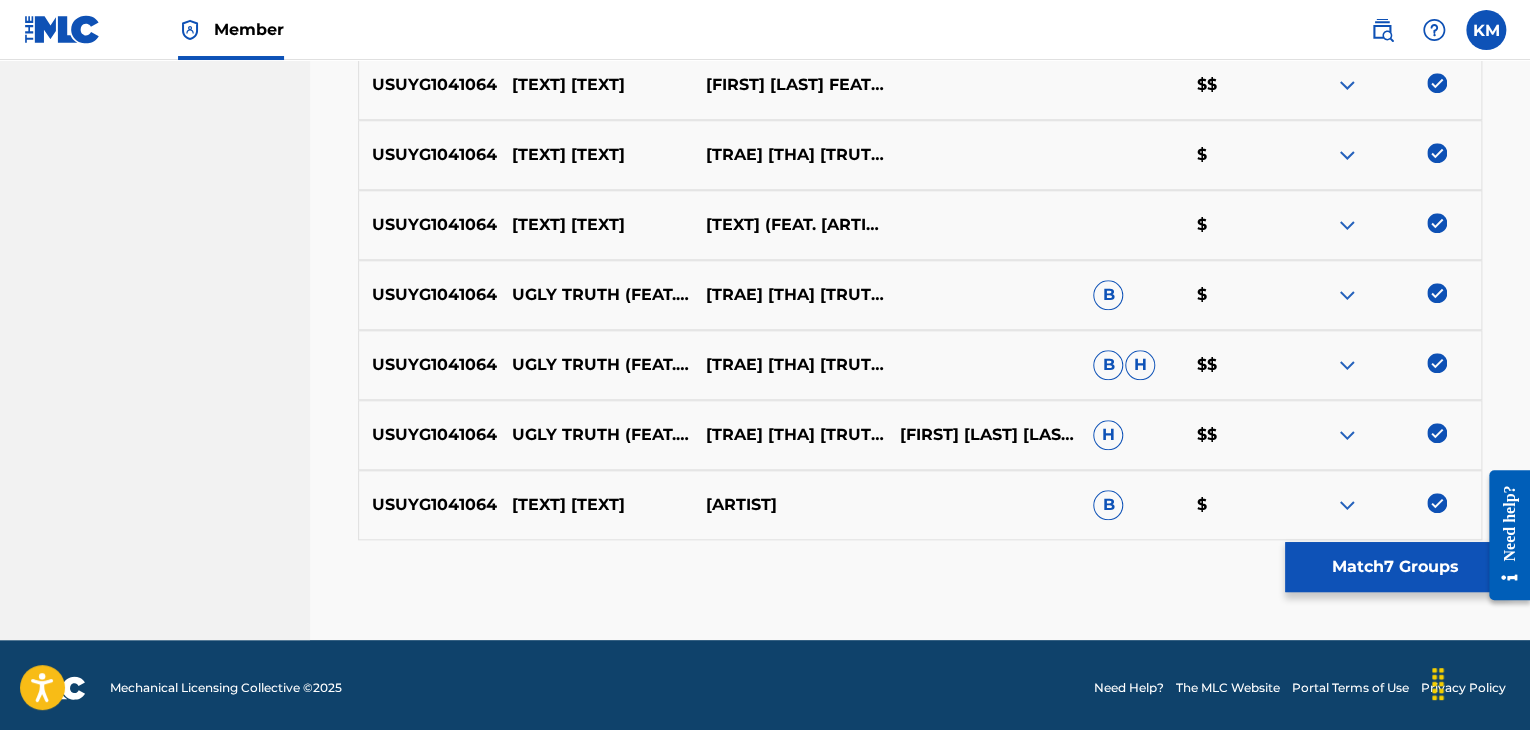 scroll, scrollTop: 776, scrollLeft: 0, axis: vertical 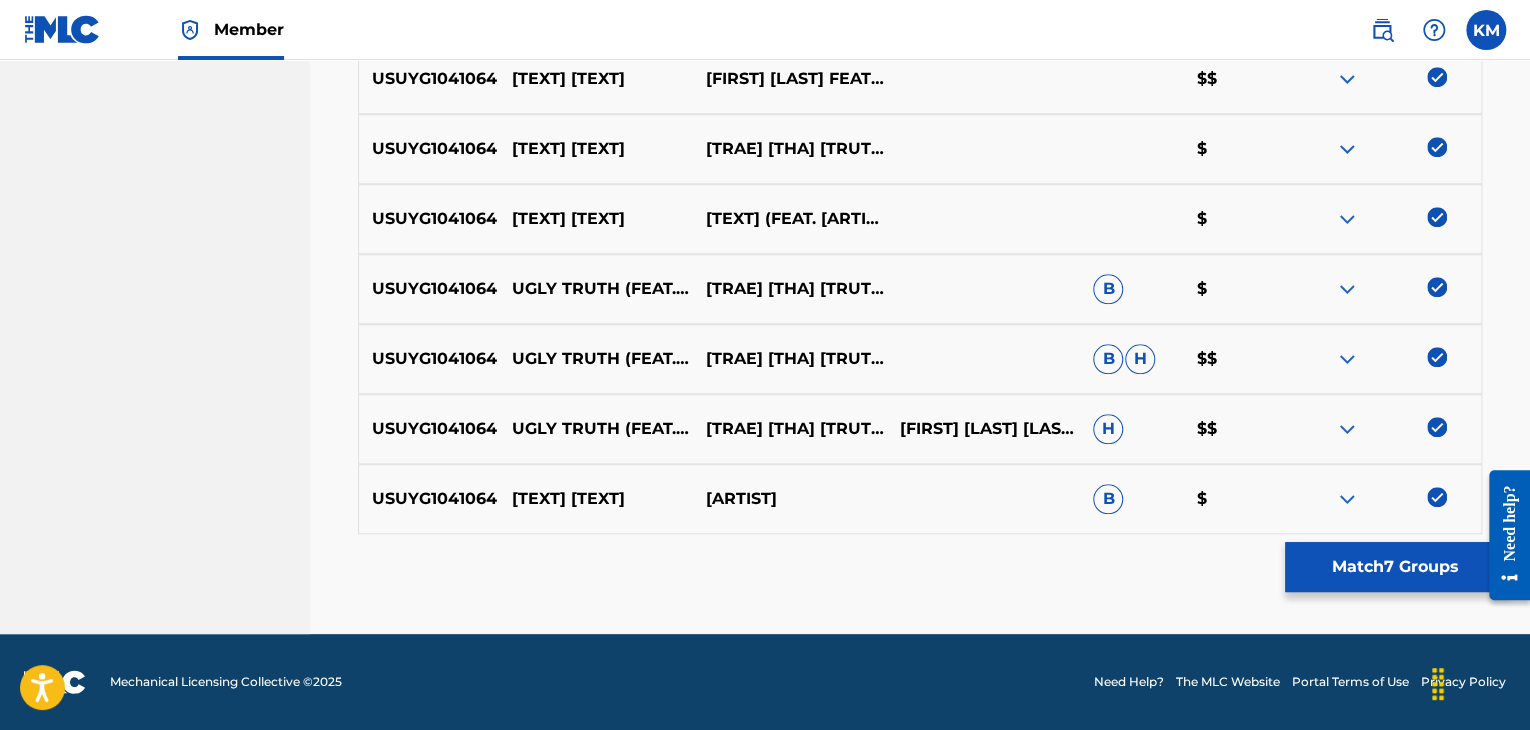click on "Match  7 Groups" at bounding box center [1395, 567] 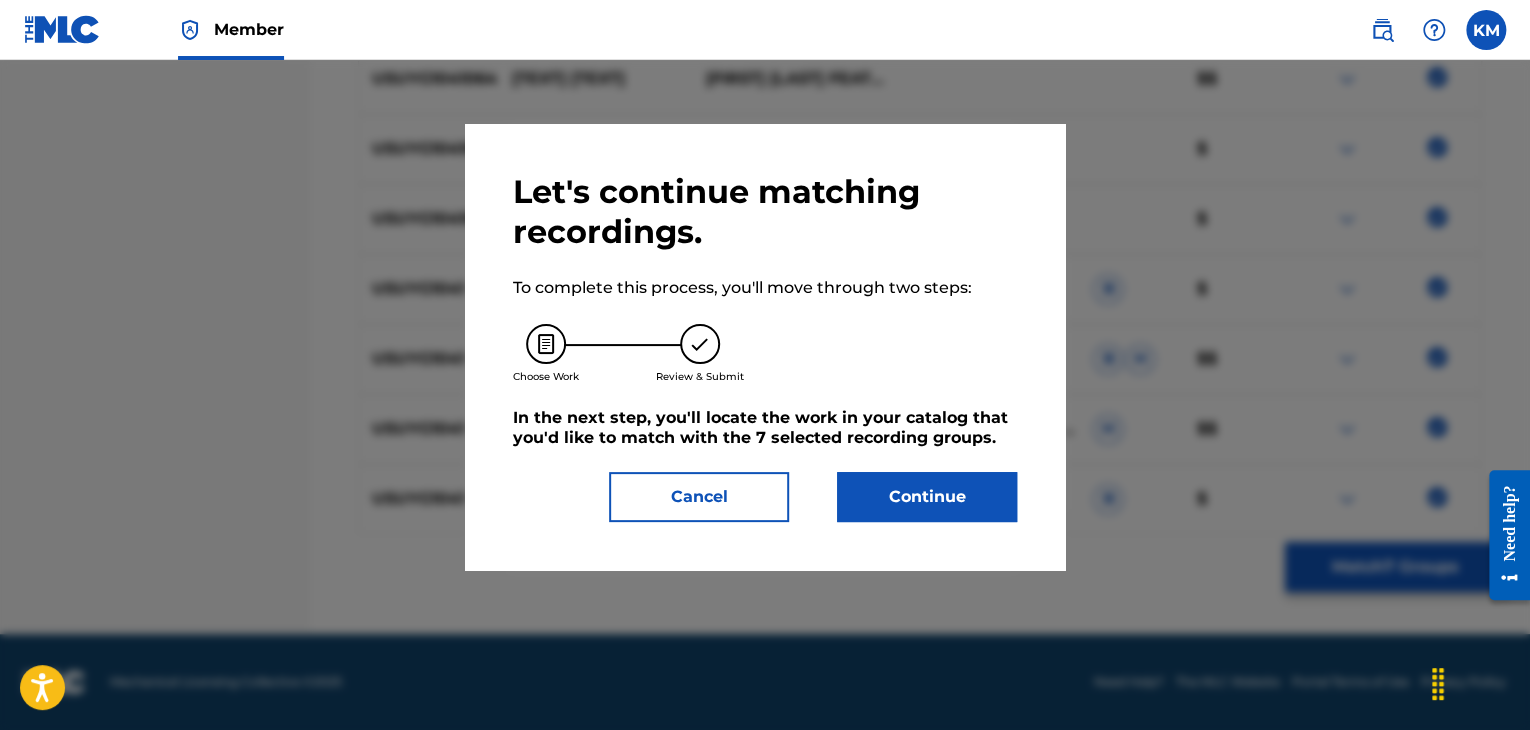click on "Continue" at bounding box center (927, 497) 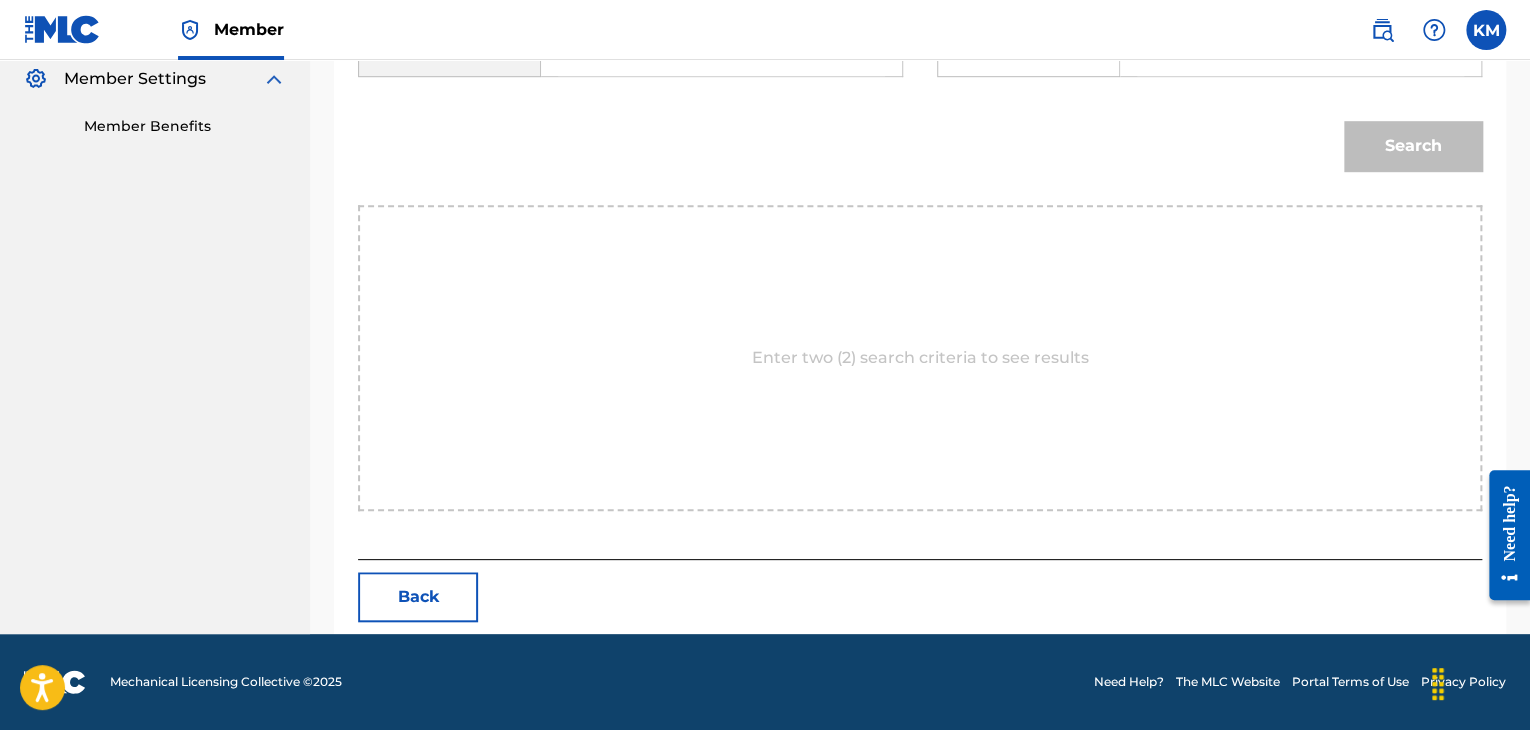 scroll, scrollTop: 402, scrollLeft: 0, axis: vertical 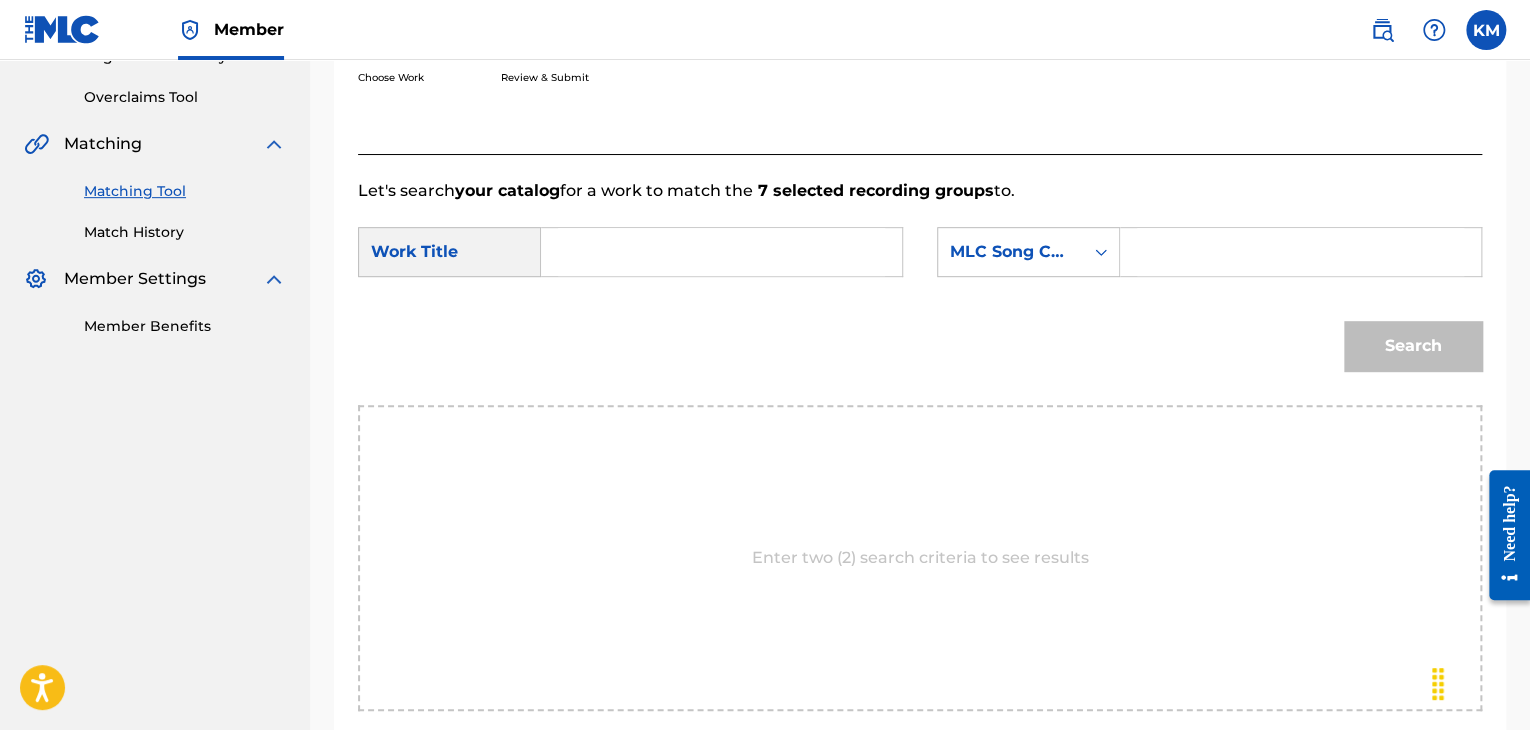 click on "SearchWithCriteria4778f7aa-b0f3-4515-8e6b-07d2aa7ec58f Work Title SearchWithCriteriaeb5d764a-e4ba-45e8-a112-ce57cc3711af MLC Song Code Search" at bounding box center [920, 304] 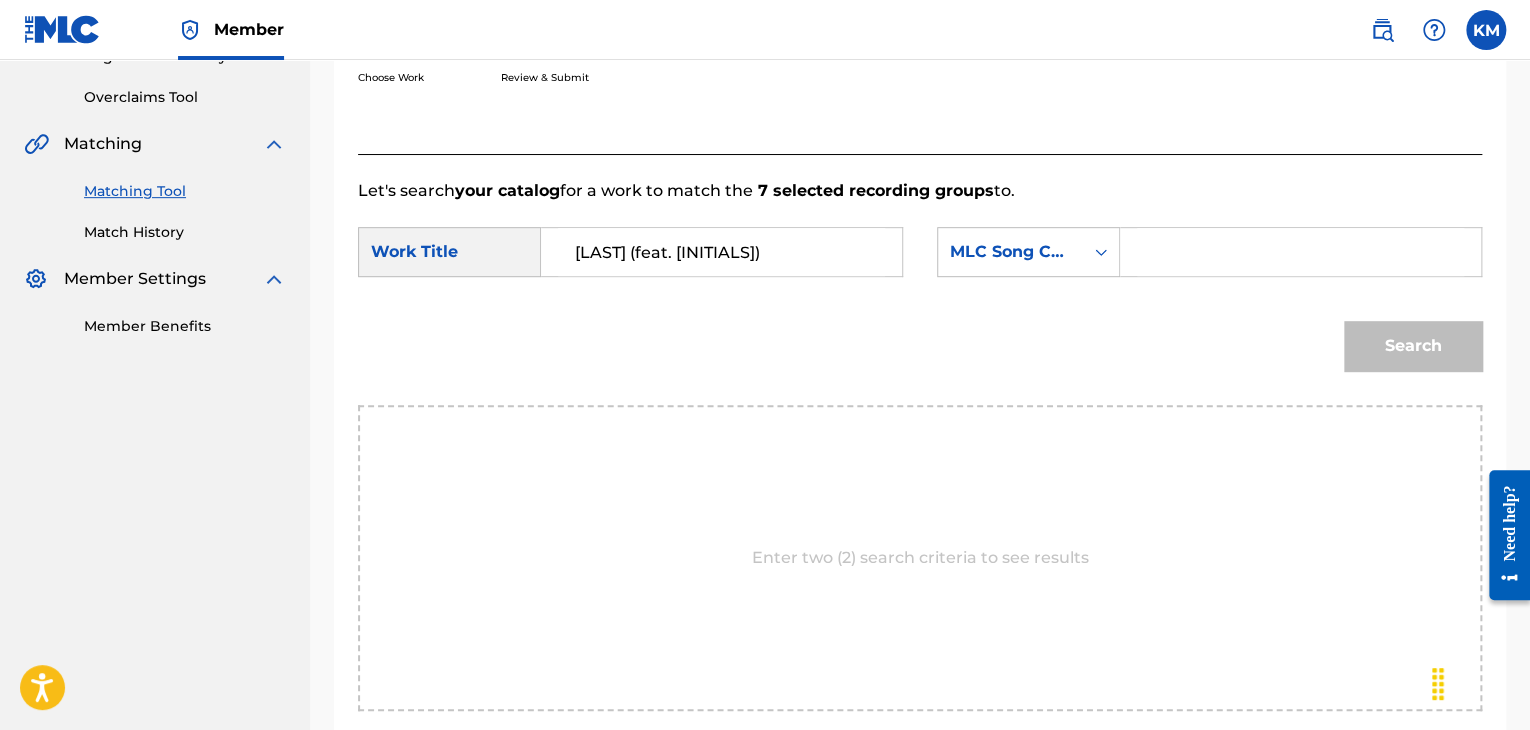 type on "[LAST] (feat. [INITIALS])" 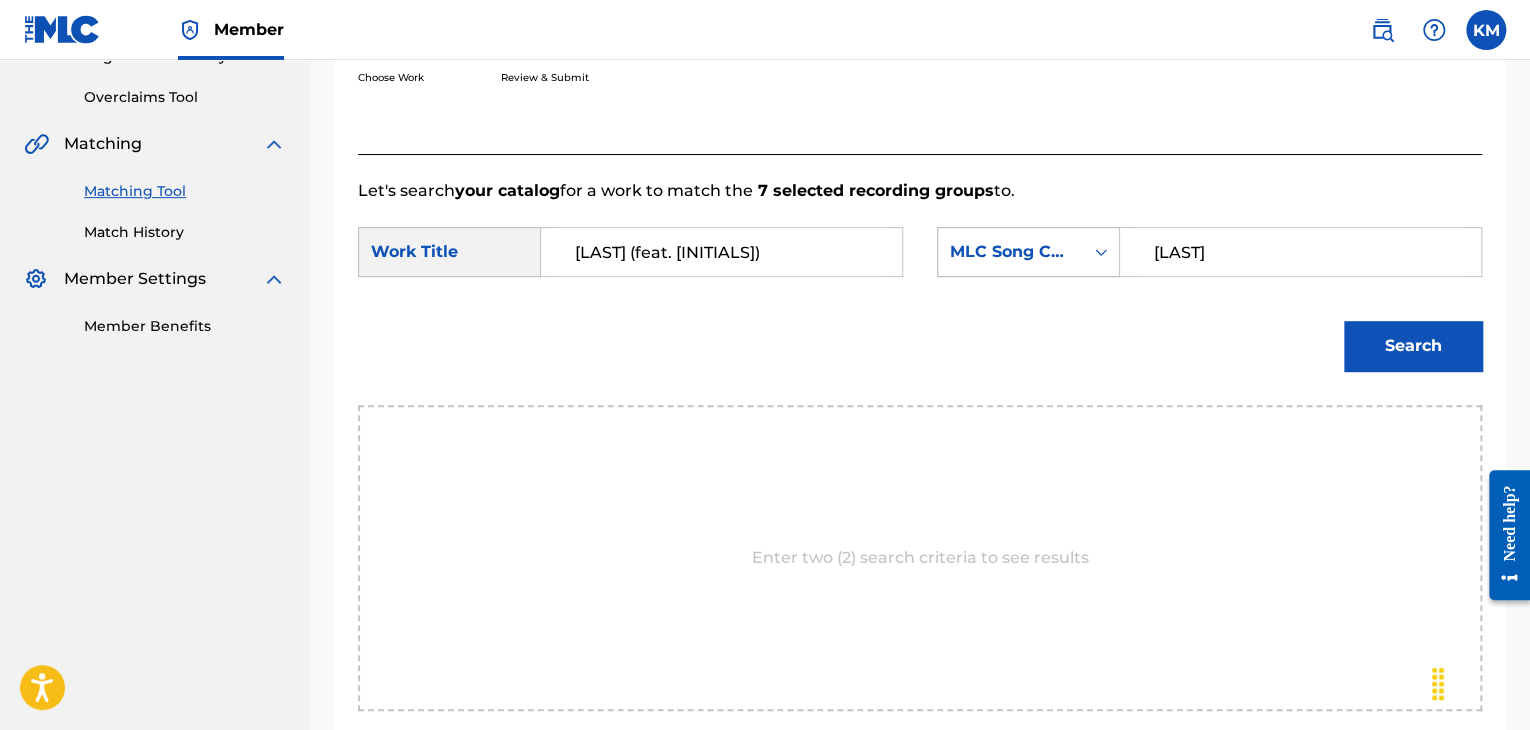 type on "[LAST]" 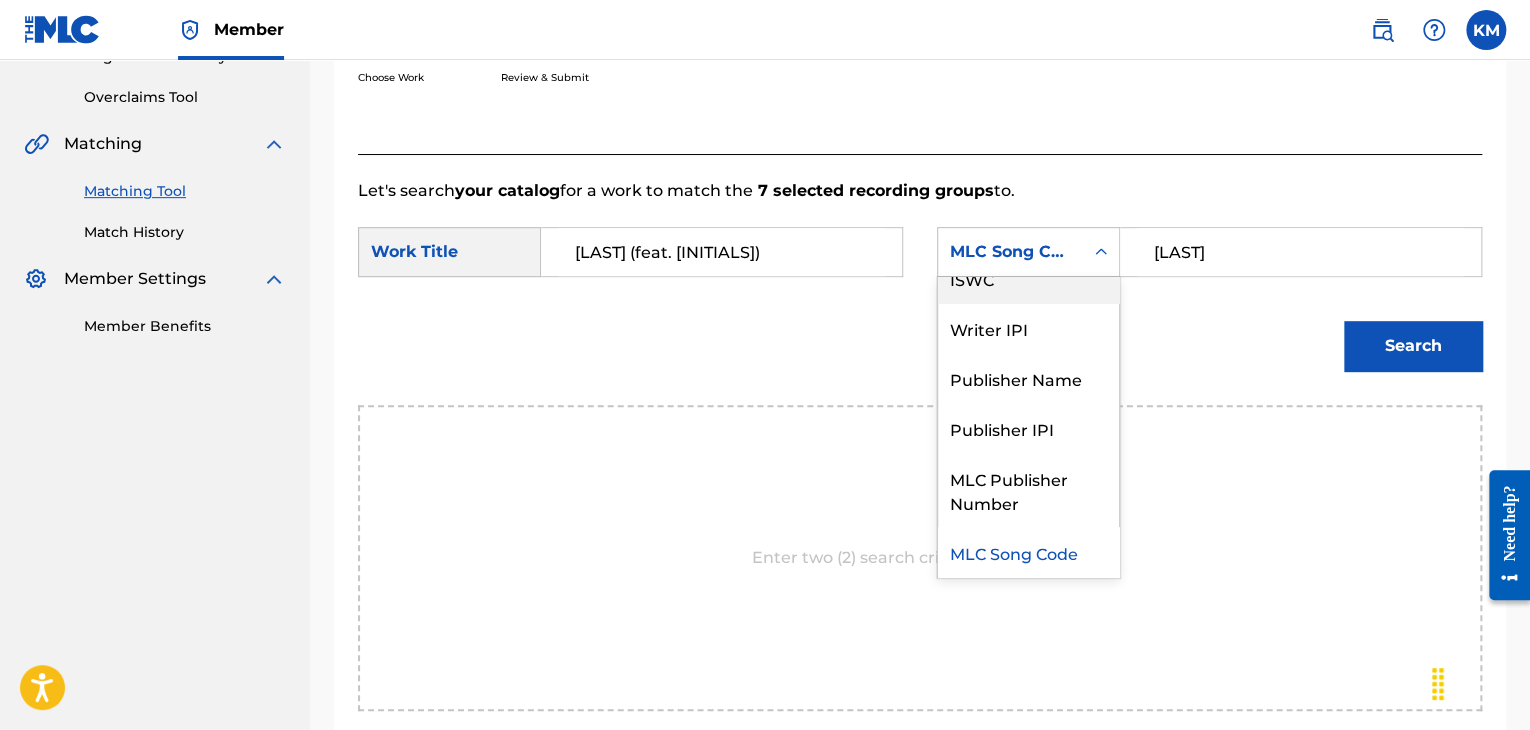 scroll, scrollTop: 0, scrollLeft: 0, axis: both 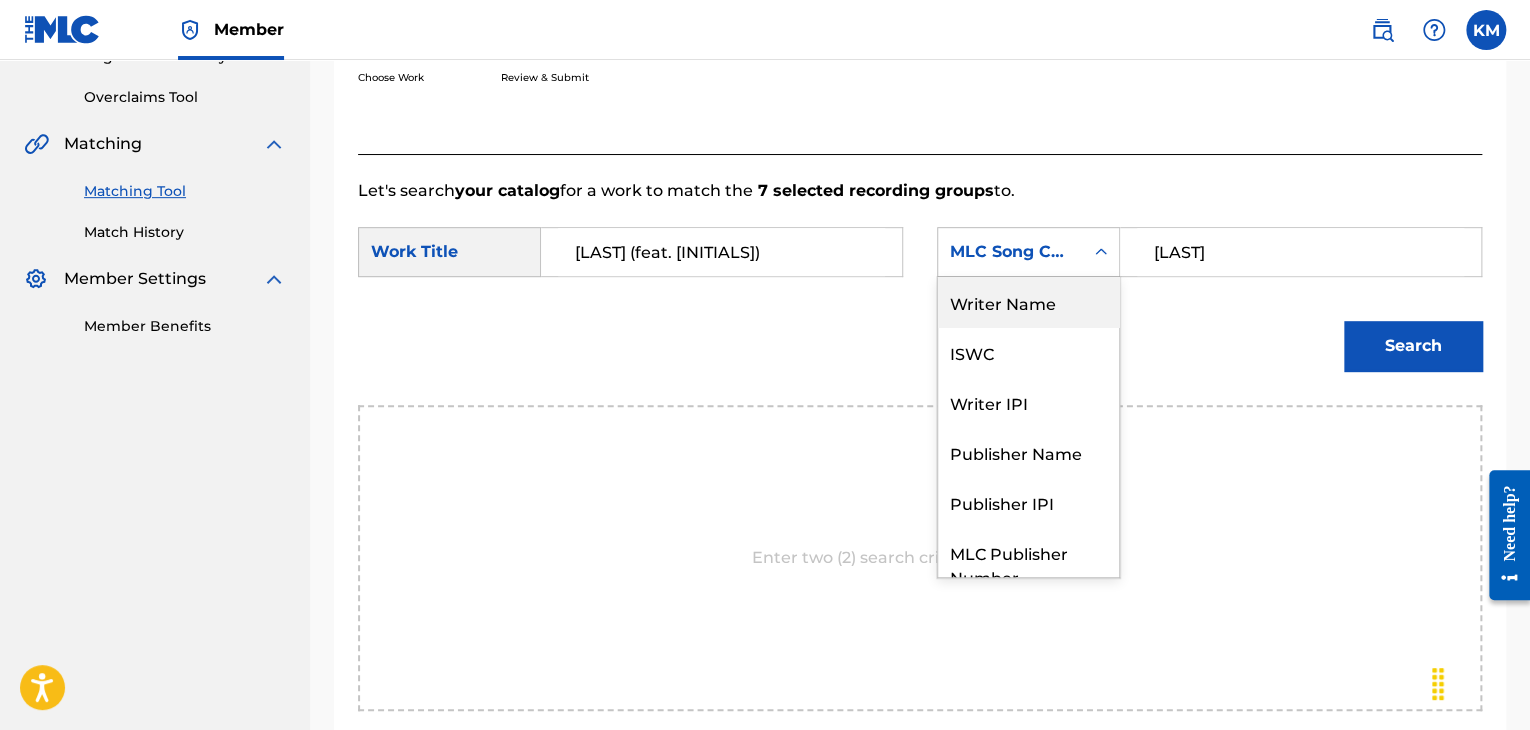 click on "Writer Name" at bounding box center [1028, 302] 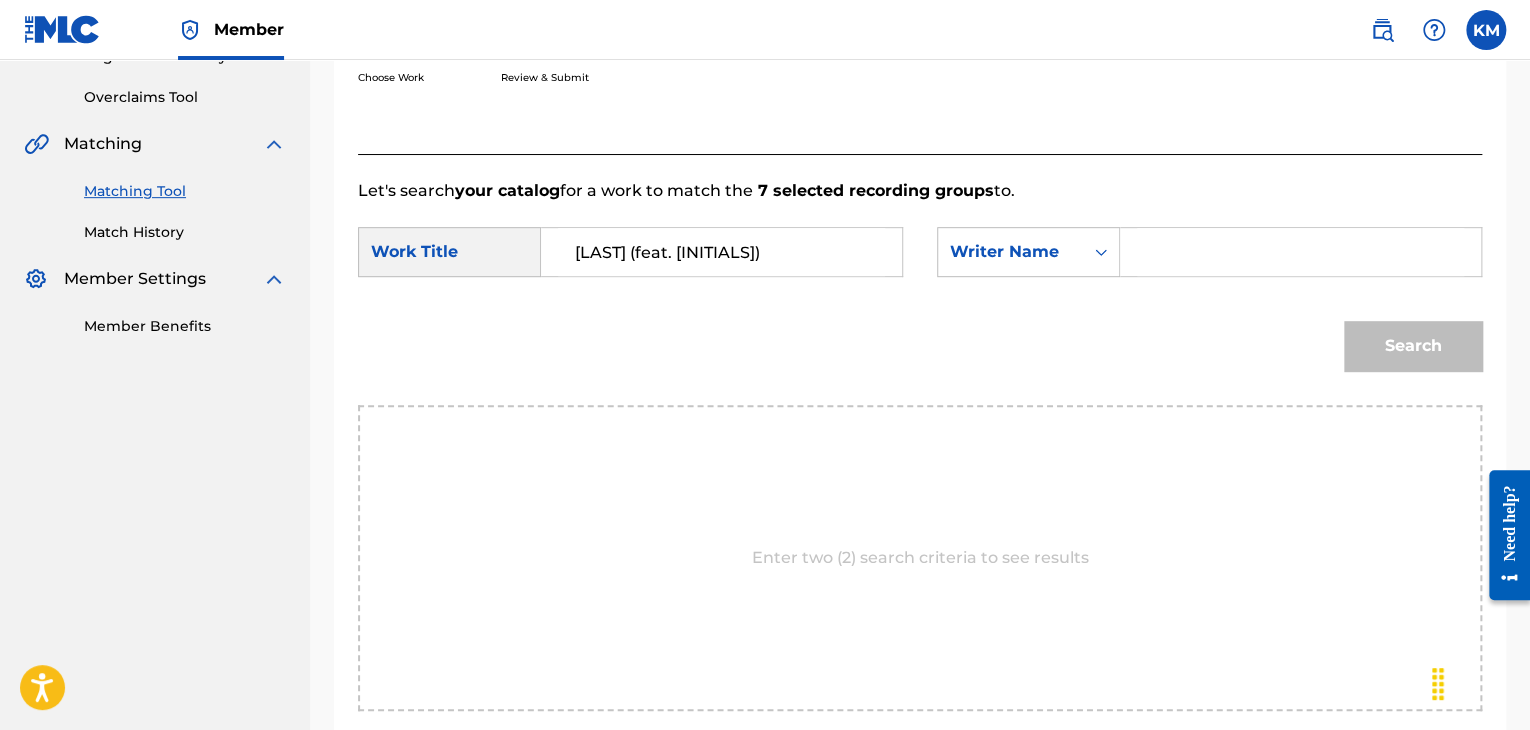 click at bounding box center (1300, 252) 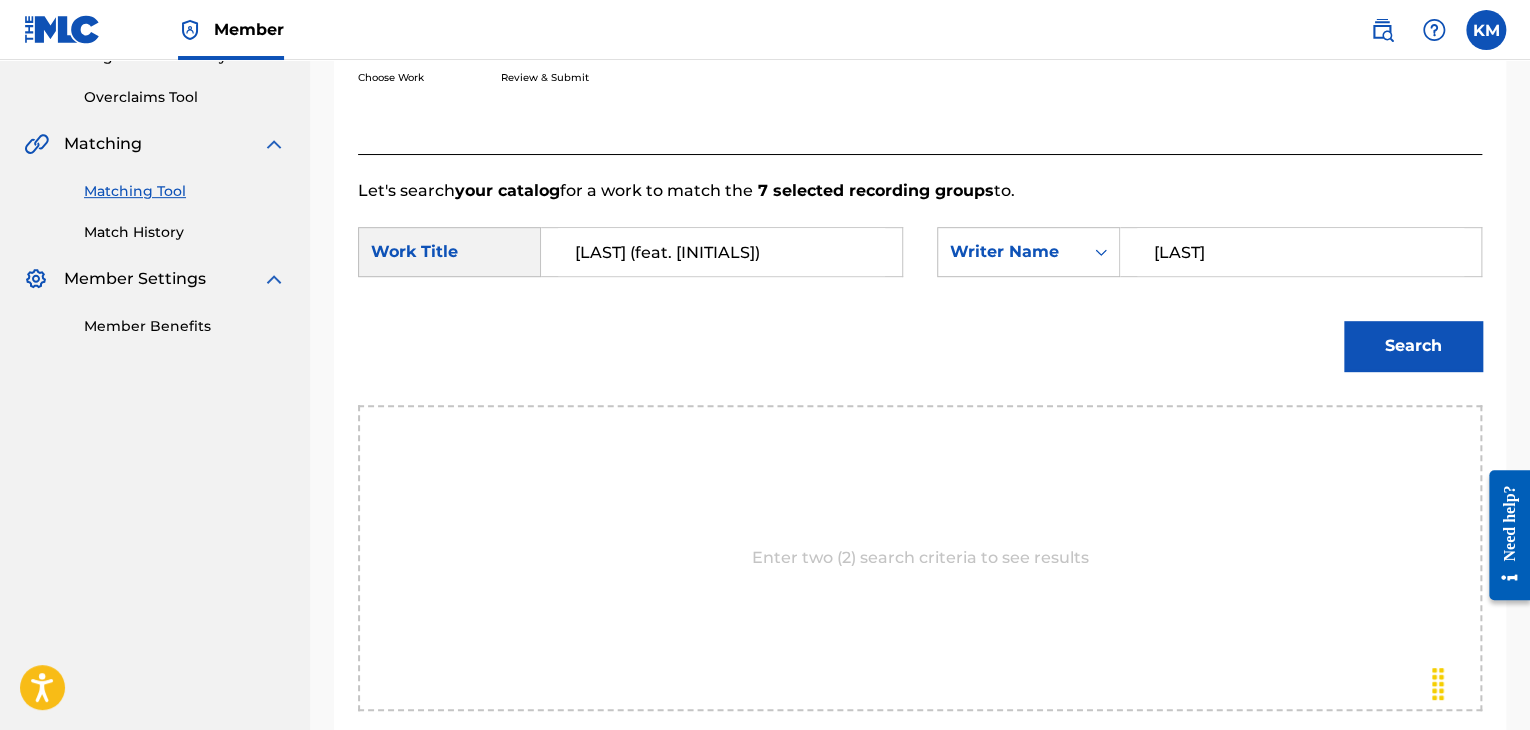 type on "[LAST]" 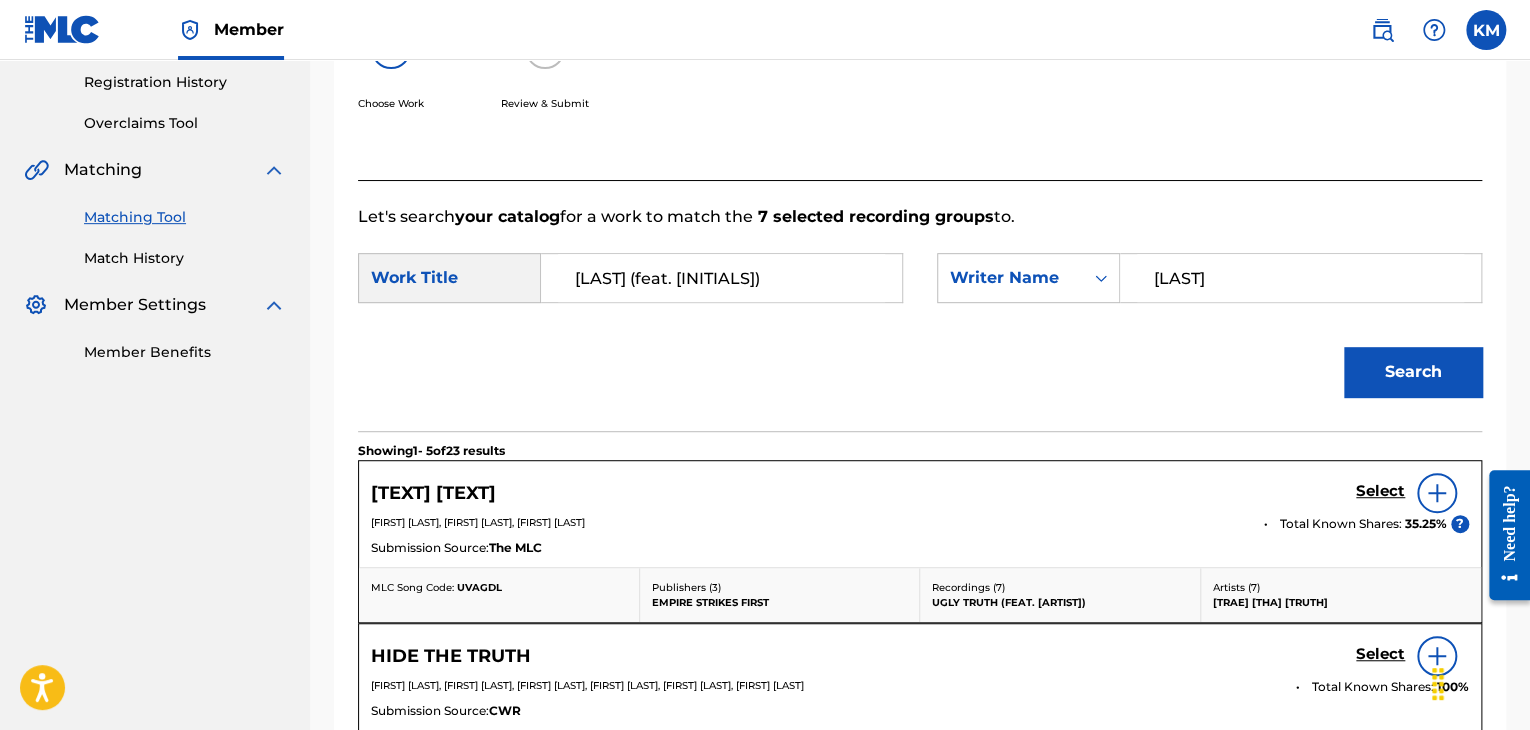 scroll, scrollTop: 402, scrollLeft: 0, axis: vertical 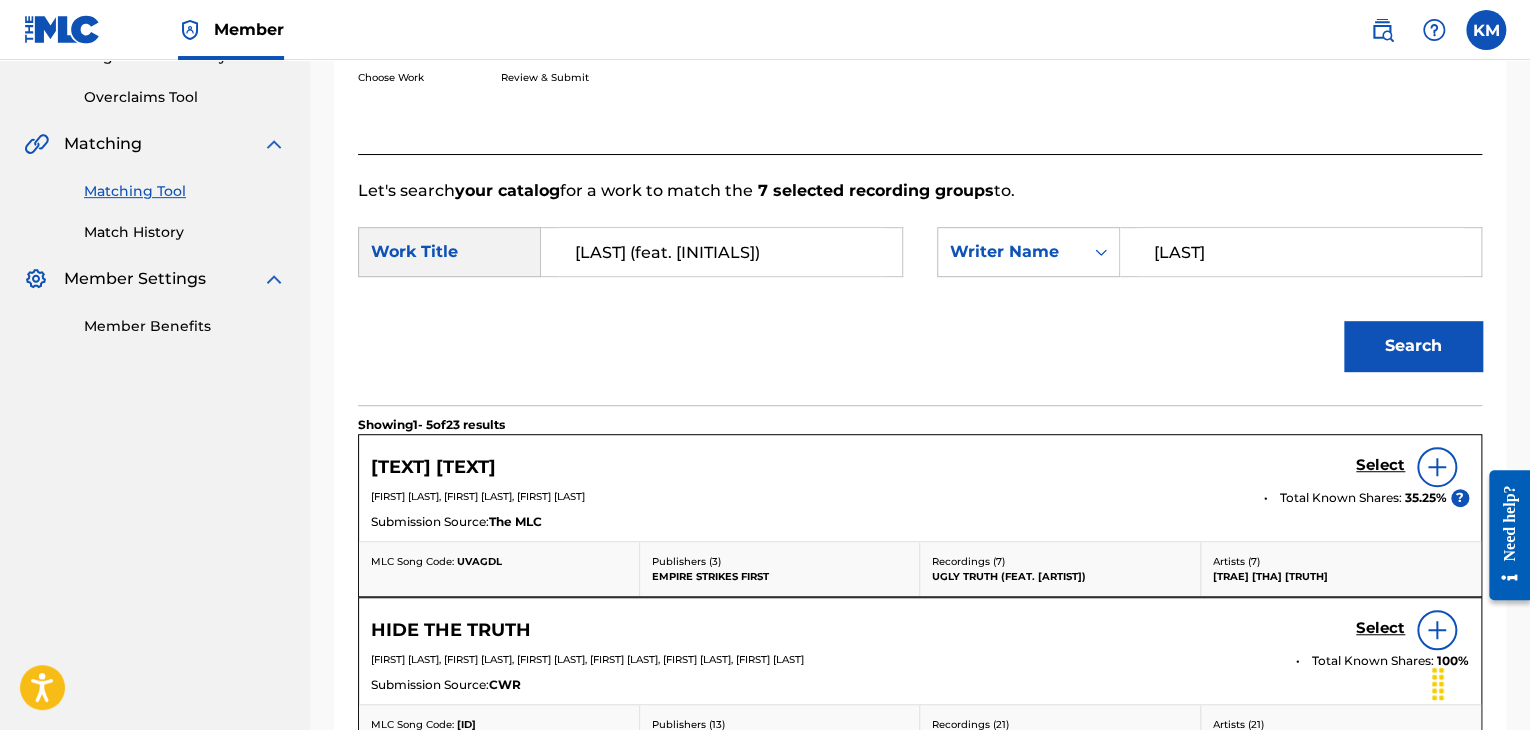 click on "Select" at bounding box center [1380, 465] 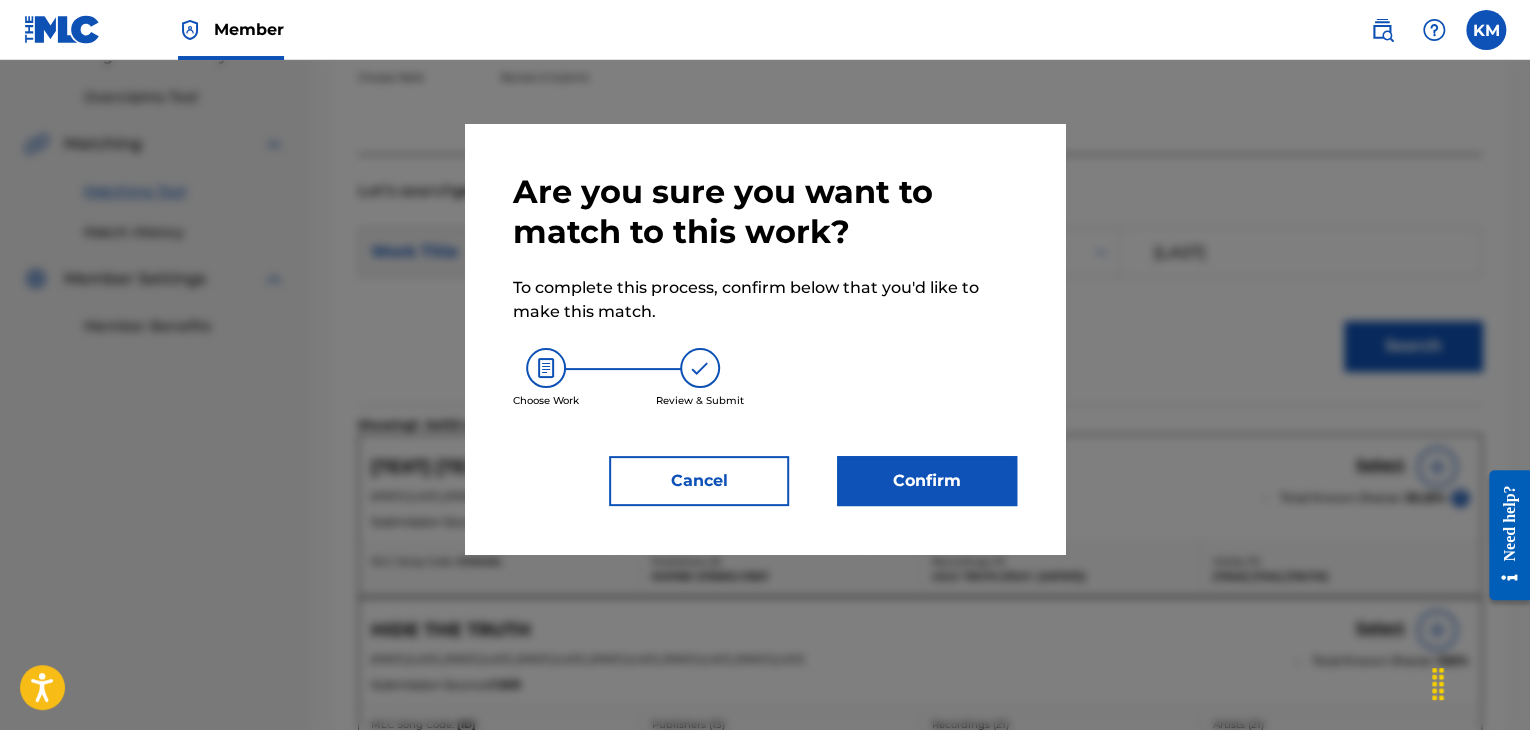 click on "Confirm" at bounding box center (927, 481) 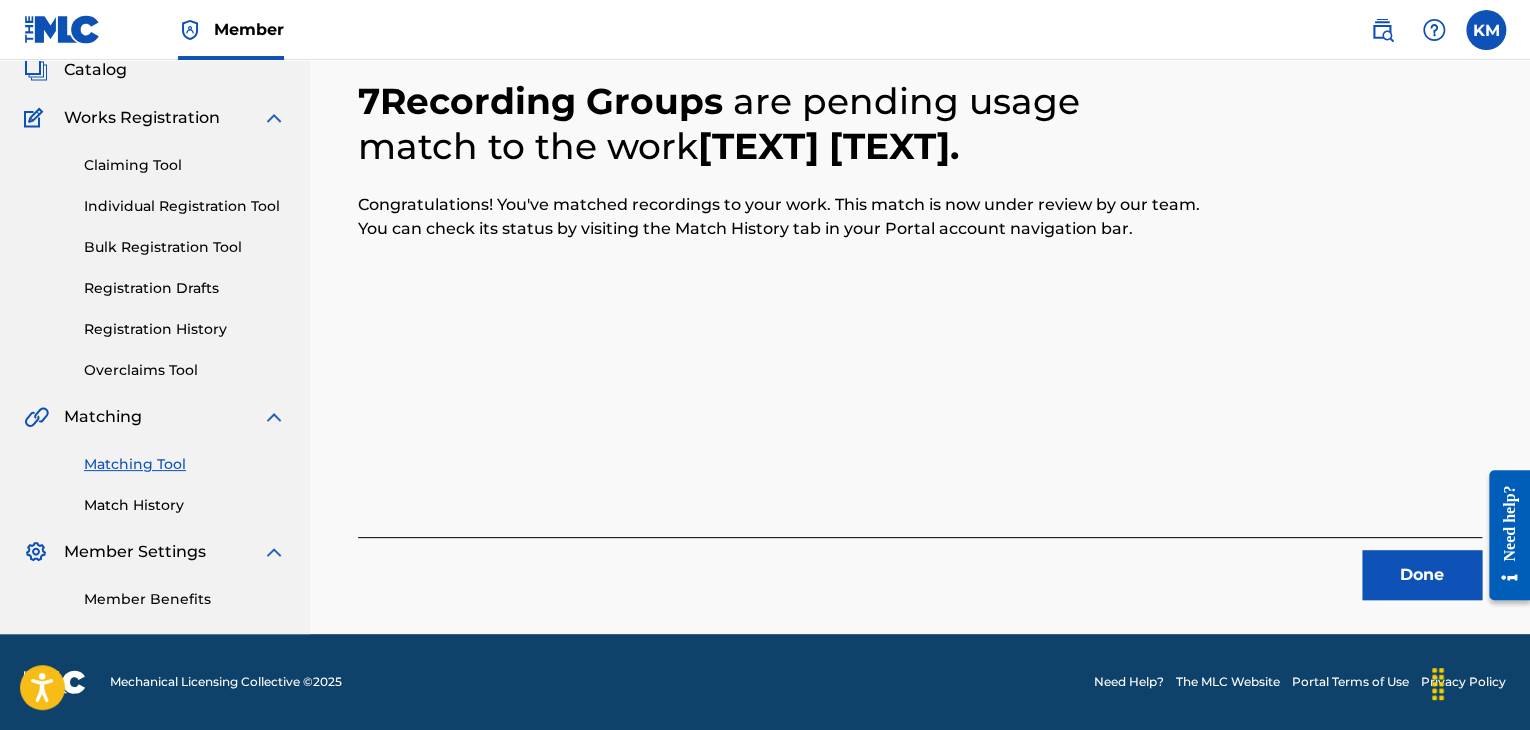scroll, scrollTop: 129, scrollLeft: 0, axis: vertical 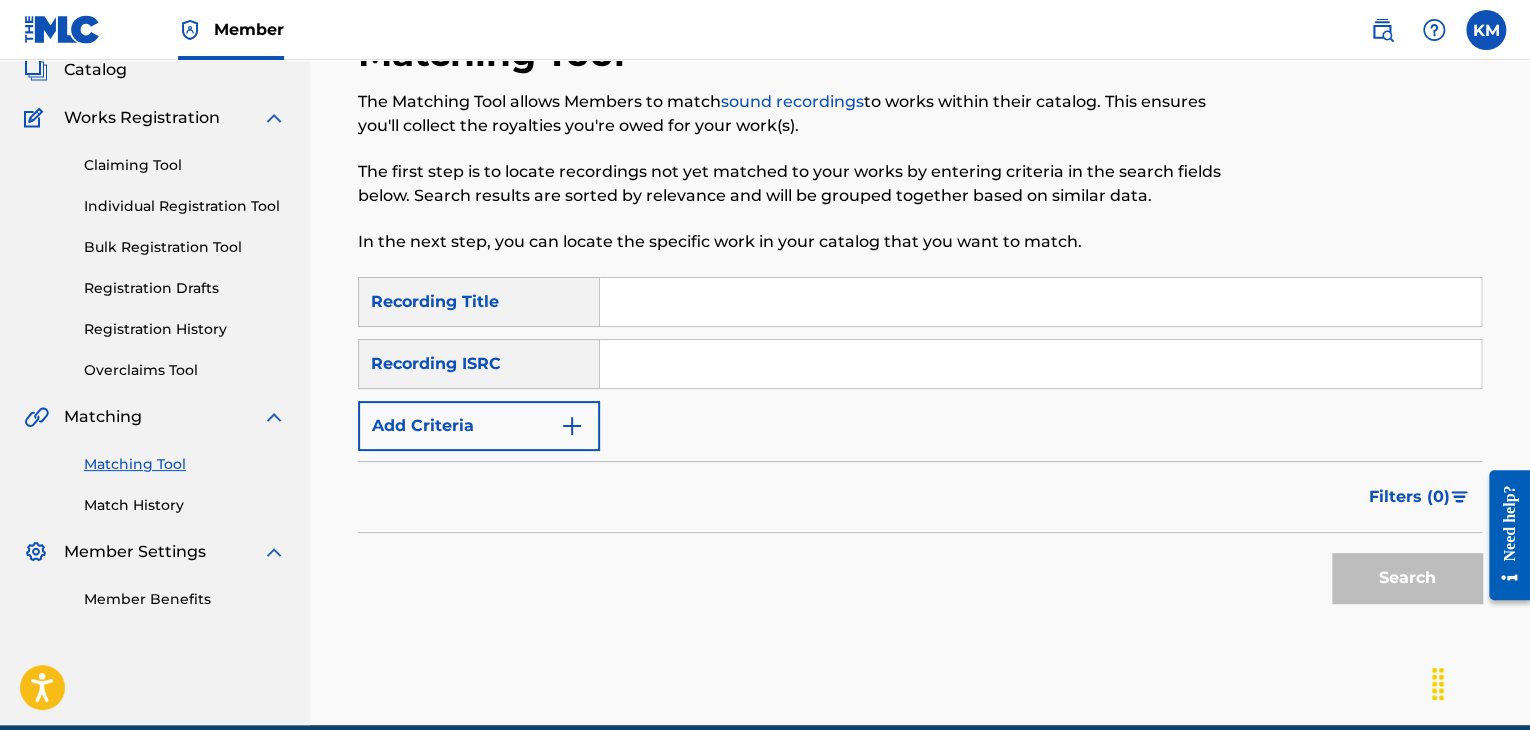click at bounding box center (1040, 364) 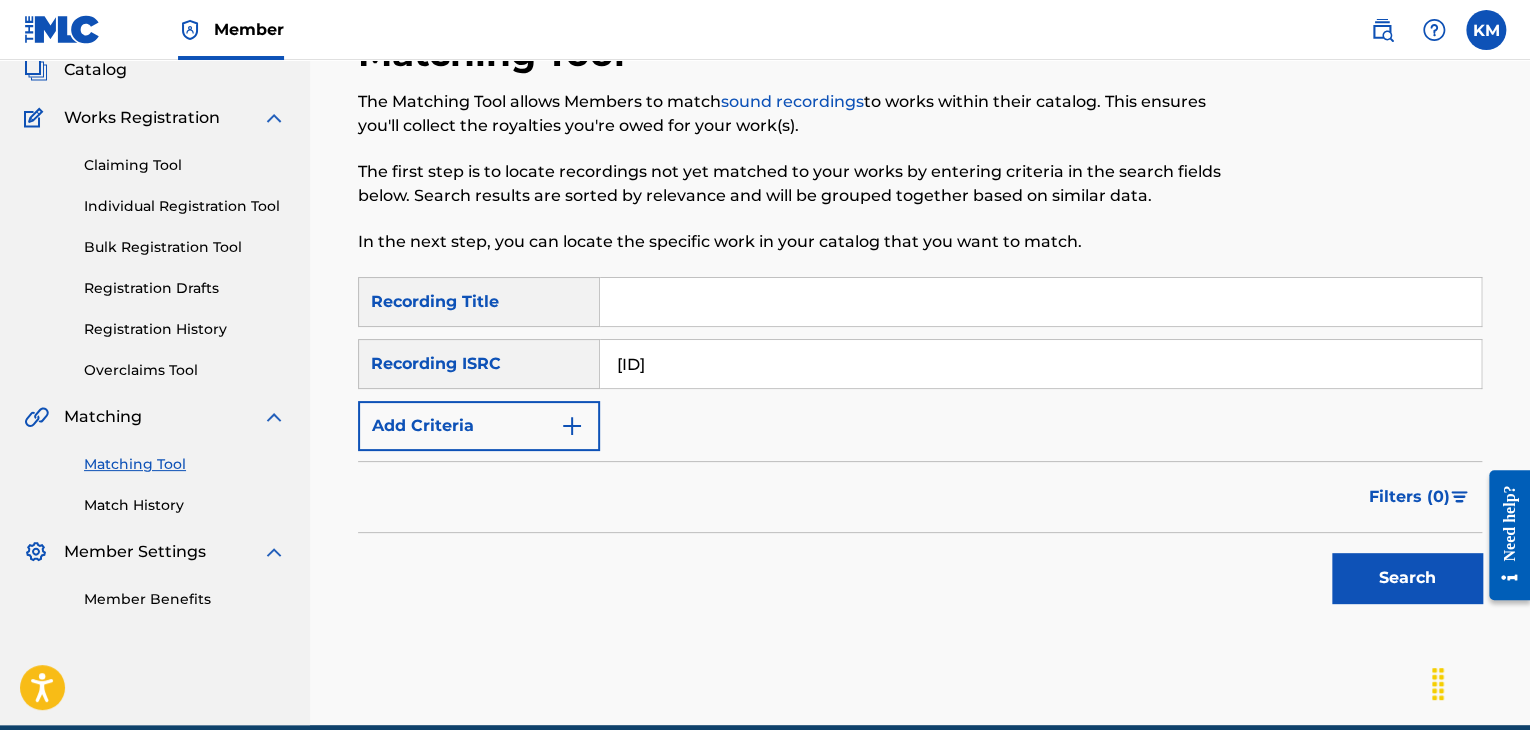 type on "[ID]" 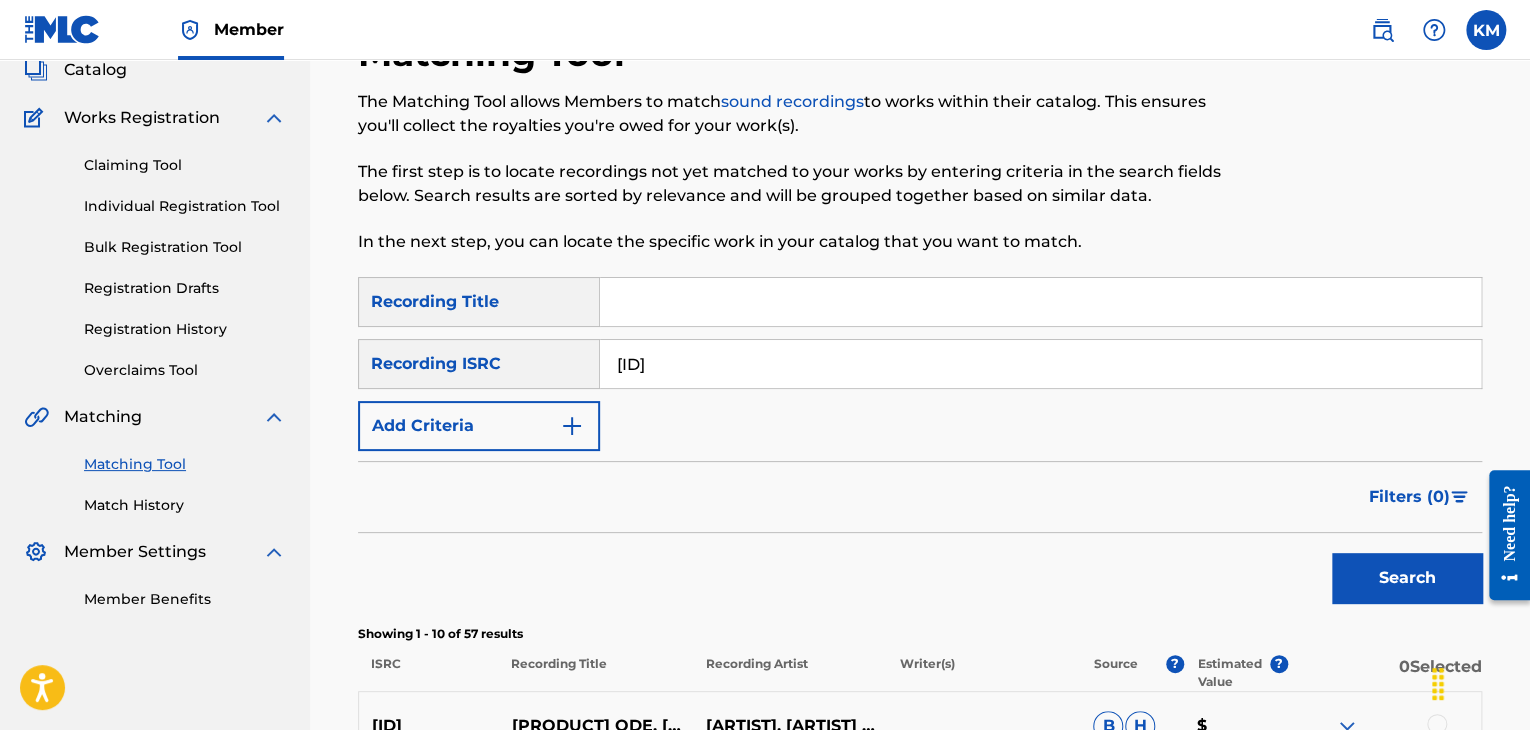 click on "Match History" at bounding box center (185, 505) 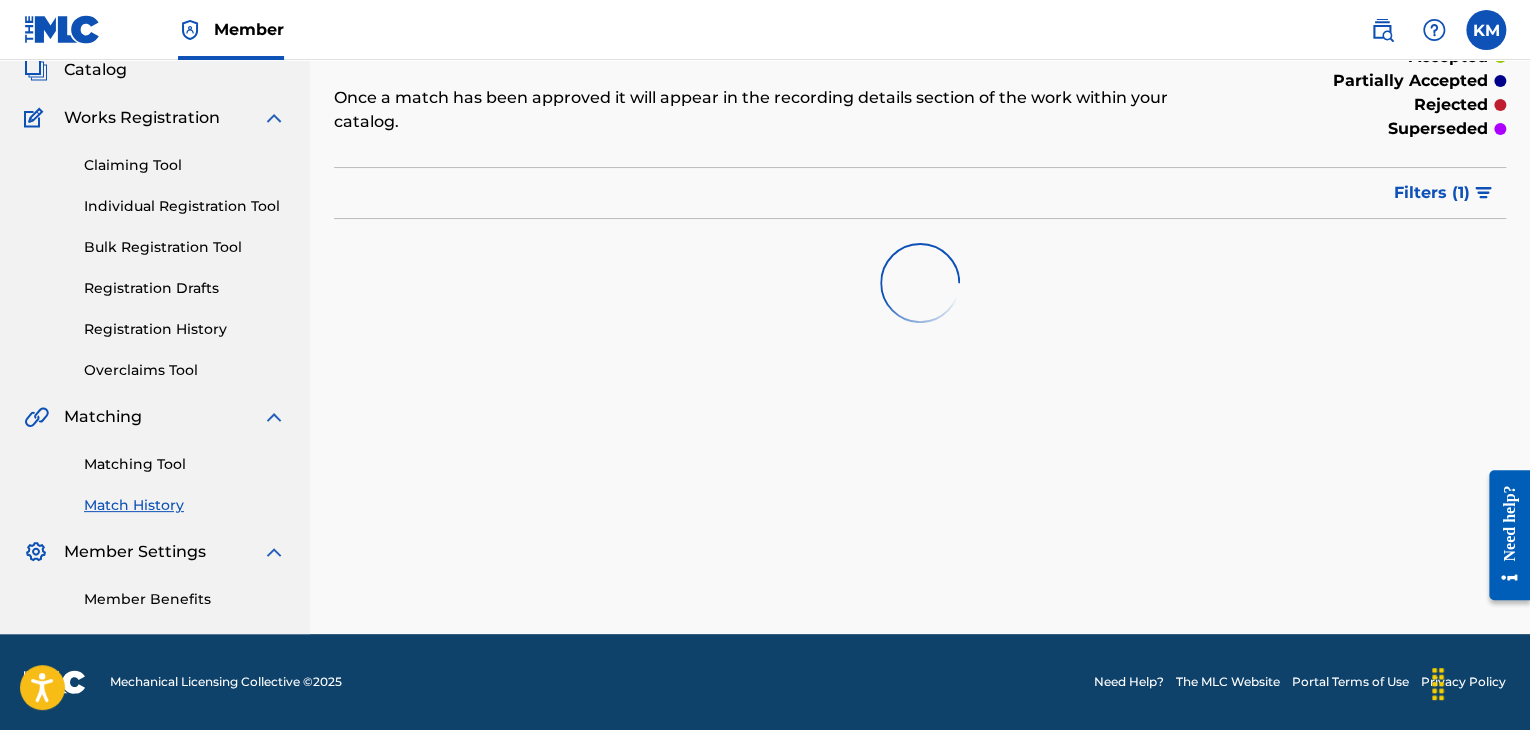 scroll, scrollTop: 0, scrollLeft: 0, axis: both 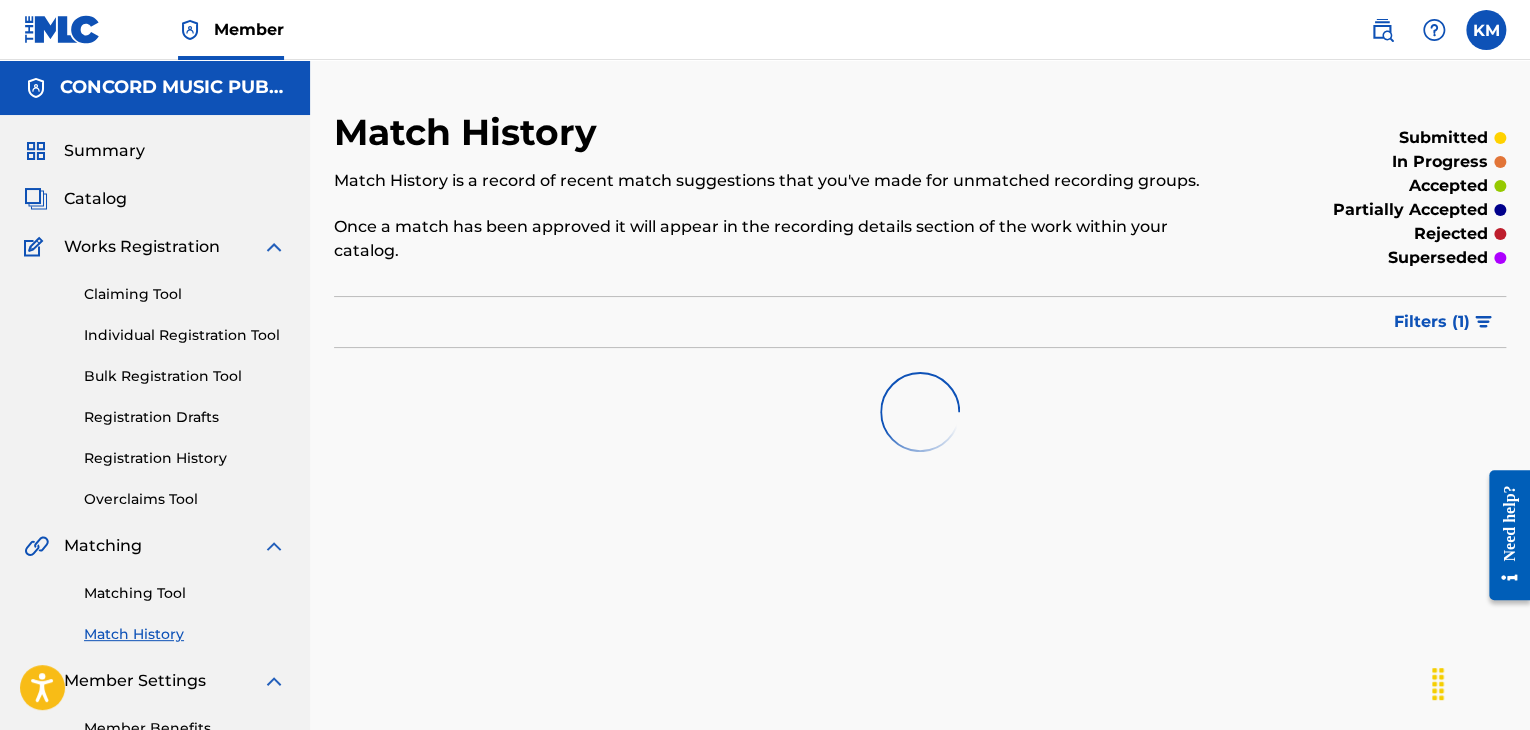 click on "Matching Tool" at bounding box center [185, 593] 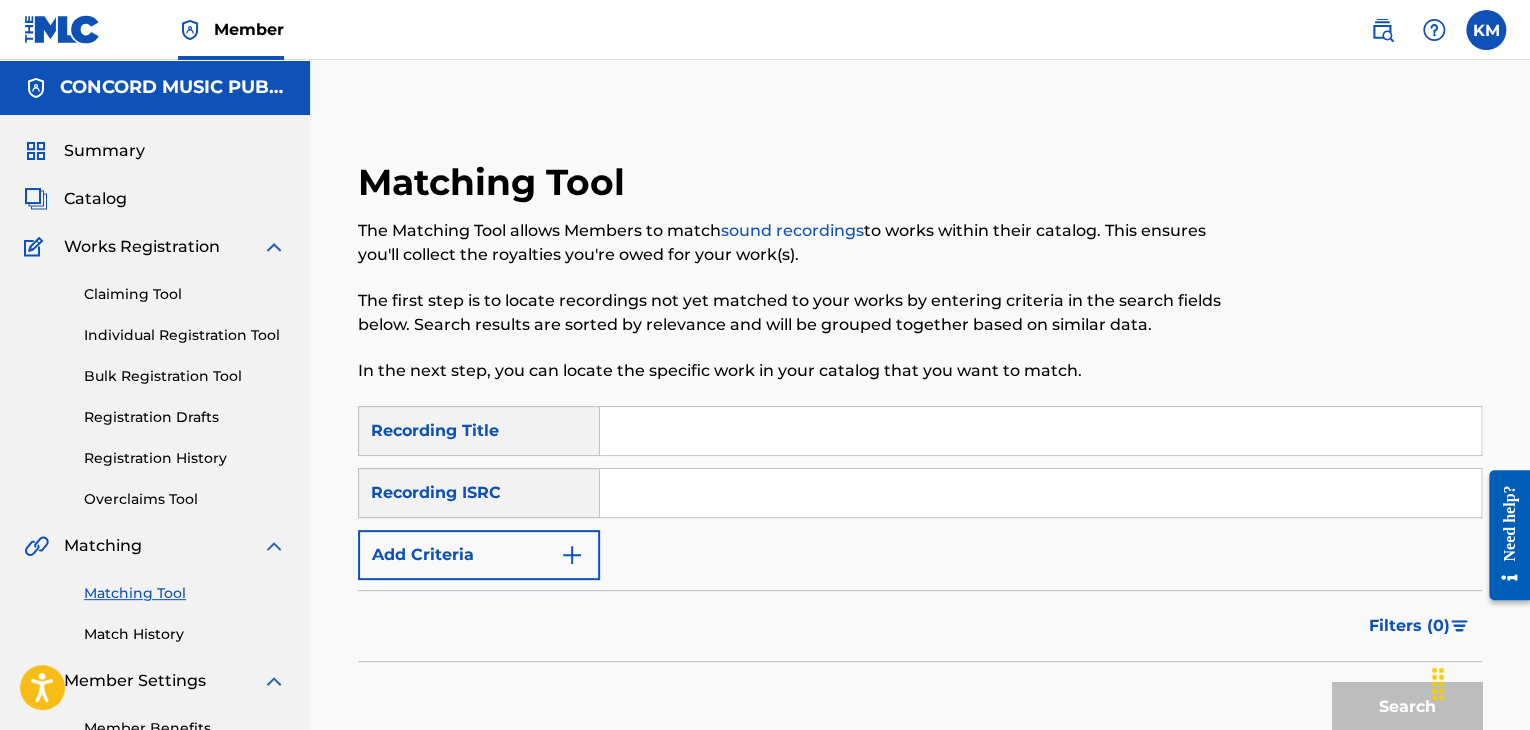 click at bounding box center [1040, 493] 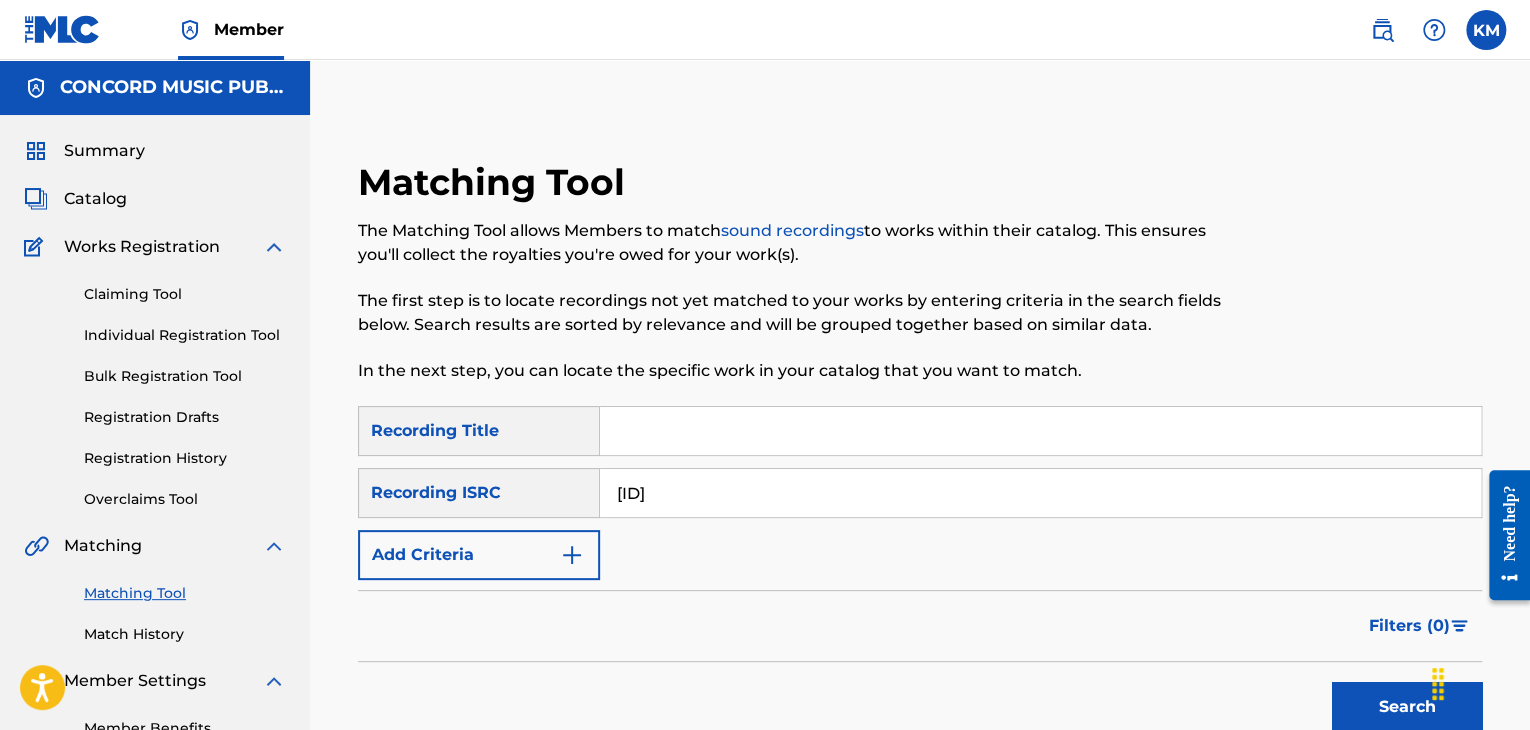 type on "[ID]" 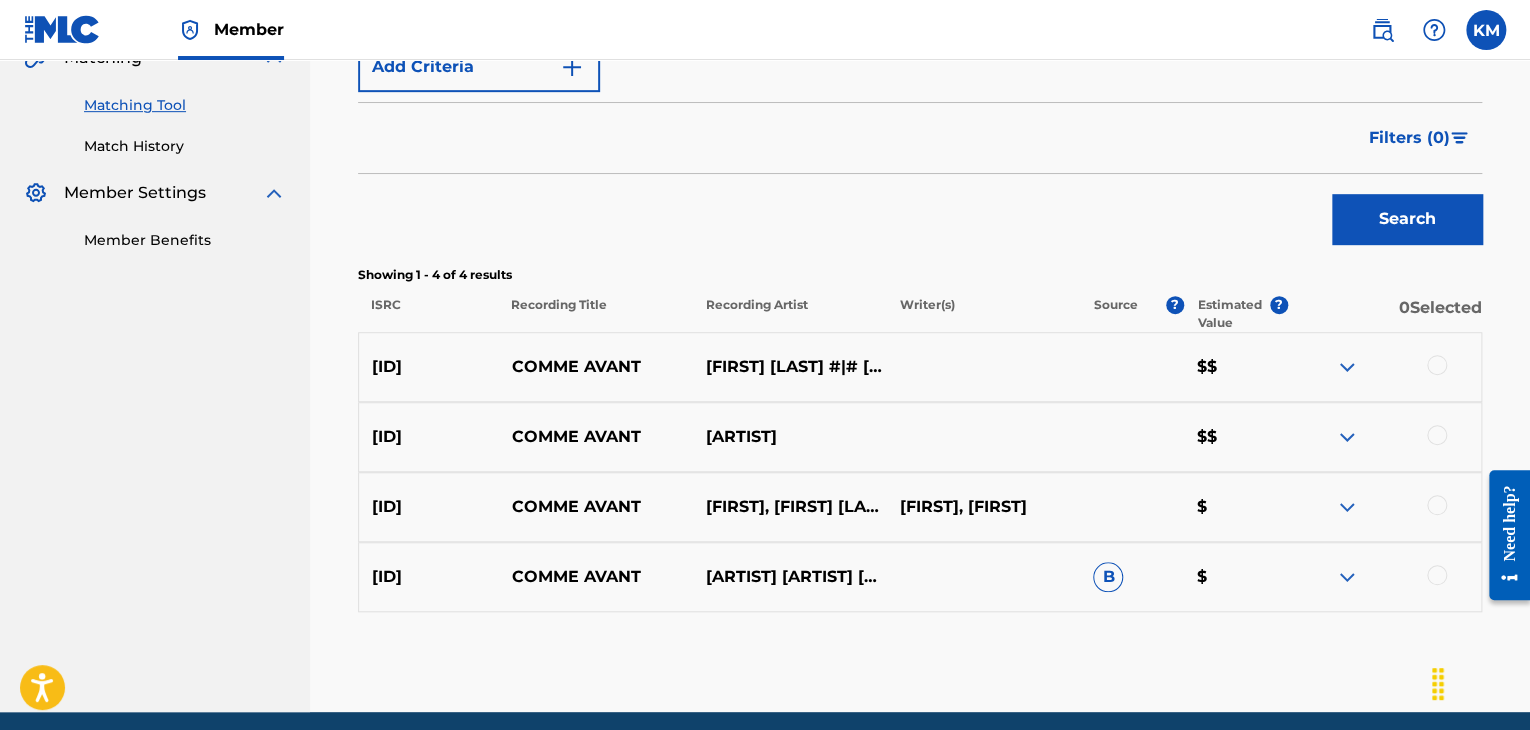 scroll, scrollTop: 566, scrollLeft: 0, axis: vertical 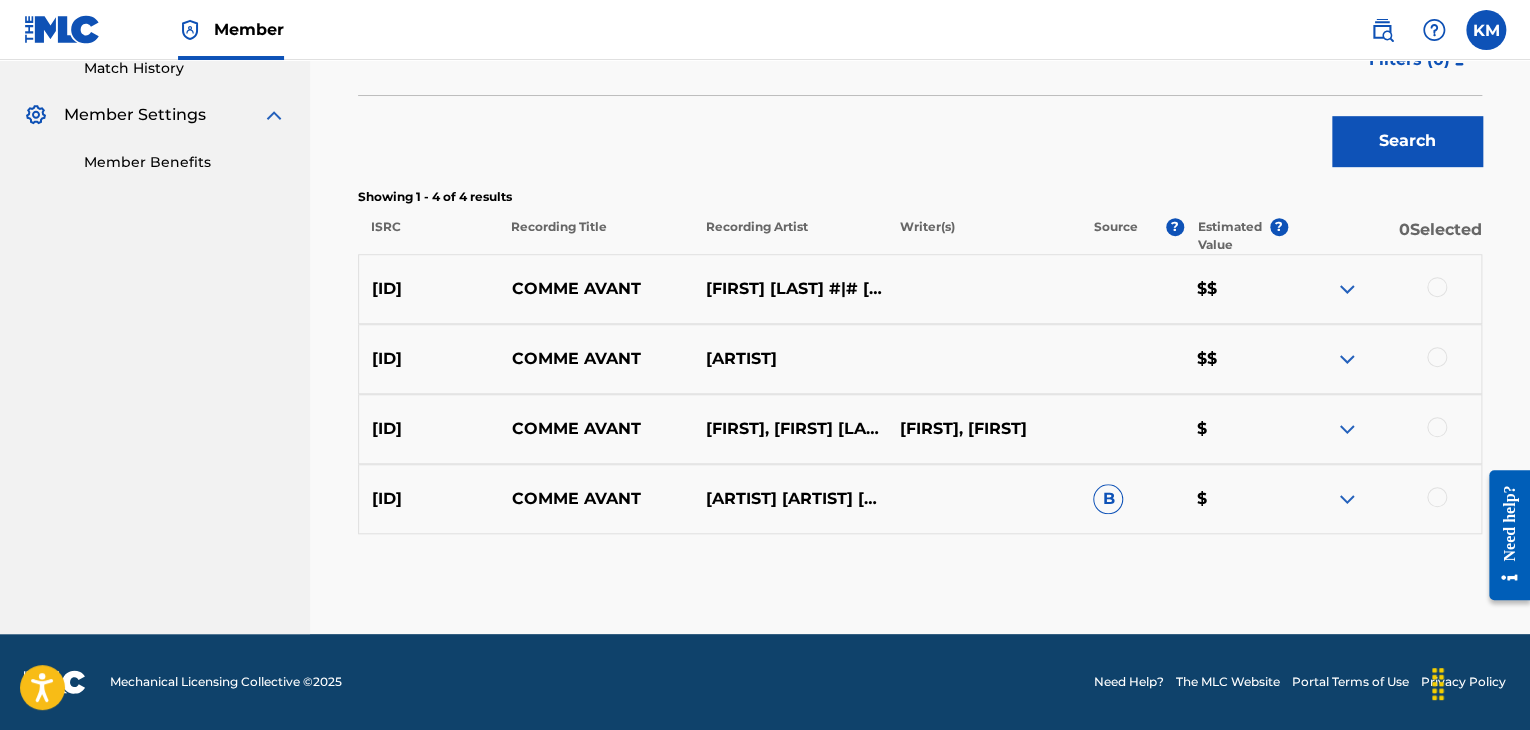 click at bounding box center [1437, 287] 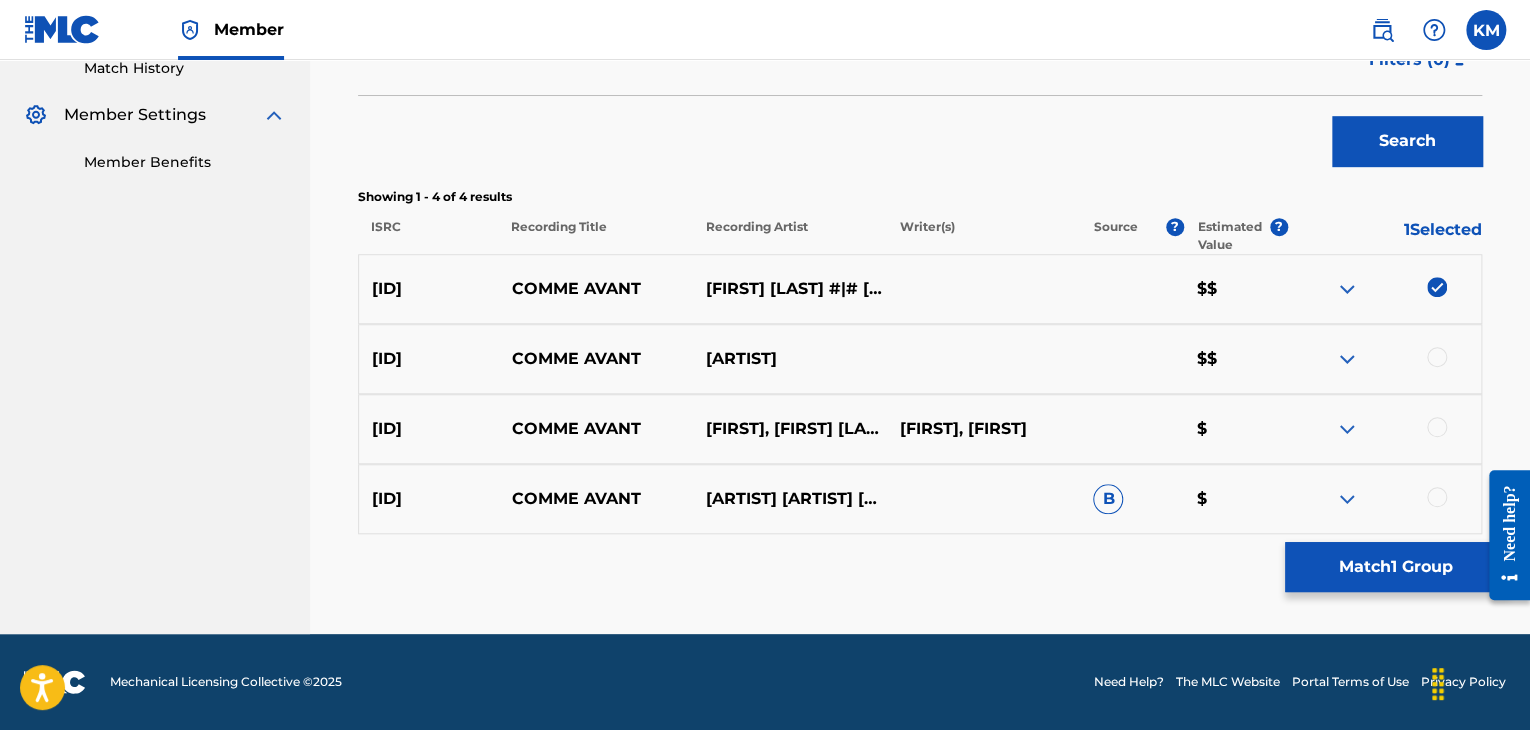 click at bounding box center [1437, 357] 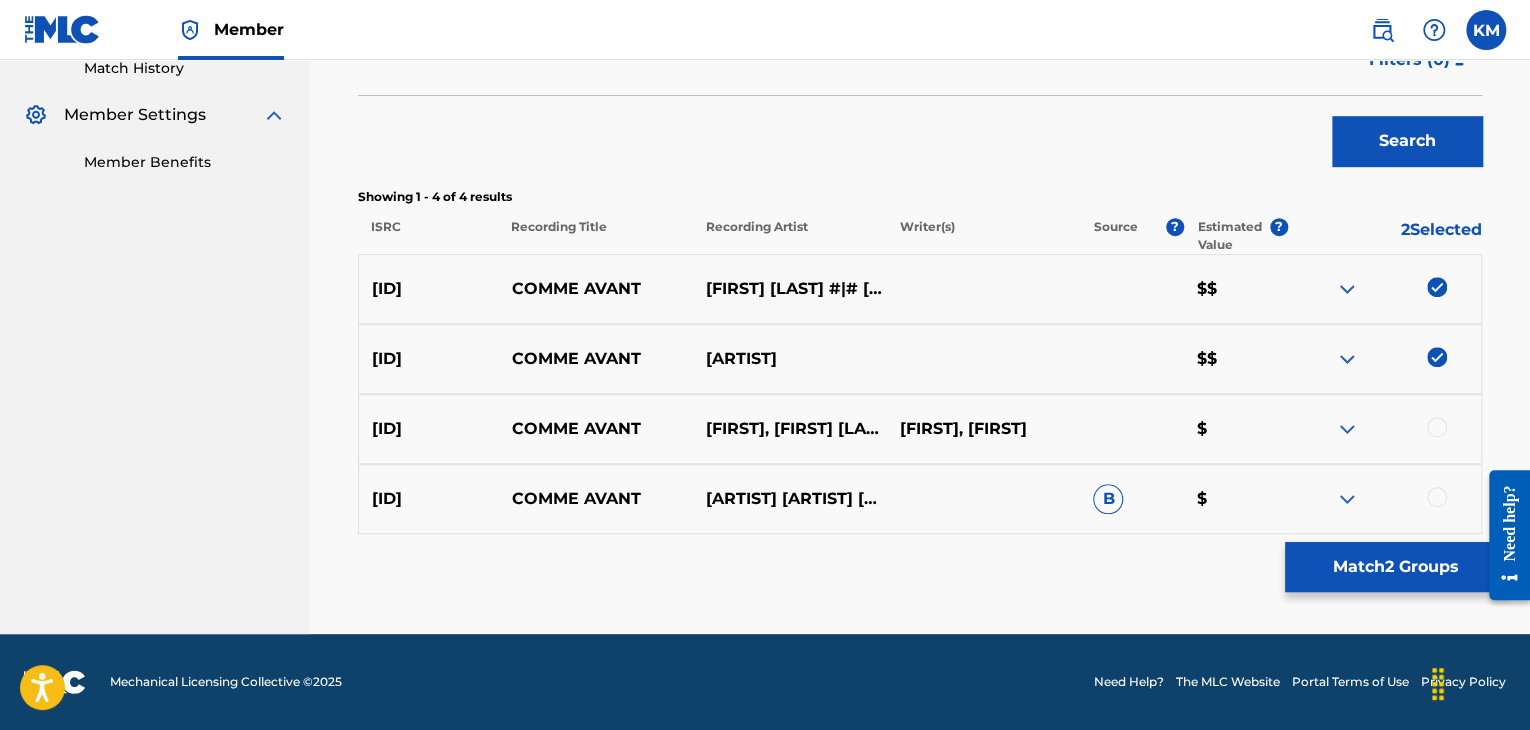 click at bounding box center [1437, 427] 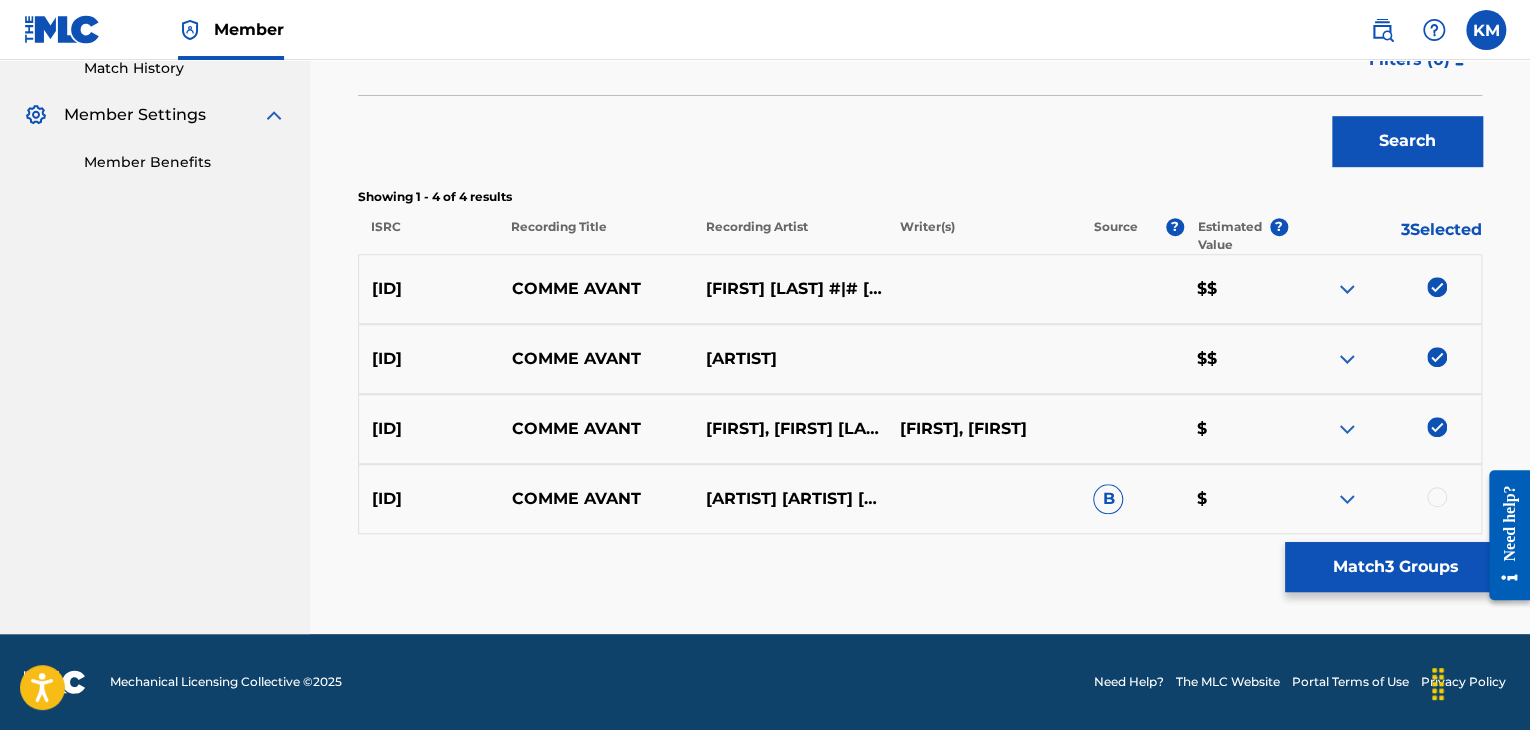 click at bounding box center [1437, 497] 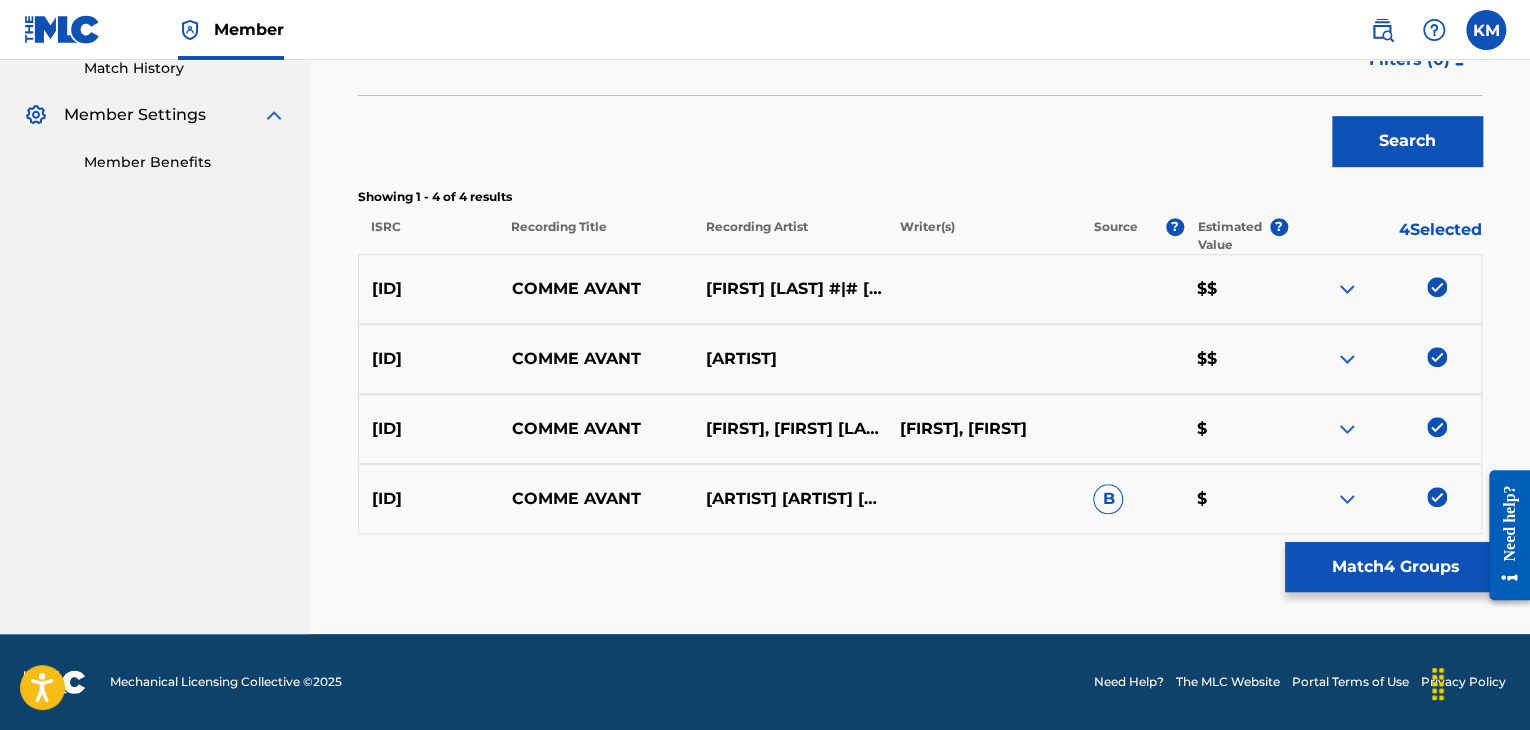 click on "Match  4 Groups" at bounding box center (1395, 567) 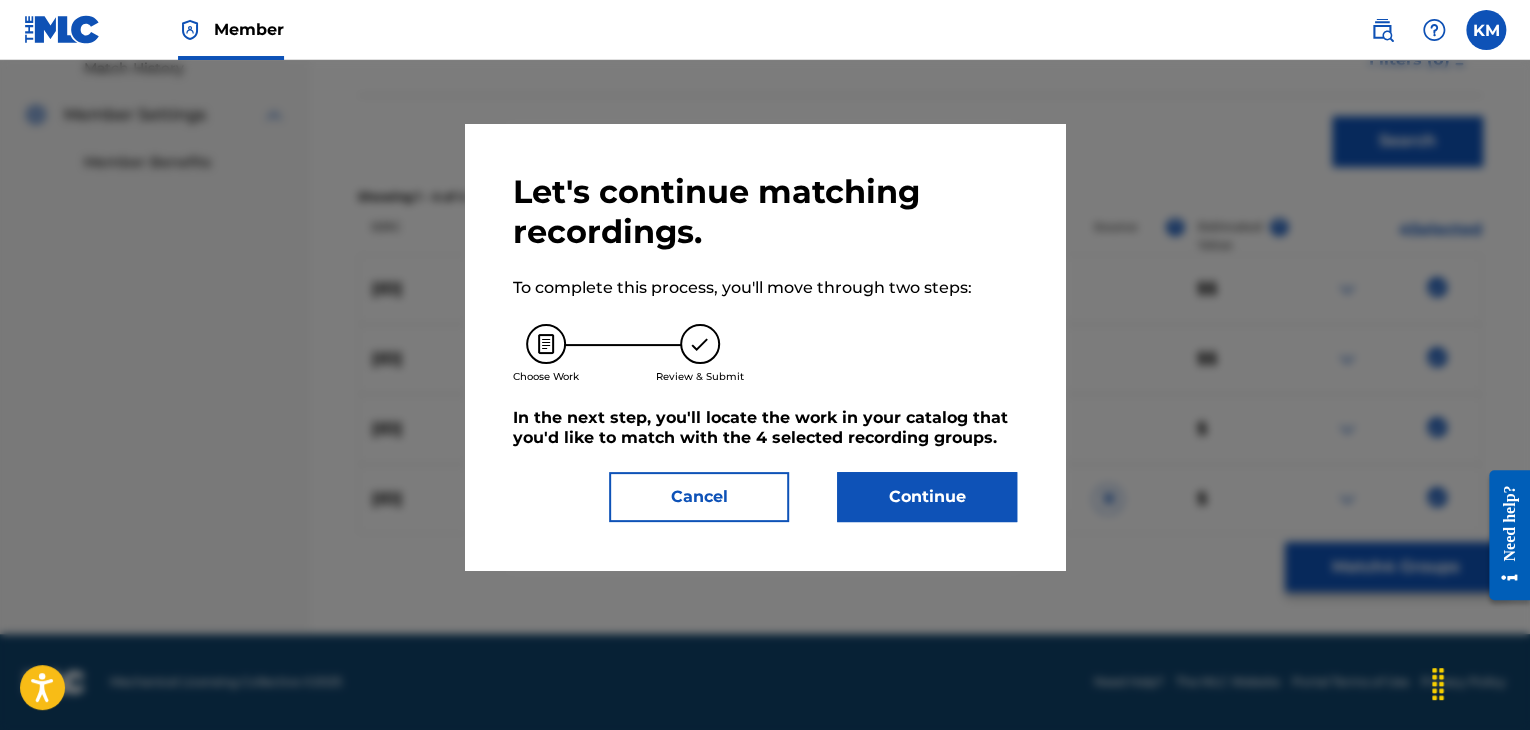 click on "Continue" at bounding box center [927, 497] 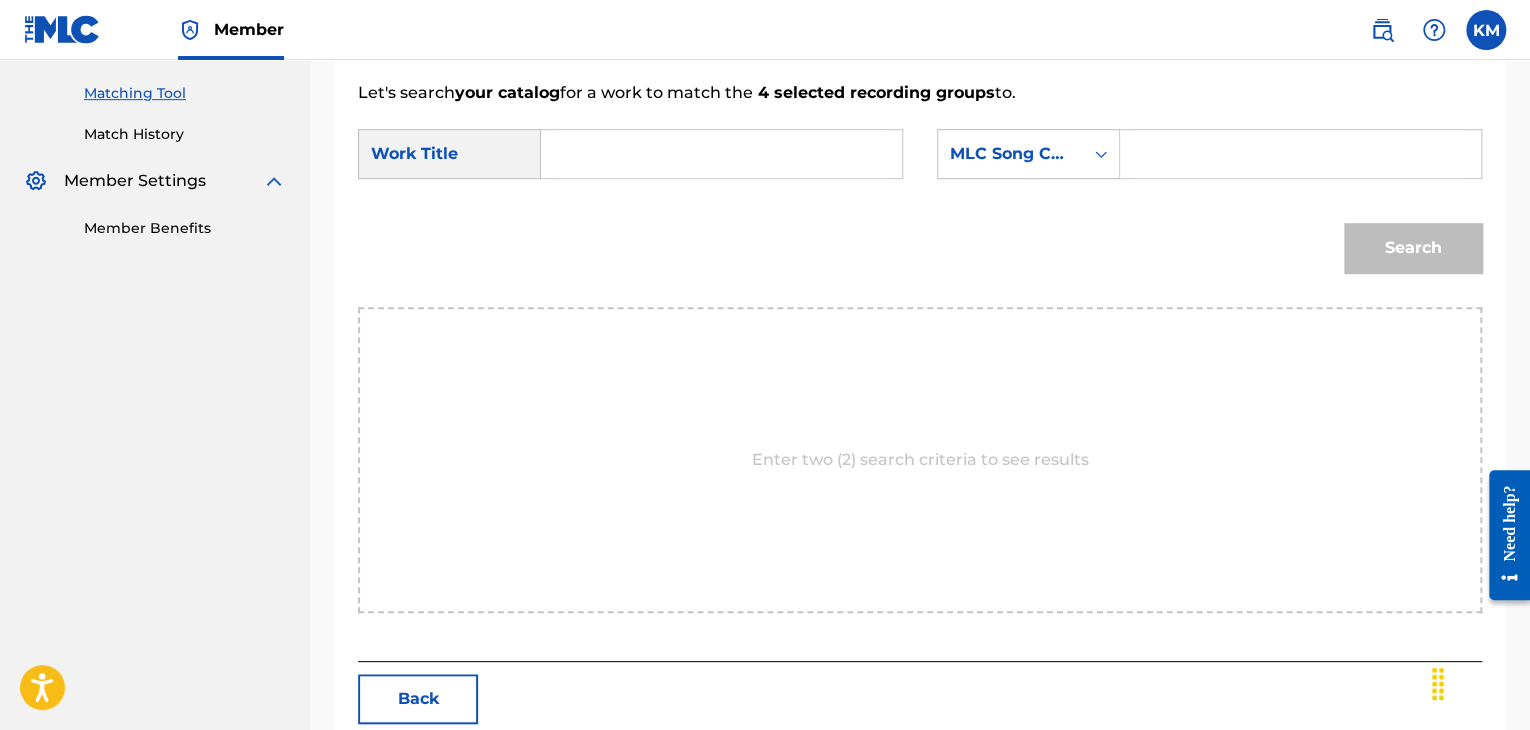 scroll, scrollTop: 466, scrollLeft: 0, axis: vertical 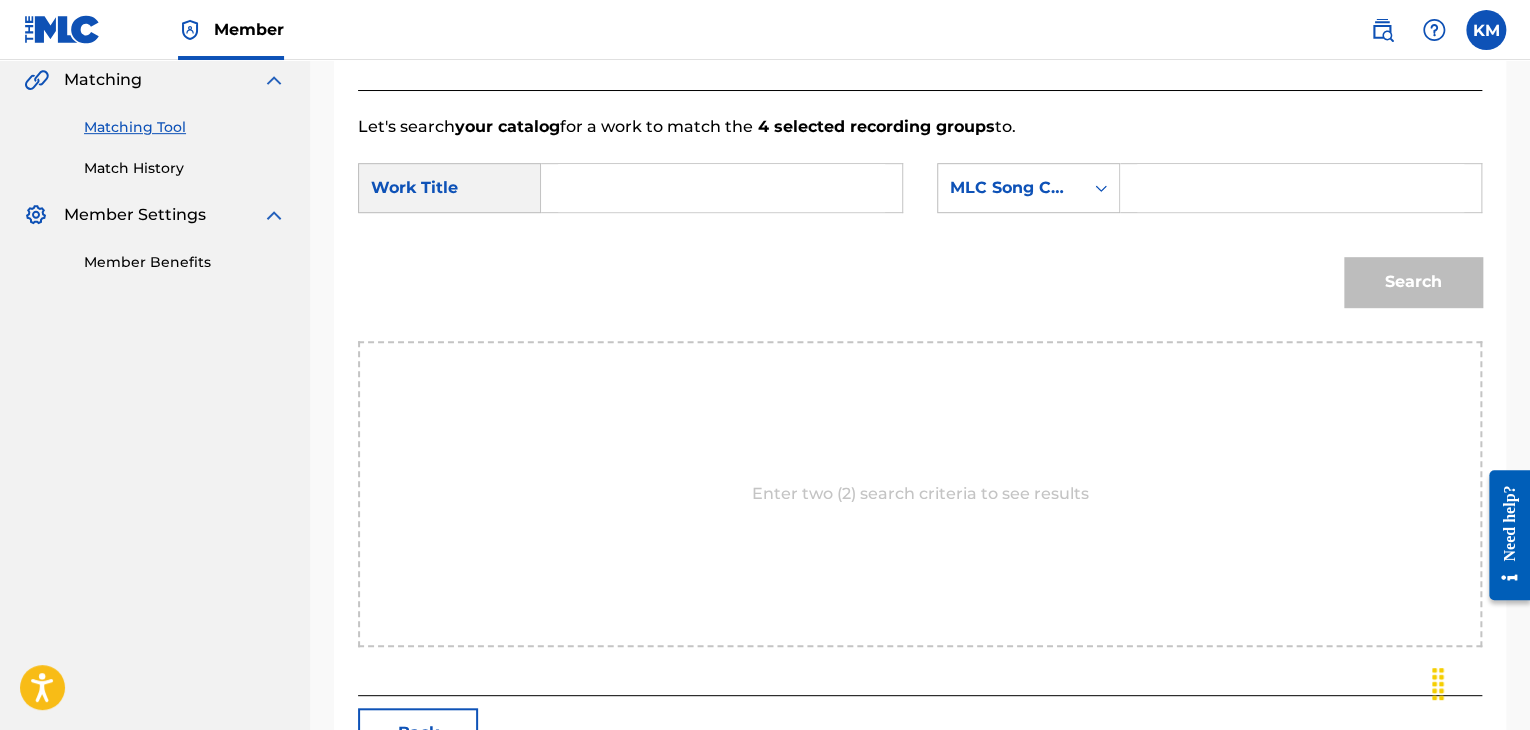 click at bounding box center (721, 188) 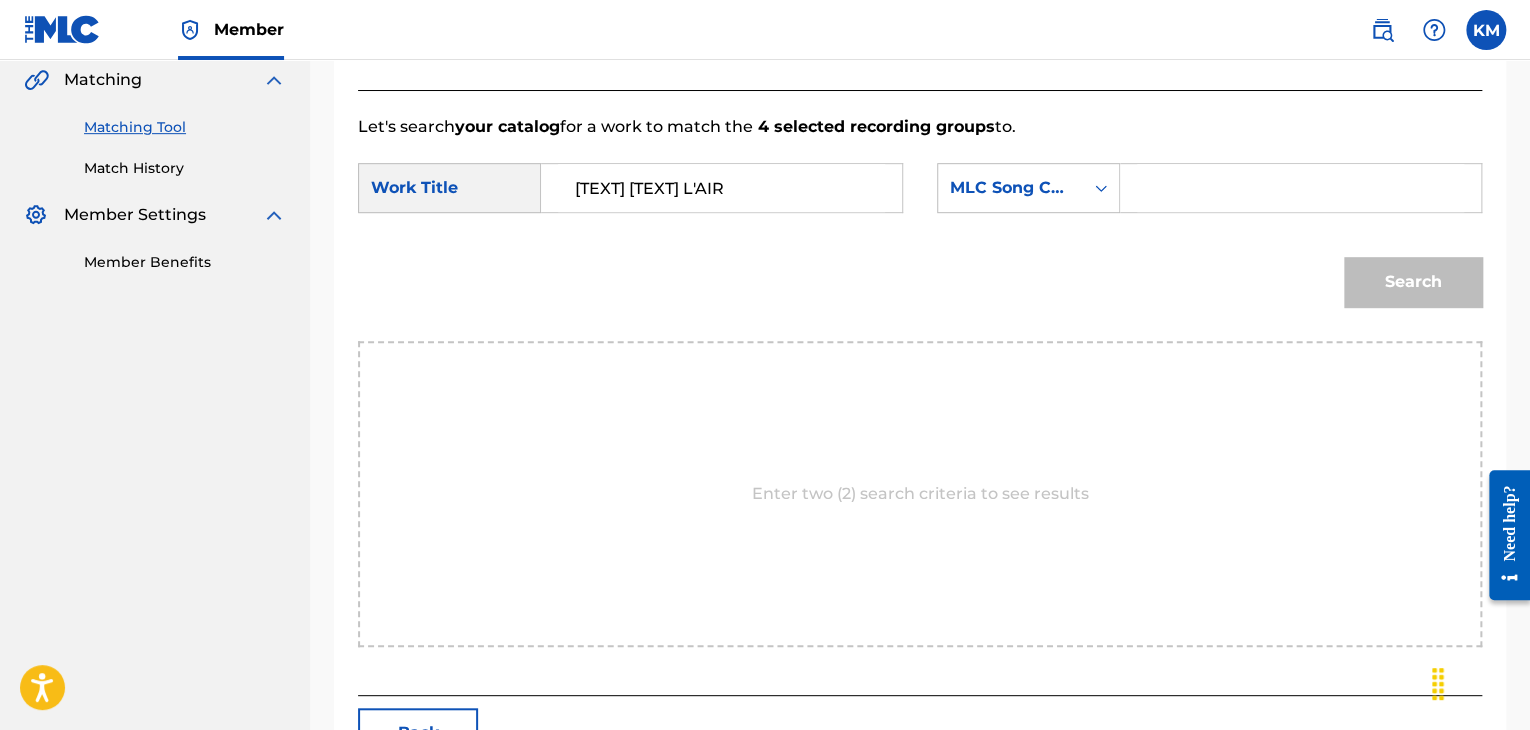 type on "[TEXT] [TEXT] L'AIR" 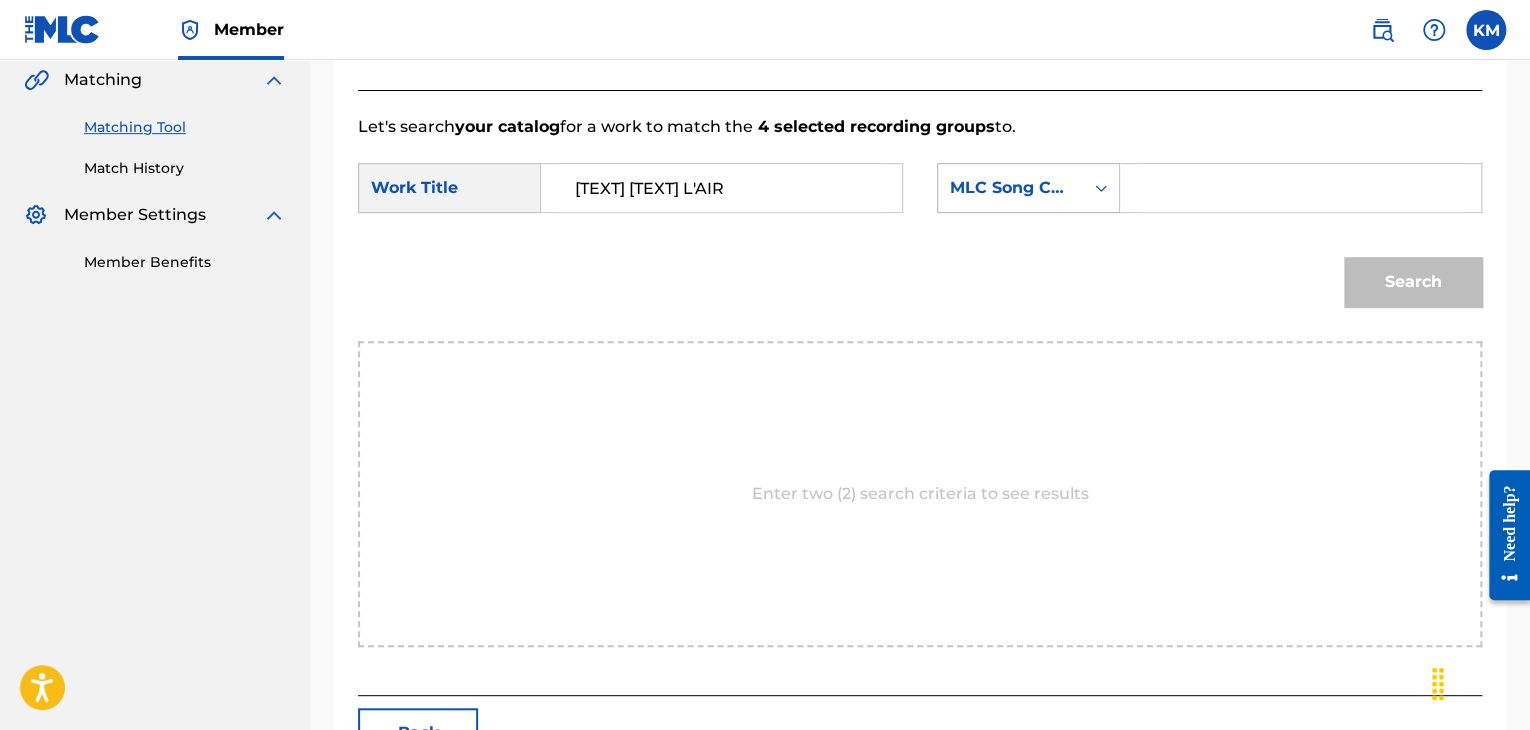 click 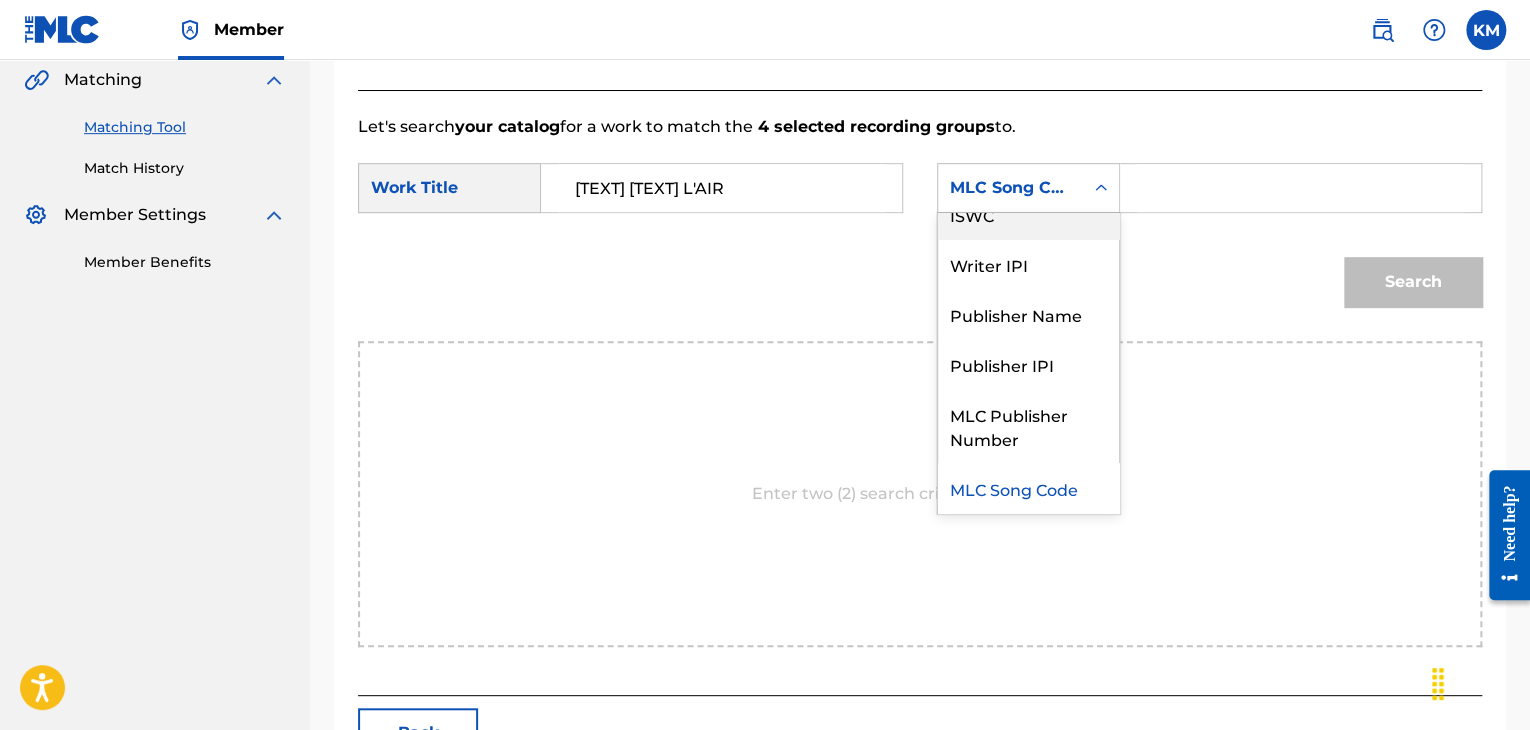 scroll, scrollTop: 0, scrollLeft: 0, axis: both 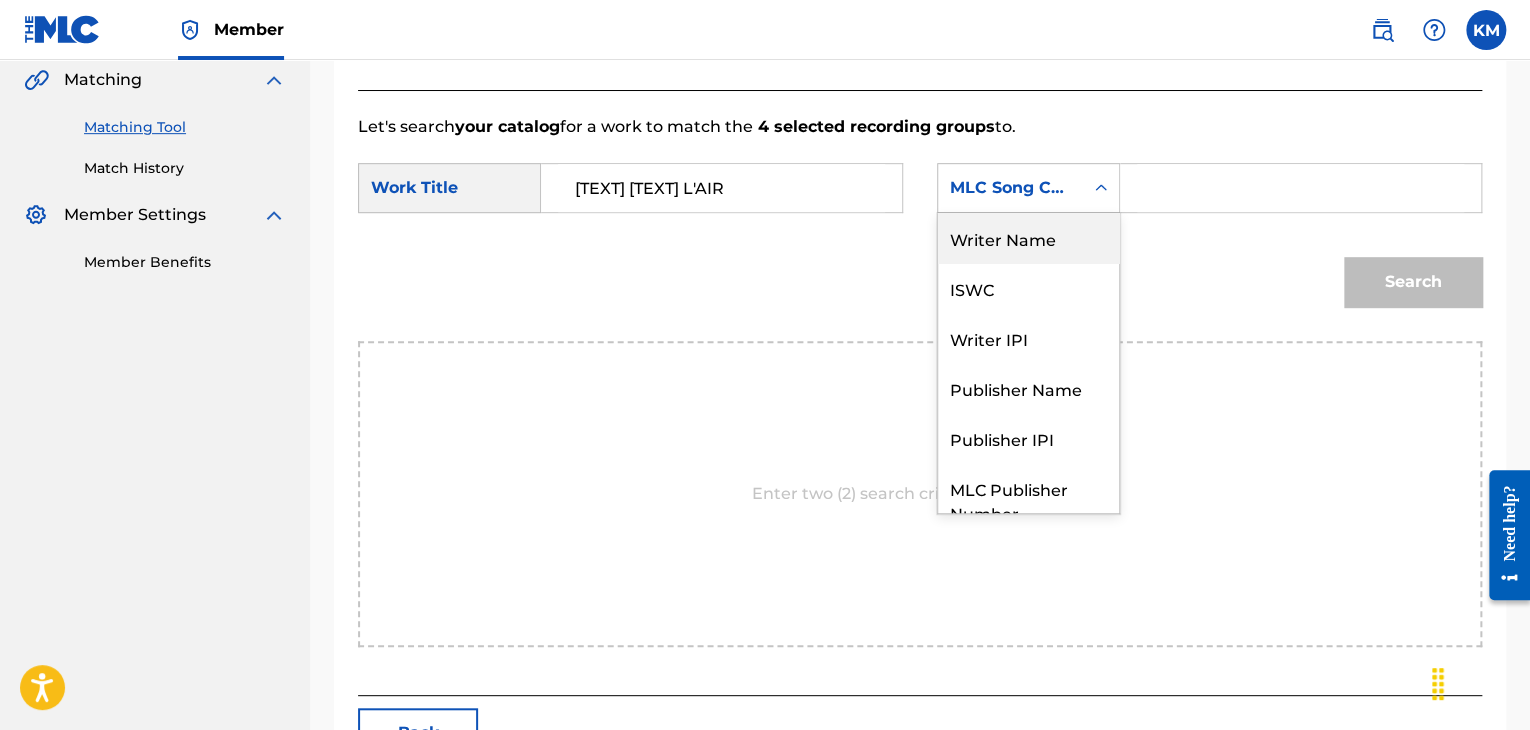 click on "Writer Name" at bounding box center (1028, 238) 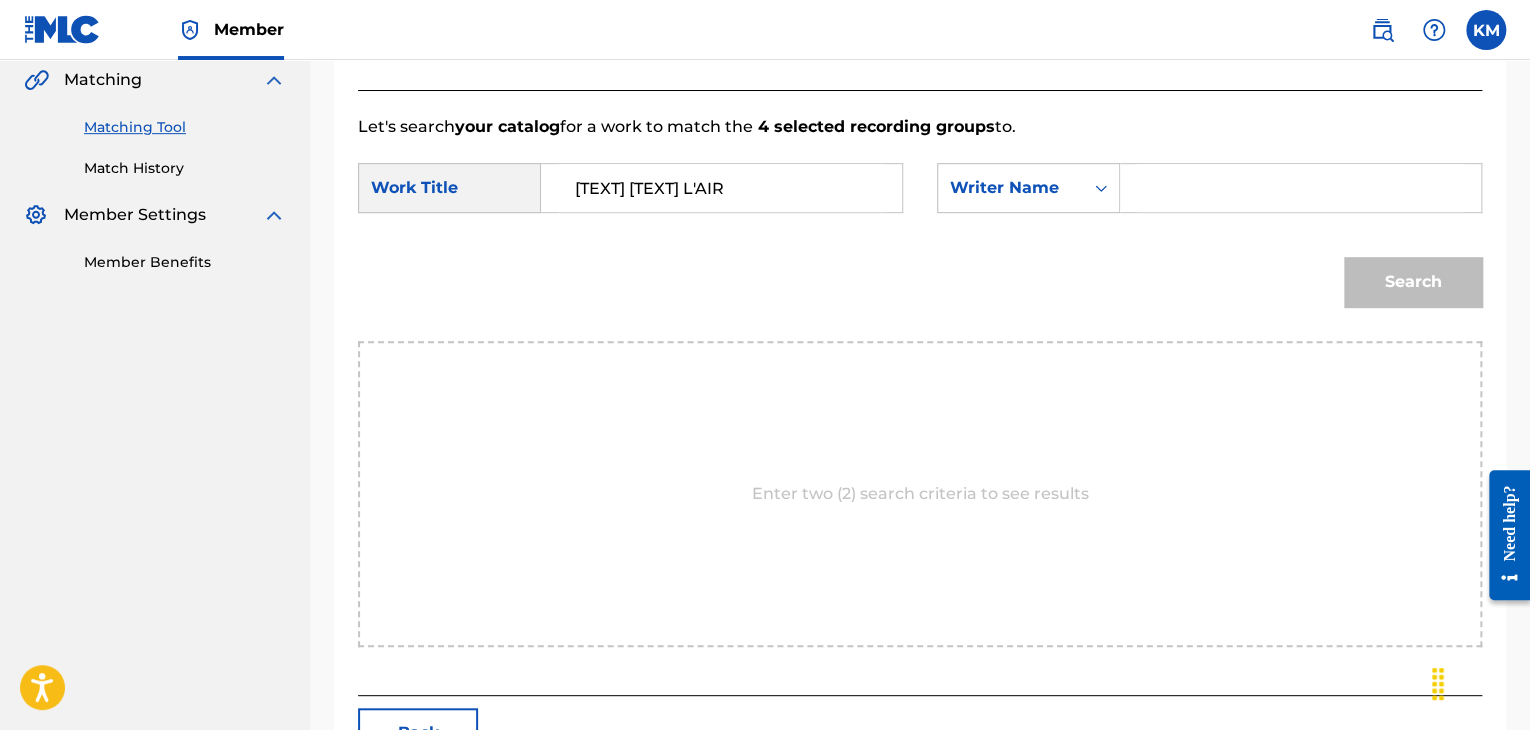 click at bounding box center [1300, 188] 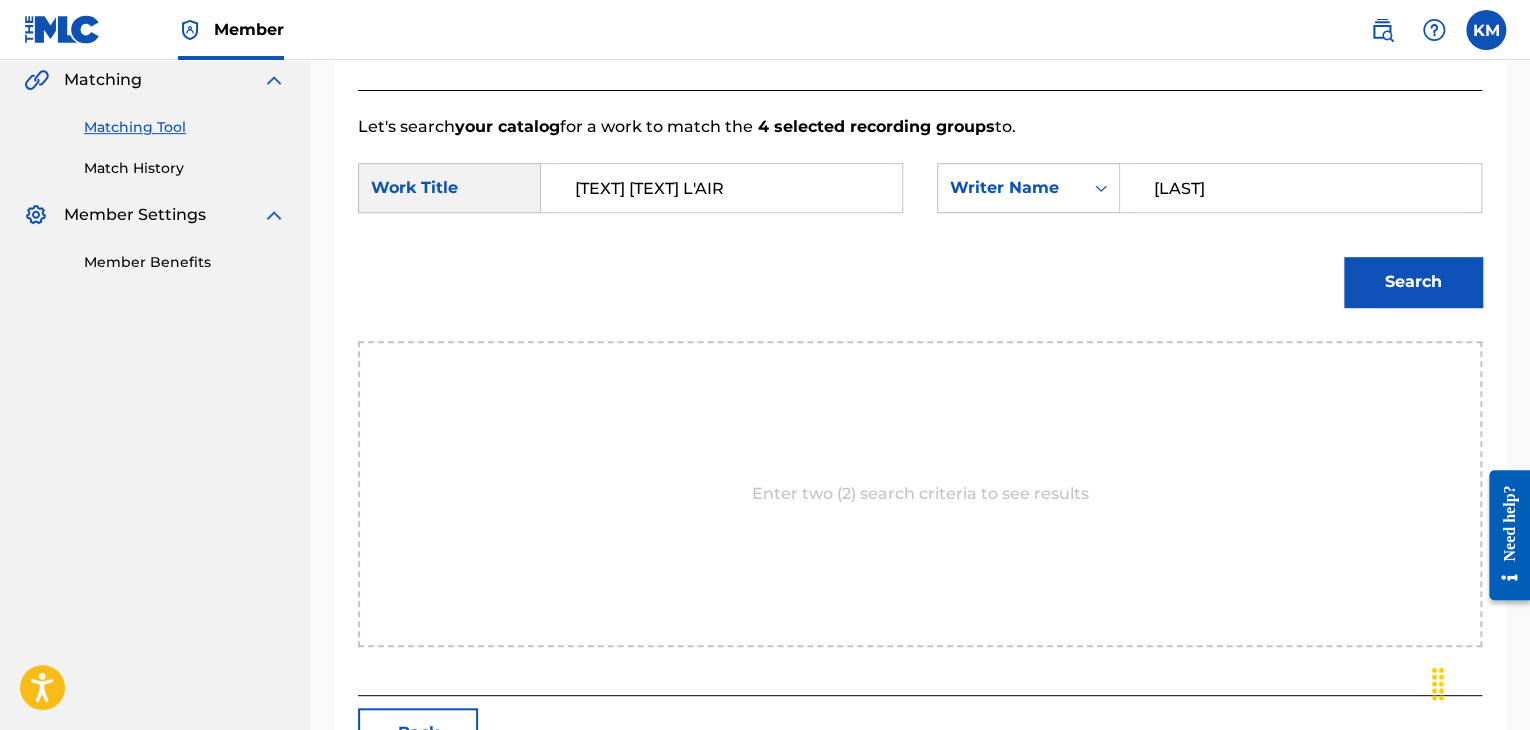 type on "[LAST]" 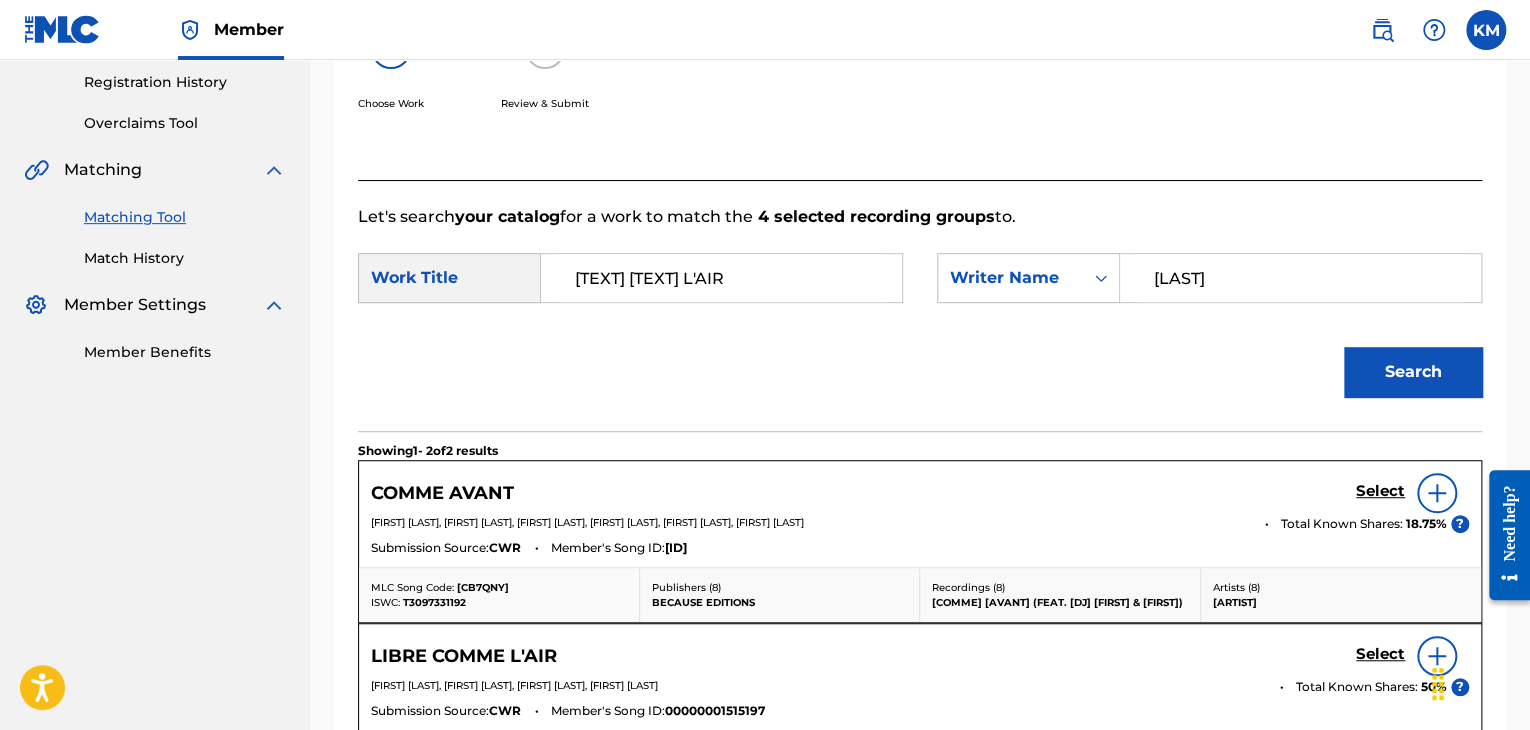 scroll, scrollTop: 466, scrollLeft: 0, axis: vertical 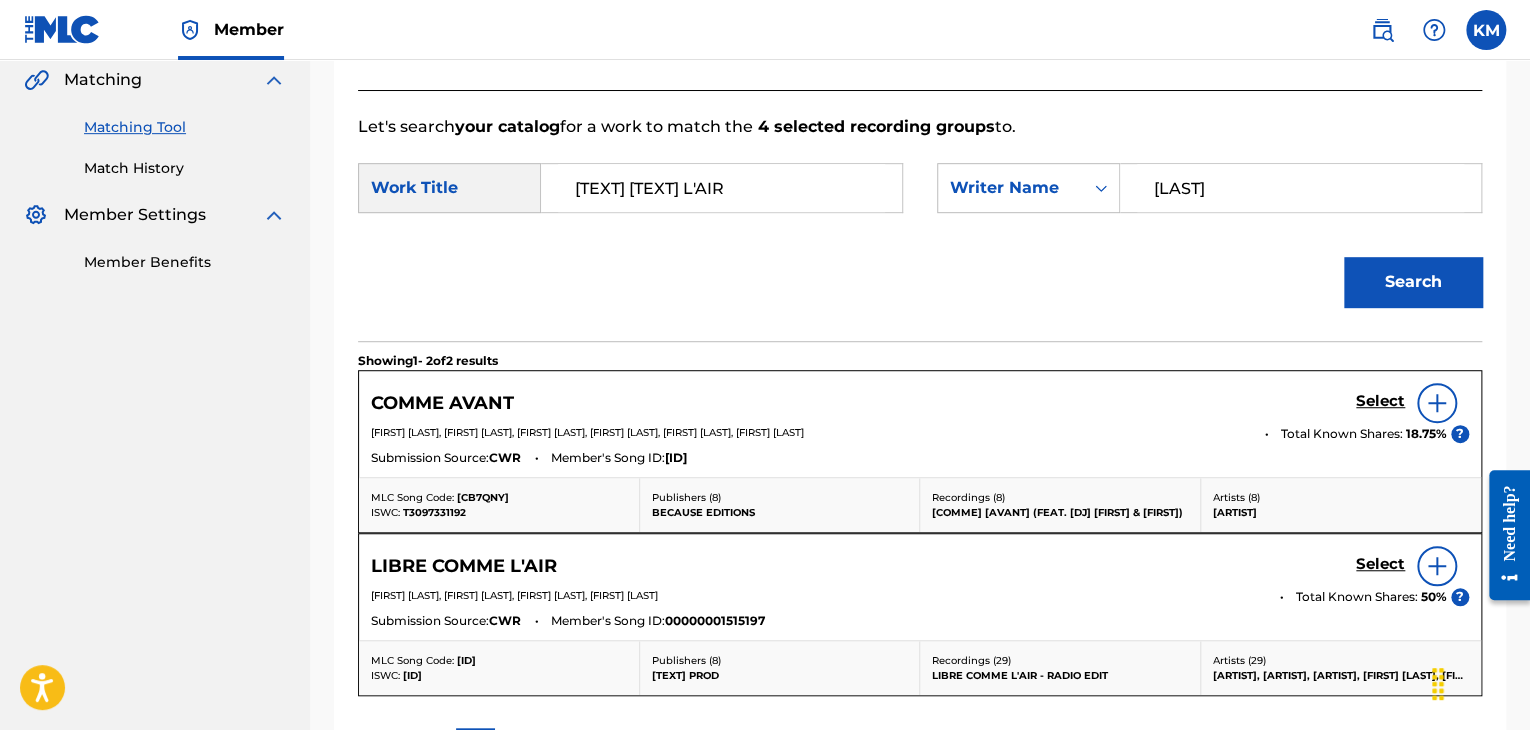 click on "Select" at bounding box center [1380, 401] 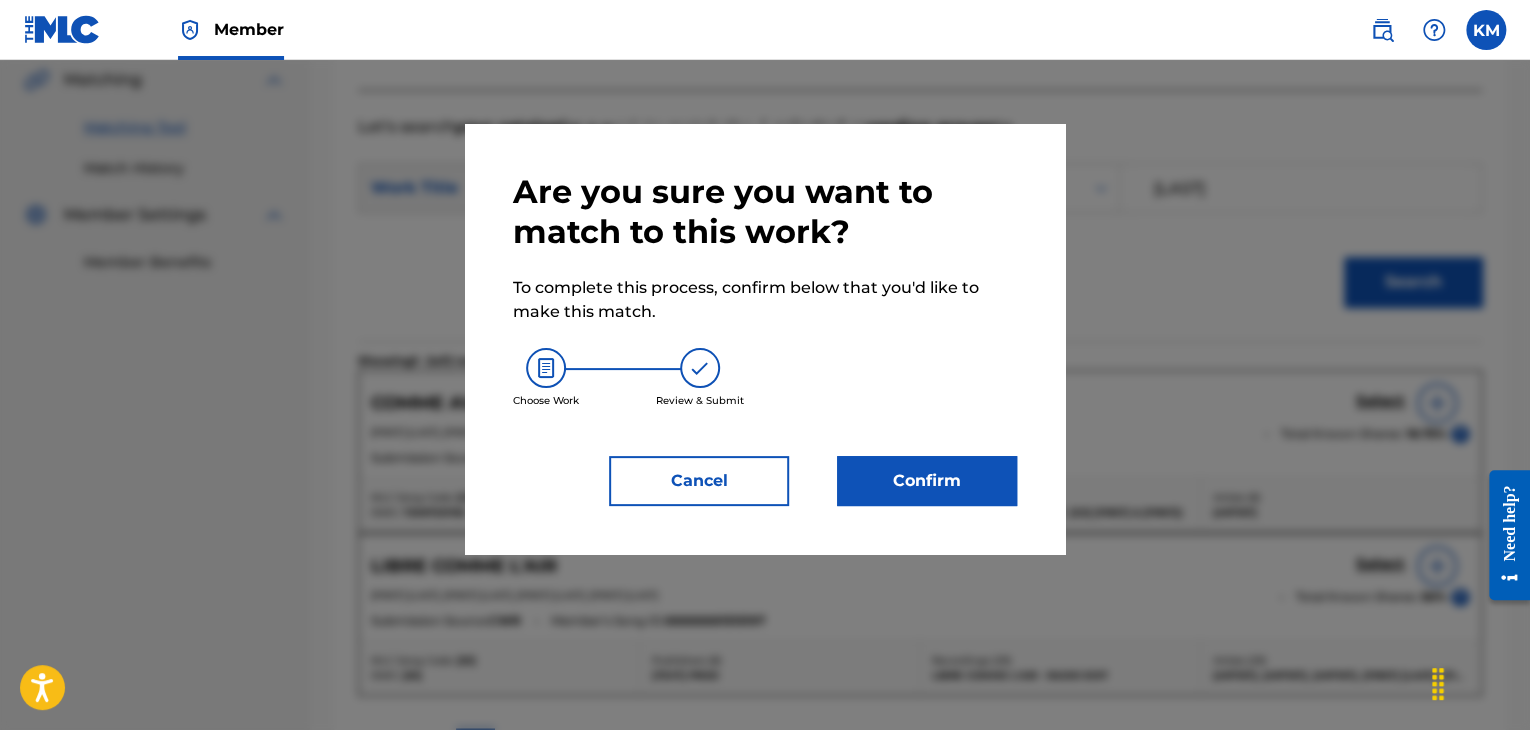 click on "Confirm" at bounding box center (927, 481) 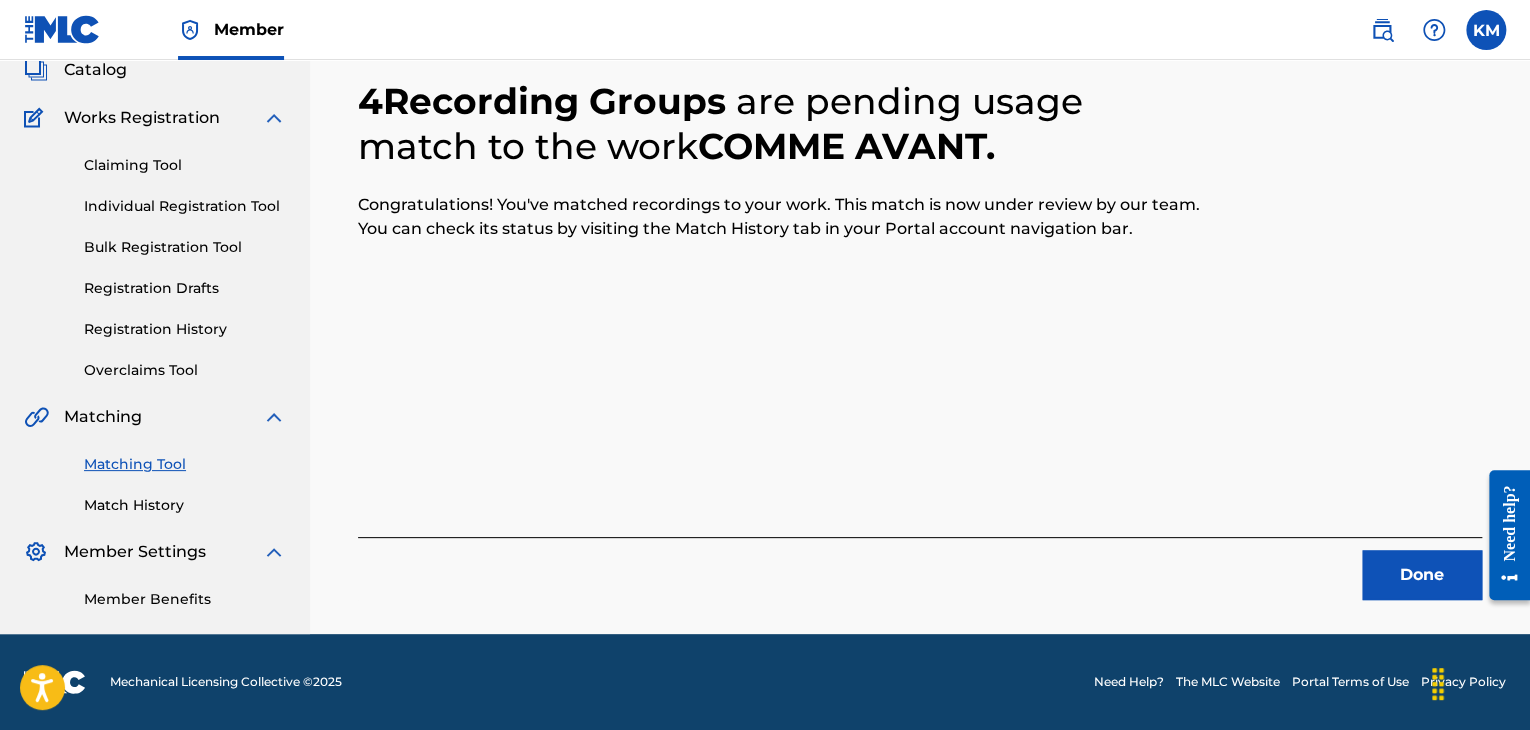 scroll, scrollTop: 129, scrollLeft: 0, axis: vertical 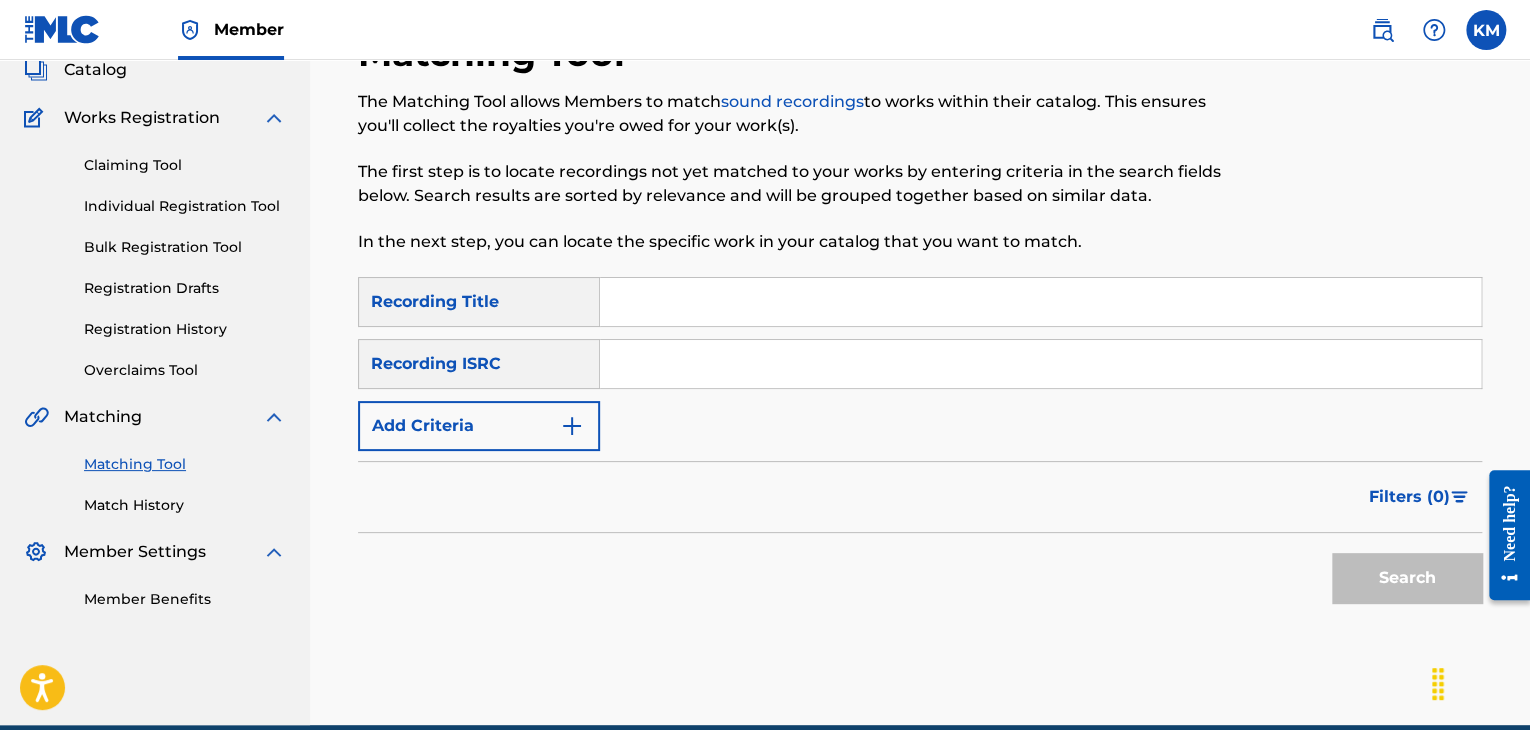 click at bounding box center [1040, 364] 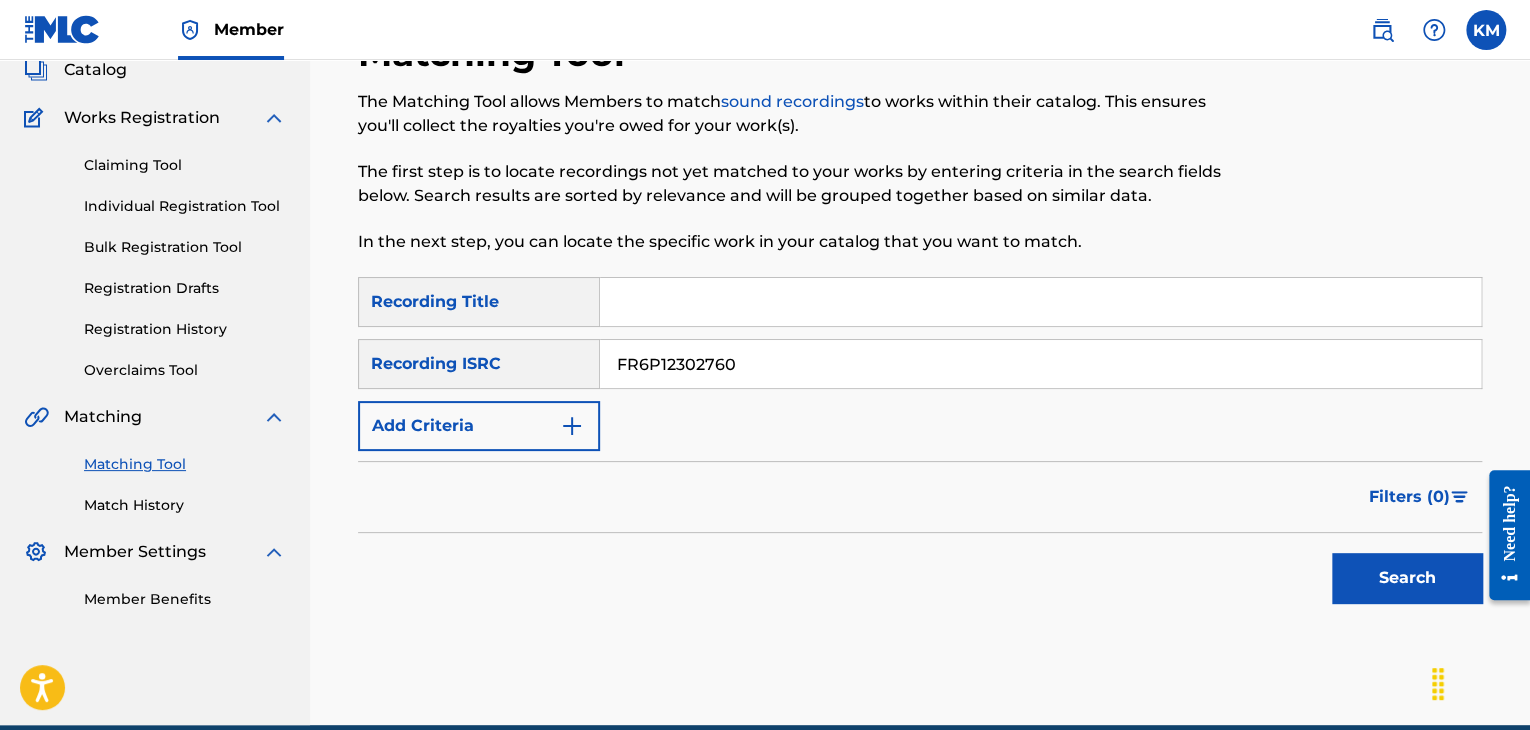type on "FR6P12302760" 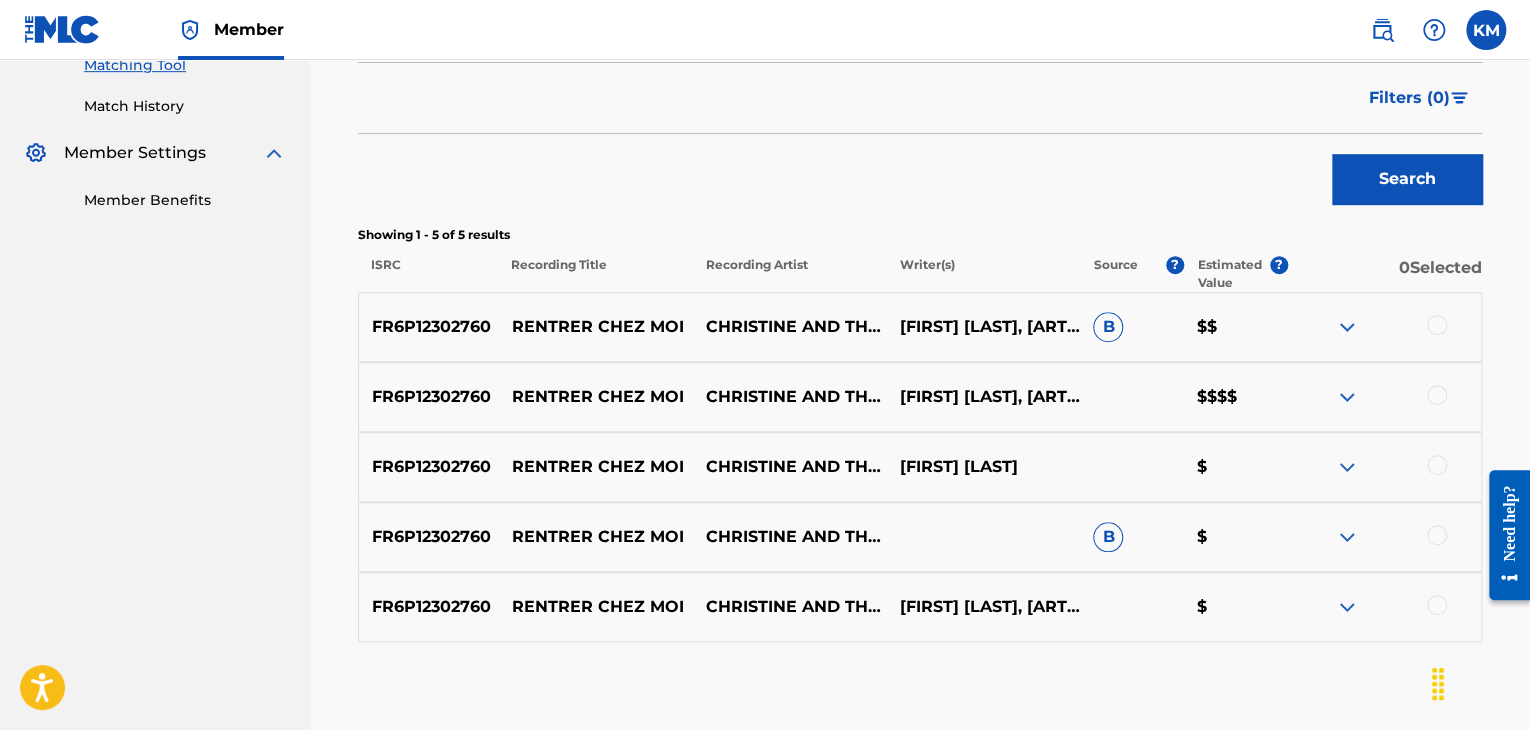 scroll, scrollTop: 529, scrollLeft: 0, axis: vertical 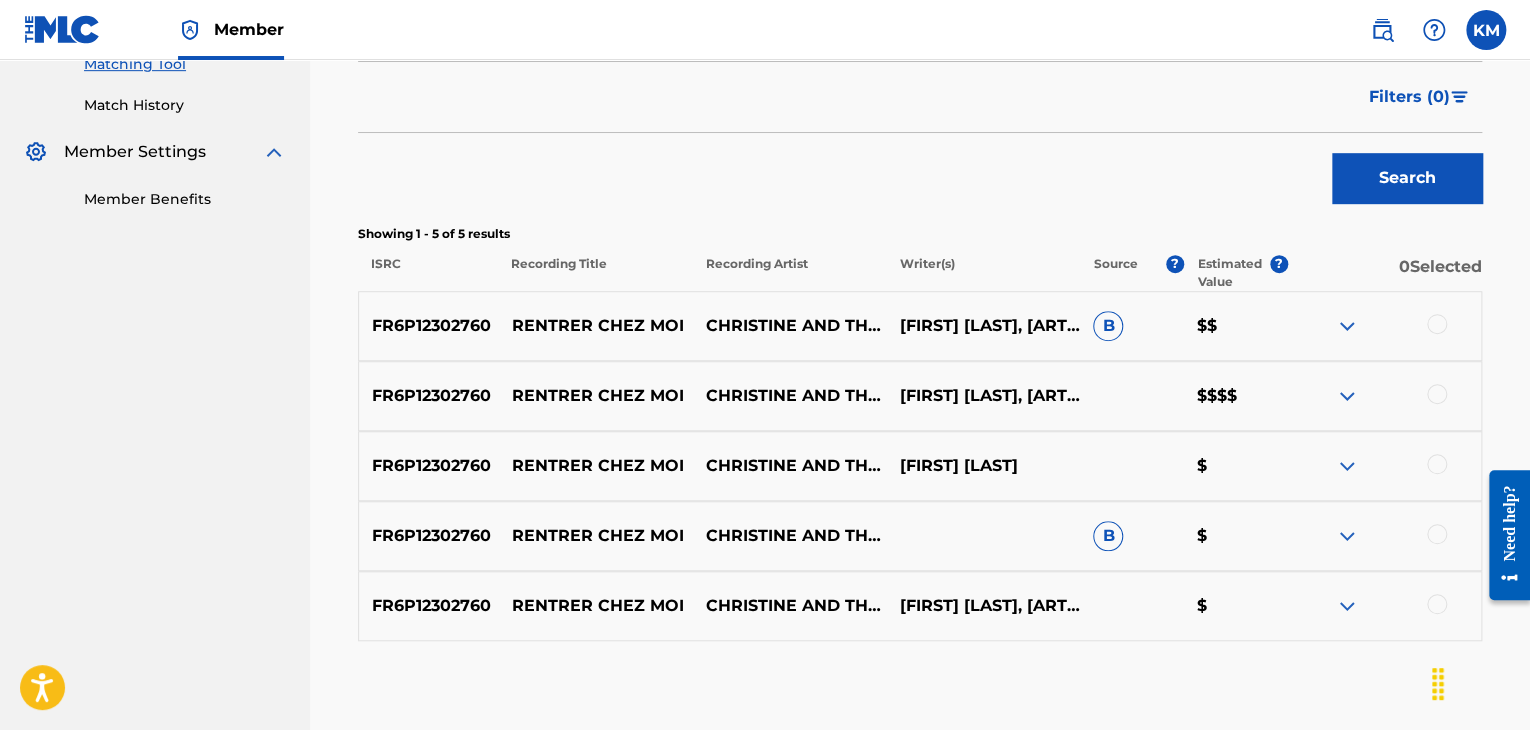 click at bounding box center (1437, 604) 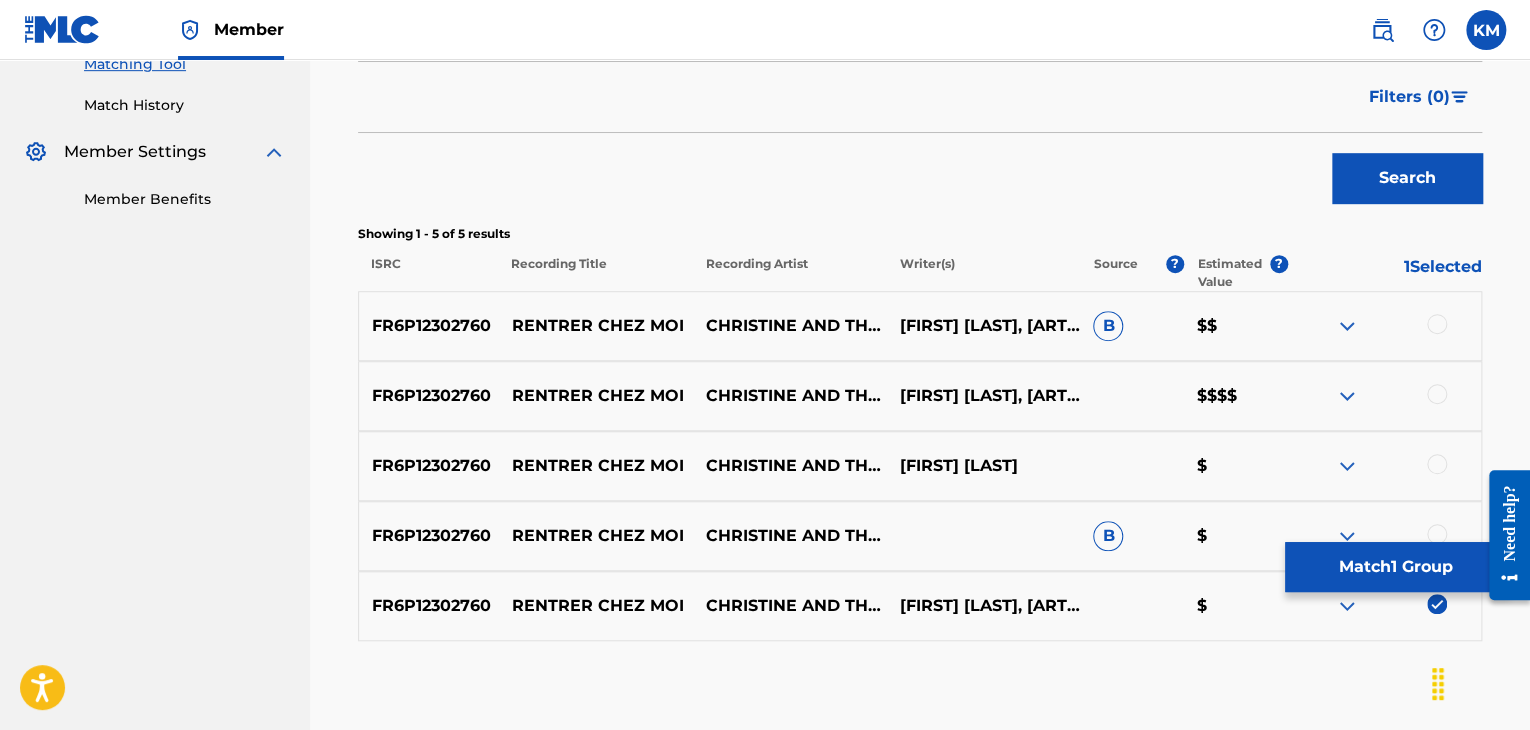 click on "[ALPHANUMERIC] [ALPHANUMERIC] [FIRST] [LAST] B $" at bounding box center (920, 536) 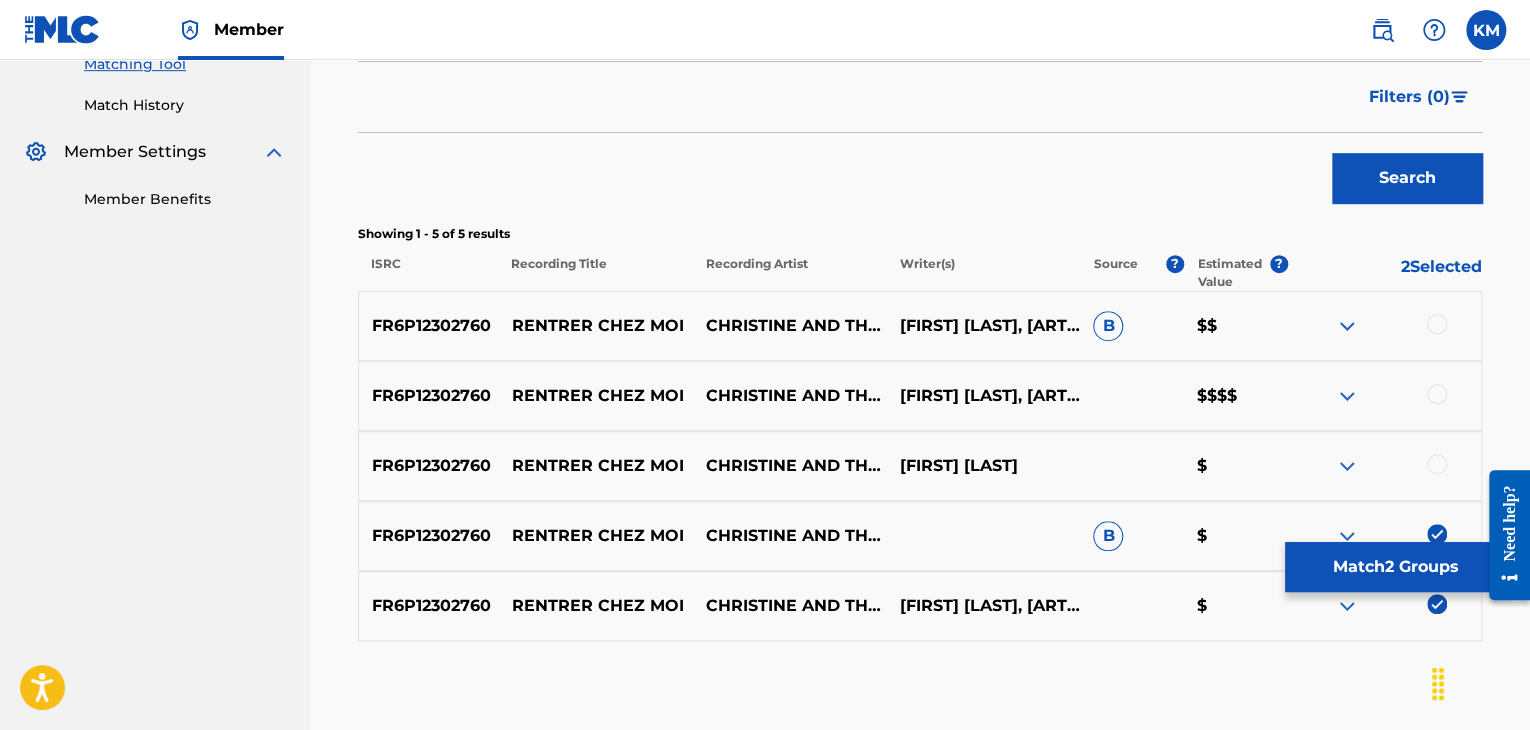 click at bounding box center [1437, 464] 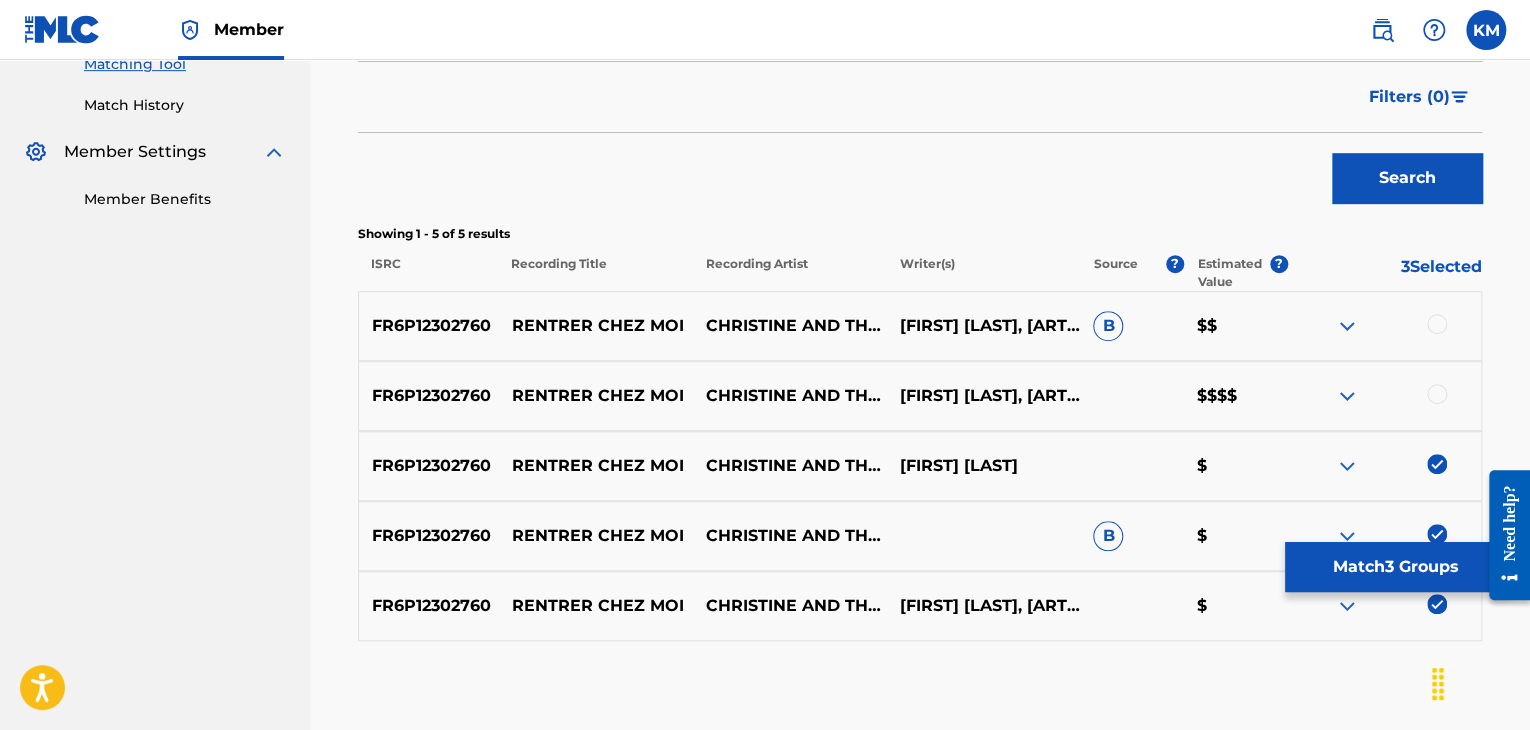 click at bounding box center (1437, 394) 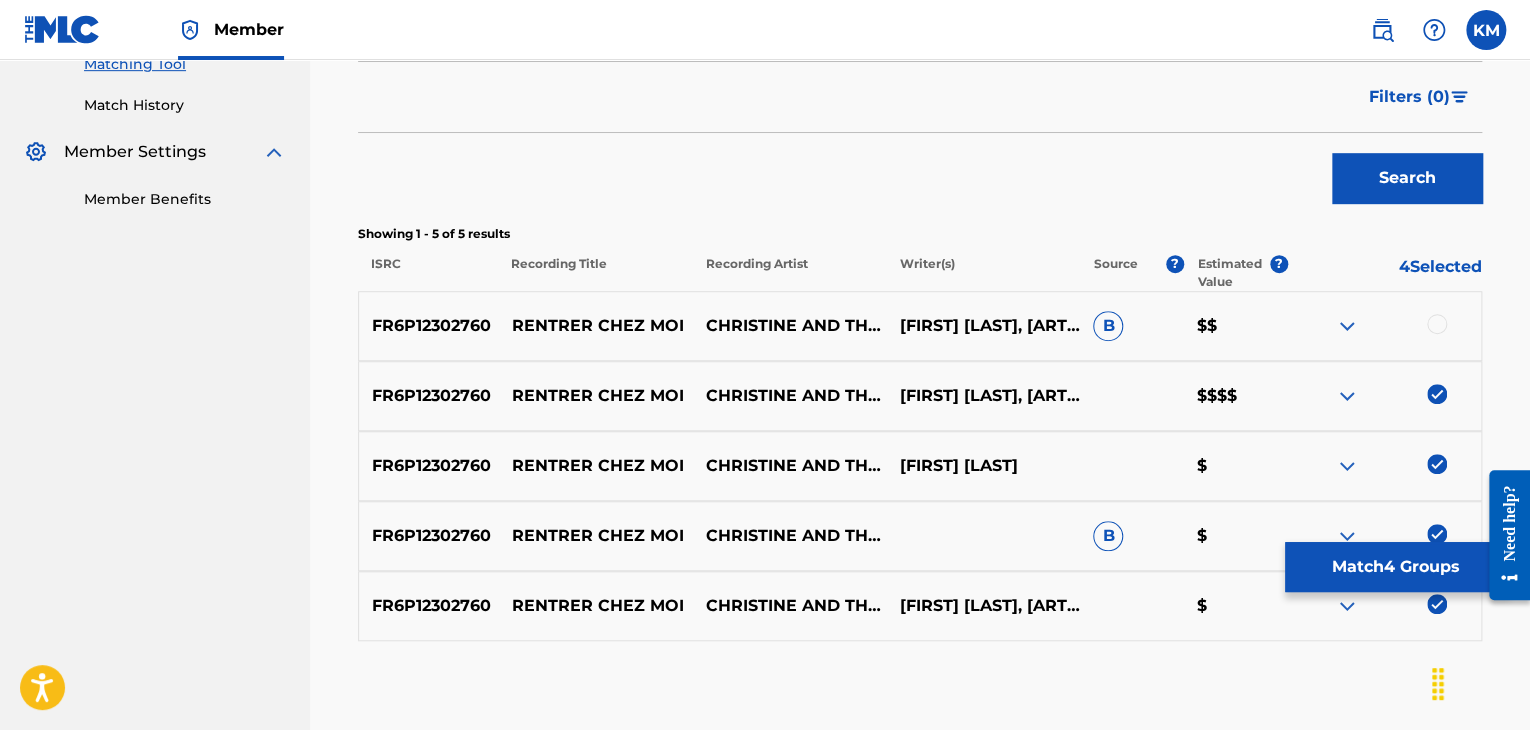 click at bounding box center (1437, 324) 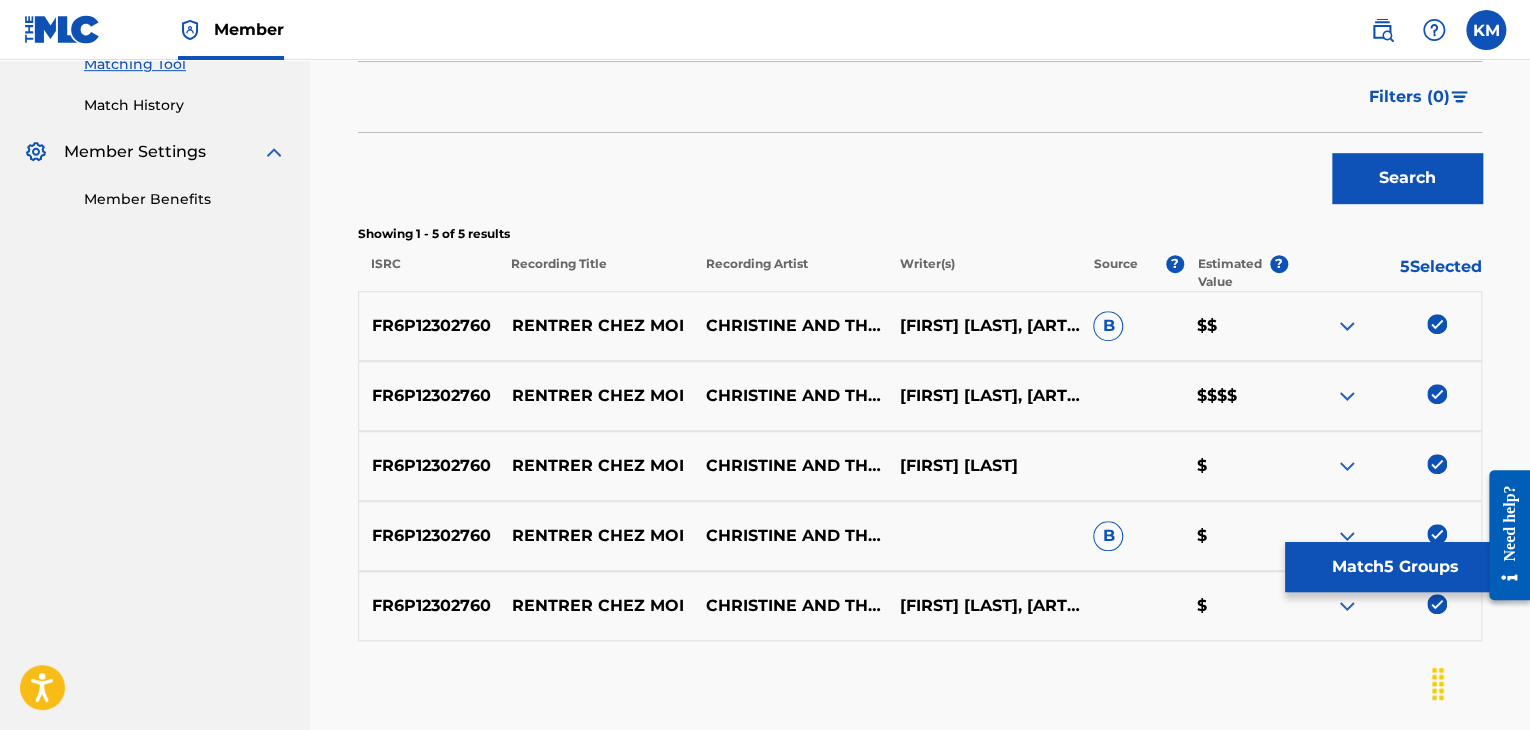 click on "Match  5 Groups" at bounding box center [1395, 567] 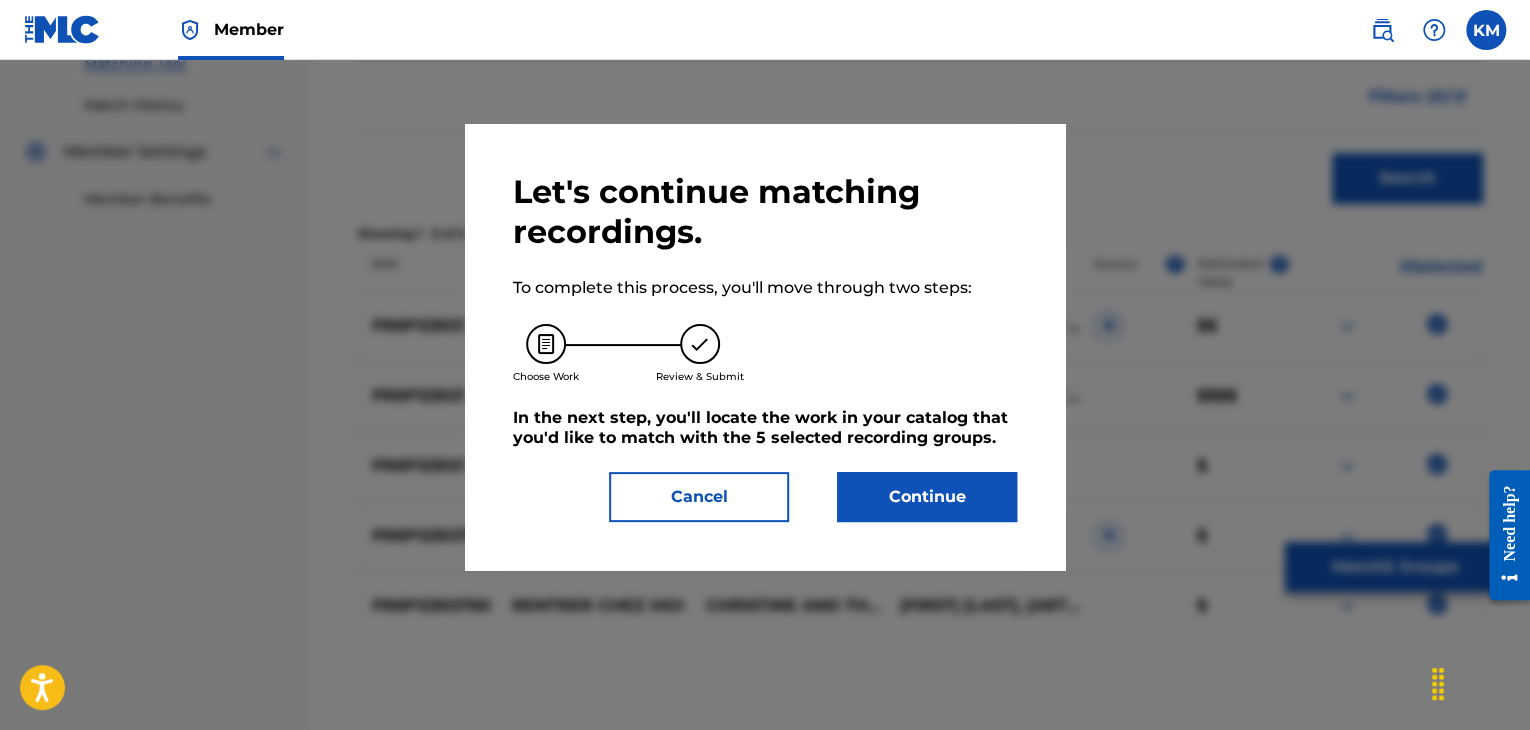 click on "Continue" at bounding box center [927, 497] 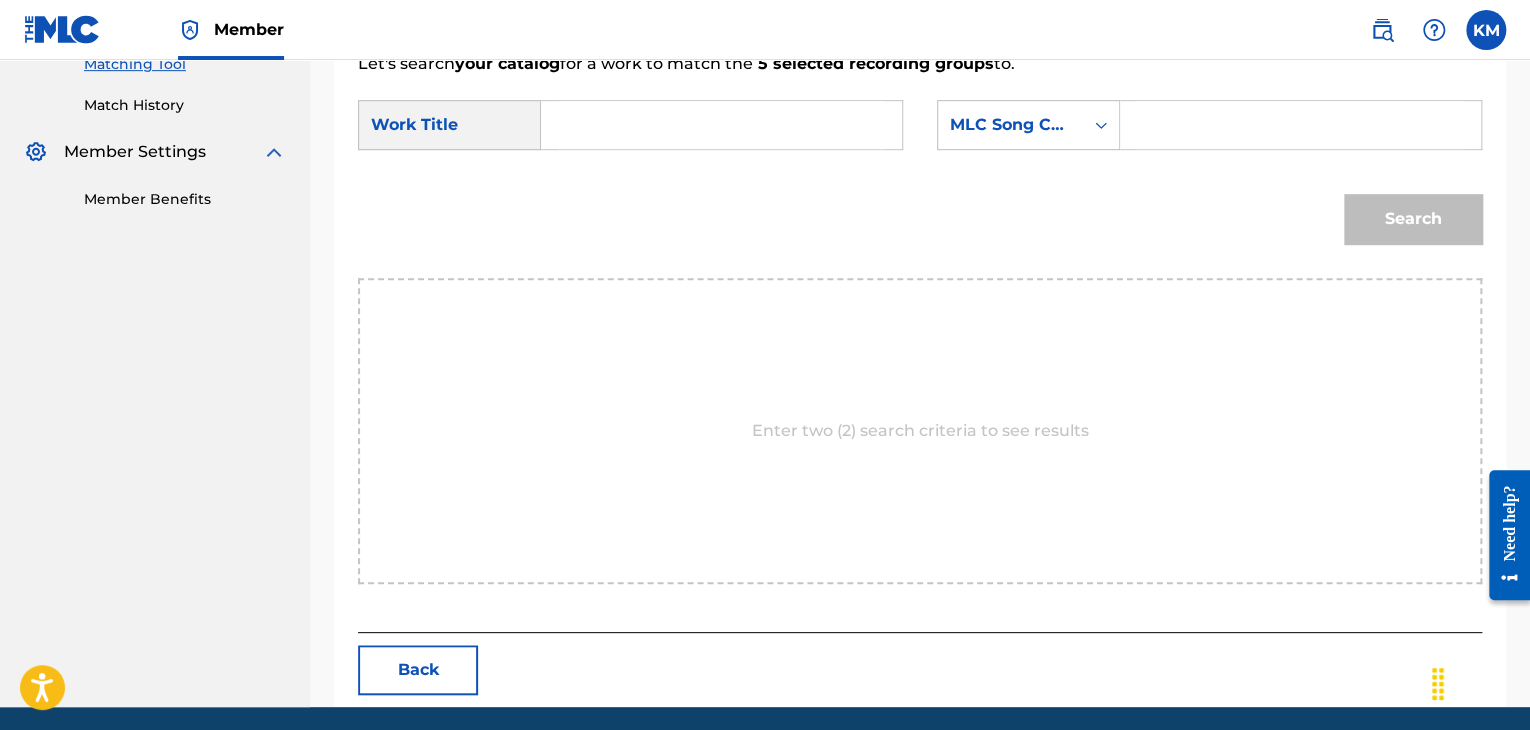 click at bounding box center (721, 125) 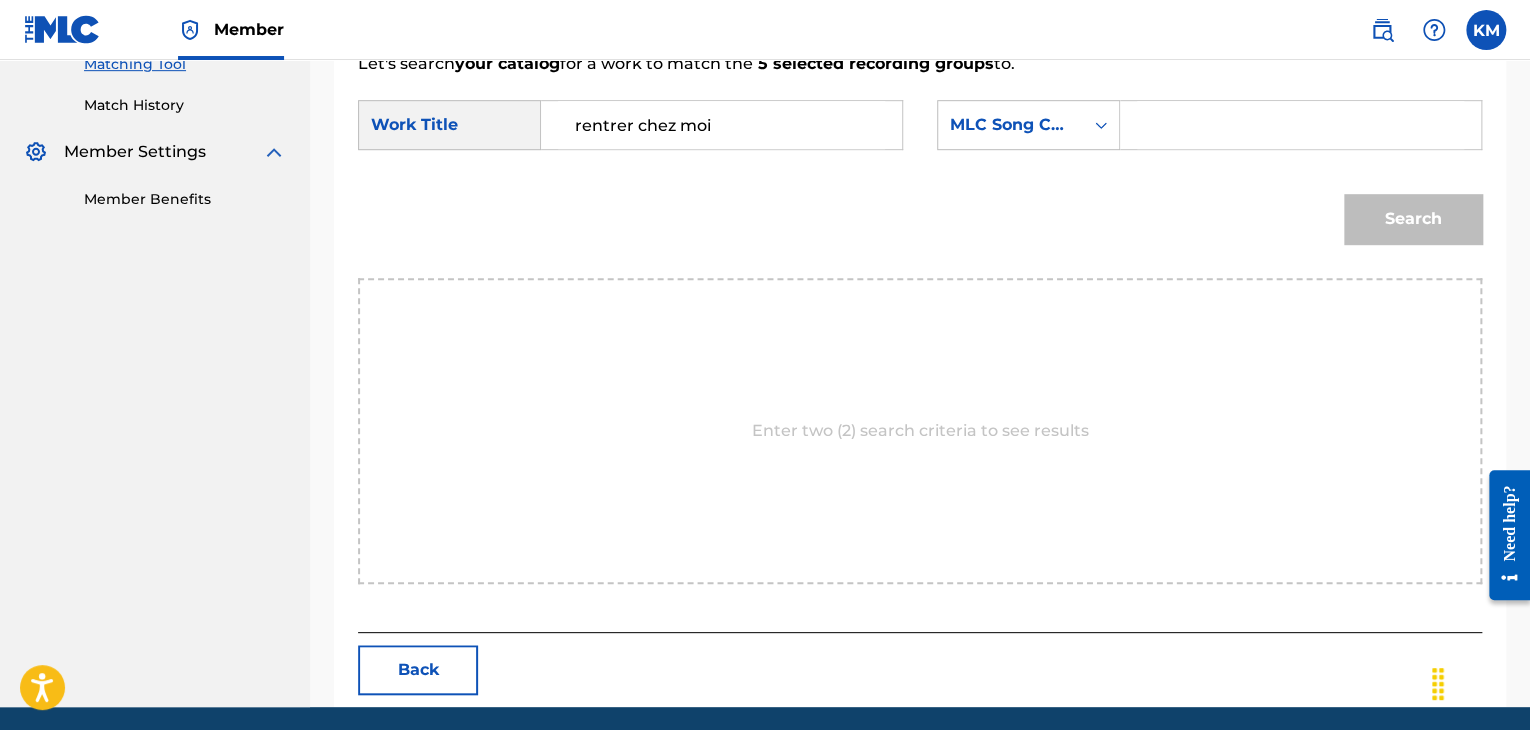 type on "rentrer chez moi" 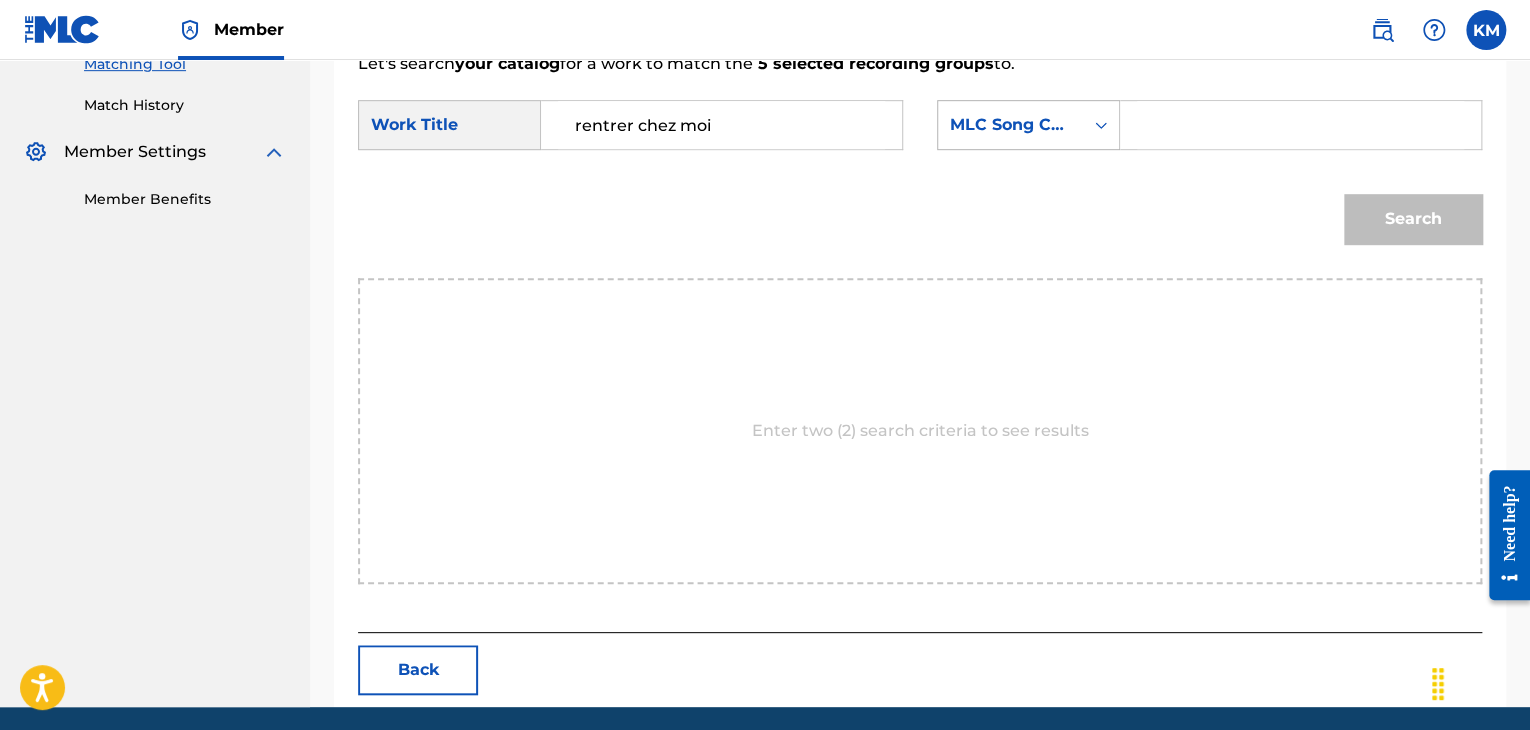 click 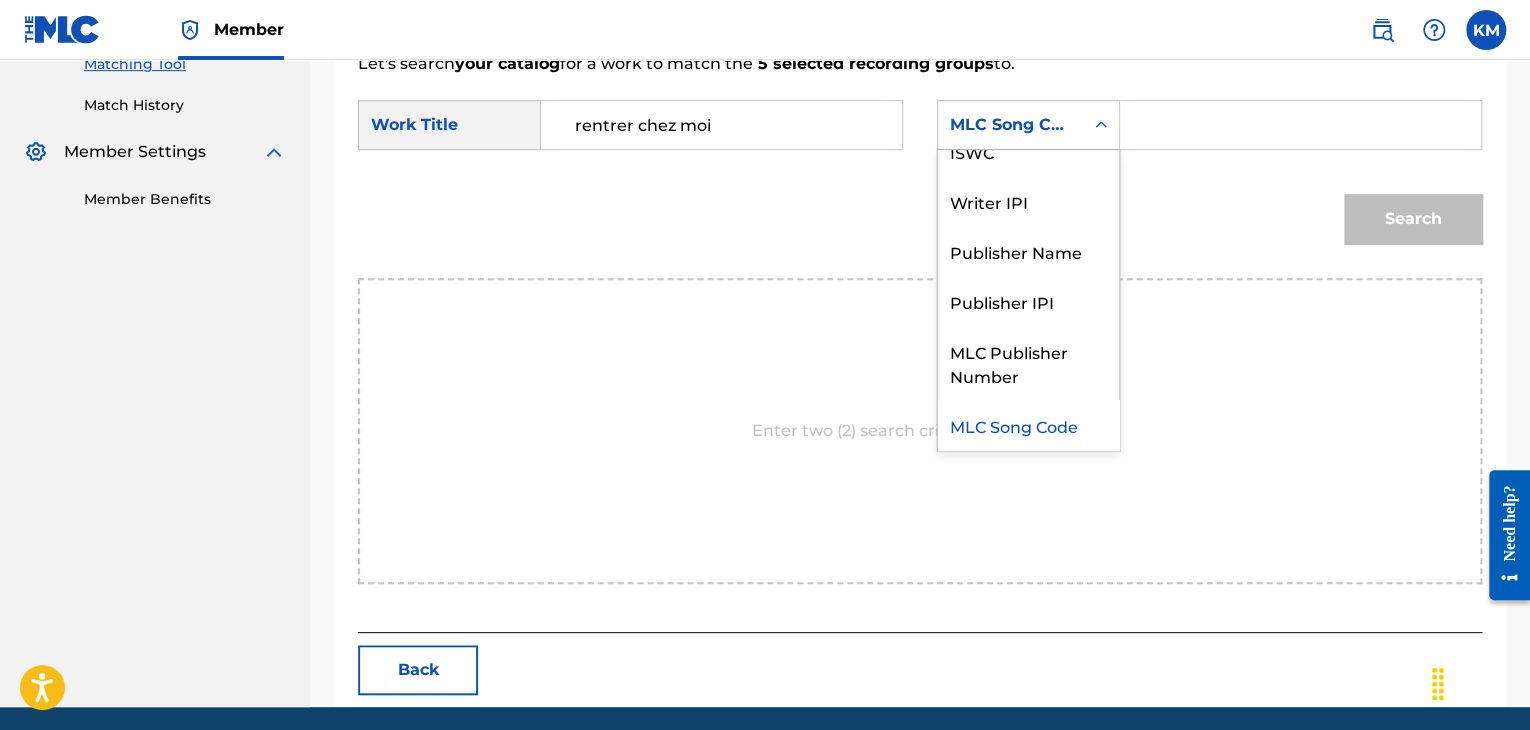 scroll, scrollTop: 0, scrollLeft: 0, axis: both 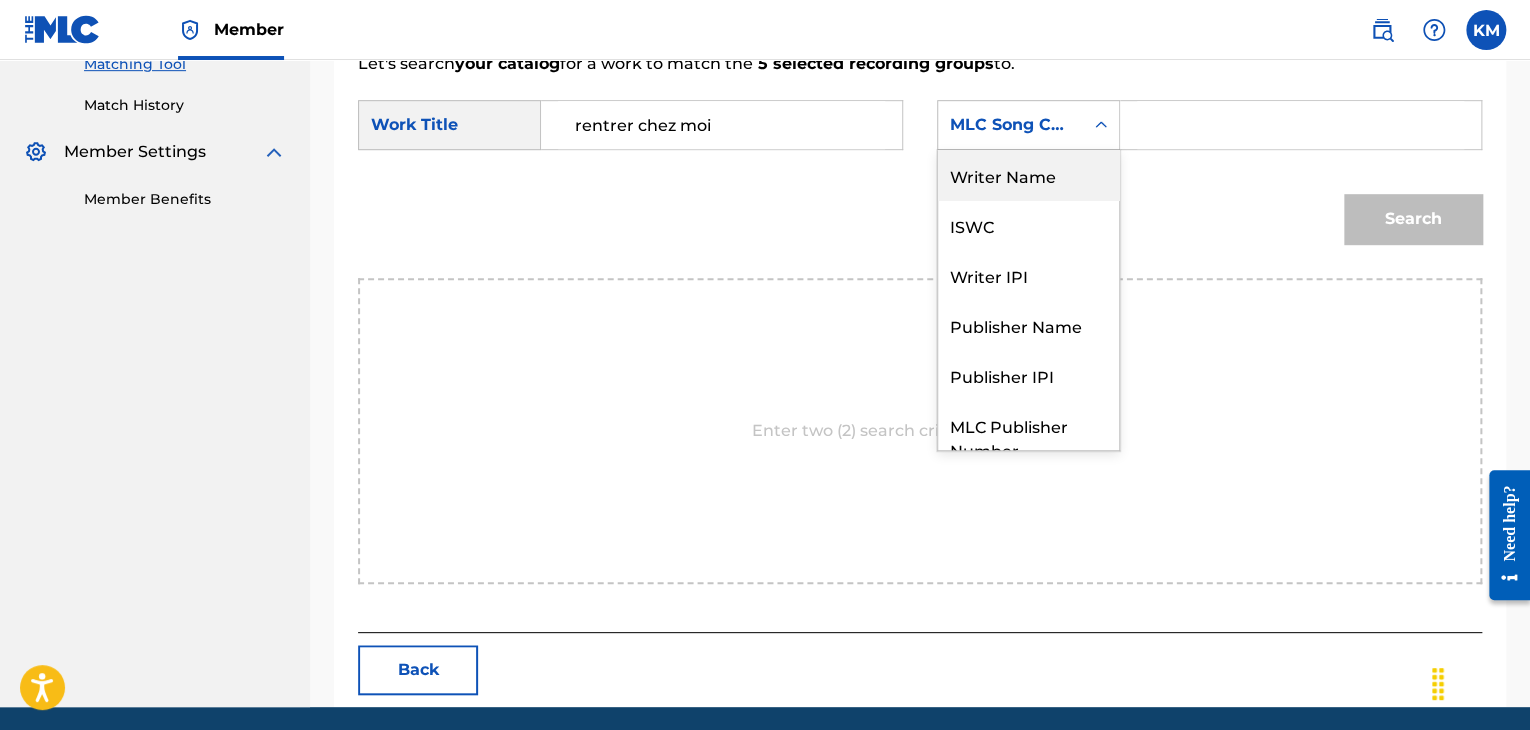 click on "Writer Name" at bounding box center (1028, 175) 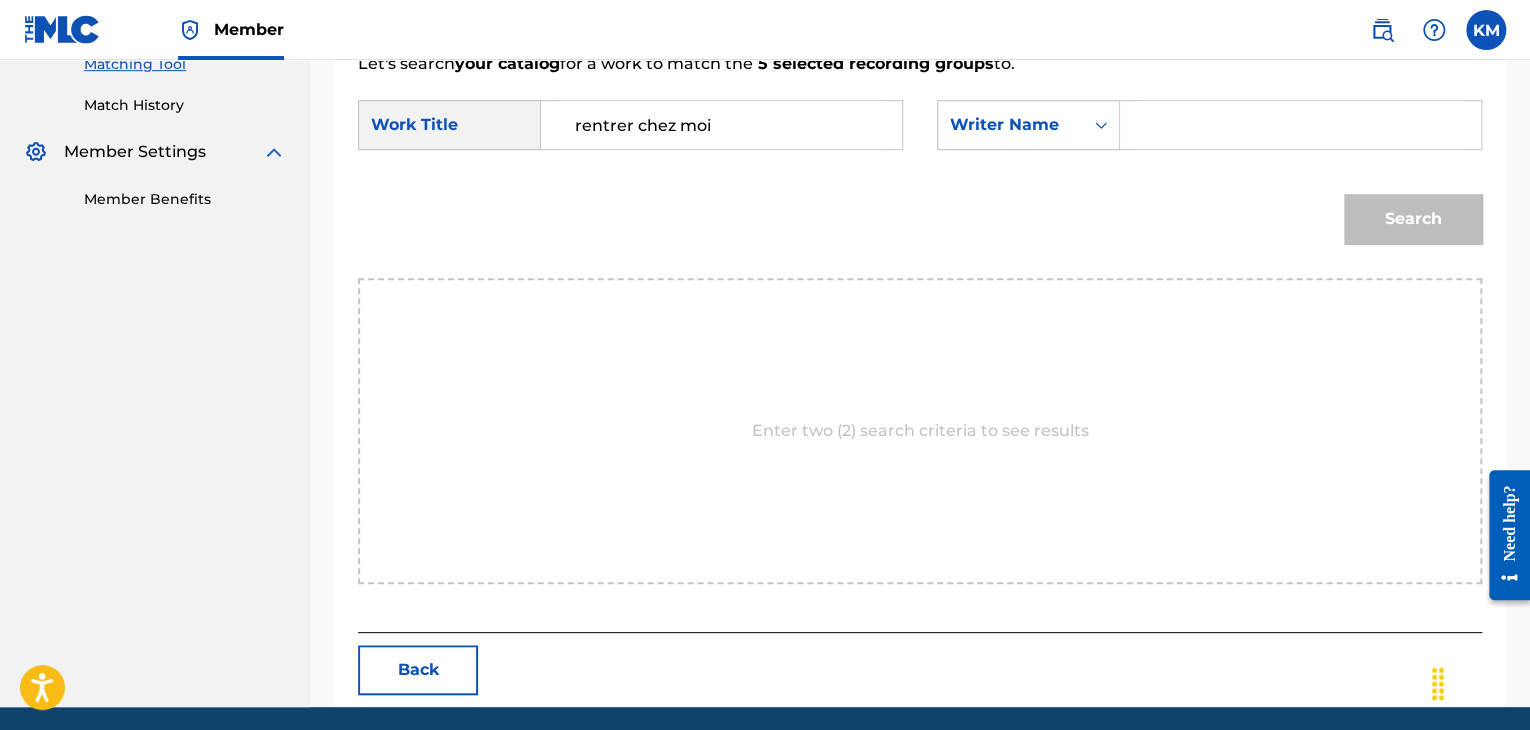 click at bounding box center (1300, 125) 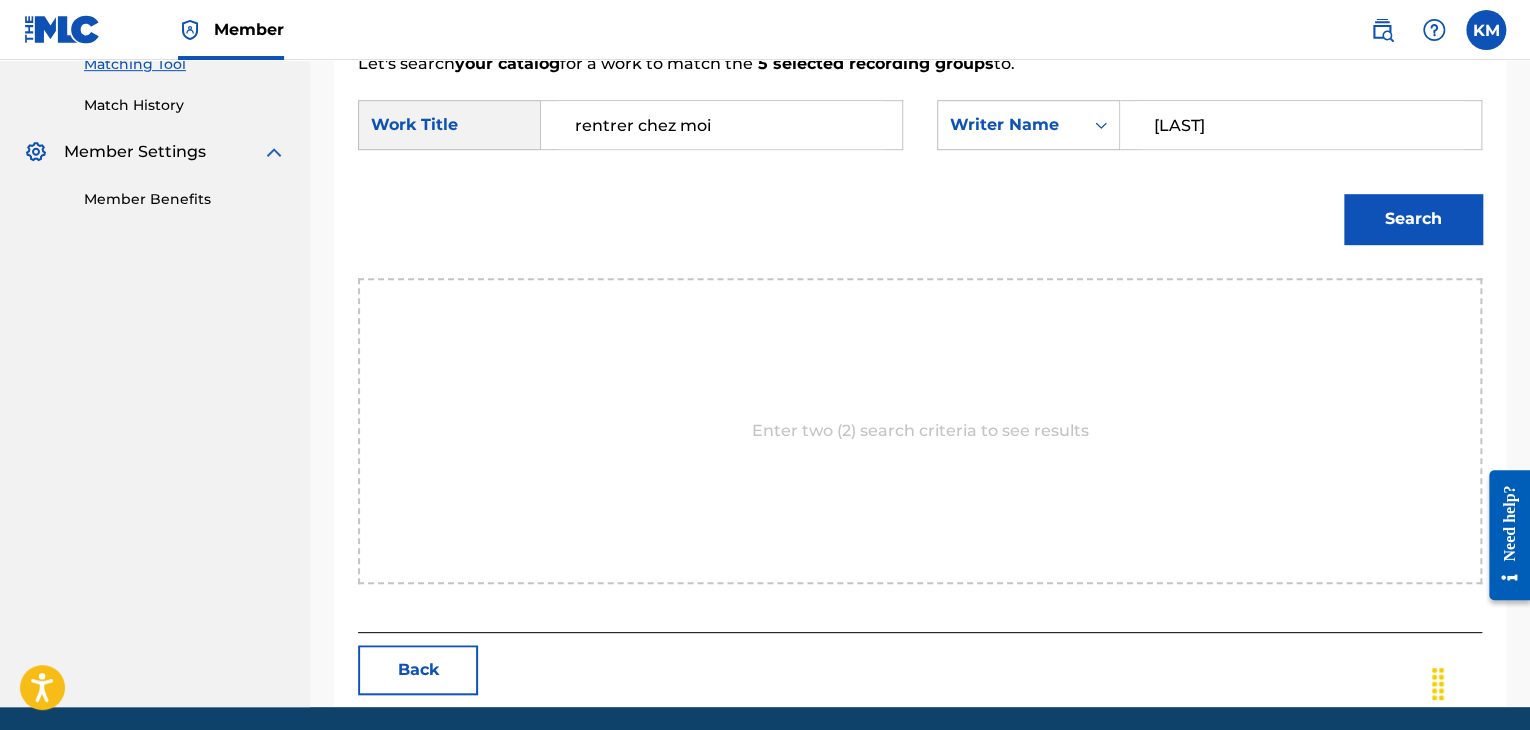 type on "[LAST]" 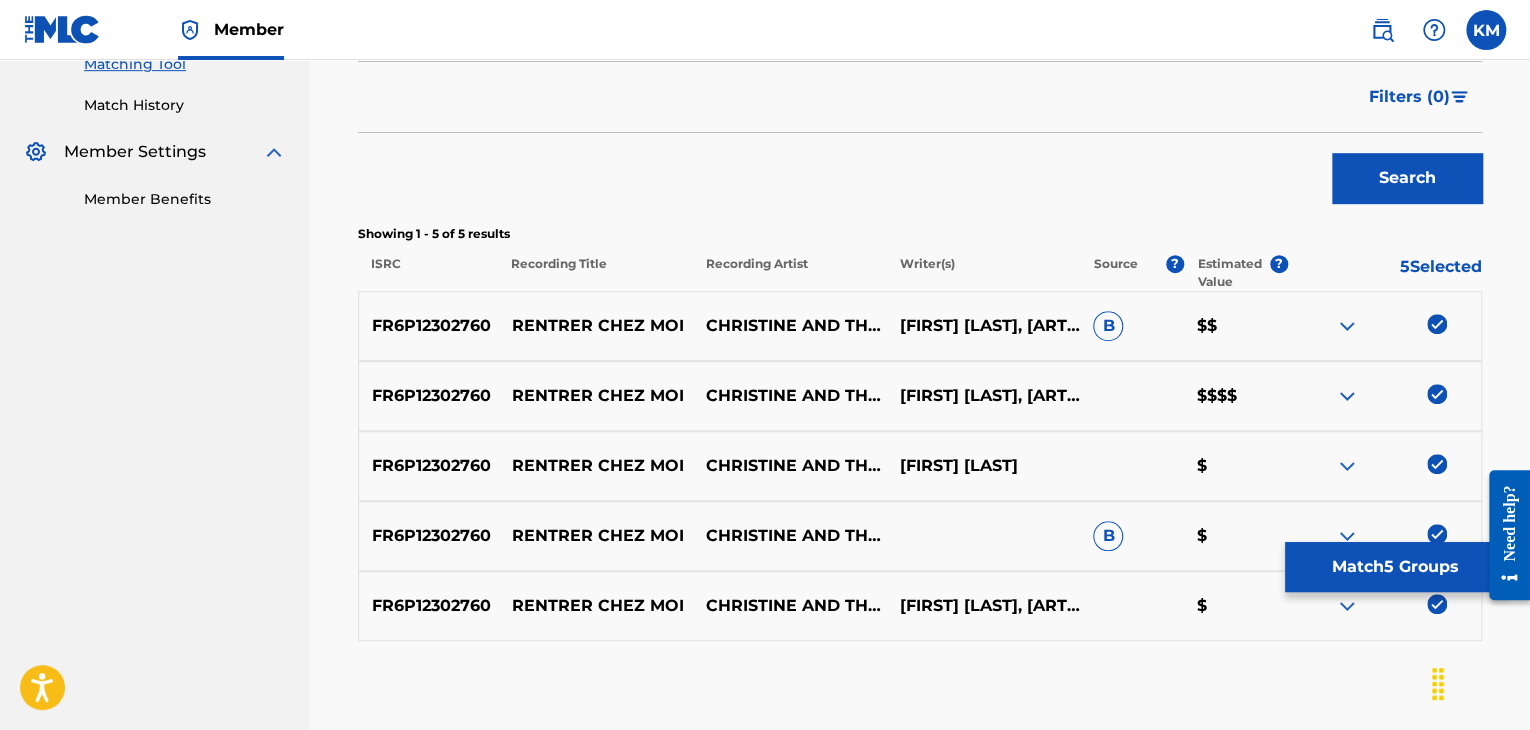 click on "Match  5 Groups" at bounding box center (1395, 567) 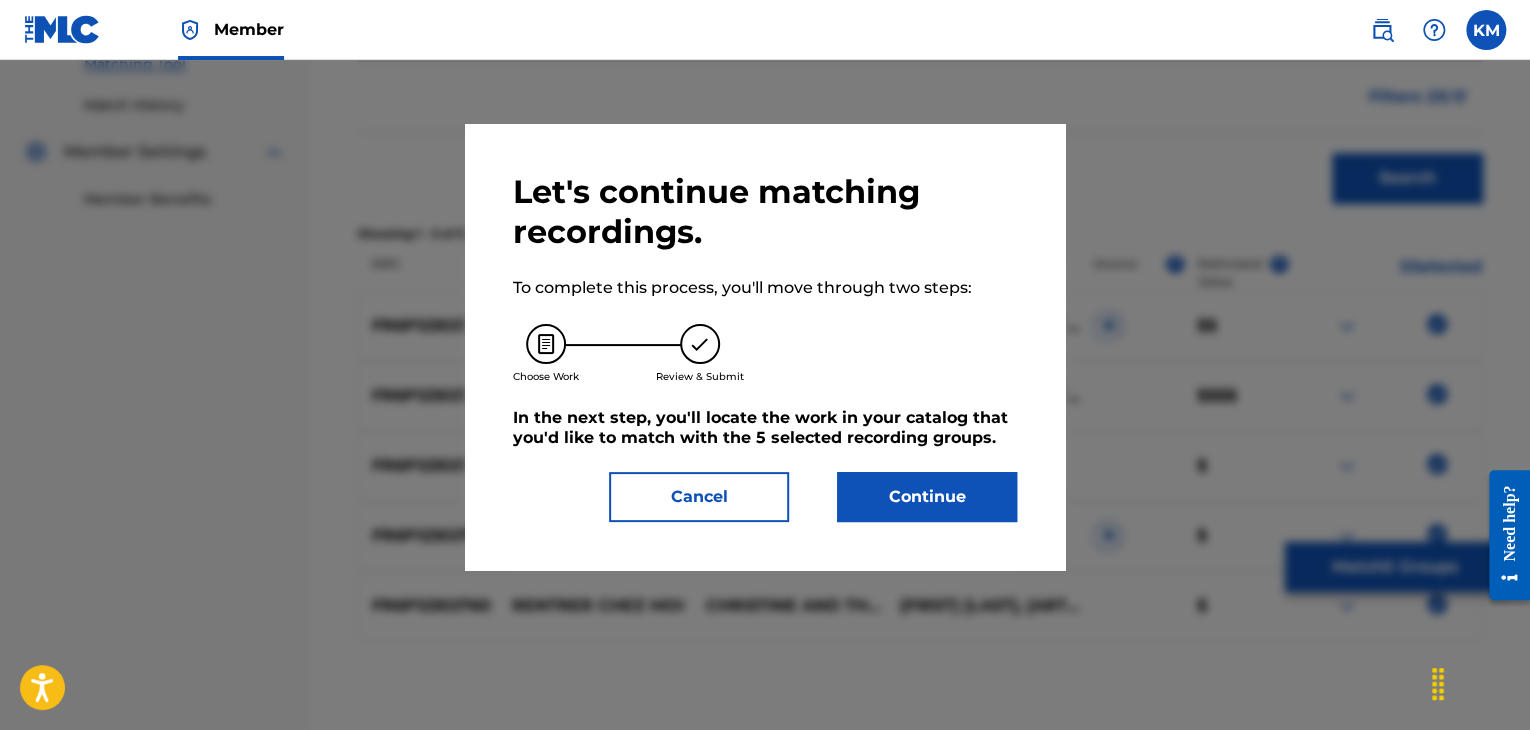 click on "Continue" at bounding box center (927, 497) 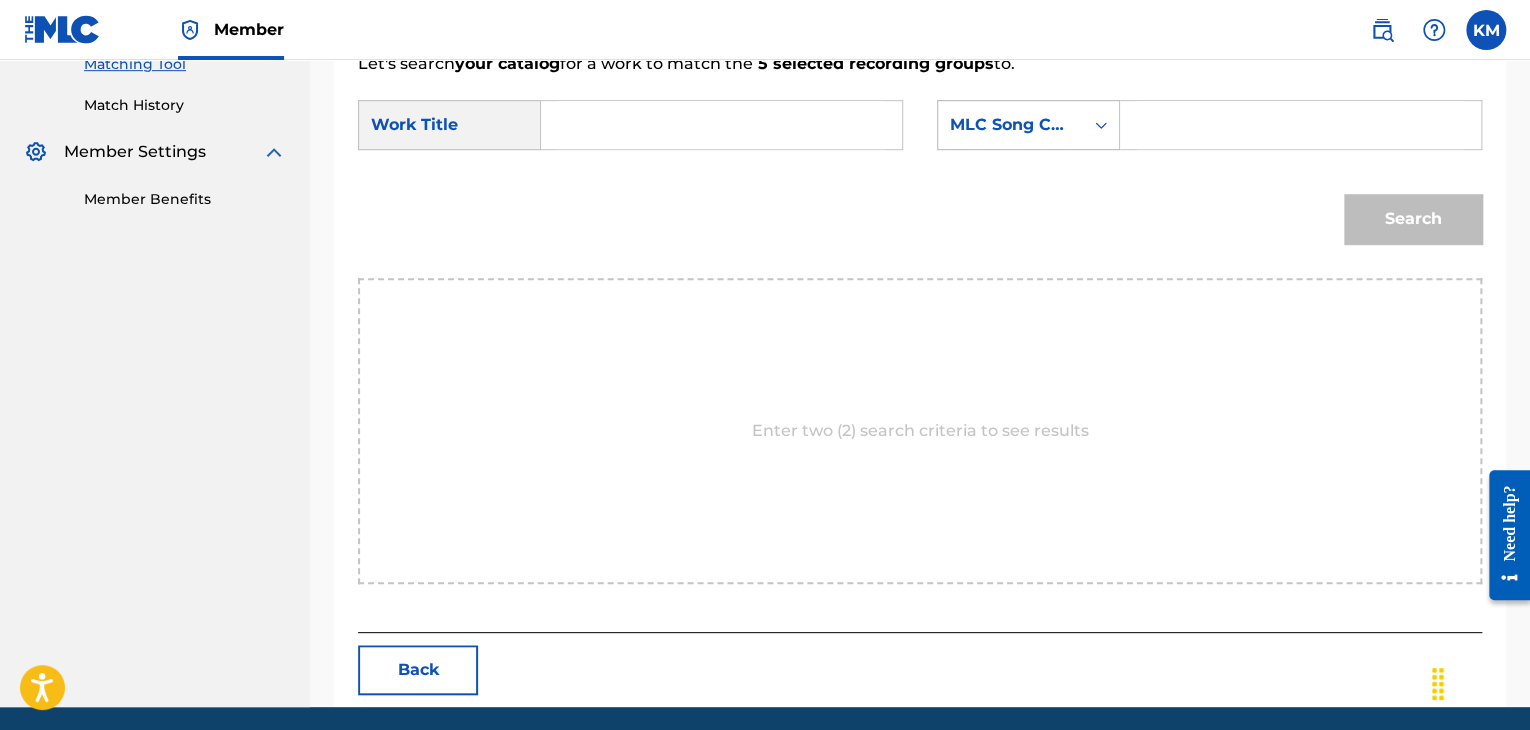 click 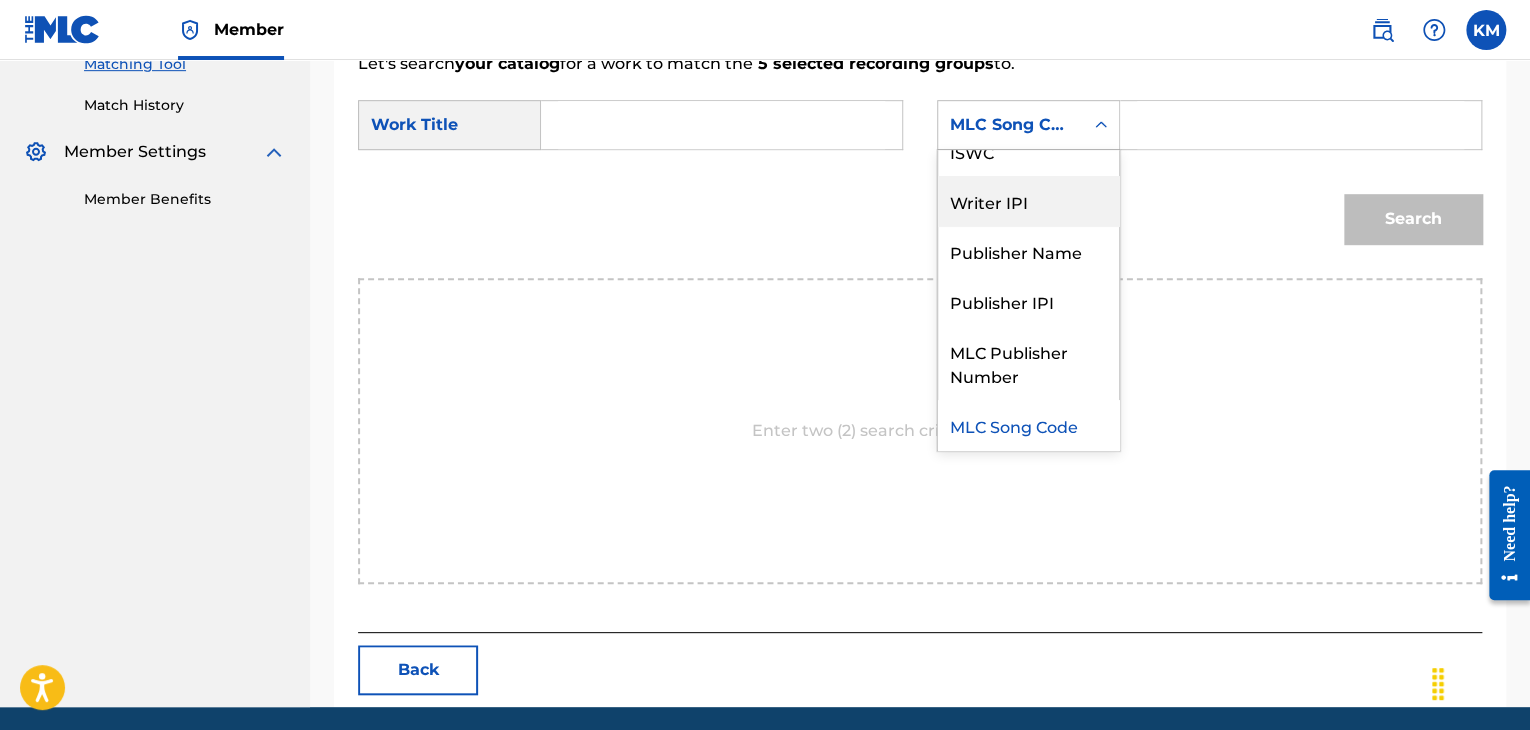 scroll, scrollTop: 0, scrollLeft: 0, axis: both 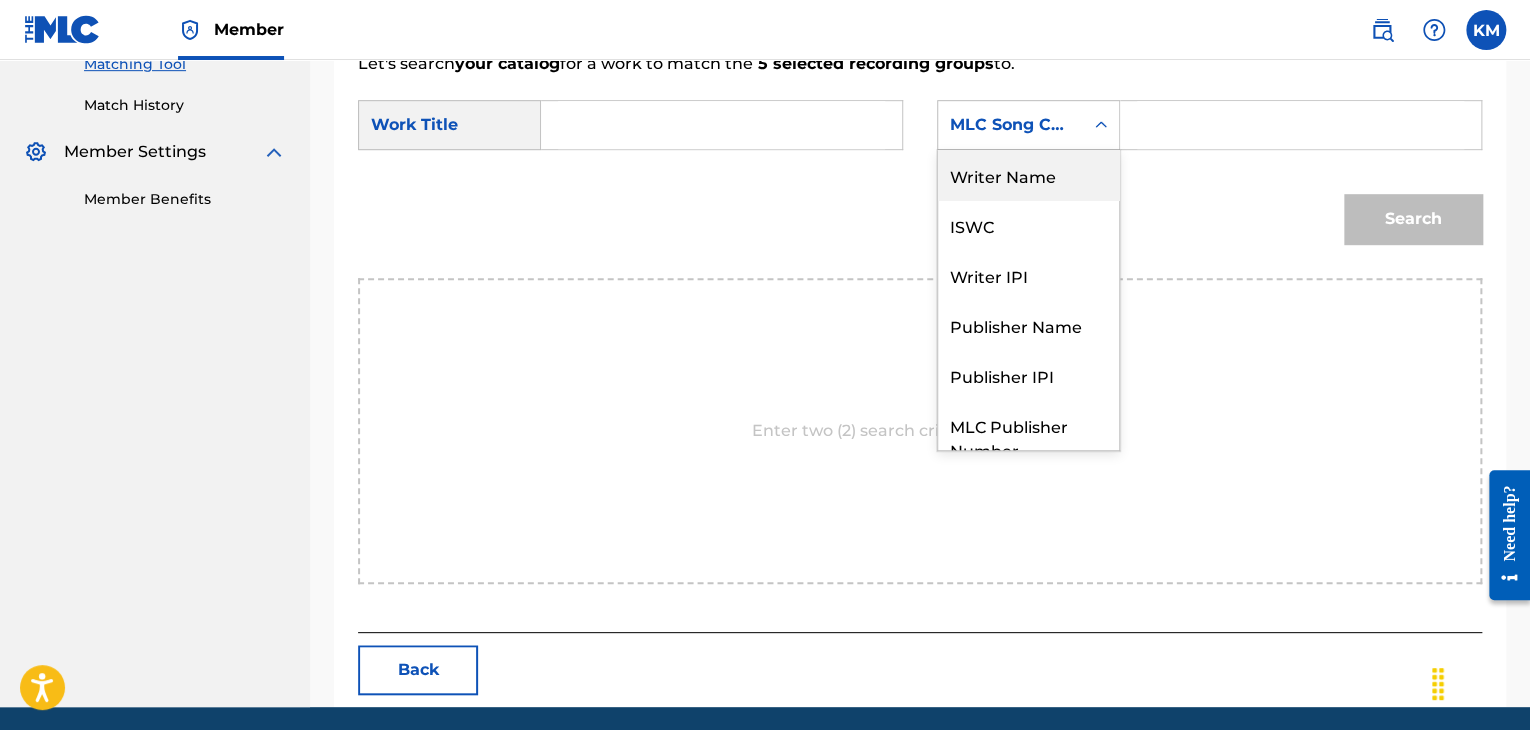 click on "Writer Name" at bounding box center (1028, 175) 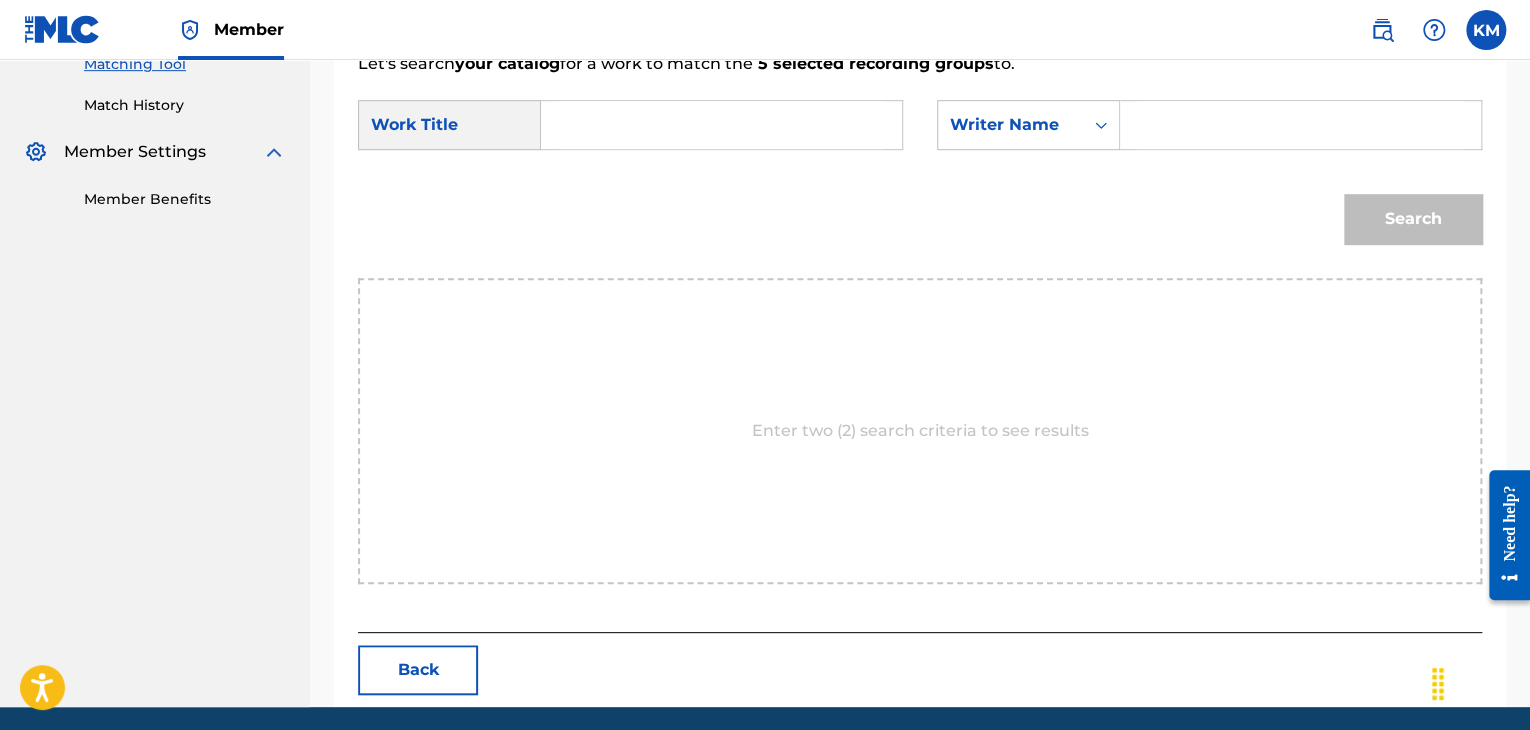 click at bounding box center (1300, 125) 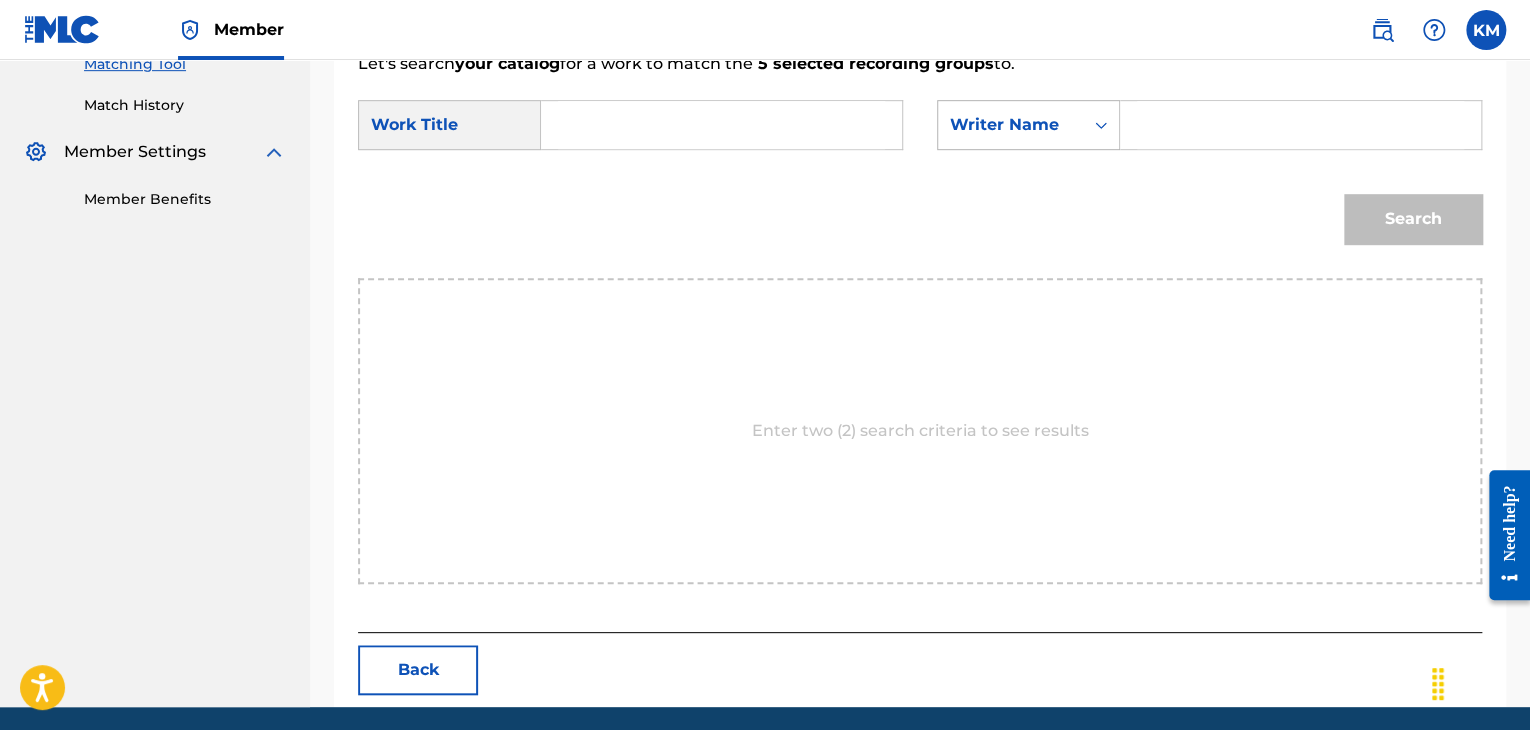 paste on "[LAST]" 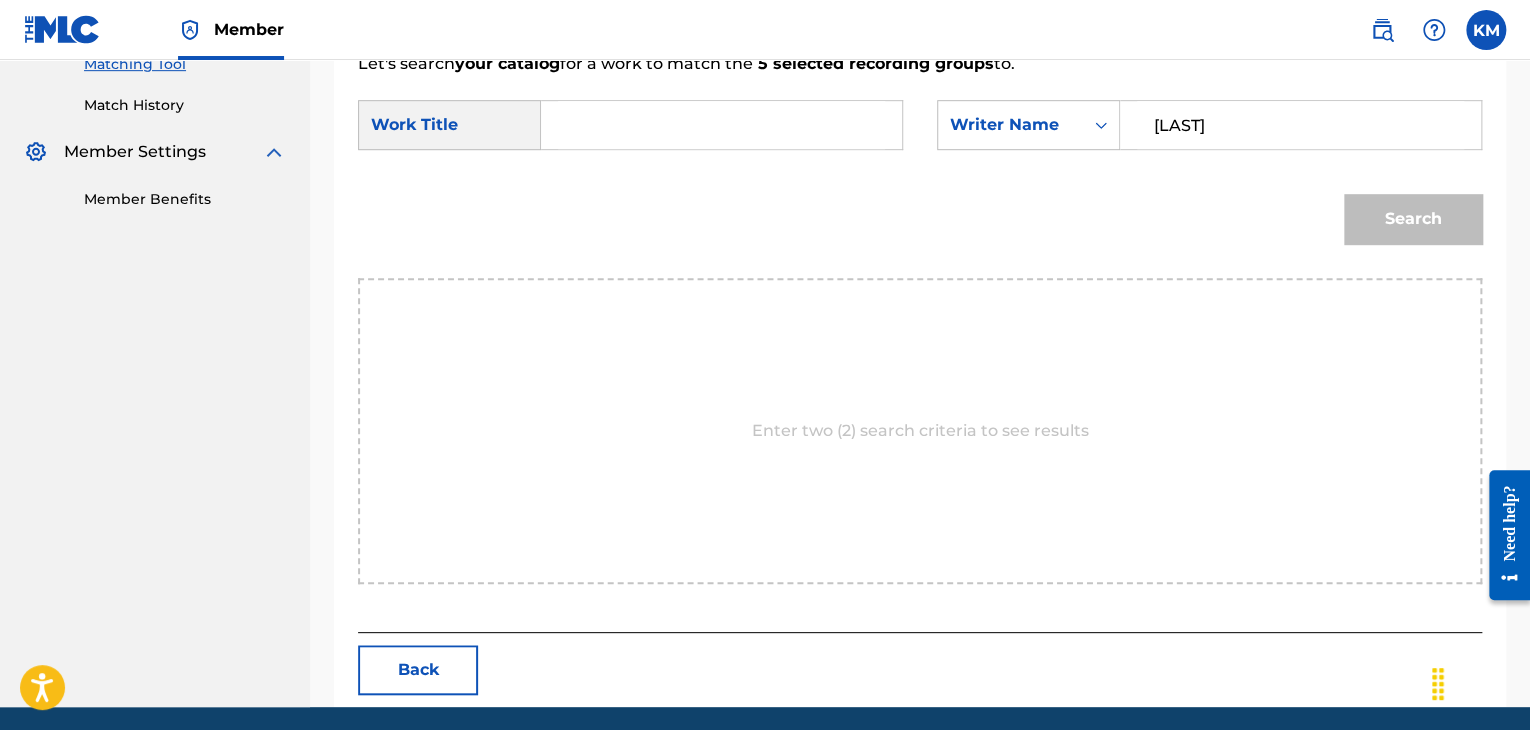 type on "[LAST]" 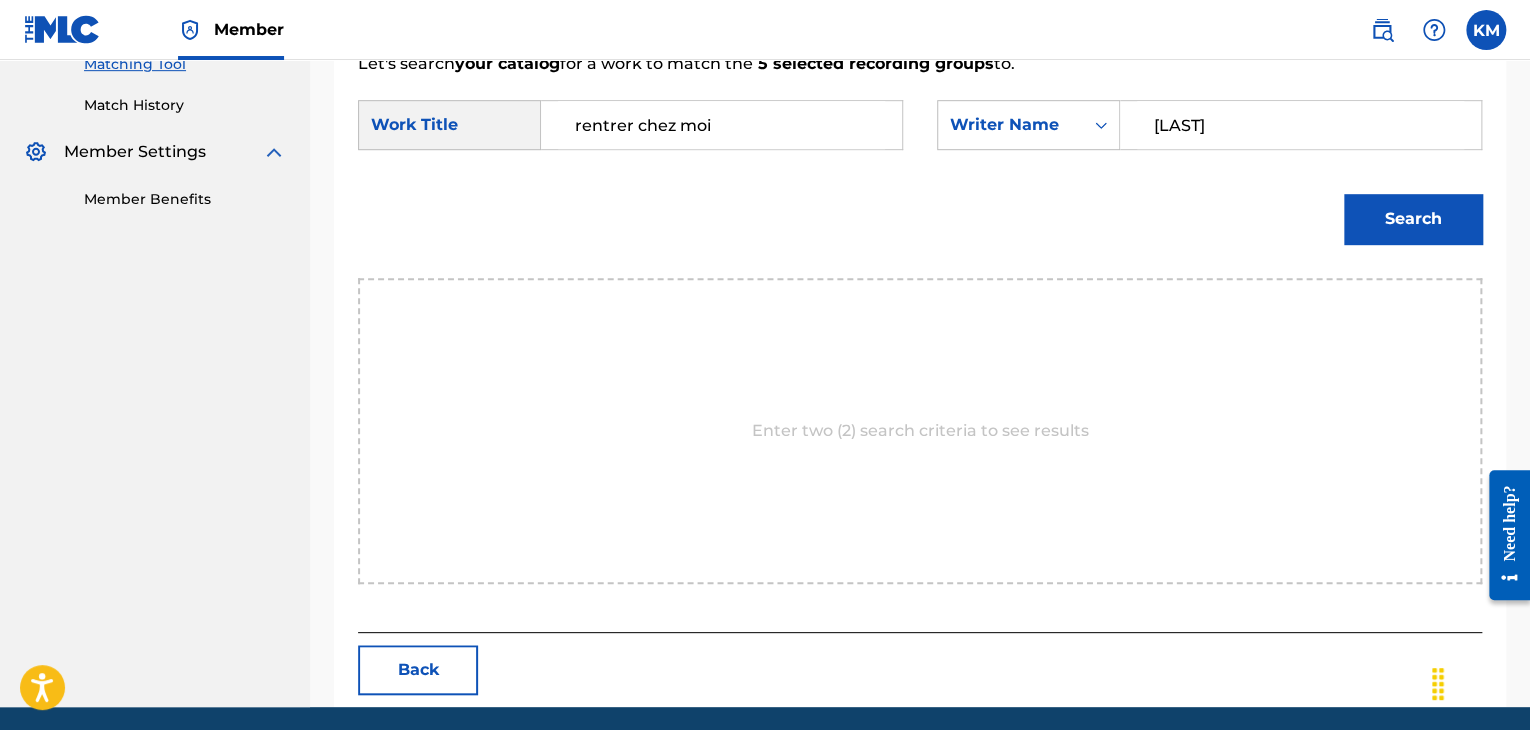 type on "rentrer chez moi" 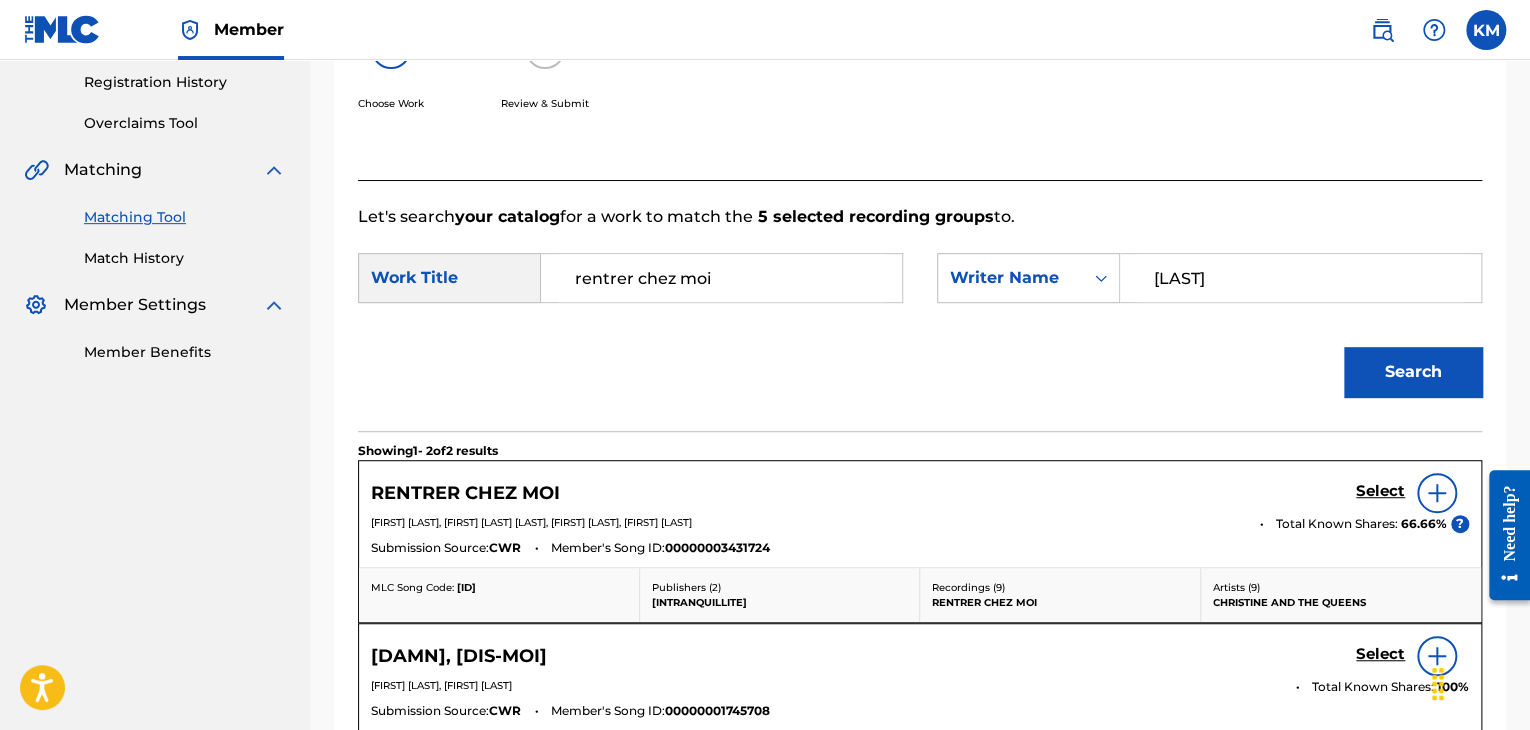 scroll, scrollTop: 529, scrollLeft: 0, axis: vertical 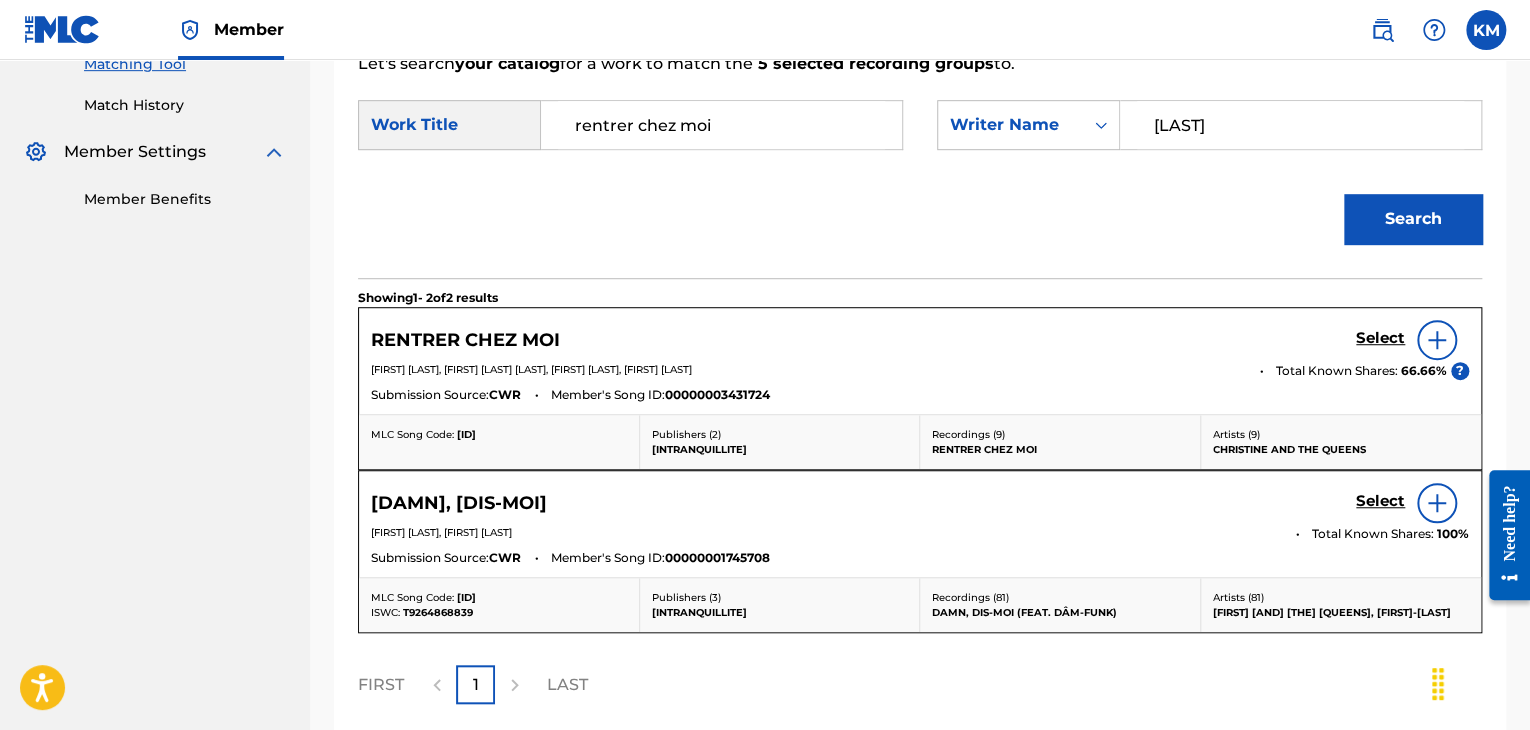 click on "Select" at bounding box center [1380, 338] 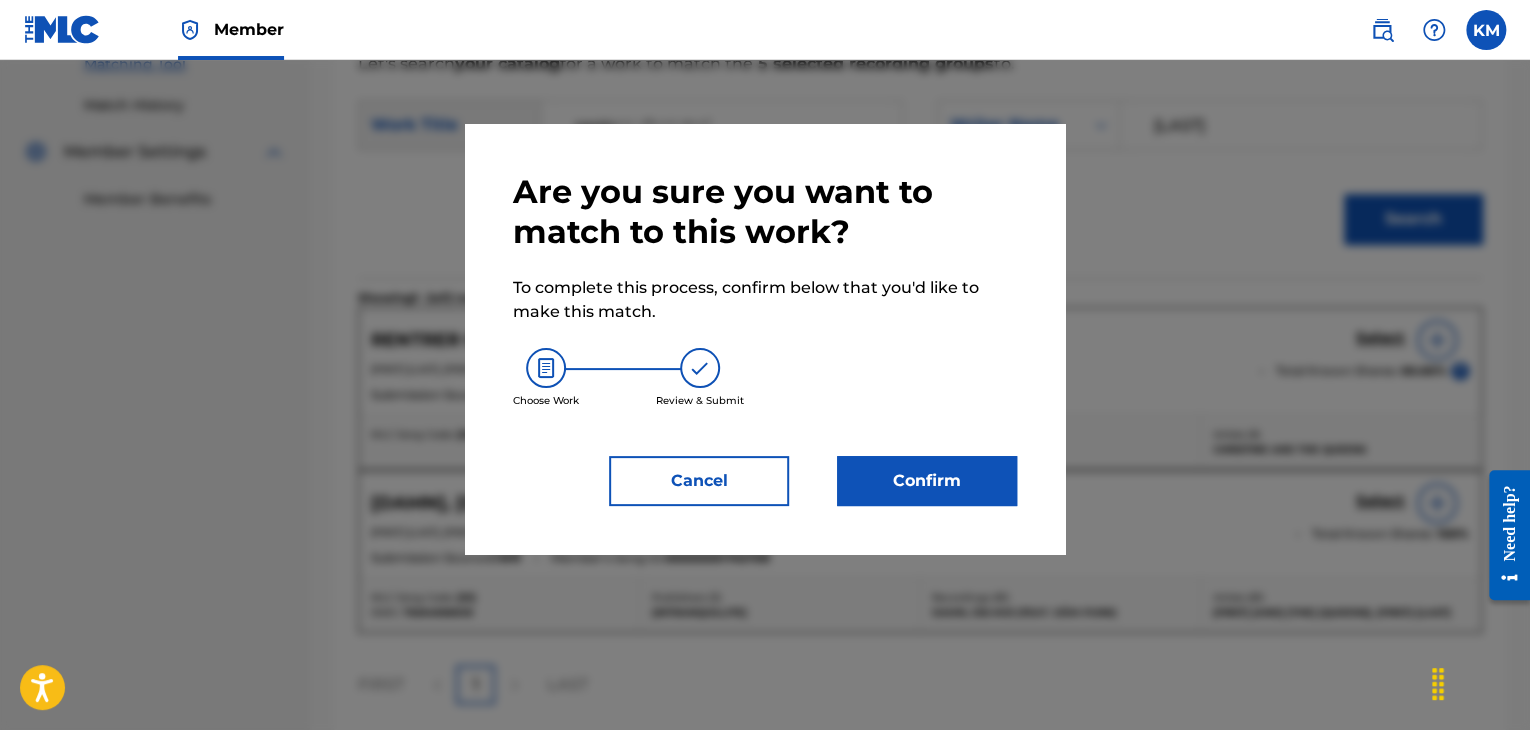 click on "Confirm" at bounding box center [927, 481] 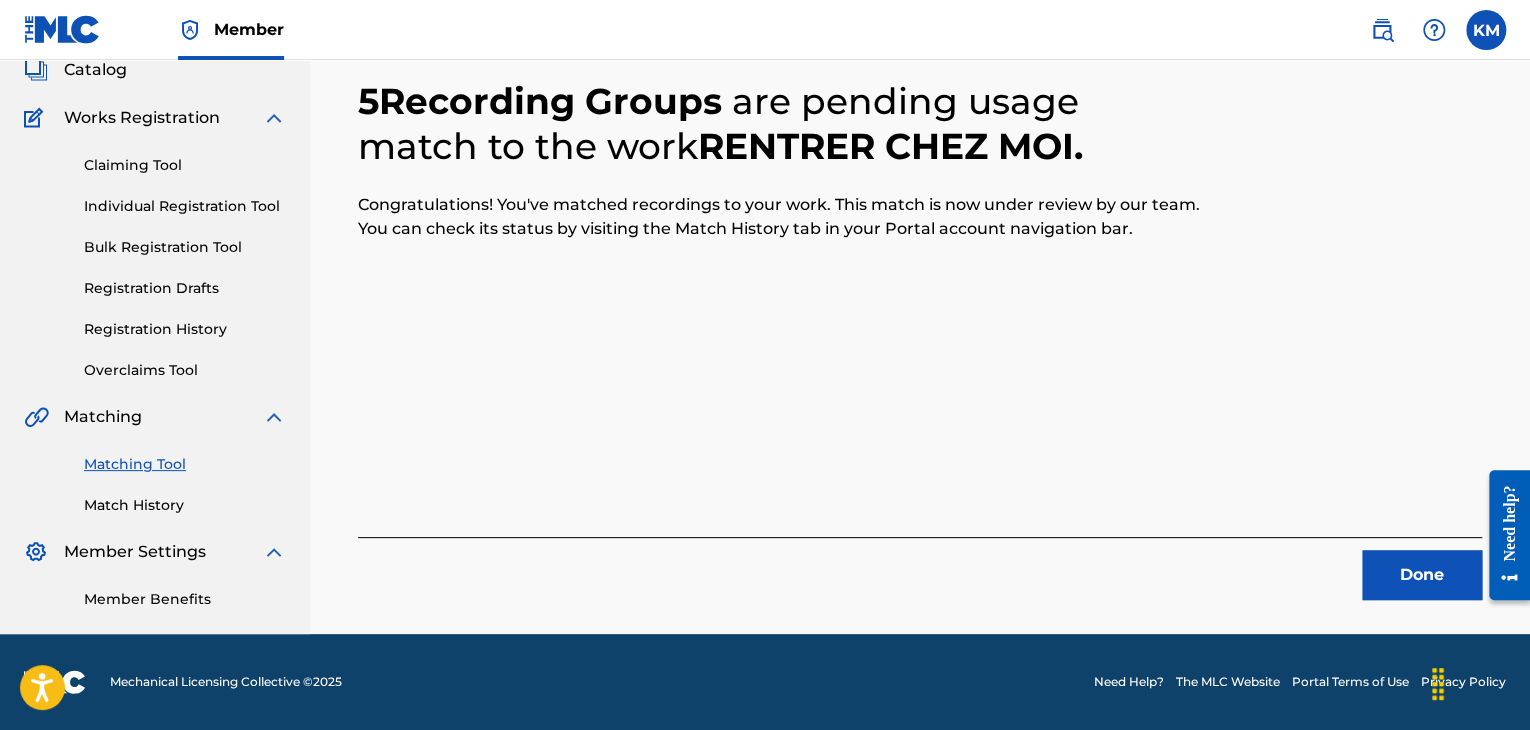 scroll, scrollTop: 129, scrollLeft: 0, axis: vertical 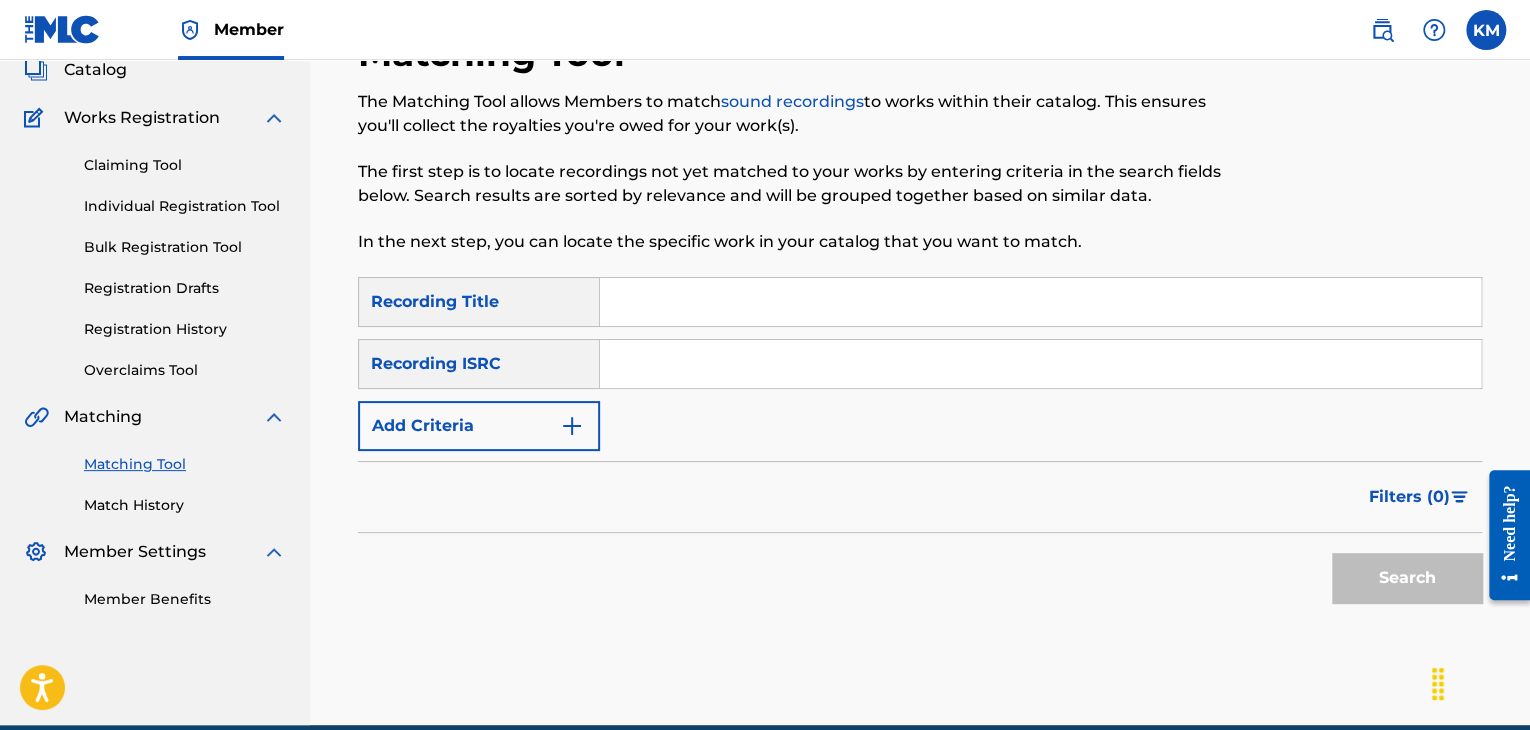 click at bounding box center [1040, 364] 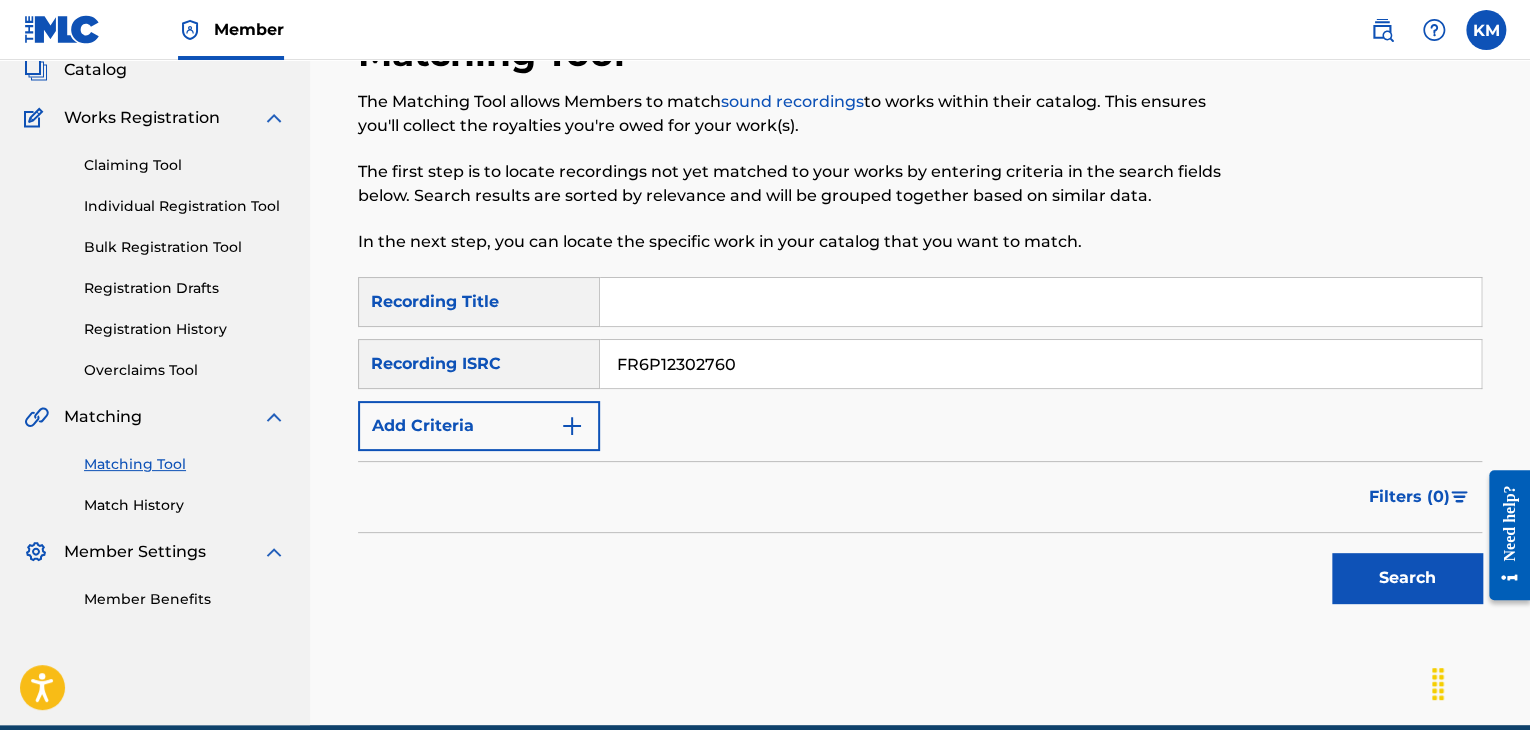 type on "FR6P12302760" 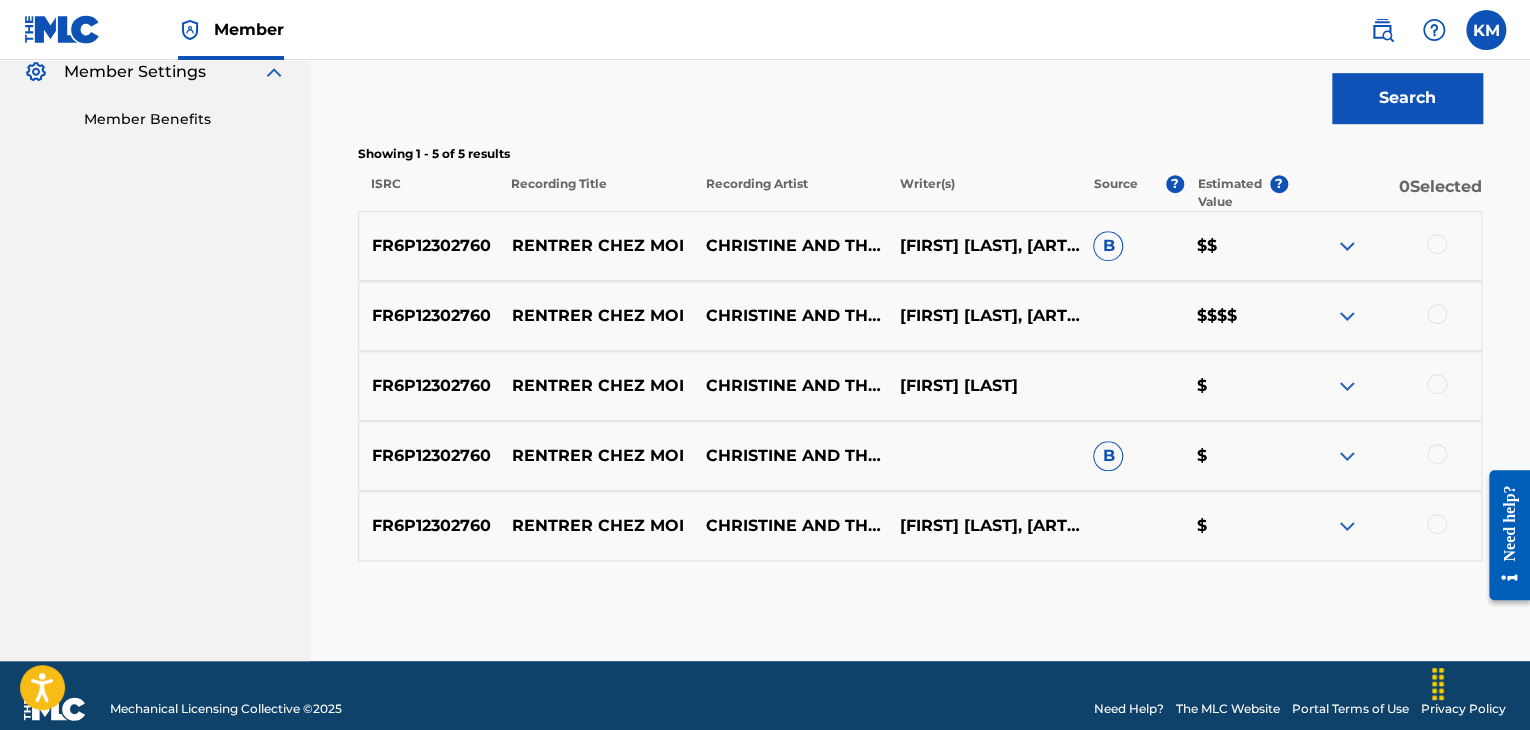 scroll, scrollTop: 629, scrollLeft: 0, axis: vertical 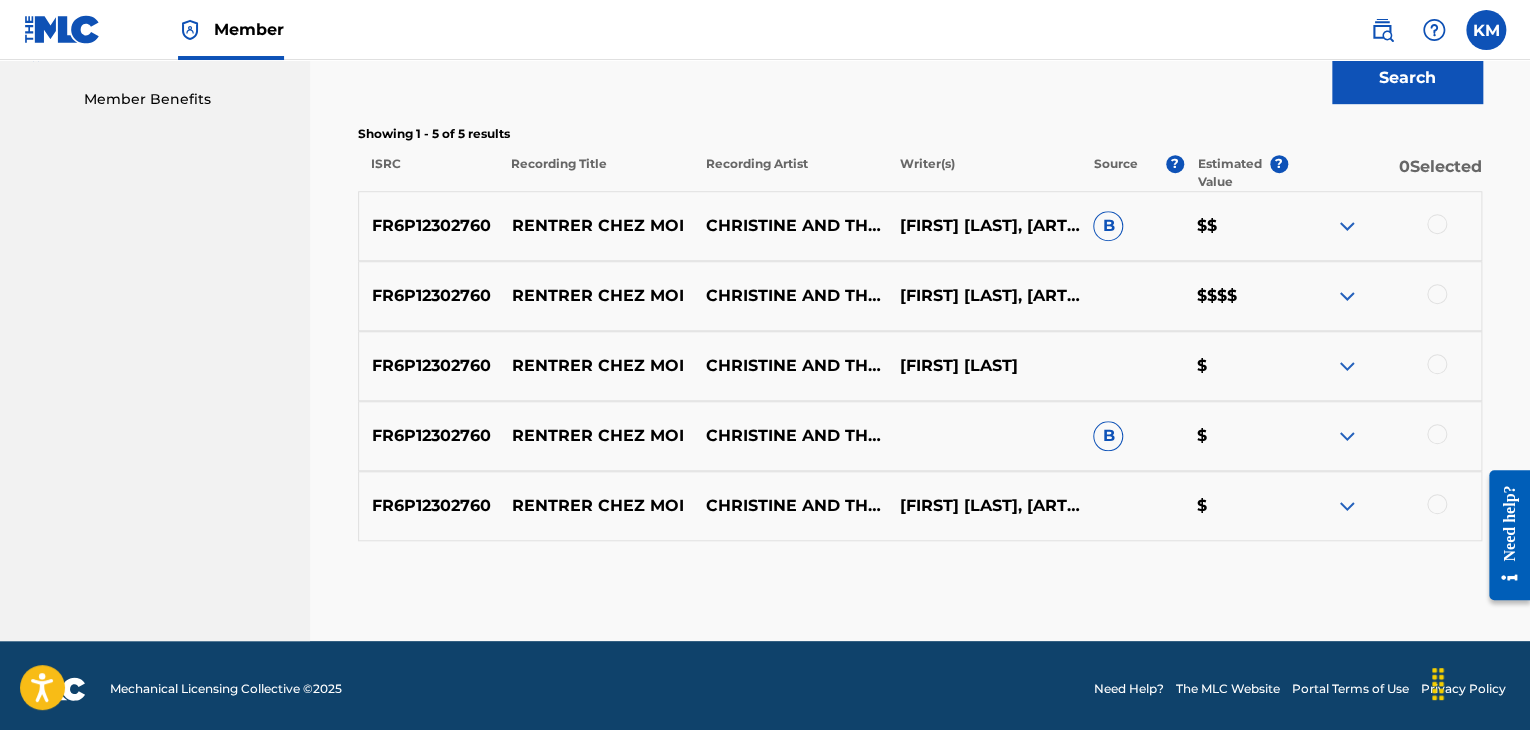 click at bounding box center [1347, 296] 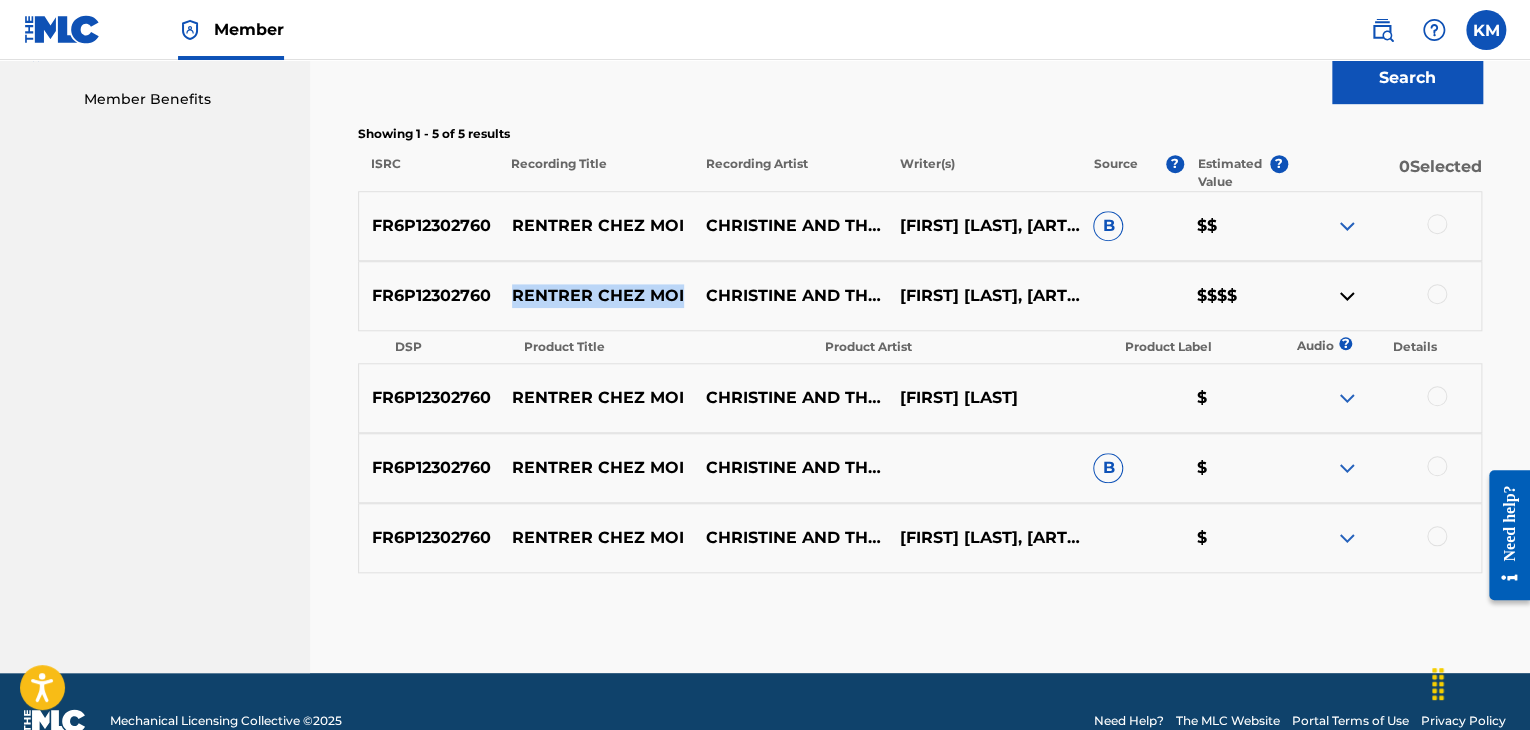 drag, startPoint x: 508, startPoint y: 286, endPoint x: 683, endPoint y: 281, distance: 175.07141 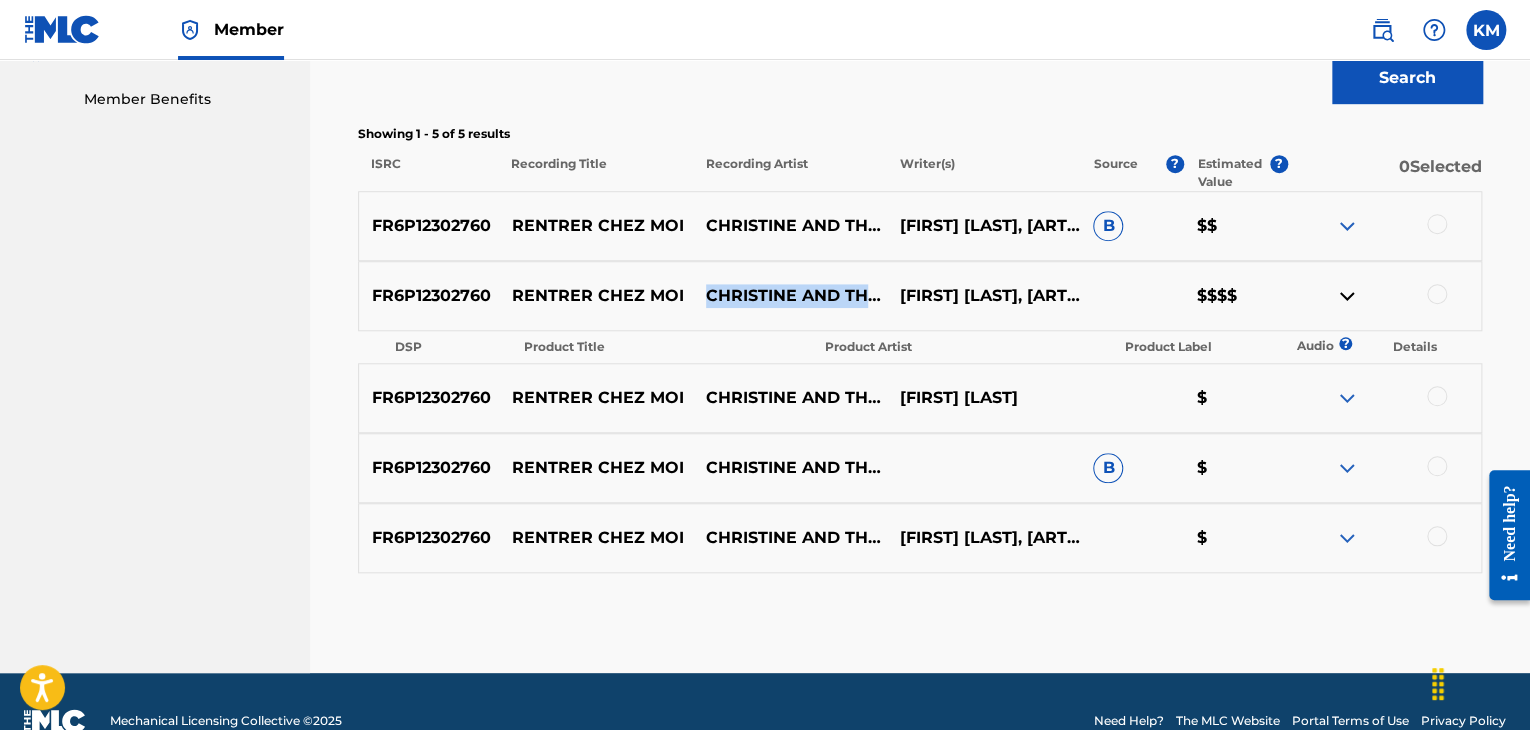 drag, startPoint x: 705, startPoint y: 277, endPoint x: 789, endPoint y: 309, distance: 89.88882 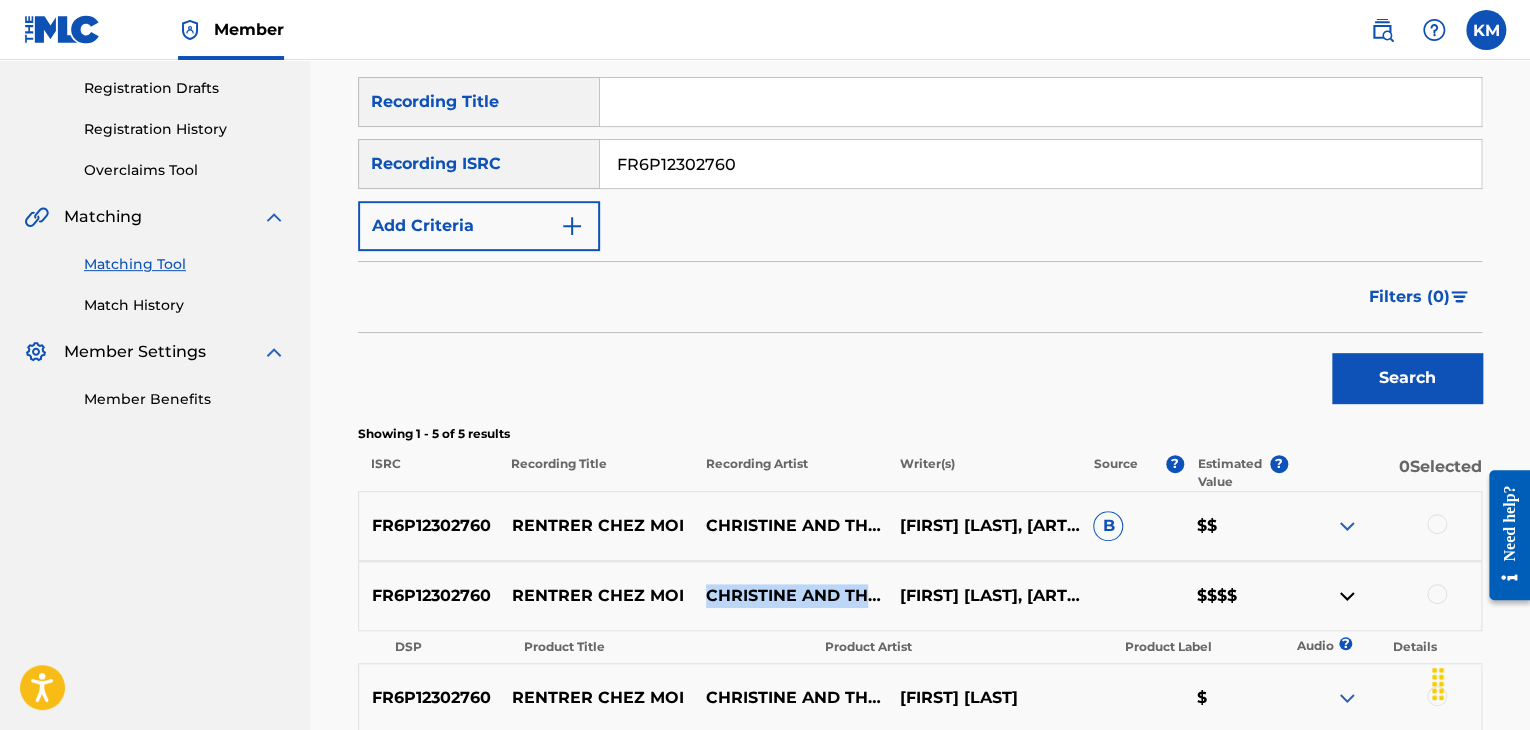 click on "Match History" at bounding box center [185, 305] 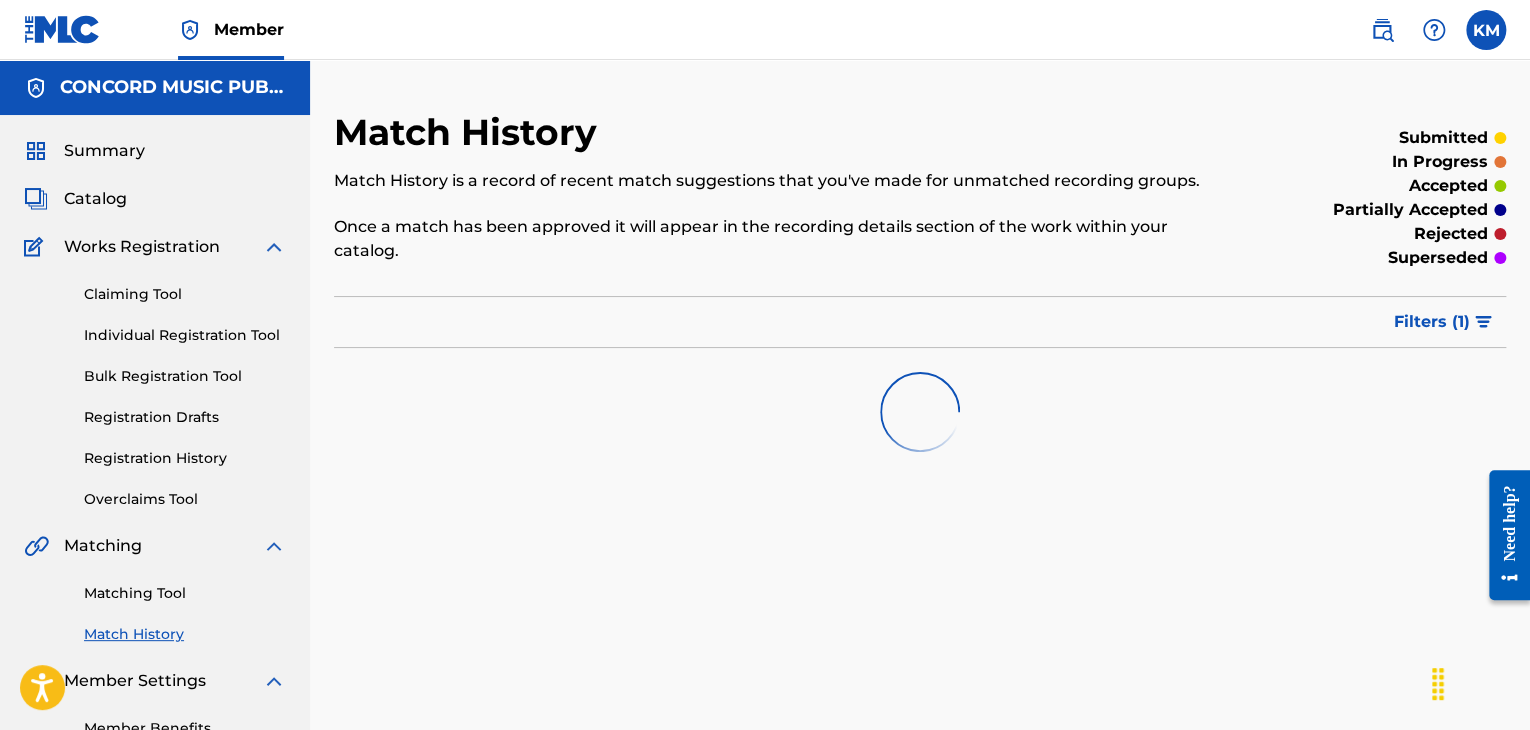 click on "Matching Tool" at bounding box center [185, 593] 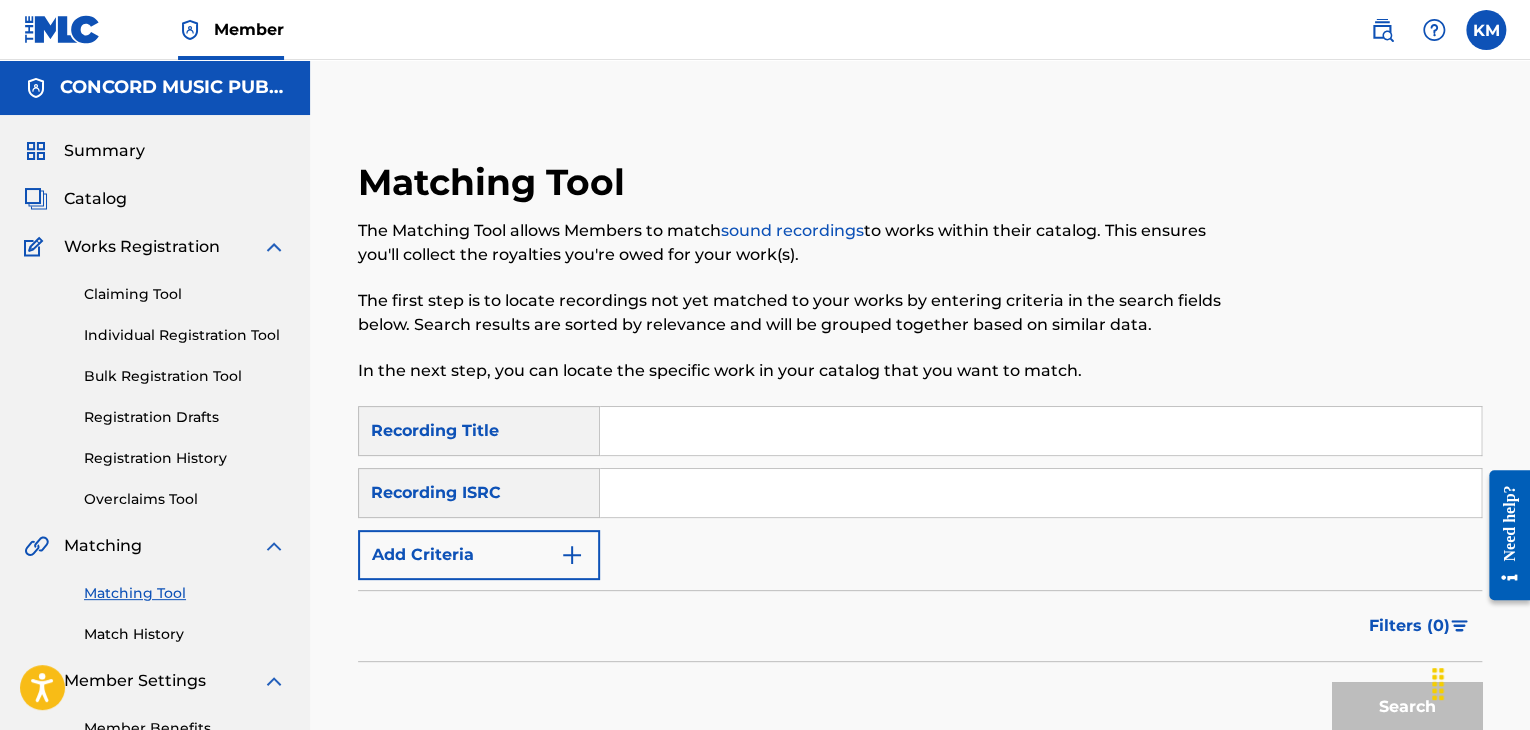 click at bounding box center [1040, 493] 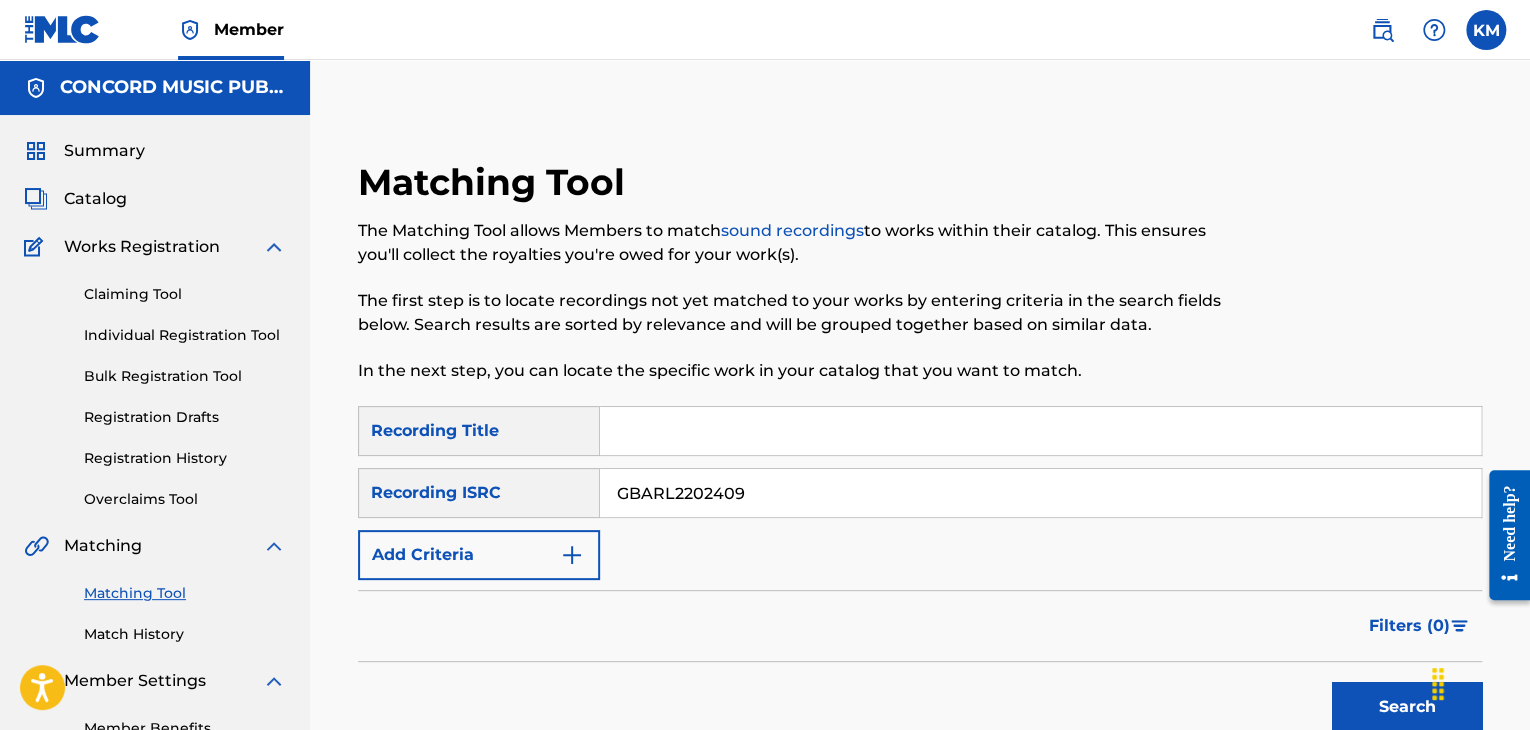 type on "GBARL2202409" 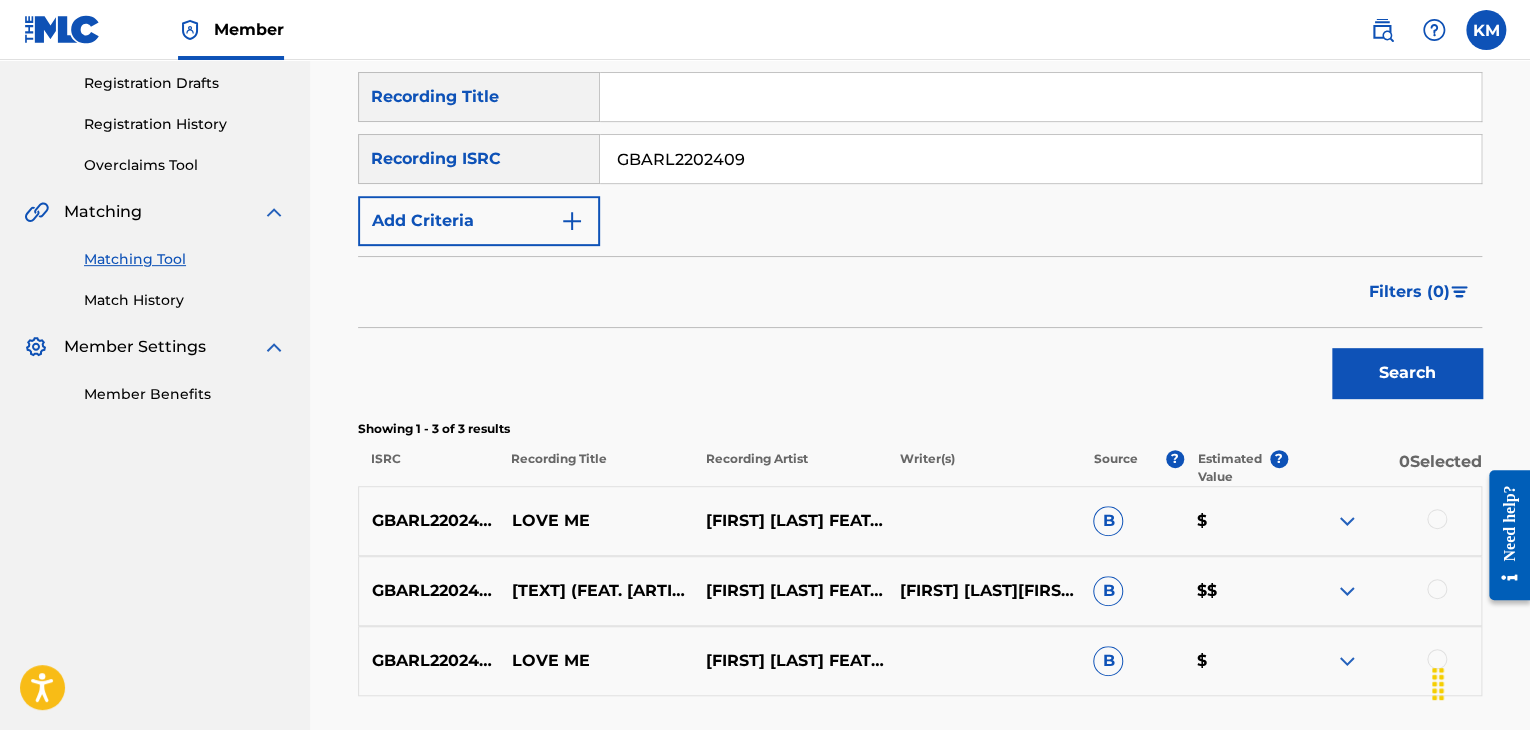 scroll, scrollTop: 400, scrollLeft: 0, axis: vertical 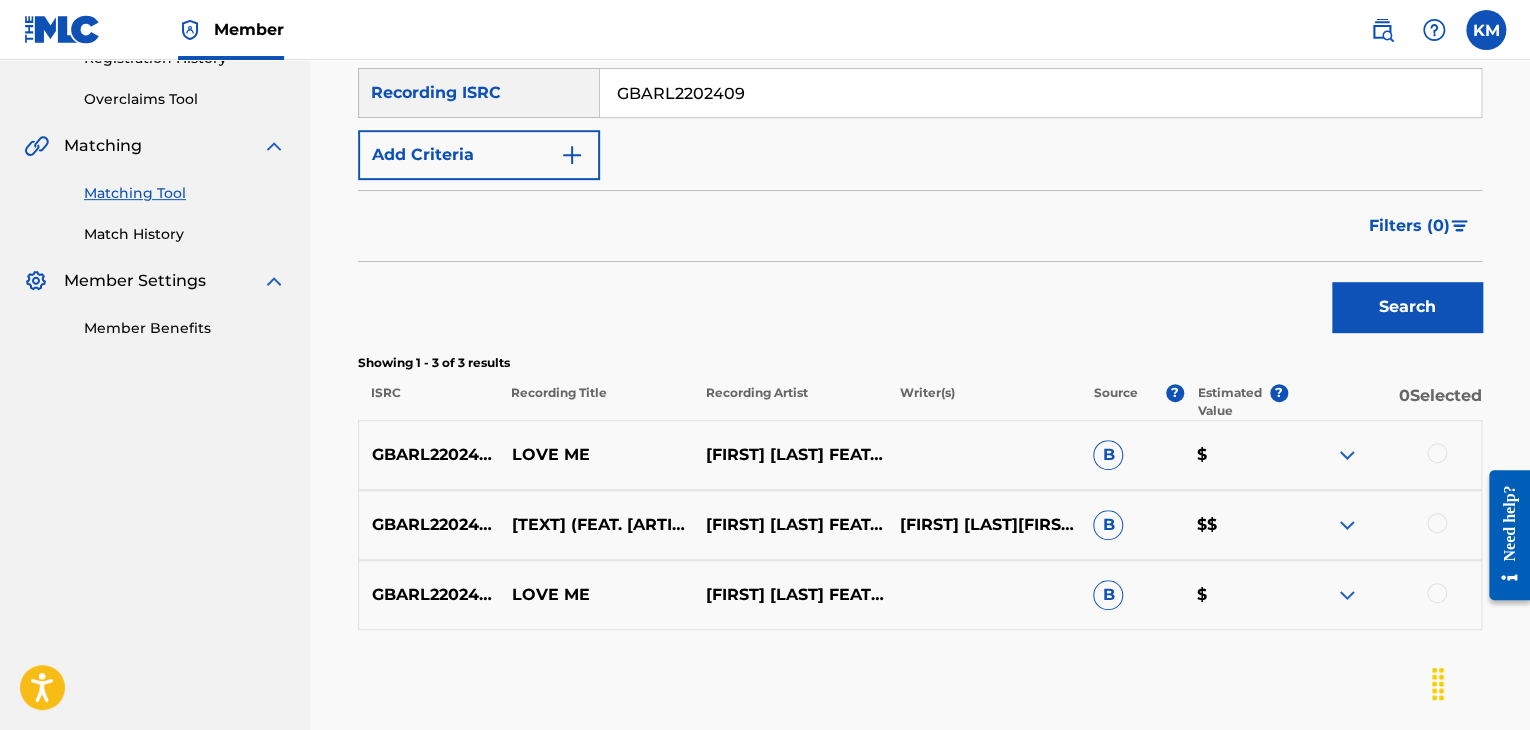 click at bounding box center [1437, 593] 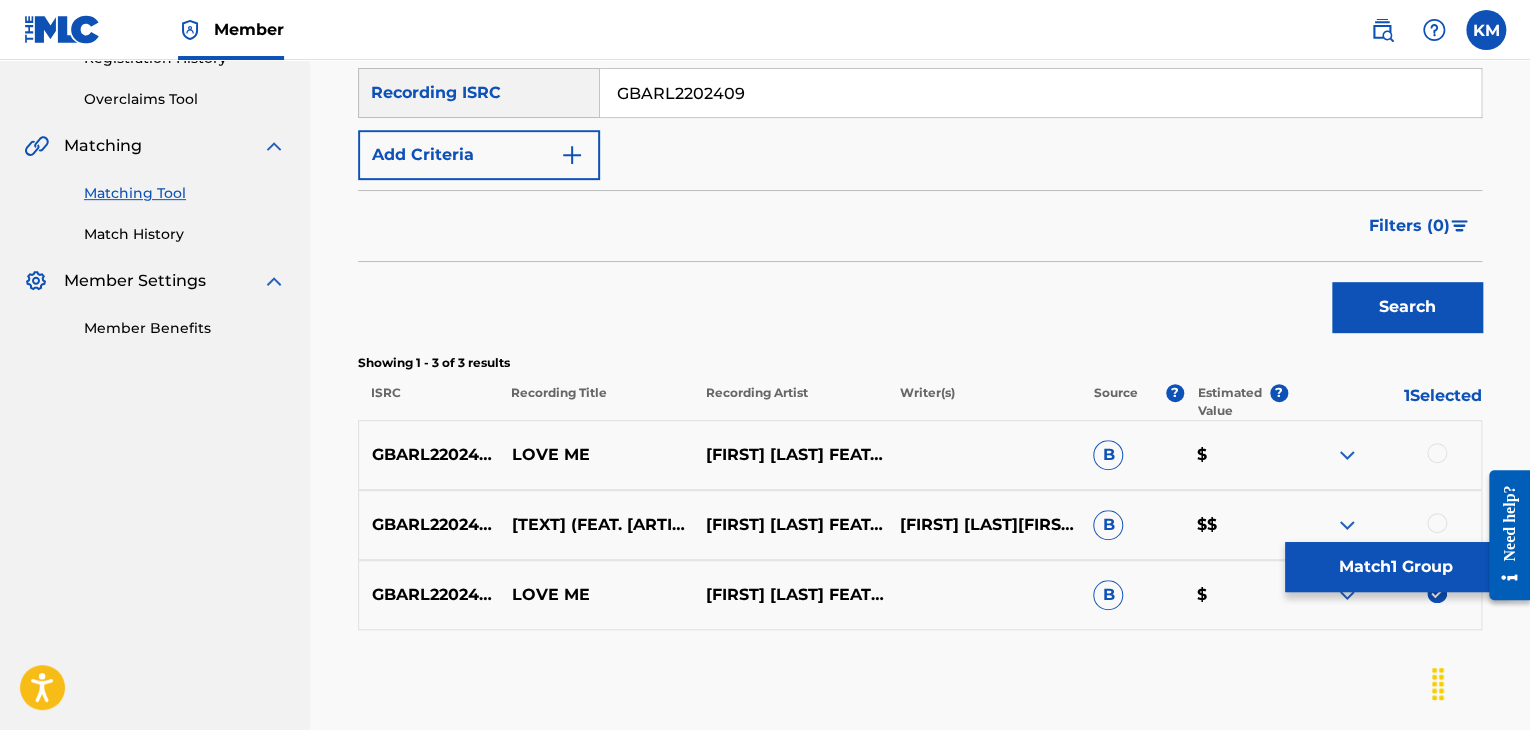 click at bounding box center [1384, 525] 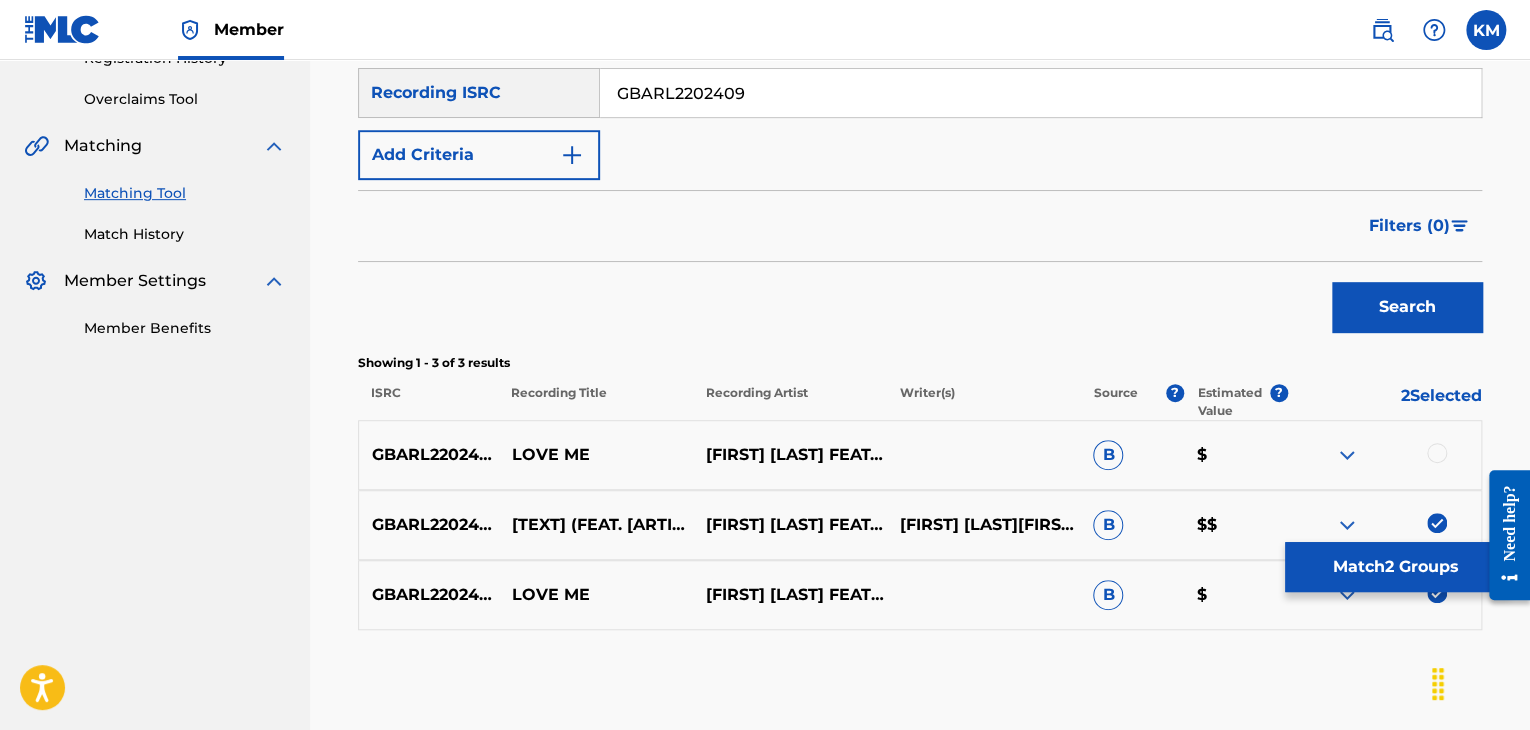 click at bounding box center [1437, 453] 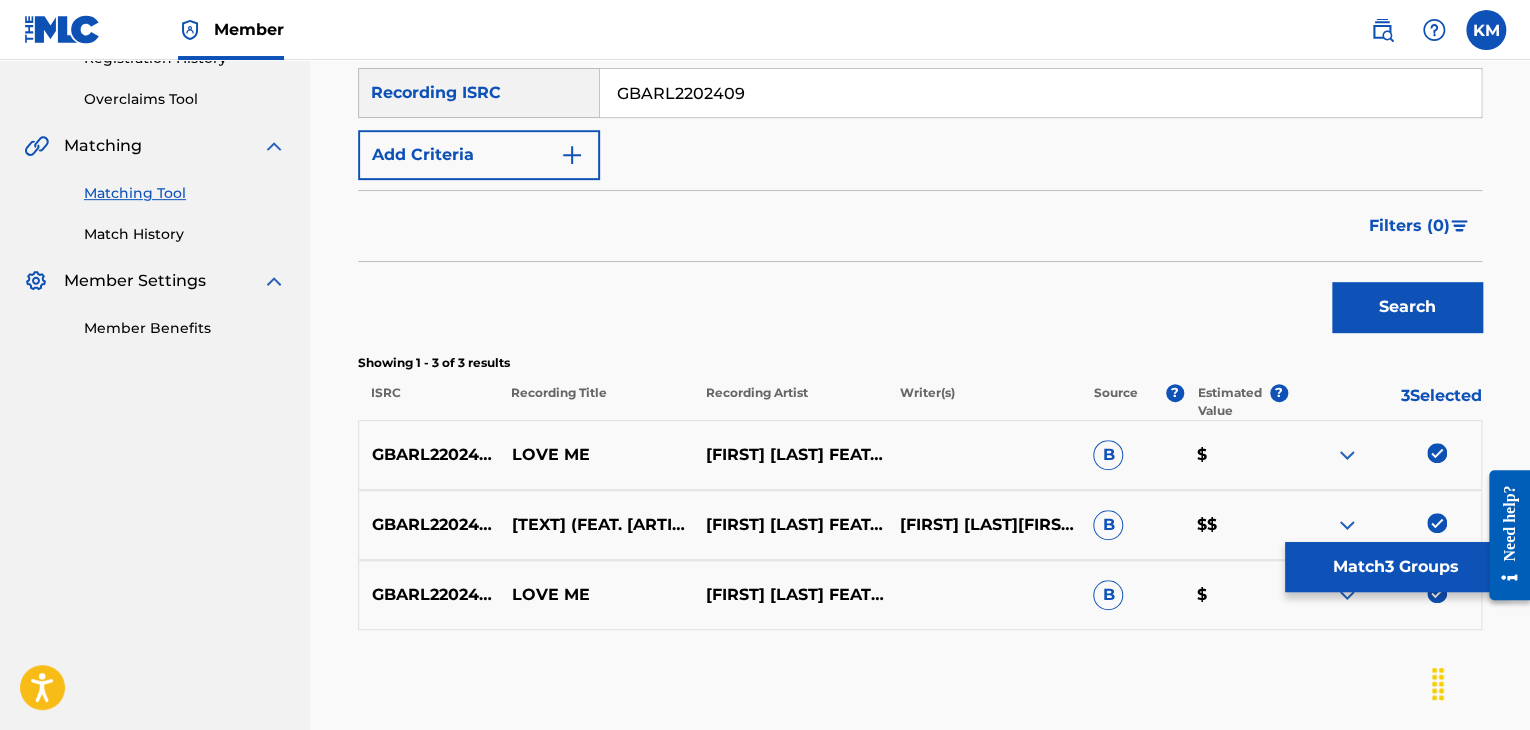 click on "Match  3 Groups" at bounding box center [1395, 567] 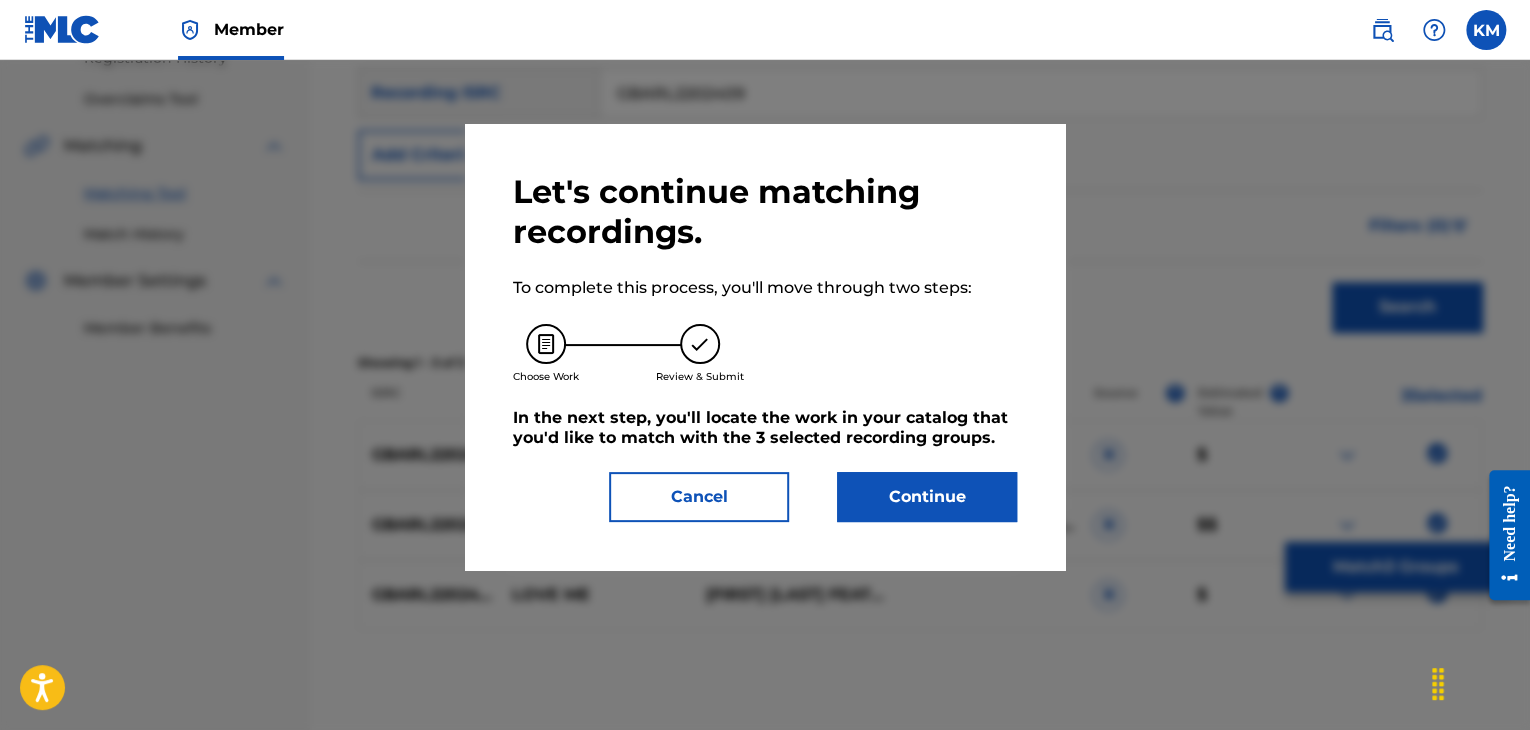 click on "Continue" at bounding box center (927, 497) 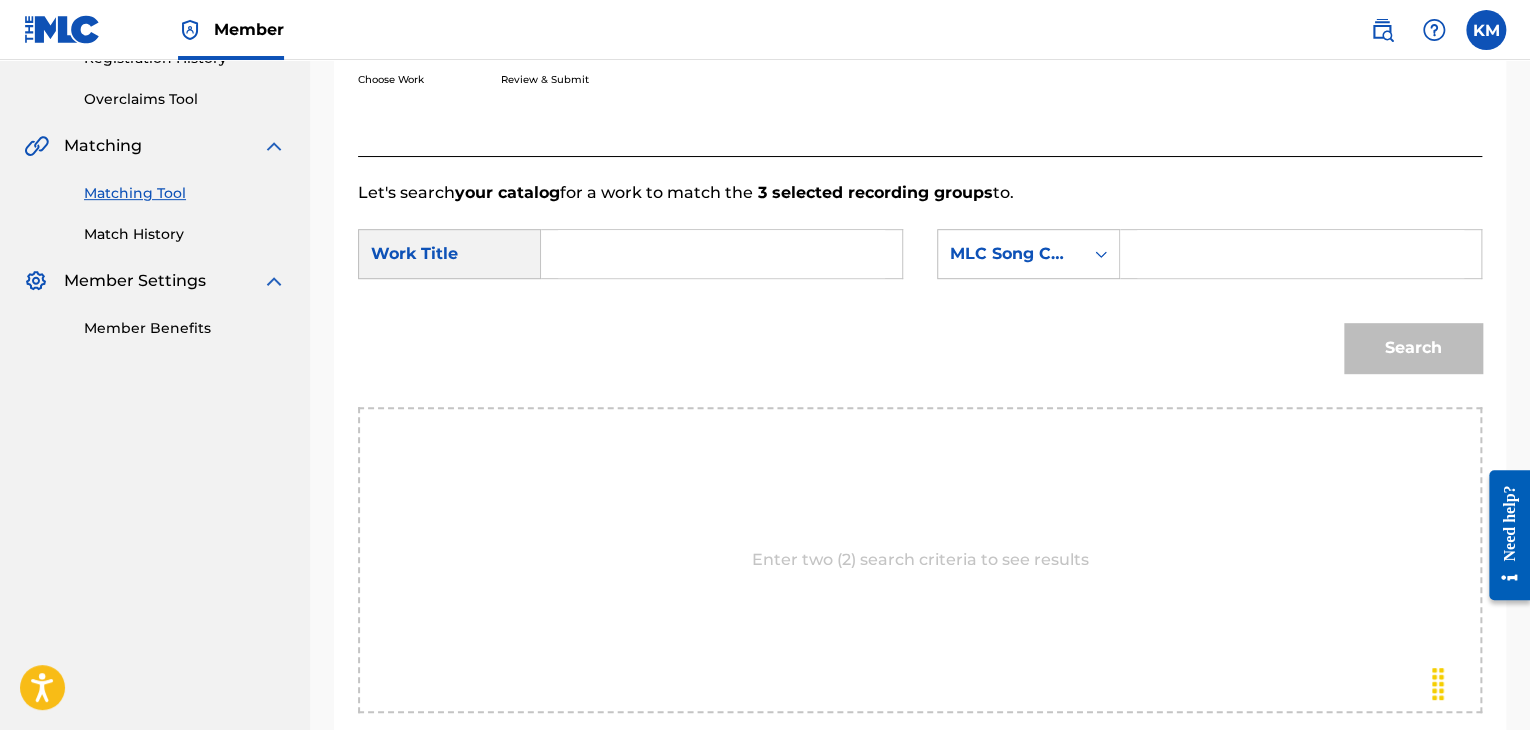 click at bounding box center [721, 254] 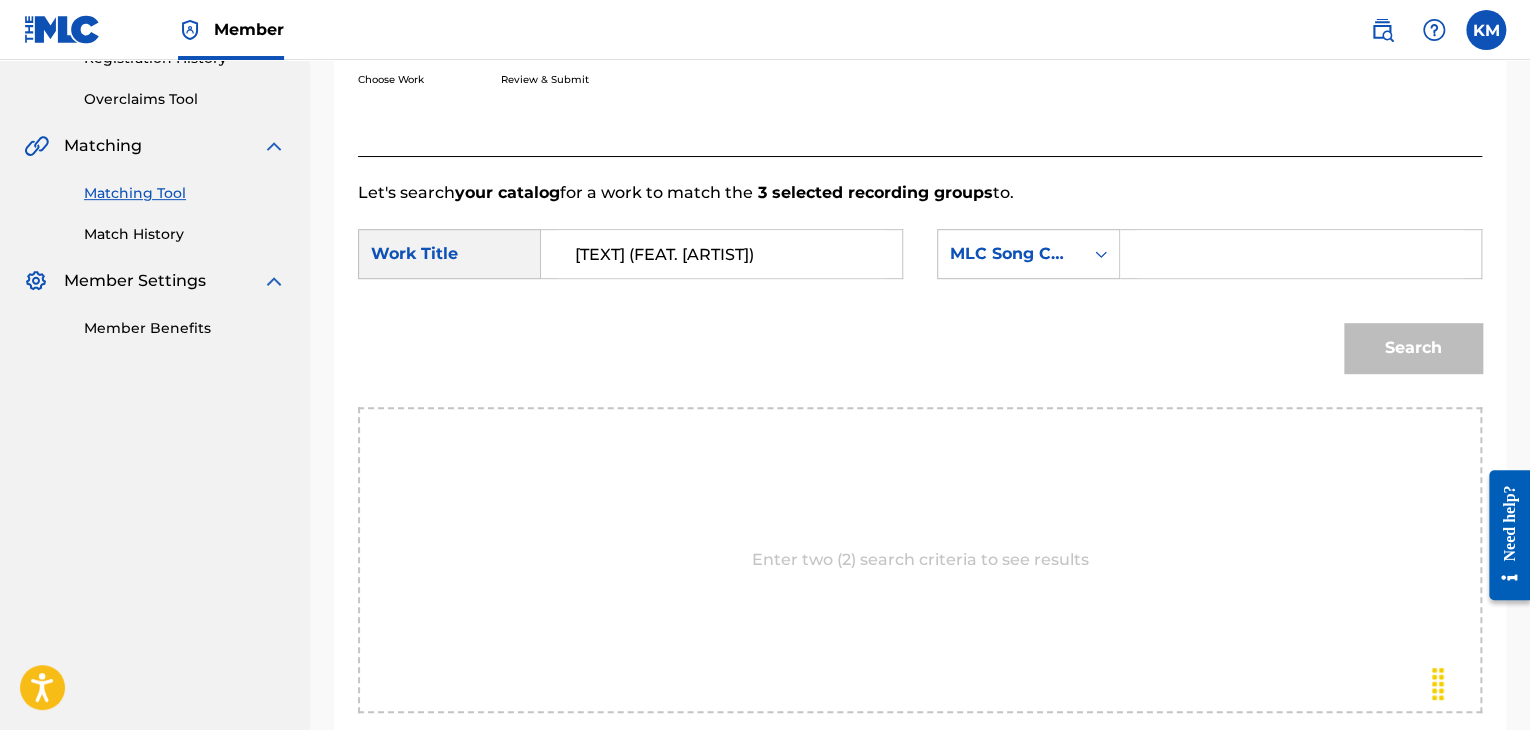 type on "[TEXT] (FEAT. [ARTIST])" 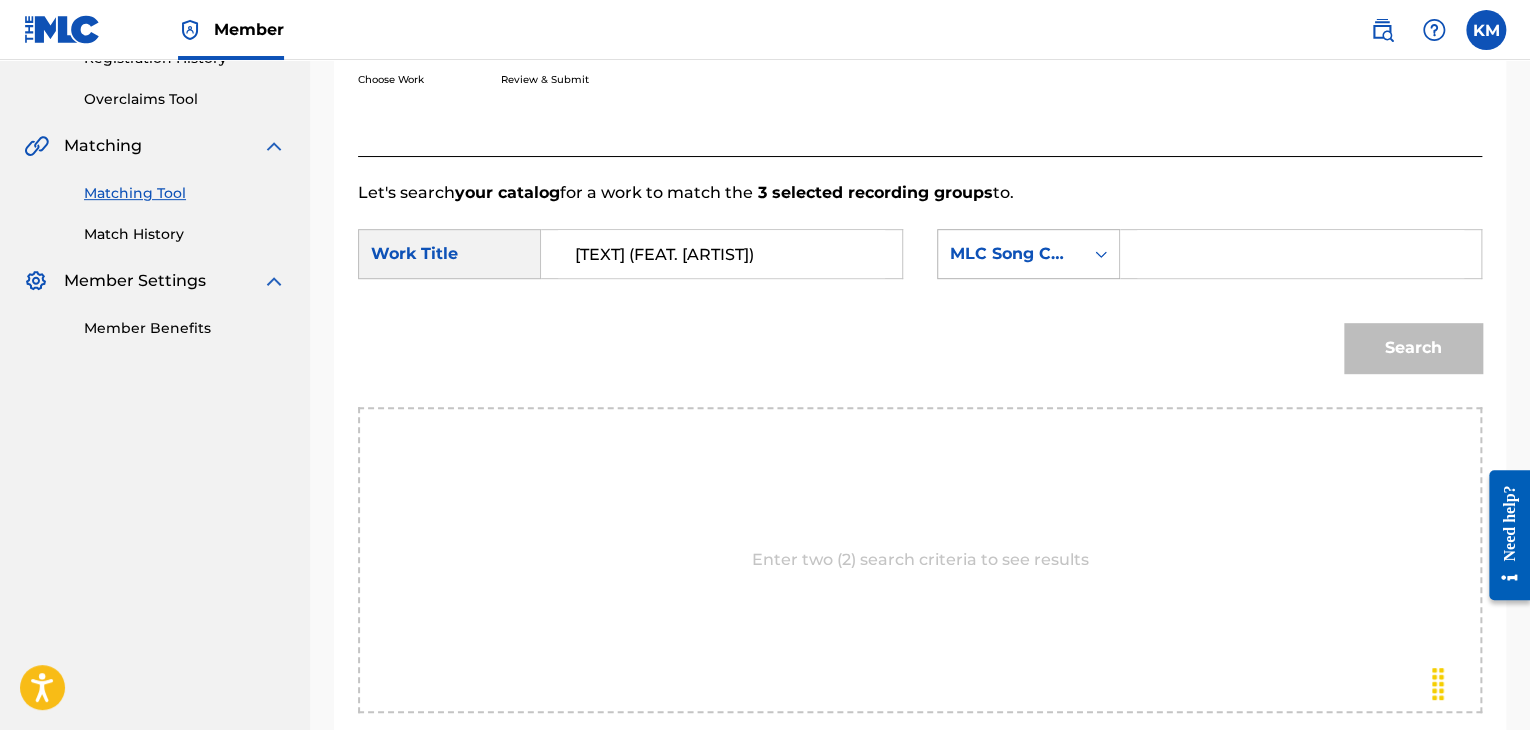 click 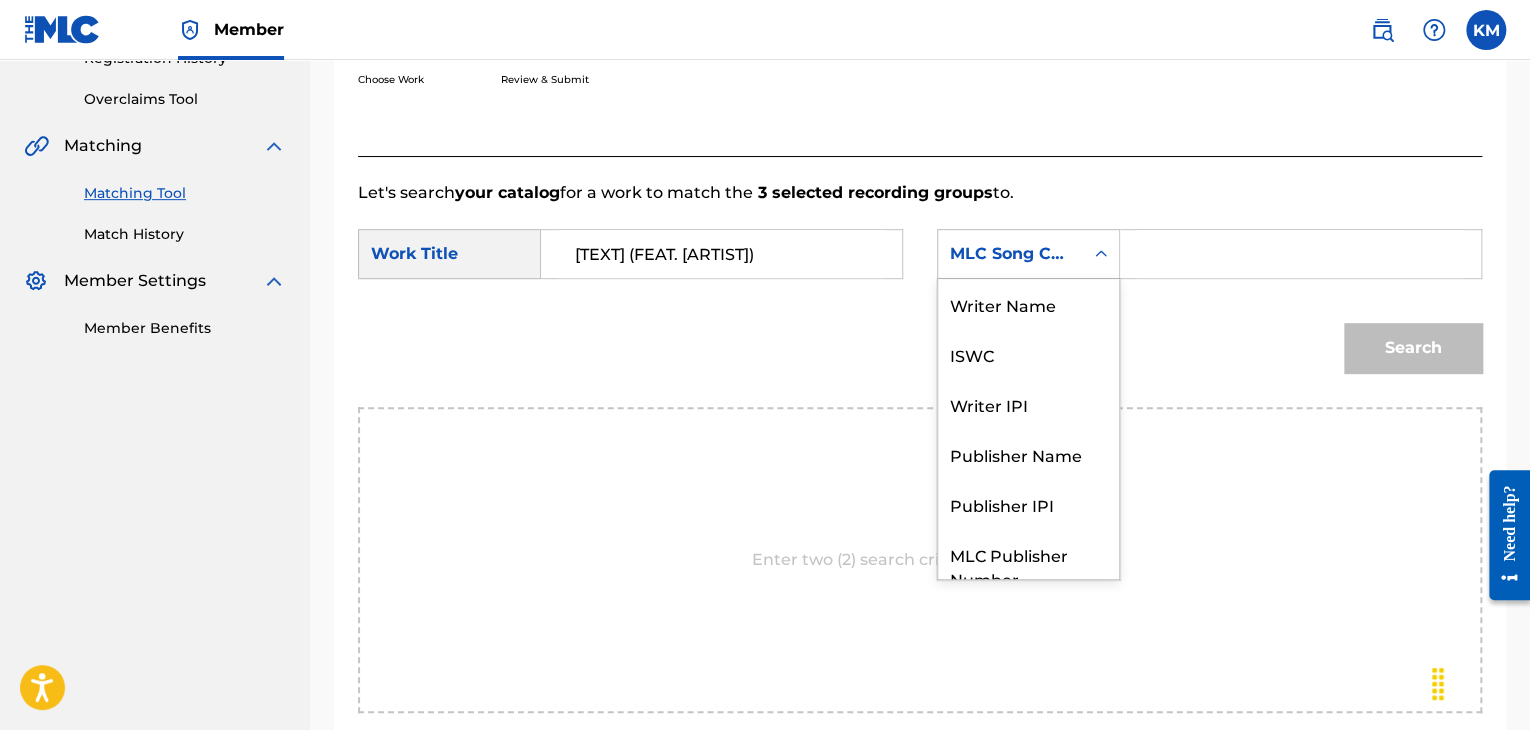 scroll, scrollTop: 74, scrollLeft: 0, axis: vertical 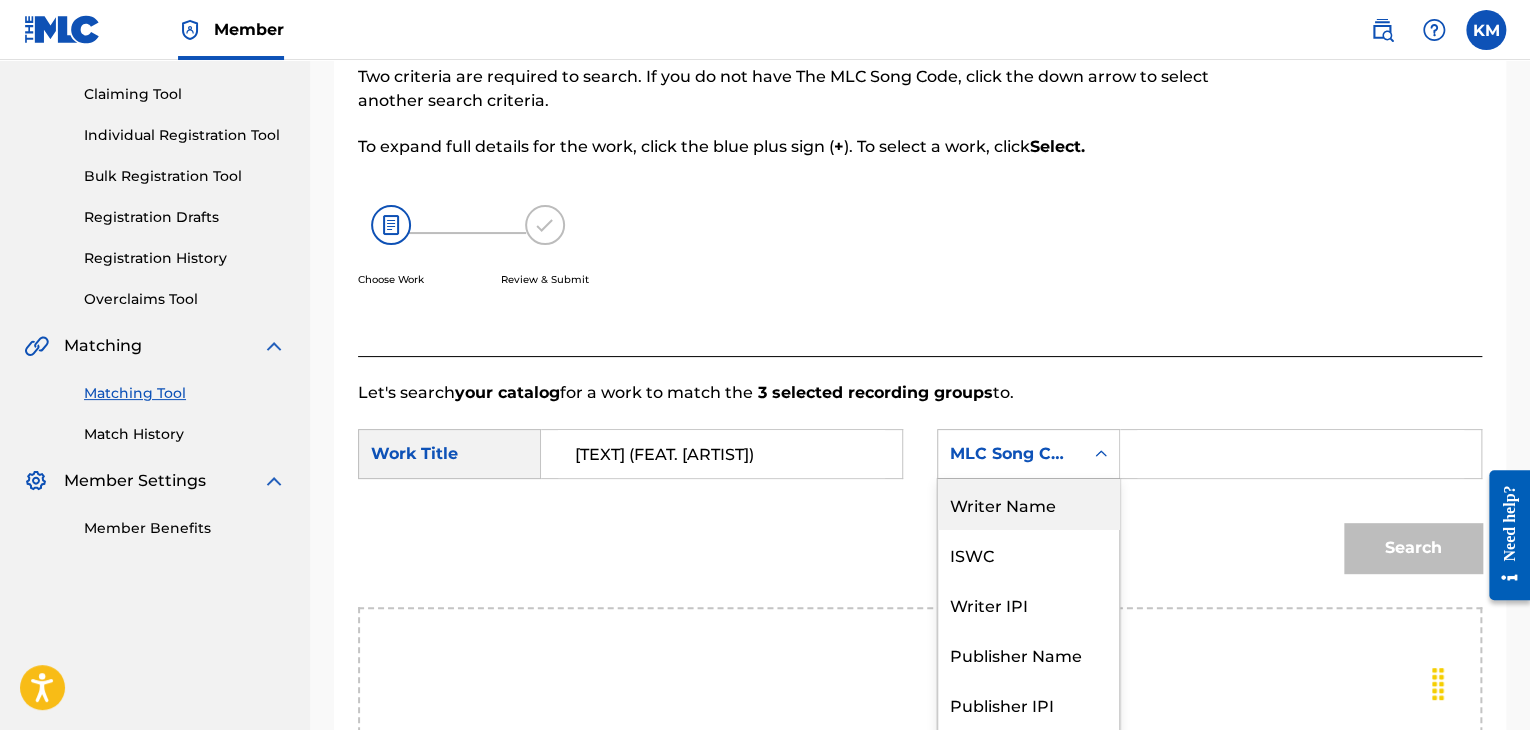 click on "Writer Name" at bounding box center (1028, 504) 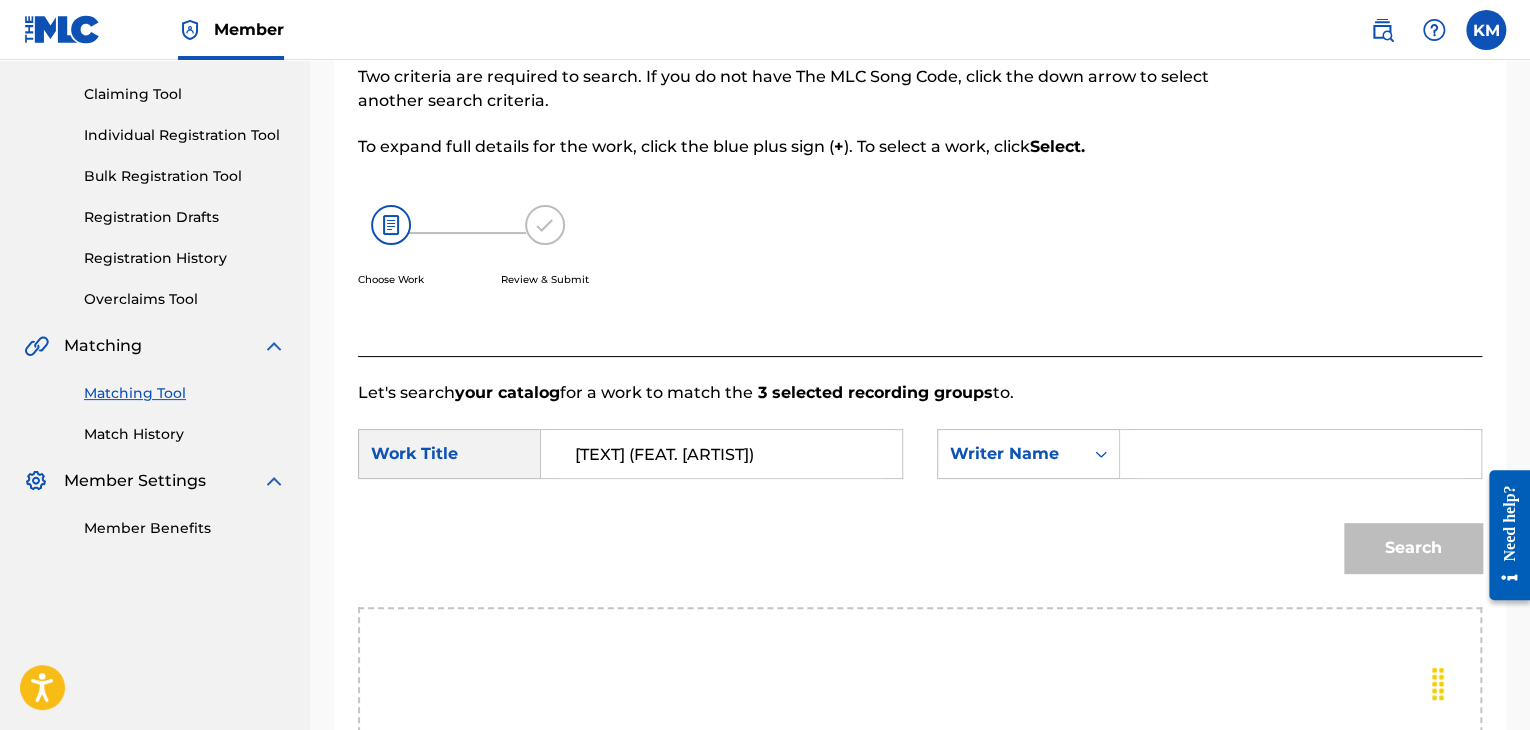 click at bounding box center [1300, 454] 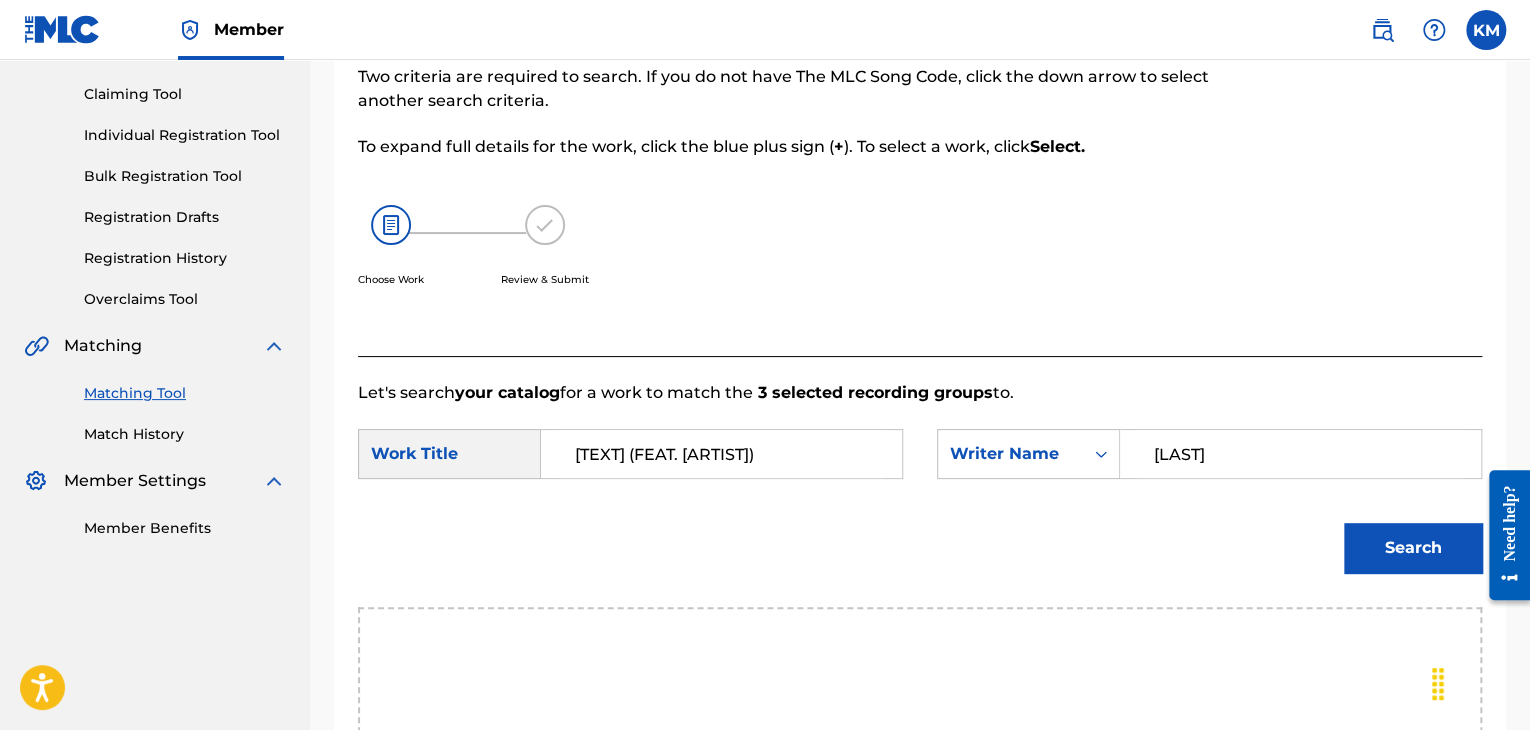 type on "[LAST]" 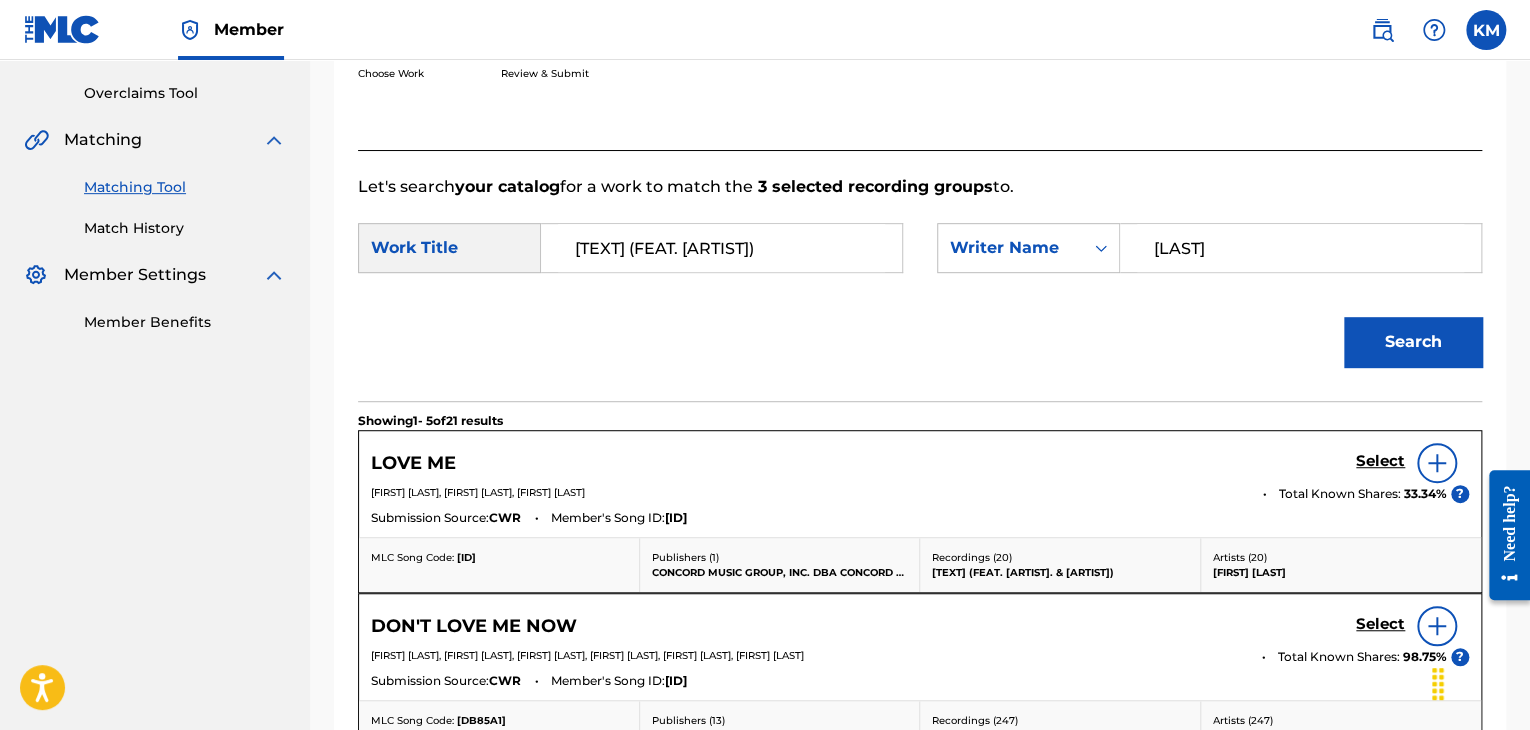 scroll, scrollTop: 500, scrollLeft: 0, axis: vertical 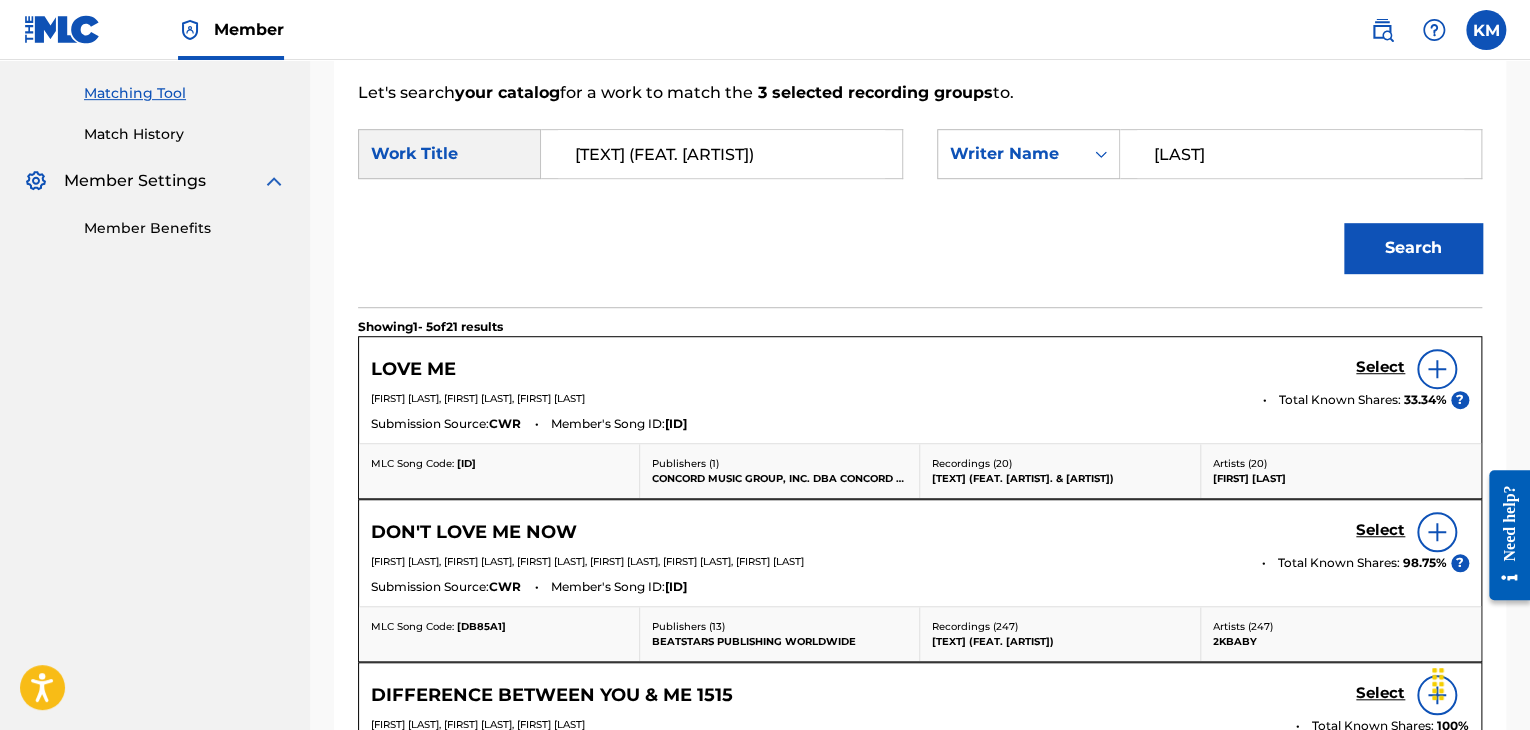 click on "Match History" at bounding box center (185, 134) 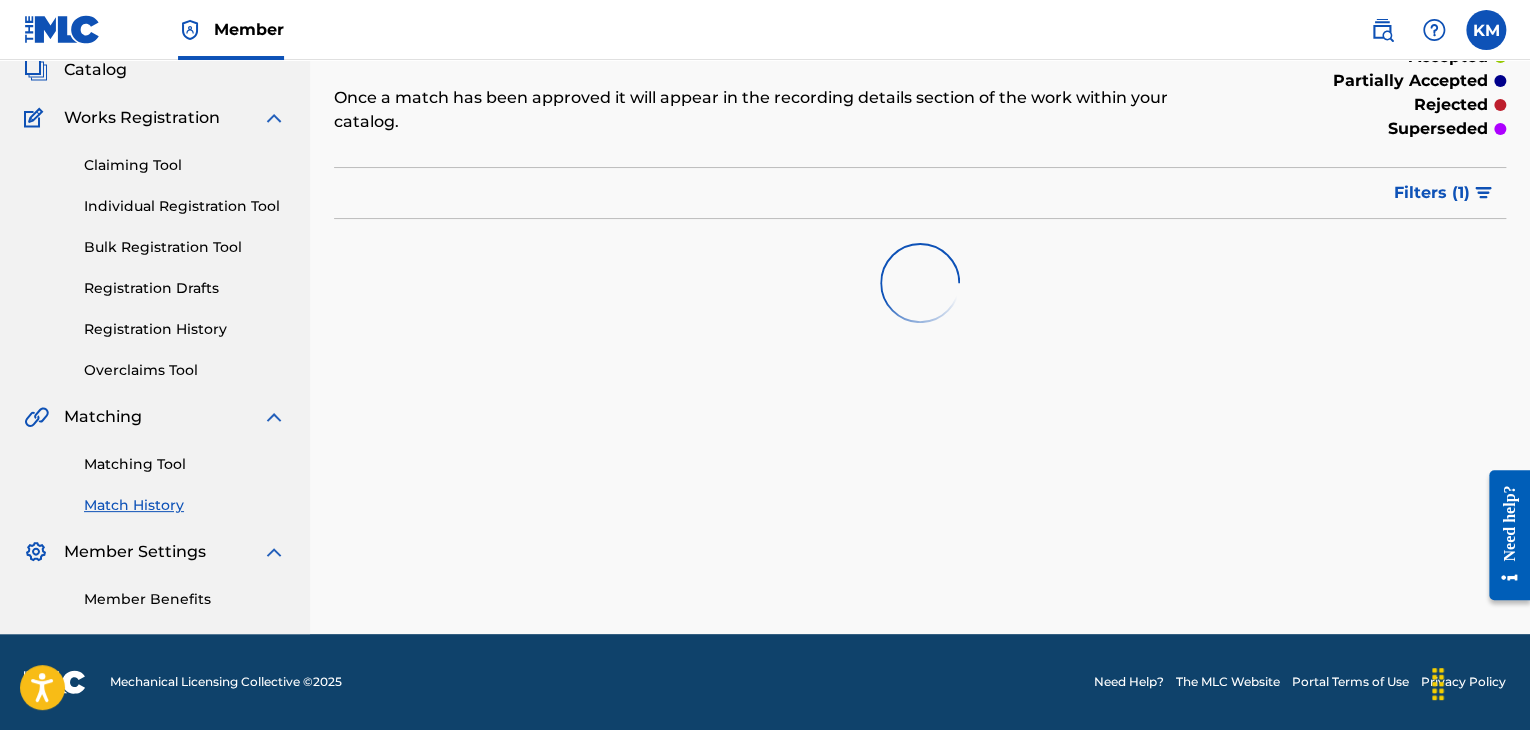 scroll, scrollTop: 0, scrollLeft: 0, axis: both 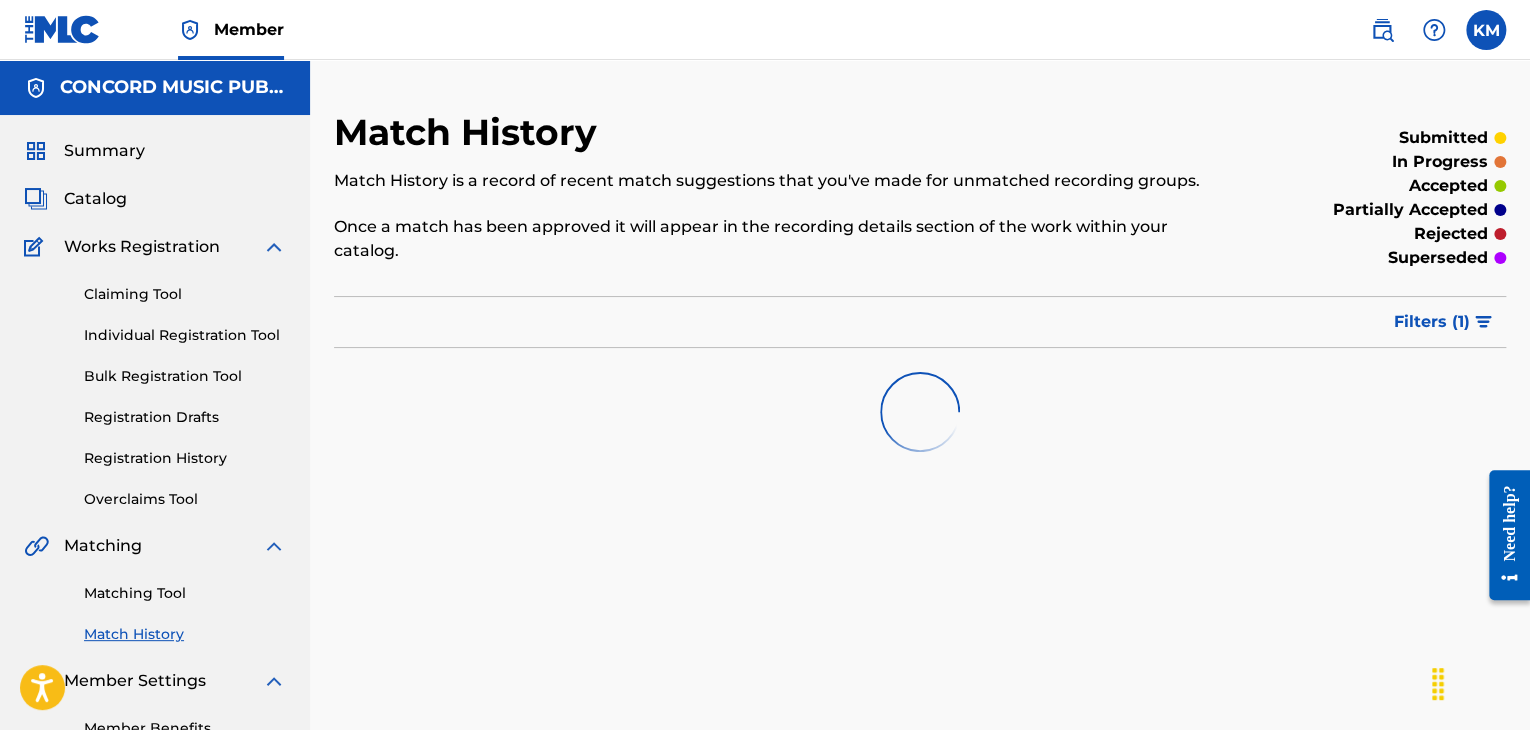 click on "Matching Tool" at bounding box center [185, 593] 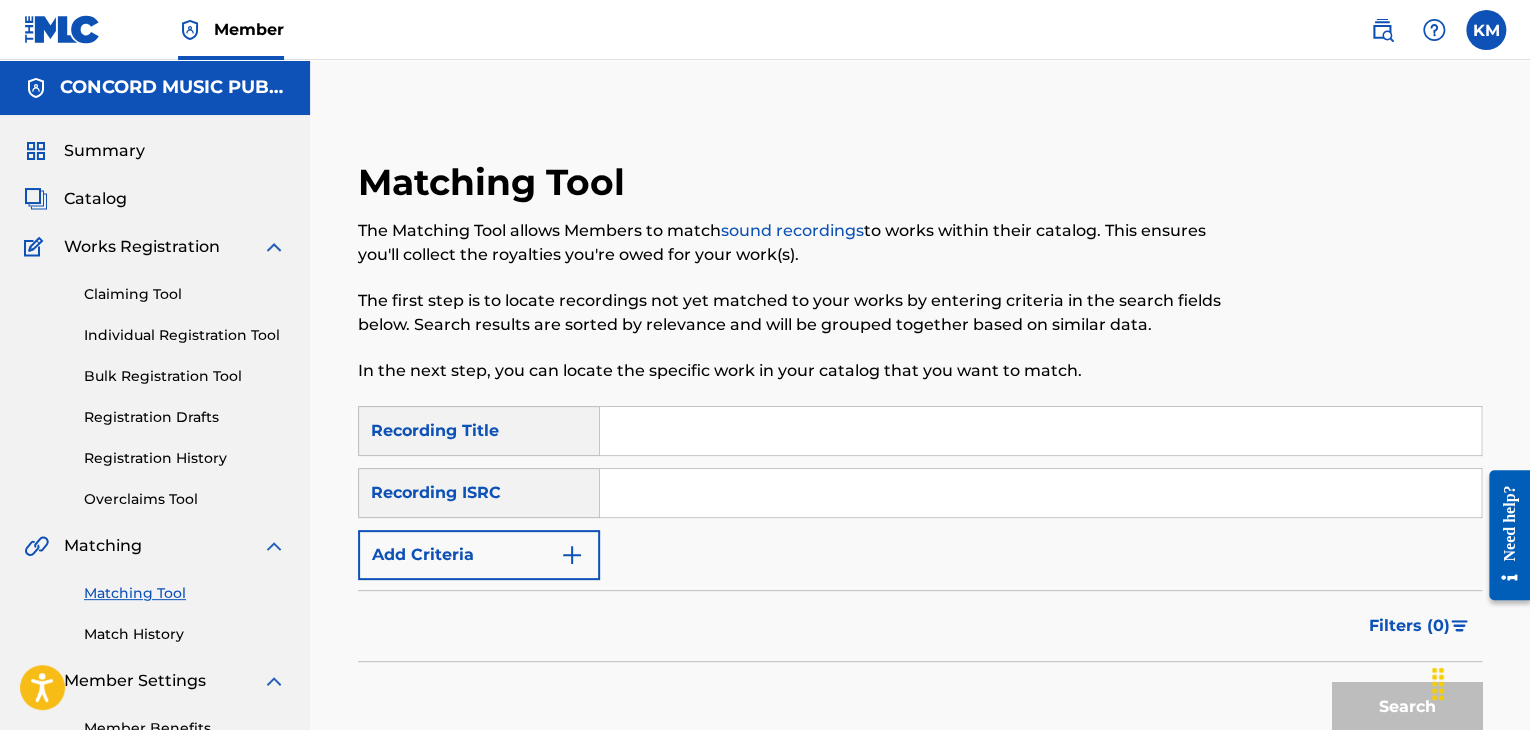 click at bounding box center [1040, 493] 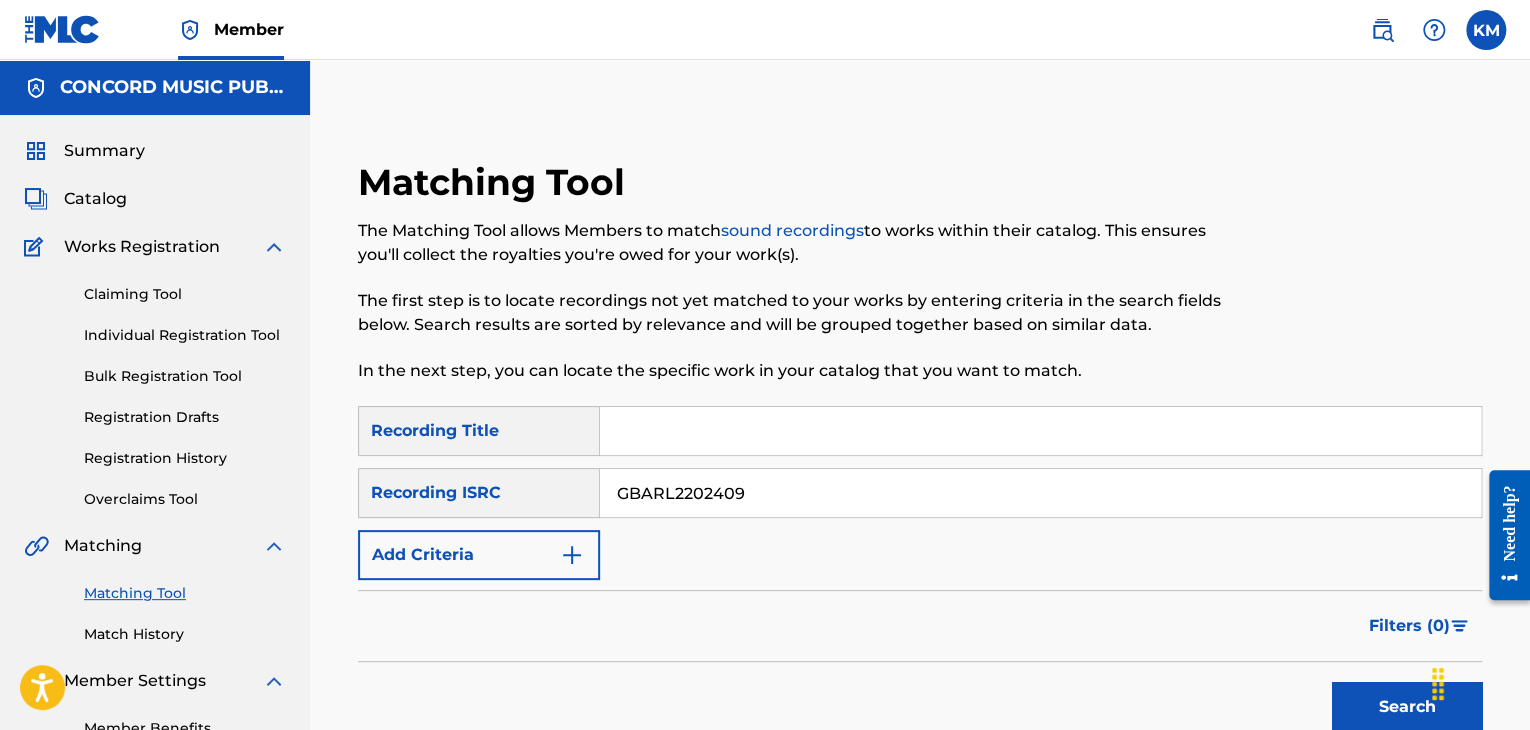 type on "GBARL2202409" 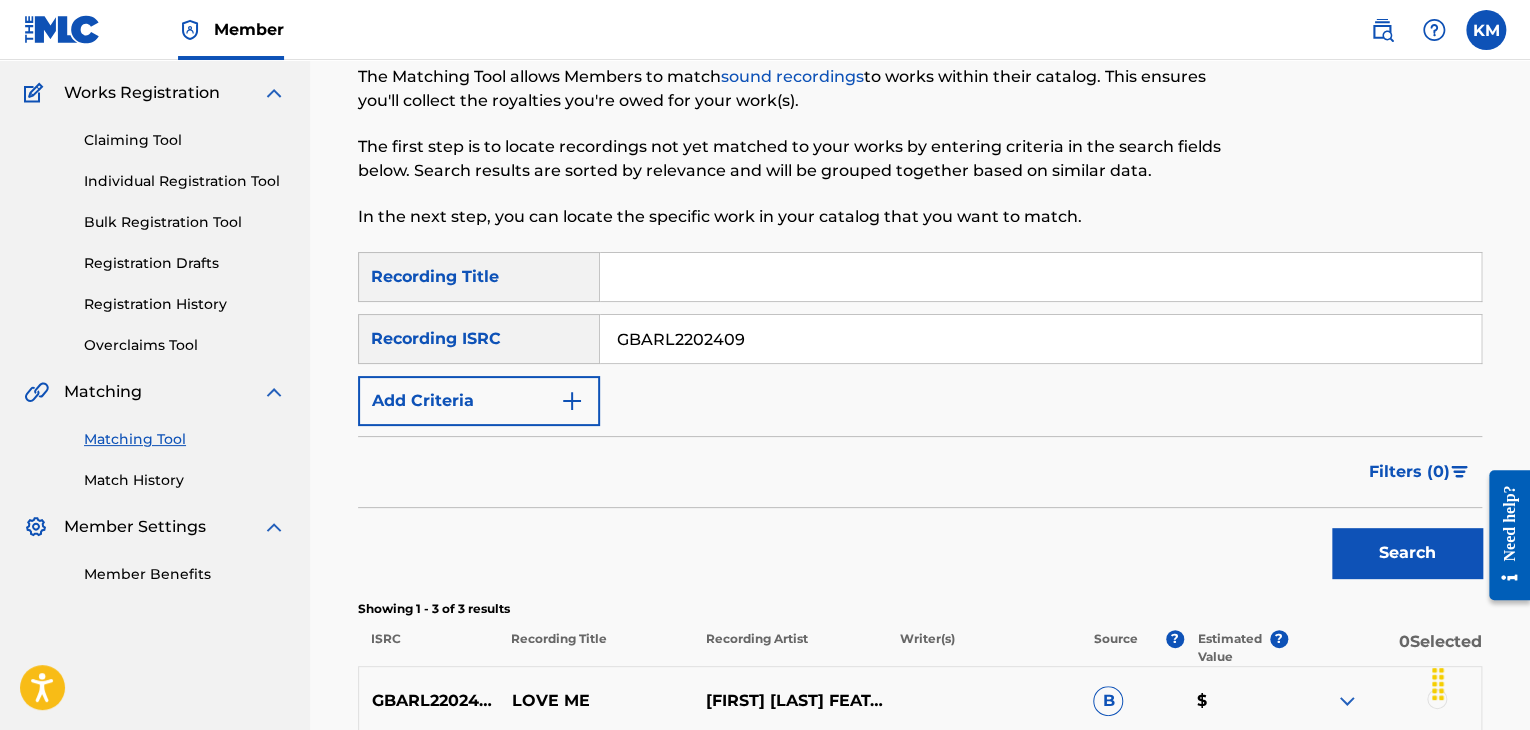 scroll, scrollTop: 400, scrollLeft: 0, axis: vertical 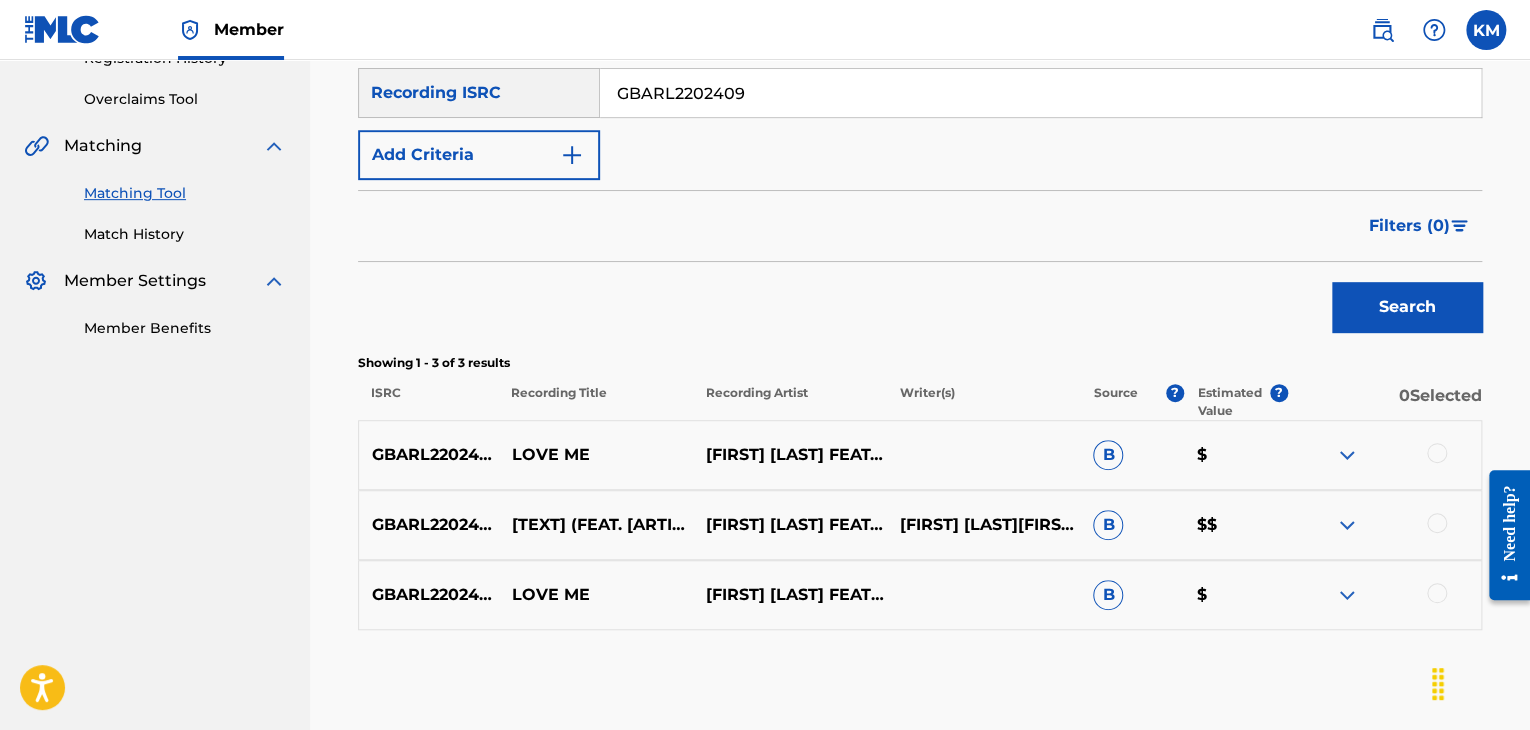 click at bounding box center [1437, 453] 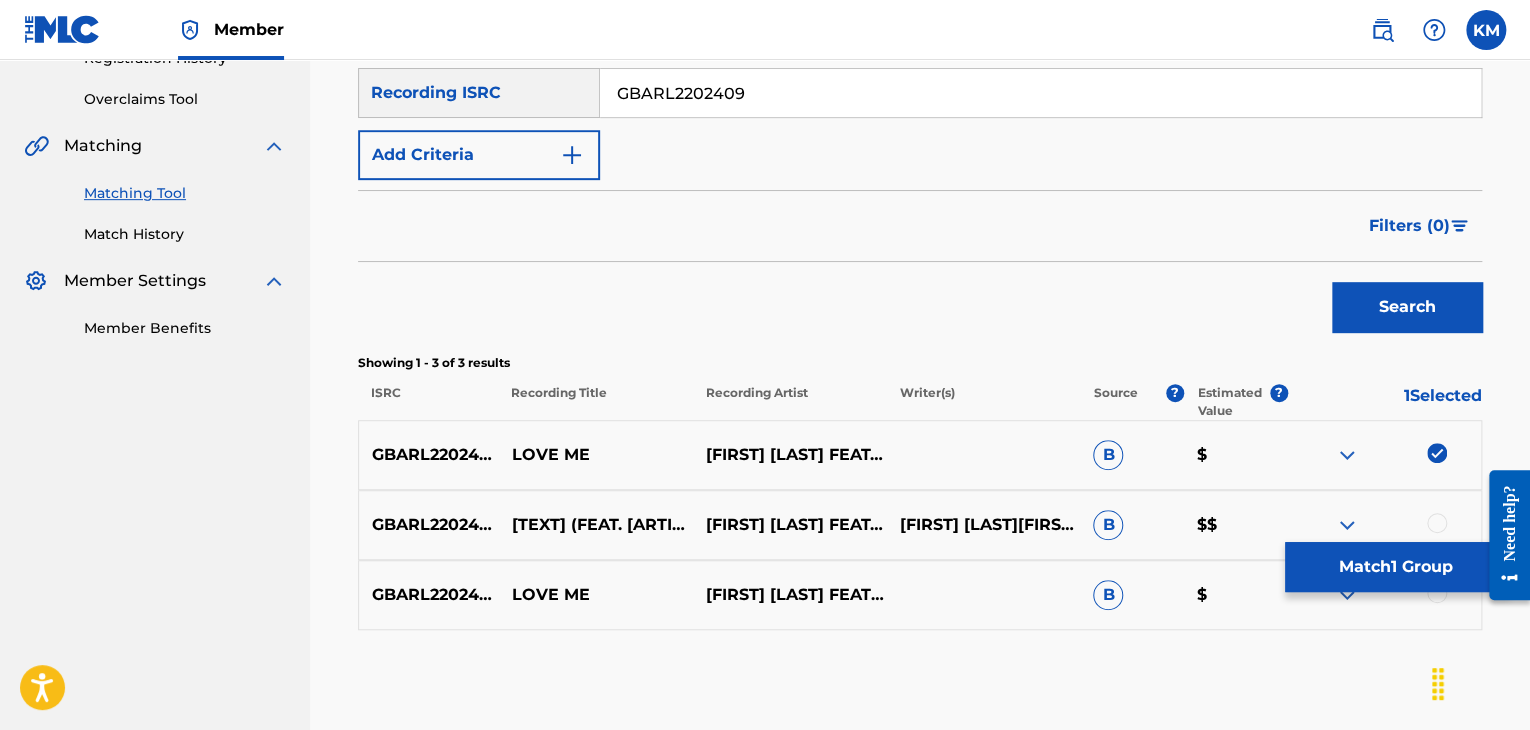 click at bounding box center (1437, 523) 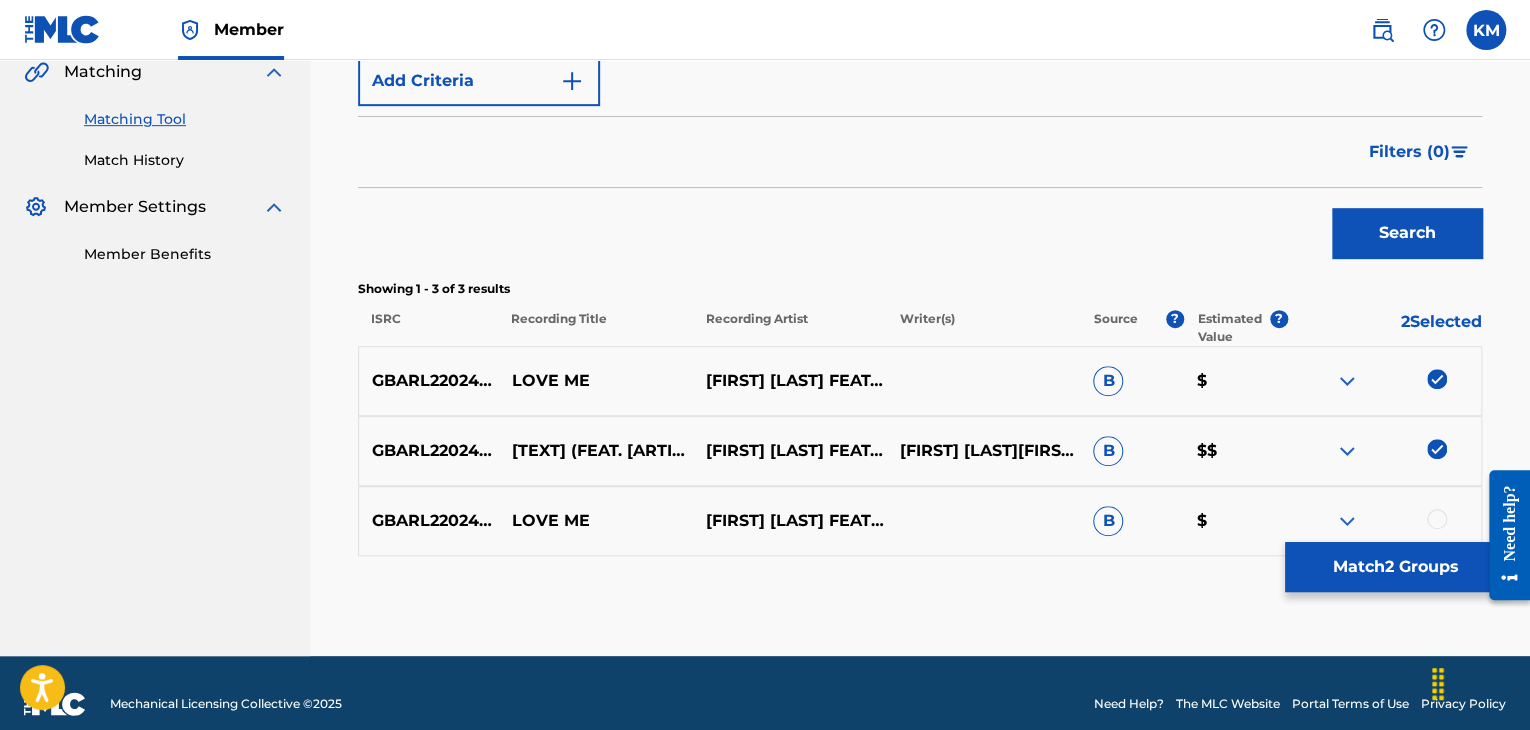 scroll, scrollTop: 496, scrollLeft: 0, axis: vertical 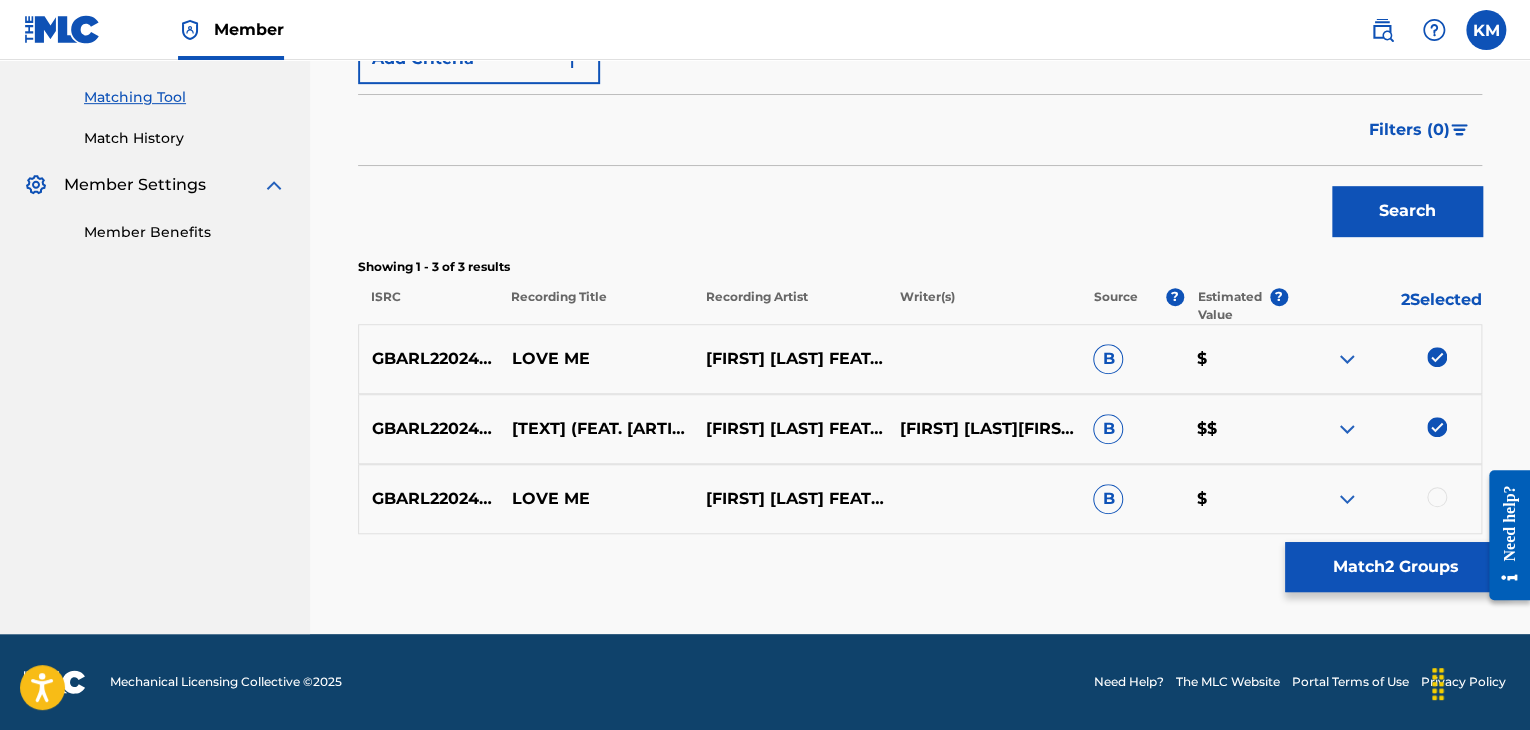 click at bounding box center (1437, 497) 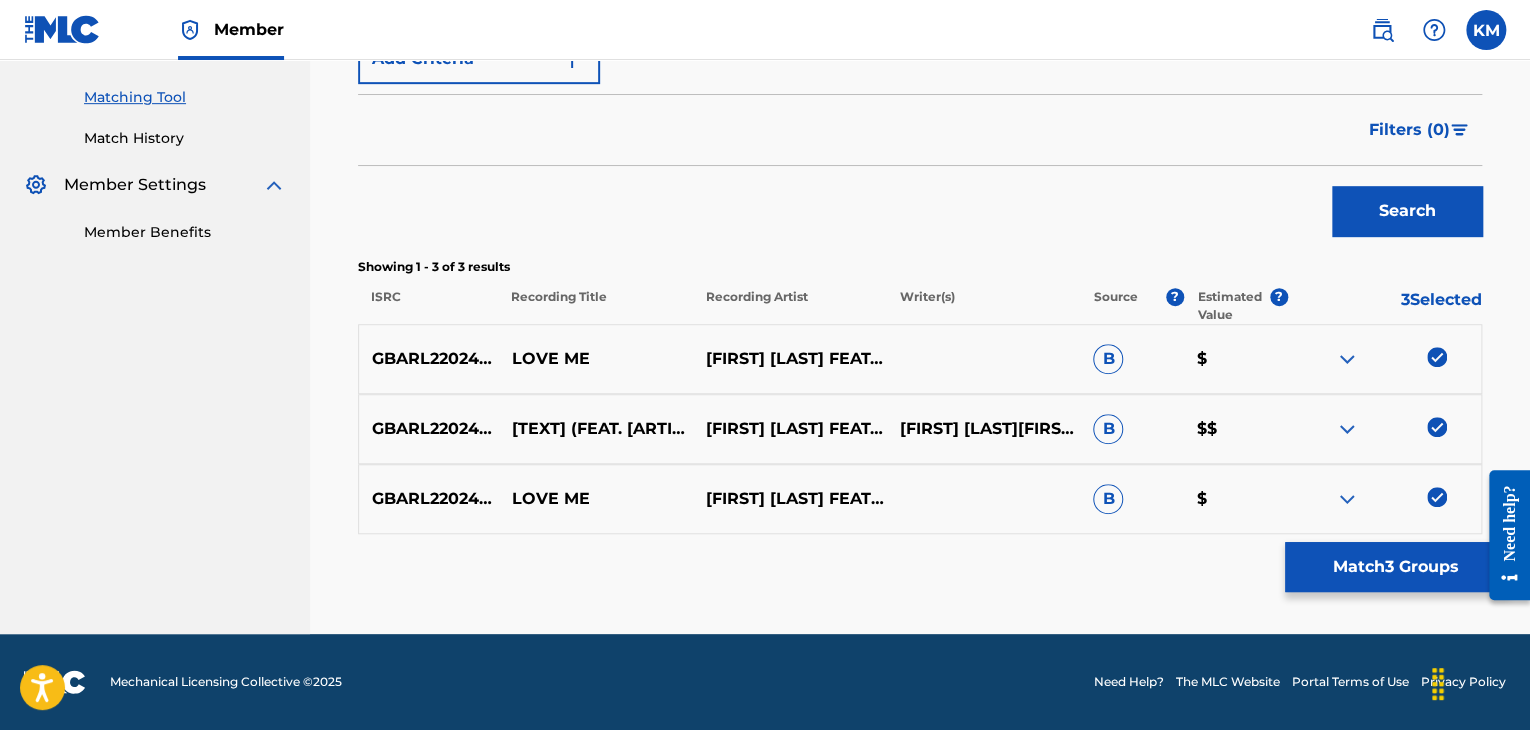 click on "Match  3 Groups" at bounding box center (1395, 567) 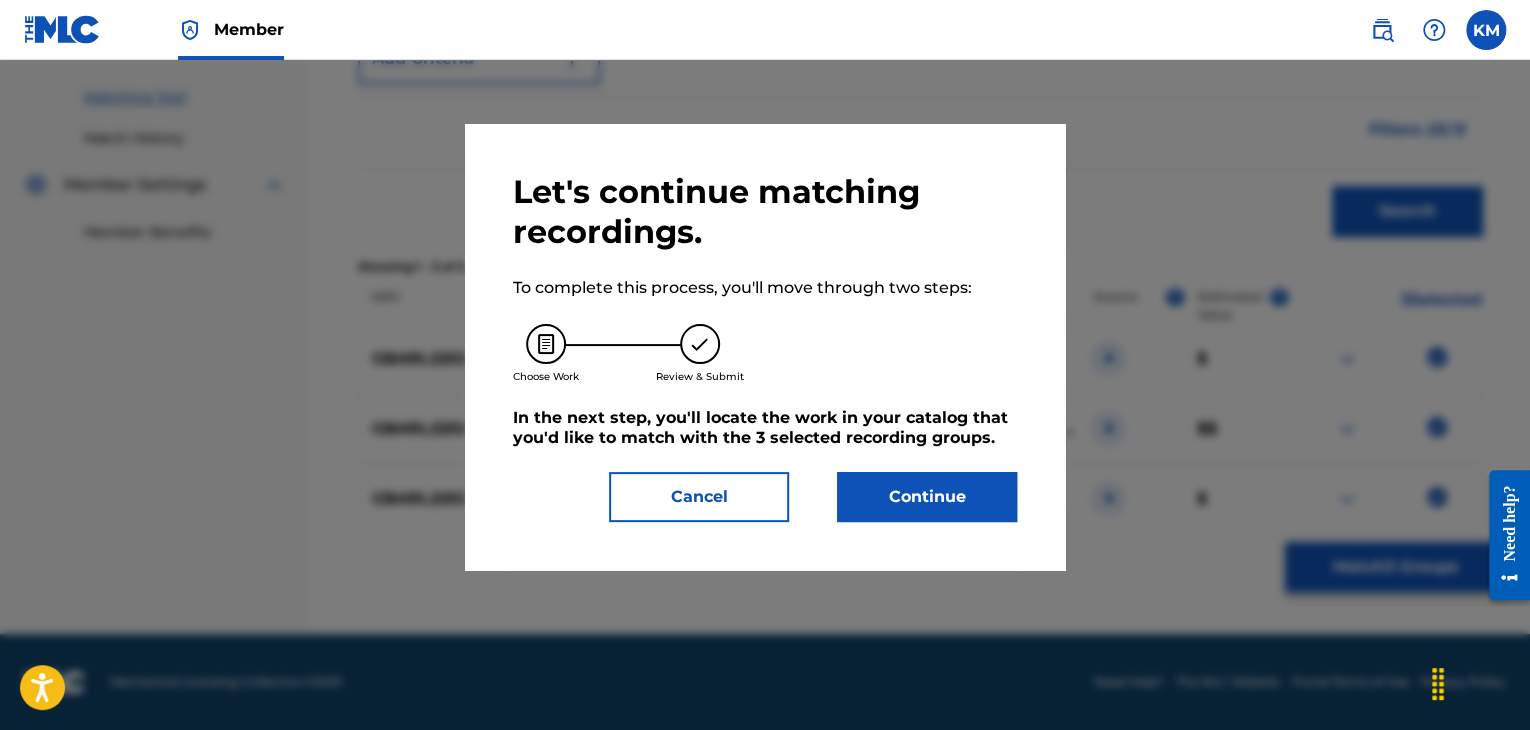 click on "Continue" at bounding box center (927, 497) 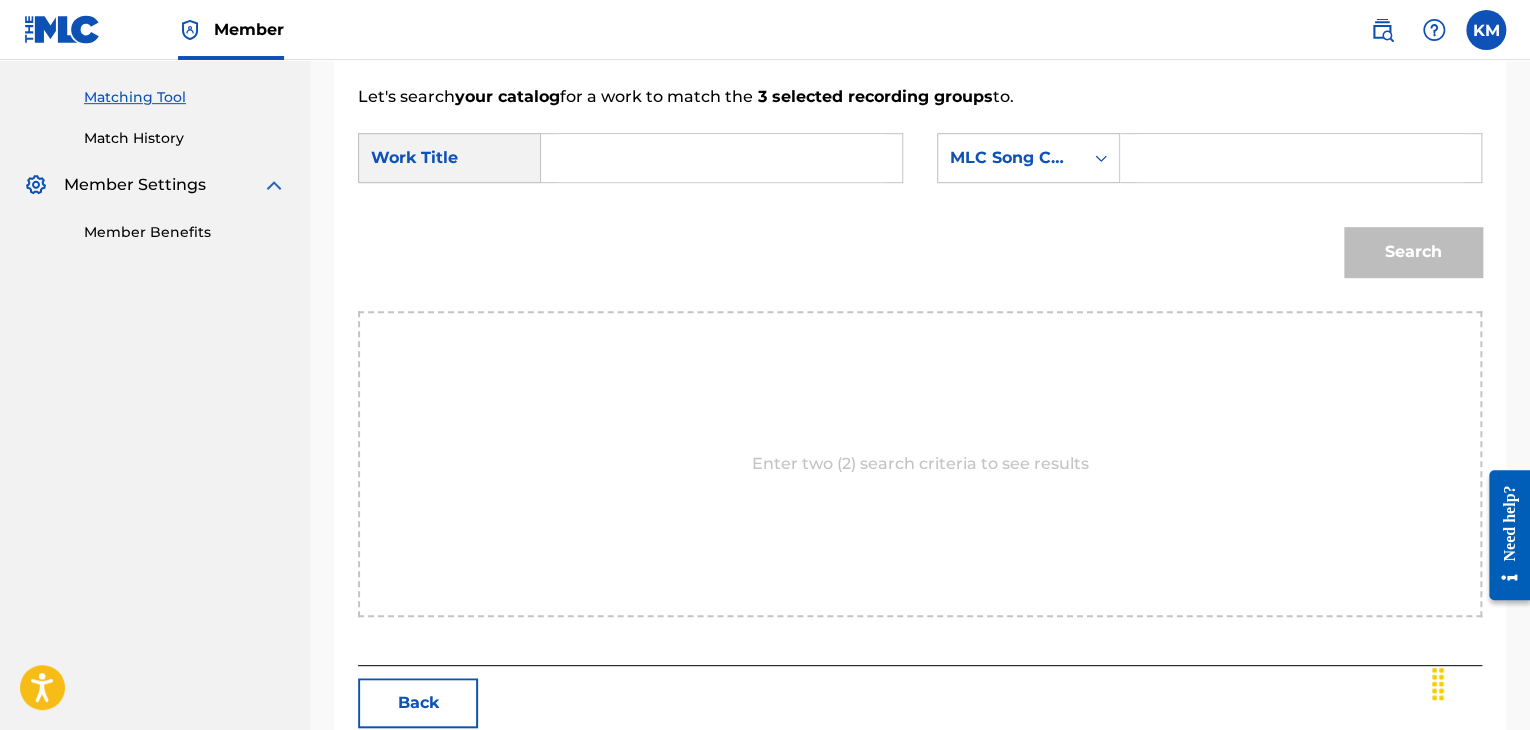 click at bounding box center (721, 158) 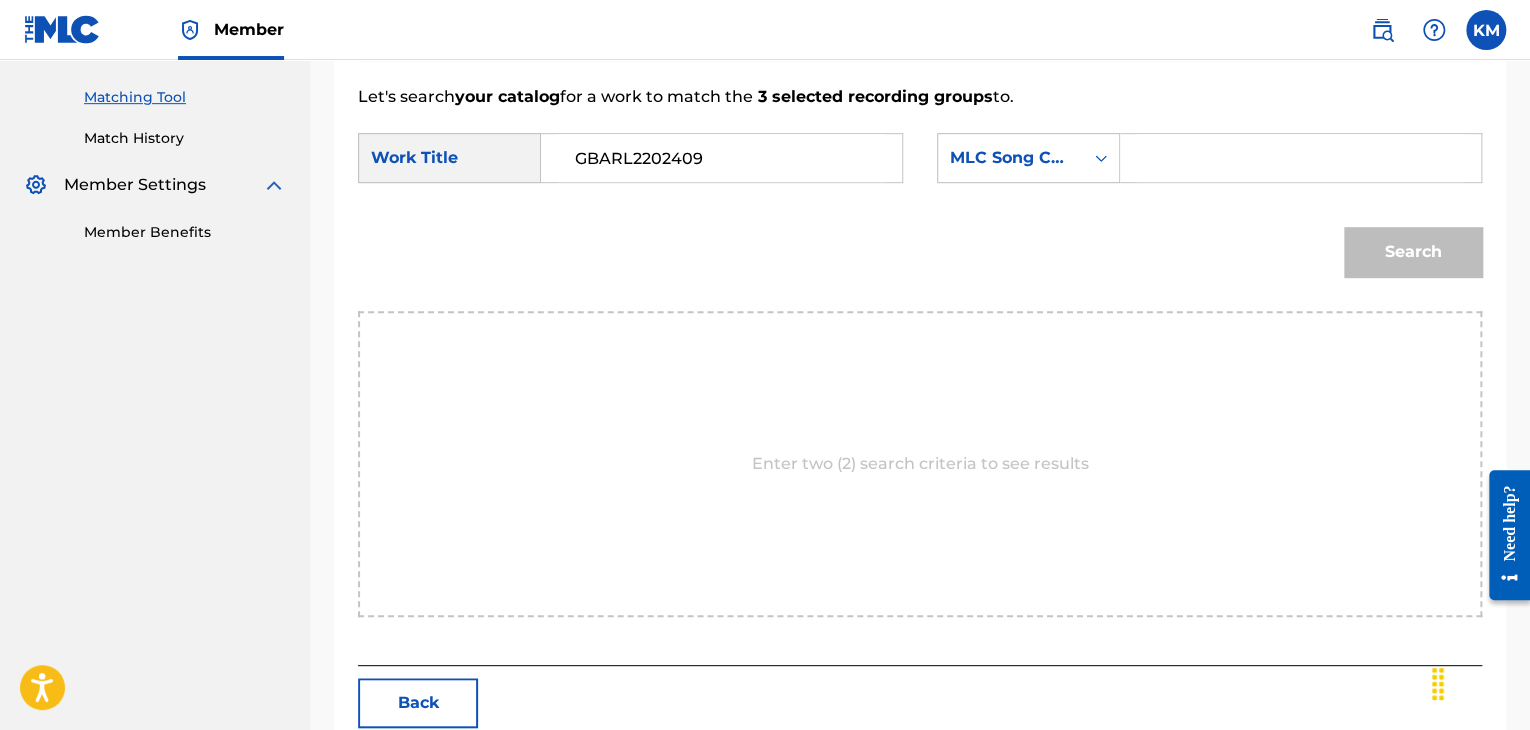 drag, startPoint x: 719, startPoint y: 168, endPoint x: 502, endPoint y: 176, distance: 217.14742 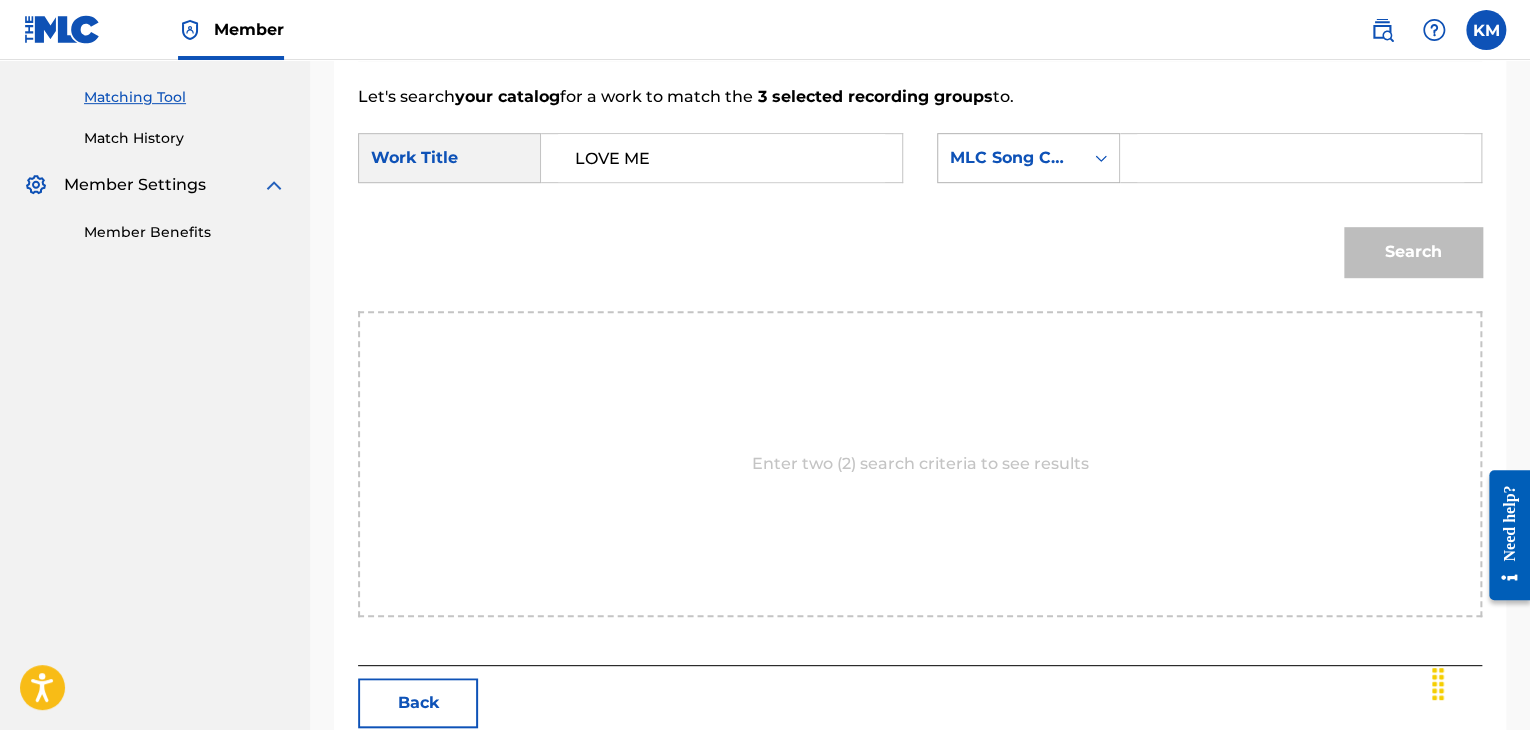 type on "LOVE ME" 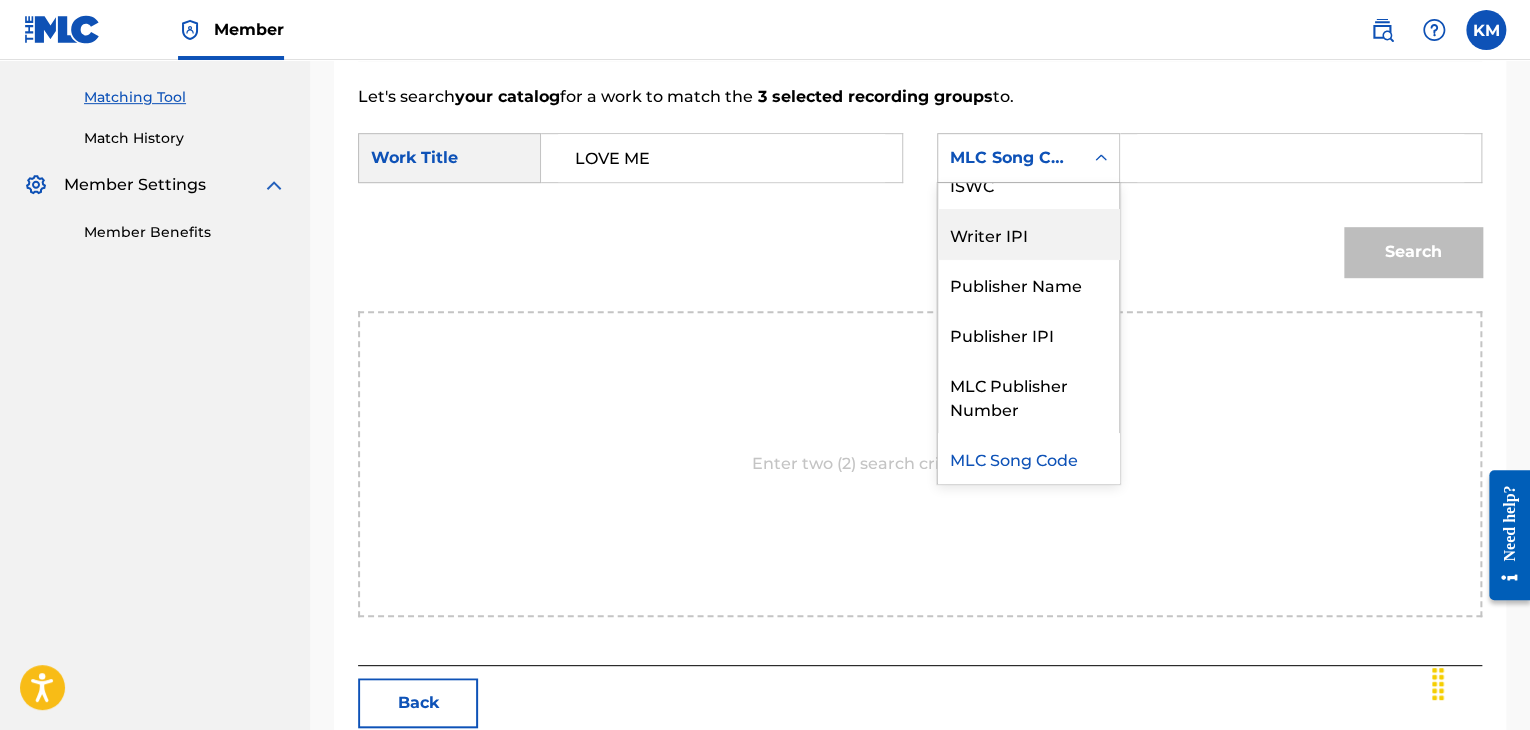 scroll, scrollTop: 0, scrollLeft: 0, axis: both 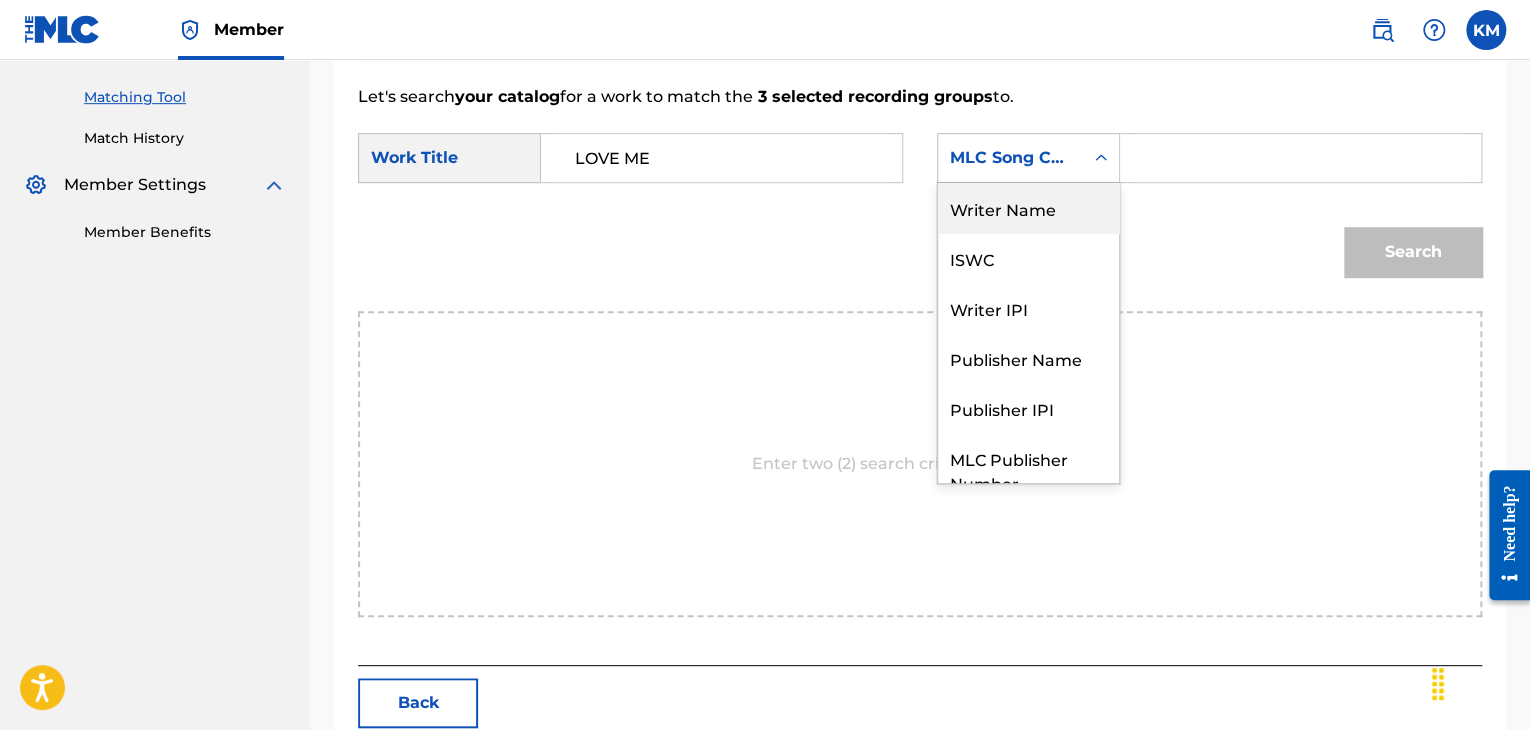 click on "Writer Name" at bounding box center (1028, 208) 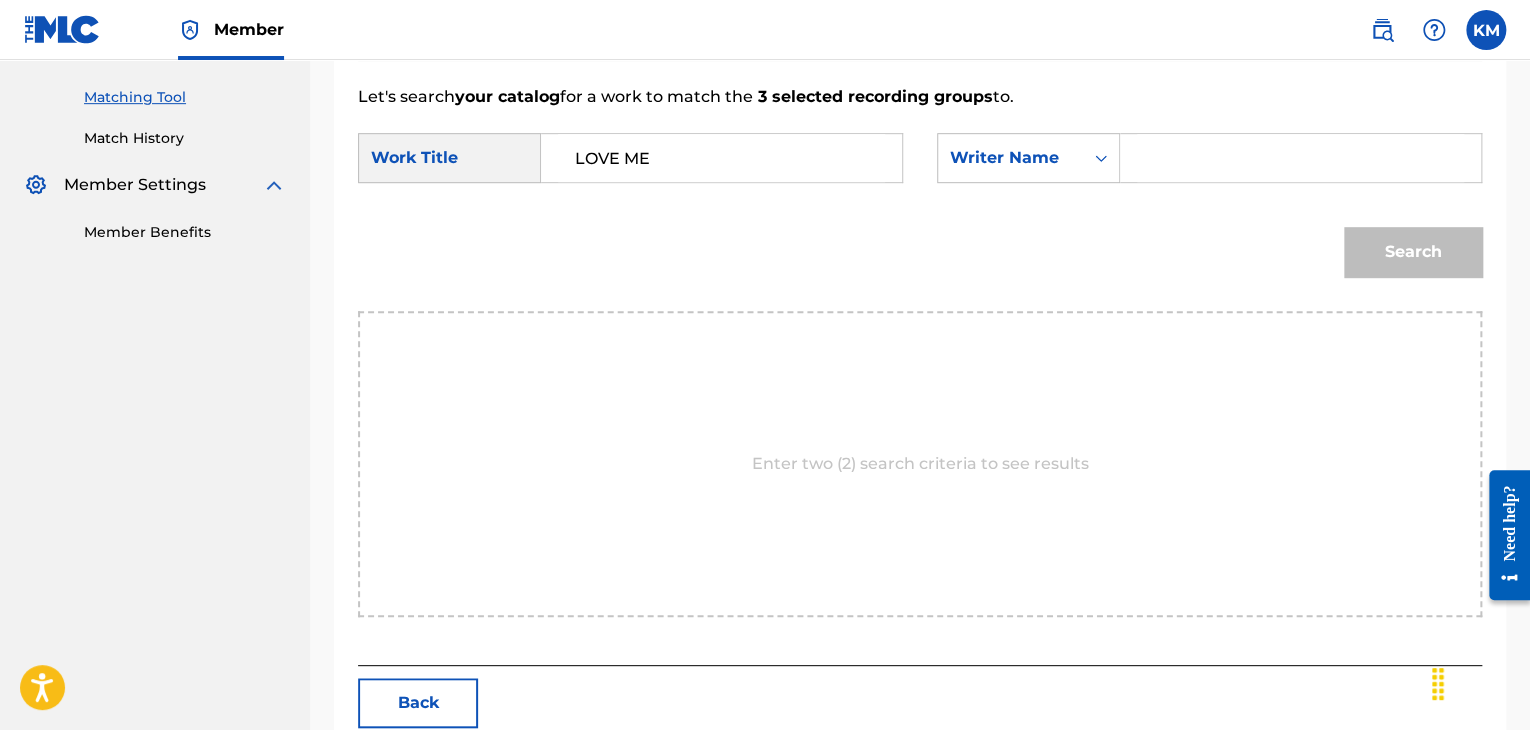 click on "SearchWithCriteria4778f7aa-b0f3-4515-8e6b-07d2aa7ec58f Work Title LOVE ME SearchWithCriteria54352d1c-b7bd-479a-bdcb-f7d7f3081fb8 Writer Name Search" at bounding box center [920, 210] 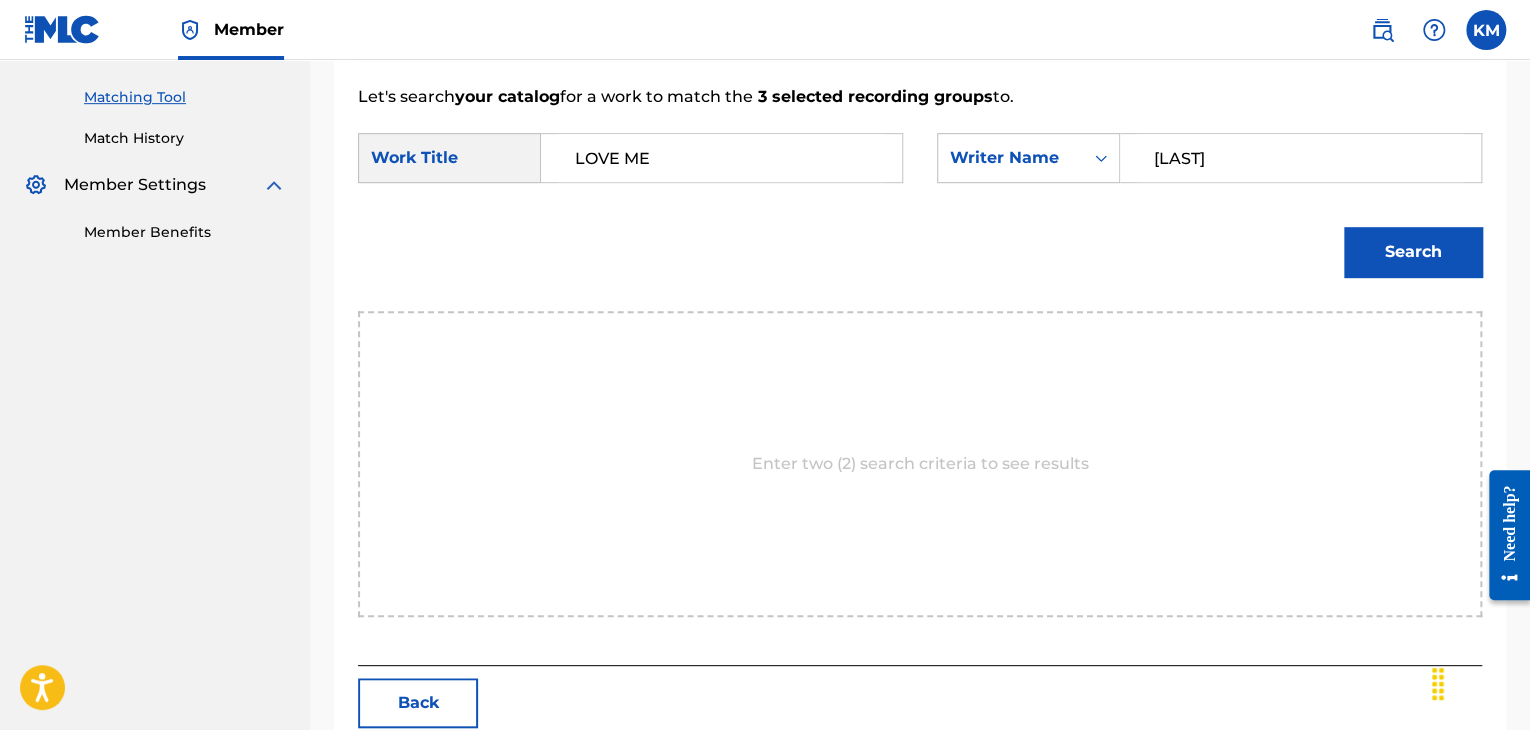 type on "[LAST]" 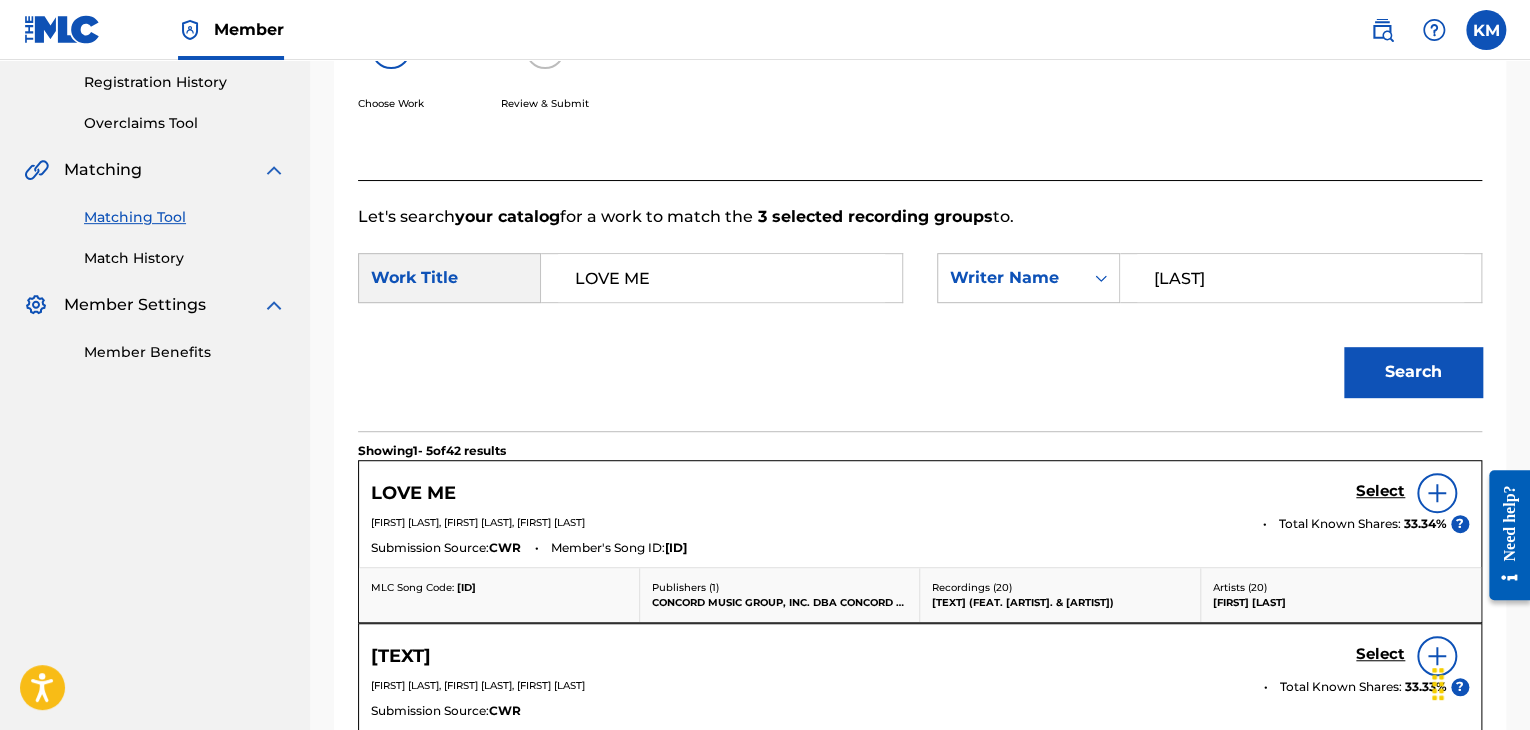 scroll, scrollTop: 496, scrollLeft: 0, axis: vertical 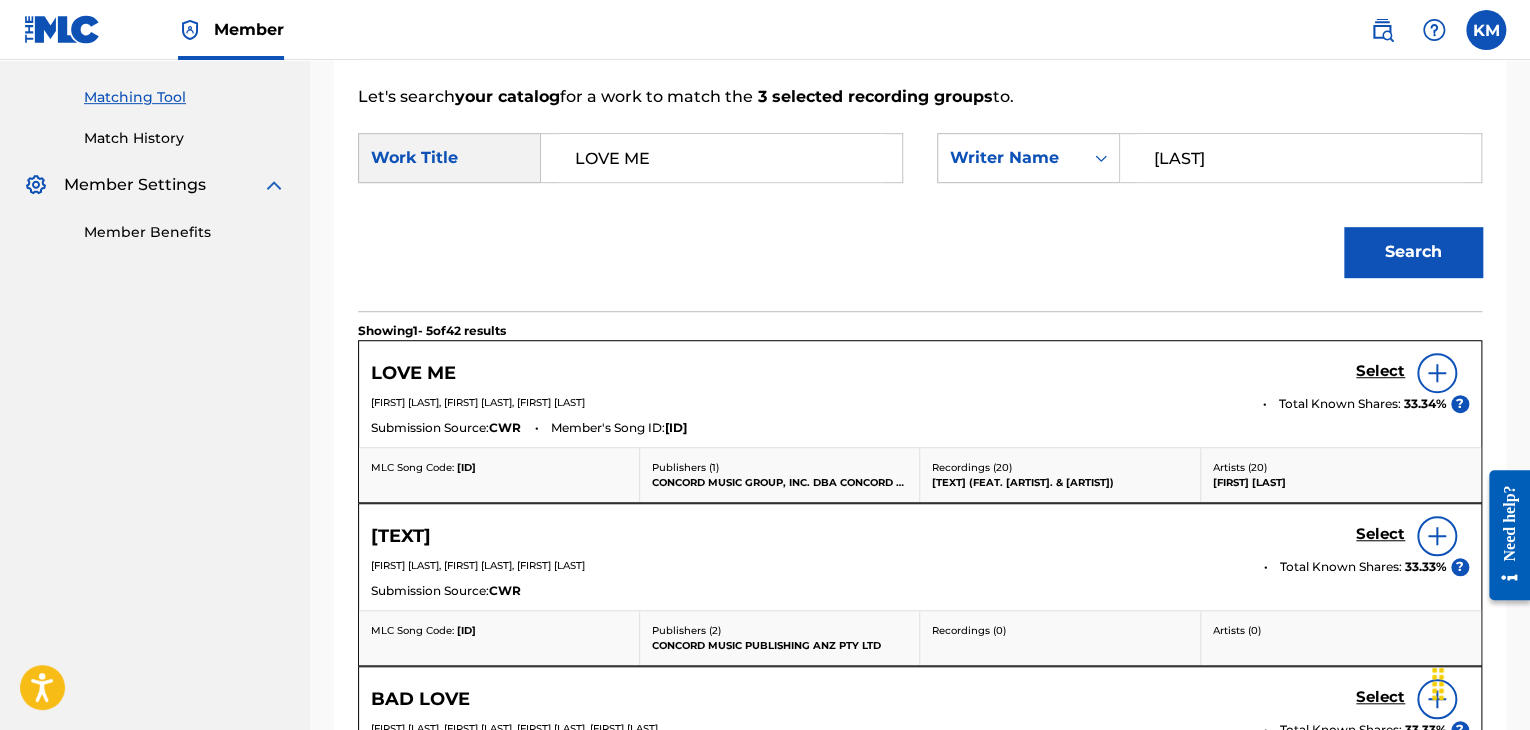 click on "Select" at bounding box center (1380, 371) 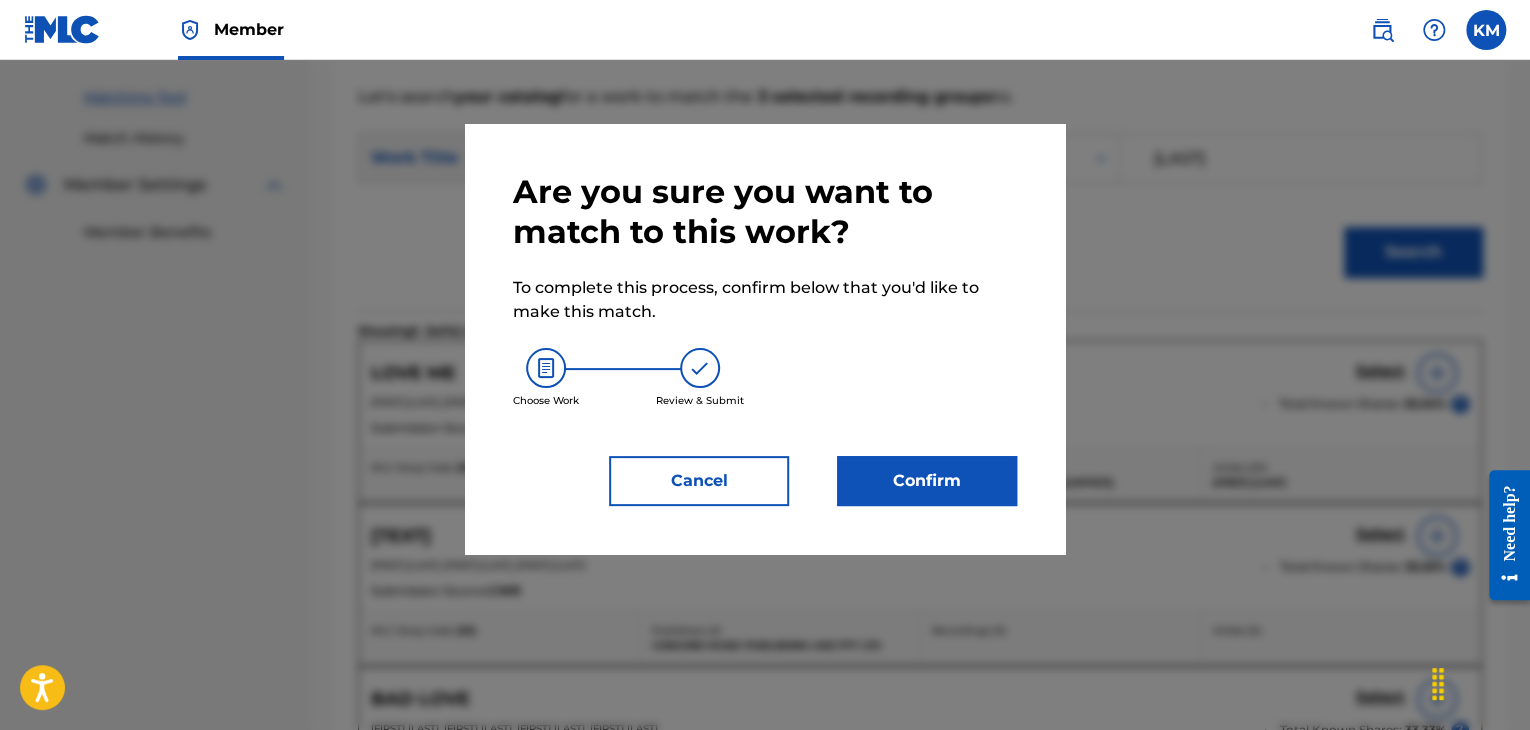 click on "Confirm" at bounding box center (927, 481) 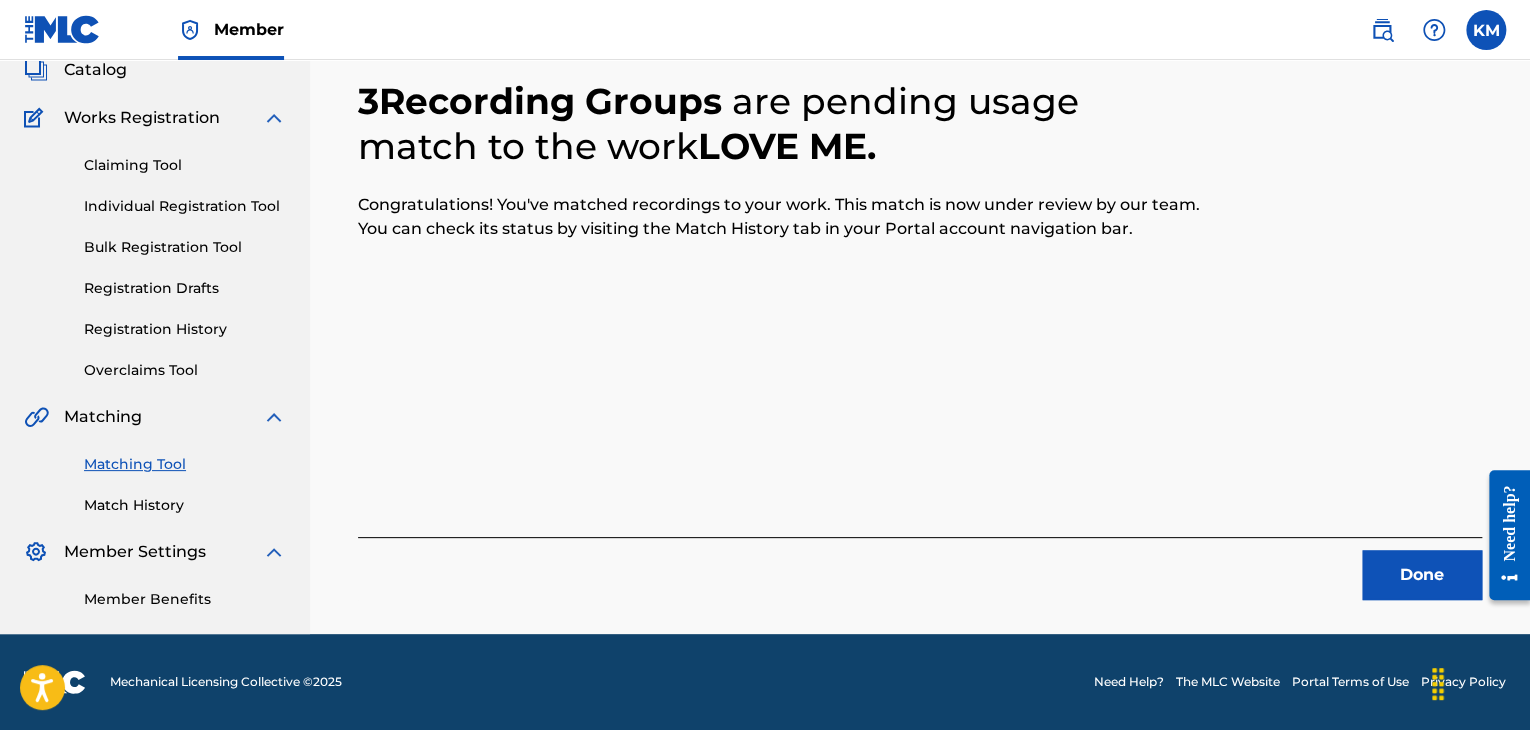 scroll, scrollTop: 129, scrollLeft: 0, axis: vertical 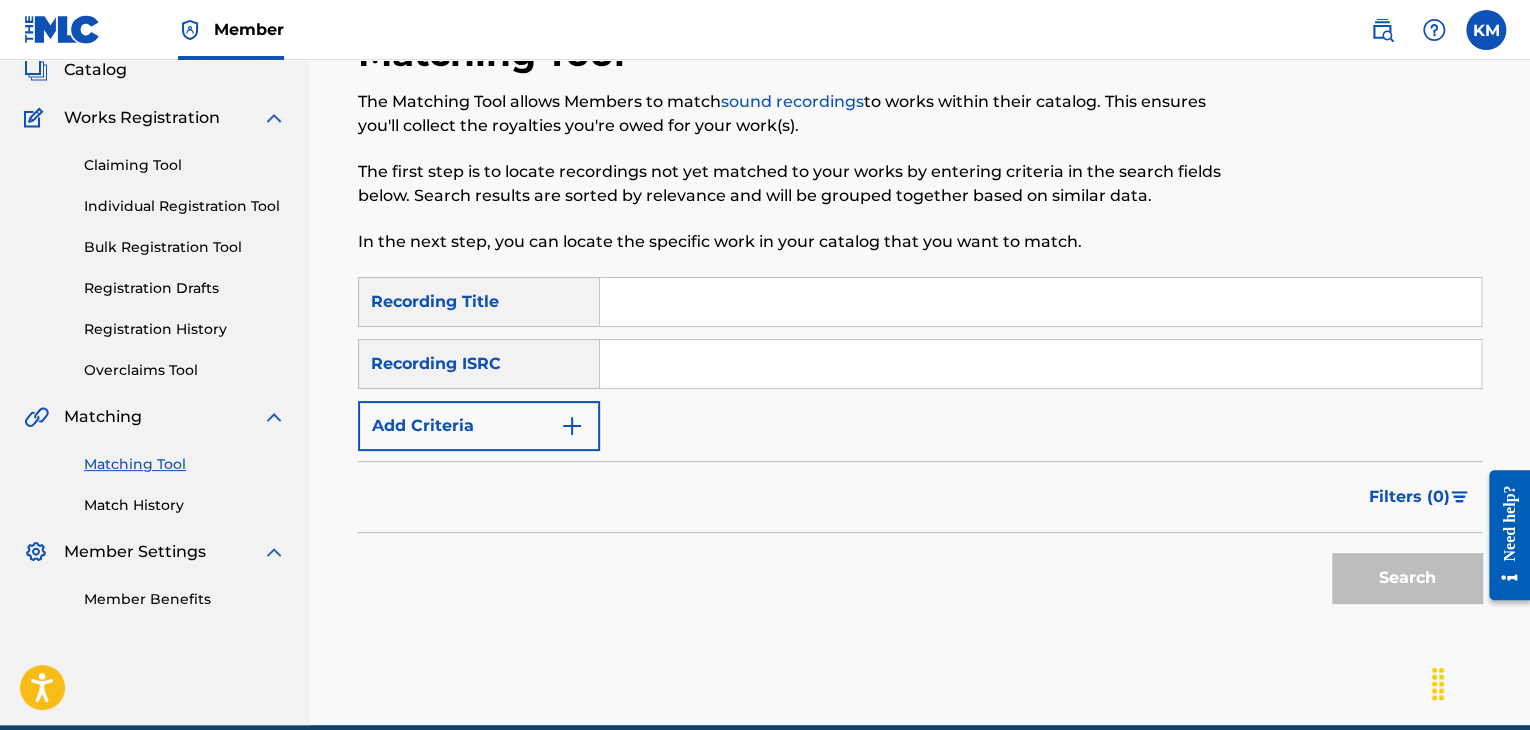 click at bounding box center (1040, 364) 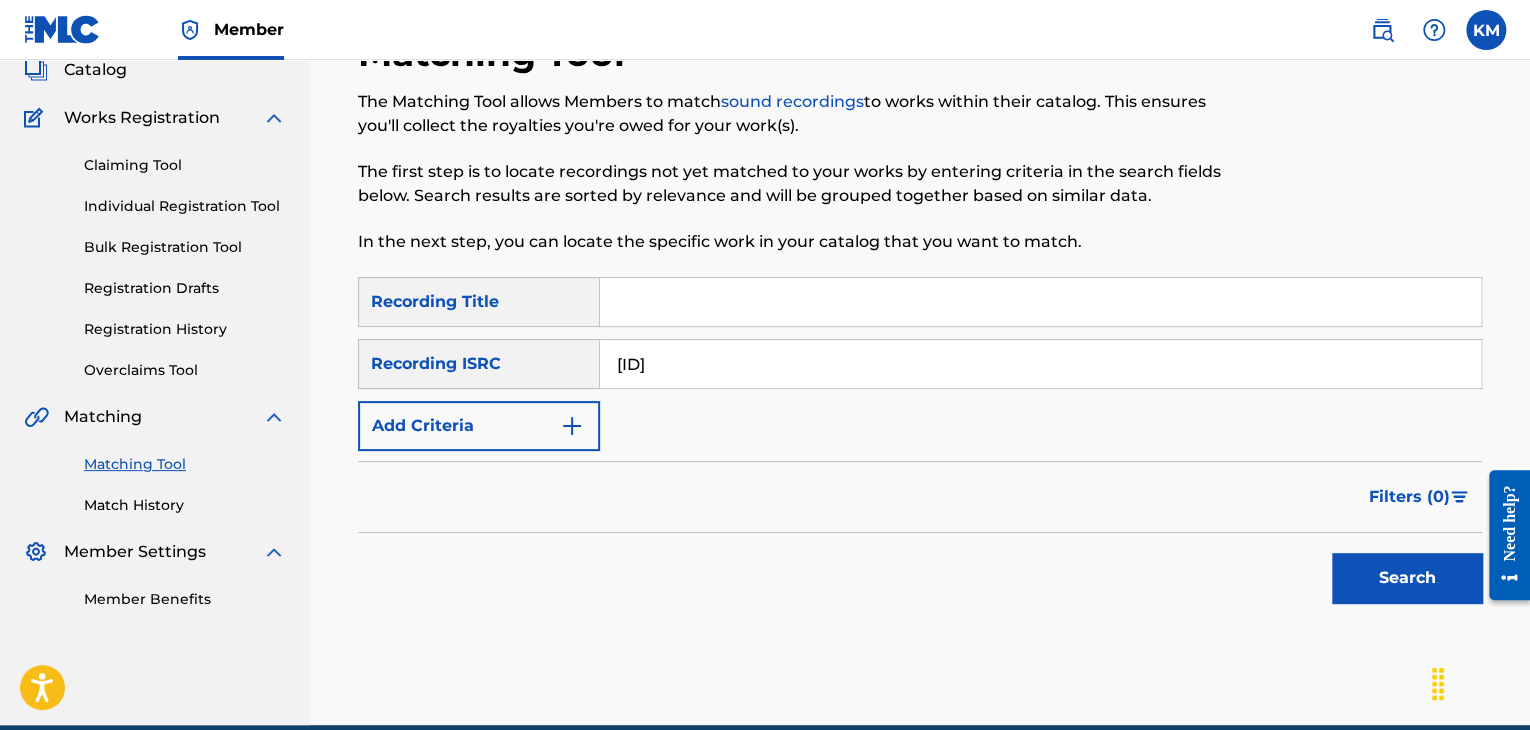 type on "[ID]" 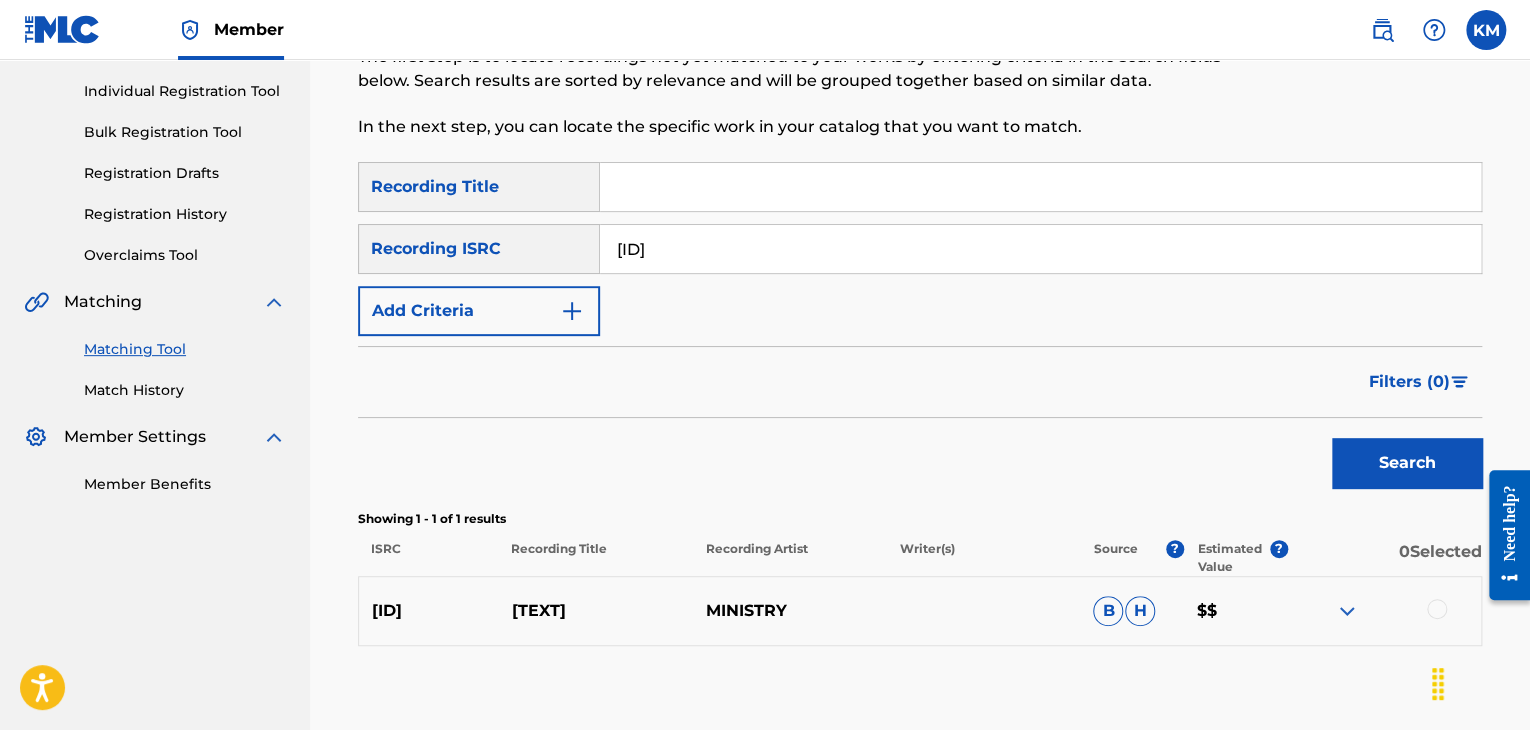 scroll, scrollTop: 329, scrollLeft: 0, axis: vertical 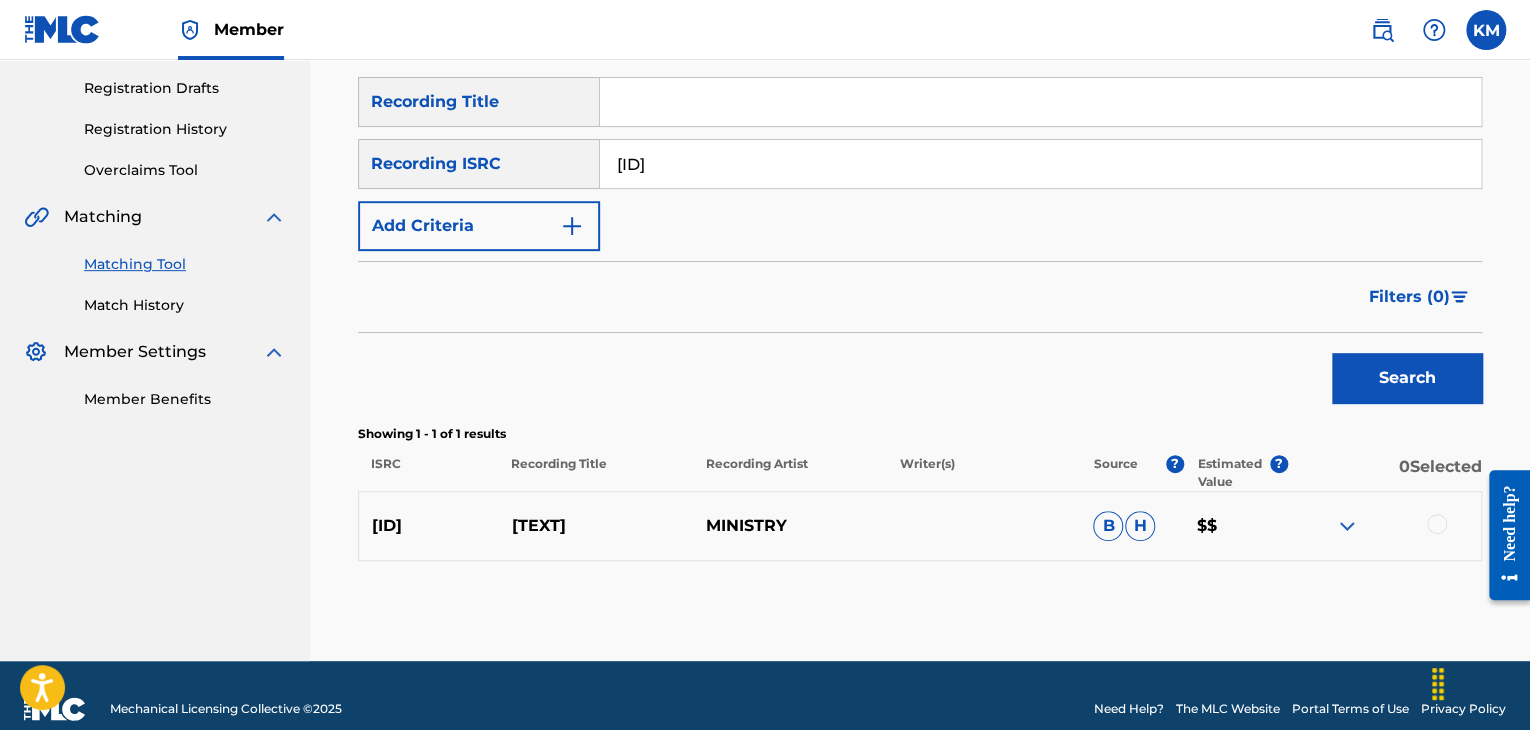 click at bounding box center (1437, 524) 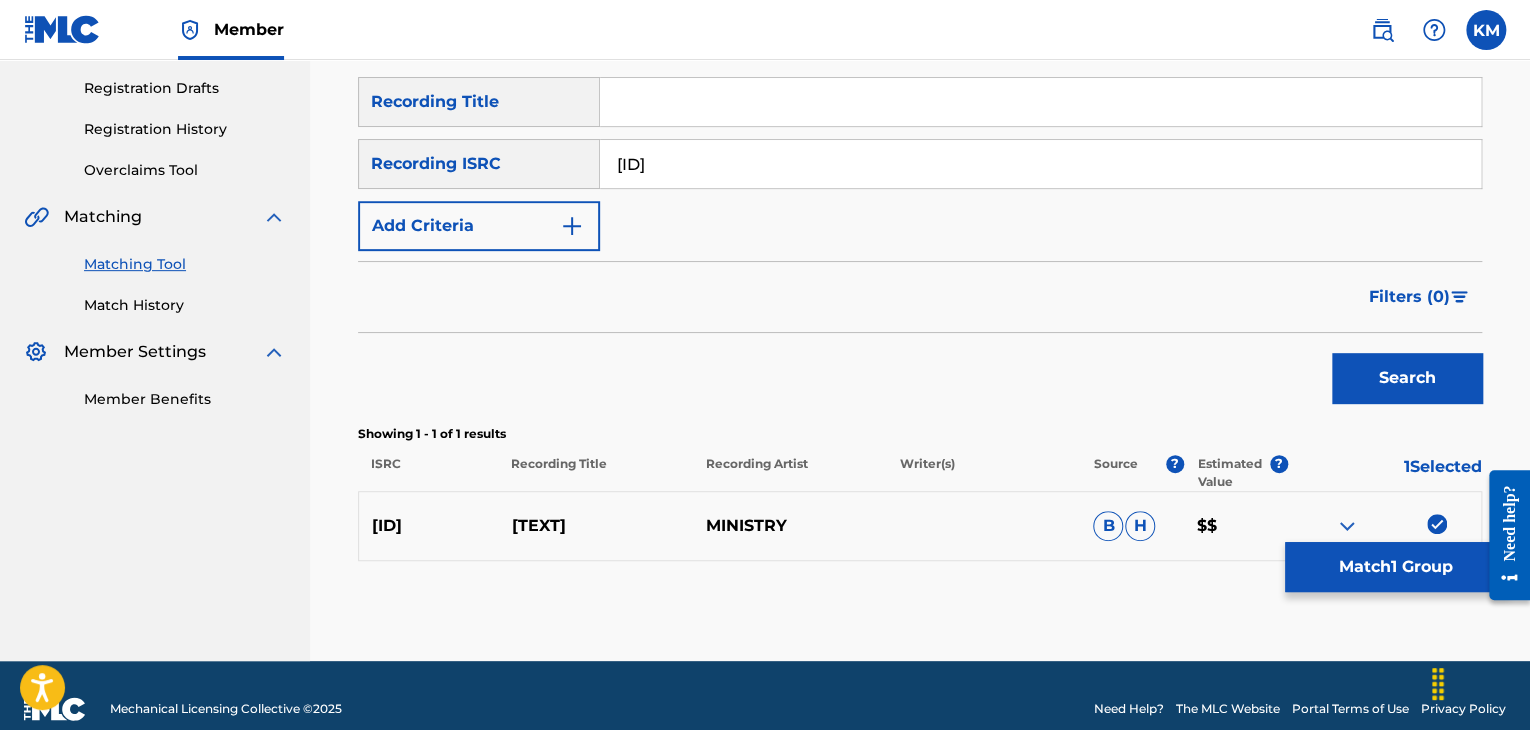 click on "Match  1 Group" at bounding box center (1395, 567) 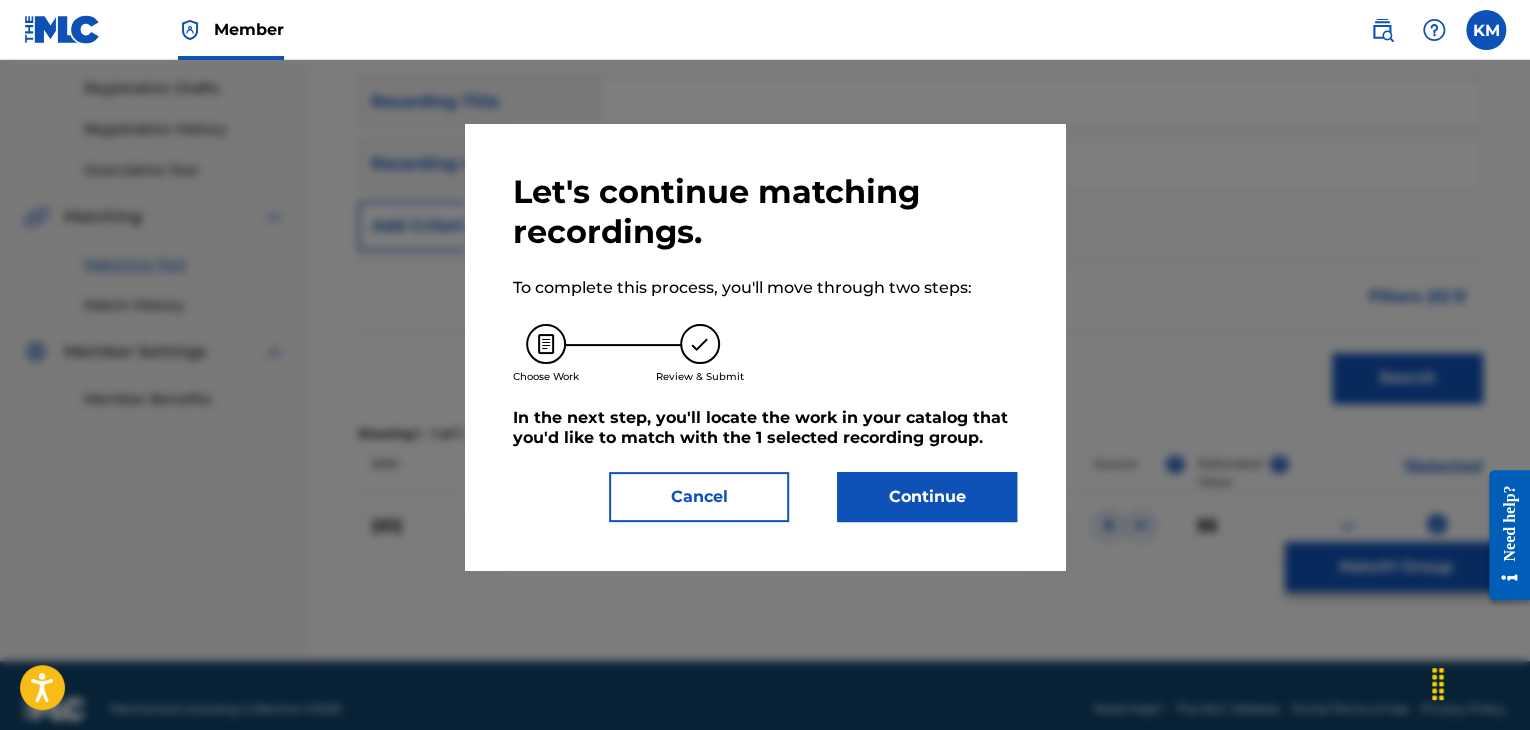 click on "Continue" at bounding box center (927, 497) 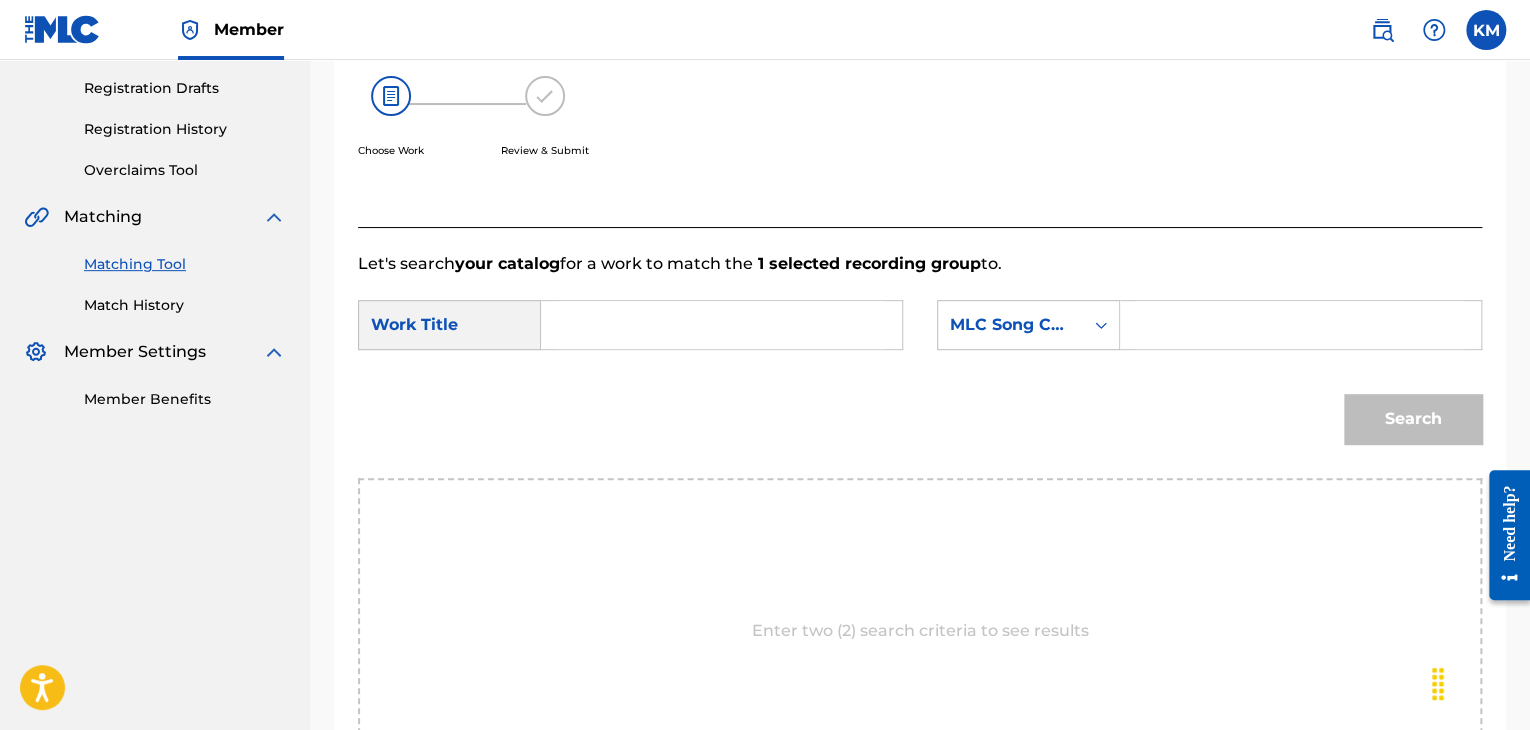 click at bounding box center (721, 325) 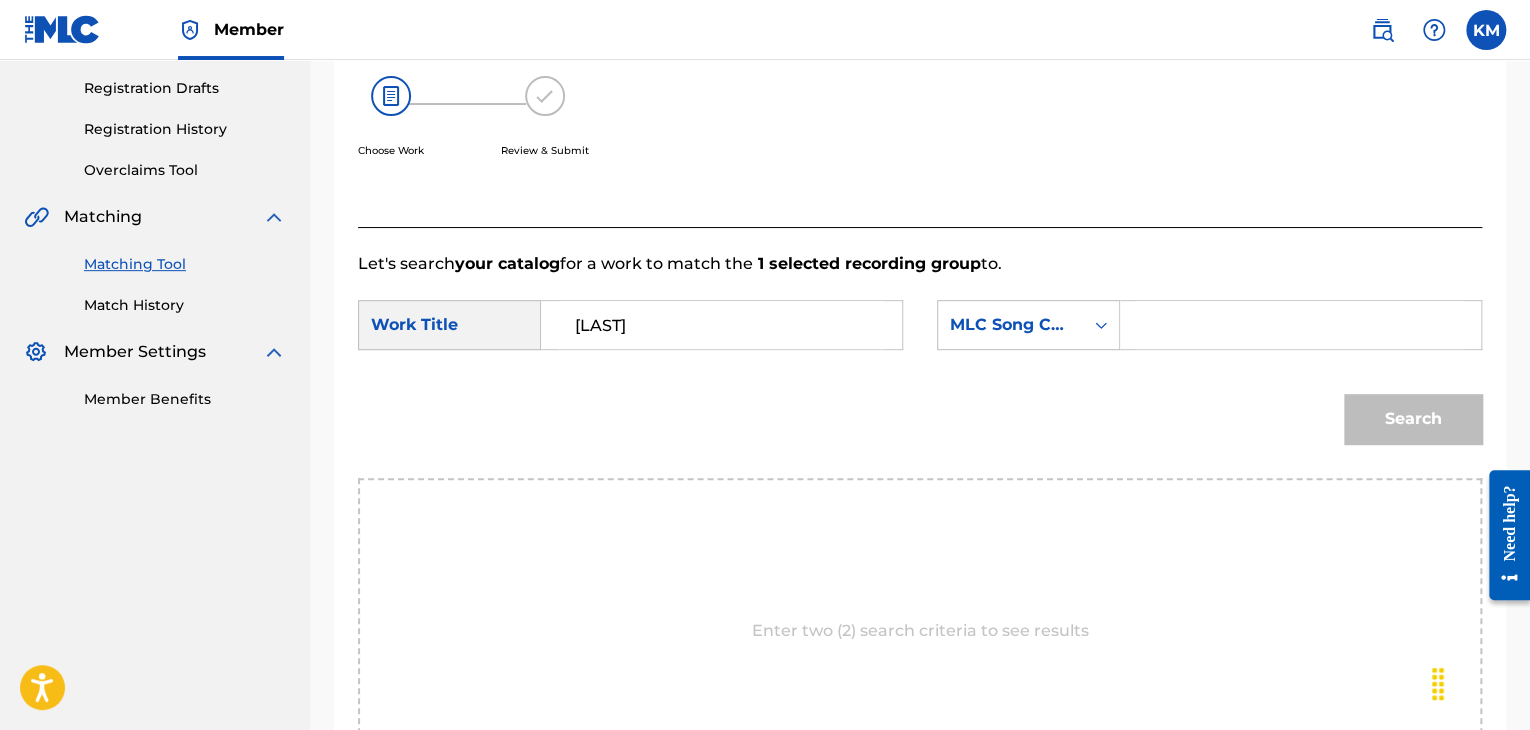 type on "[LAST]" 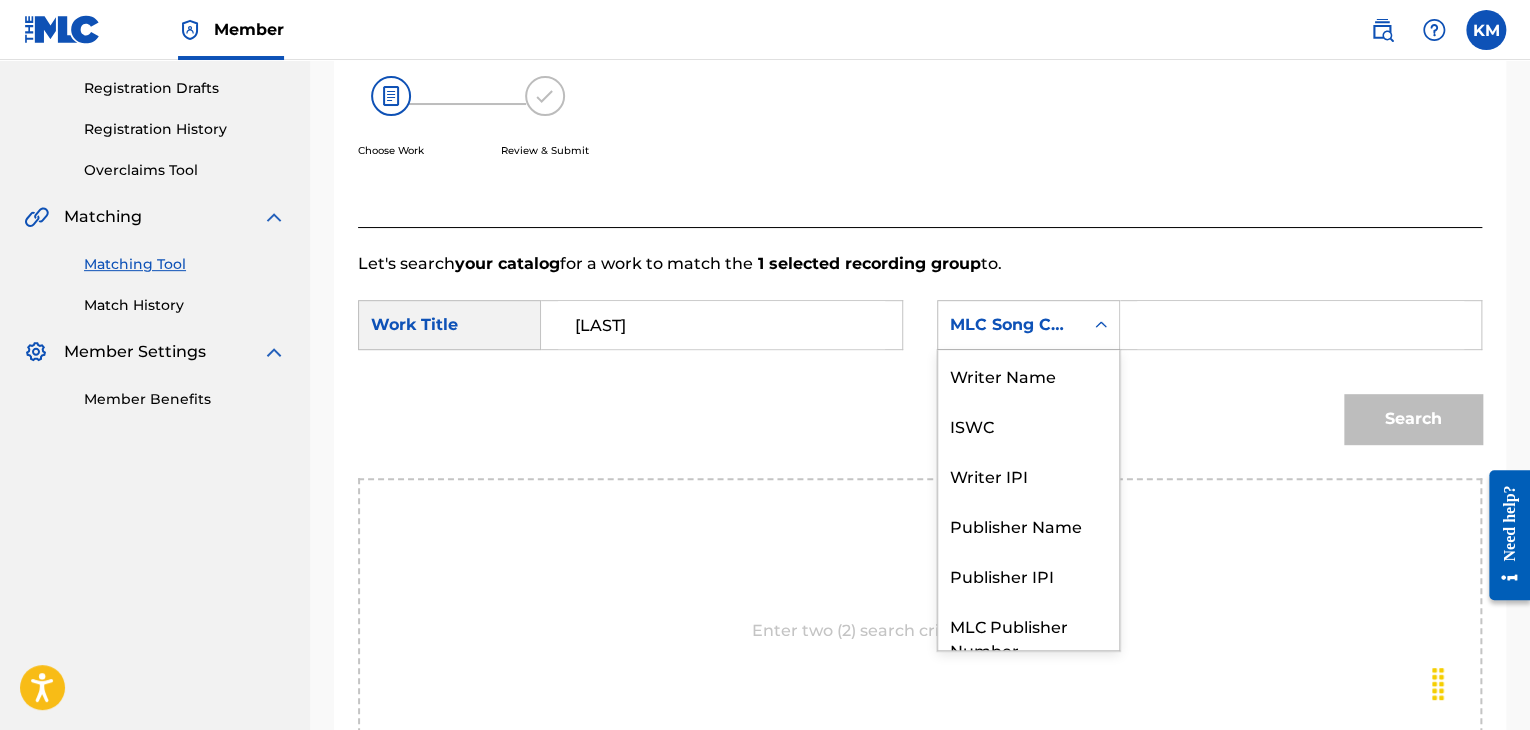 click 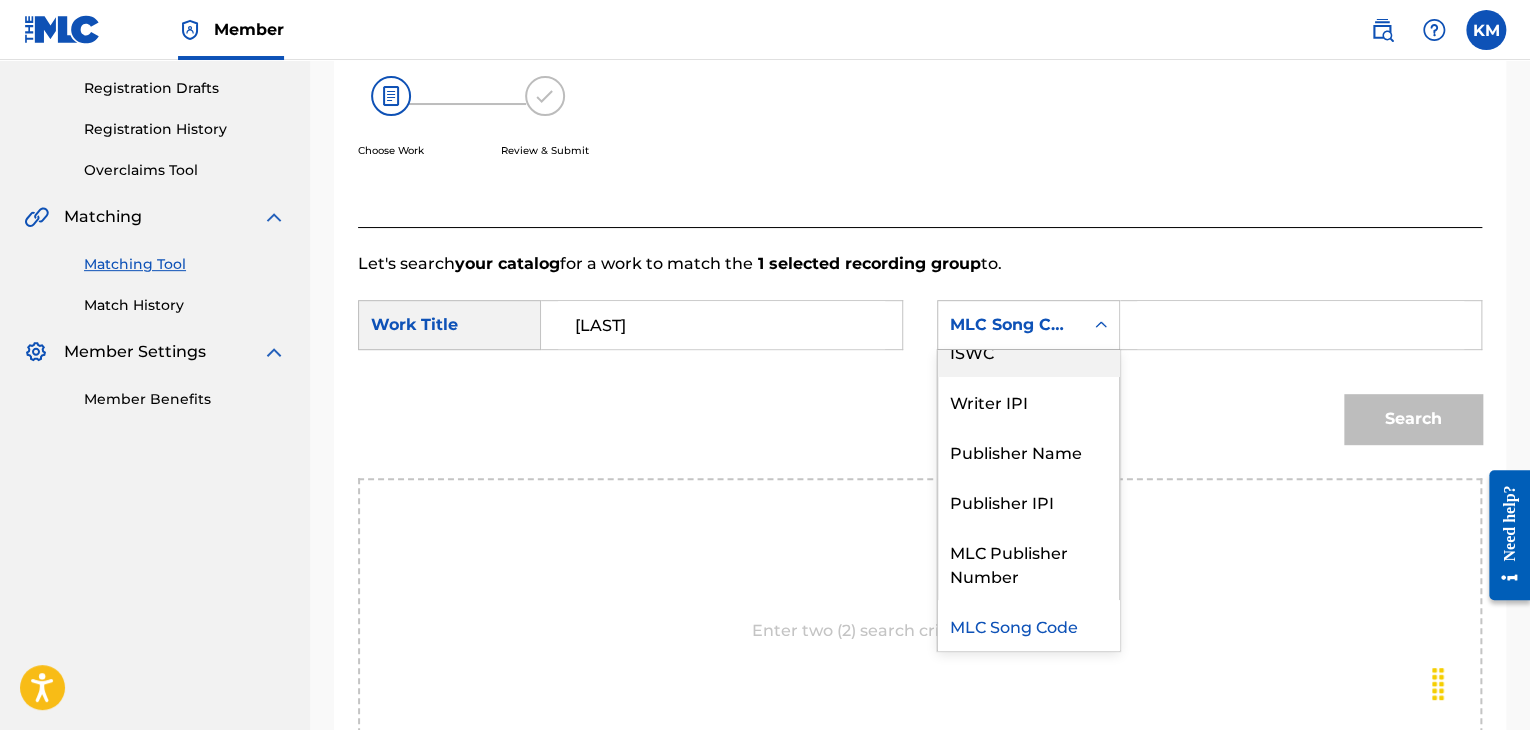 scroll, scrollTop: 0, scrollLeft: 0, axis: both 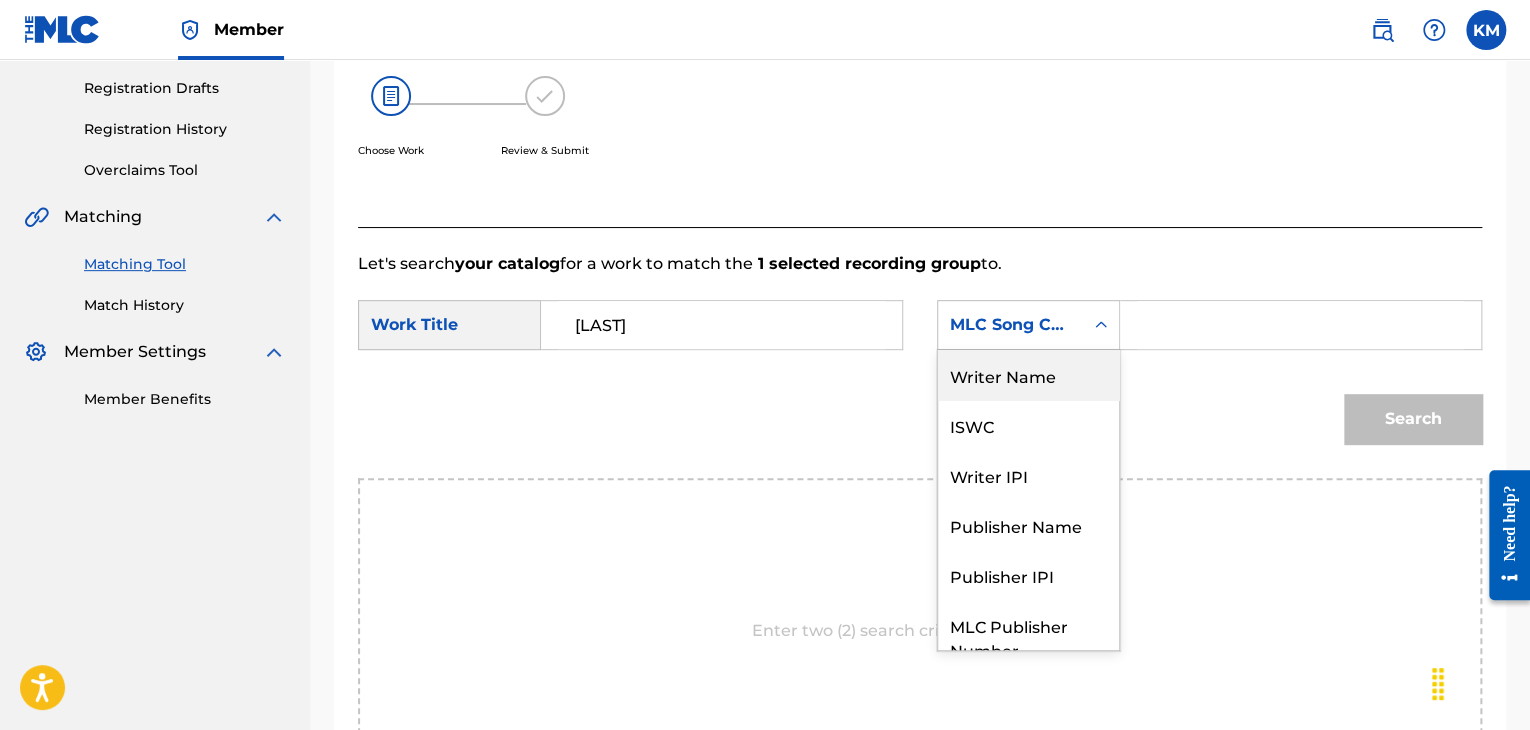 click on "Writer Name" at bounding box center (1028, 375) 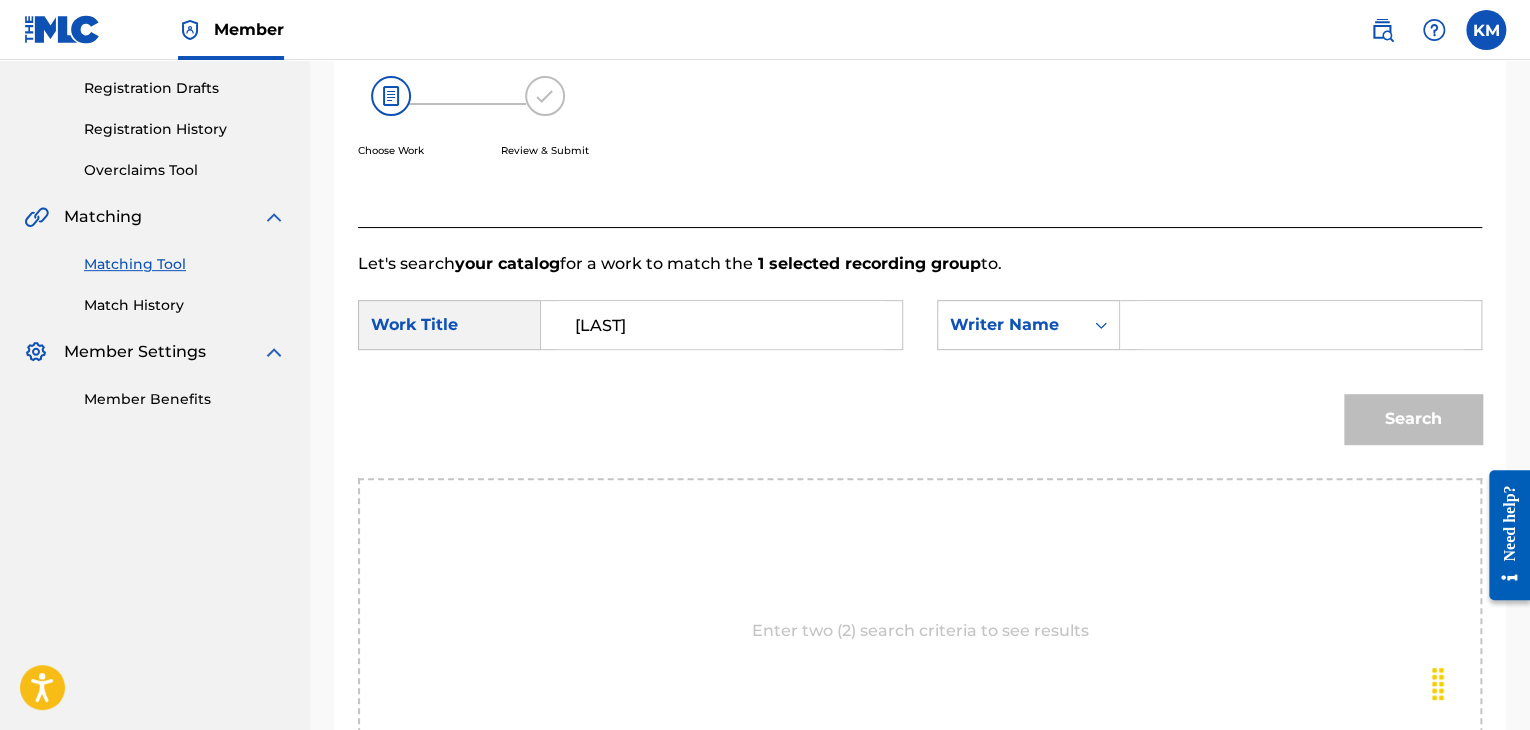 click at bounding box center (1300, 325) 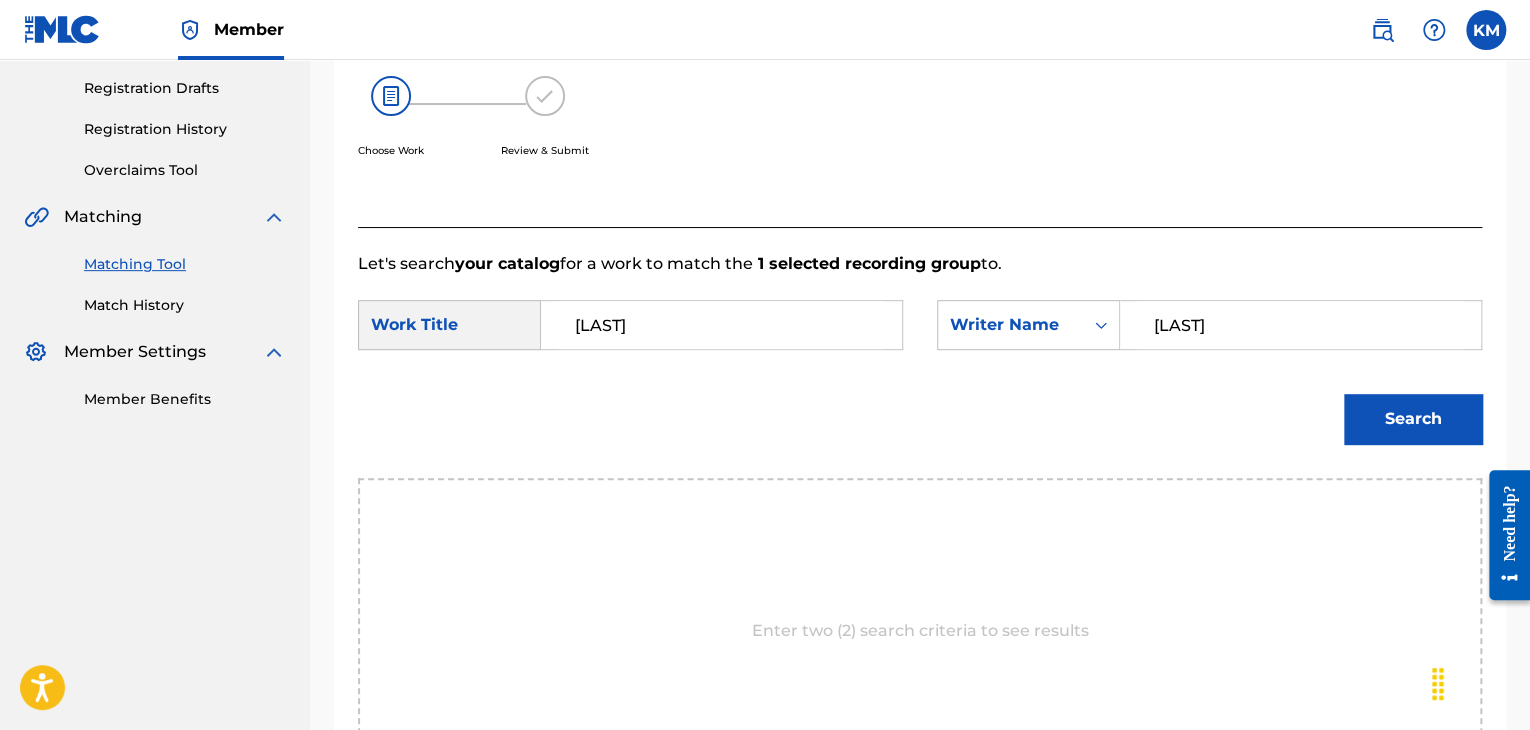 type on "[LAST]" 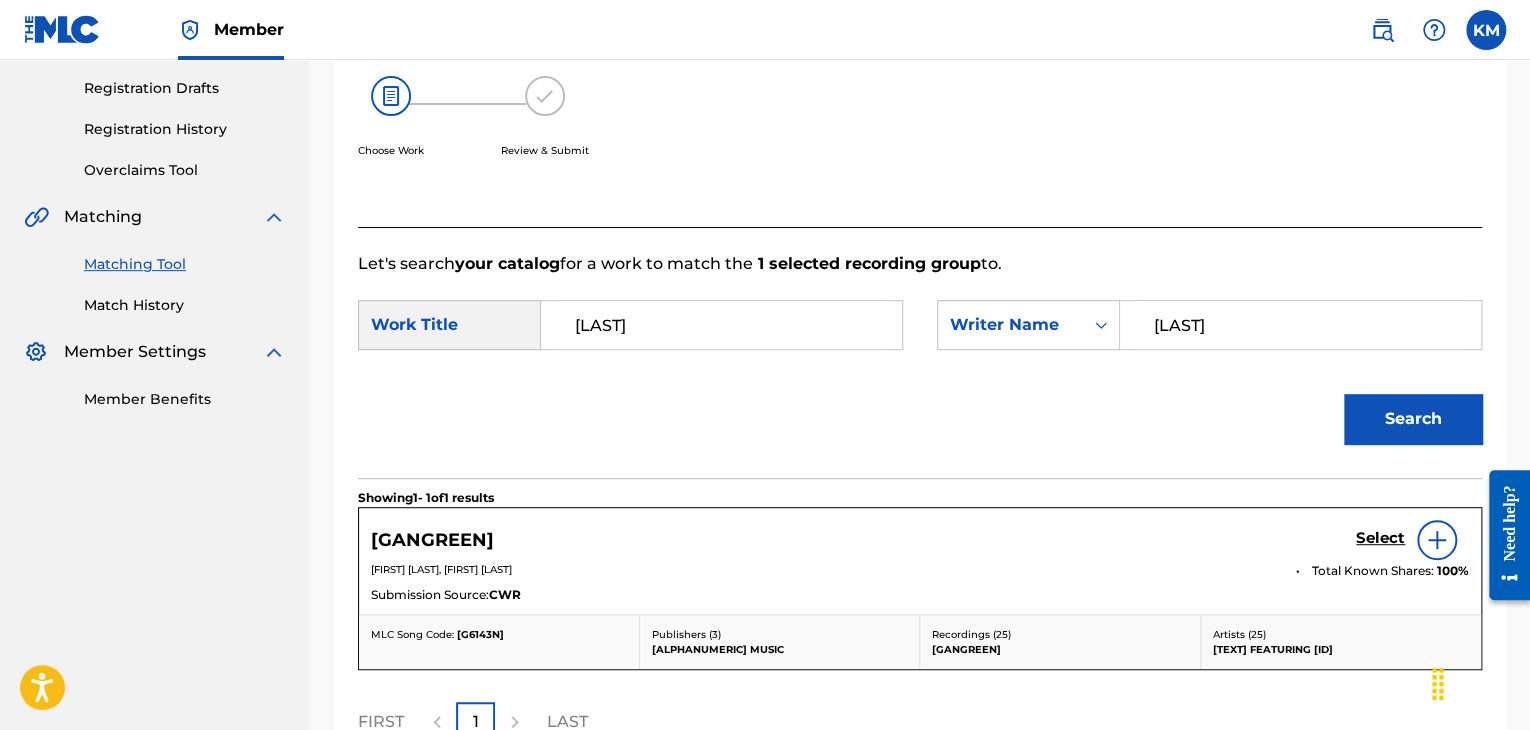 click on "Select" at bounding box center (1380, 538) 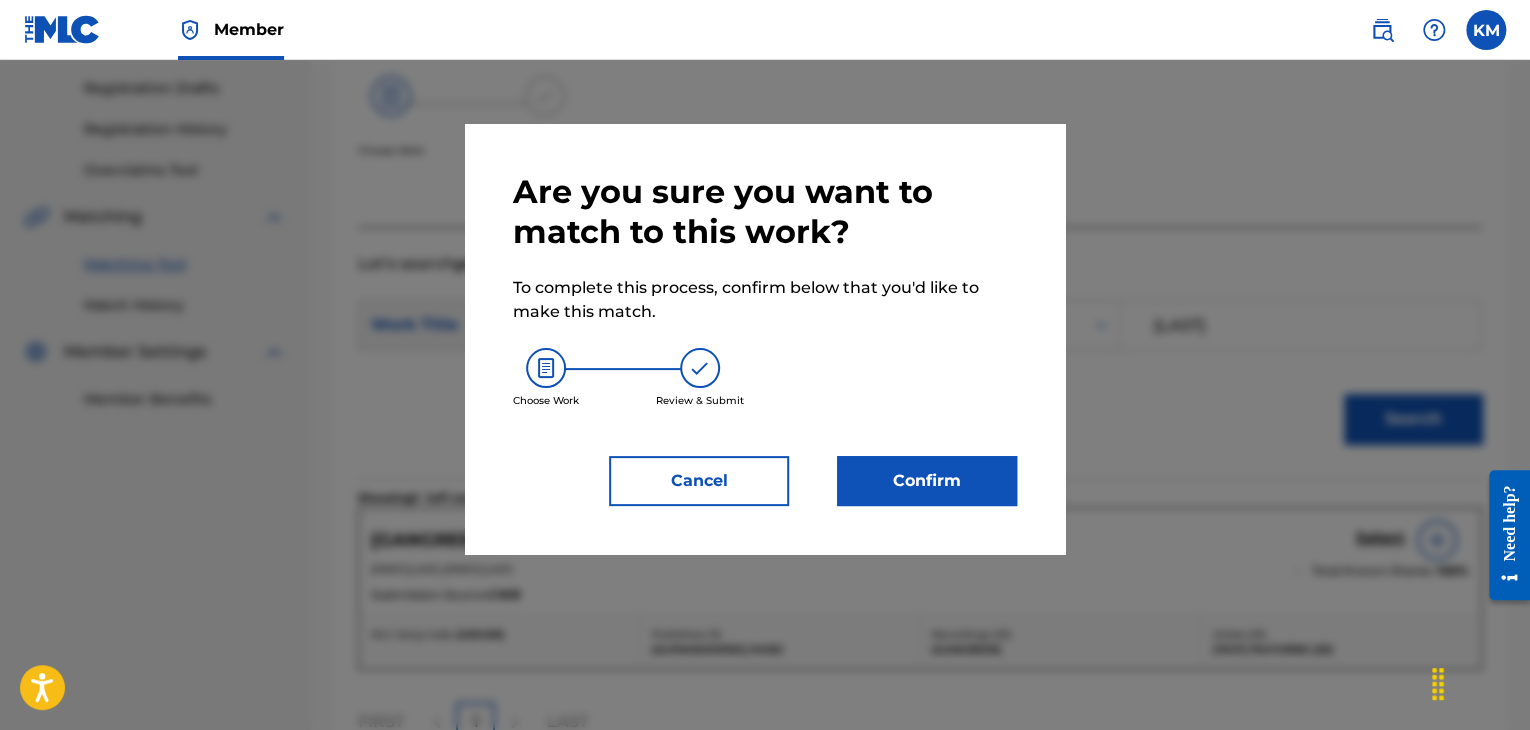 click on "Confirm" at bounding box center [927, 481] 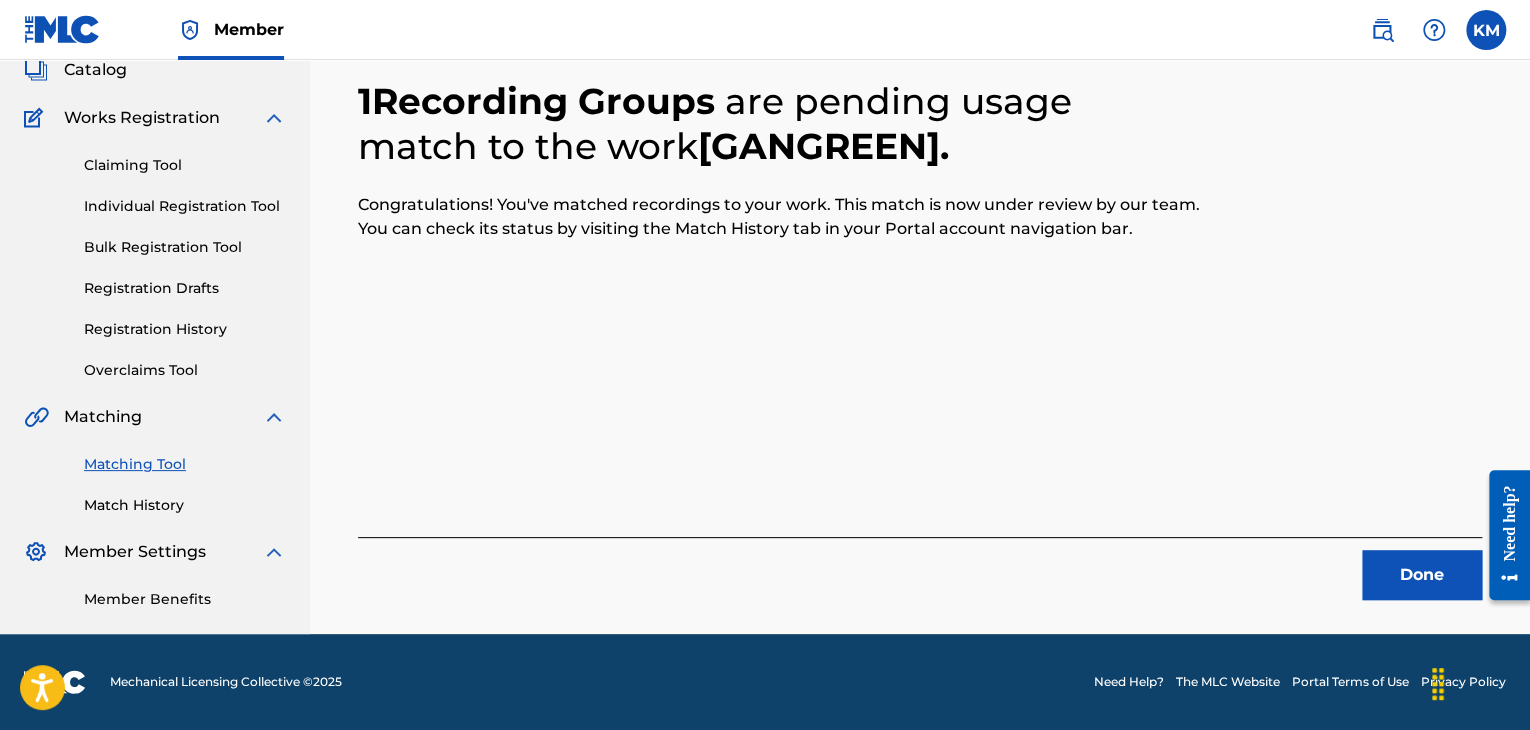 scroll, scrollTop: 129, scrollLeft: 0, axis: vertical 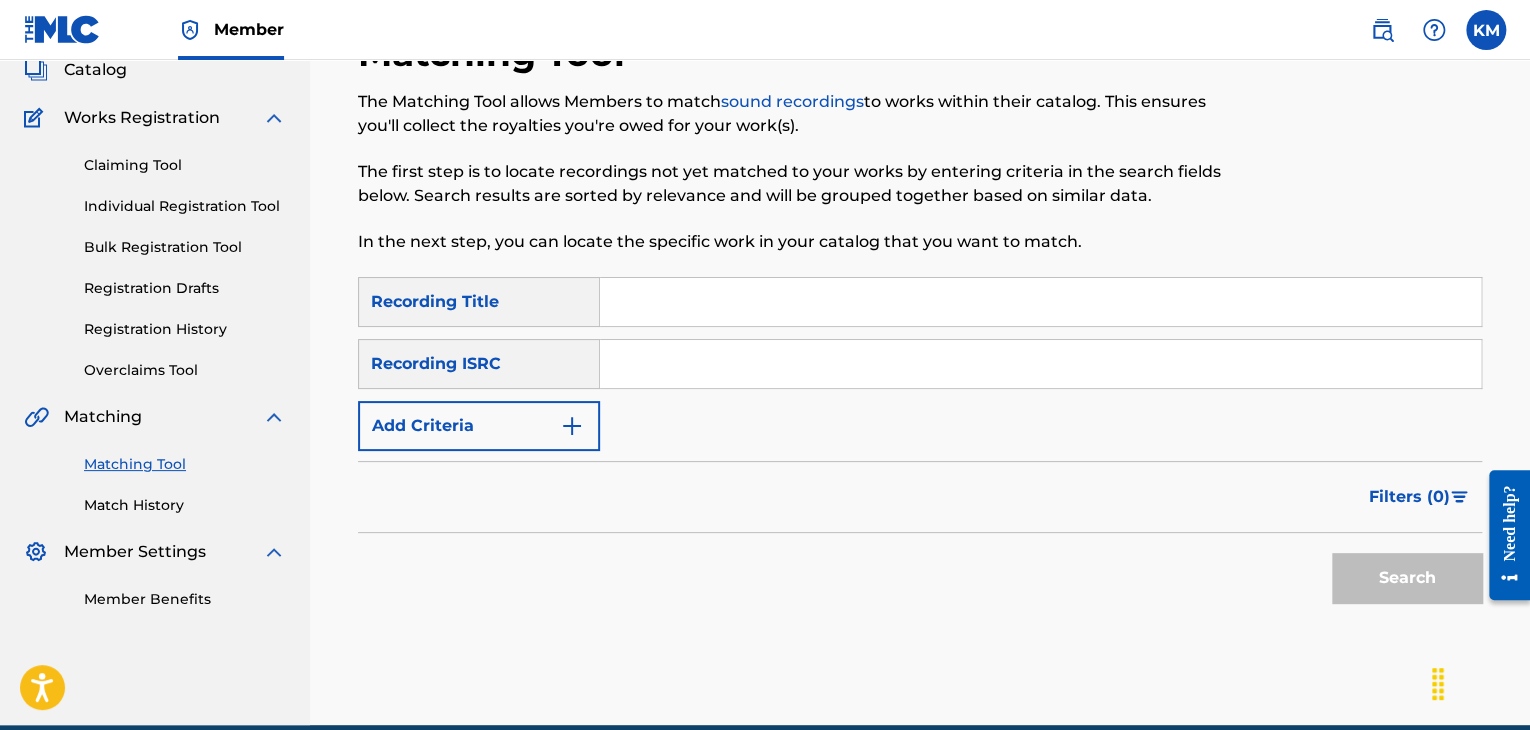 click at bounding box center (1040, 364) 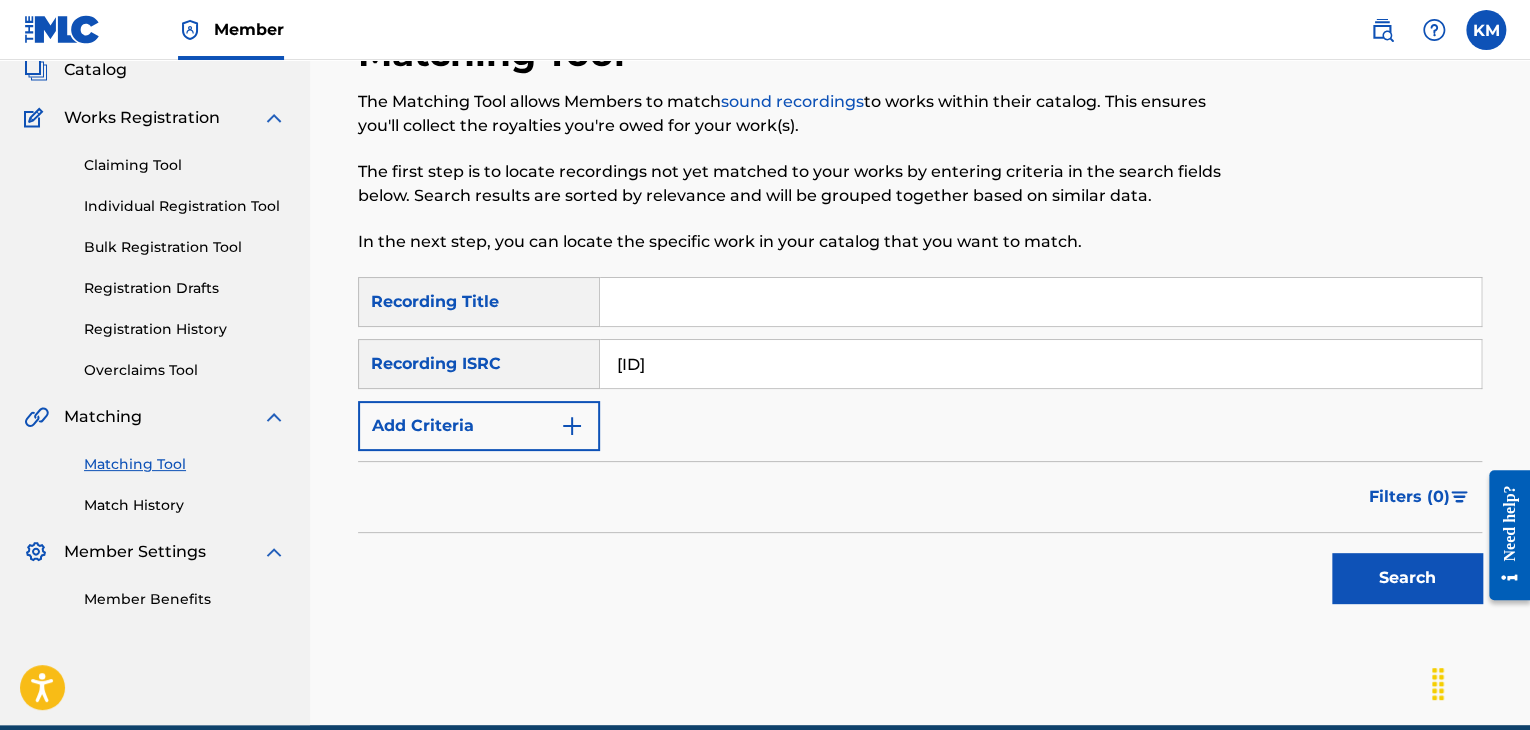 type on "[ID]" 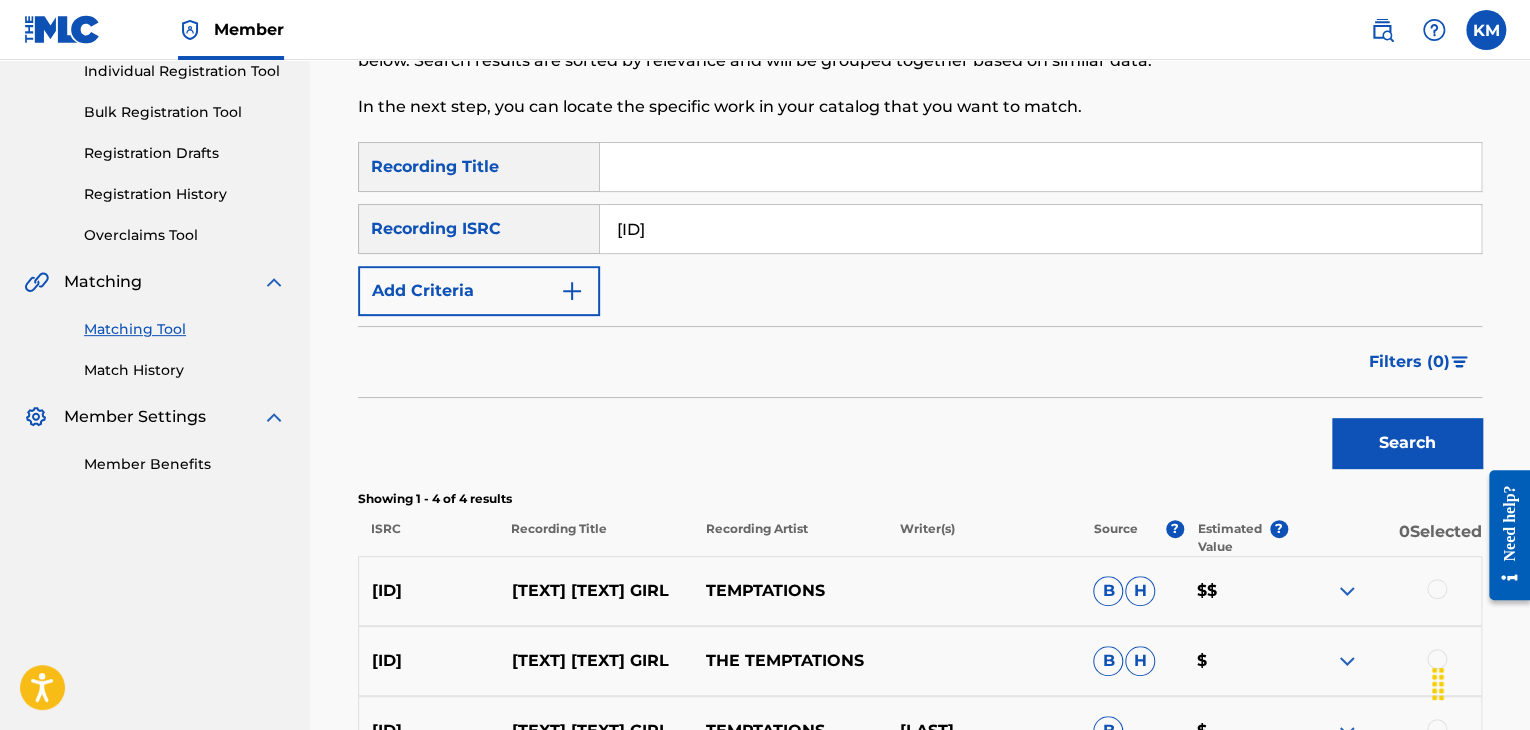 scroll, scrollTop: 429, scrollLeft: 0, axis: vertical 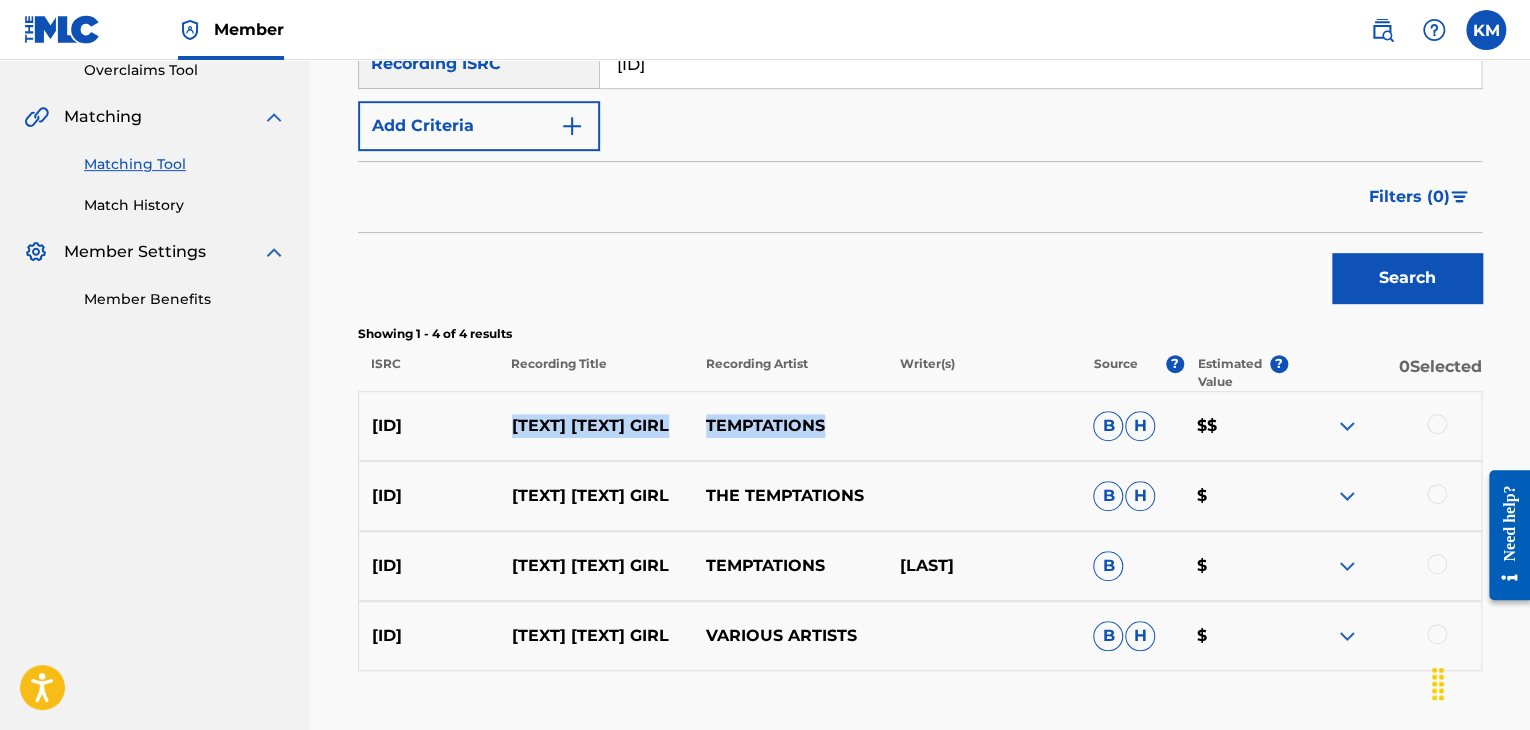 drag, startPoint x: 512, startPoint y: 420, endPoint x: 822, endPoint y: 410, distance: 310.16125 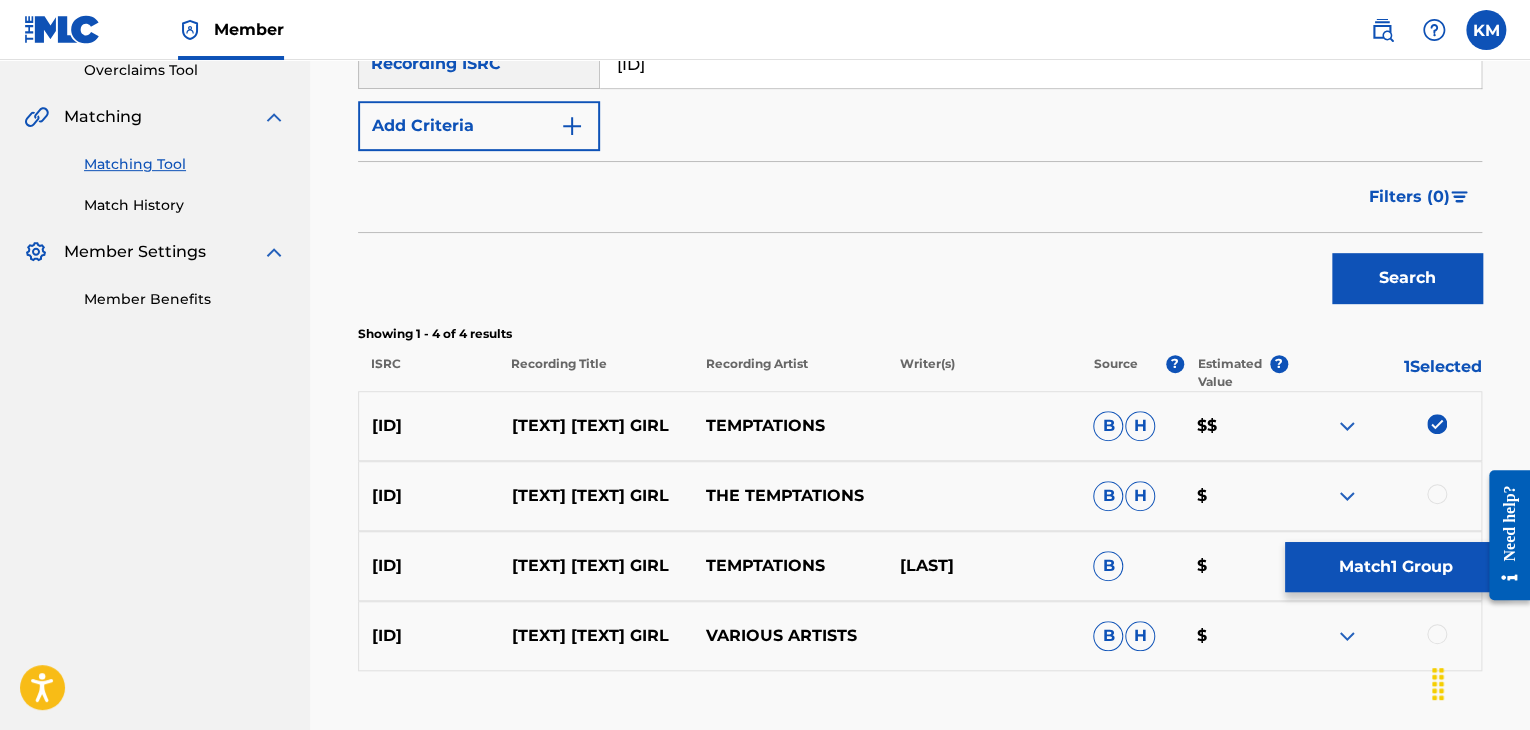 click at bounding box center [1437, 494] 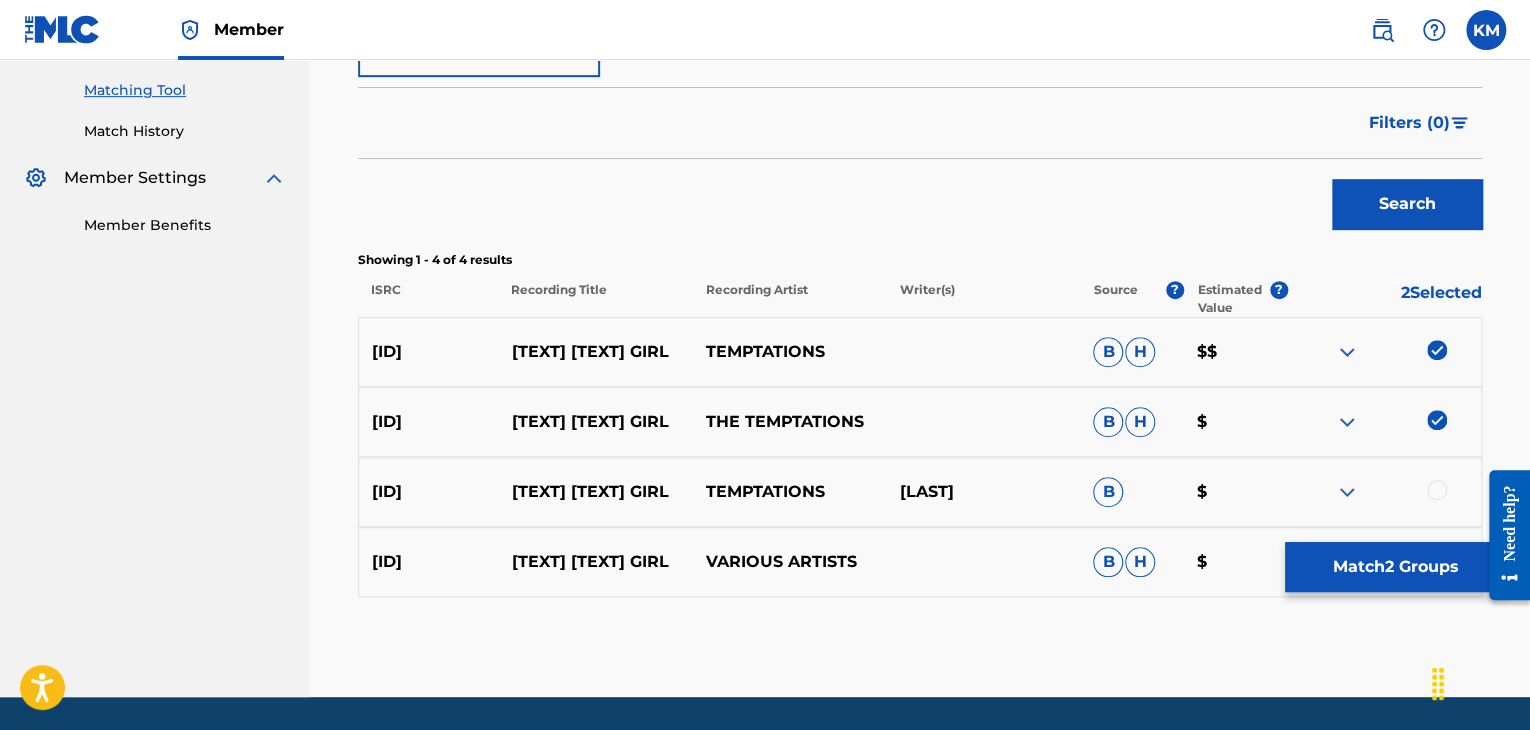 scroll, scrollTop: 566, scrollLeft: 0, axis: vertical 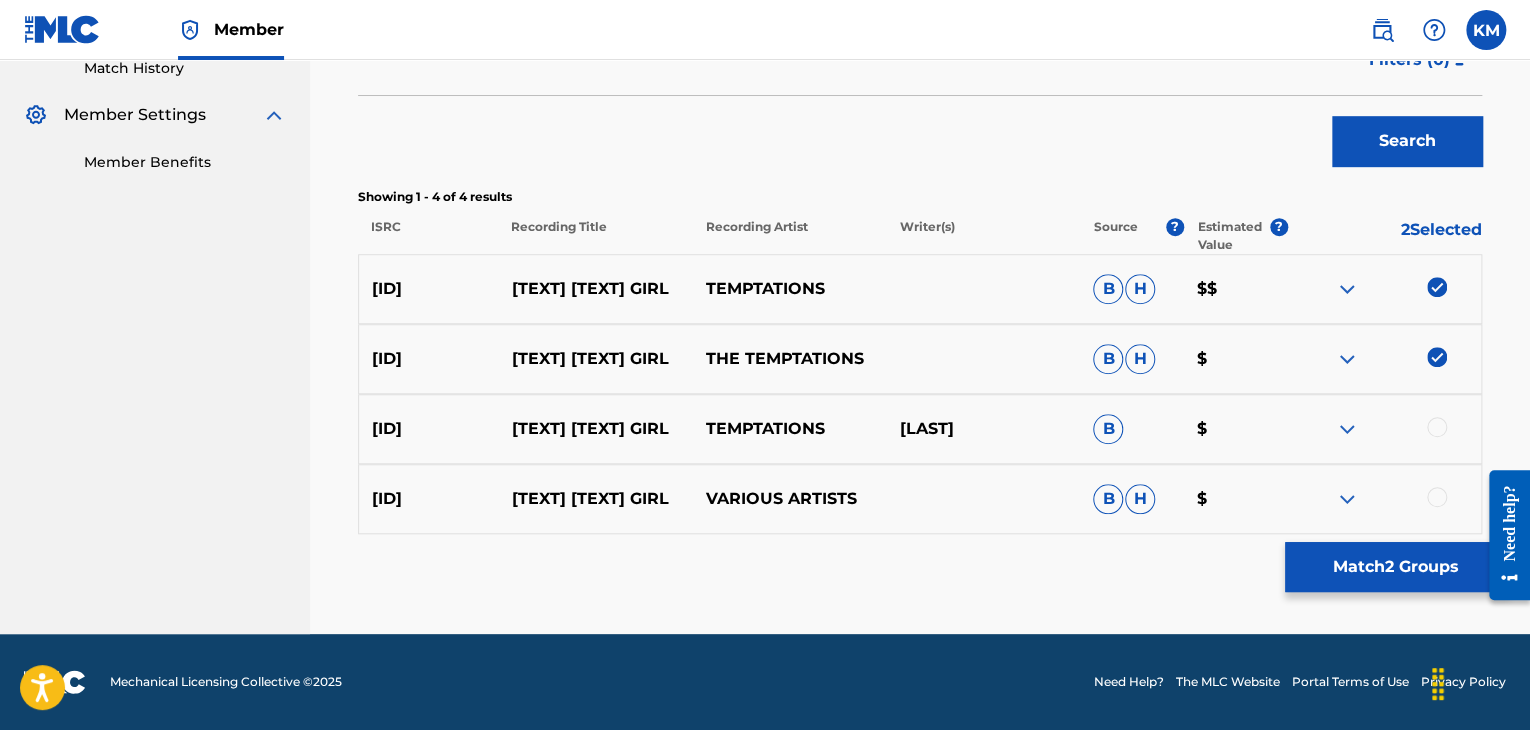 click at bounding box center [1437, 427] 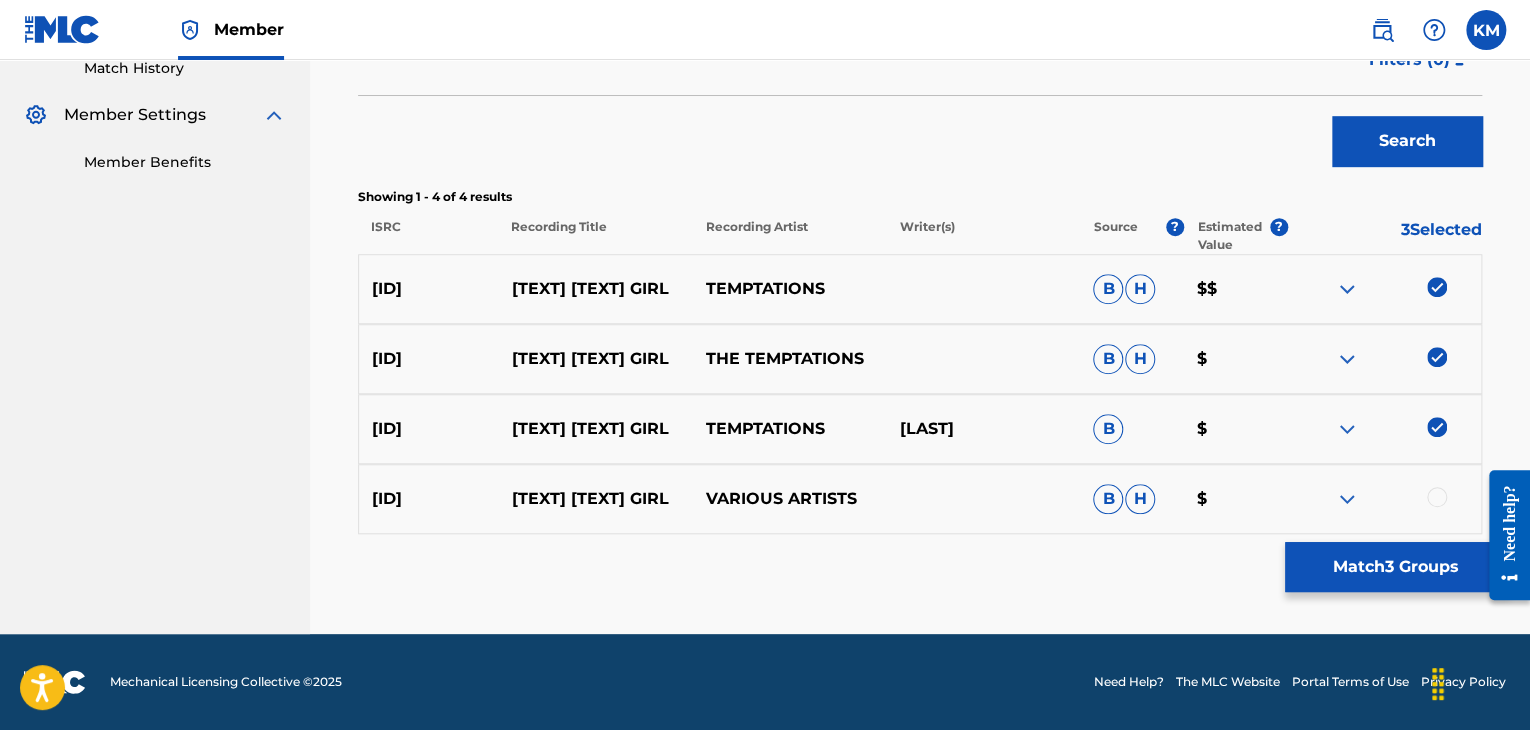 click at bounding box center (1437, 497) 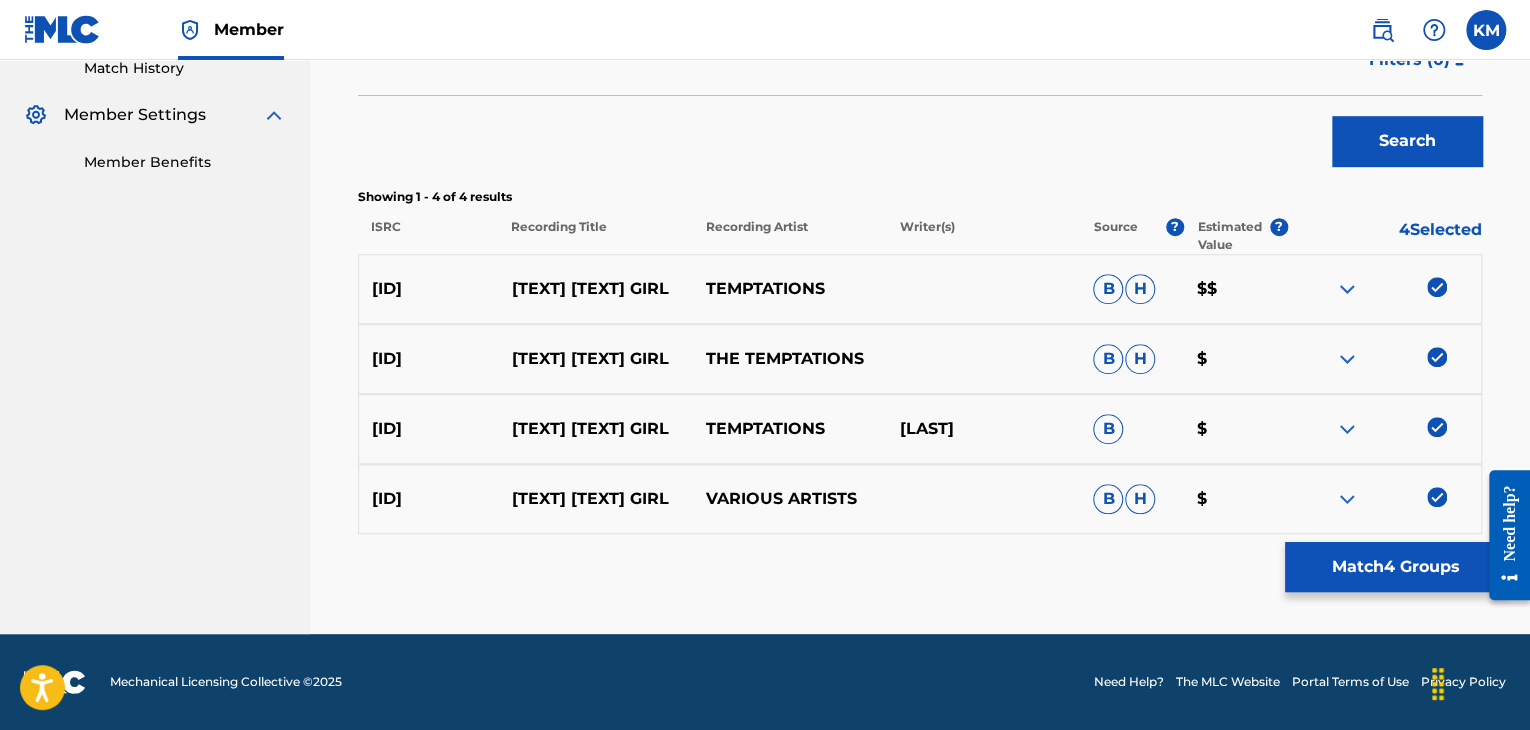 click on "Match  4 Groups" at bounding box center (1395, 567) 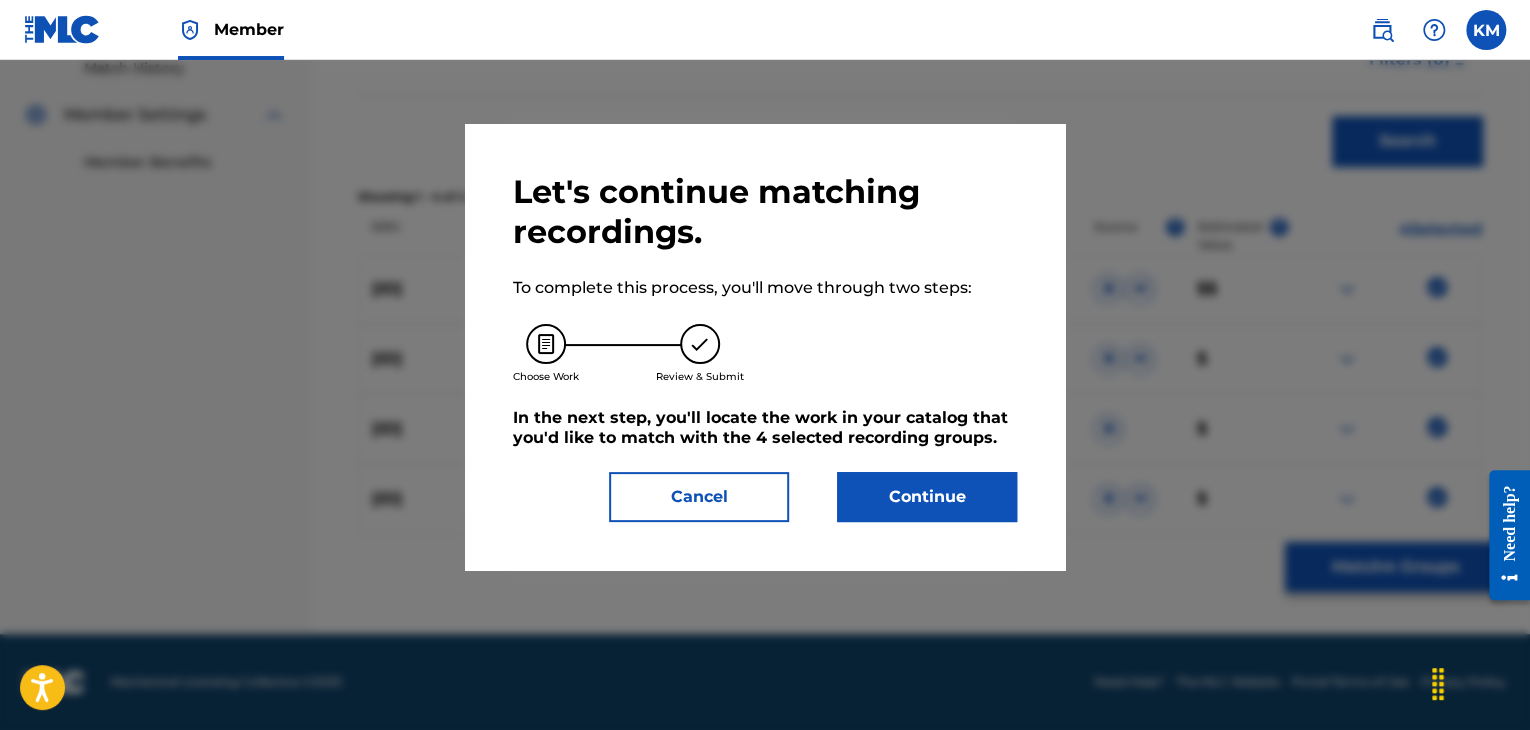 click on "Continue" at bounding box center (927, 497) 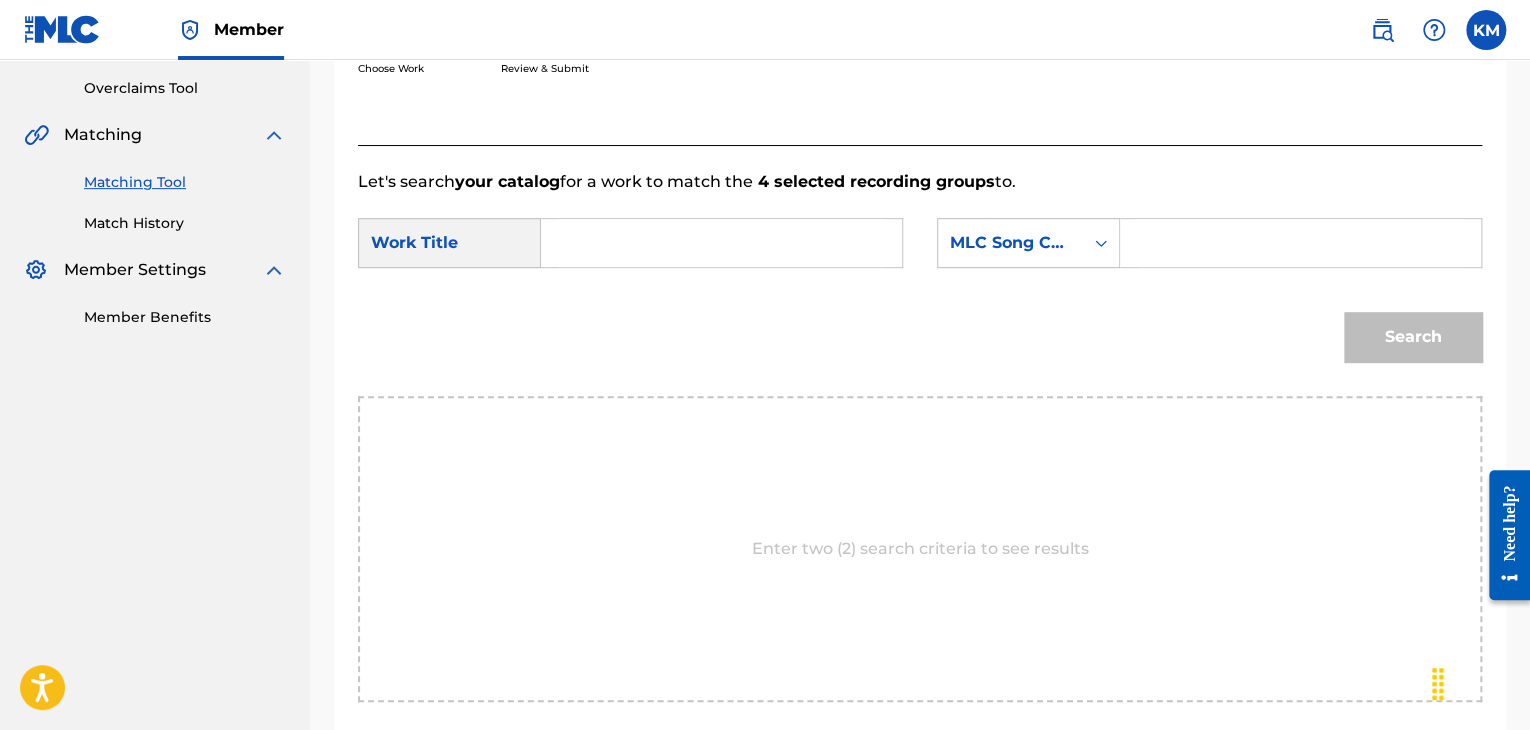 scroll, scrollTop: 266, scrollLeft: 0, axis: vertical 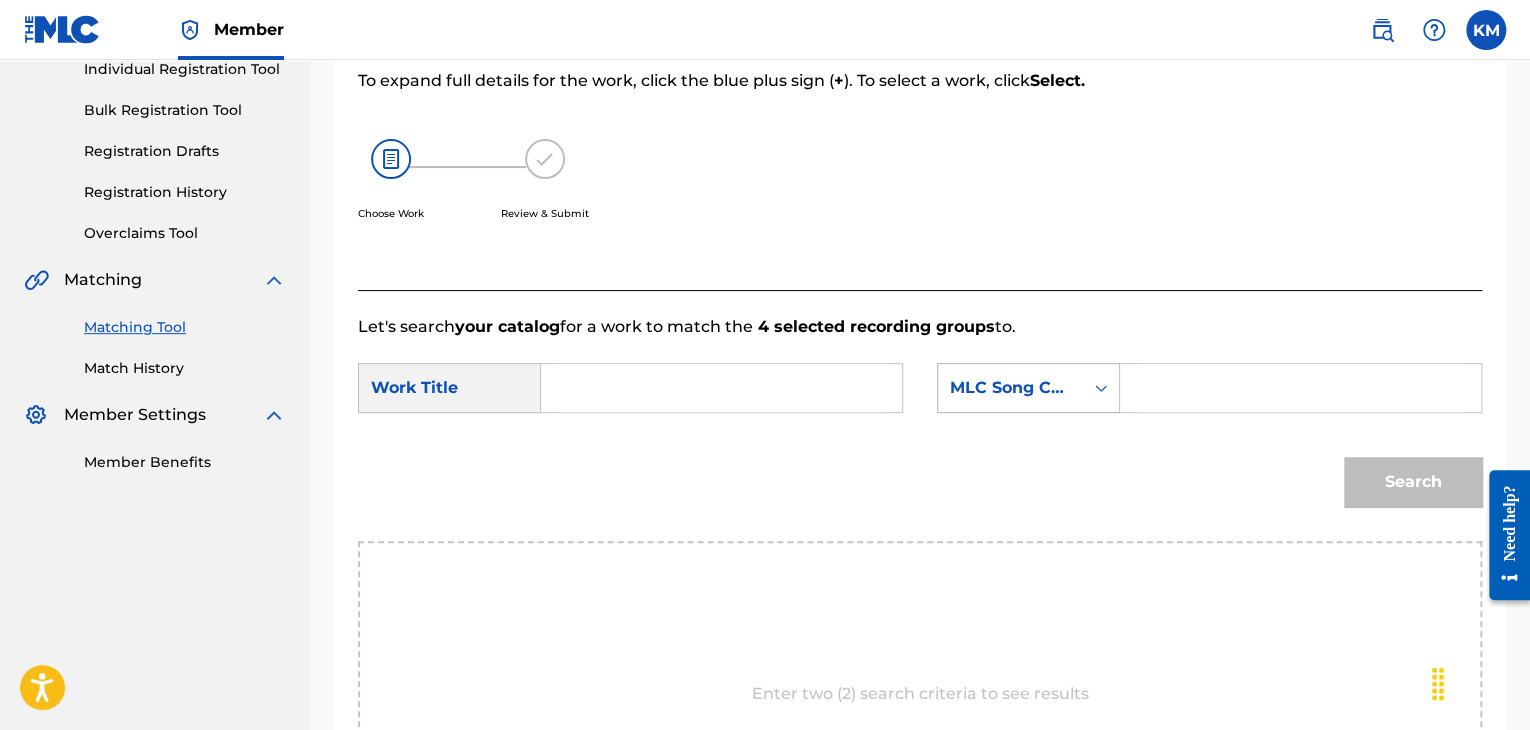 click 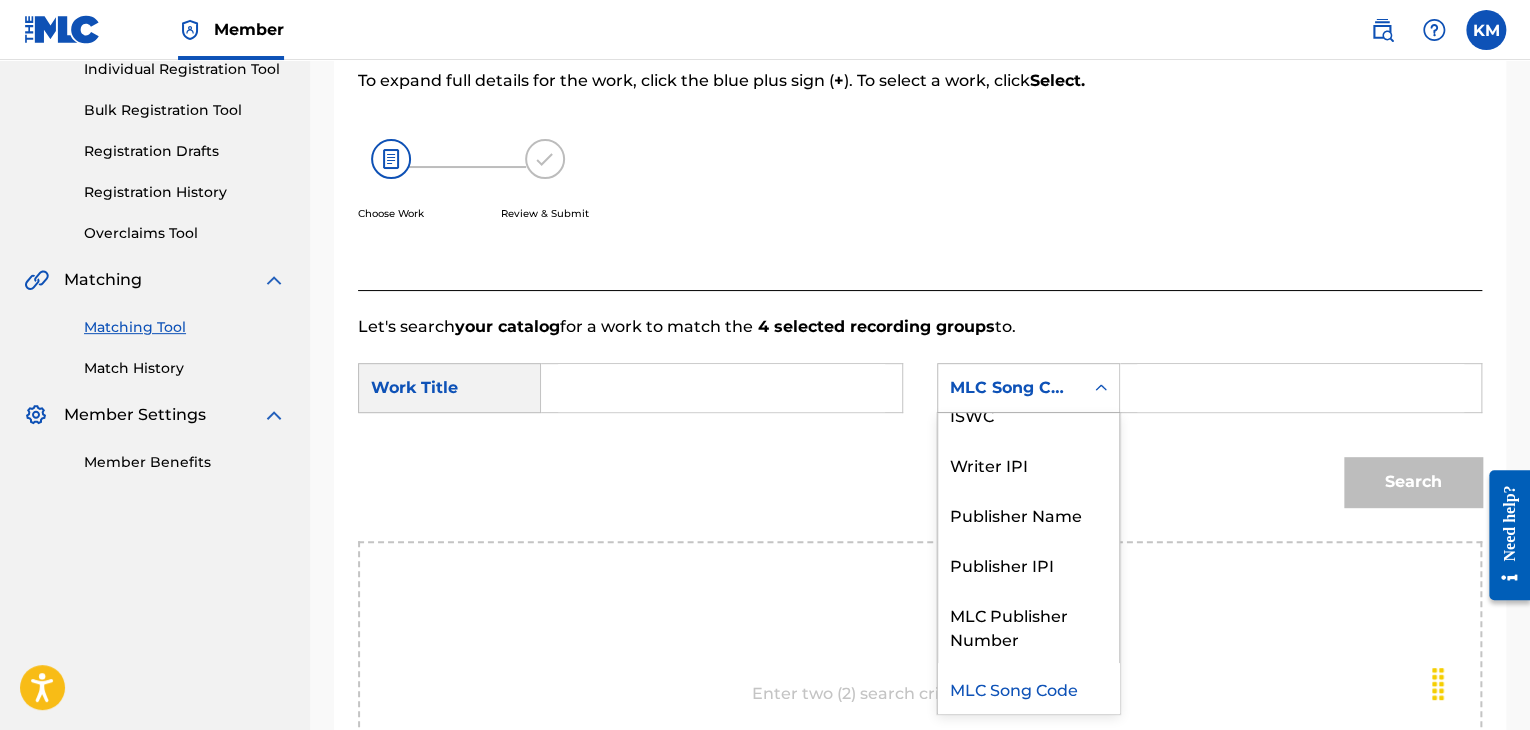 scroll, scrollTop: 0, scrollLeft: 0, axis: both 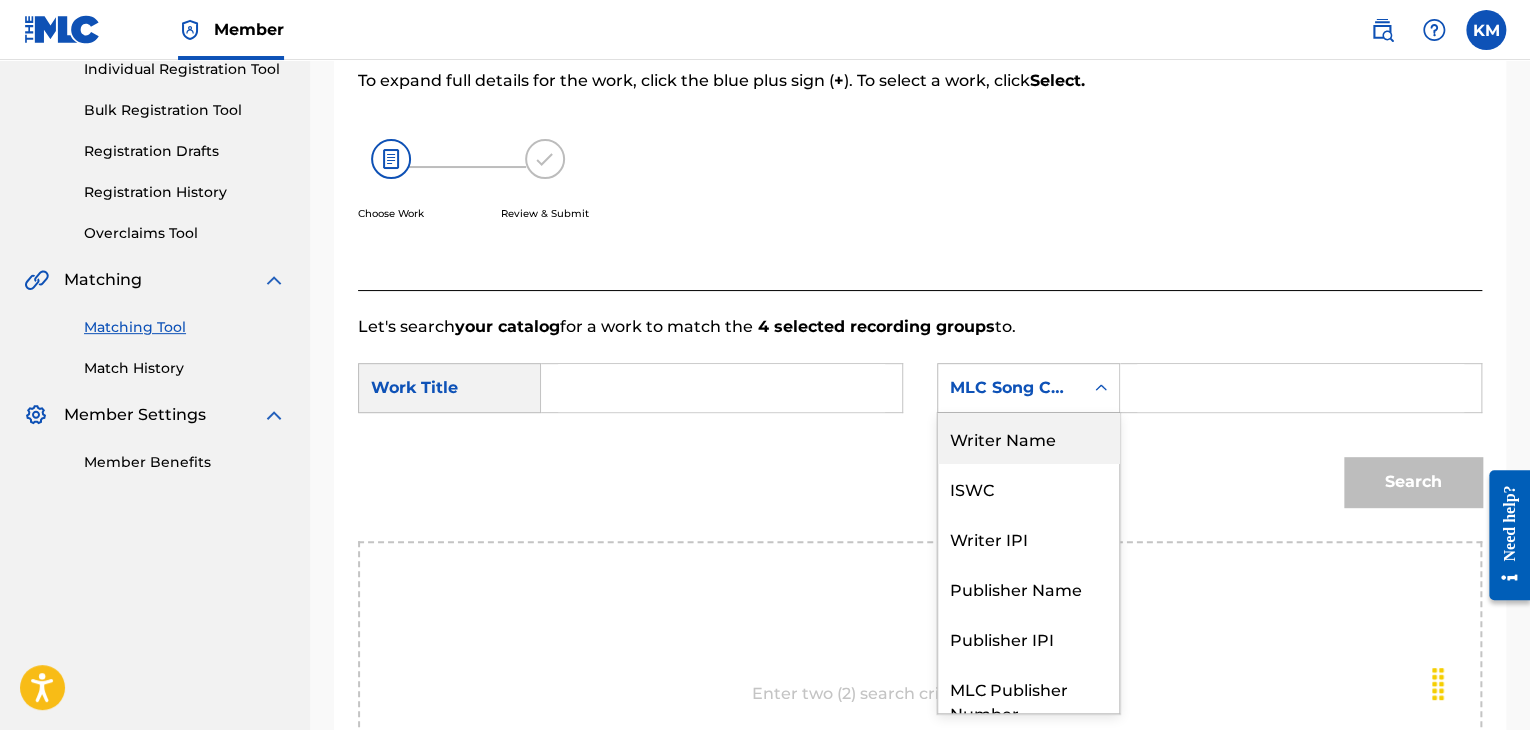 click on "Writer Name" at bounding box center (1028, 438) 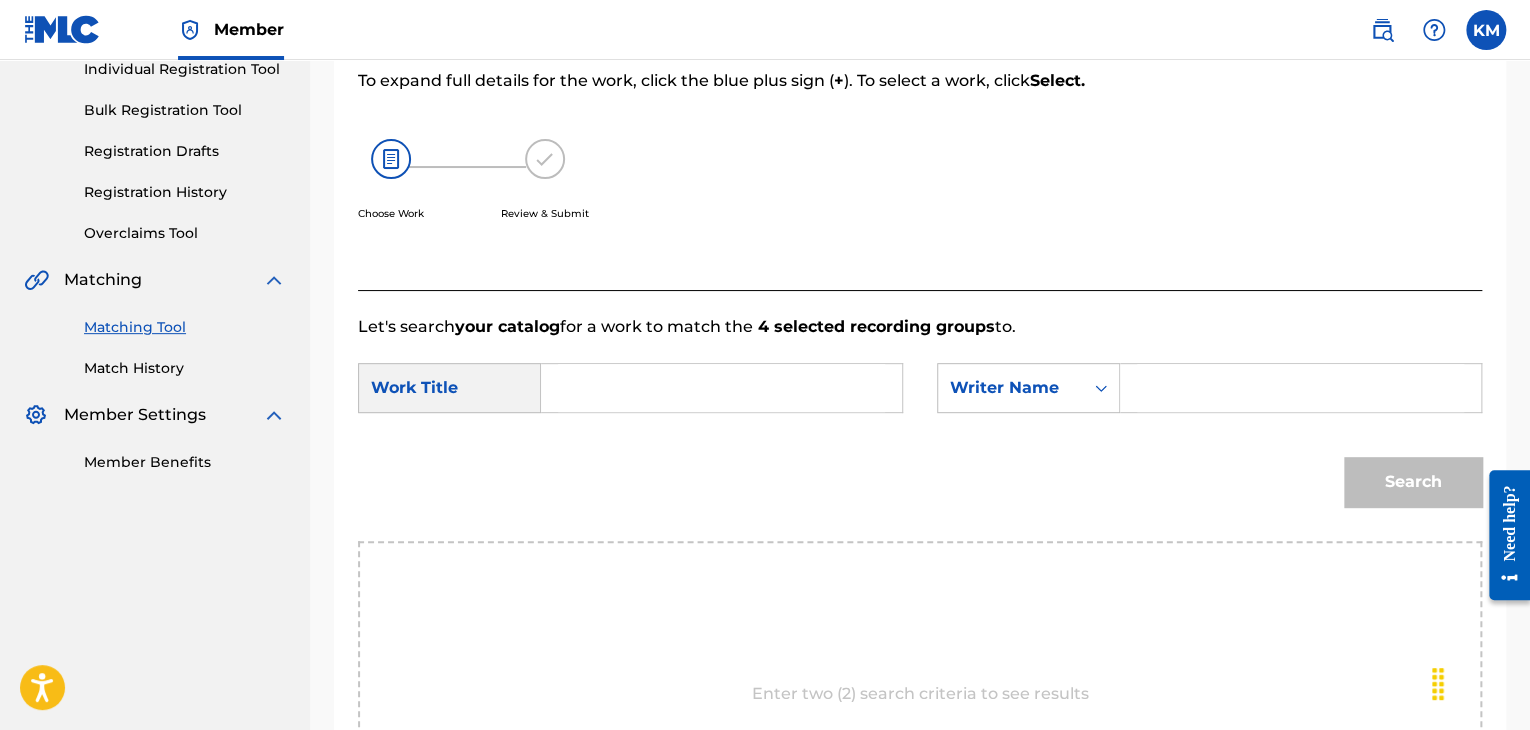 click at bounding box center [1300, 388] 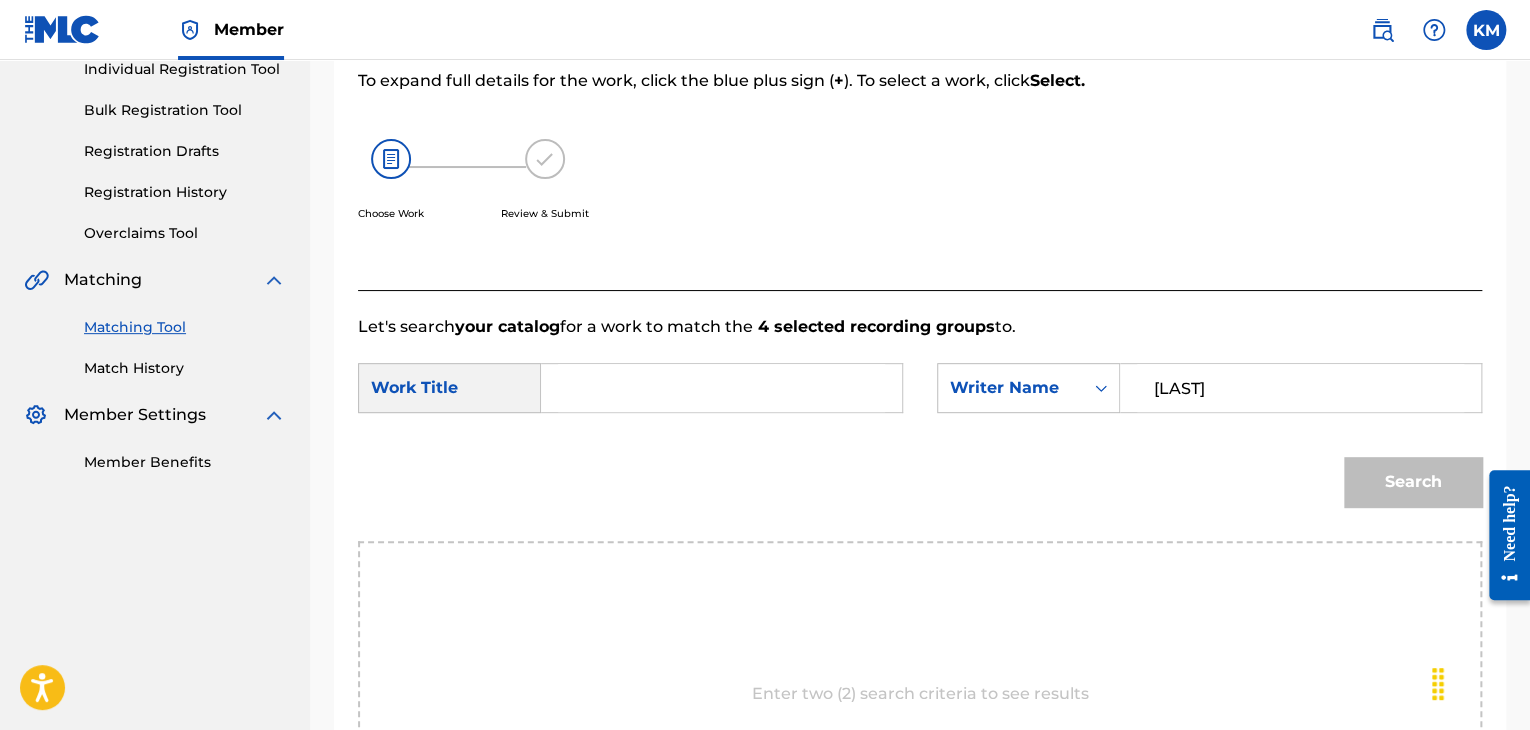 type on "[LAST]" 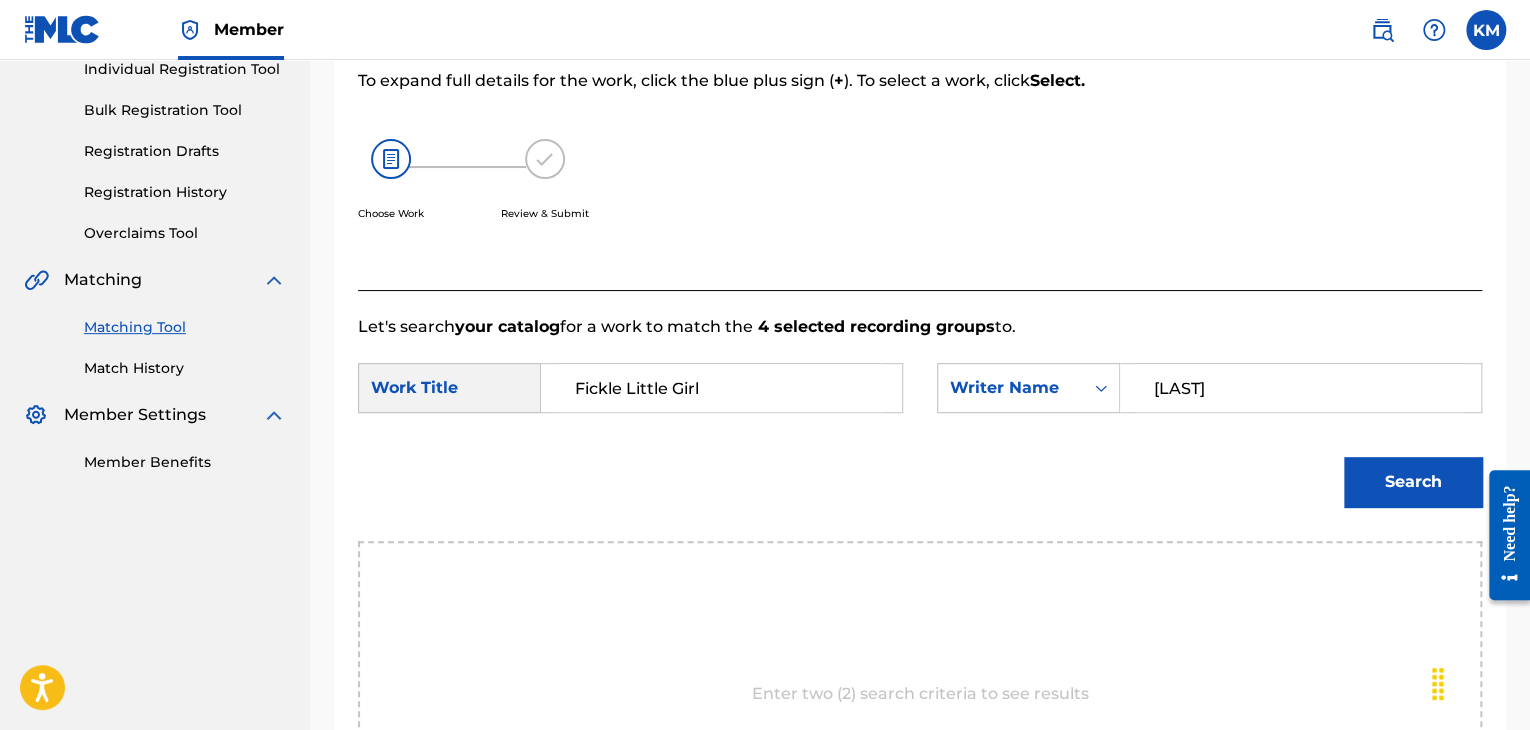 type on "Fickle Little Girl" 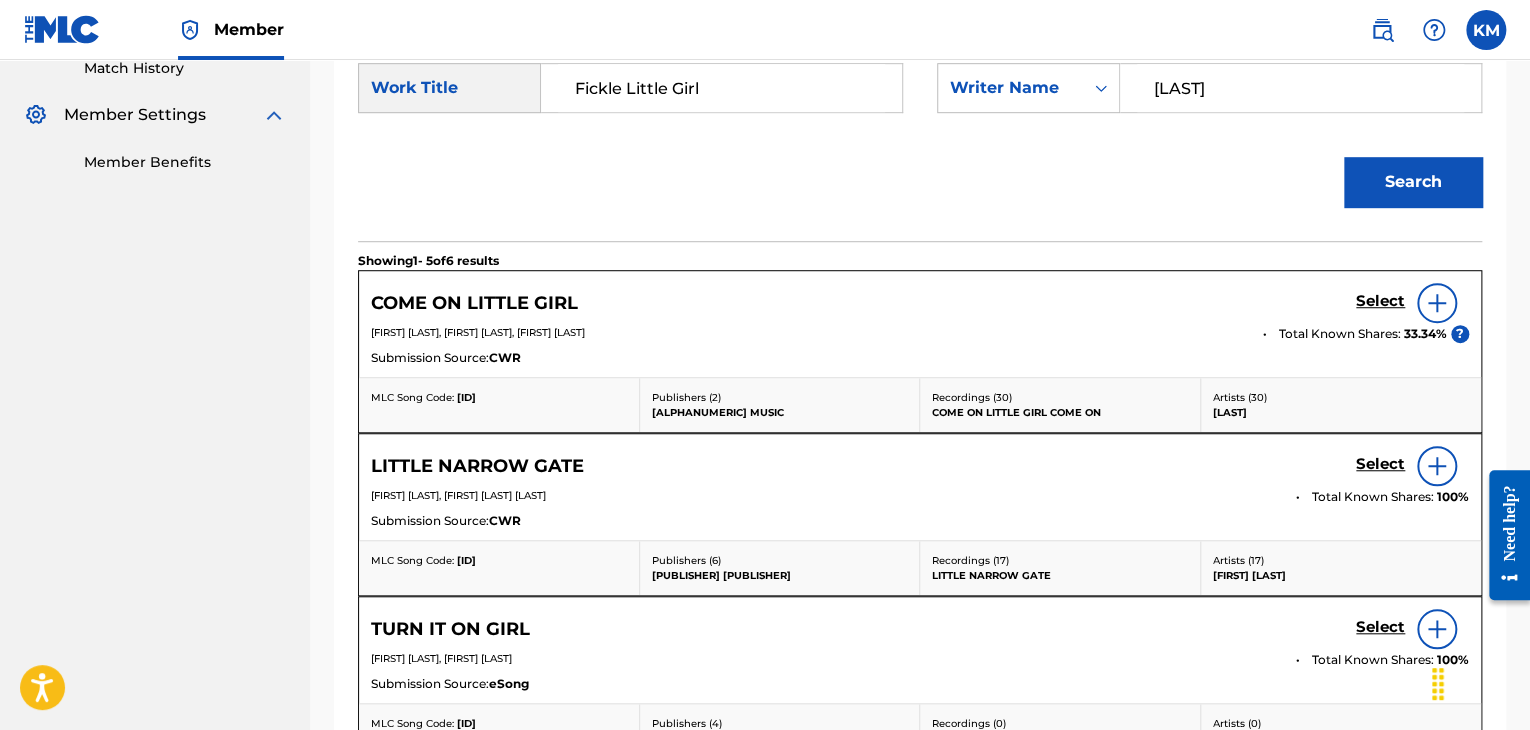 scroll, scrollTop: 0, scrollLeft: 0, axis: both 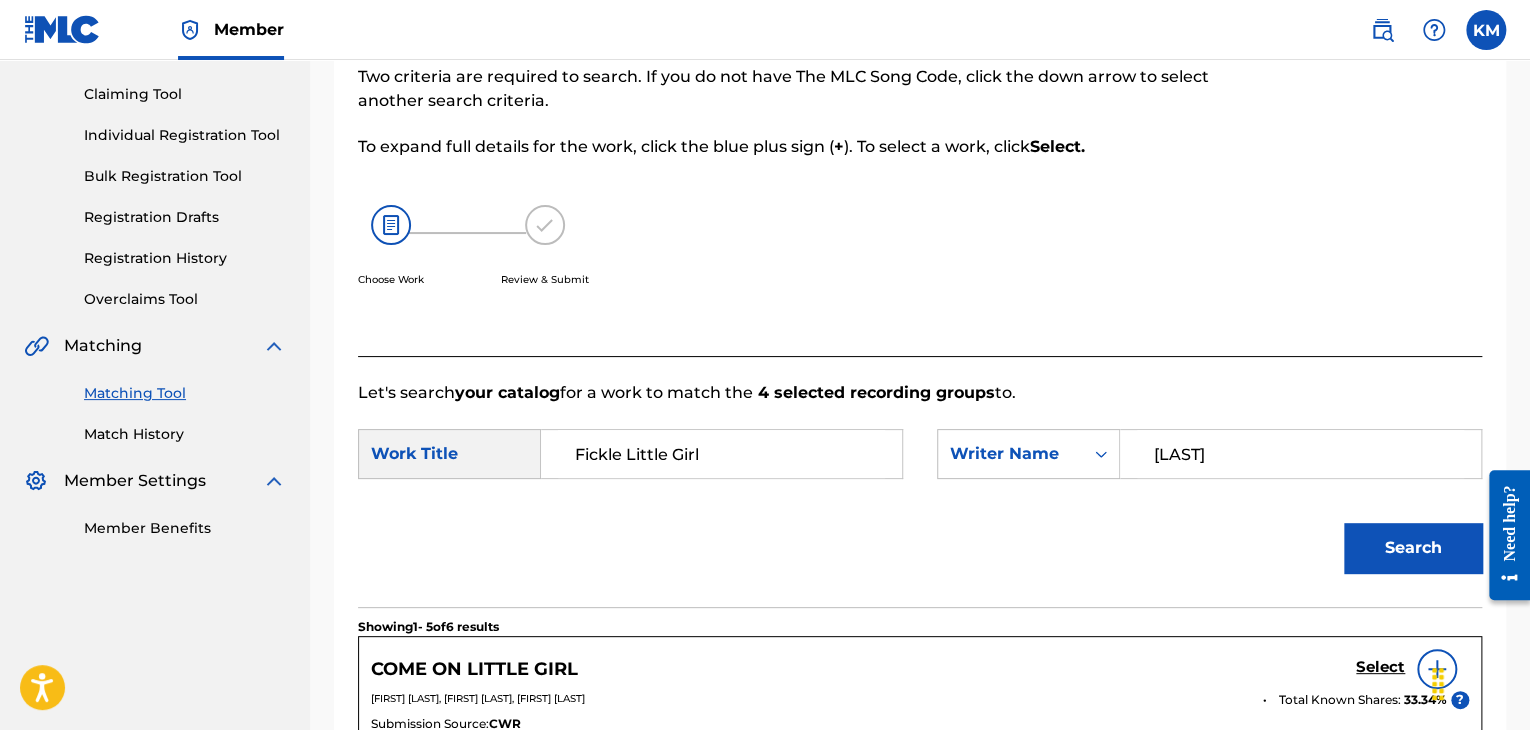 drag, startPoint x: 1235, startPoint y: 453, endPoint x: 1035, endPoint y: 485, distance: 202.54382 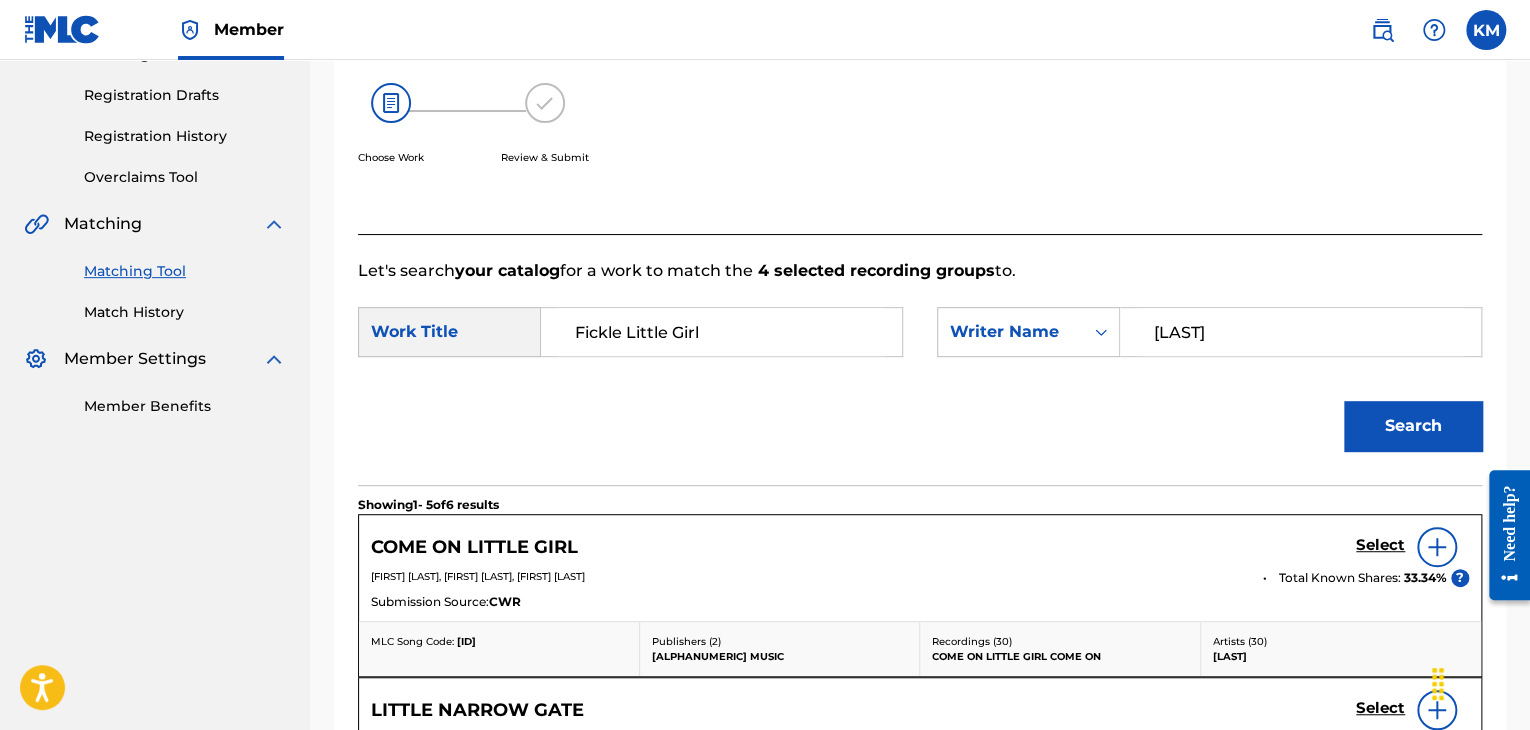 scroll, scrollTop: 400, scrollLeft: 0, axis: vertical 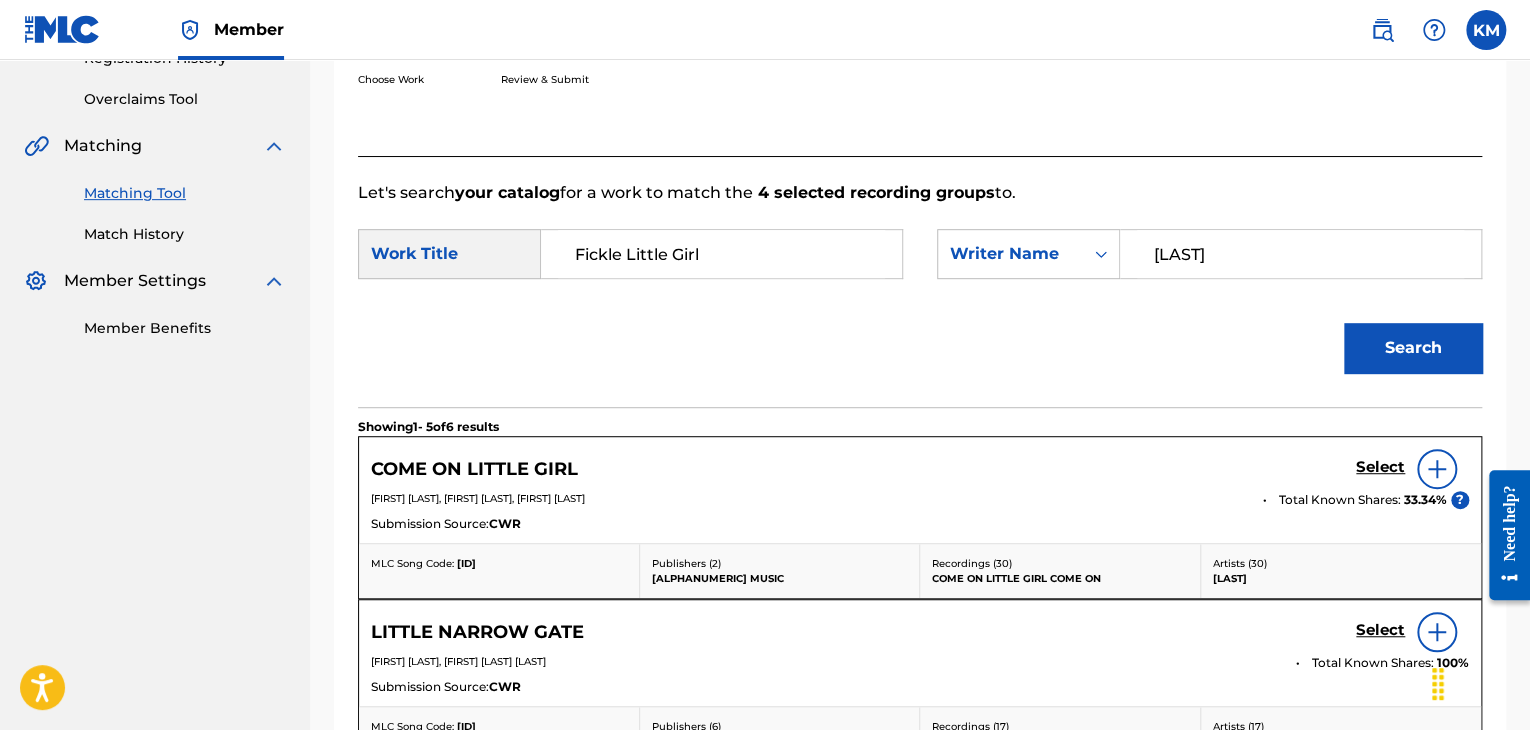 click on "Search" at bounding box center [1413, 348] 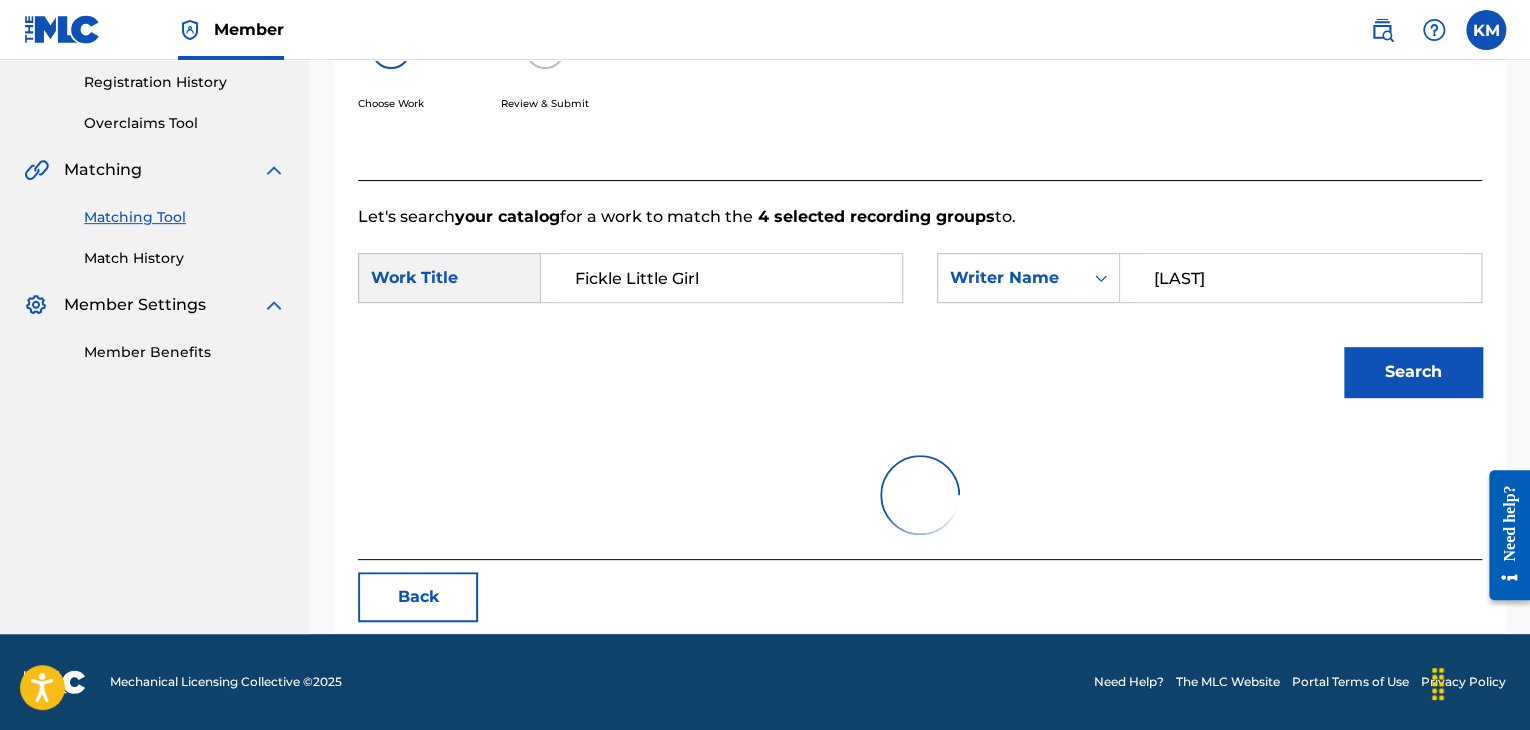 scroll, scrollTop: 400, scrollLeft: 0, axis: vertical 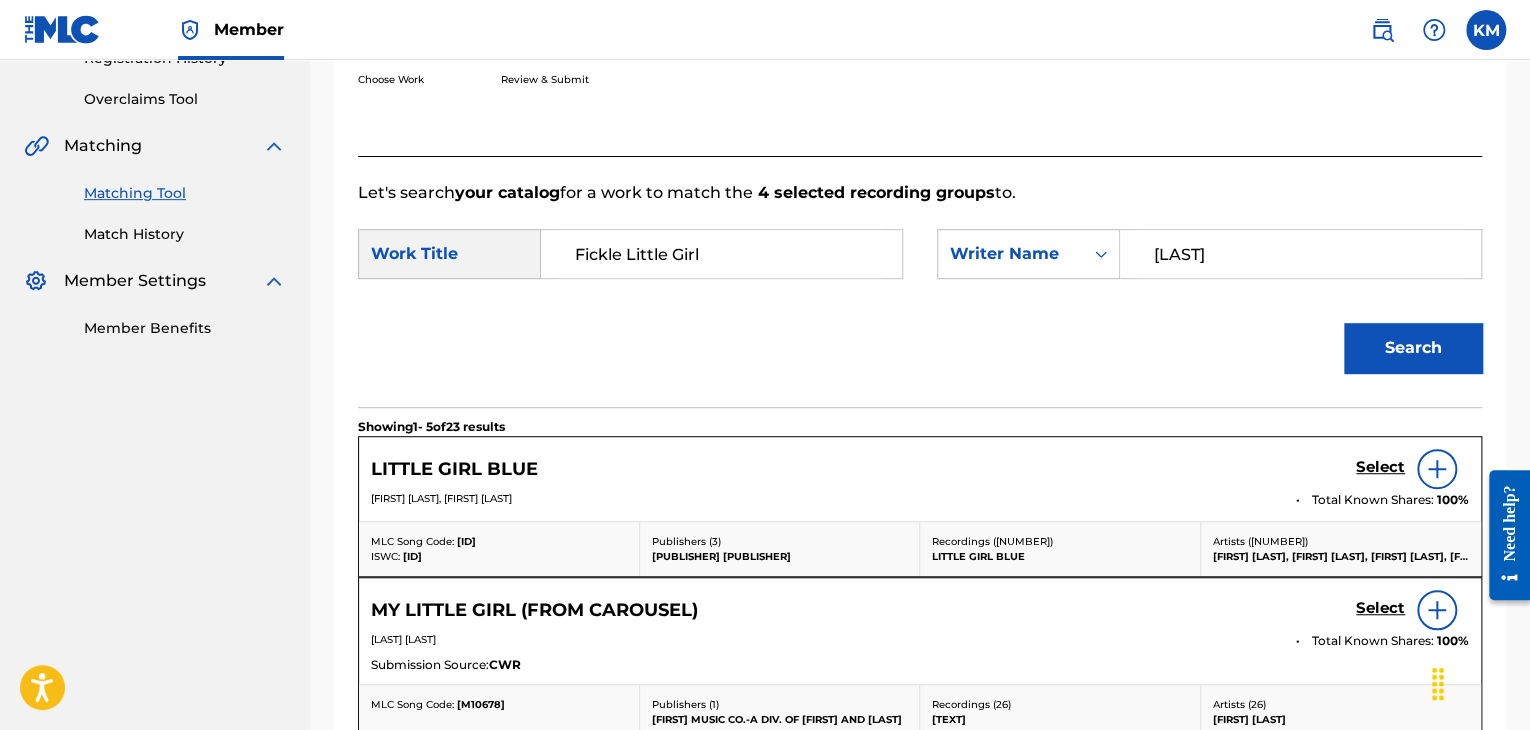 click on "Match History" at bounding box center (185, 234) 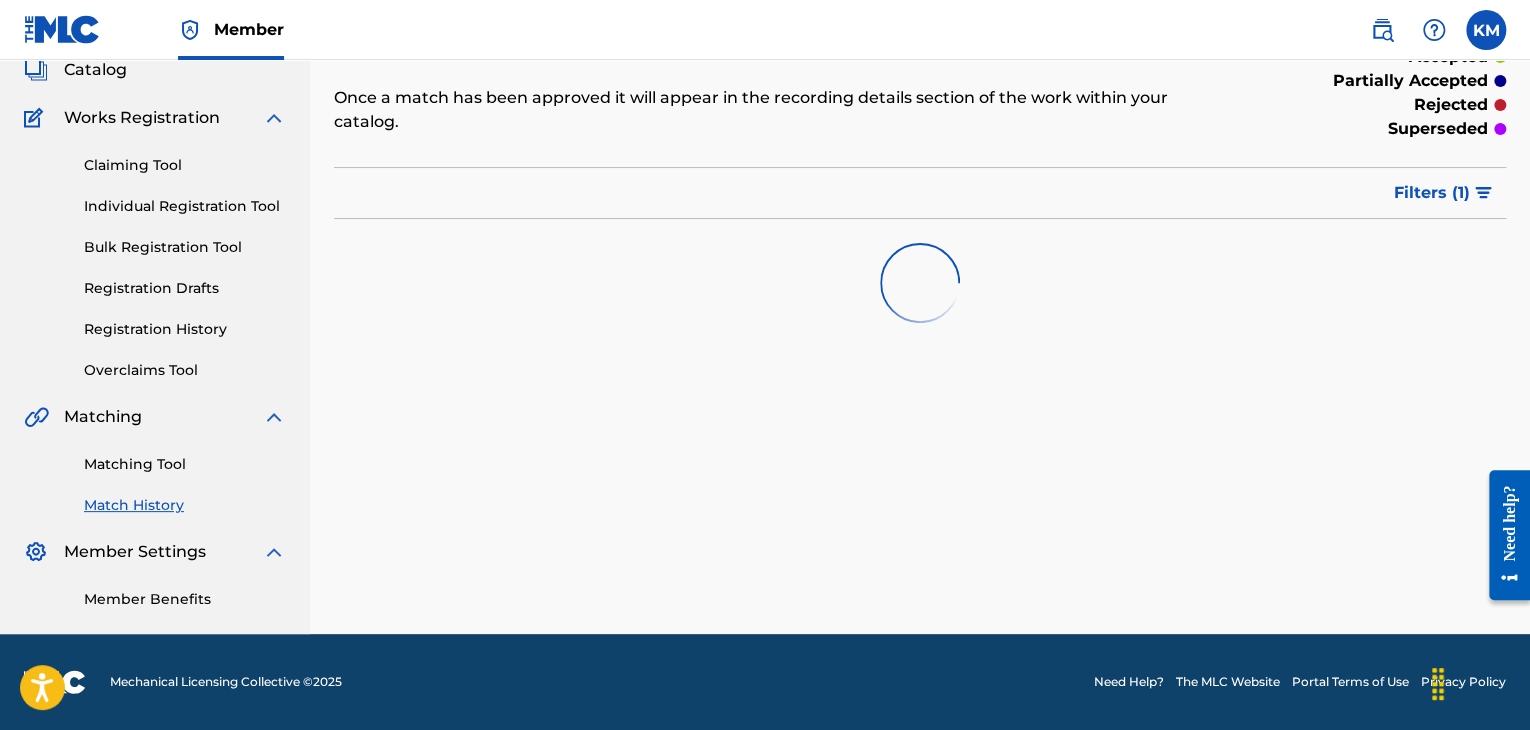 scroll, scrollTop: 0, scrollLeft: 0, axis: both 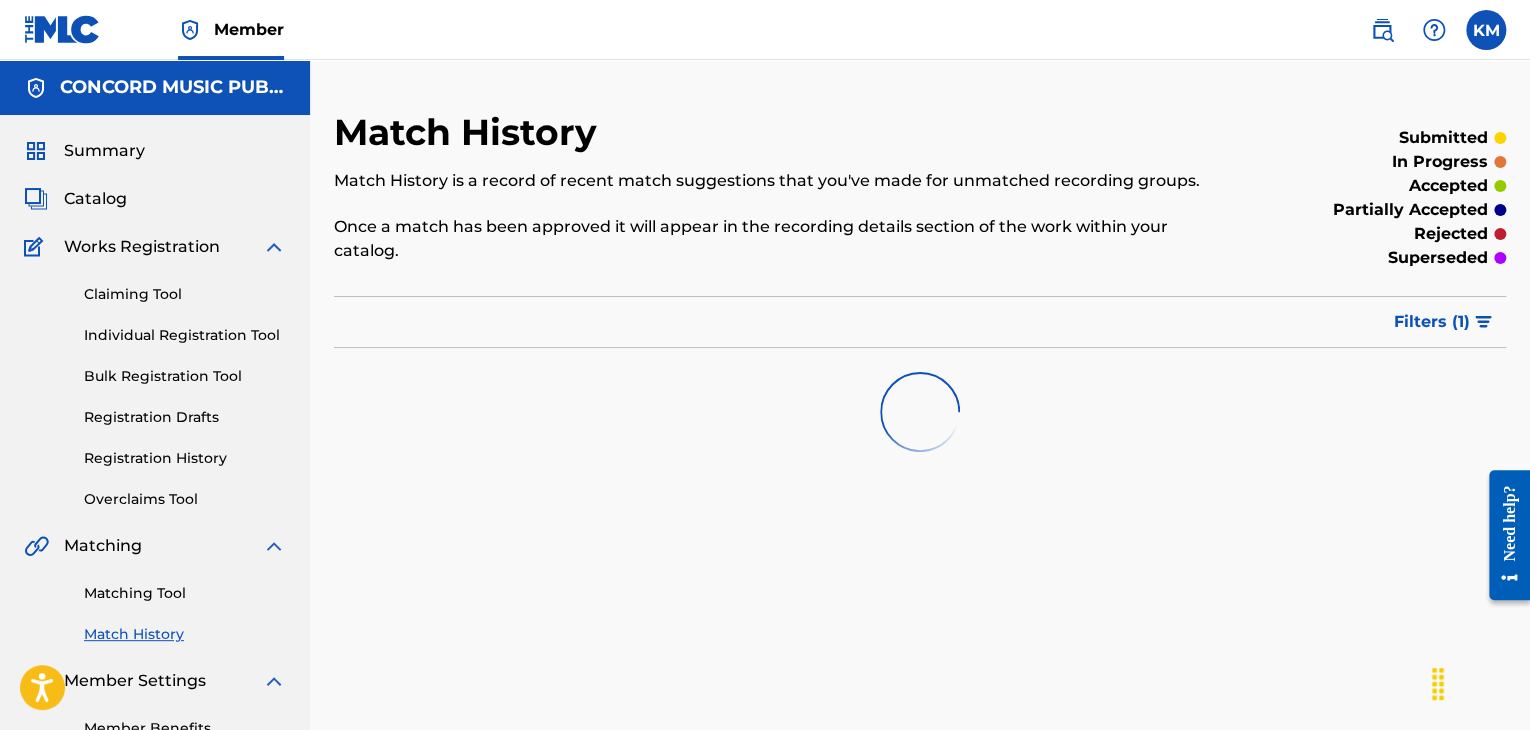 click on "Matching Tool" at bounding box center [185, 593] 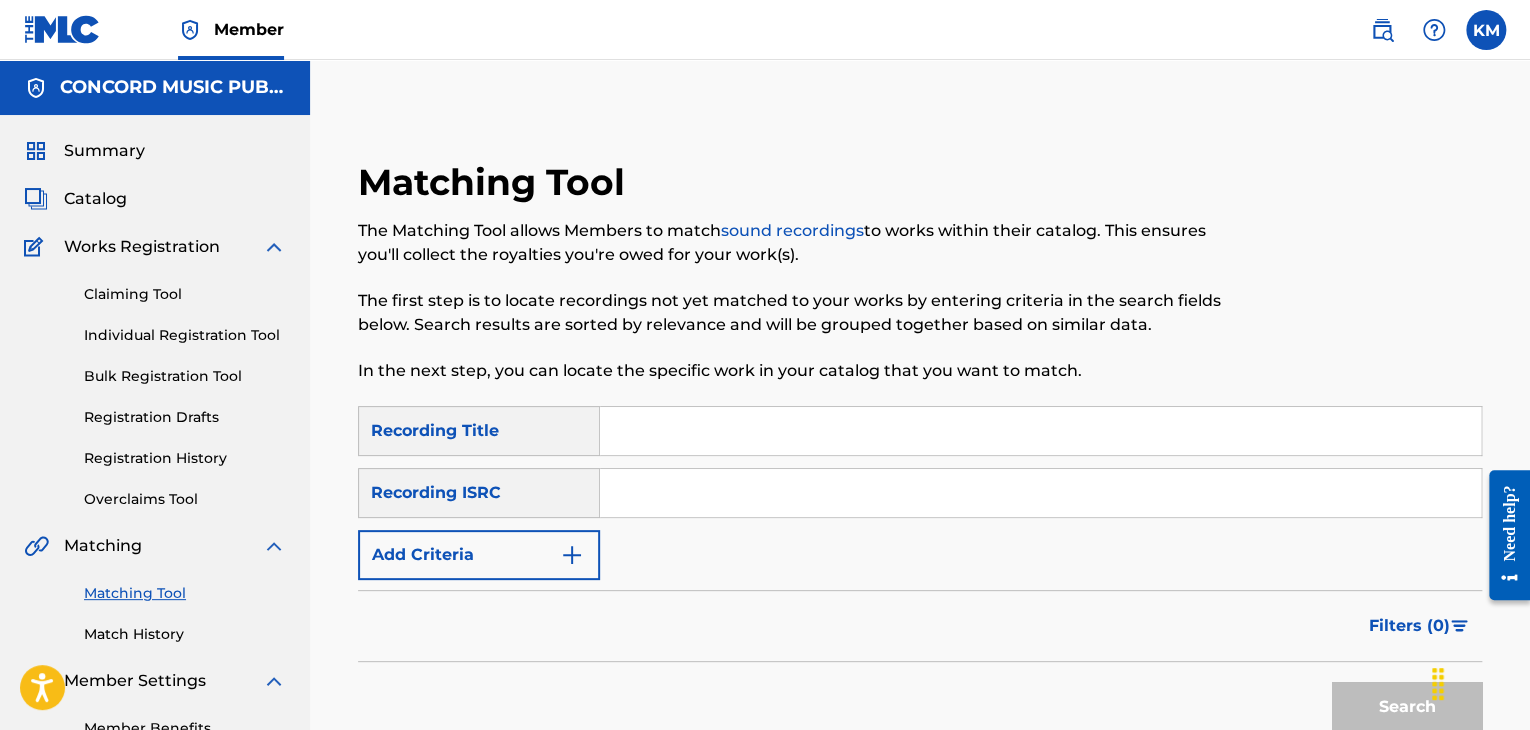 click at bounding box center [1040, 493] 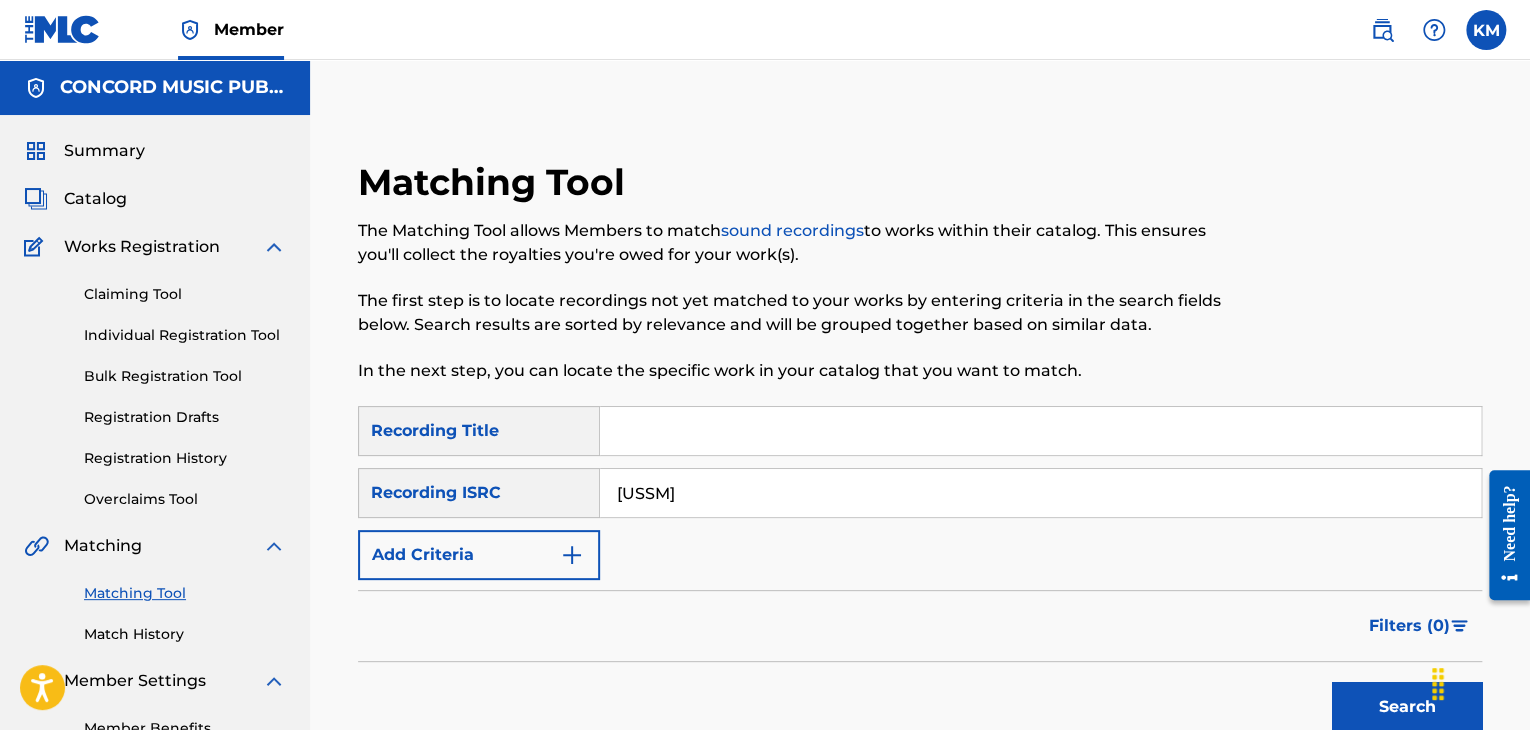 type on "[USSM]" 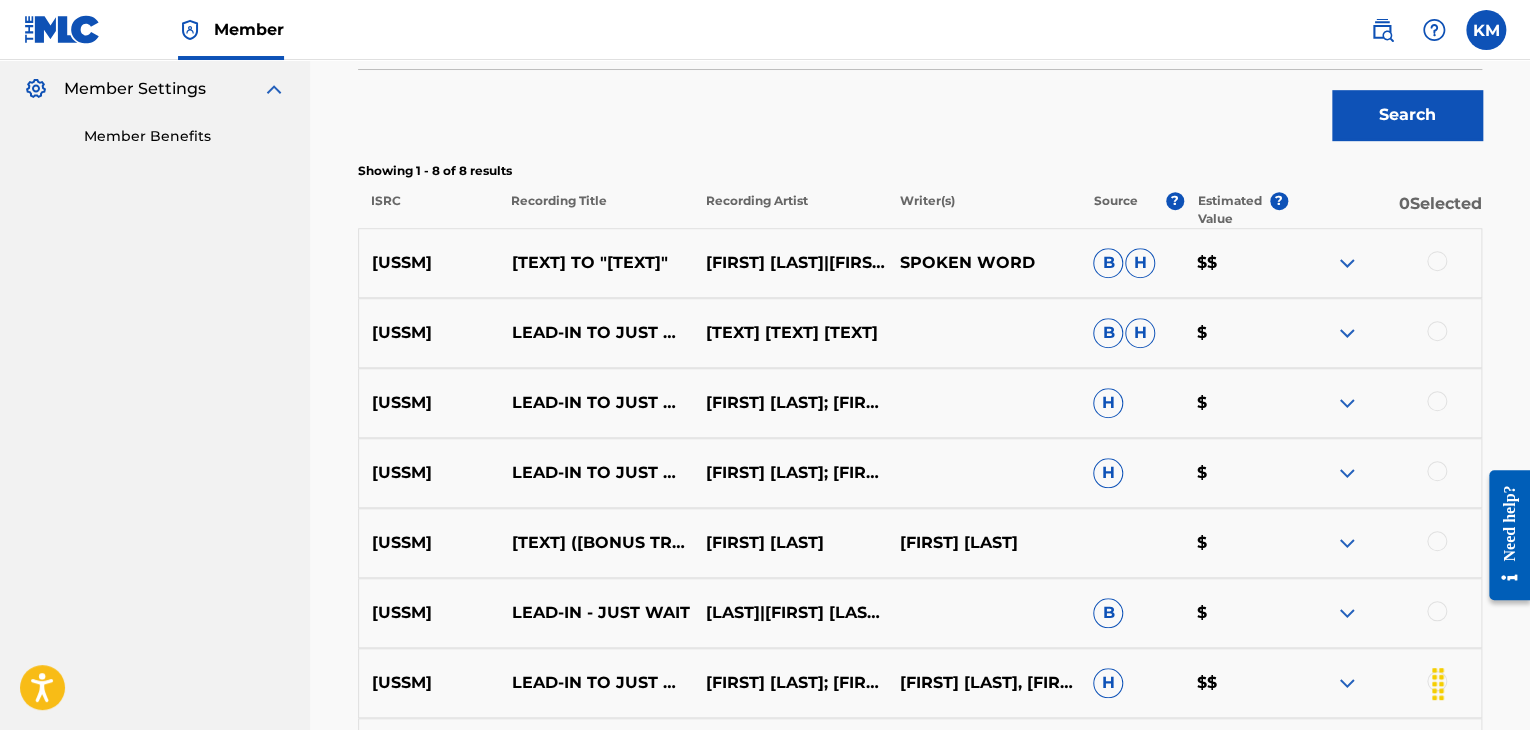 scroll, scrollTop: 600, scrollLeft: 0, axis: vertical 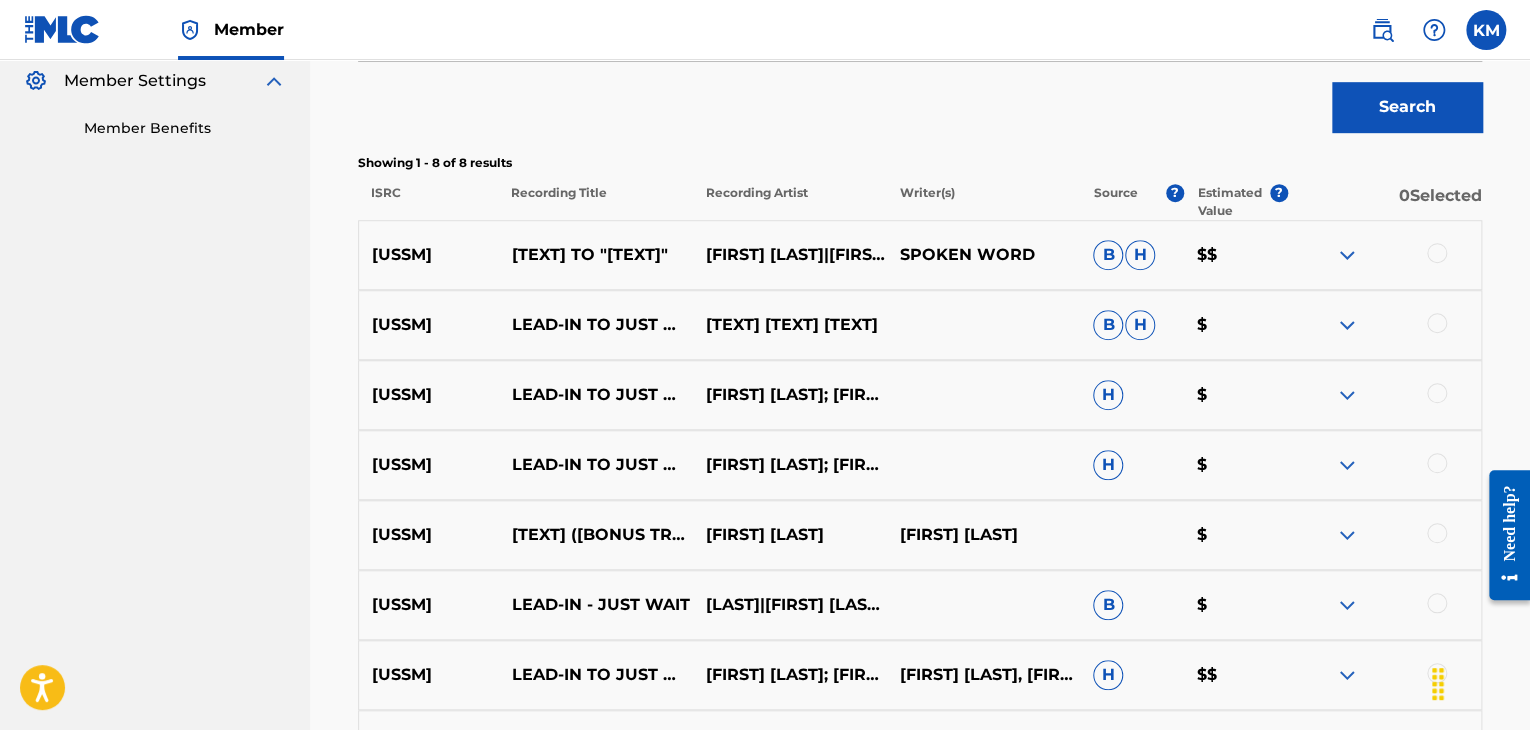 click at bounding box center [1437, 533] 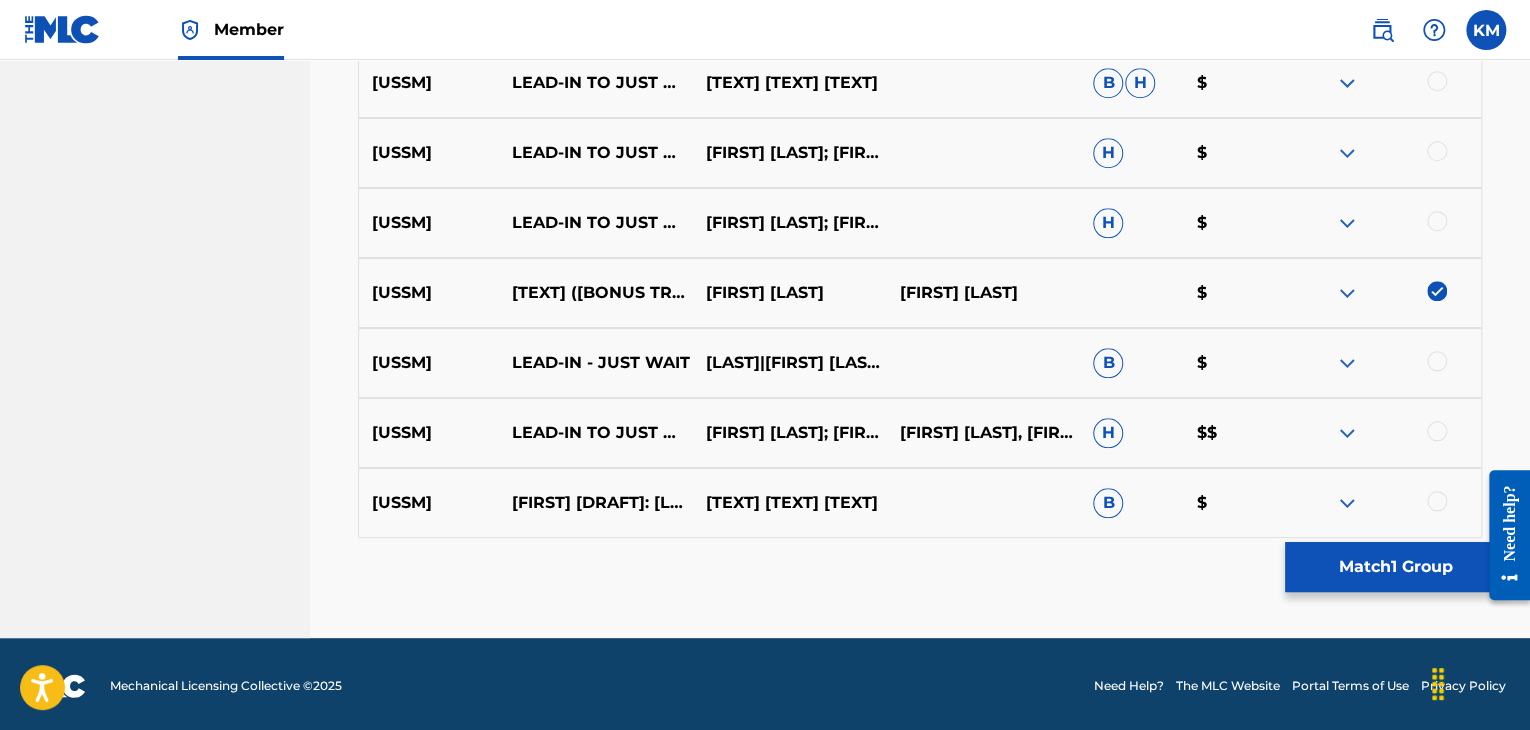 scroll, scrollTop: 846, scrollLeft: 0, axis: vertical 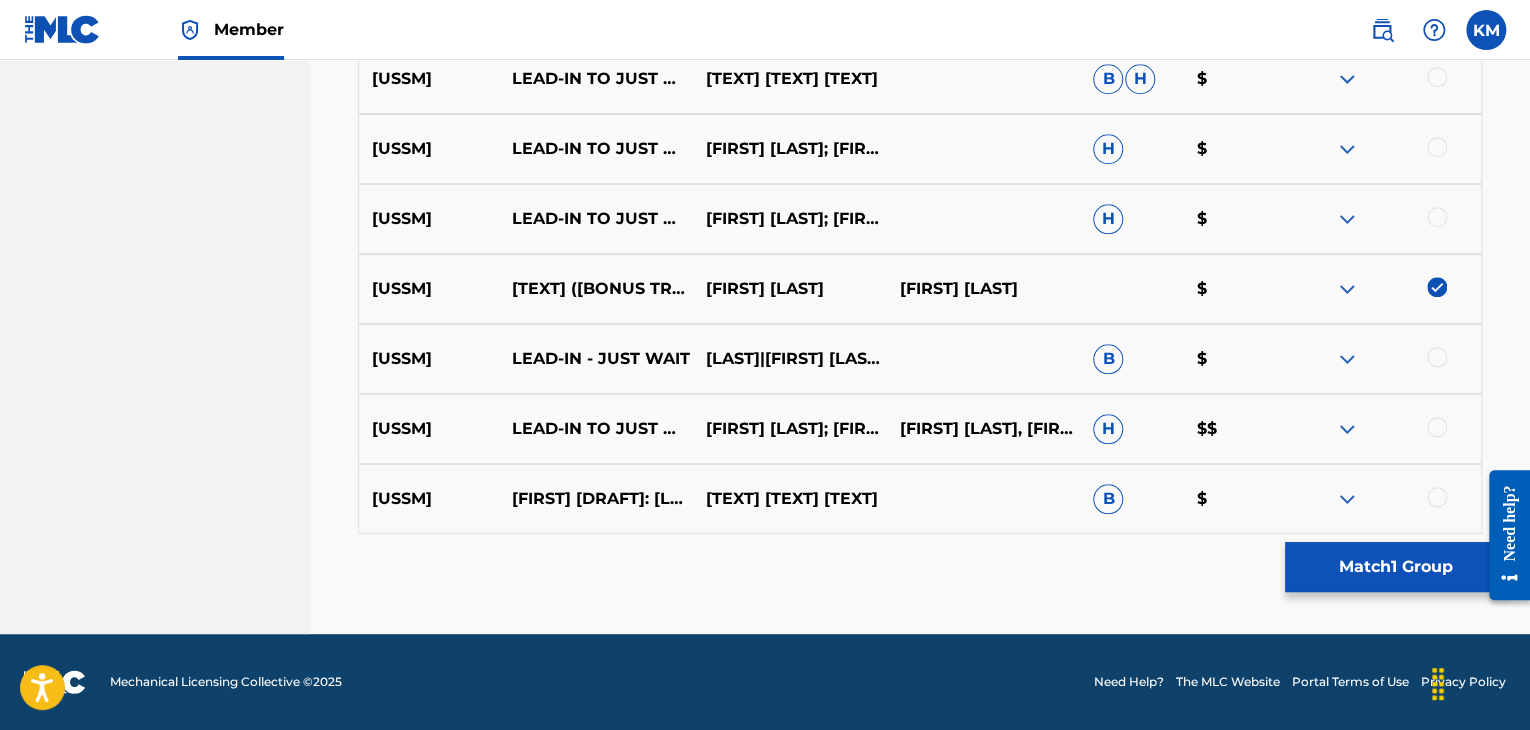 click on "Match  1 Group" at bounding box center [1395, 567] 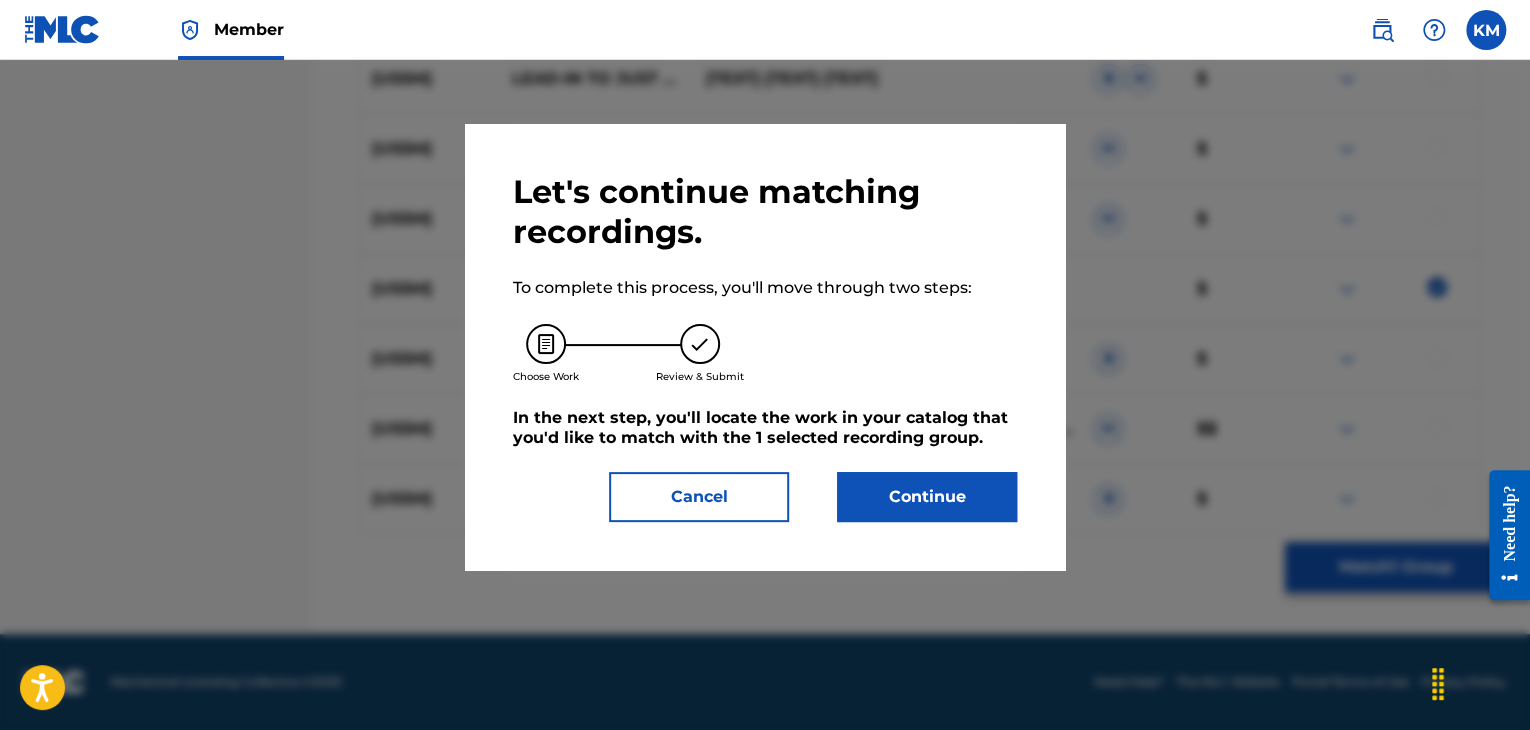 click on "Continue" at bounding box center [927, 497] 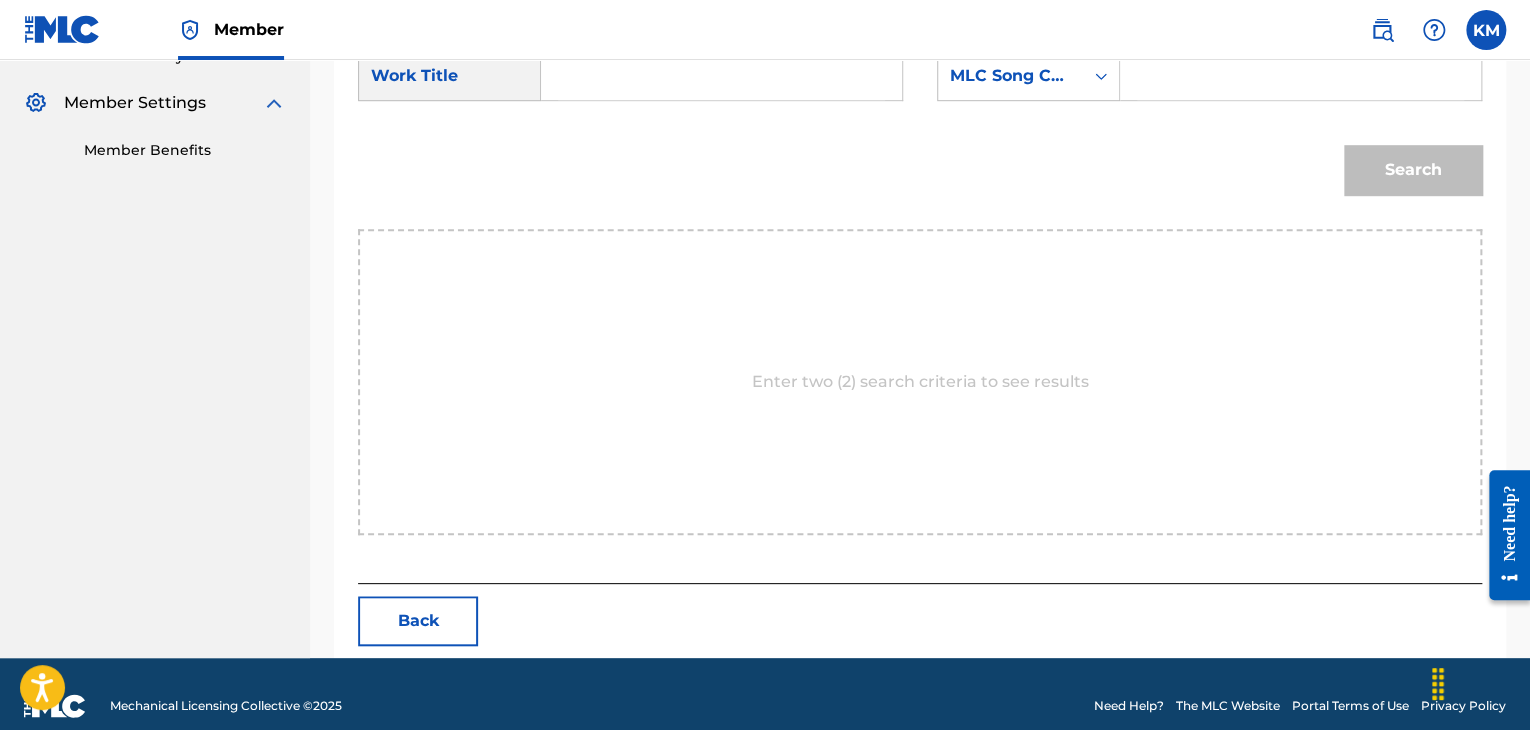scroll, scrollTop: 502, scrollLeft: 0, axis: vertical 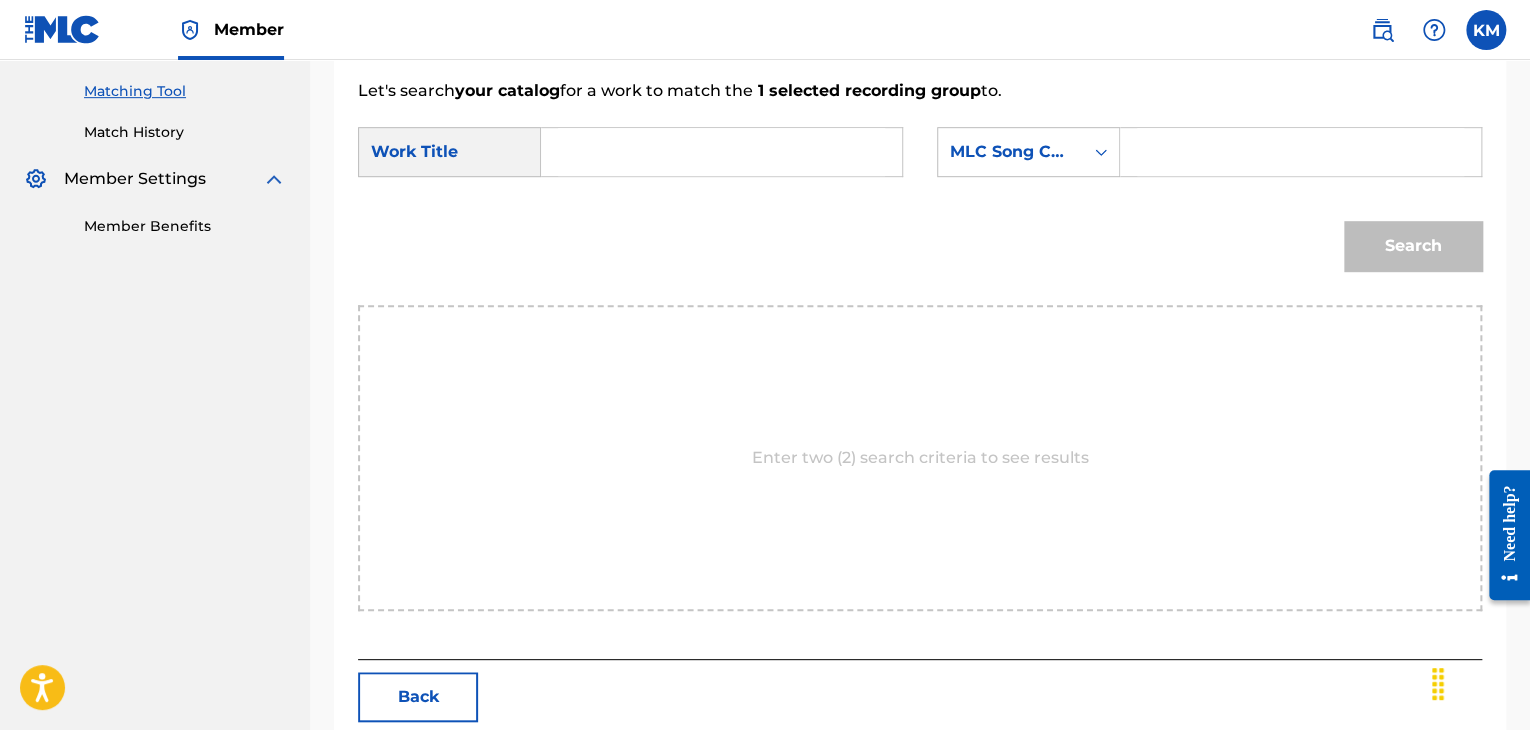 click at bounding box center (721, 152) 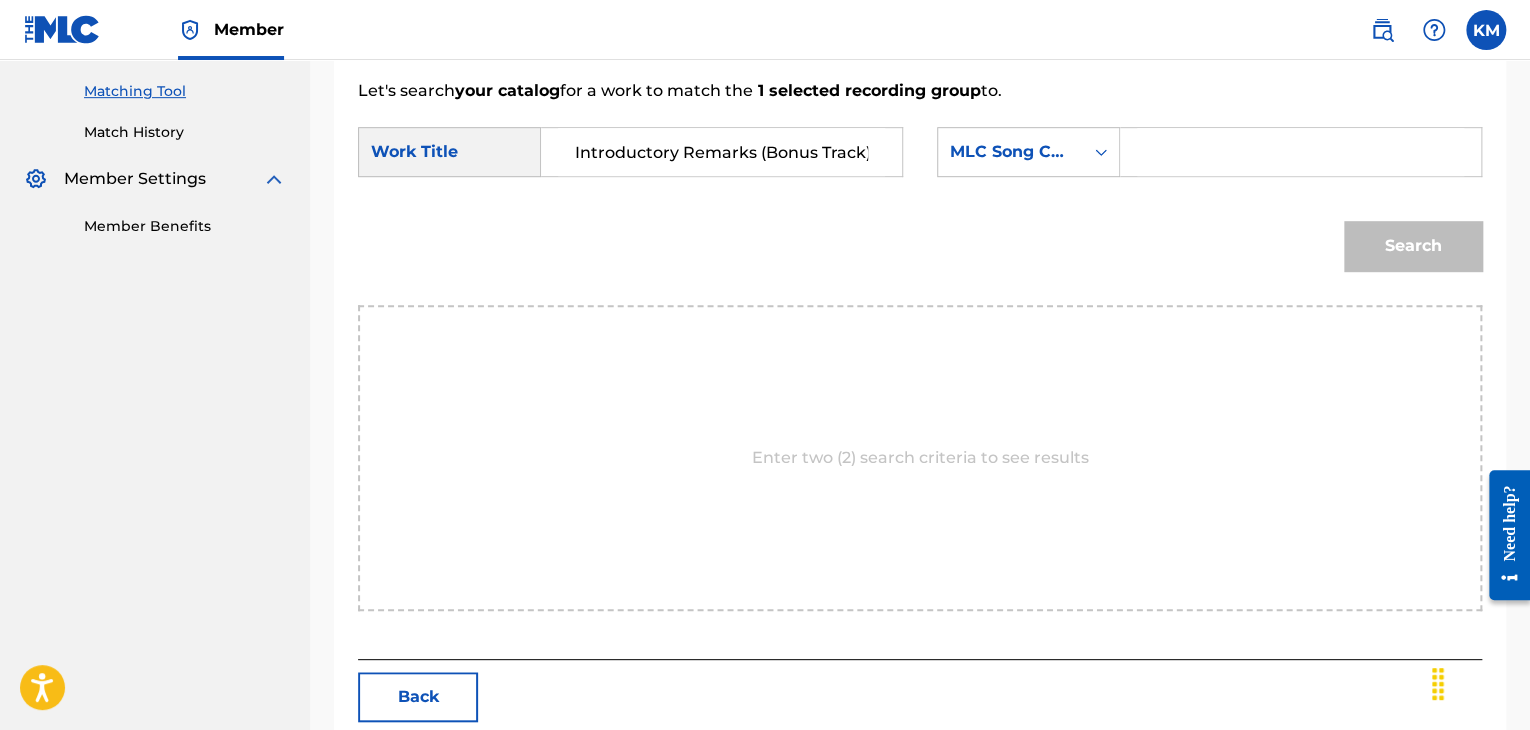 type on "Introductory Remarks (Bonus Track)" 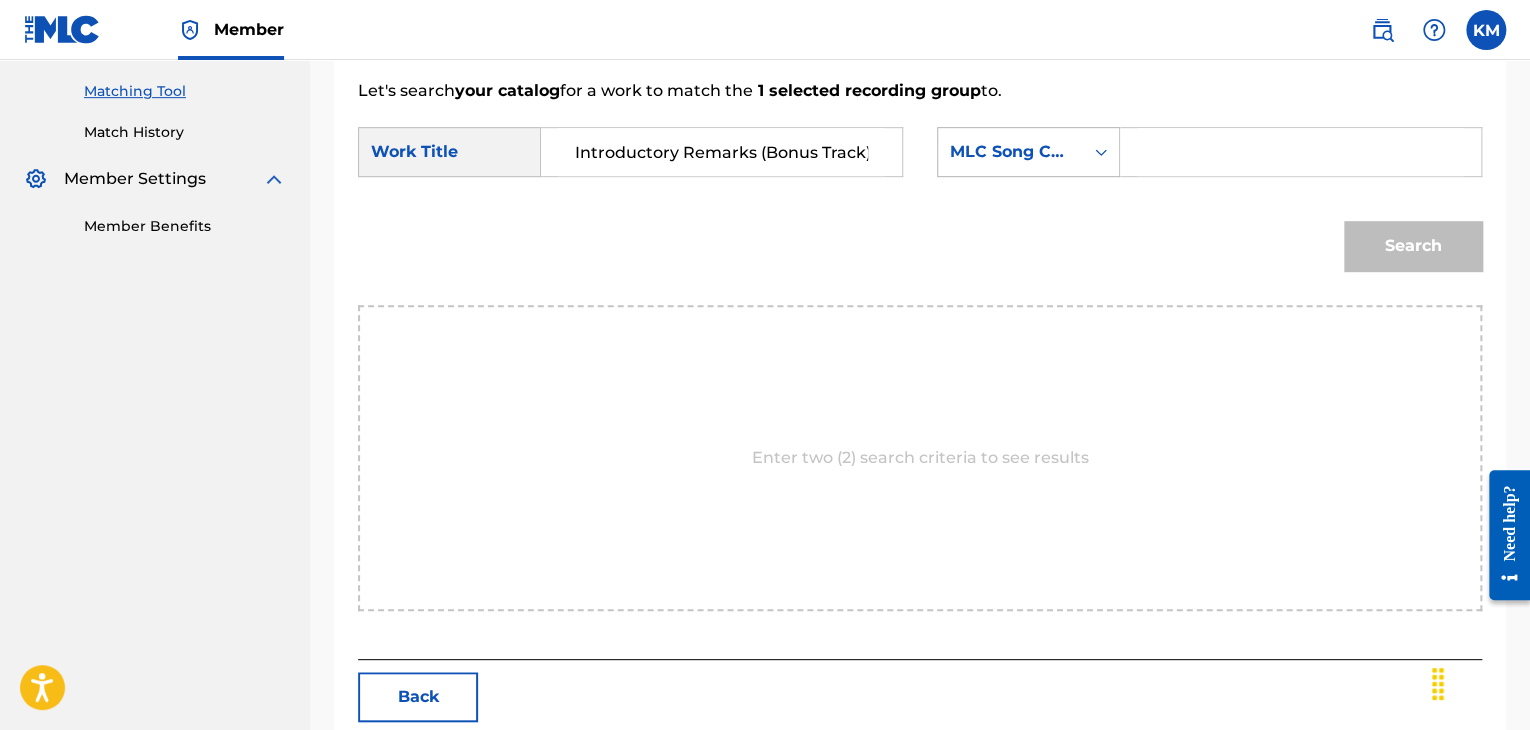 click 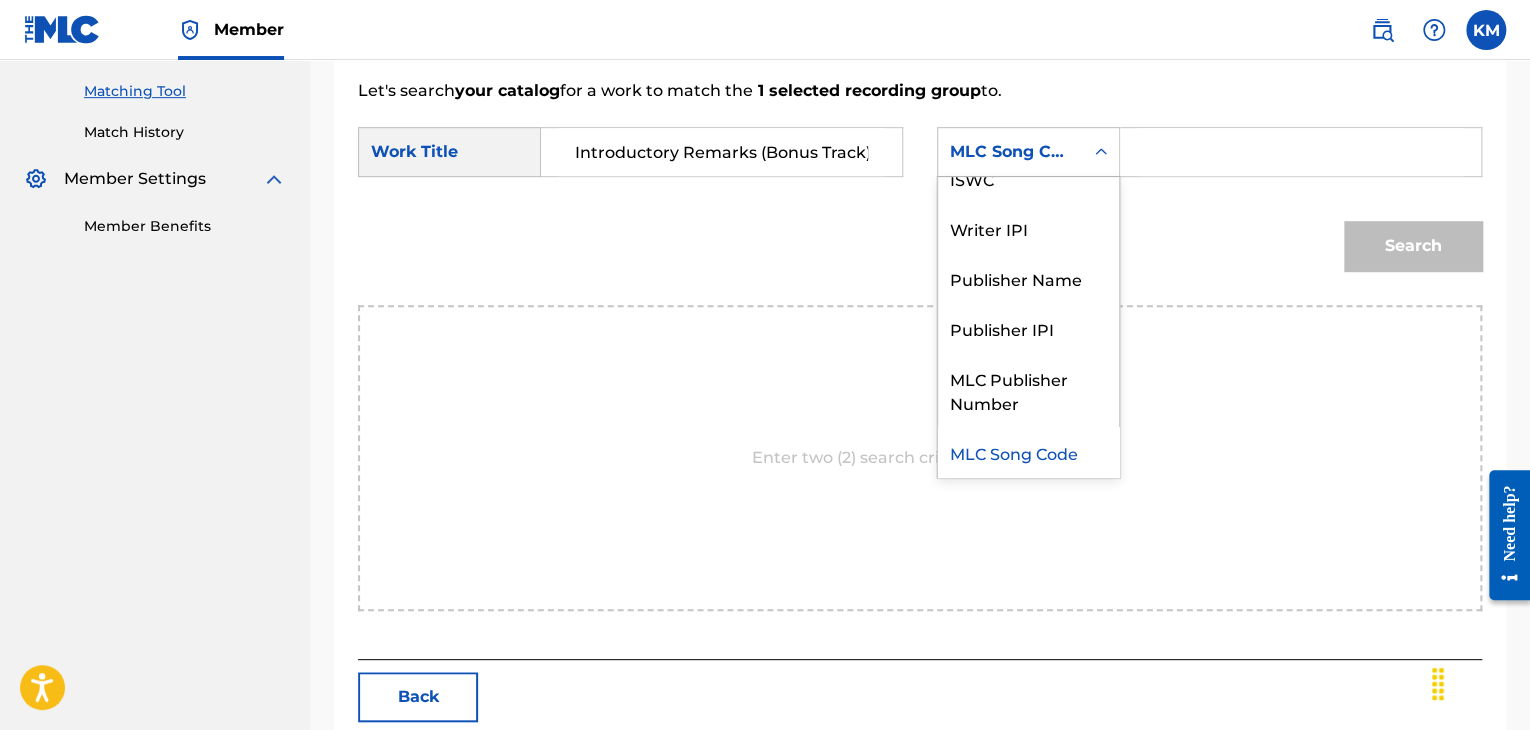 scroll, scrollTop: 0, scrollLeft: 0, axis: both 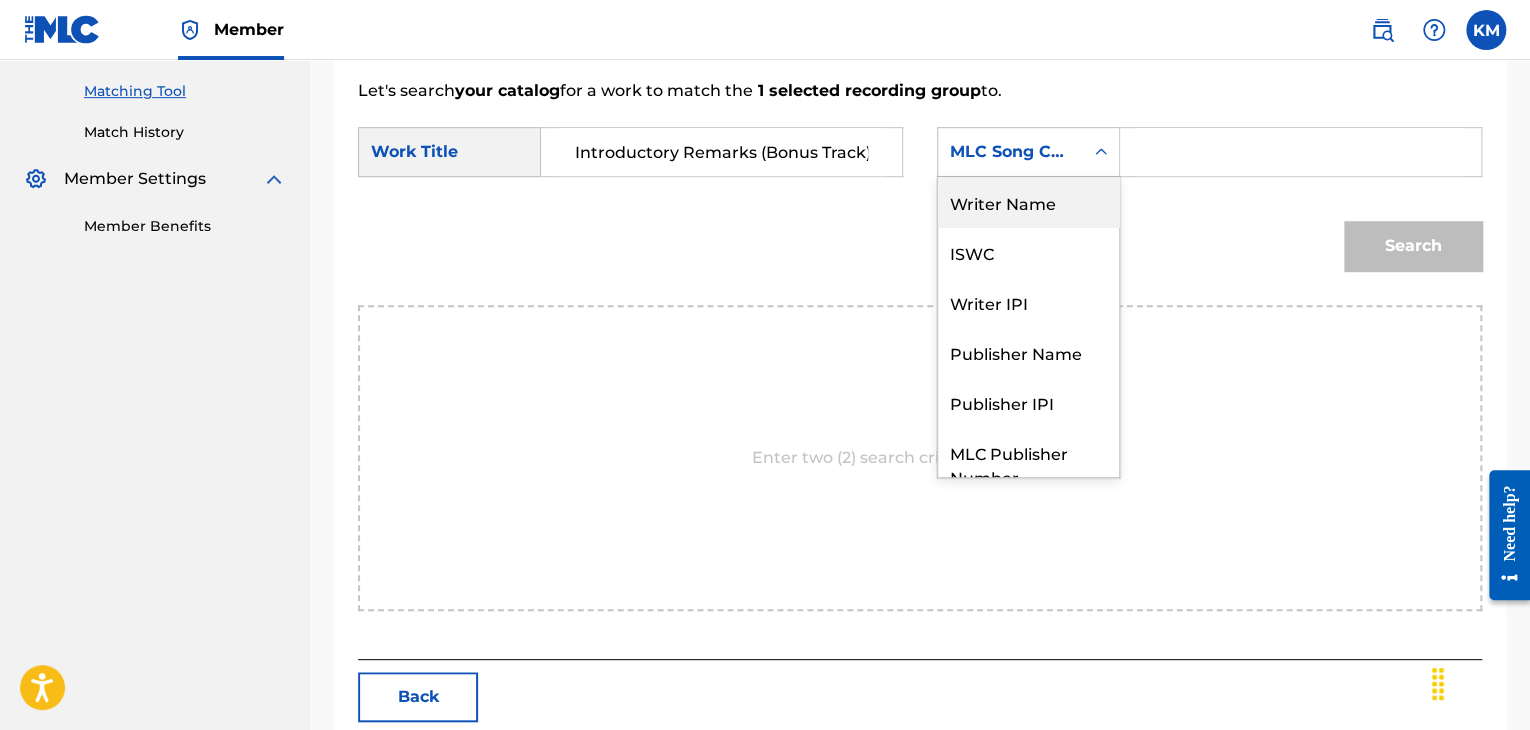 click on "Writer Name" at bounding box center [1028, 202] 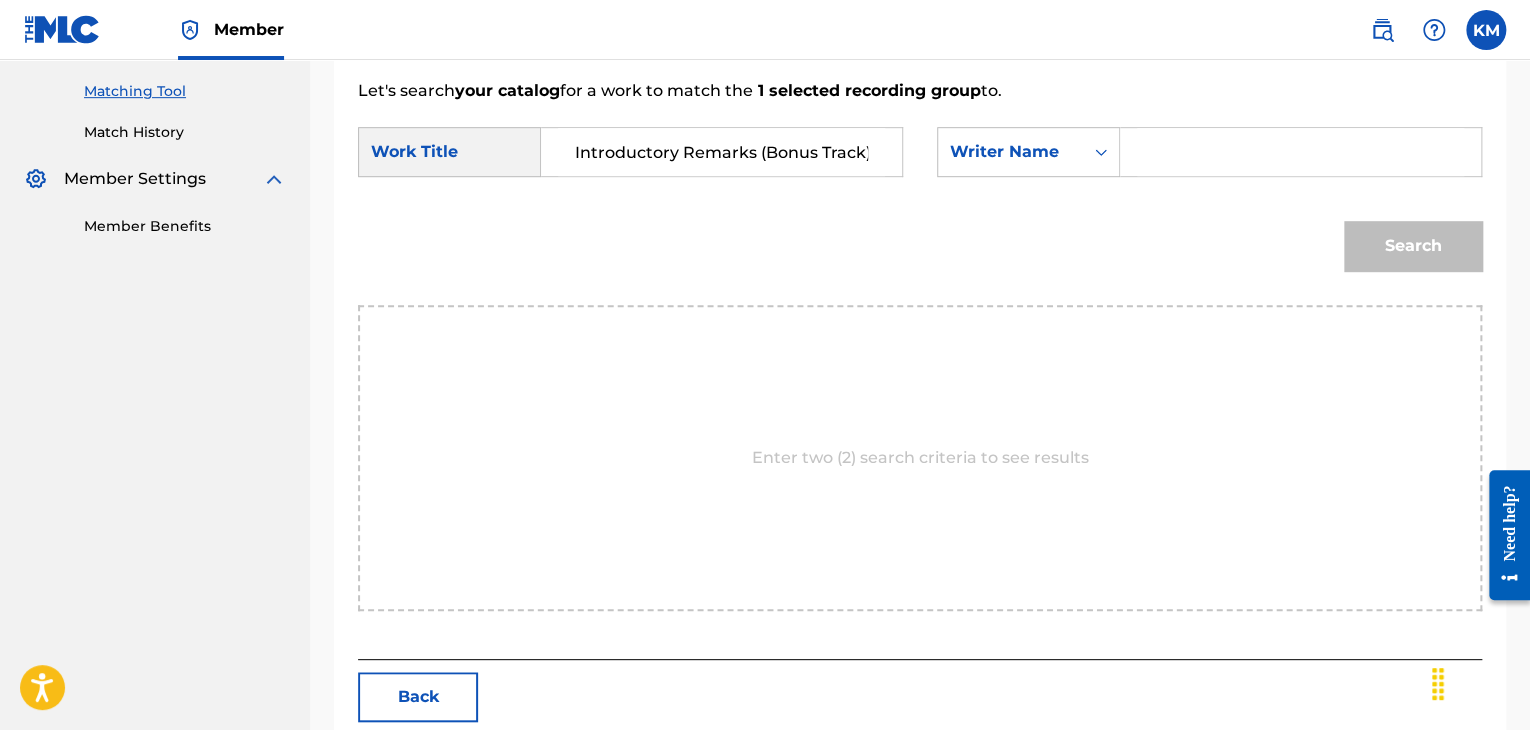 click at bounding box center [1300, 152] 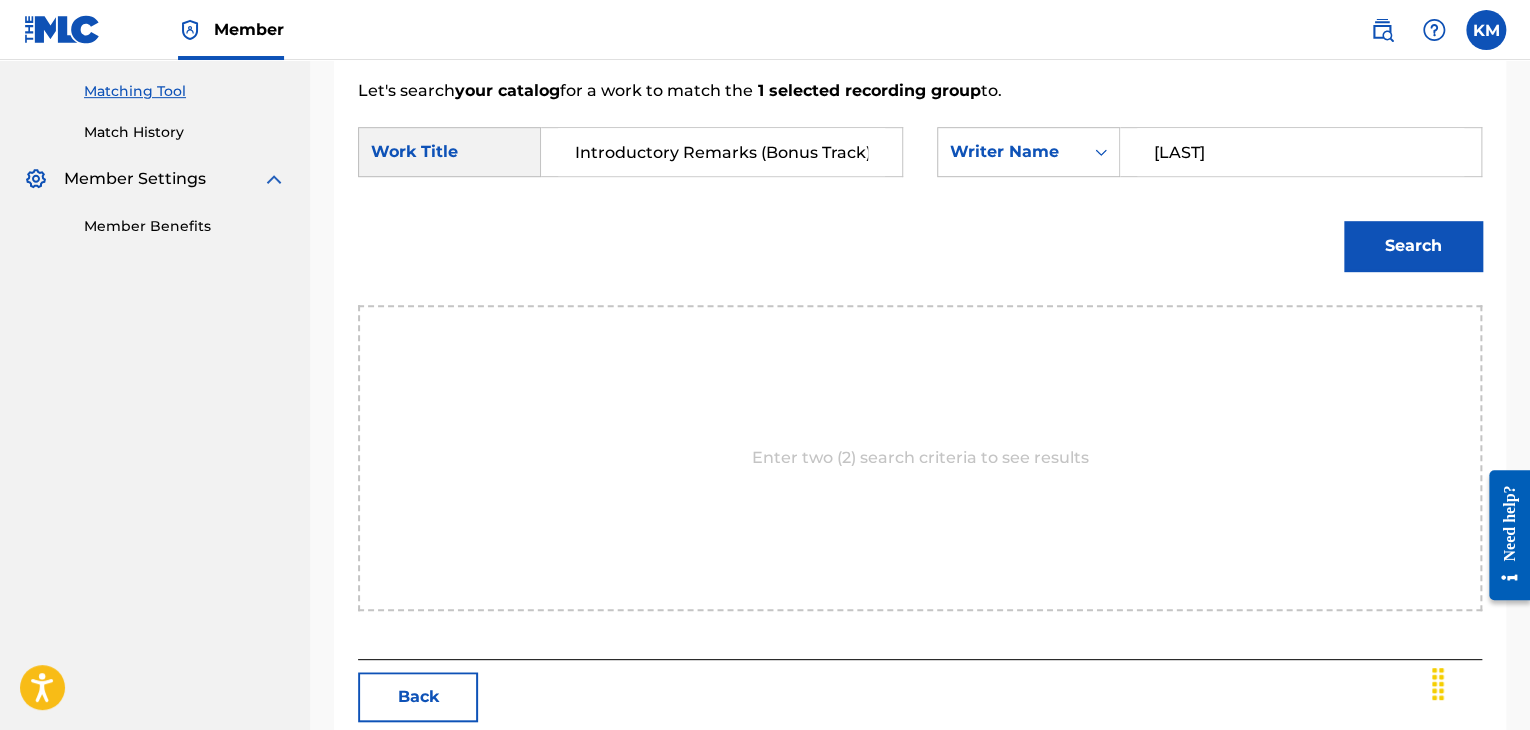 type on "[LAST]" 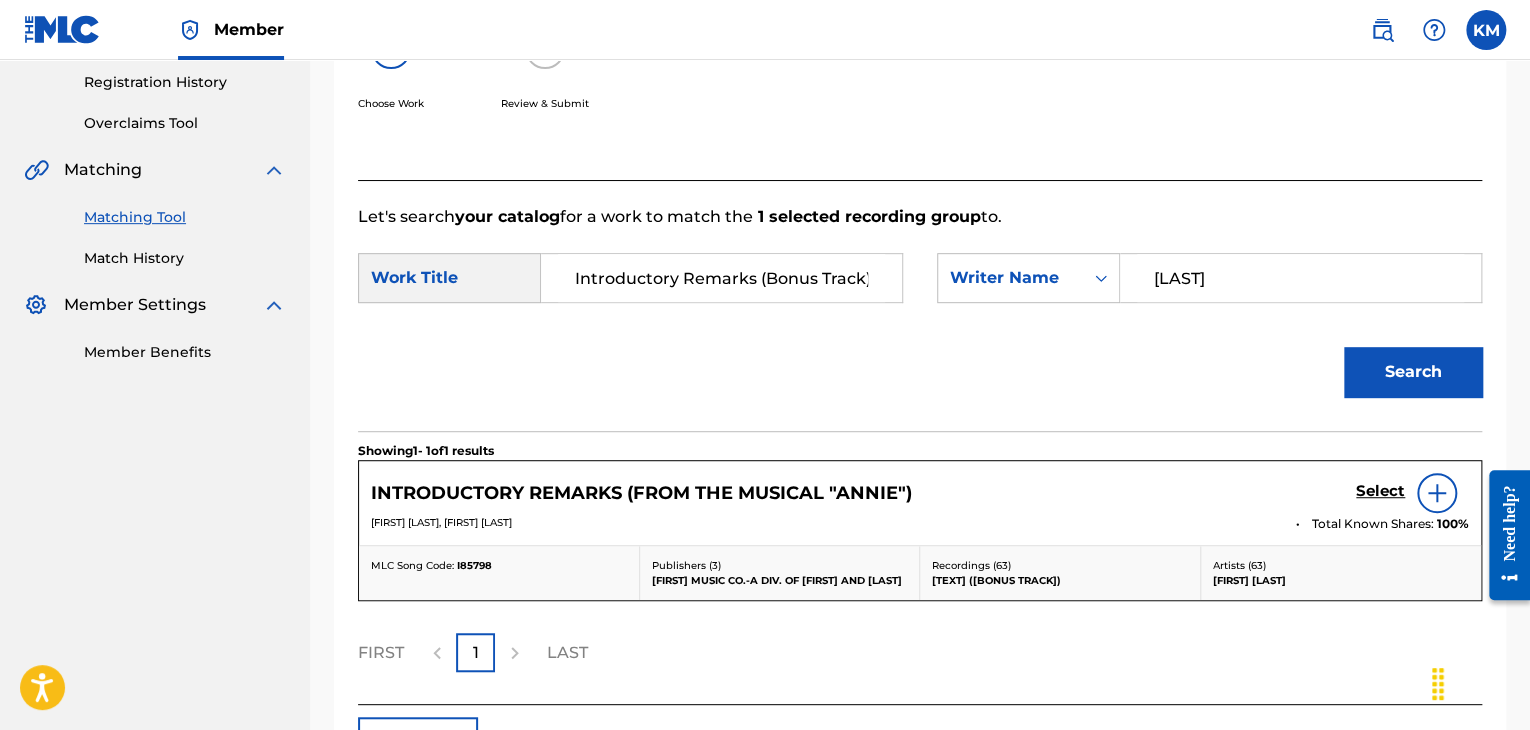 scroll, scrollTop: 502, scrollLeft: 0, axis: vertical 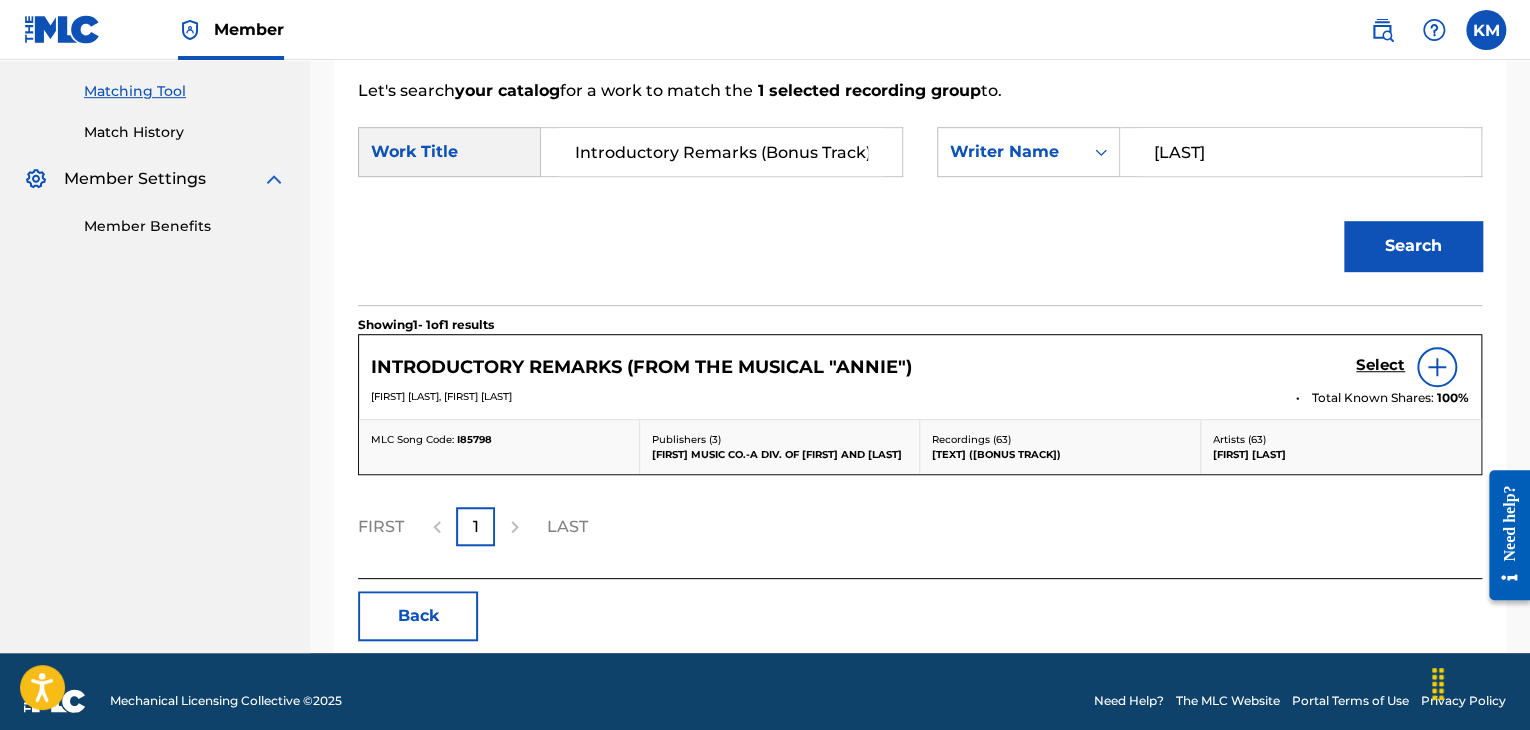 click on "Select" at bounding box center [1380, 365] 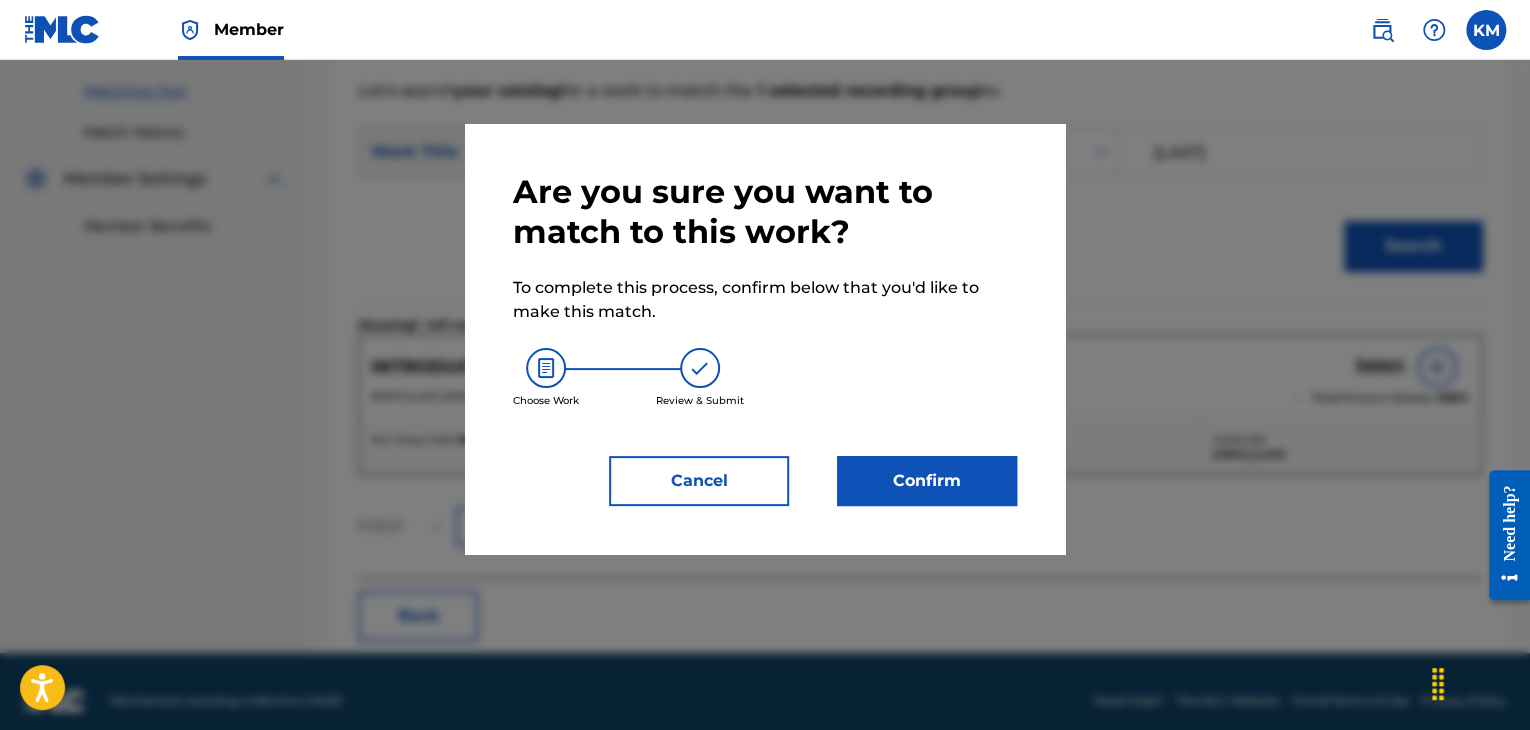 click on "Confirm" at bounding box center (927, 481) 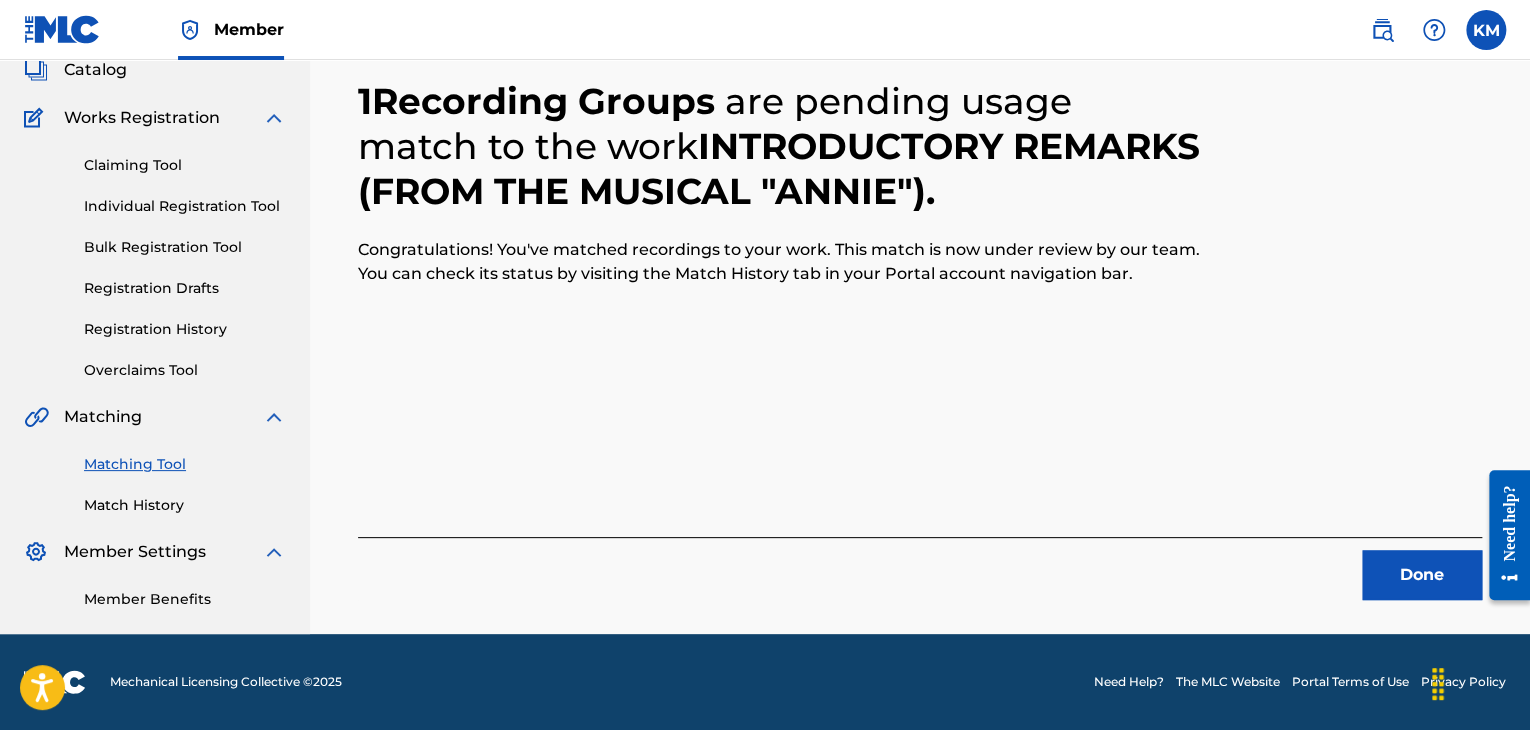scroll, scrollTop: 129, scrollLeft: 0, axis: vertical 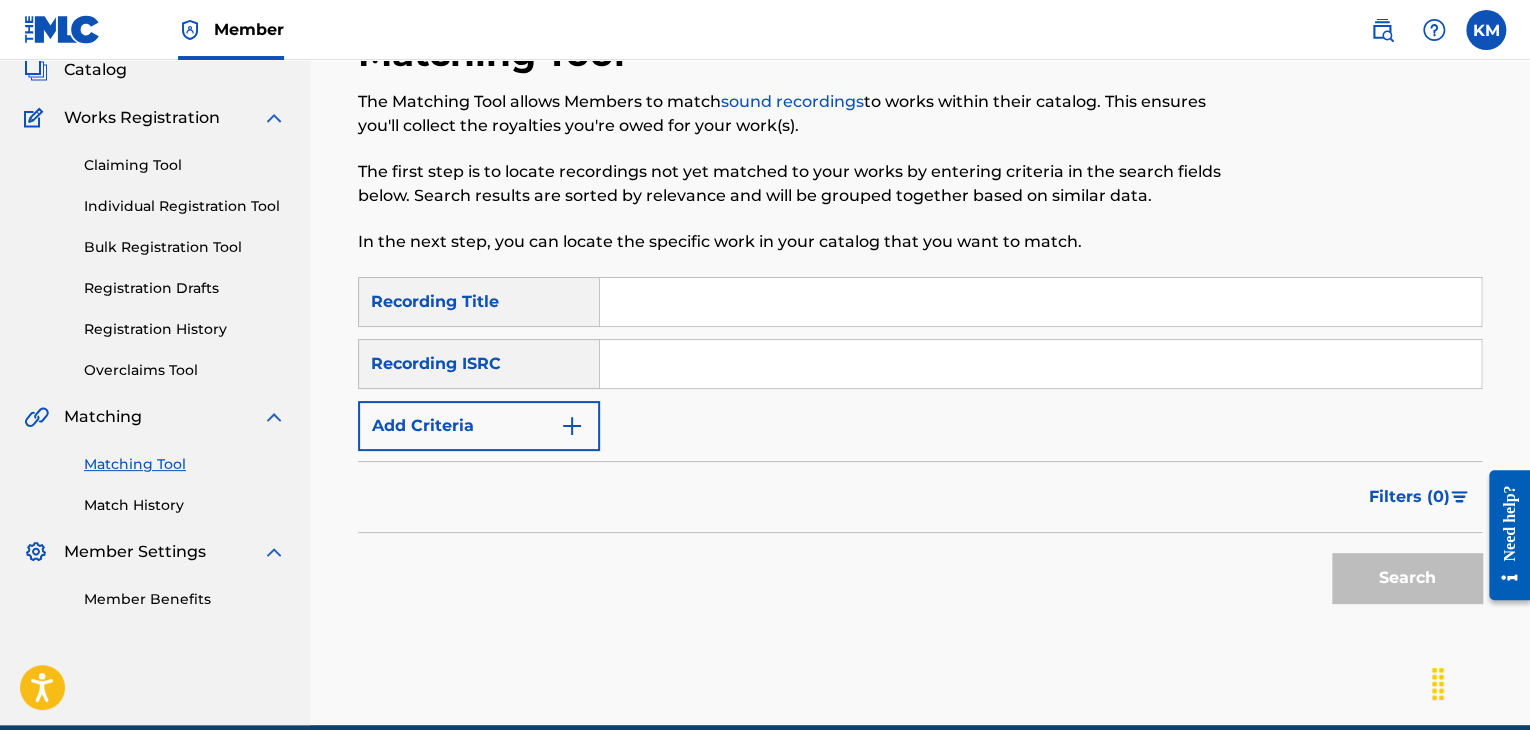 click at bounding box center (1040, 364) 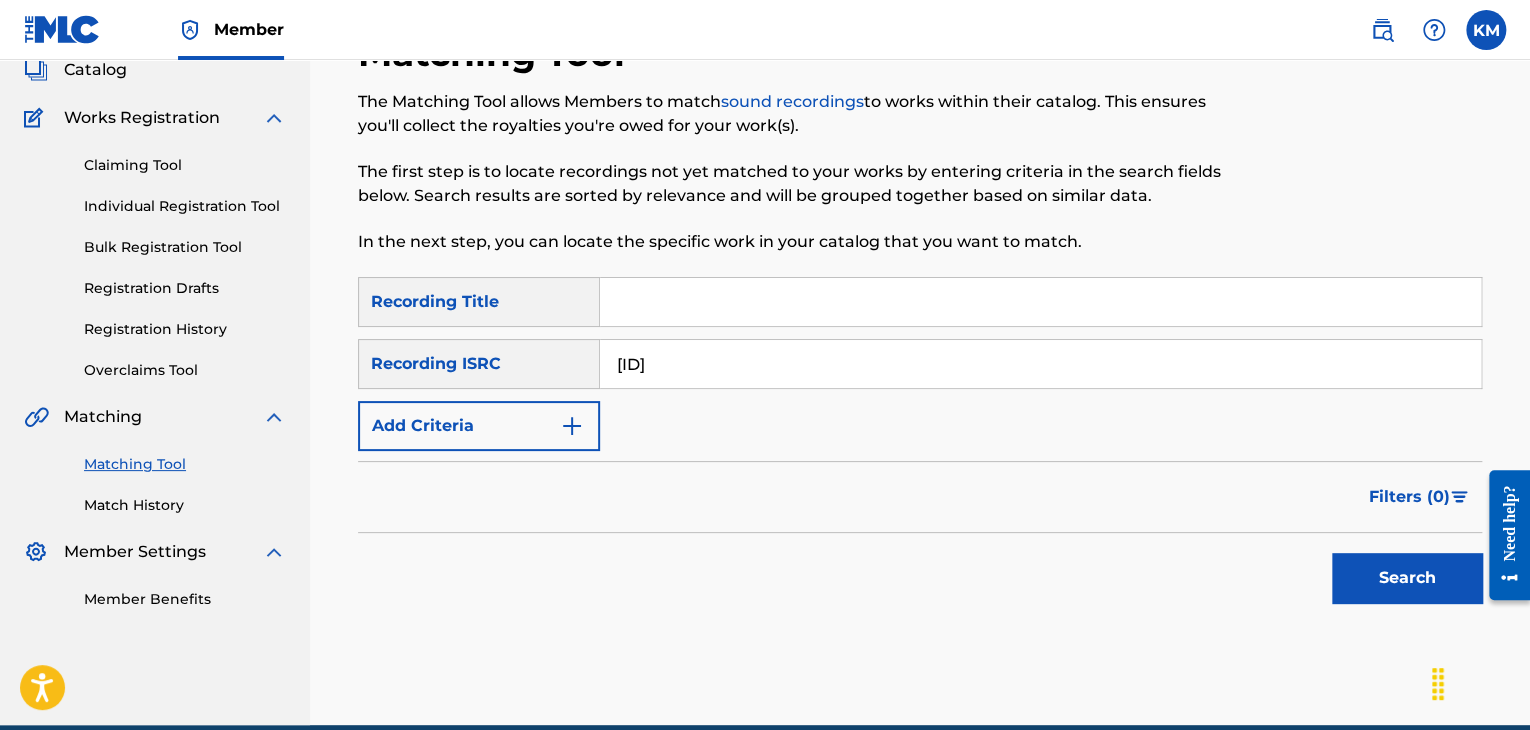 type on "[ID]" 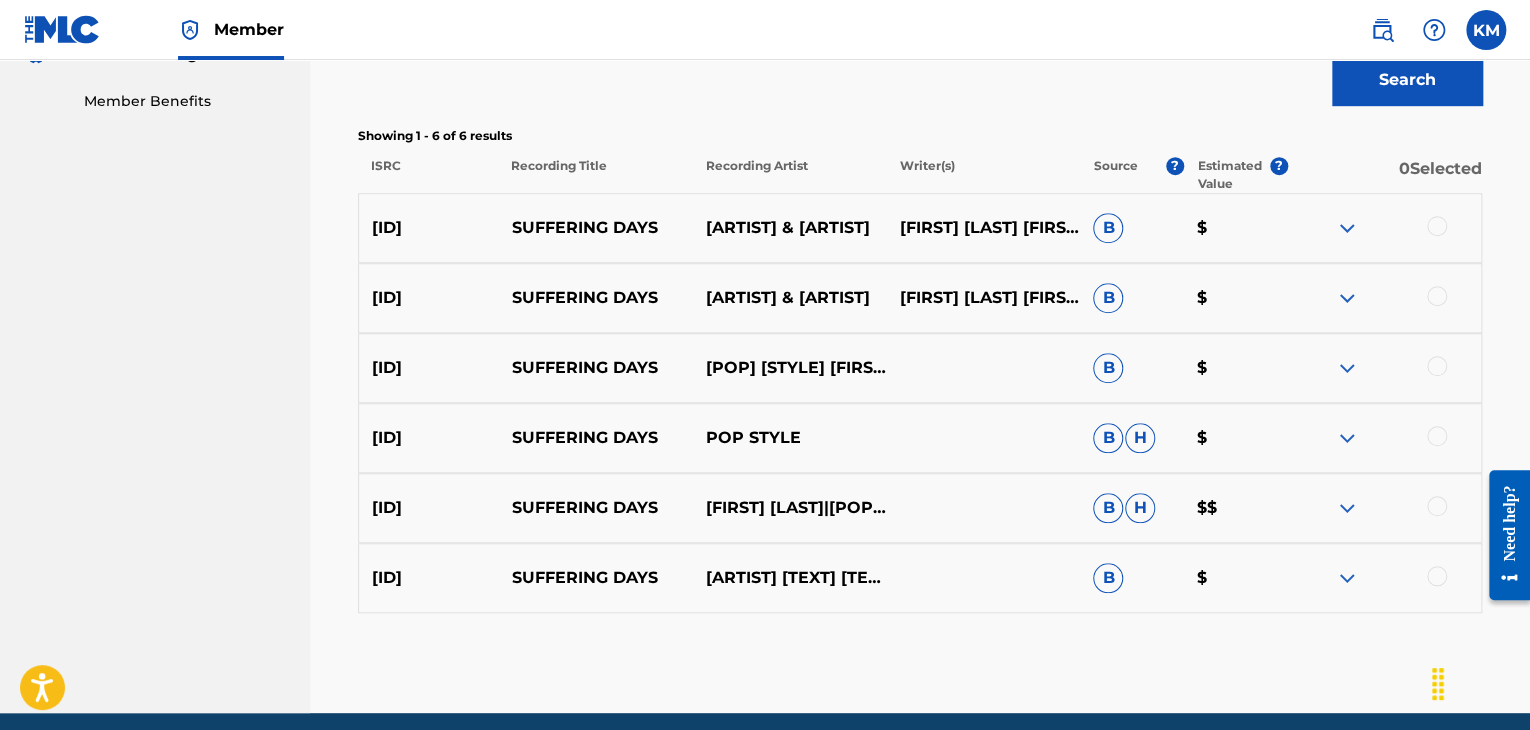 scroll, scrollTop: 629, scrollLeft: 0, axis: vertical 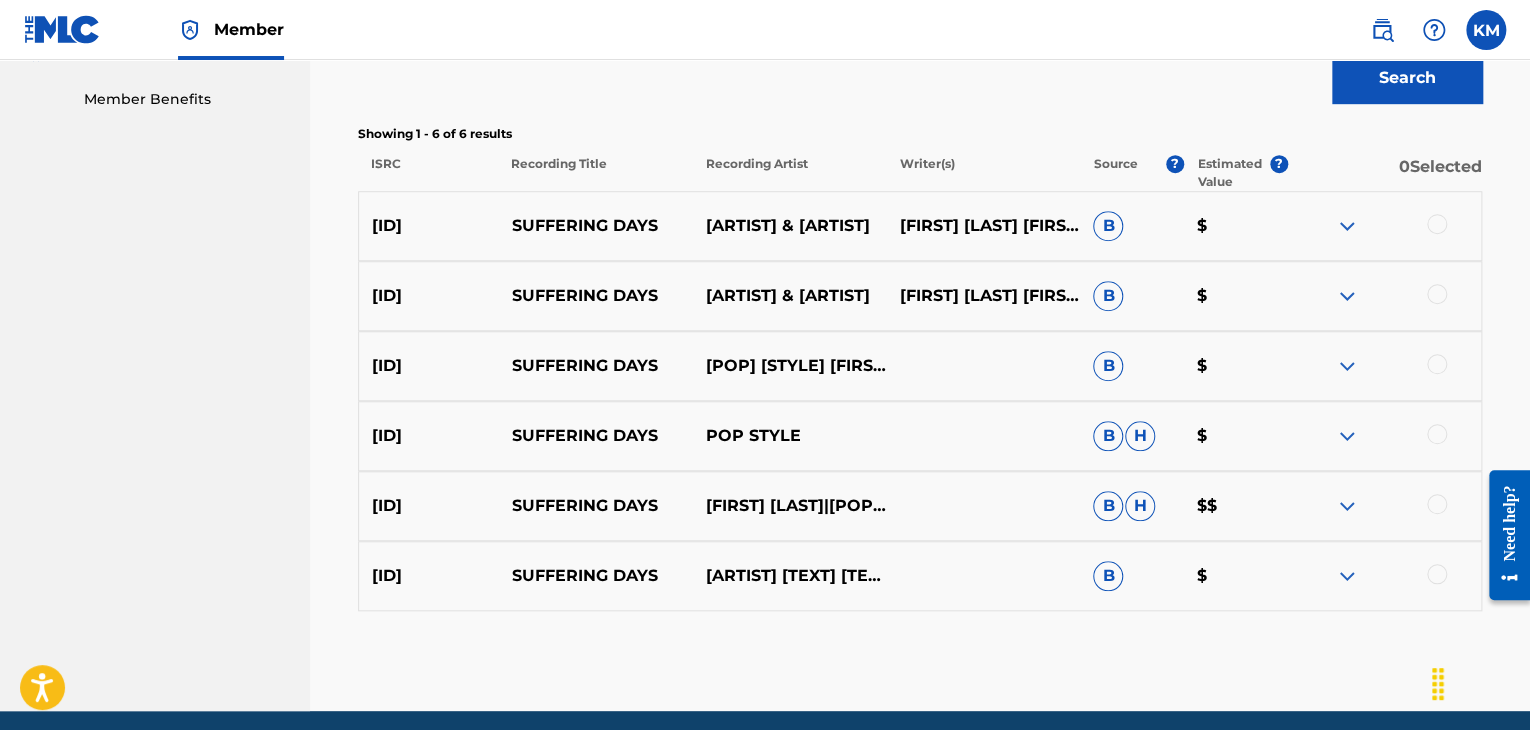 click at bounding box center [1437, 224] 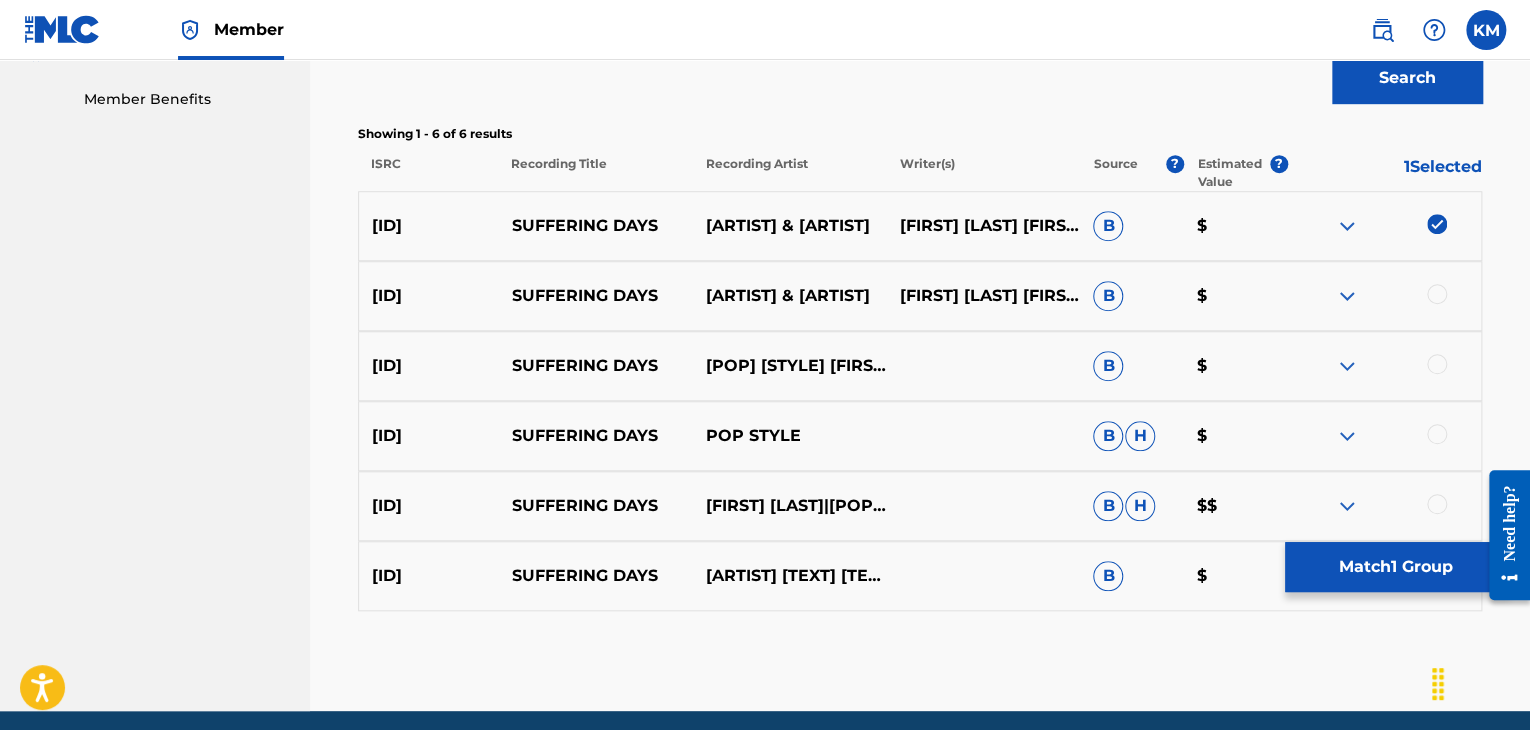 click at bounding box center [1437, 294] 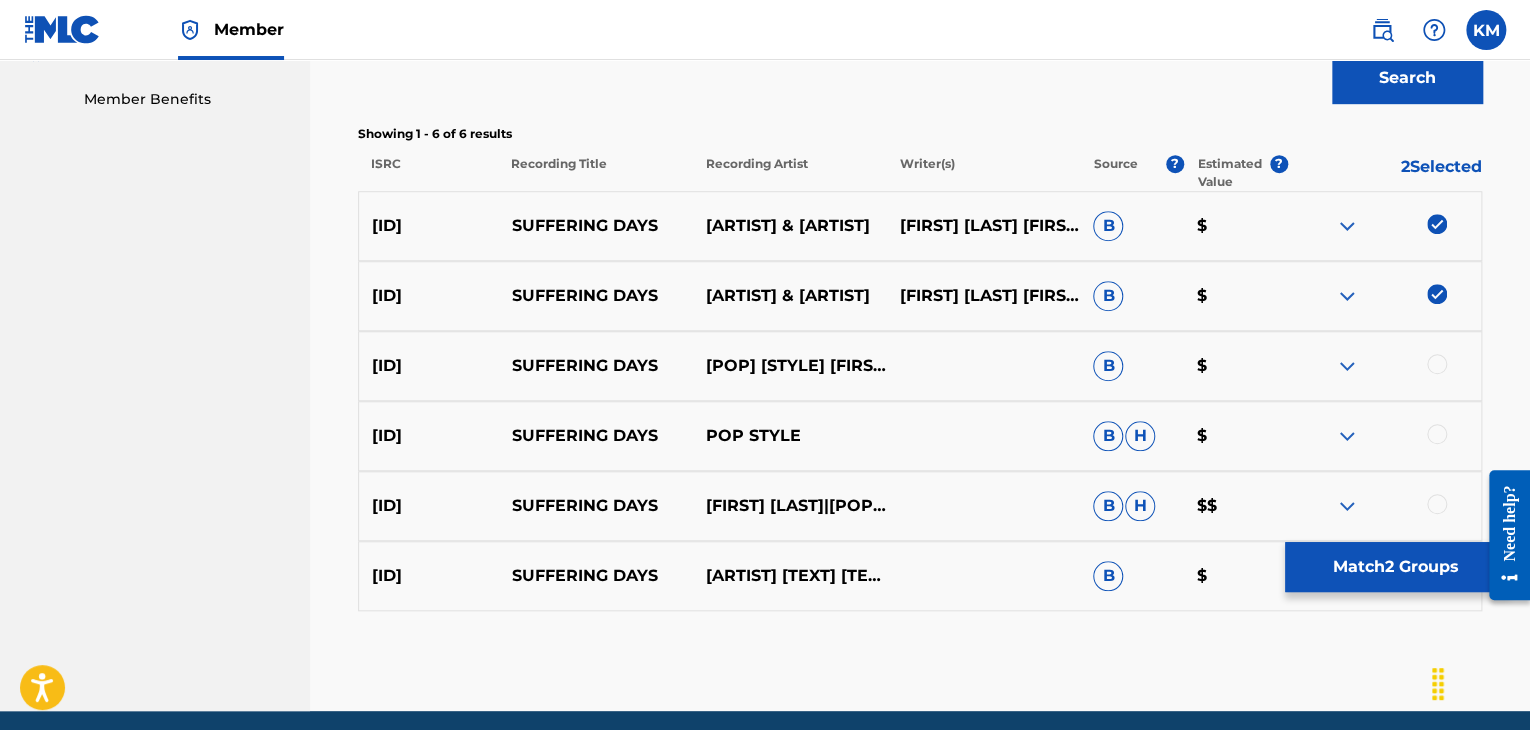 click at bounding box center (1437, 364) 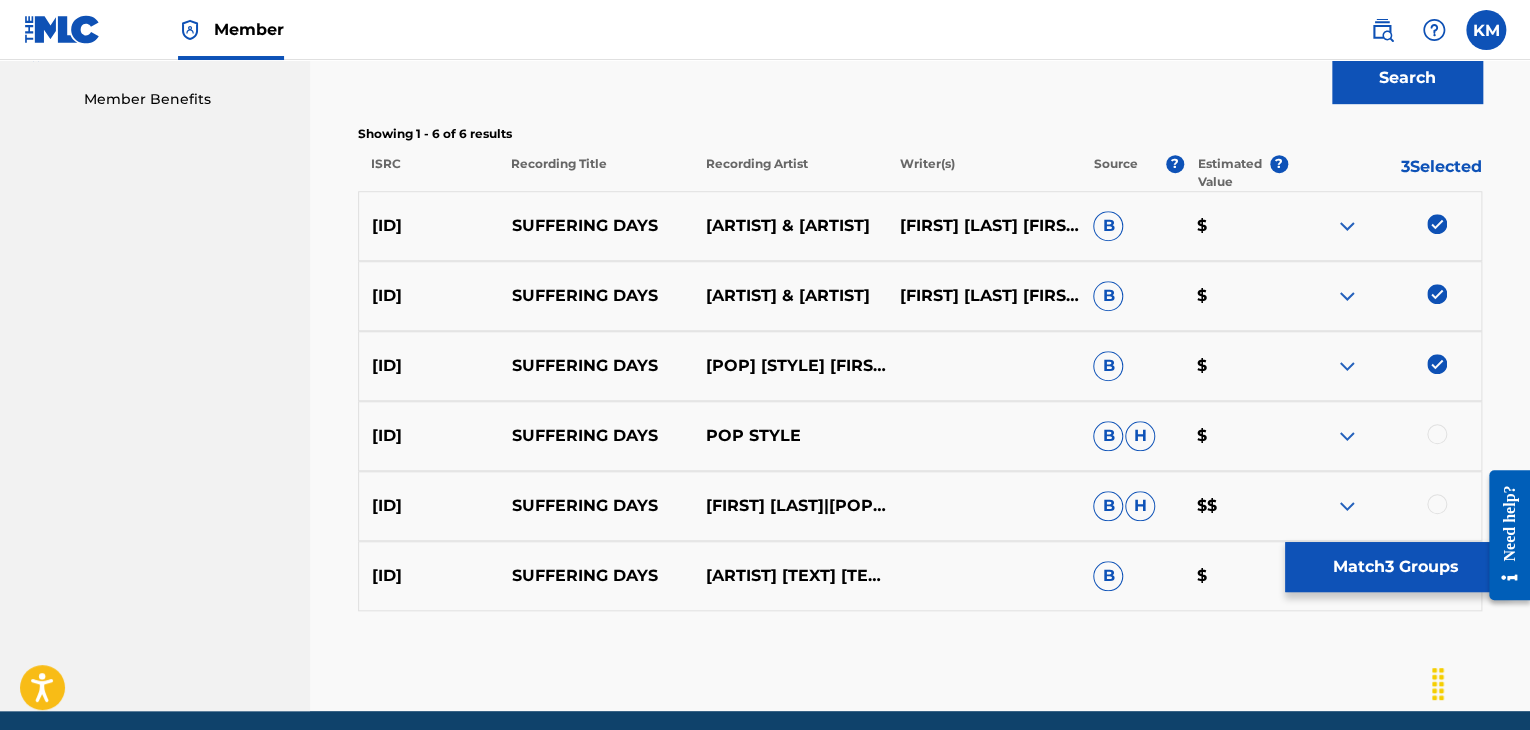 click at bounding box center [1437, 434] 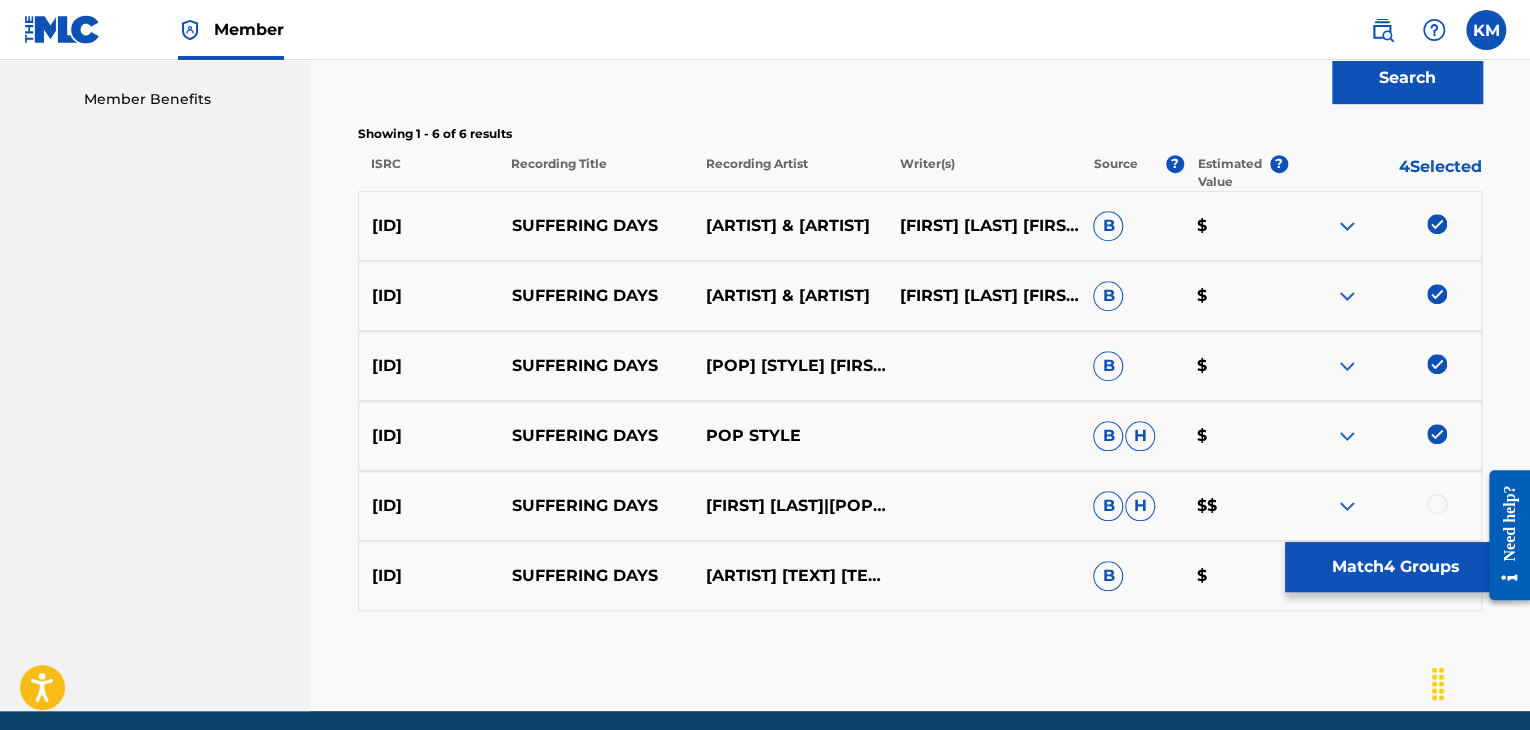 click at bounding box center (1437, 504) 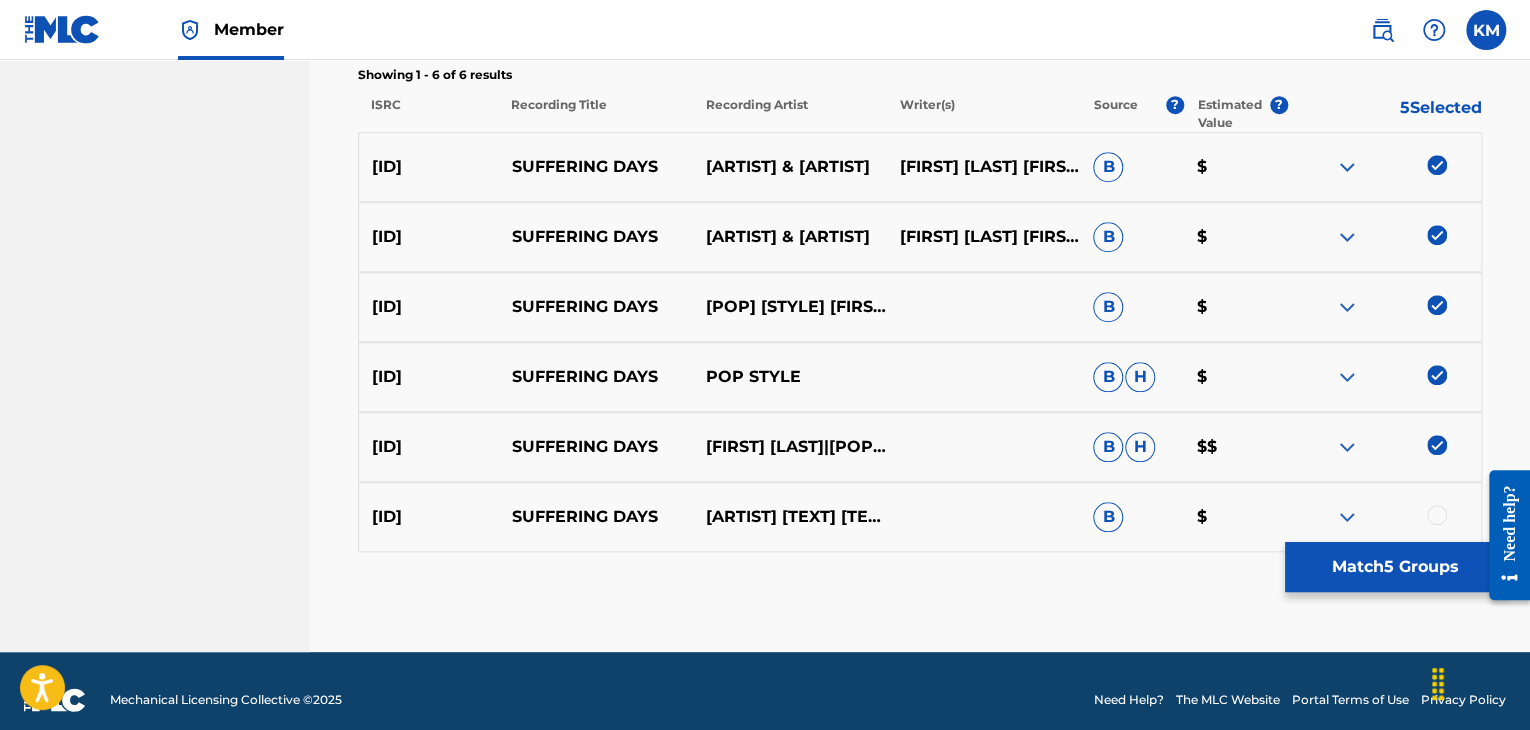 scroll, scrollTop: 706, scrollLeft: 0, axis: vertical 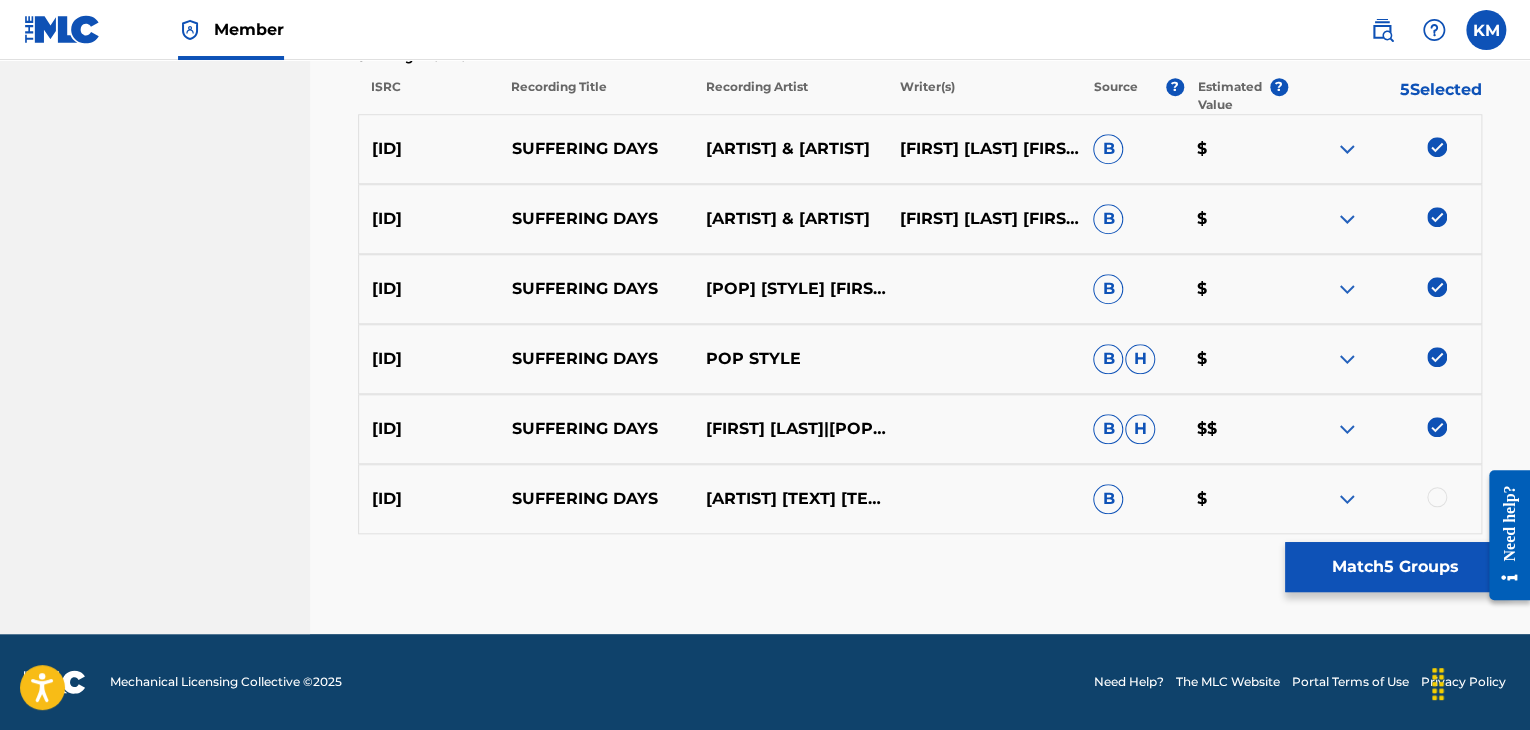 click at bounding box center [1437, 497] 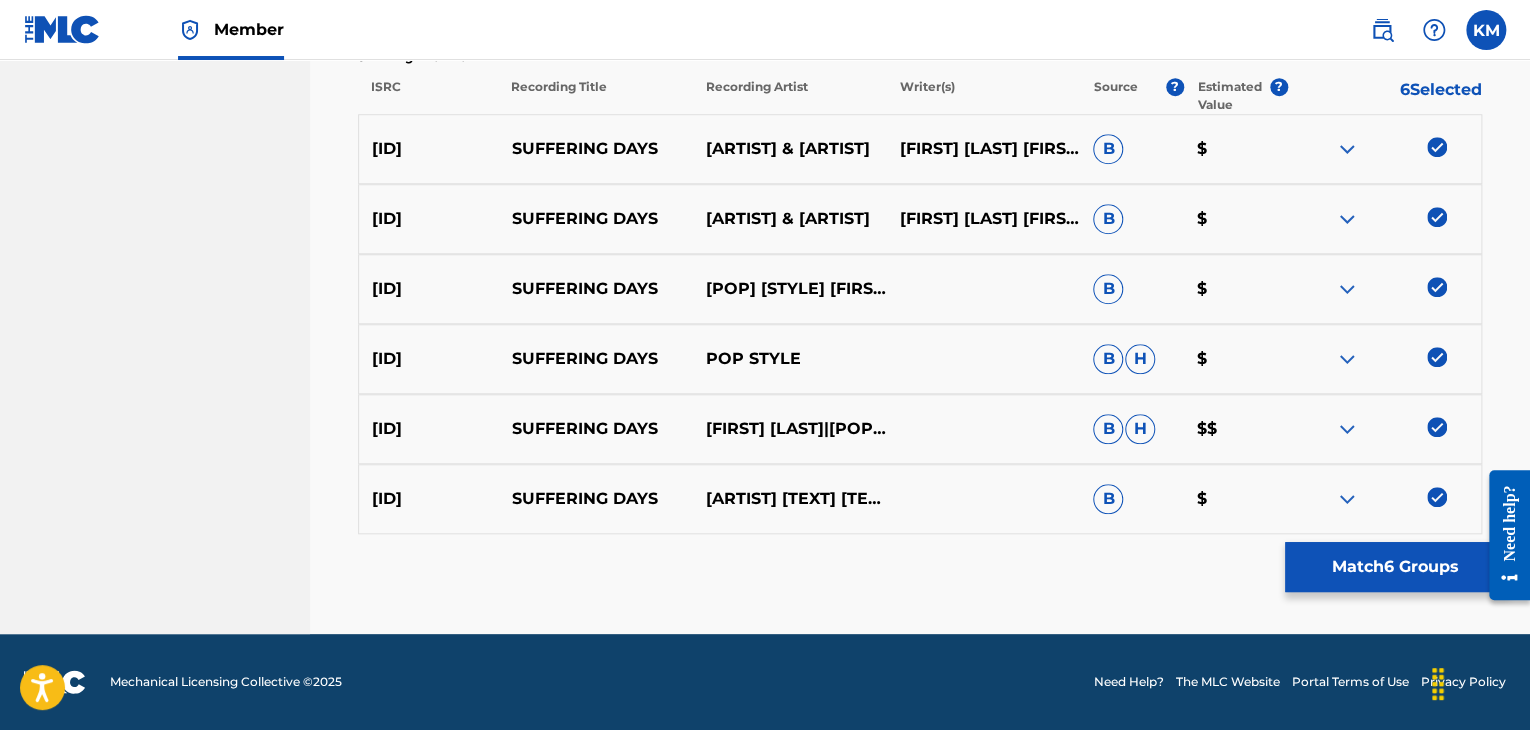 click on "Match  6 Groups" at bounding box center (1395, 567) 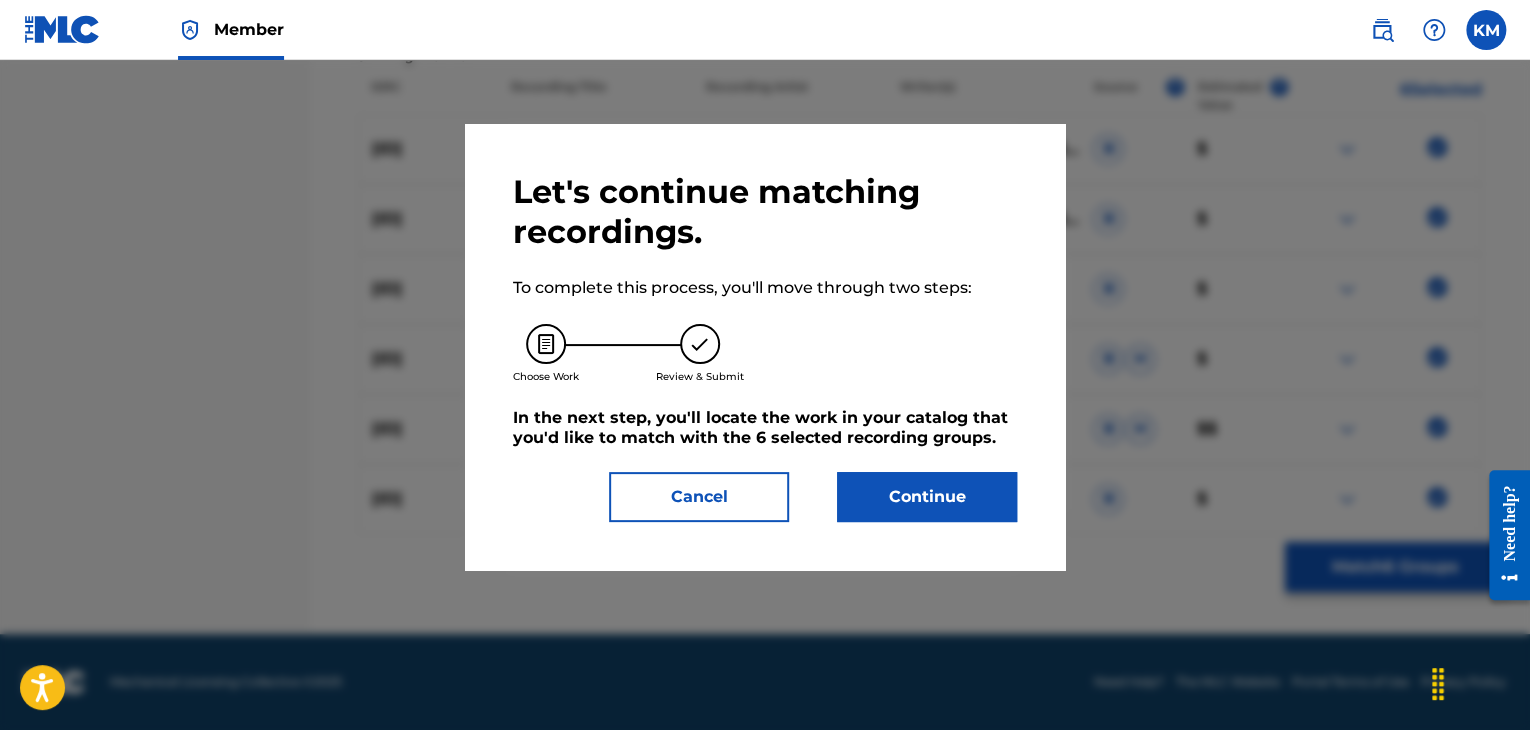 click on "Continue" at bounding box center [927, 497] 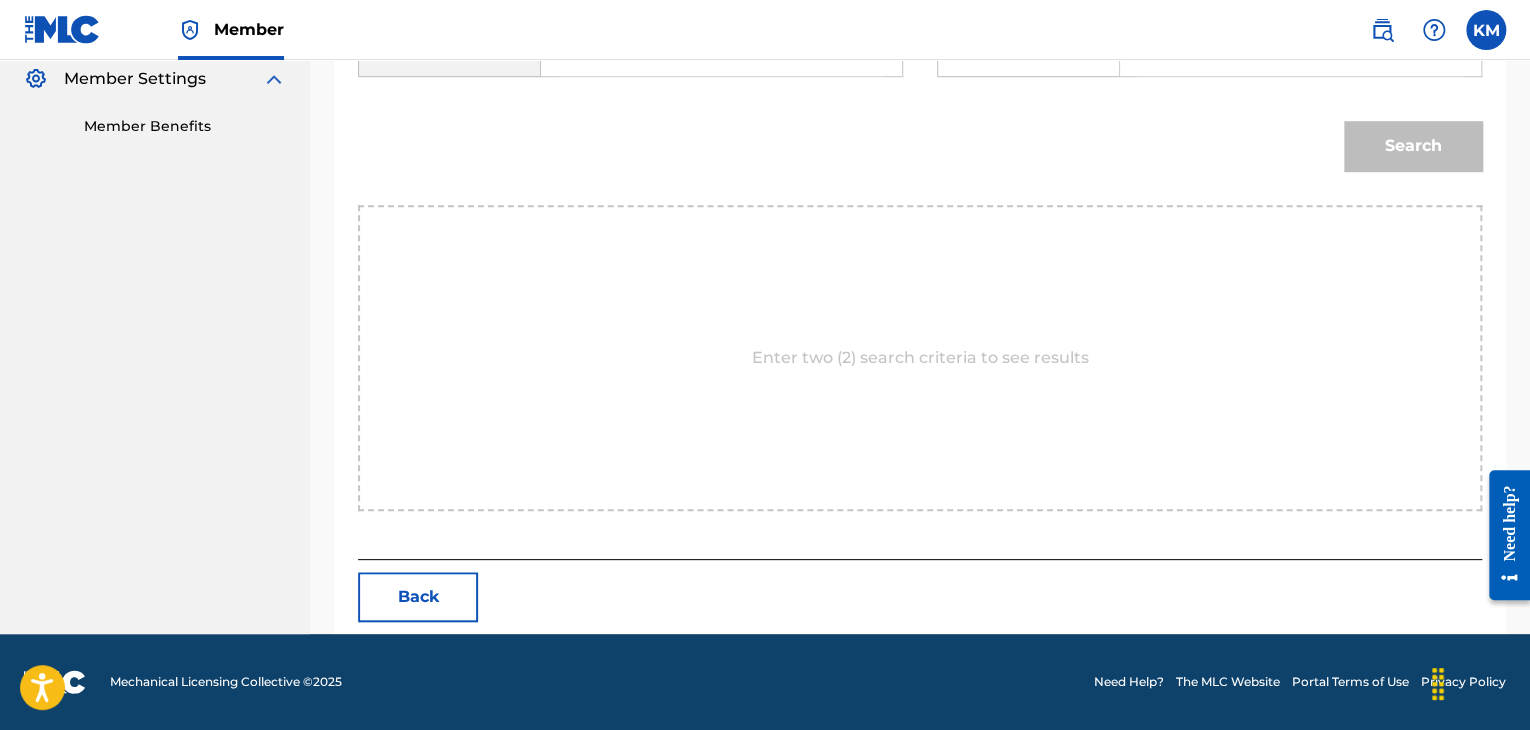 scroll, scrollTop: 502, scrollLeft: 0, axis: vertical 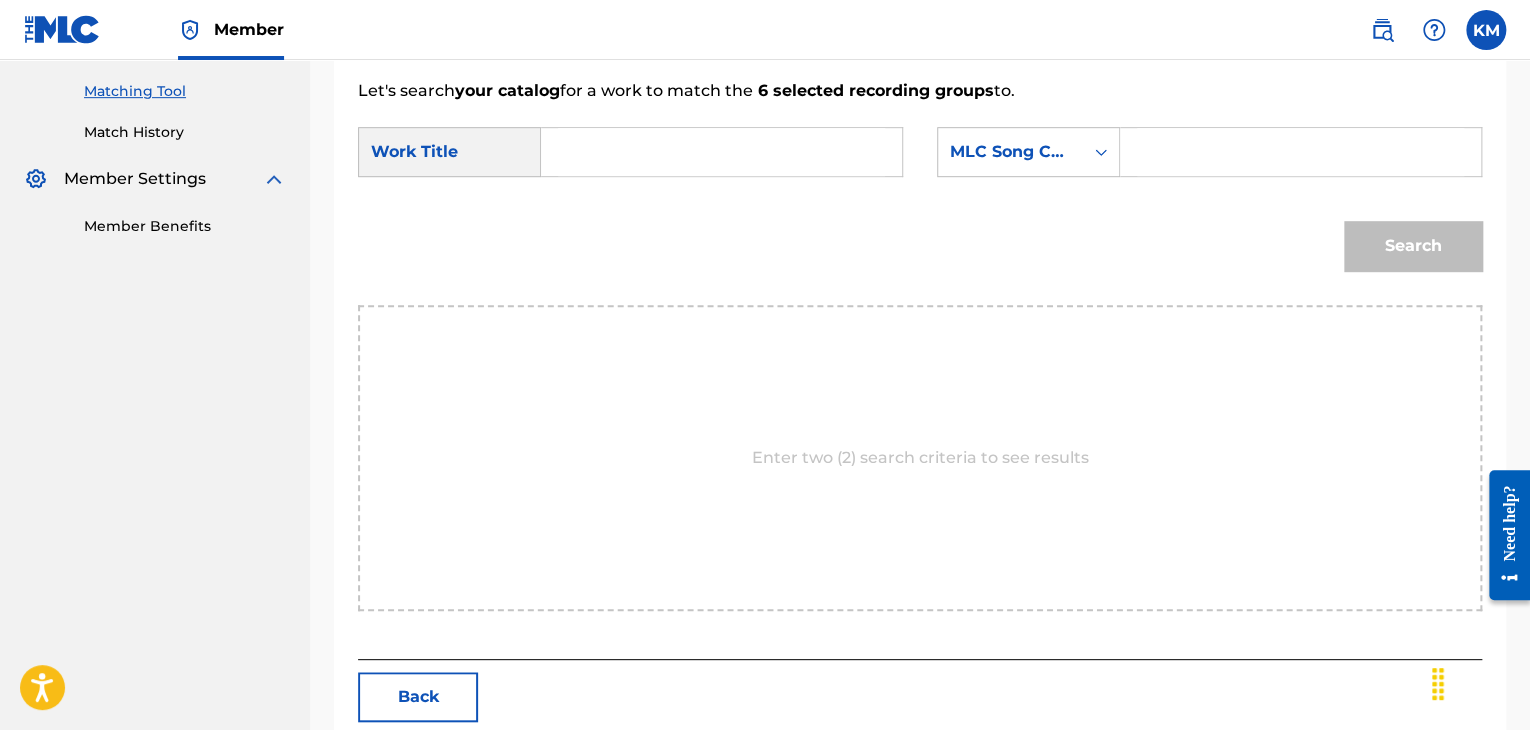 click at bounding box center (721, 152) 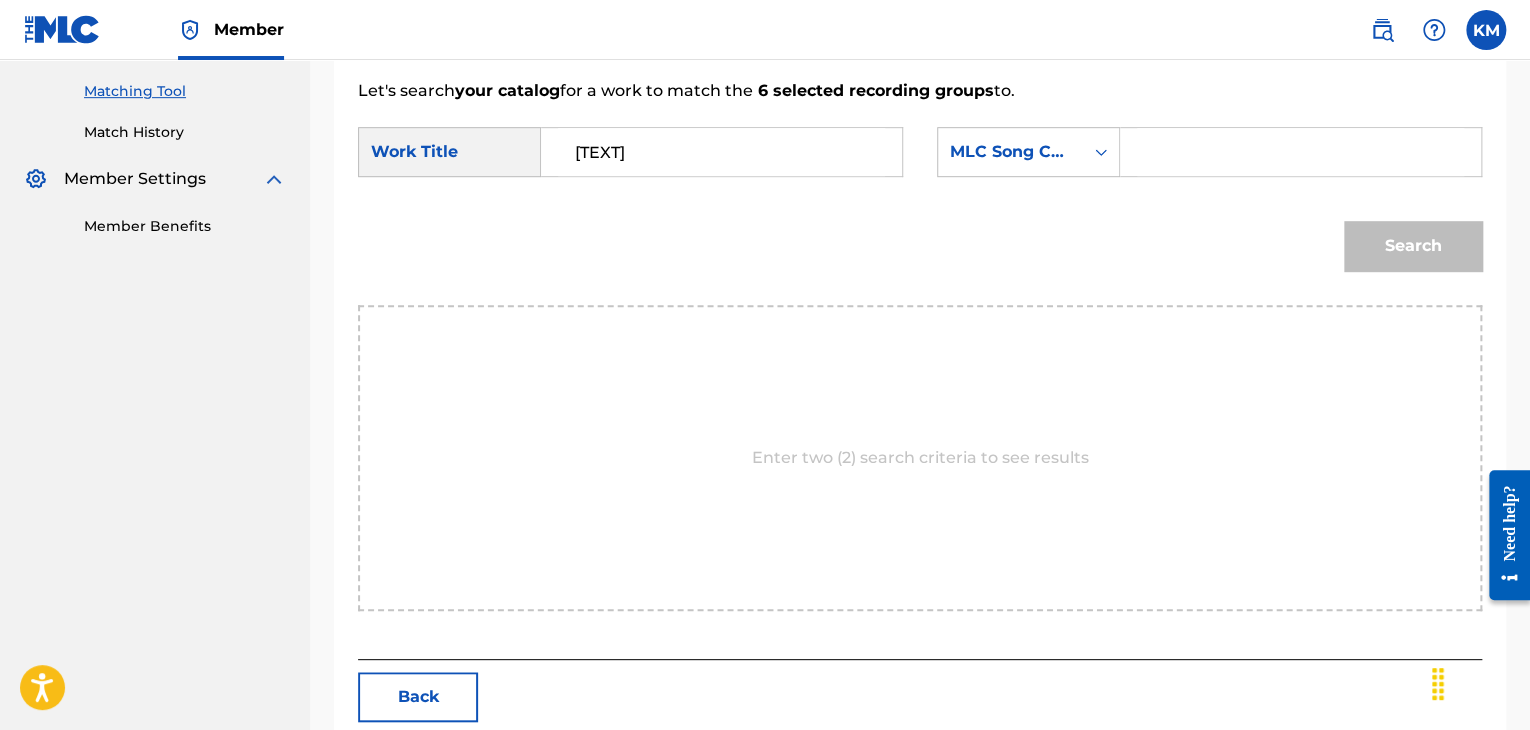 type on "[TEXT]" 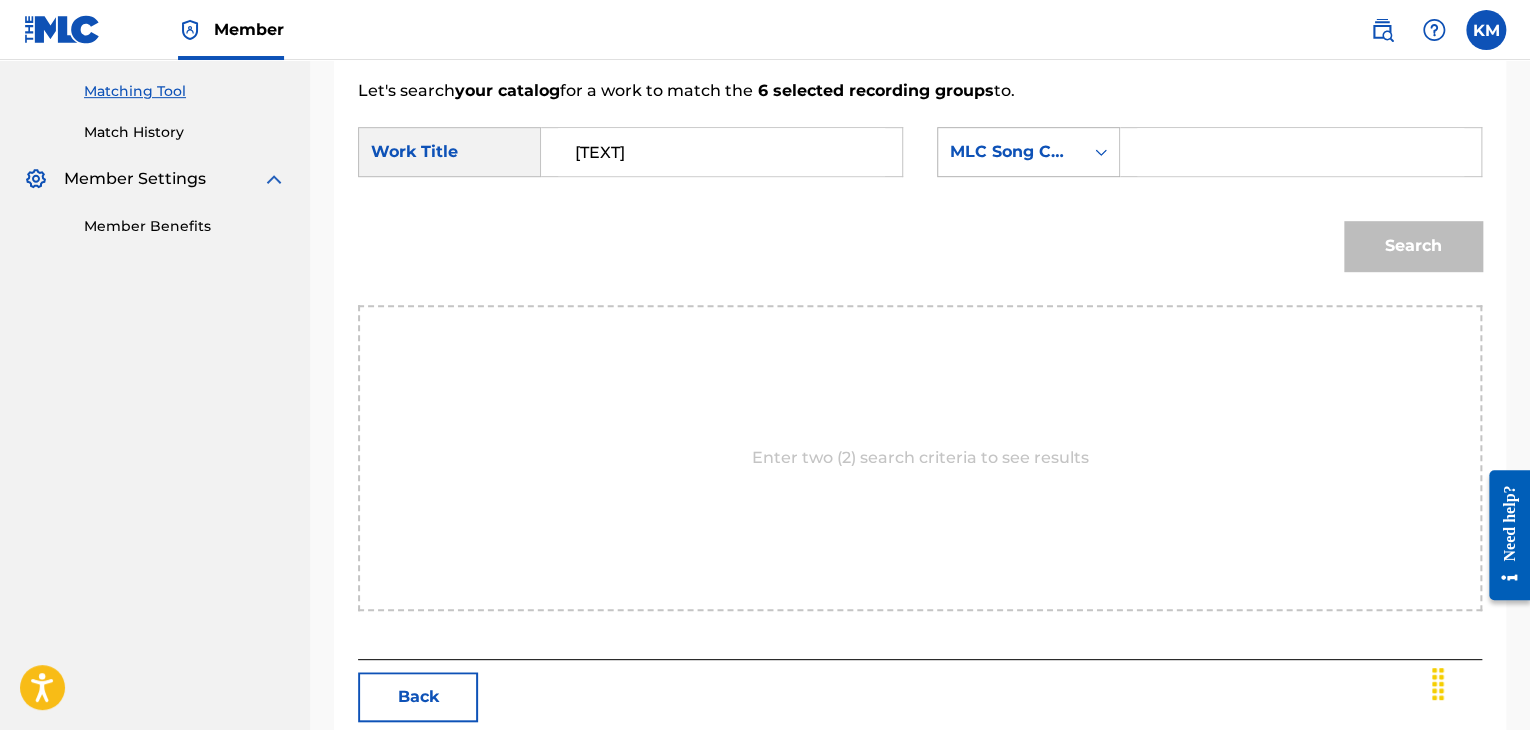 click 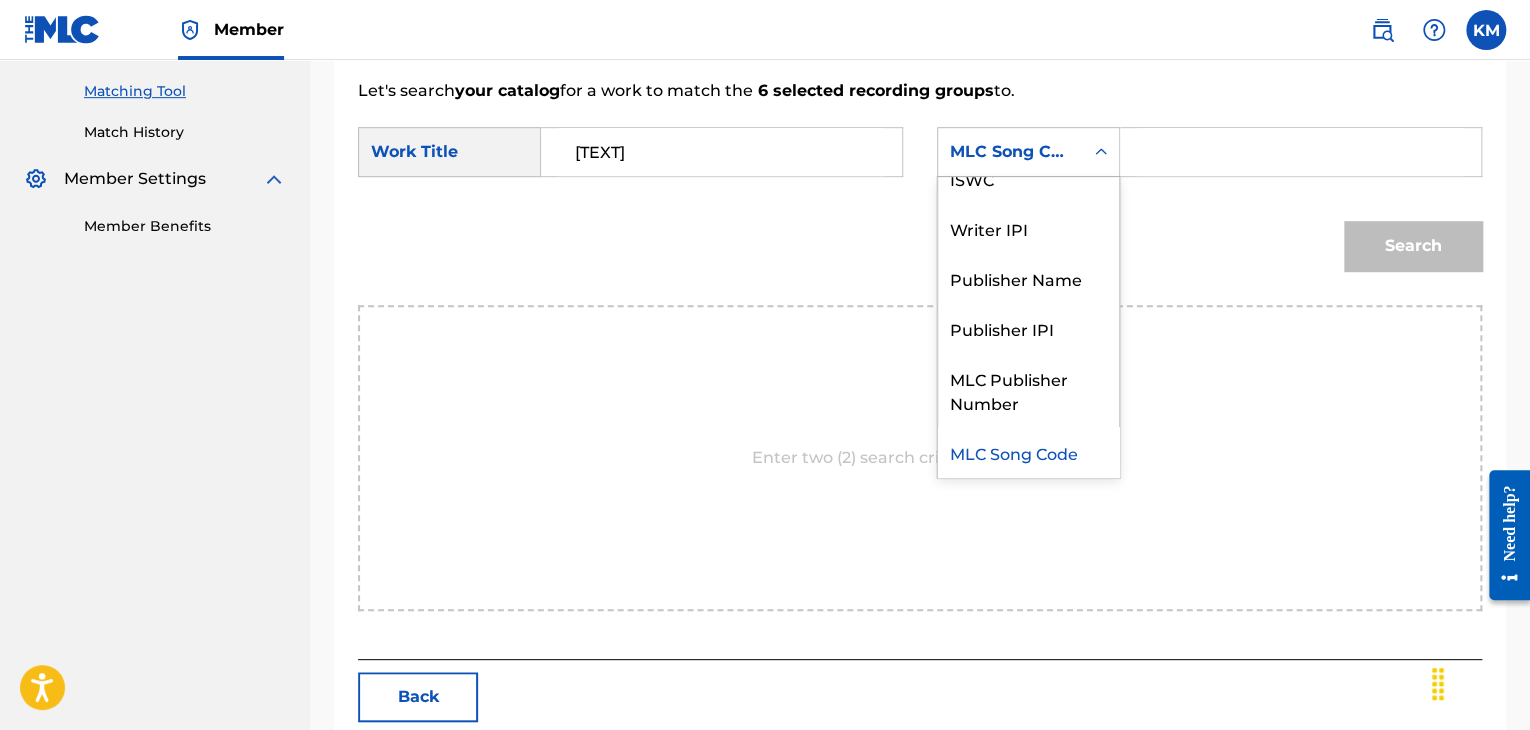 scroll, scrollTop: 0, scrollLeft: 0, axis: both 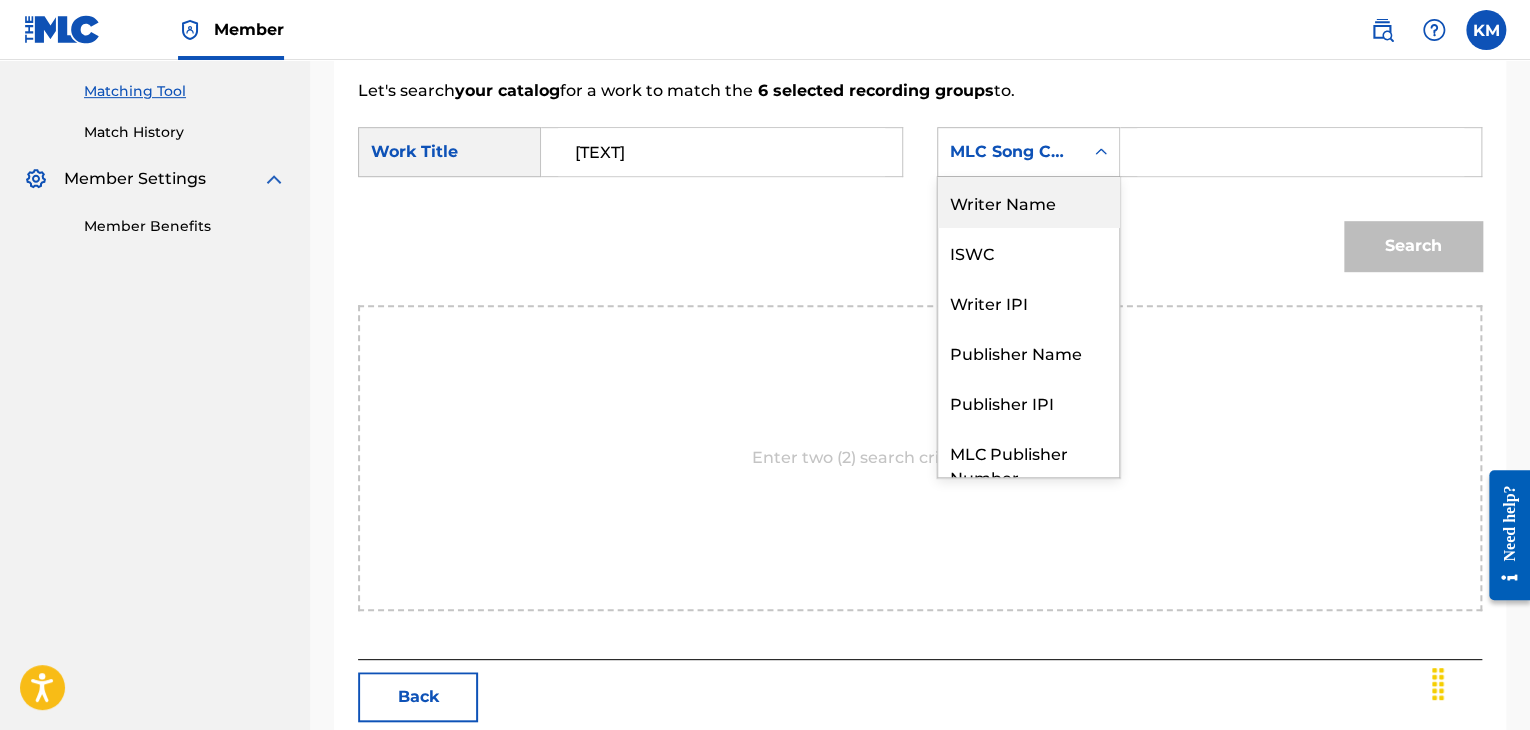 click on "Writer Name" at bounding box center [1028, 202] 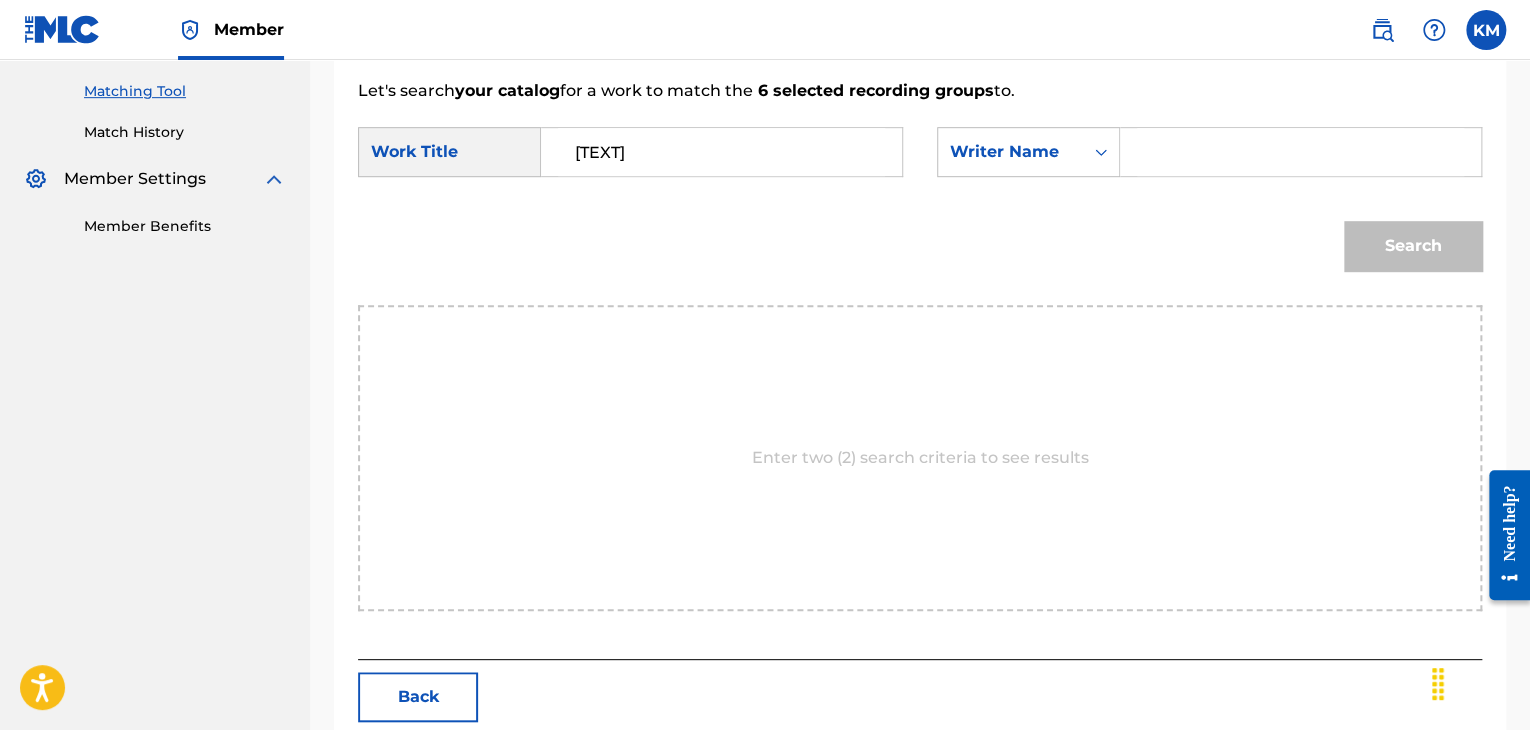 click at bounding box center (1300, 152) 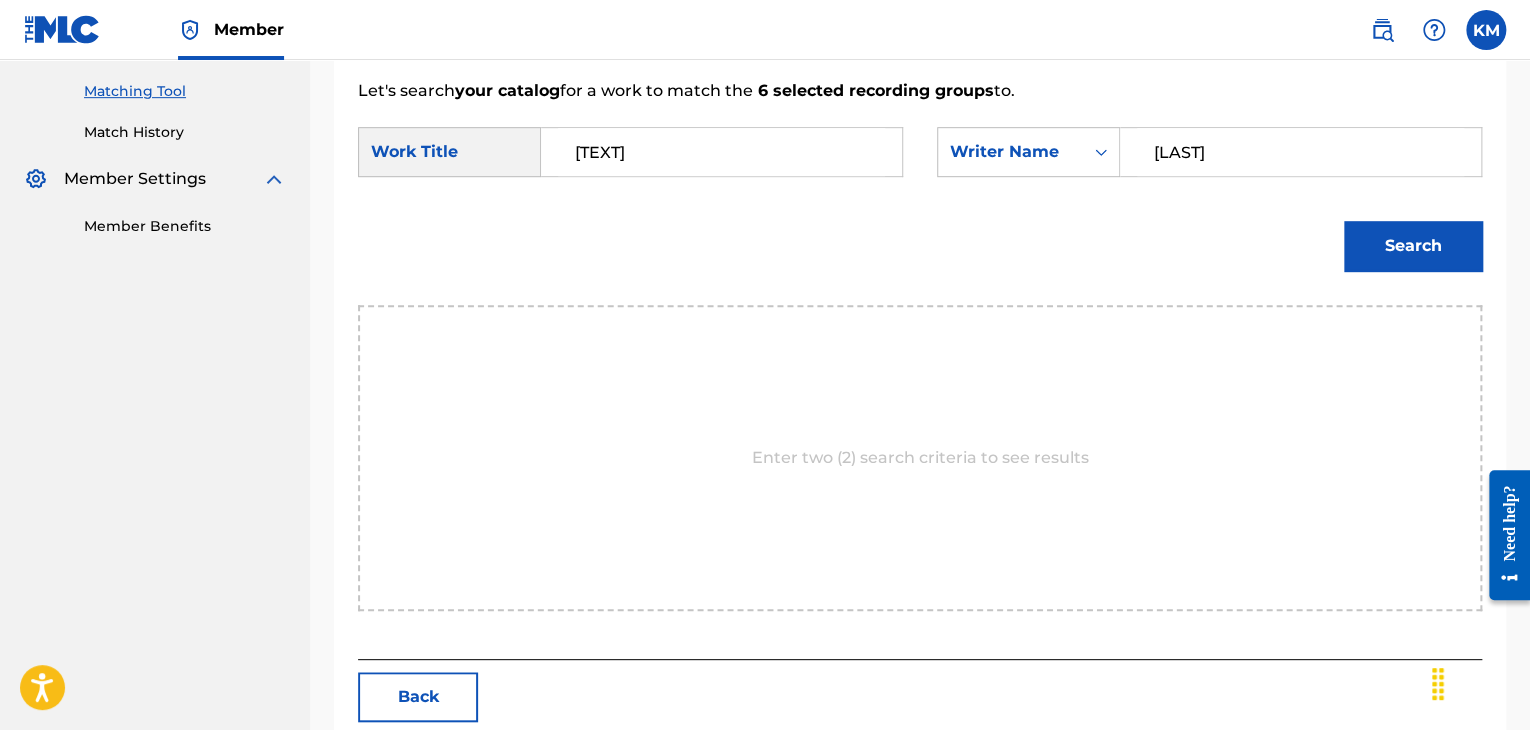 click on "Search" at bounding box center [1413, 246] 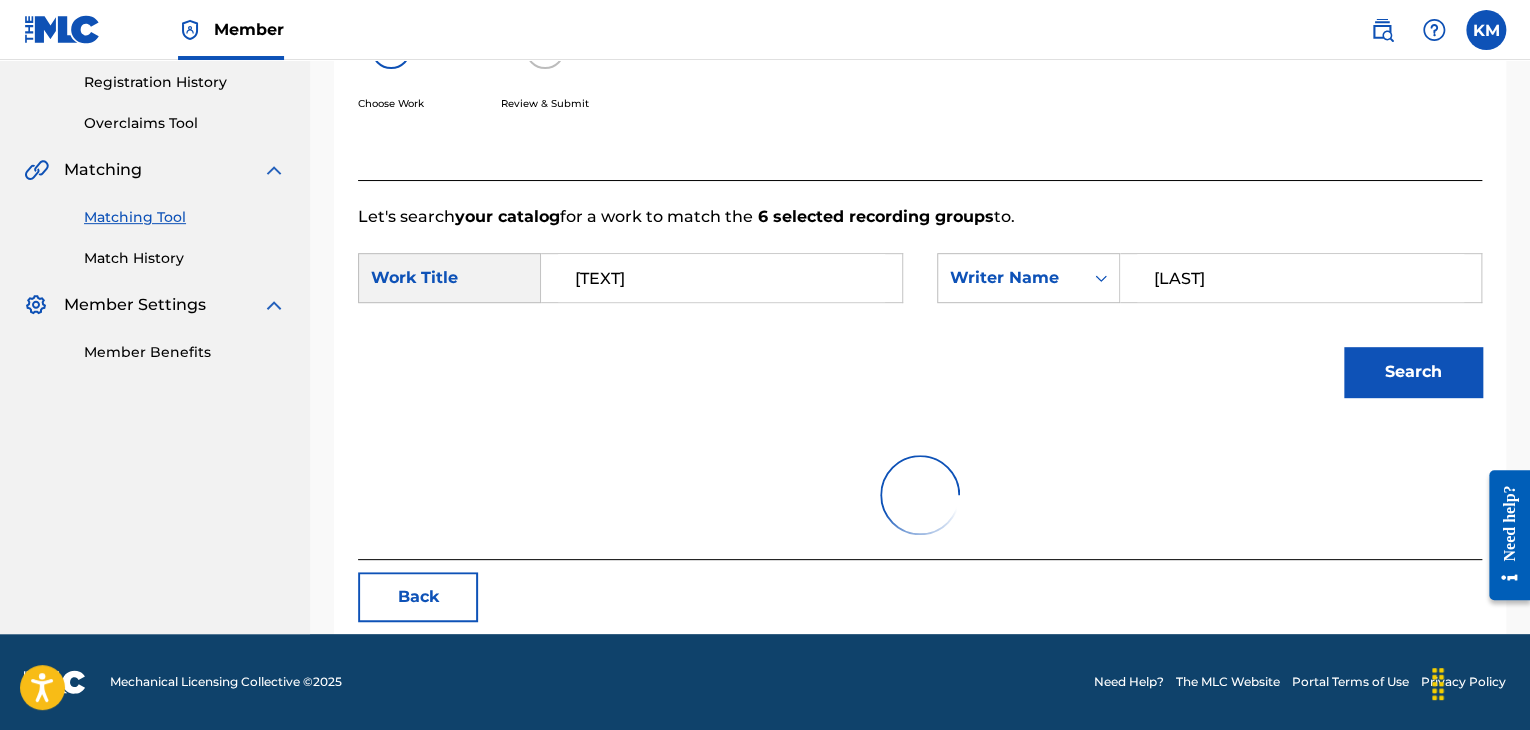 scroll, scrollTop: 290, scrollLeft: 0, axis: vertical 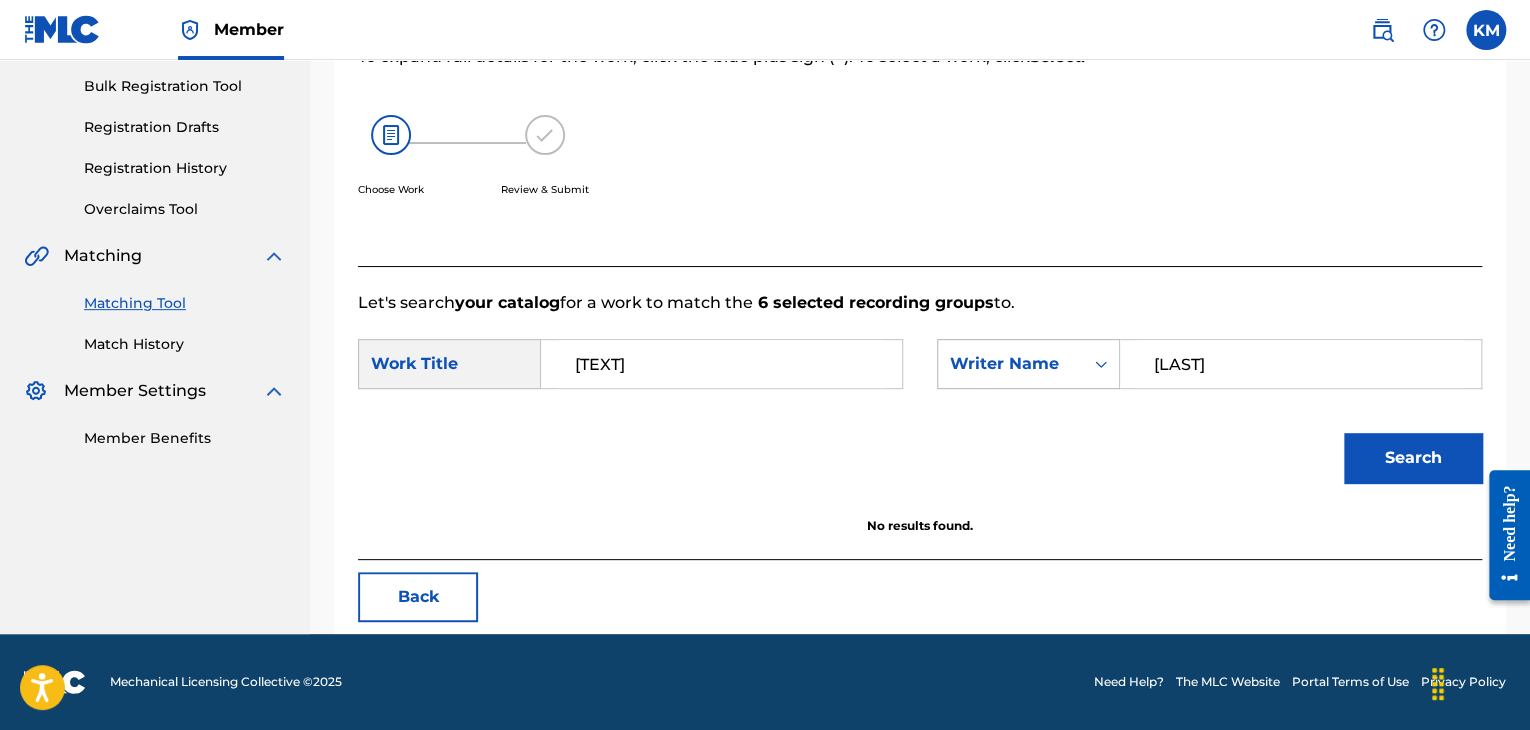 drag, startPoint x: 1232, startPoint y: 368, endPoint x: 1053, endPoint y: 343, distance: 180.73738 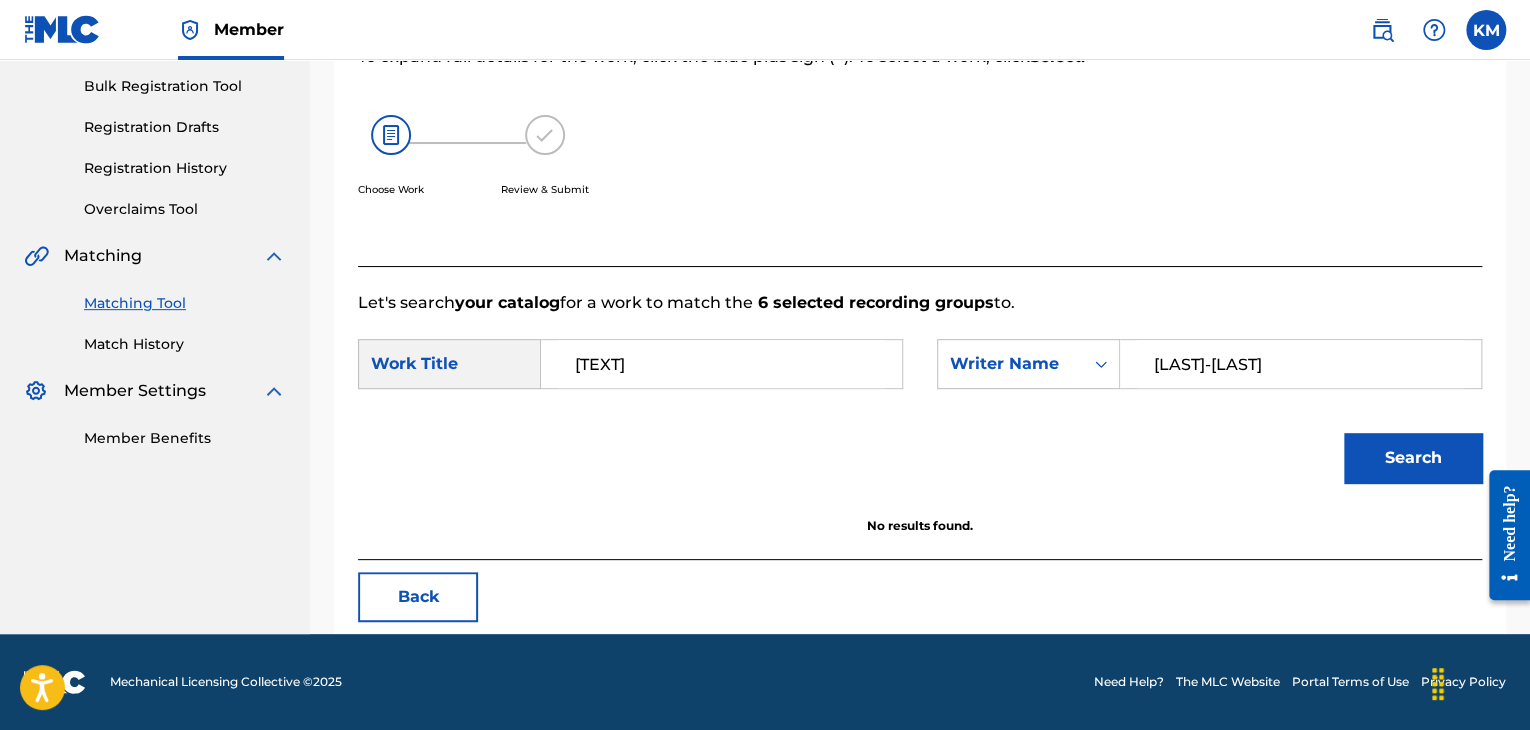 type on "[LAST]-[LAST]" 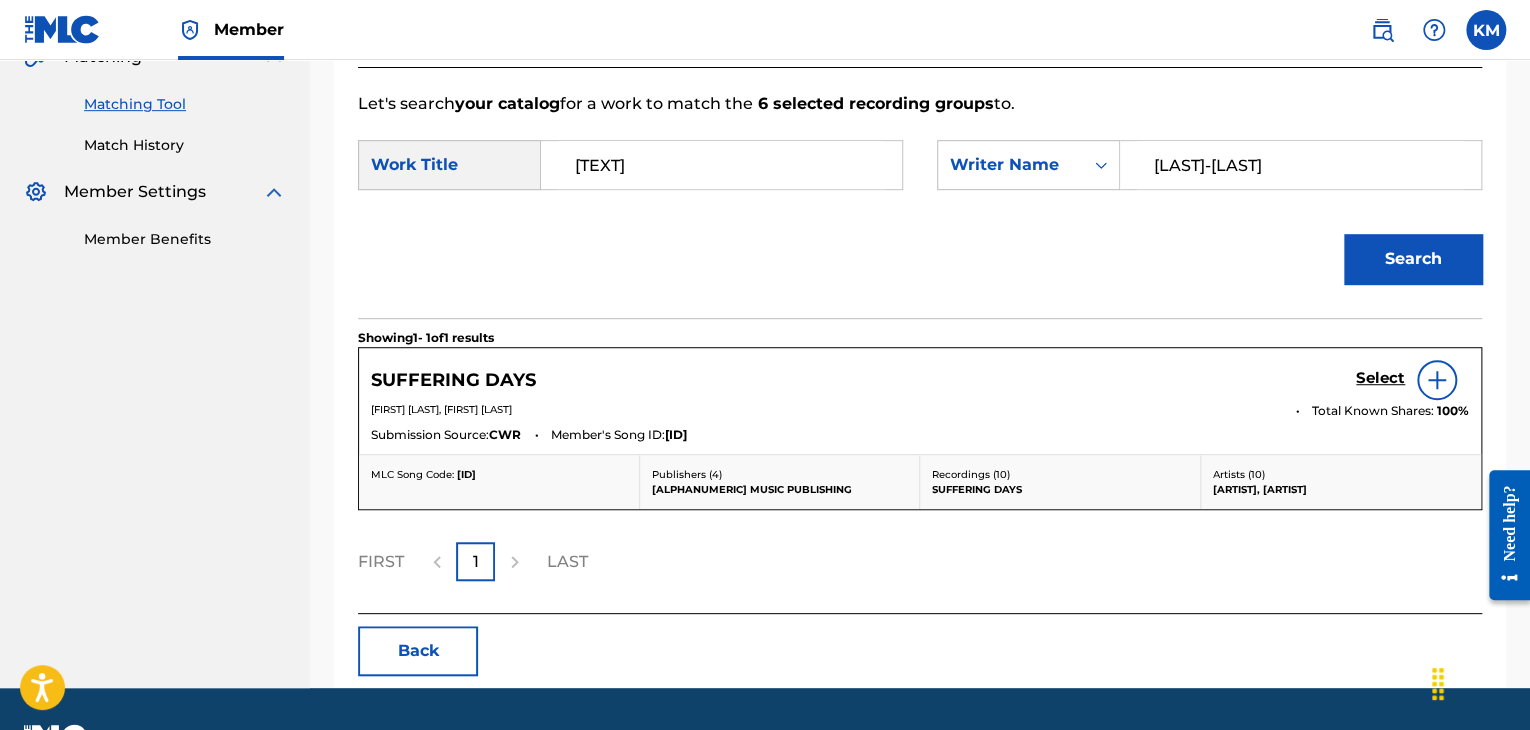 scroll, scrollTop: 490, scrollLeft: 0, axis: vertical 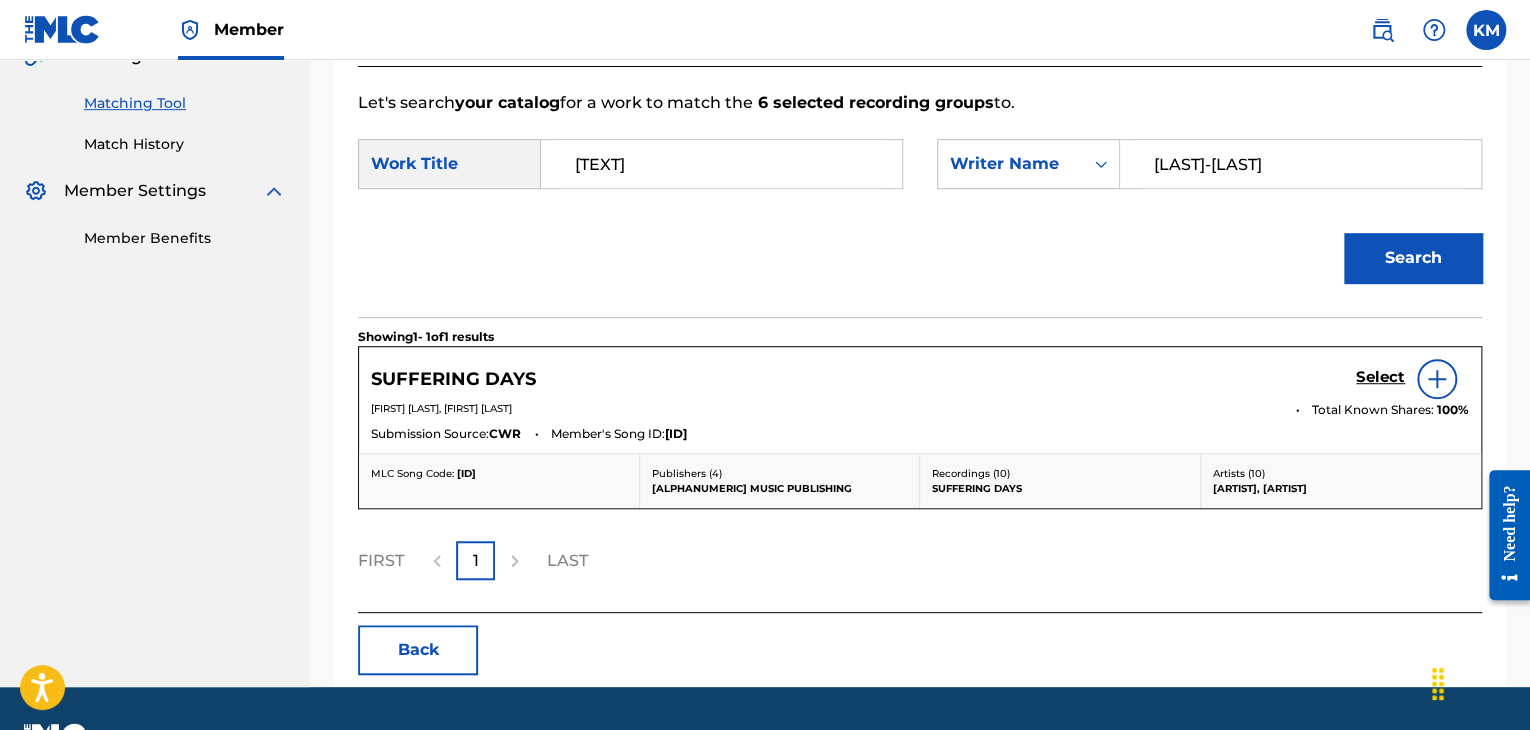 click on "Select" at bounding box center [1380, 377] 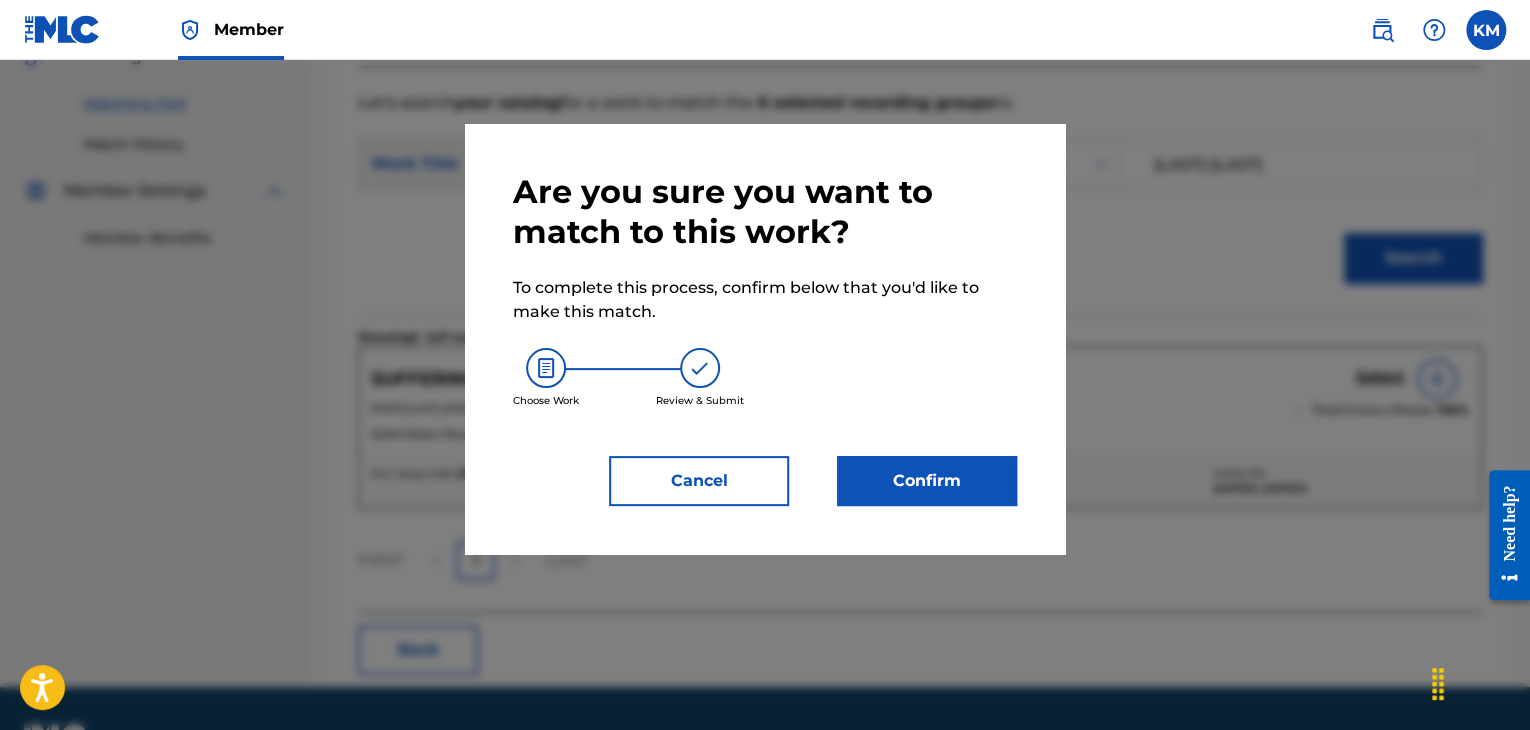 click on "Confirm" at bounding box center (927, 481) 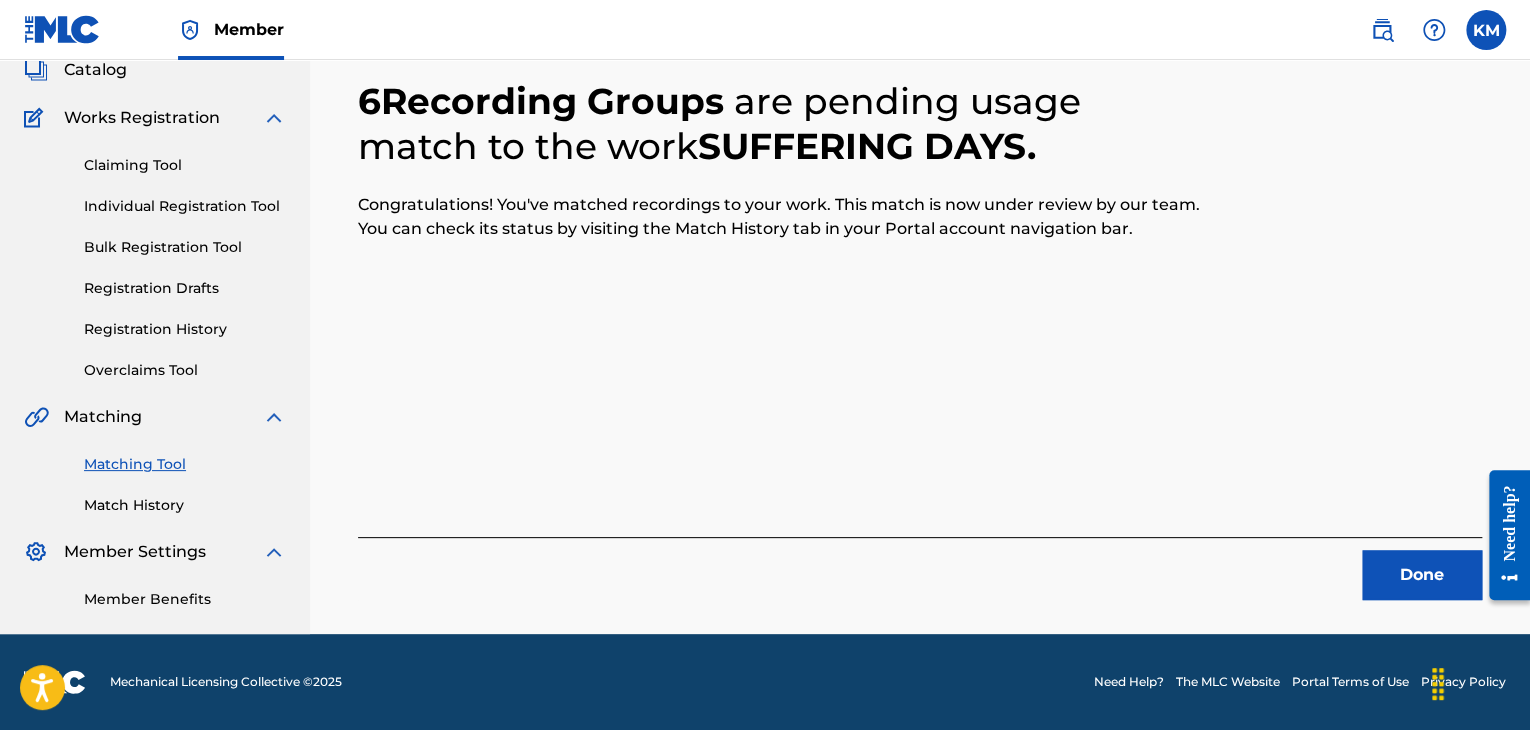 scroll, scrollTop: 129, scrollLeft: 0, axis: vertical 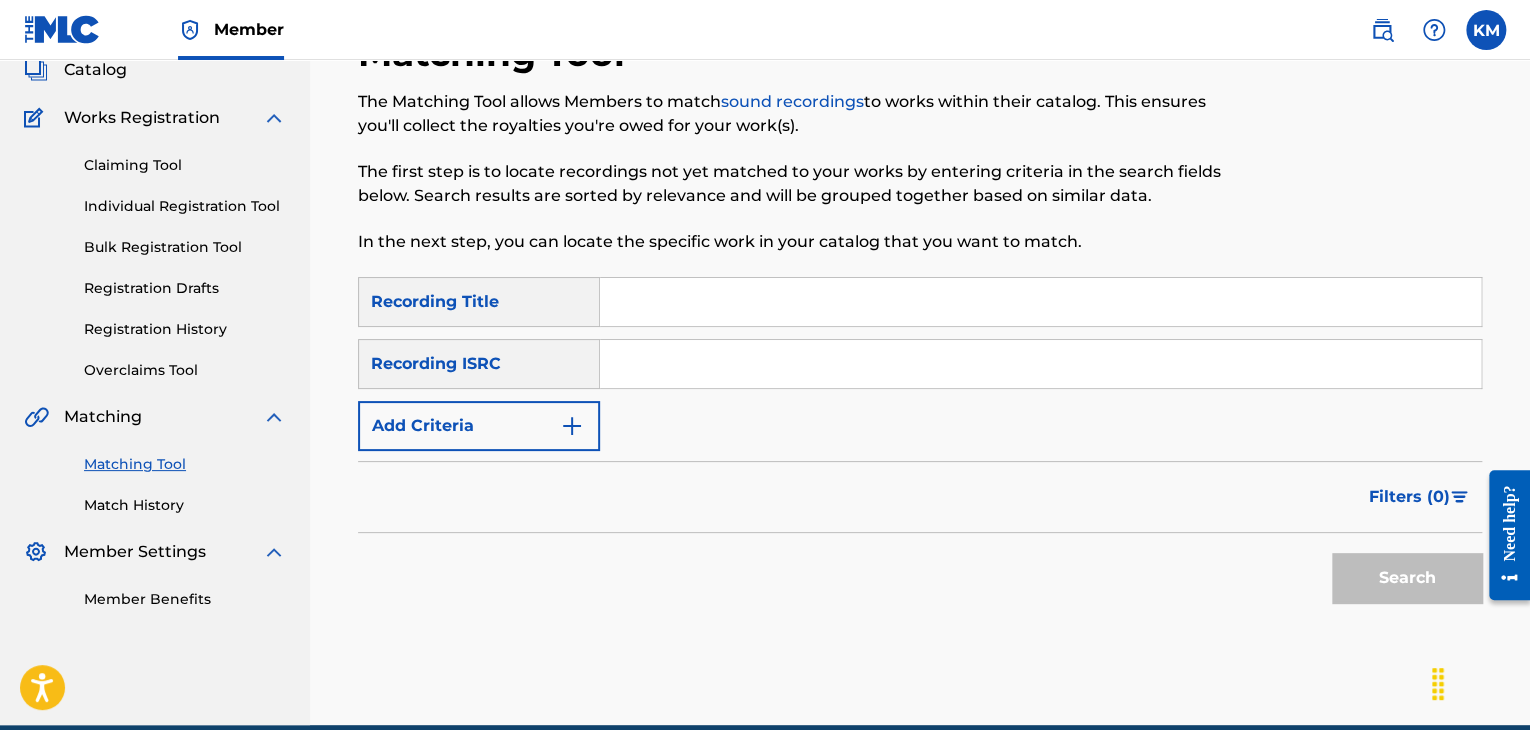 click at bounding box center [1040, 364] 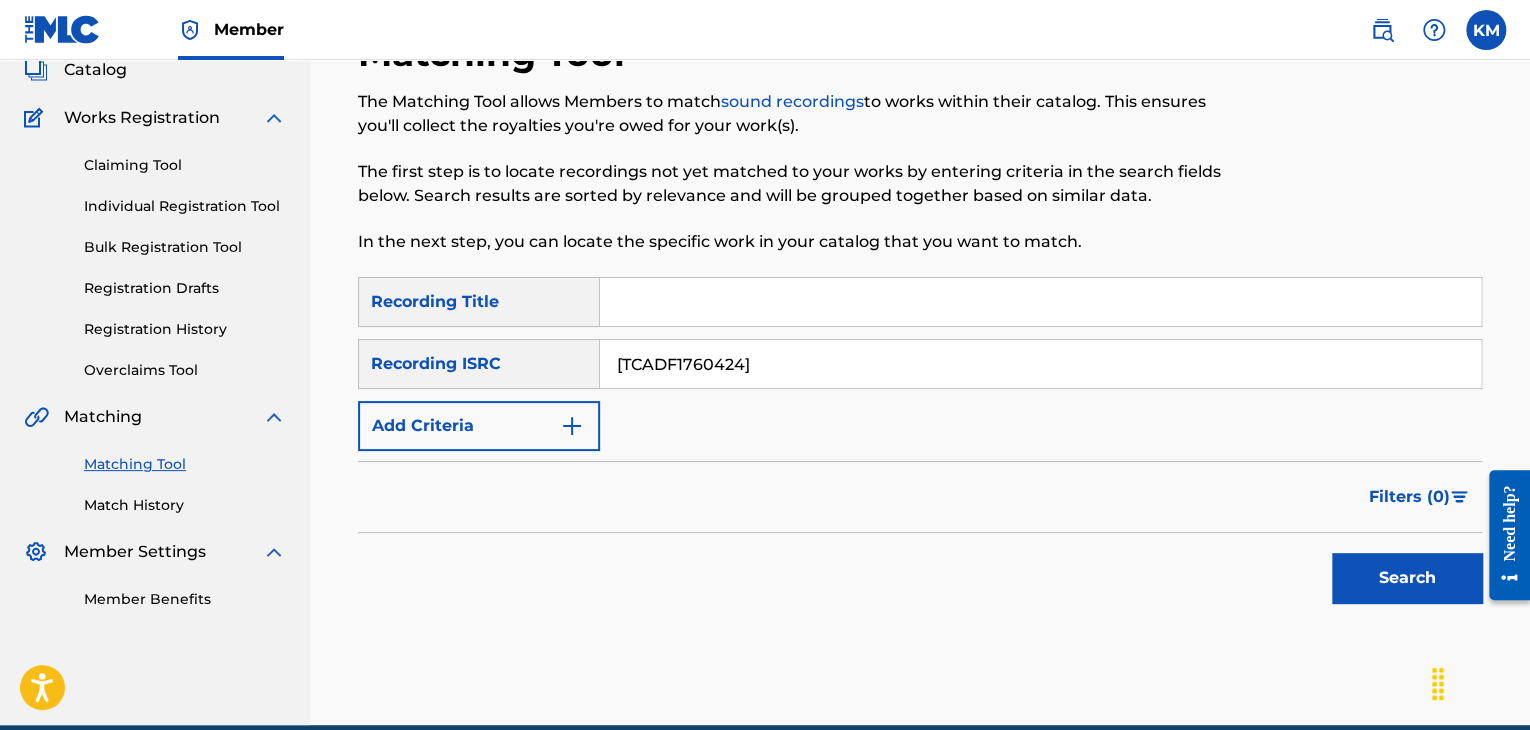 type on "[TCADF1760424]" 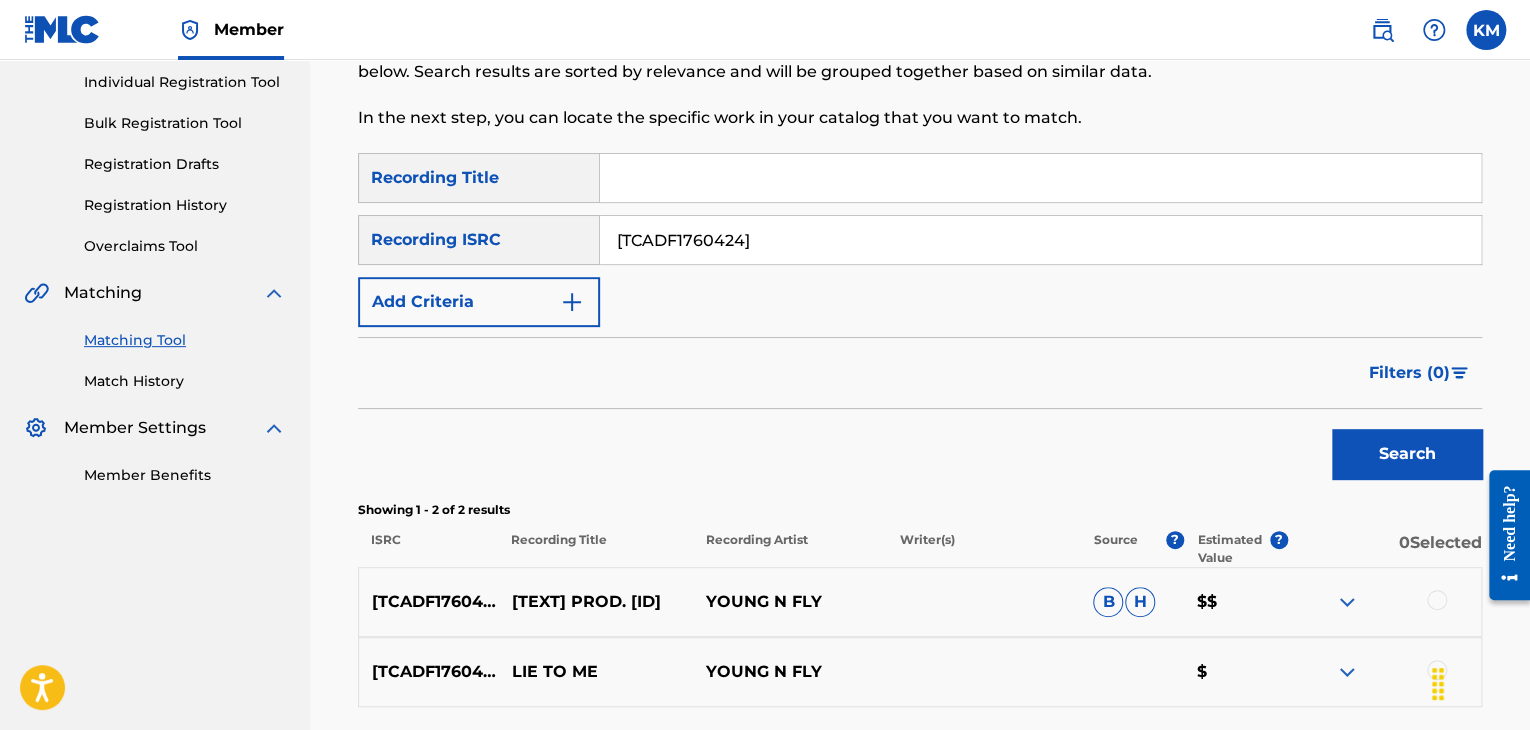 scroll, scrollTop: 426, scrollLeft: 0, axis: vertical 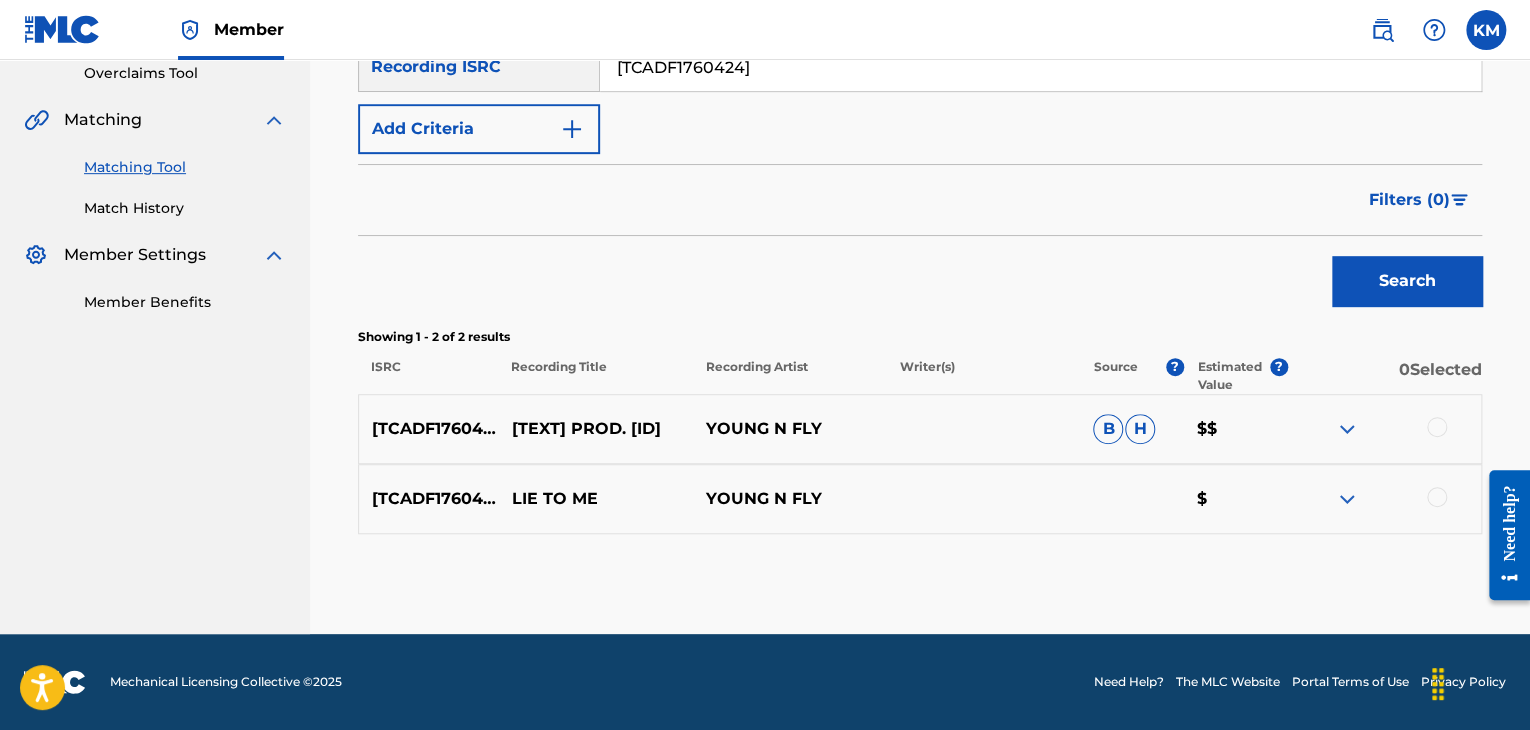click at bounding box center (1437, 427) 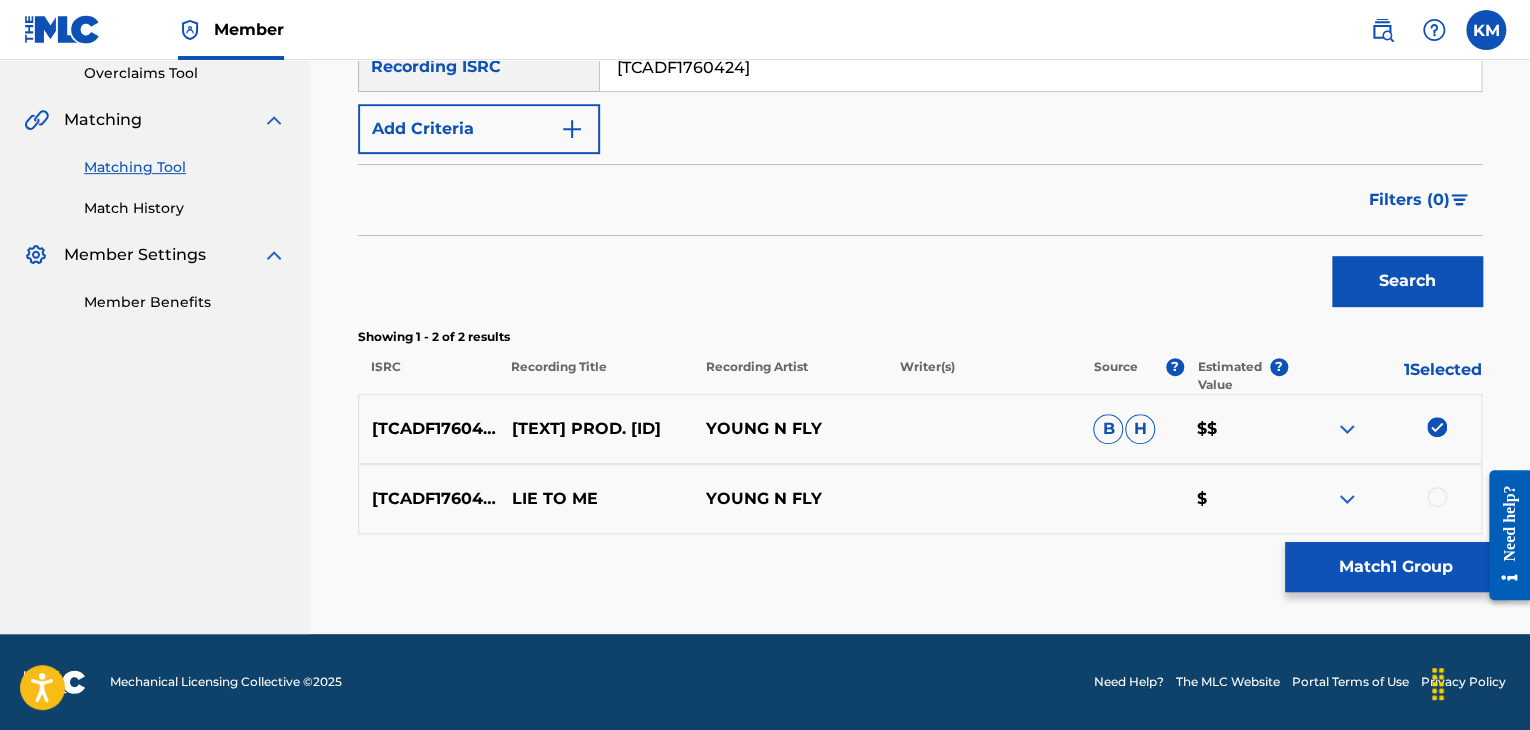 click at bounding box center [1437, 497] 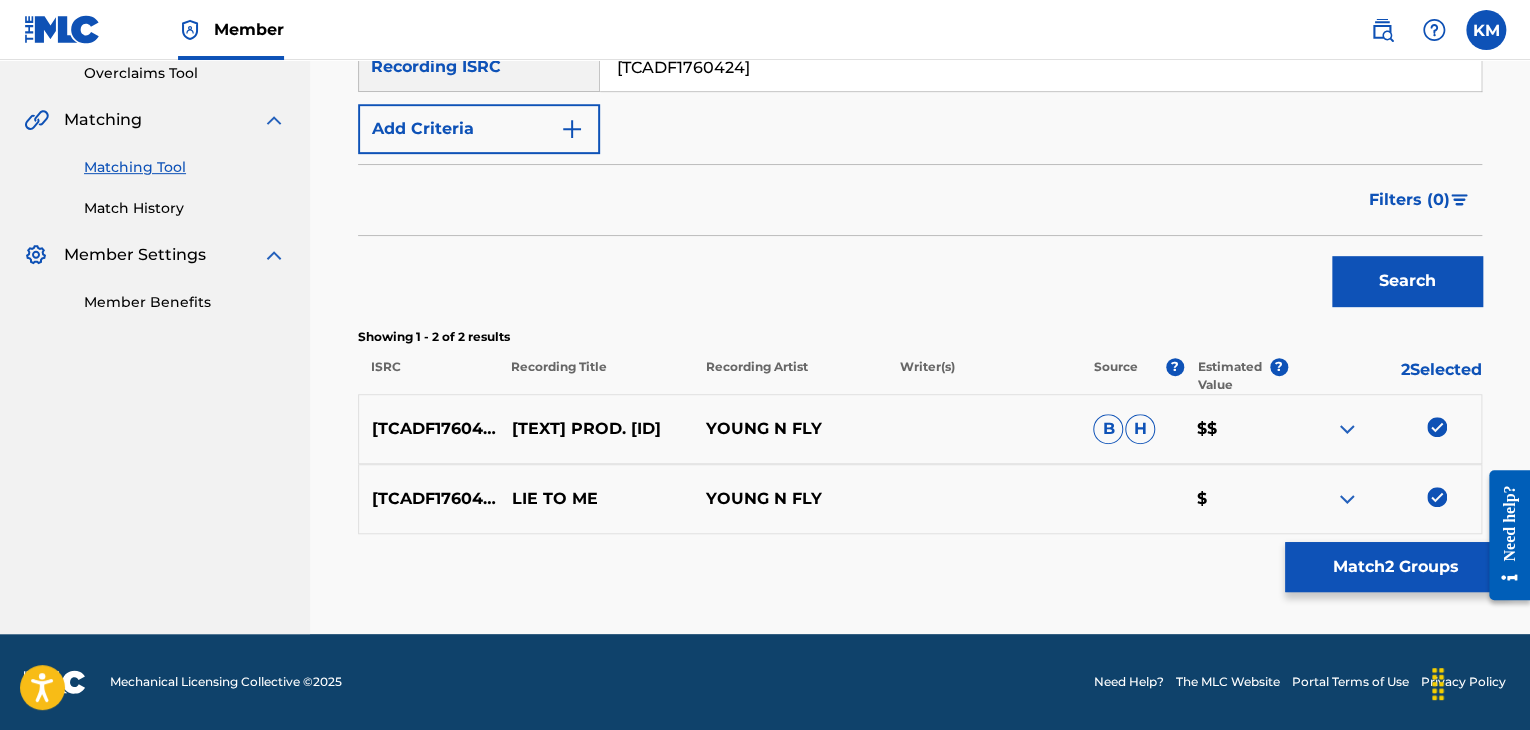 click on "Match  2 Groups" at bounding box center [1395, 567] 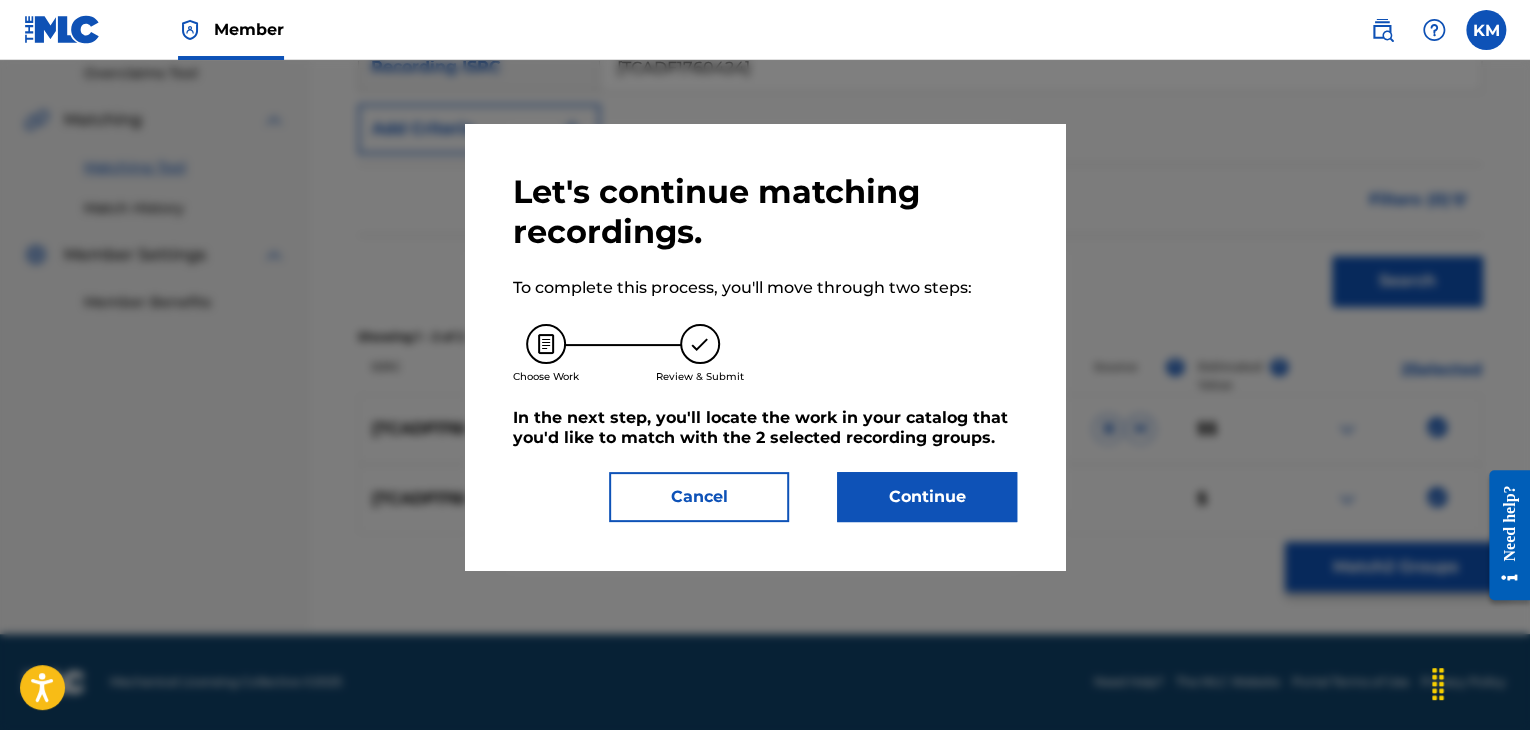 click on "Continue" at bounding box center (927, 497) 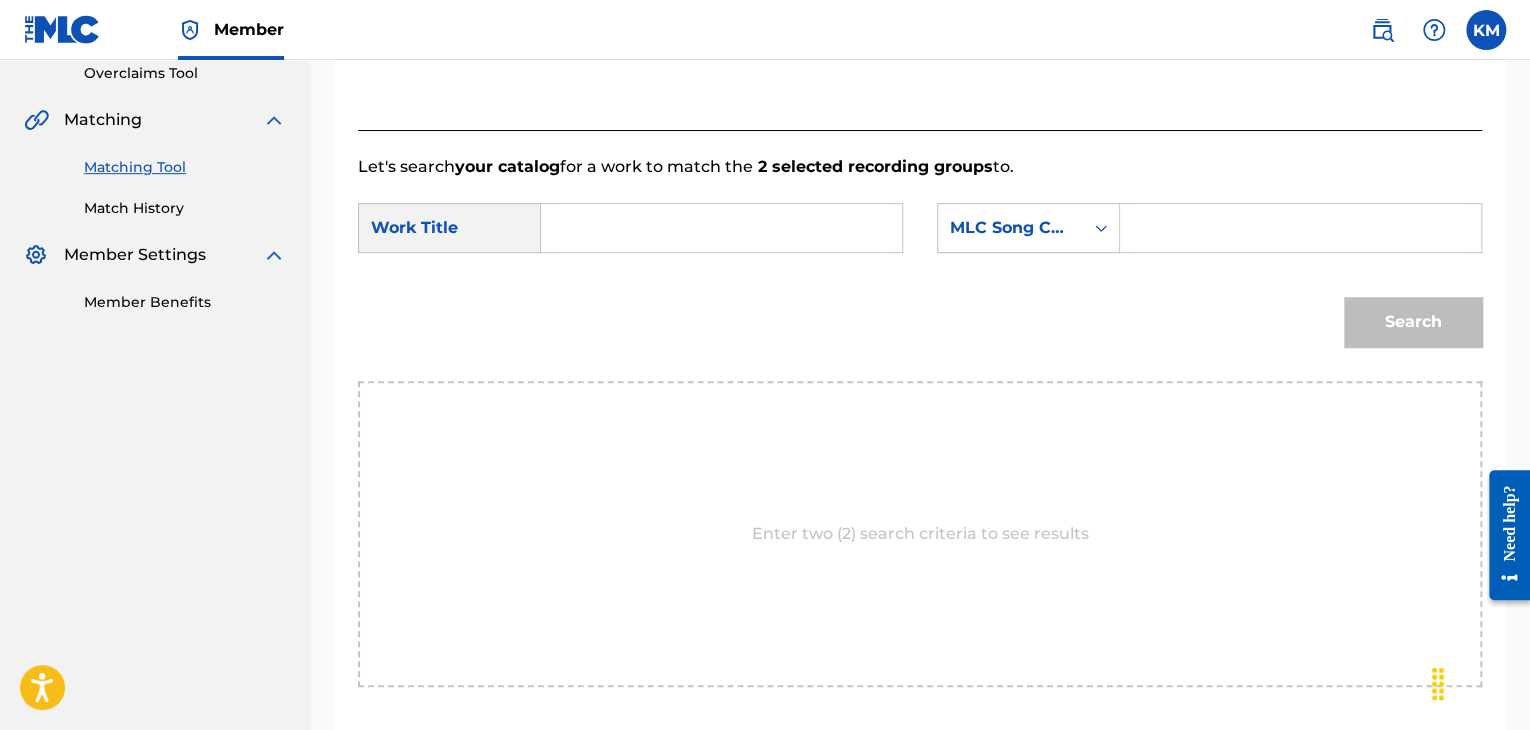 click at bounding box center (721, 228) 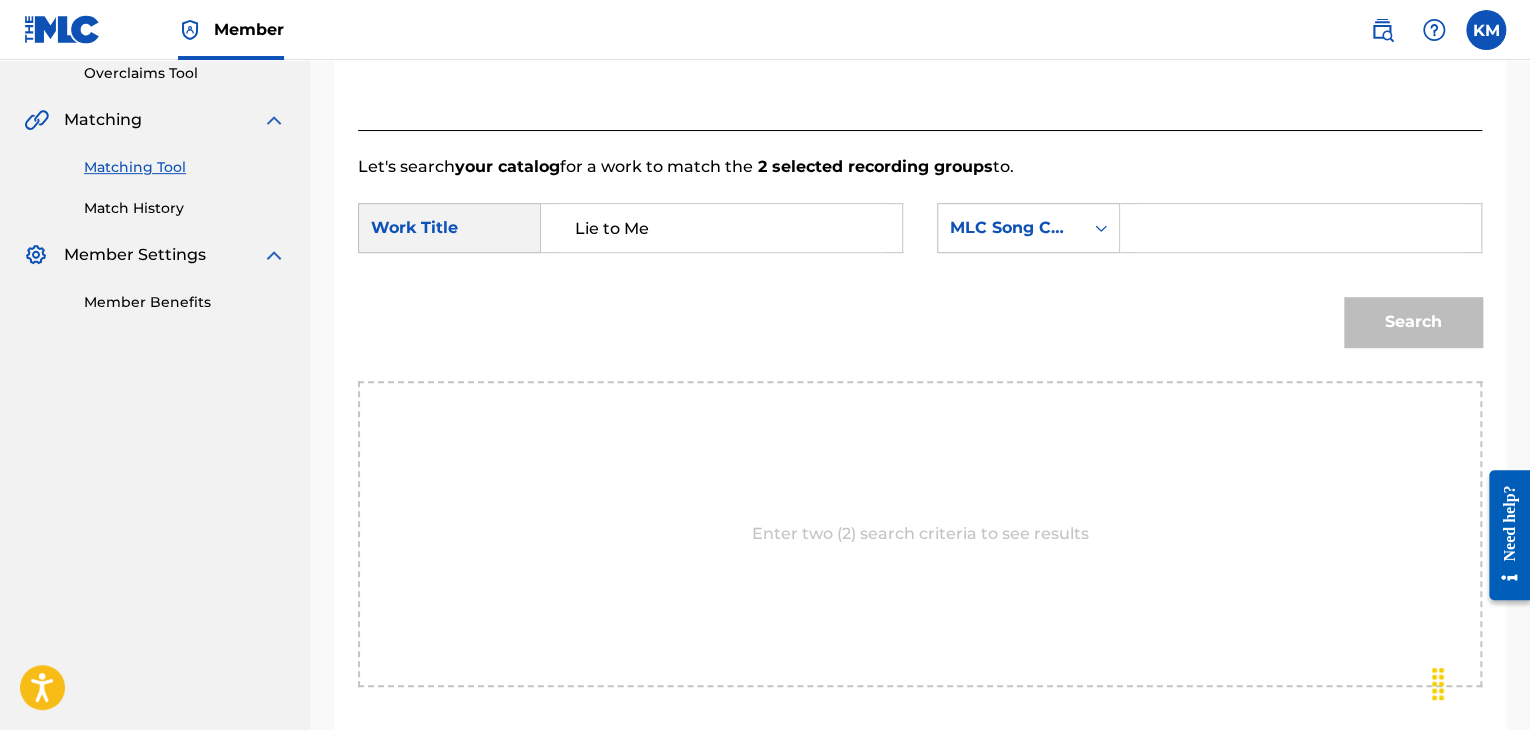 type on "Lie to Me" 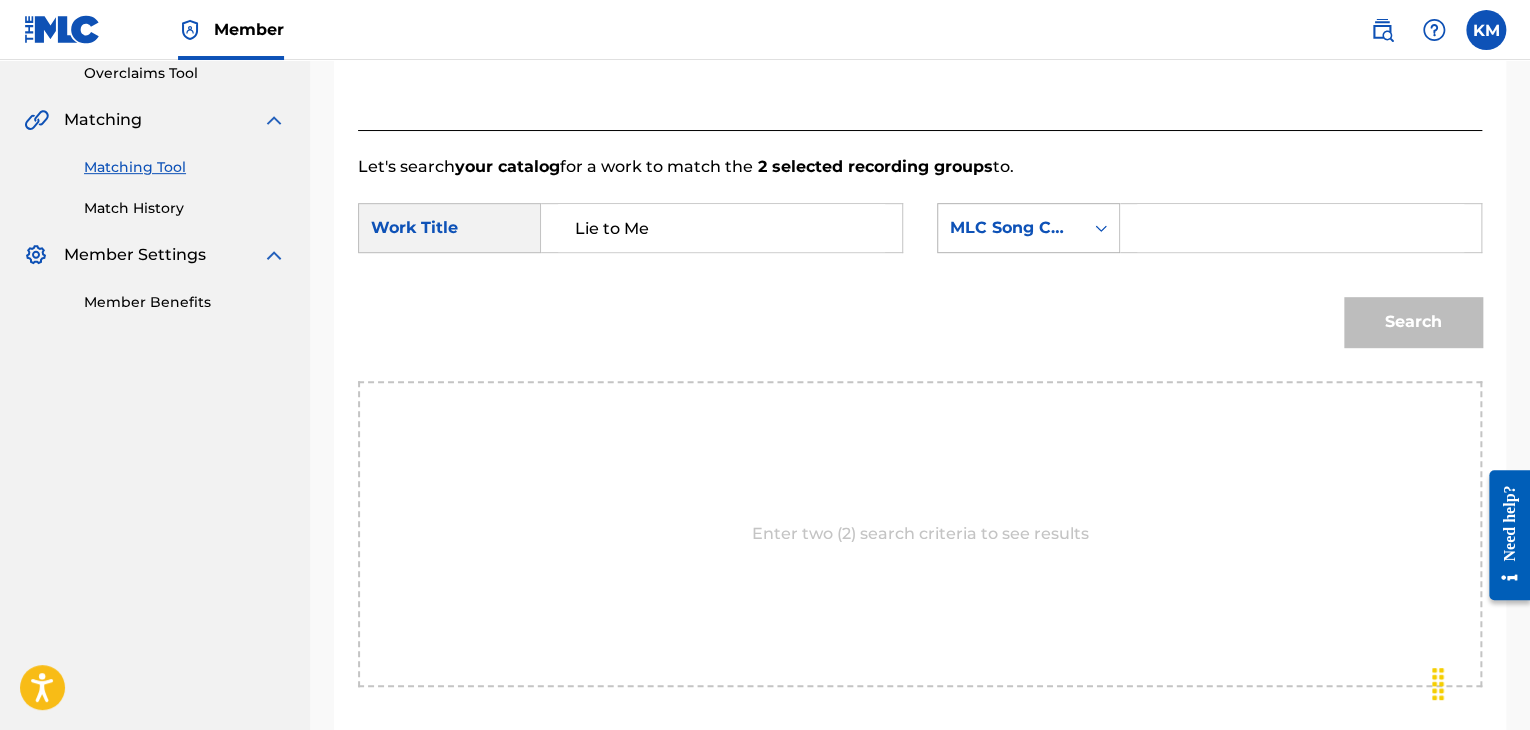 click 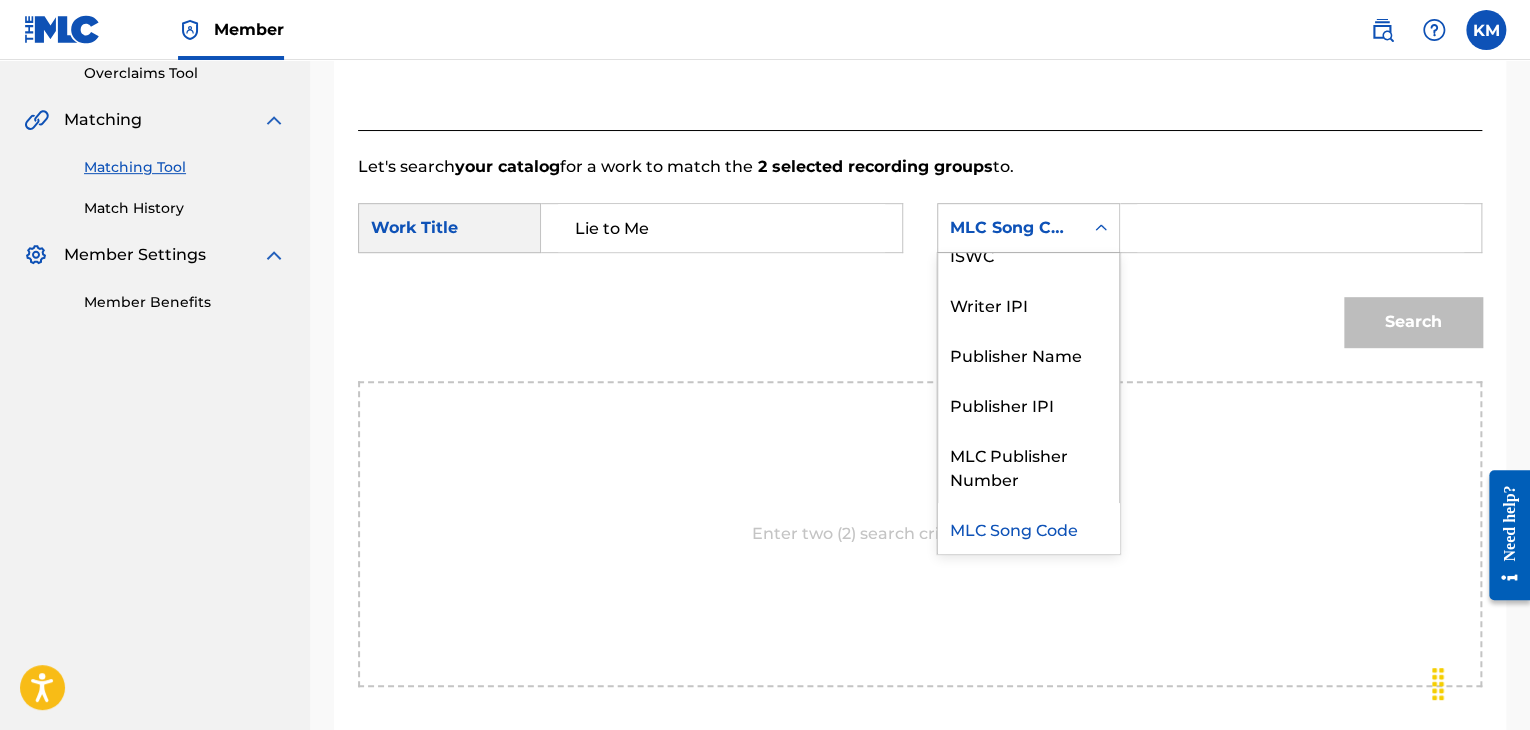 scroll, scrollTop: 0, scrollLeft: 0, axis: both 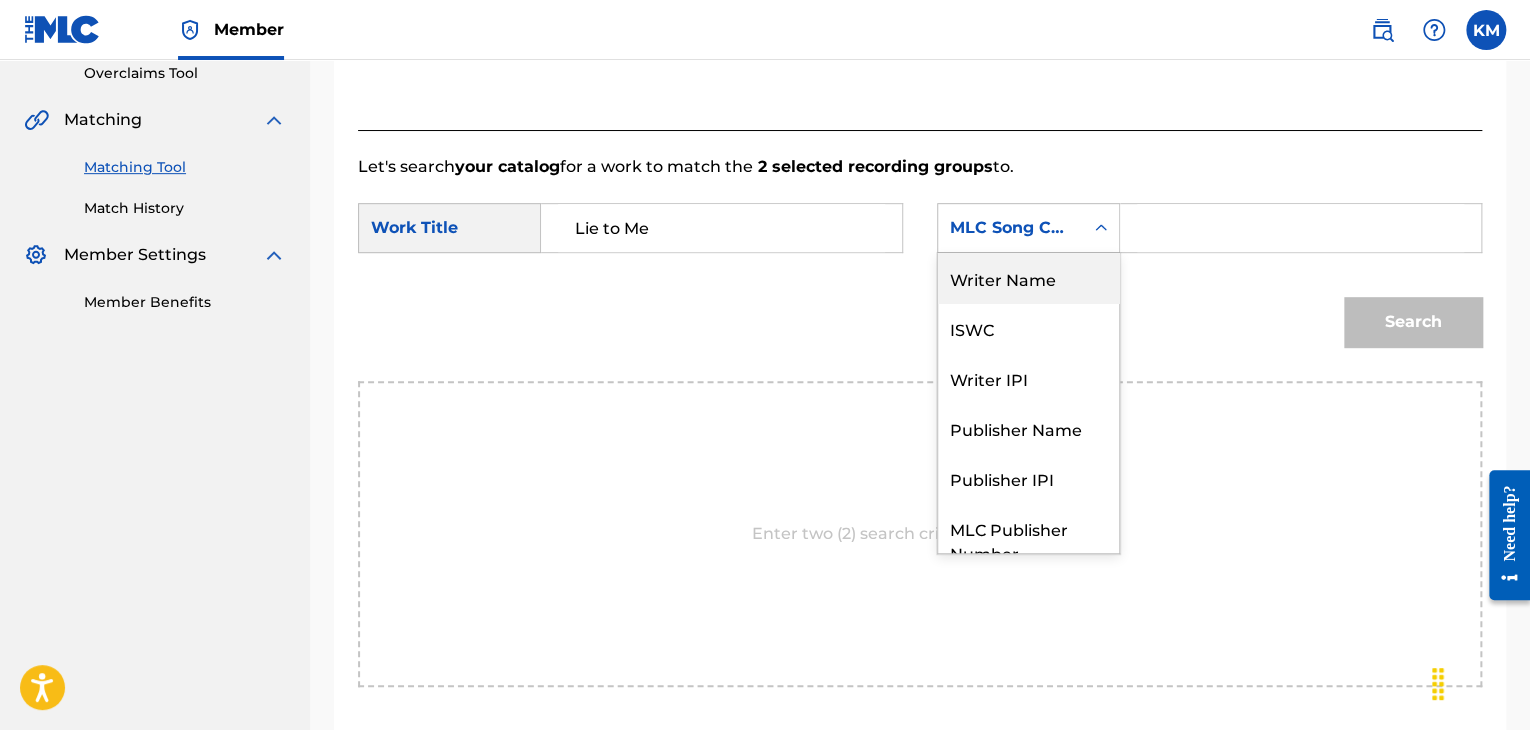 click on "Writer Name" at bounding box center (1028, 278) 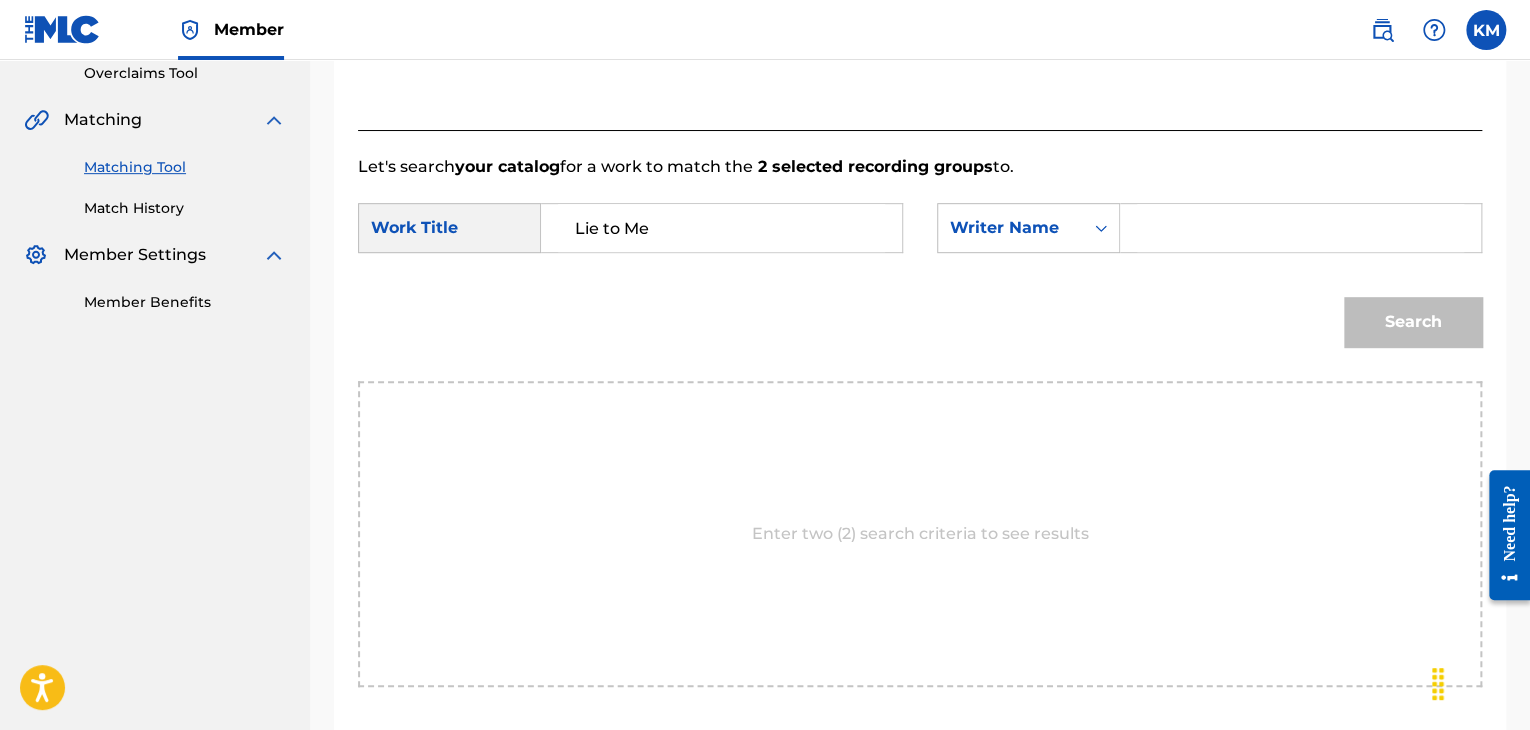 click at bounding box center (1300, 228) 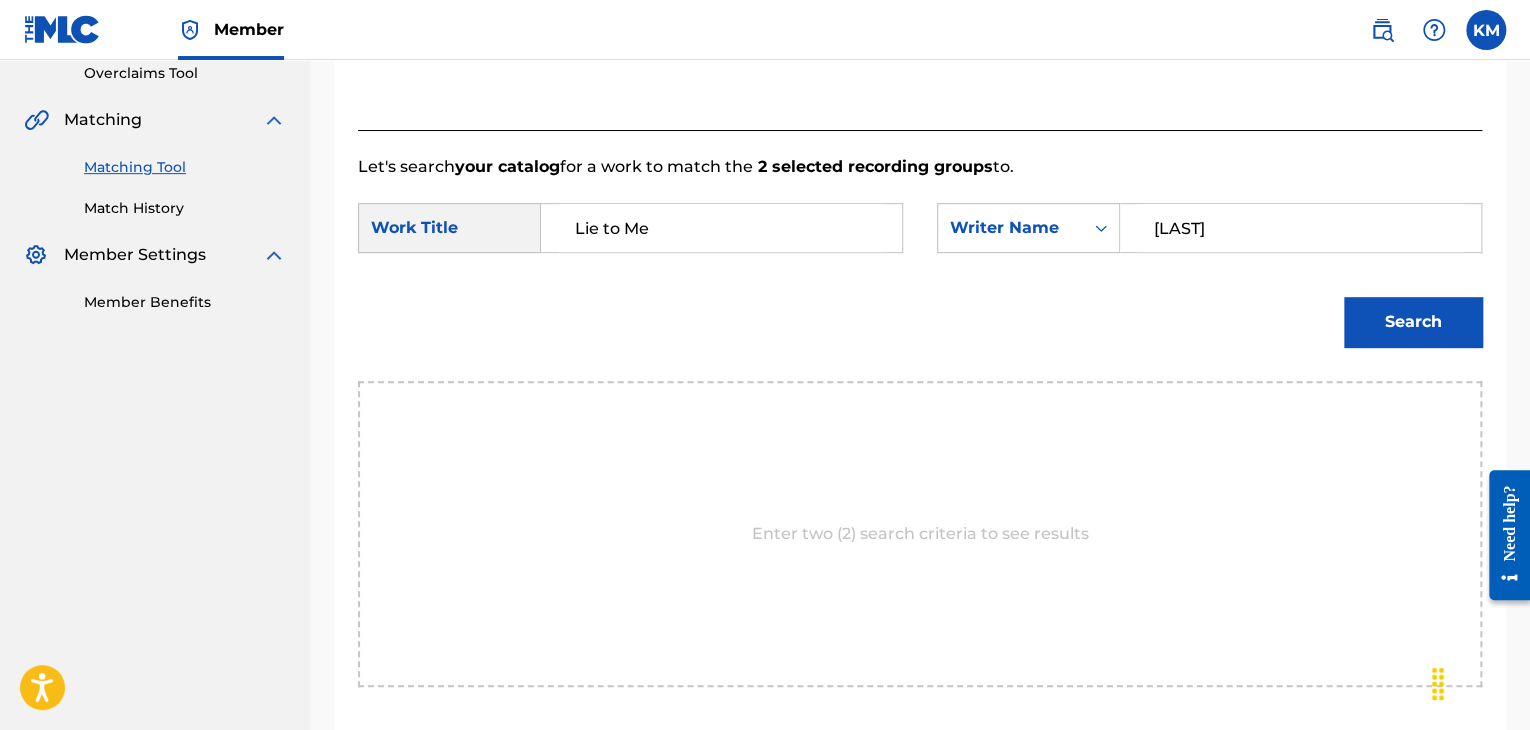 type on "[LAST]" 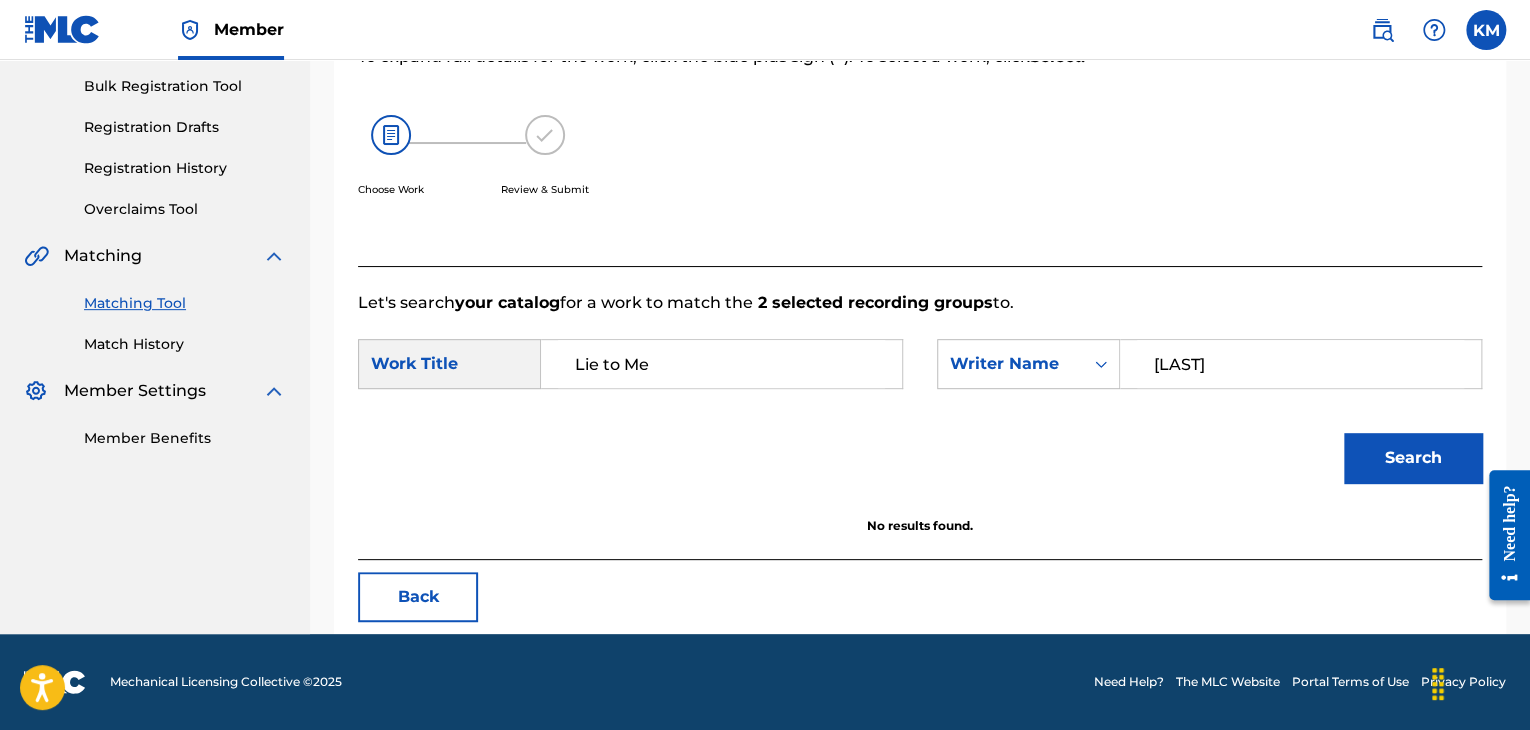 scroll, scrollTop: 290, scrollLeft: 0, axis: vertical 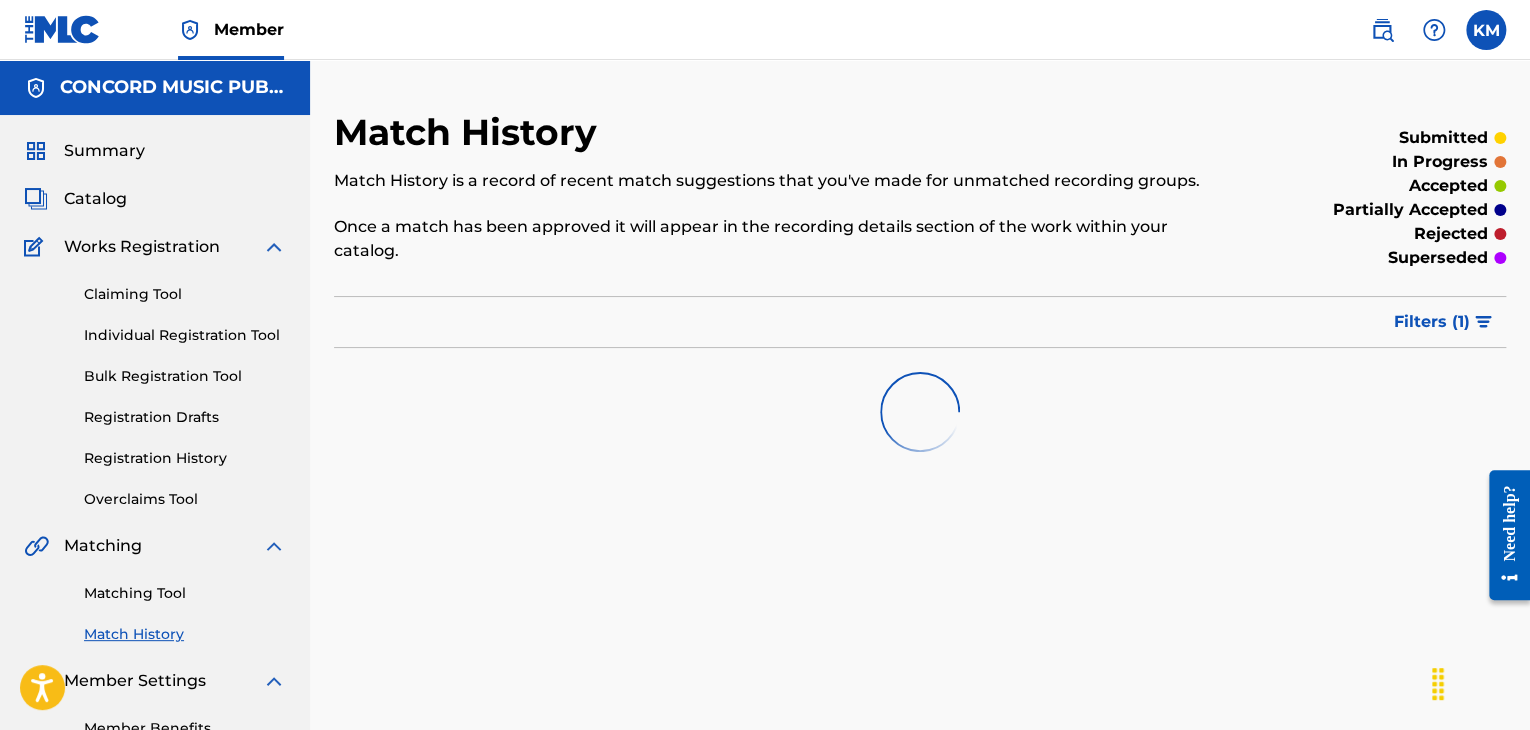 click on "Matching Tool" at bounding box center [185, 593] 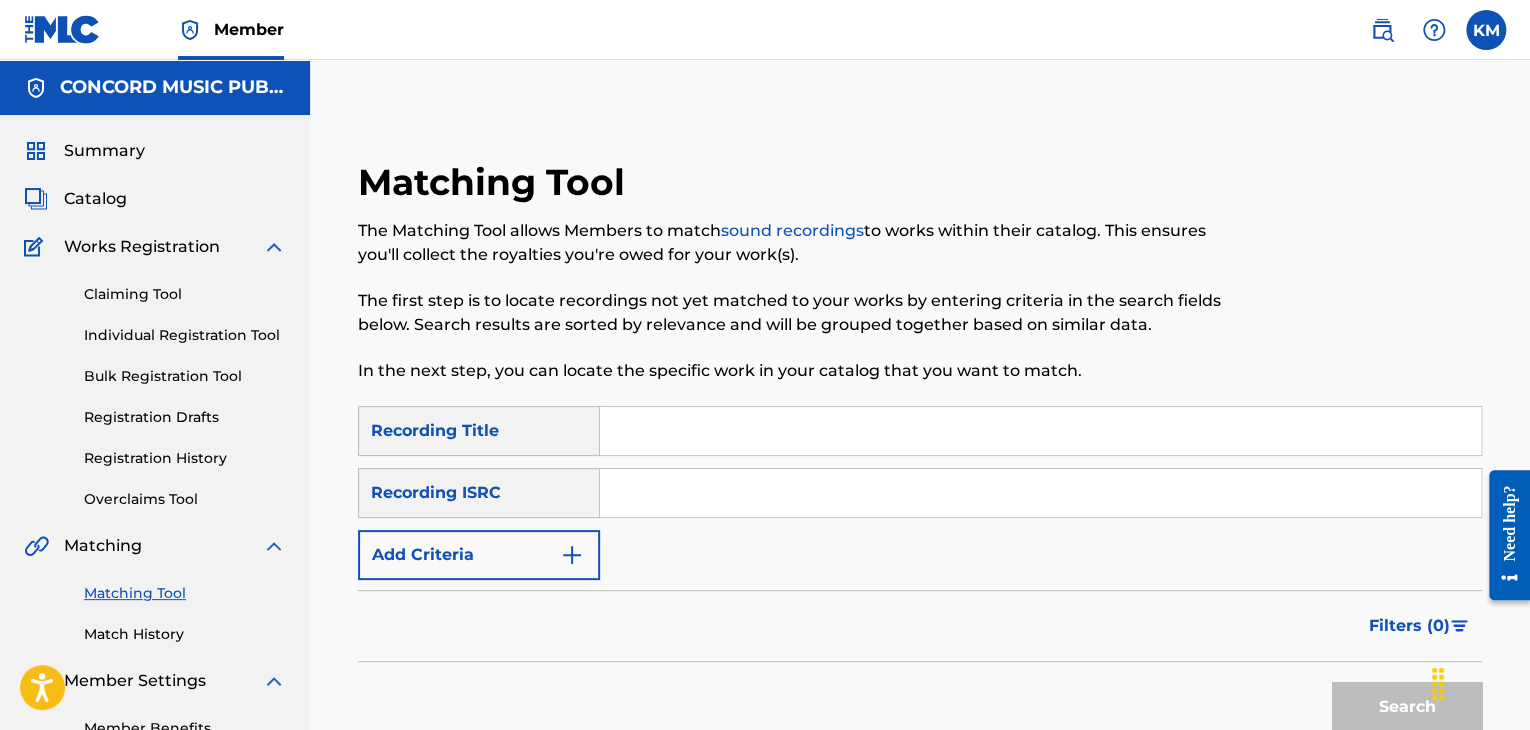click at bounding box center [1040, 493] 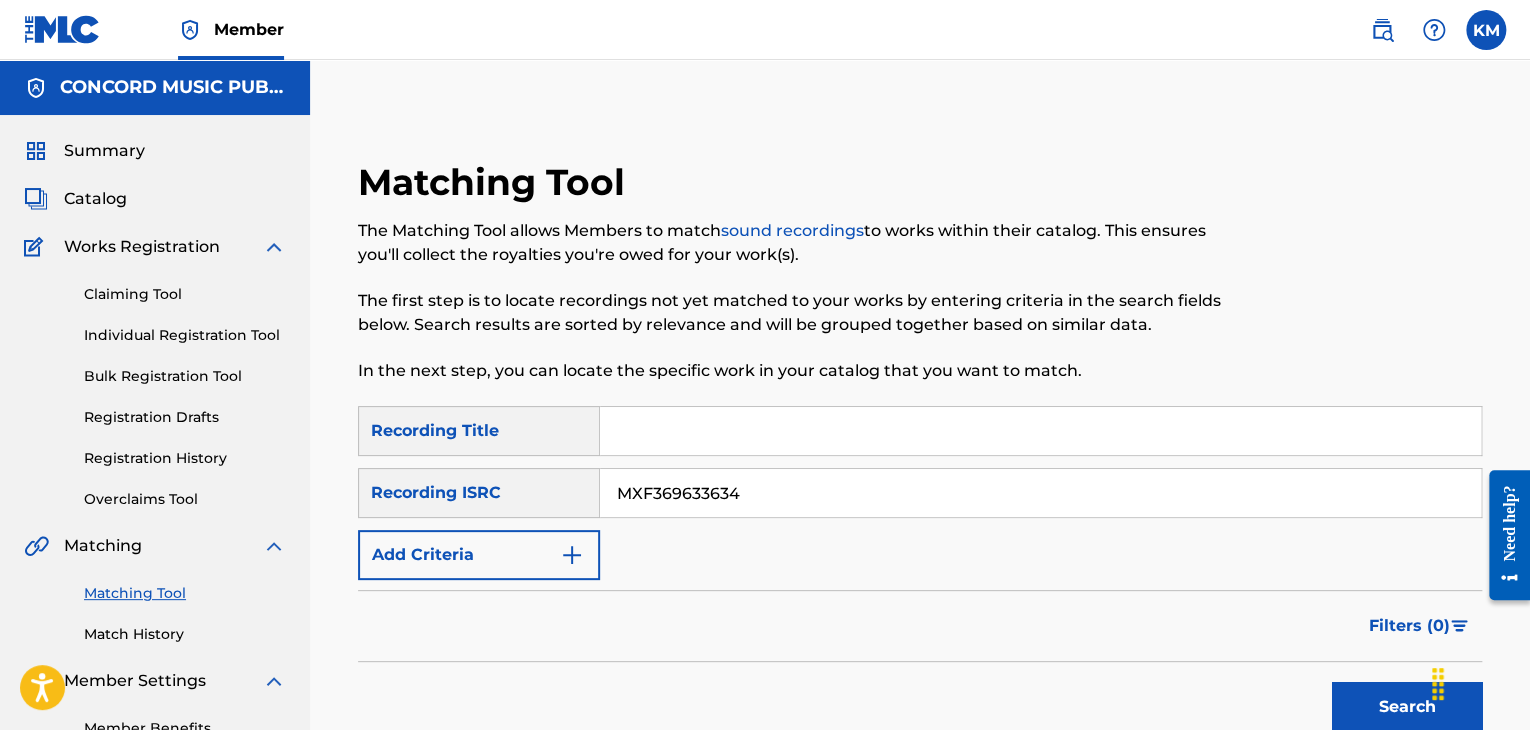 type on "MXF369633634" 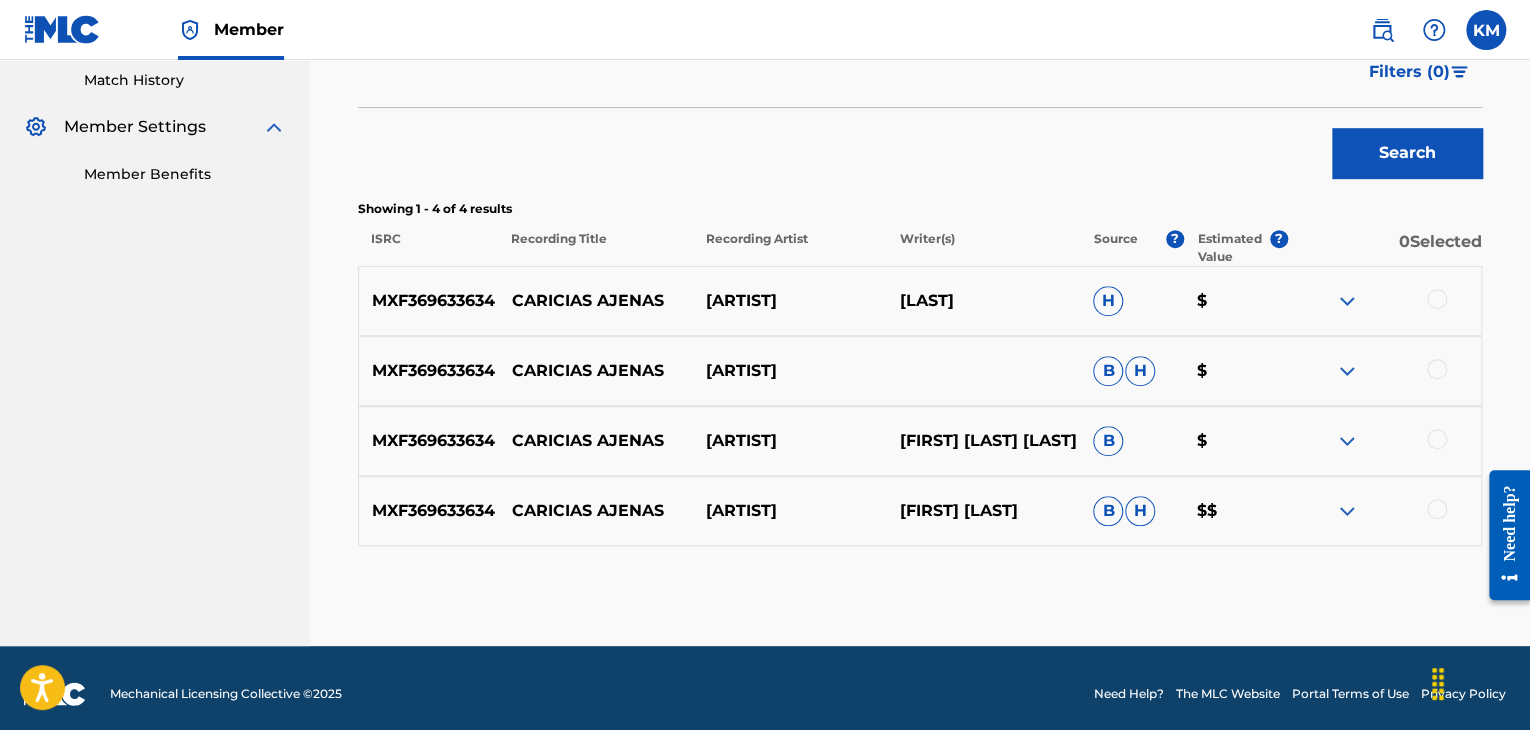 scroll, scrollTop: 566, scrollLeft: 0, axis: vertical 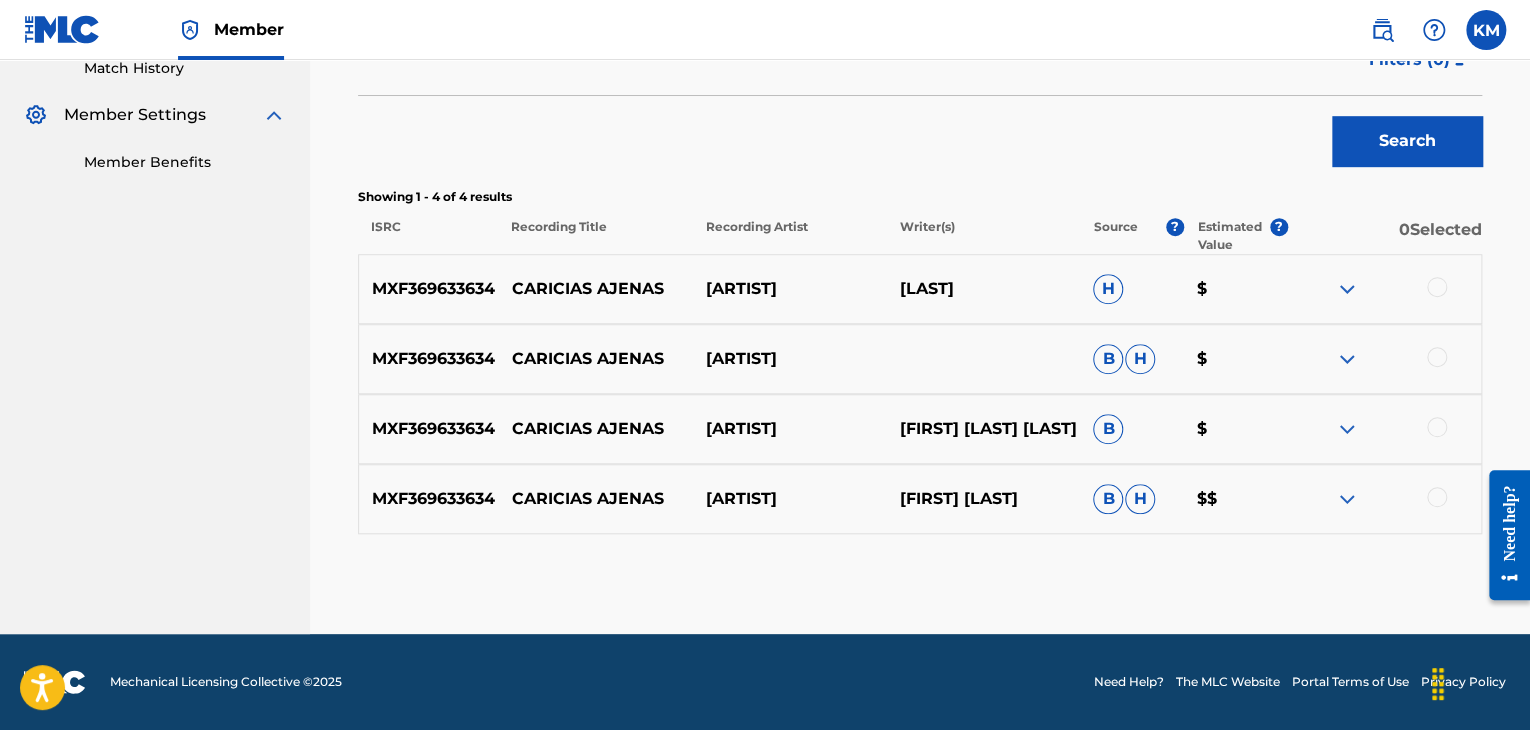 click at bounding box center [1437, 497] 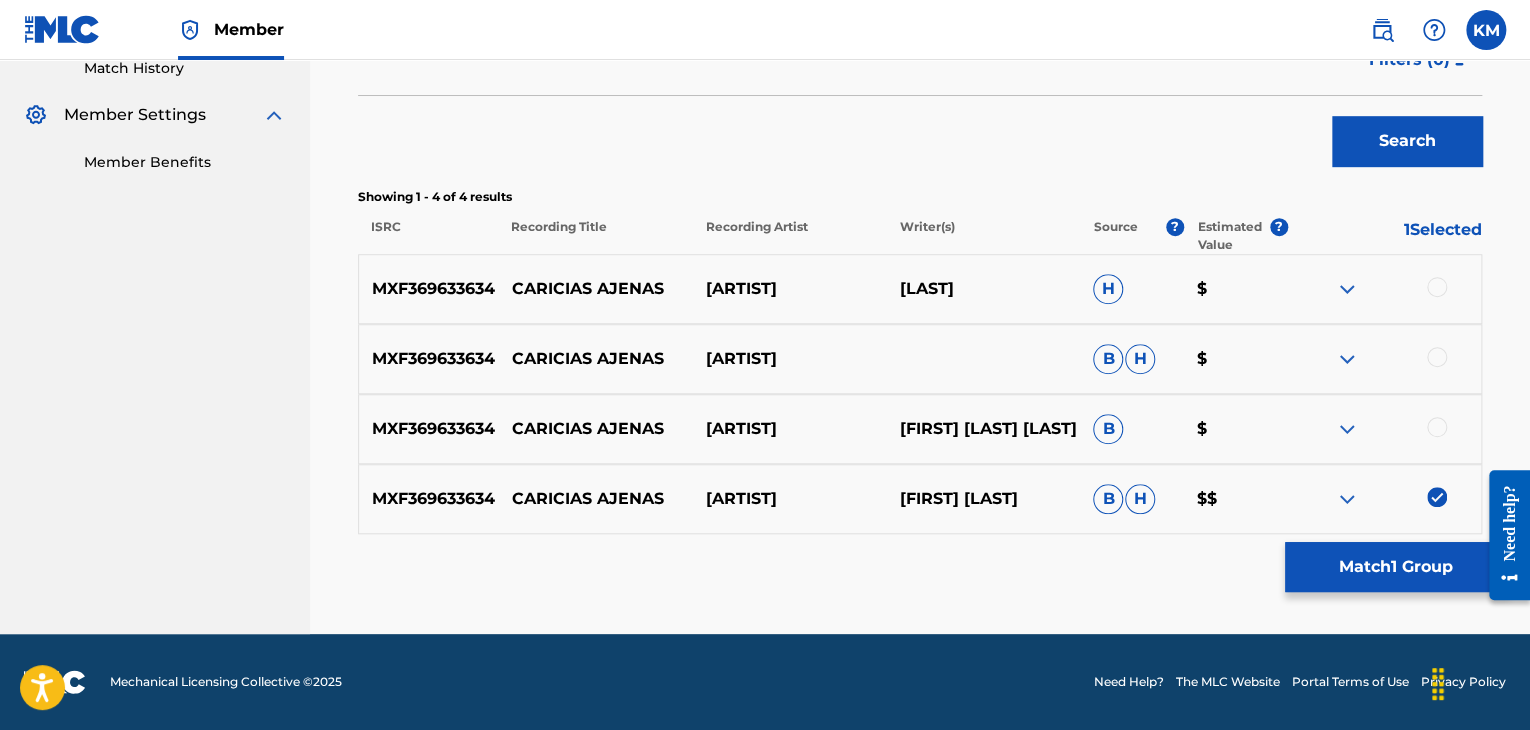 click at bounding box center [1437, 427] 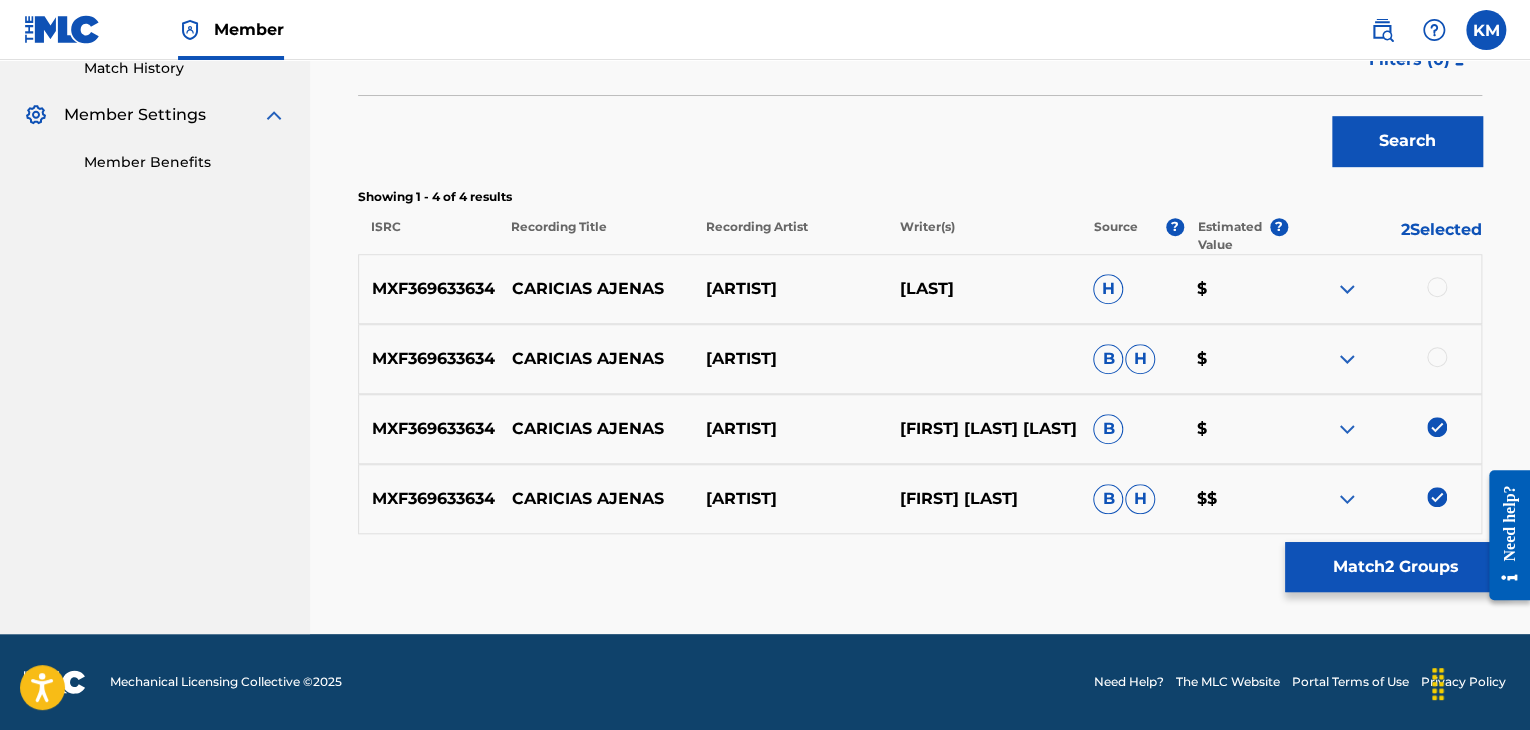 click at bounding box center (1437, 357) 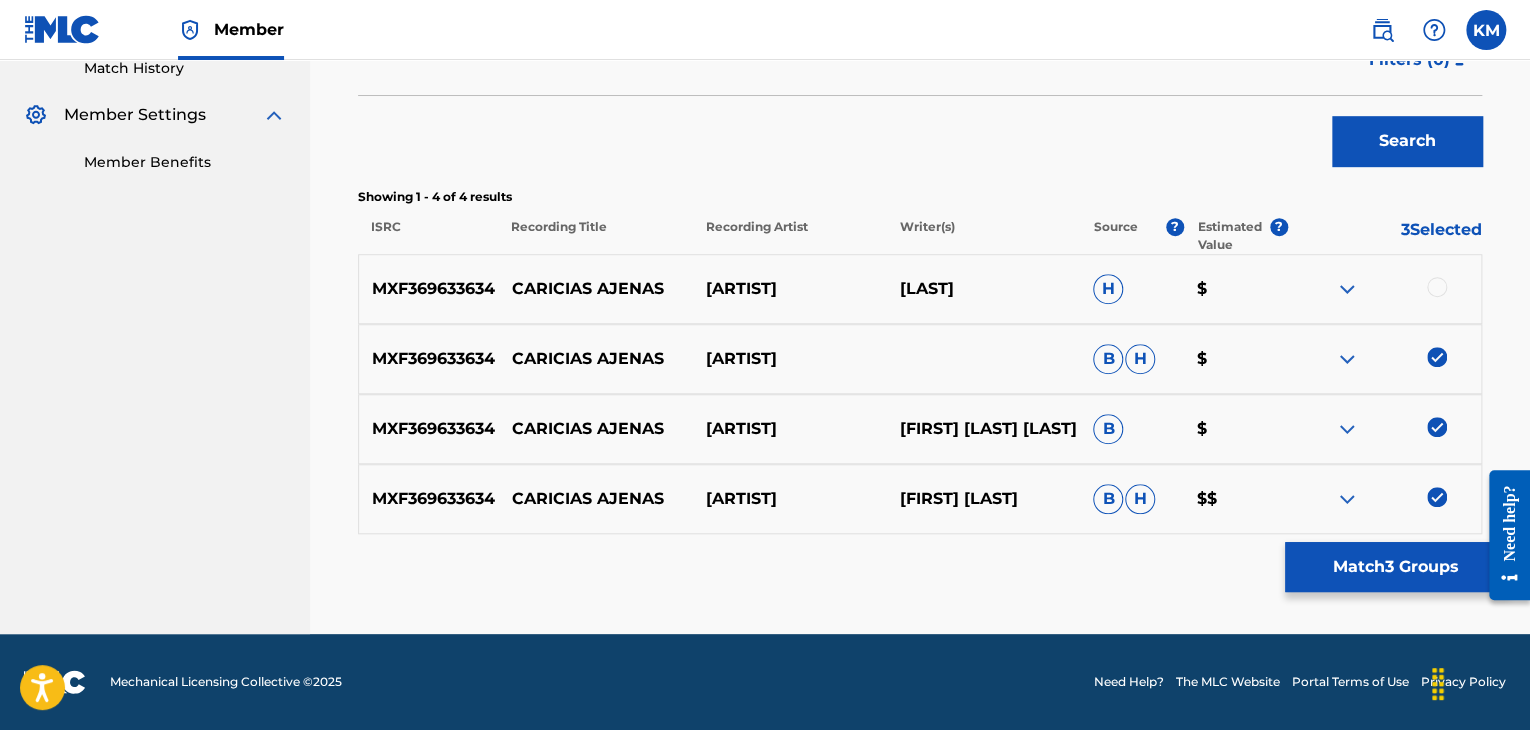 click at bounding box center [1437, 287] 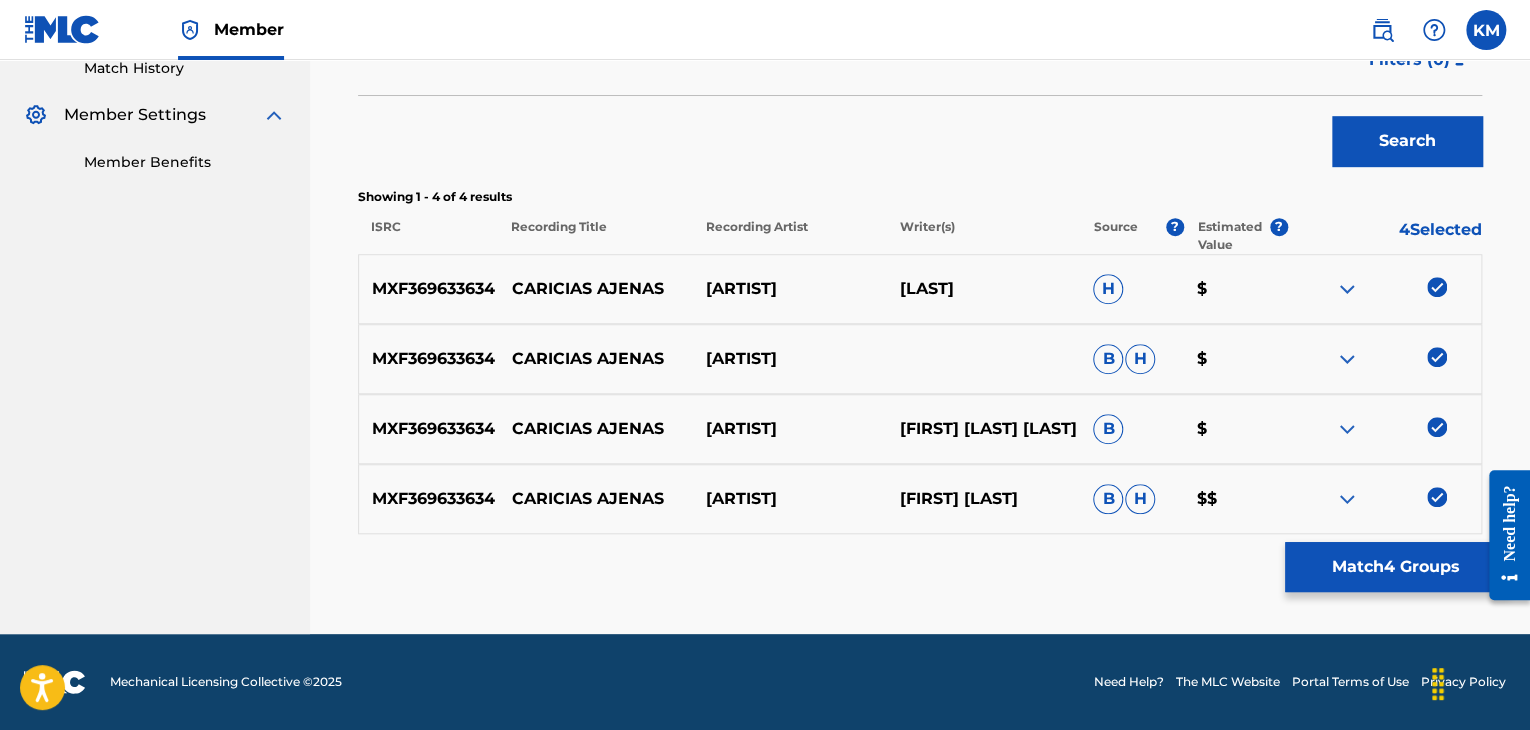 click on "Match  4 Groups" at bounding box center (1395, 567) 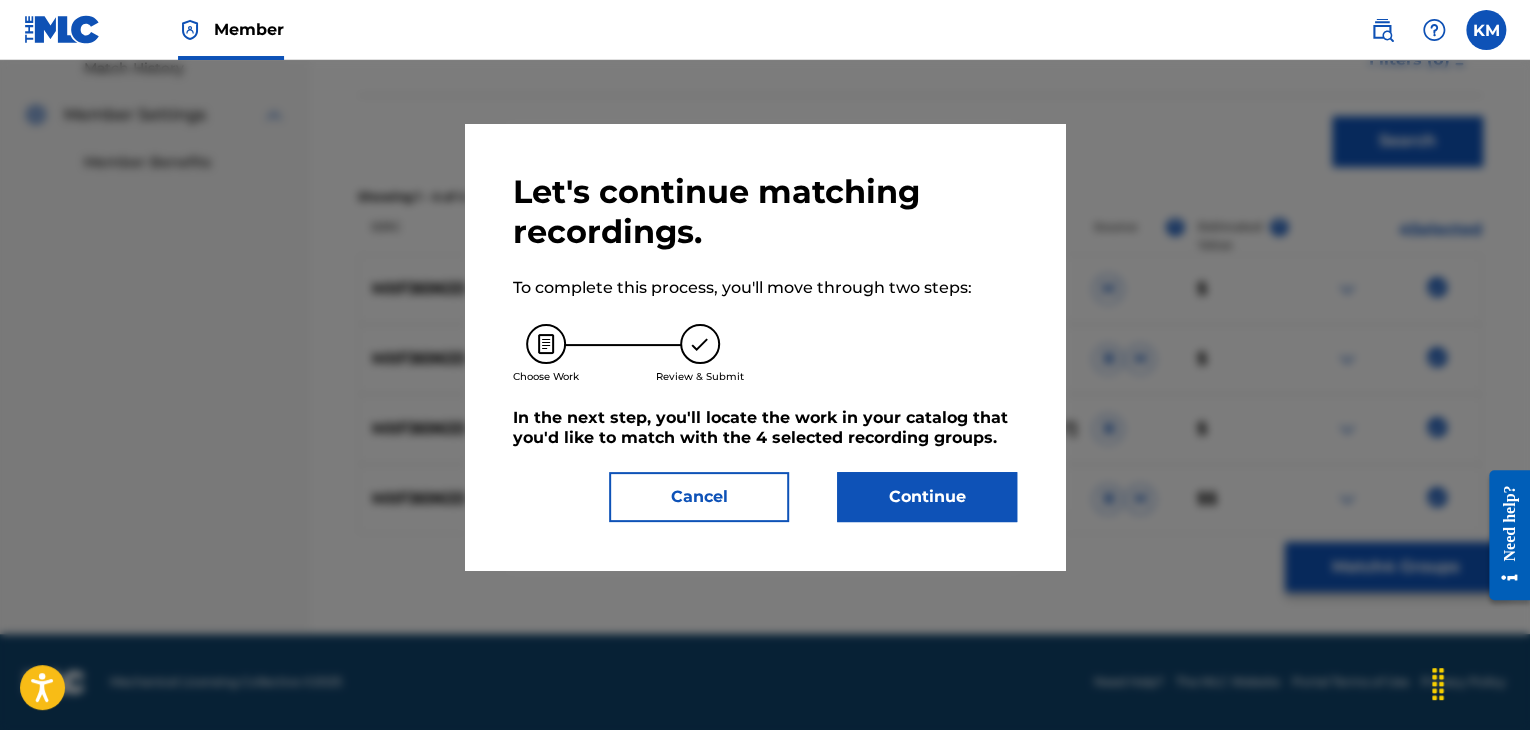 click on "Continue" at bounding box center [927, 497] 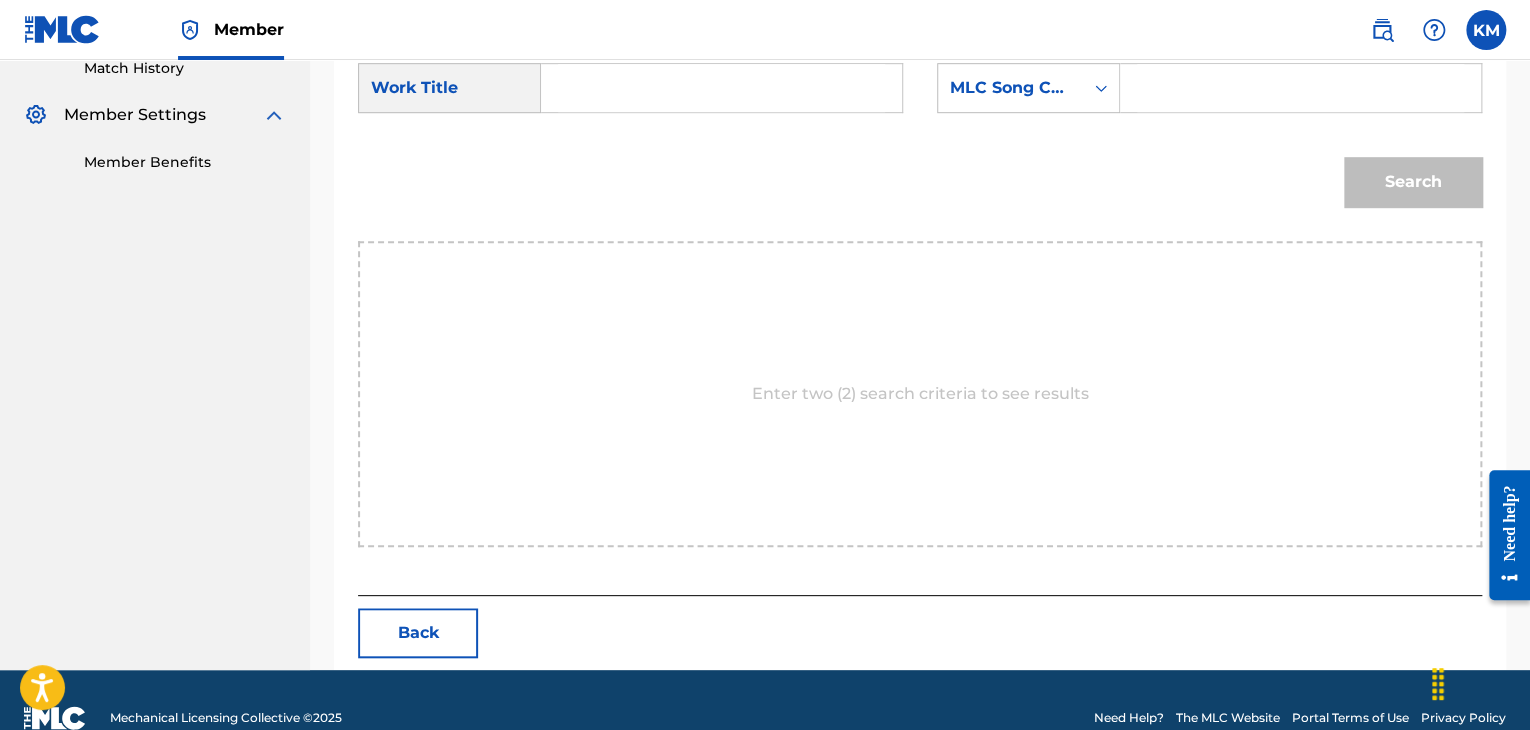 click at bounding box center [721, 88] 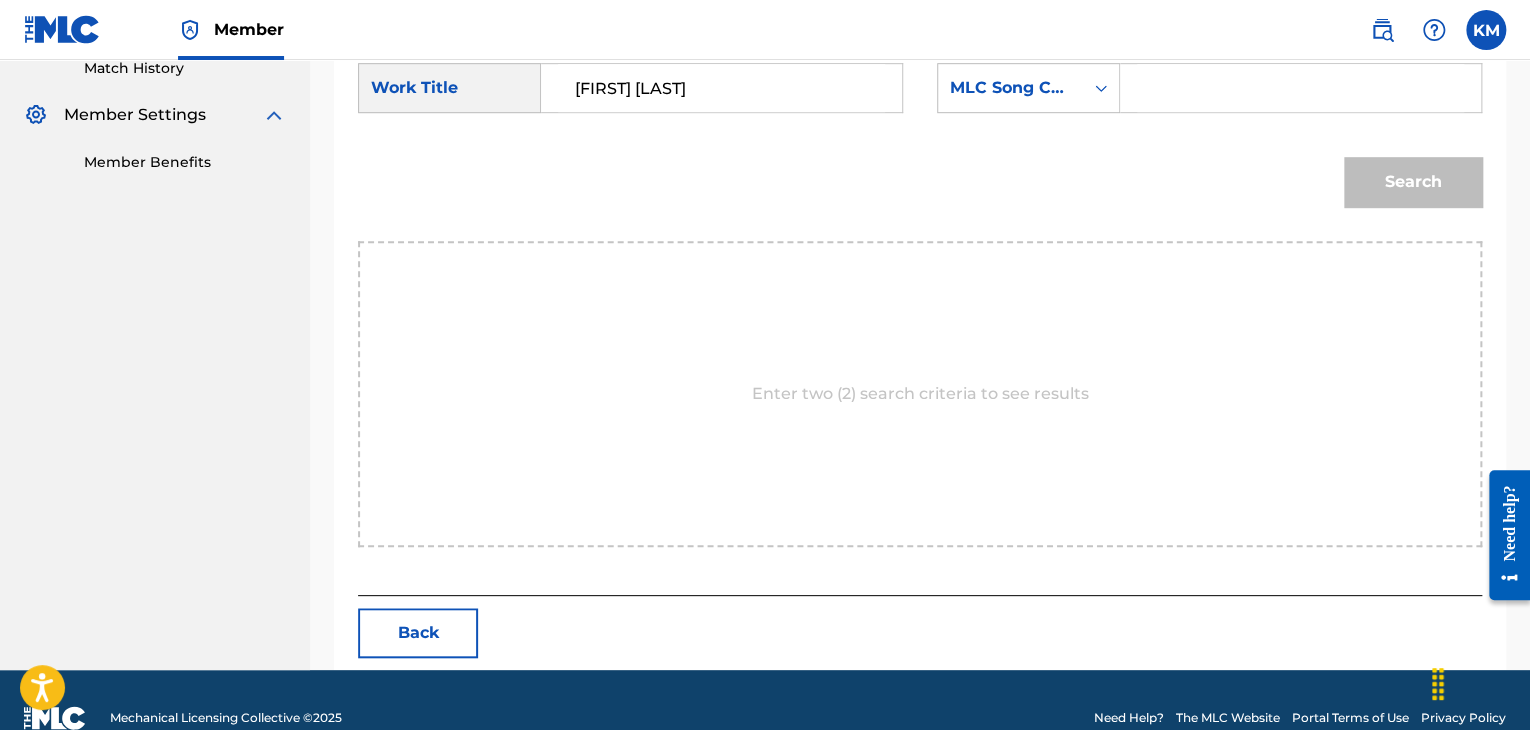 type on "[FIRST] [LAST]" 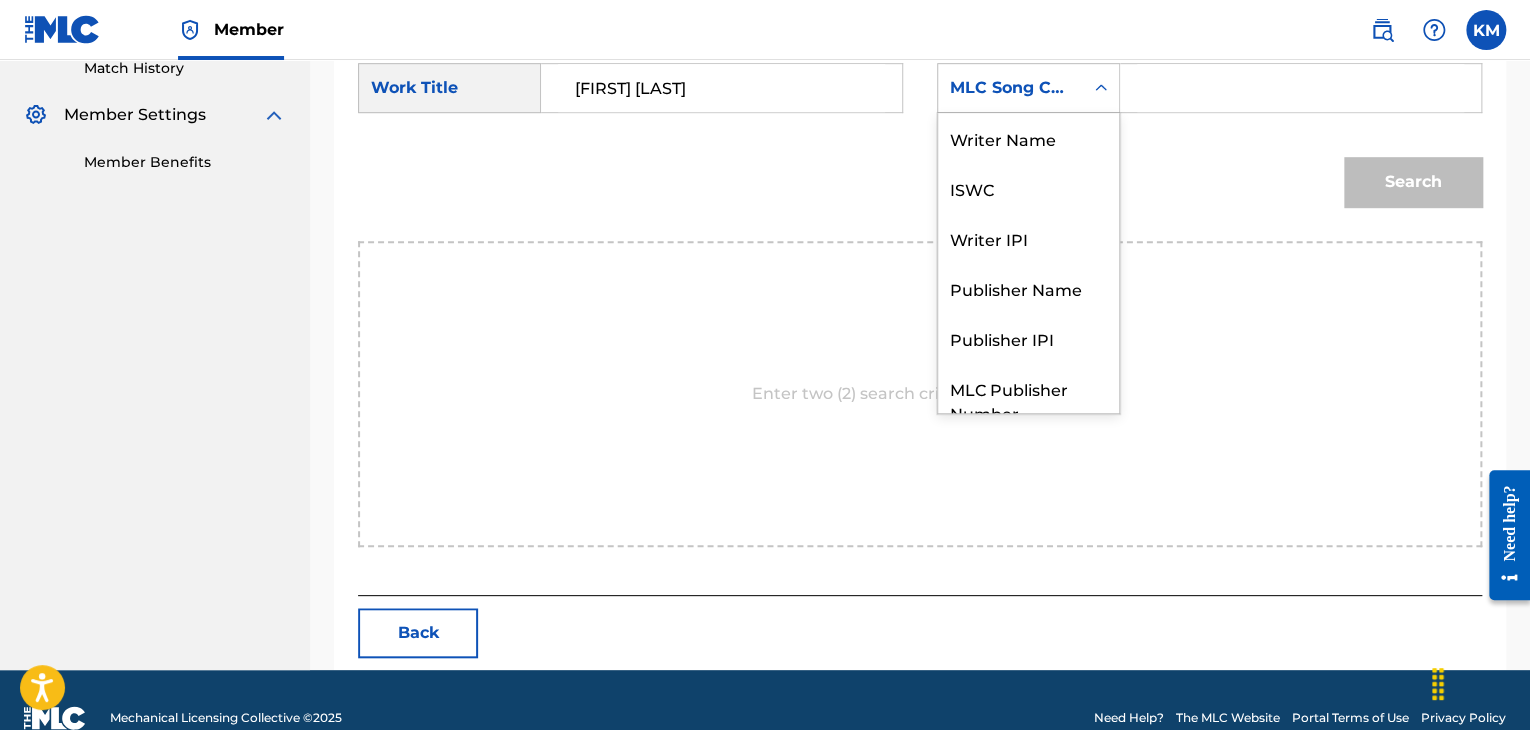 click 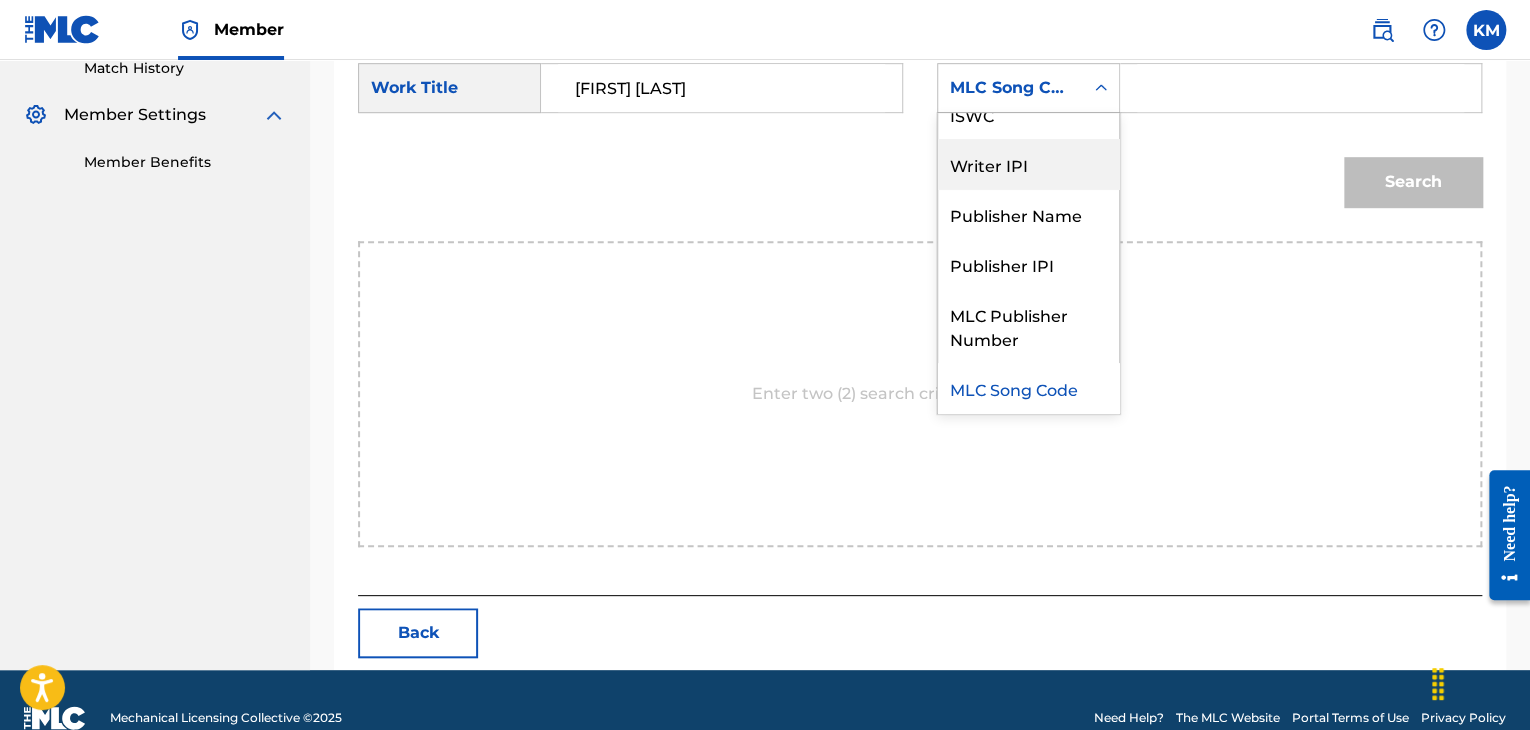 scroll, scrollTop: 0, scrollLeft: 0, axis: both 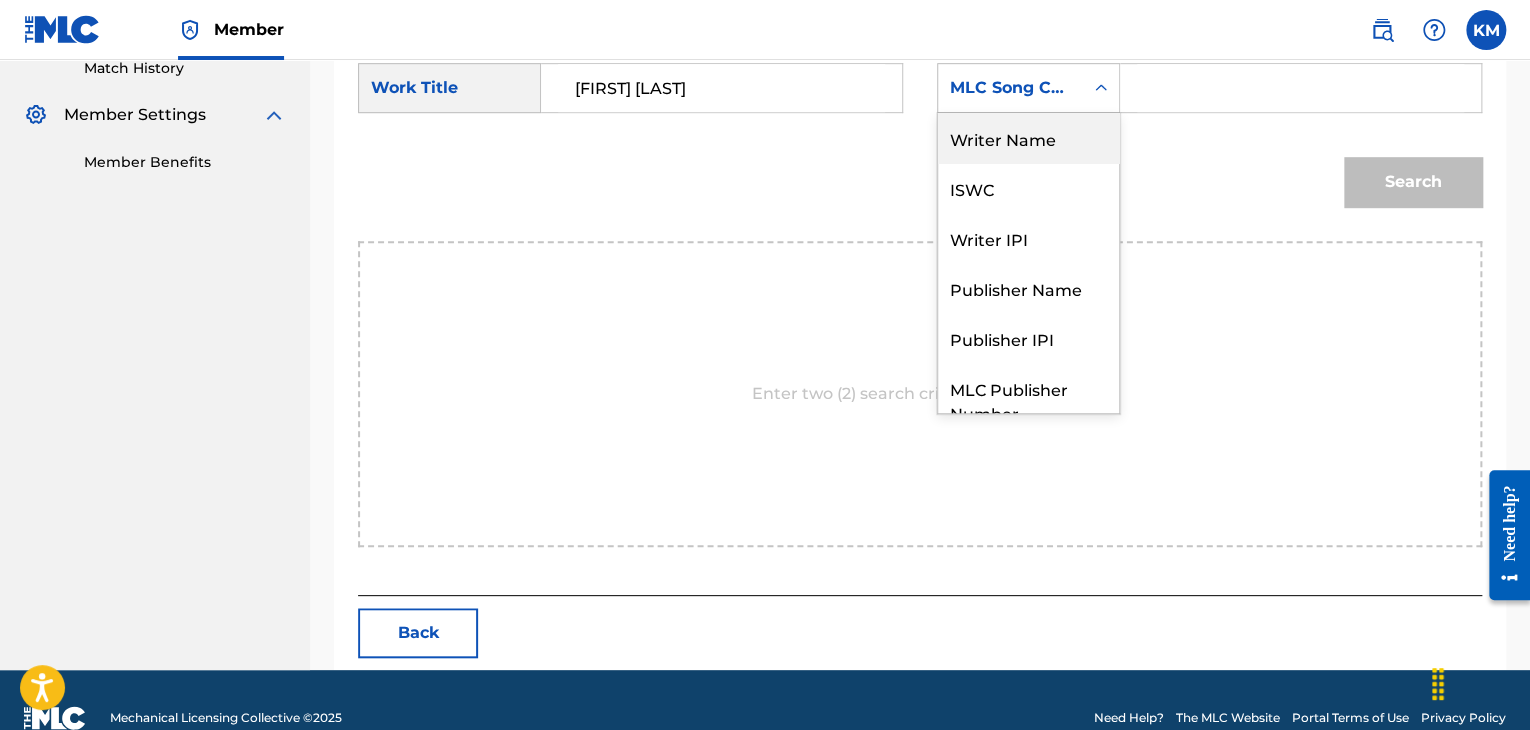 click on "Writer Name" at bounding box center (1028, 138) 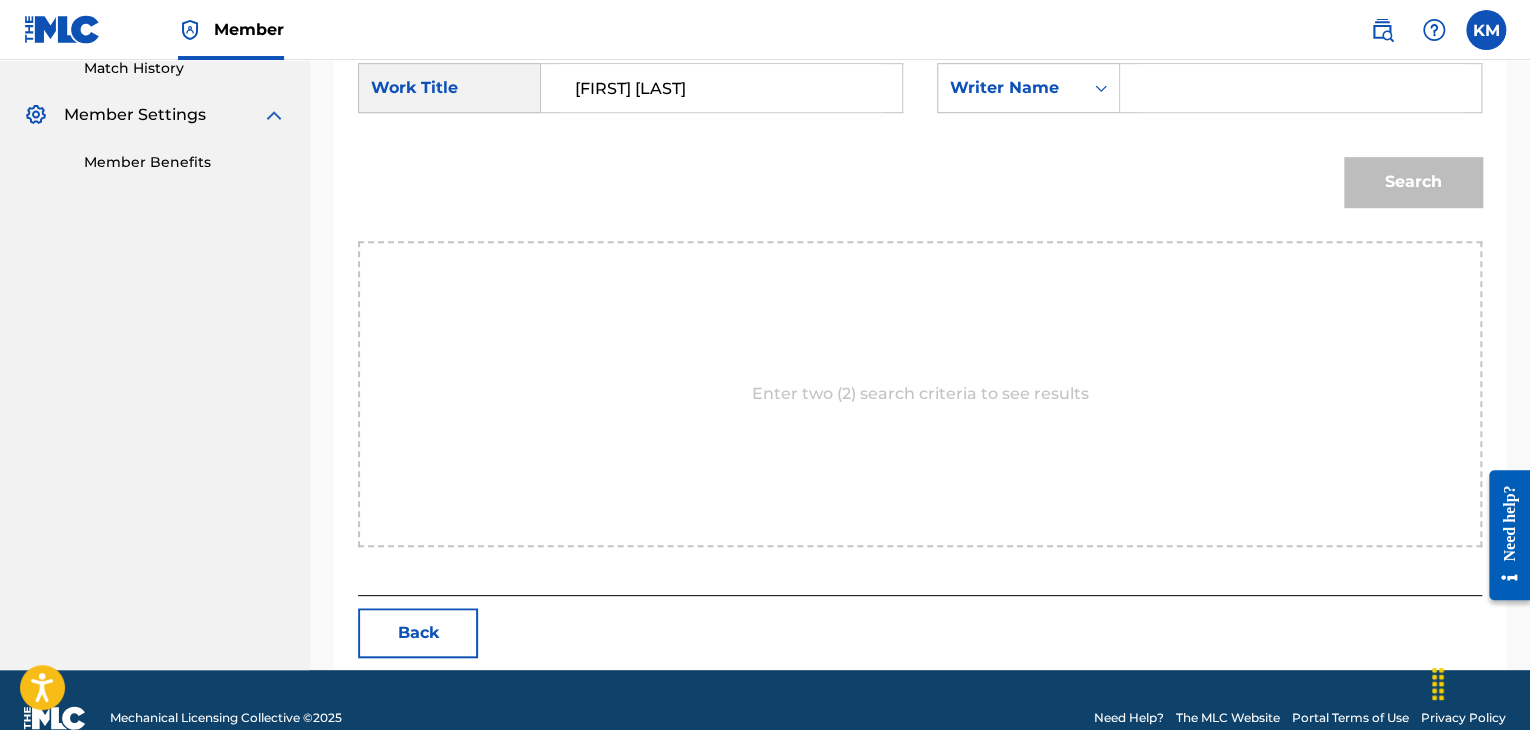 click at bounding box center [1300, 88] 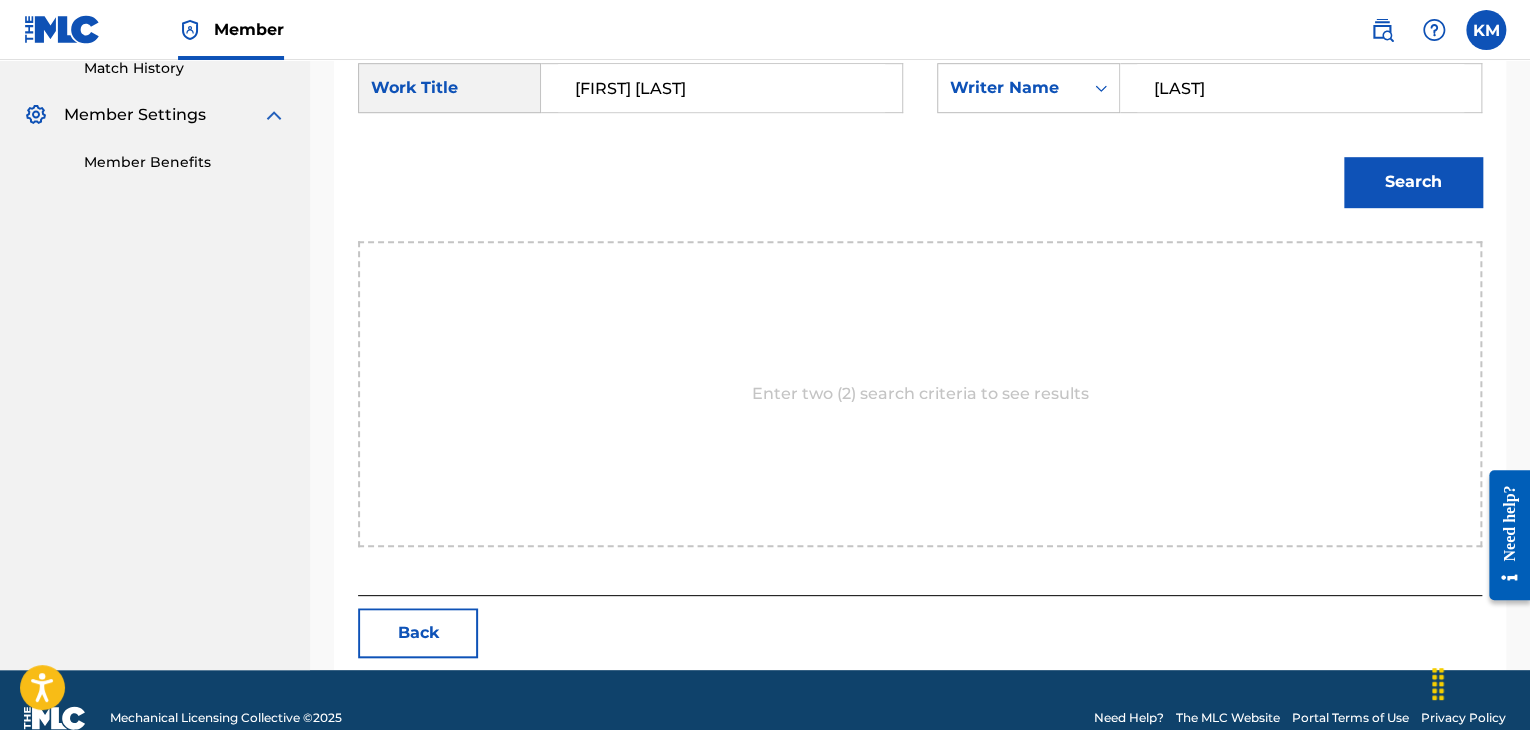 click on "Search" at bounding box center (1413, 182) 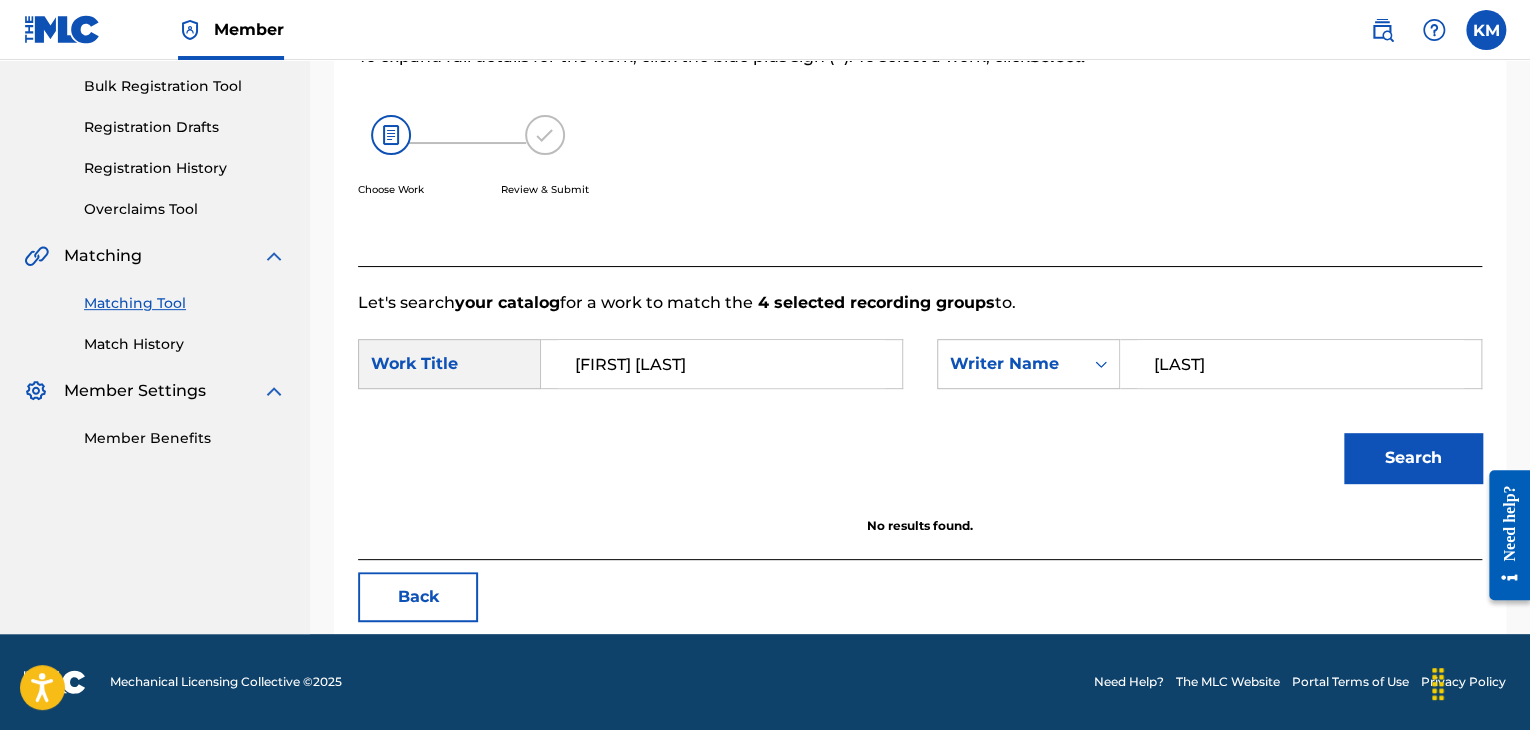 scroll, scrollTop: 290, scrollLeft: 0, axis: vertical 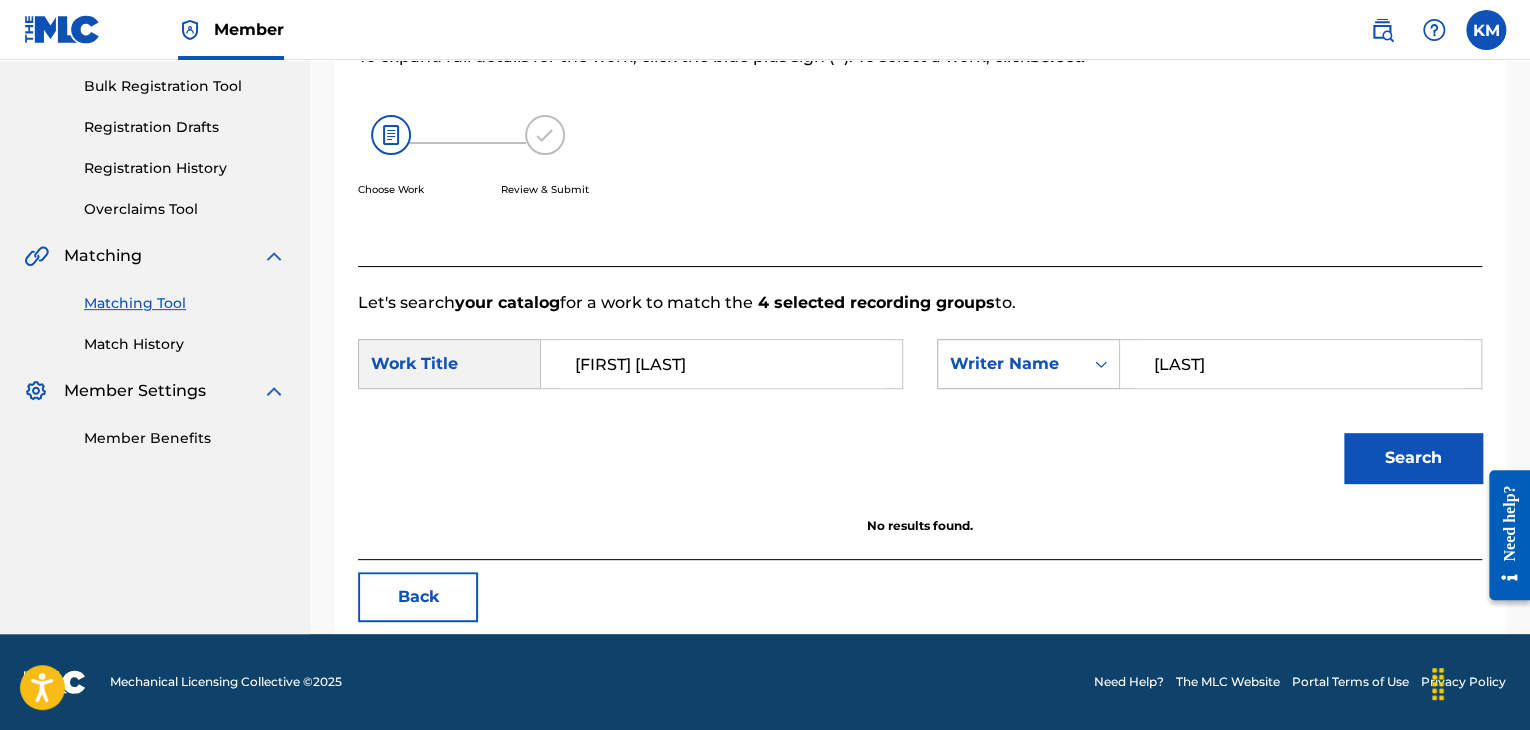 drag, startPoint x: 1263, startPoint y: 369, endPoint x: 940, endPoint y: 378, distance: 323.12537 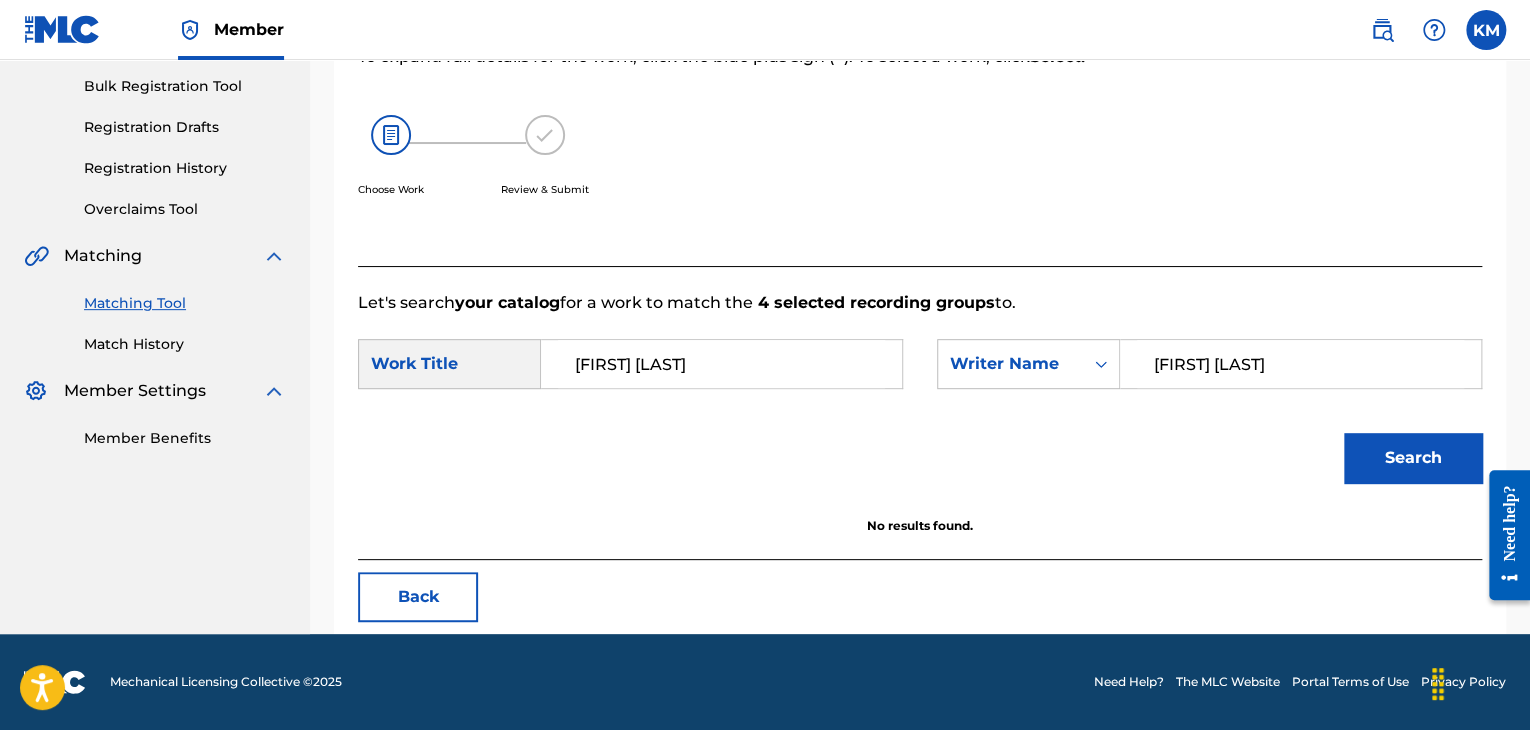 click on "Search" at bounding box center [1413, 458] 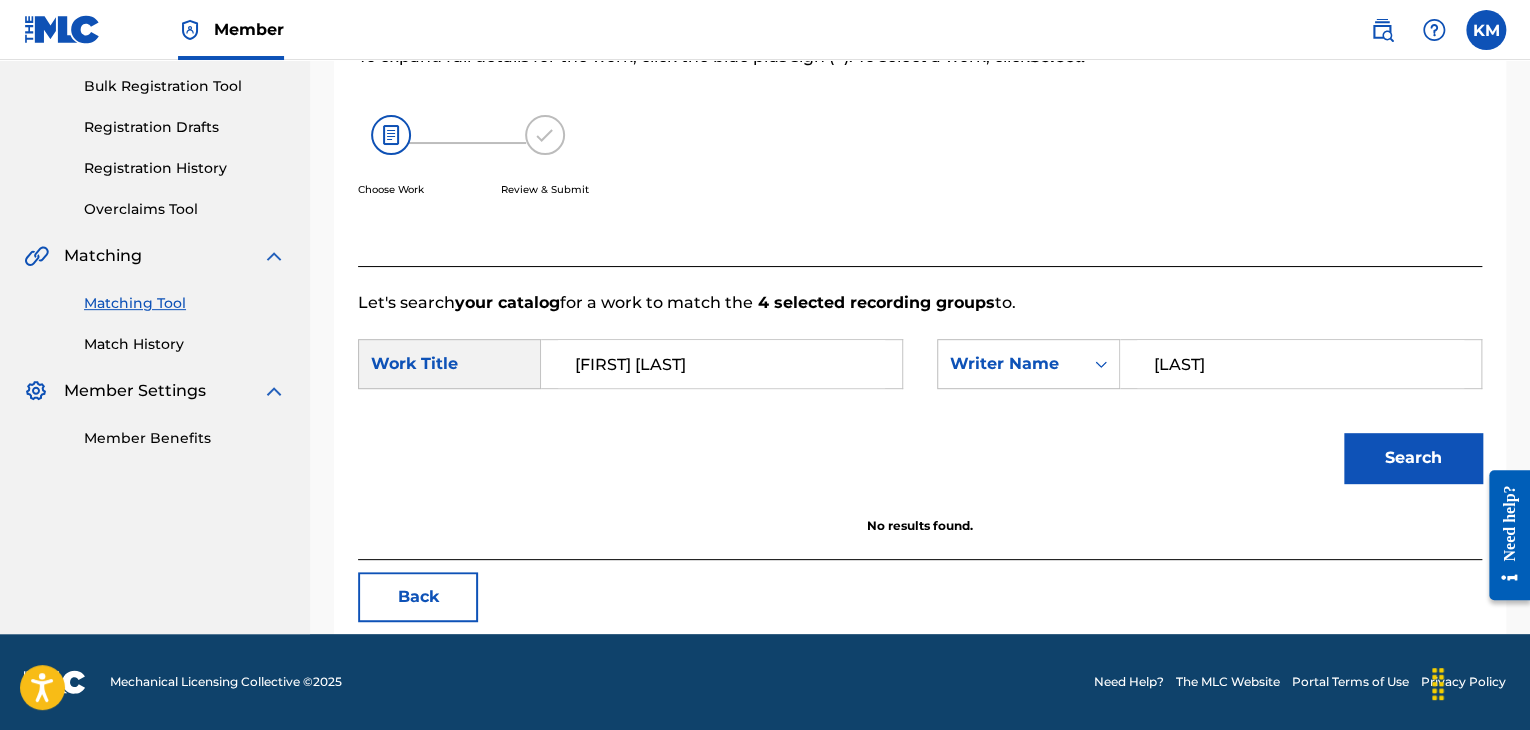 type on "[LAST]" 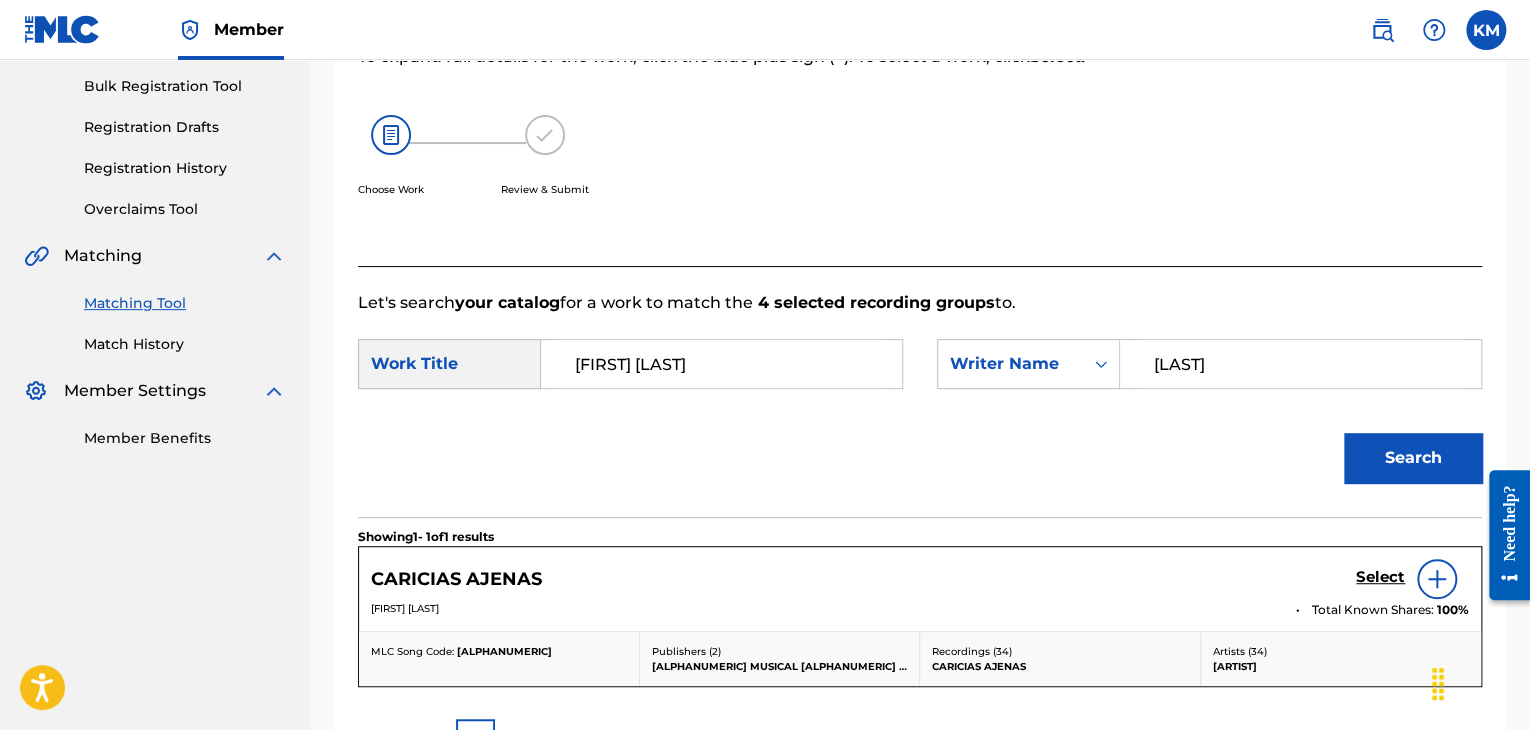 click on "Select" at bounding box center (1380, 577) 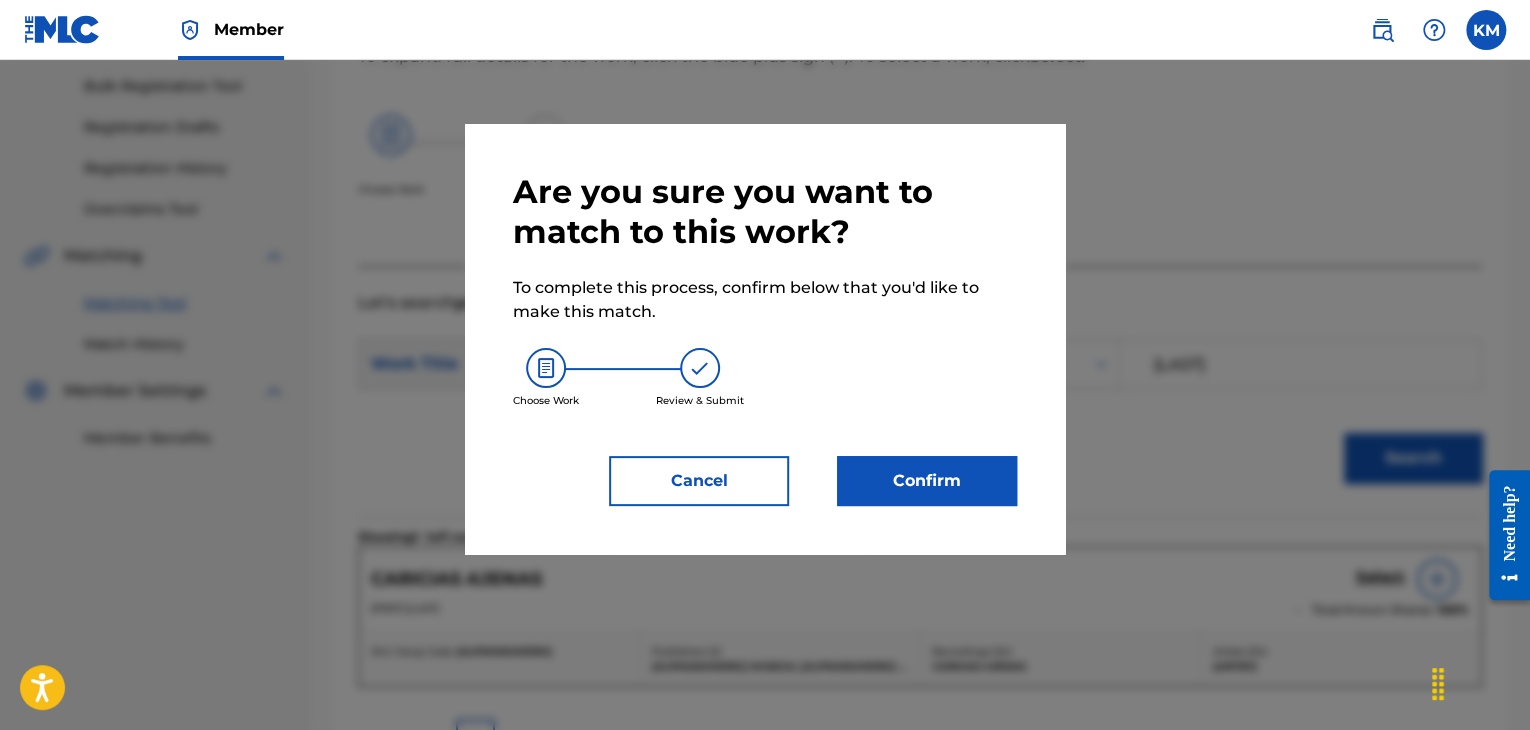 click on "Confirm" at bounding box center [927, 481] 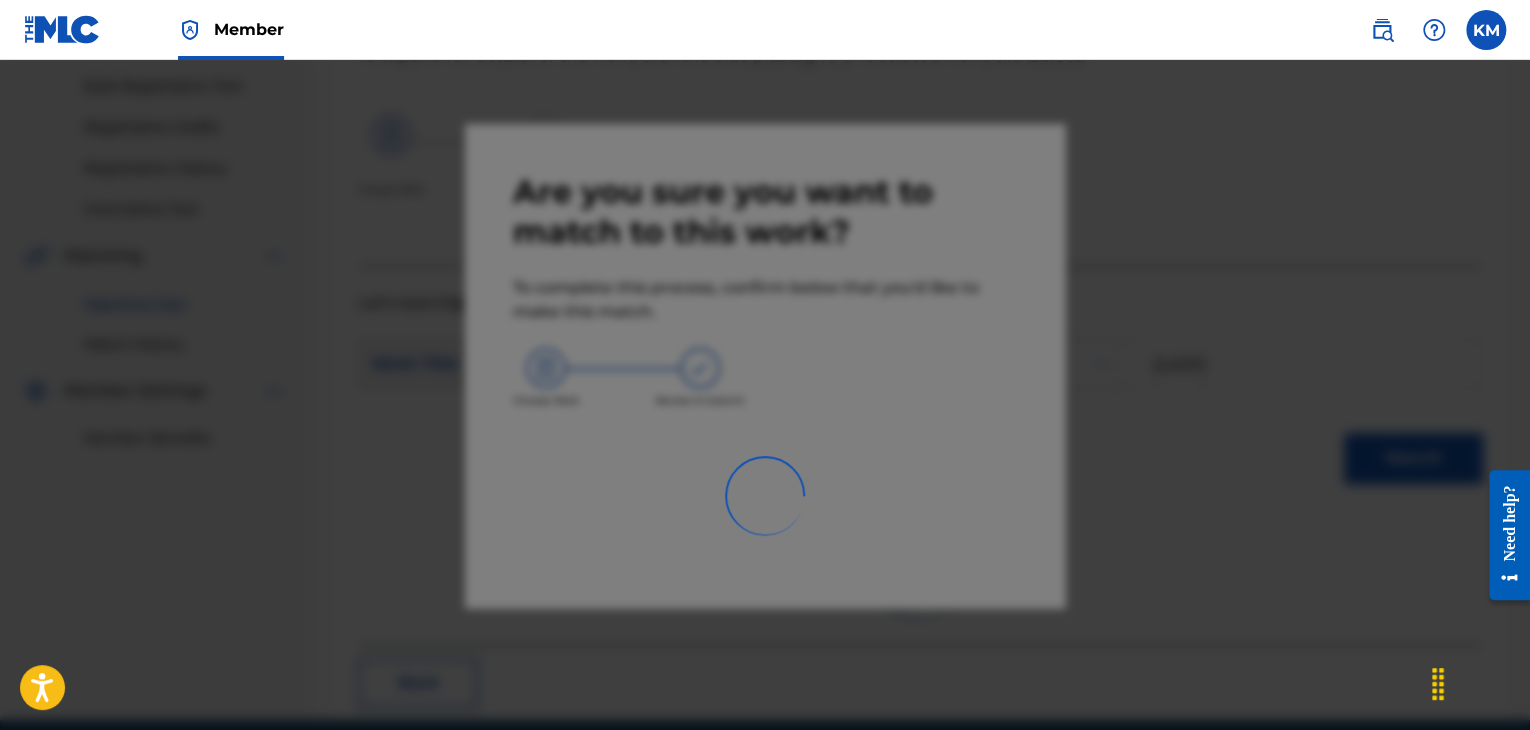 scroll, scrollTop: 129, scrollLeft: 0, axis: vertical 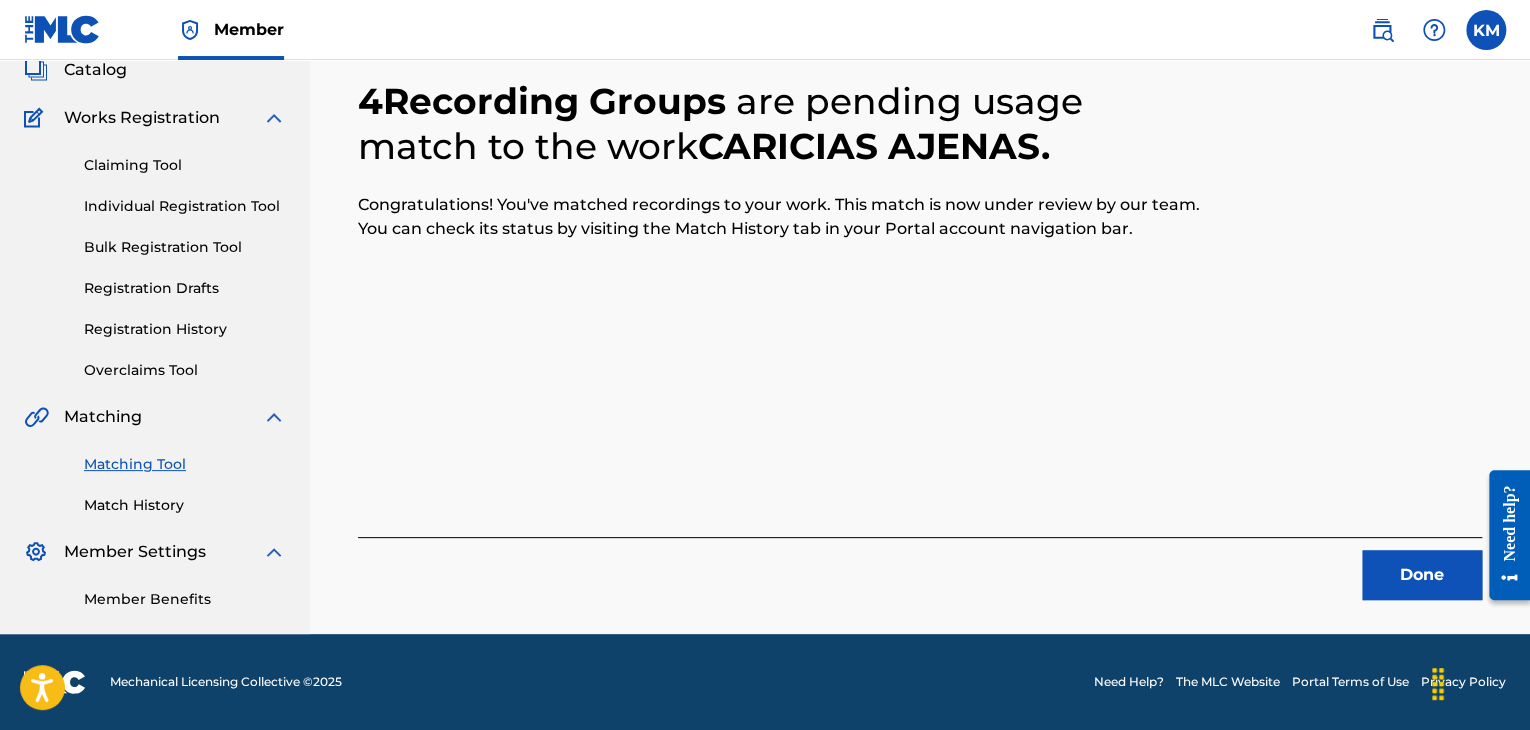 click on "Done" at bounding box center (1422, 575) 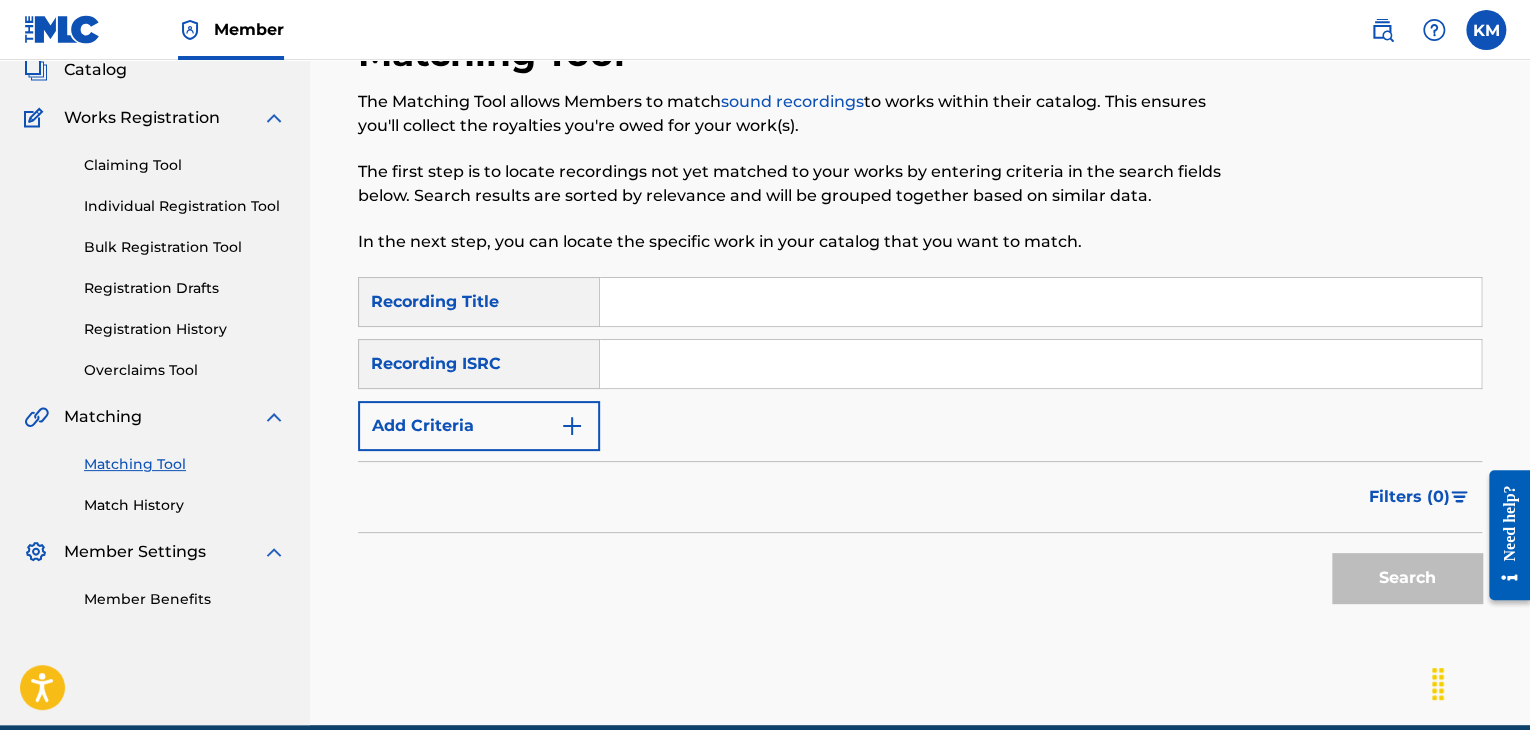 click at bounding box center (1040, 364) 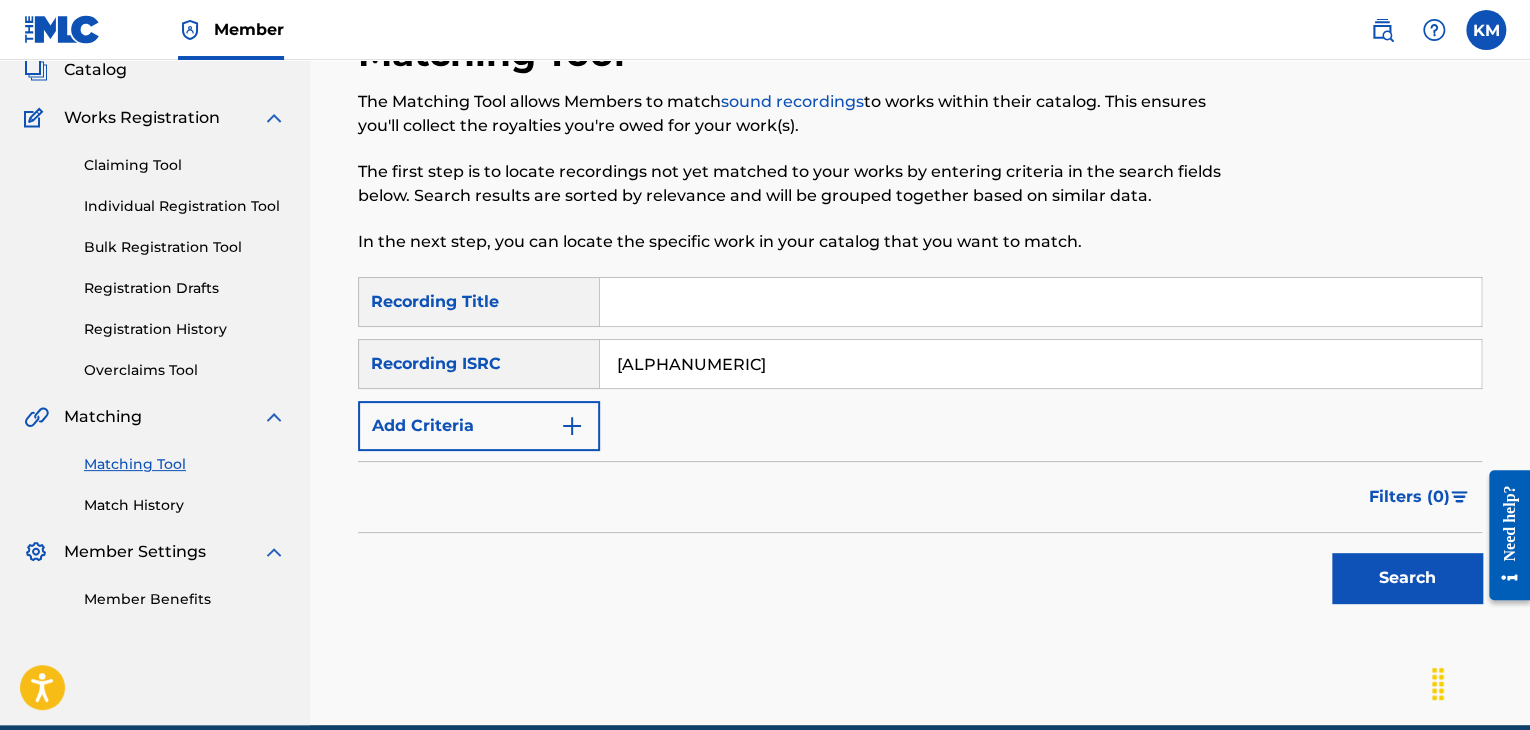 type on "[ALPHANUMERIC]" 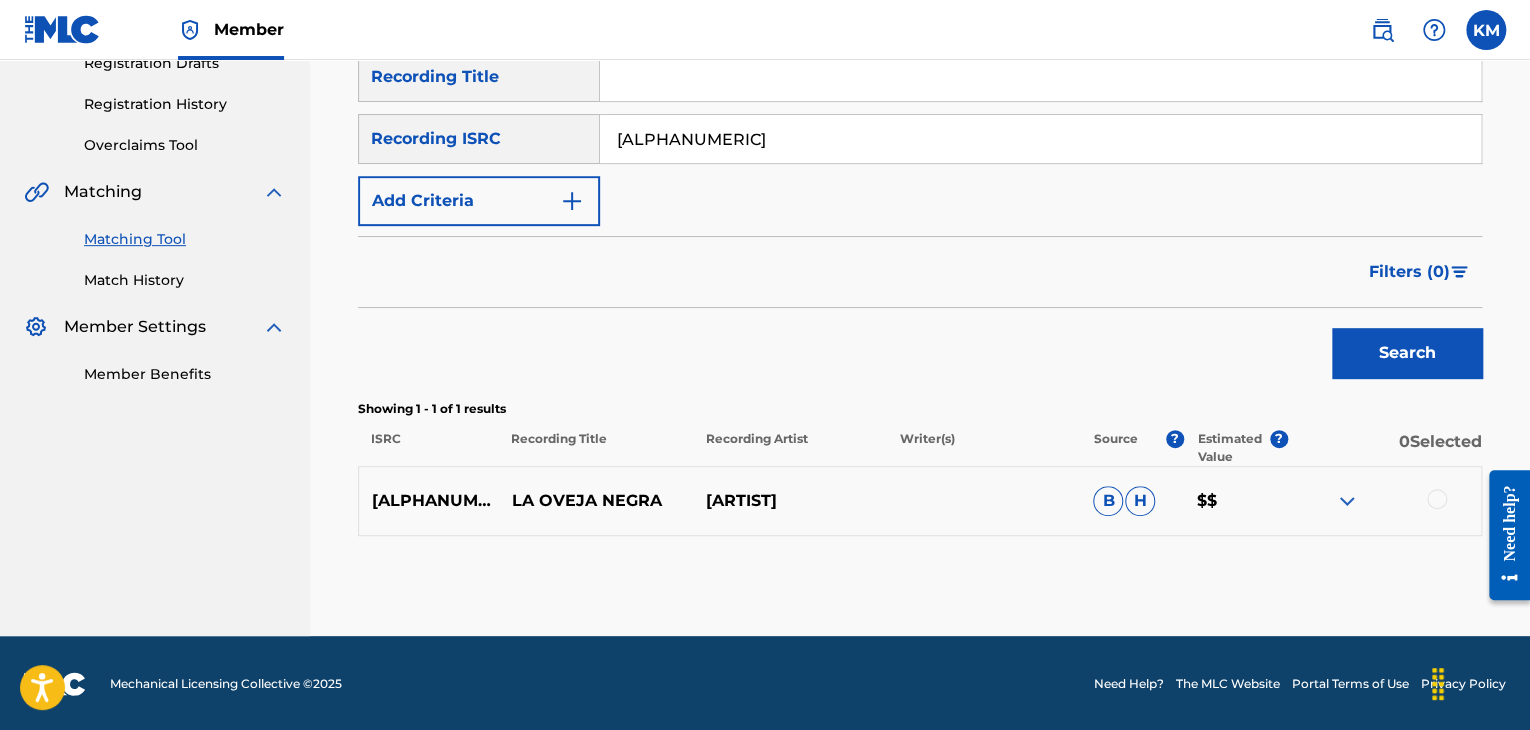 scroll, scrollTop: 356, scrollLeft: 0, axis: vertical 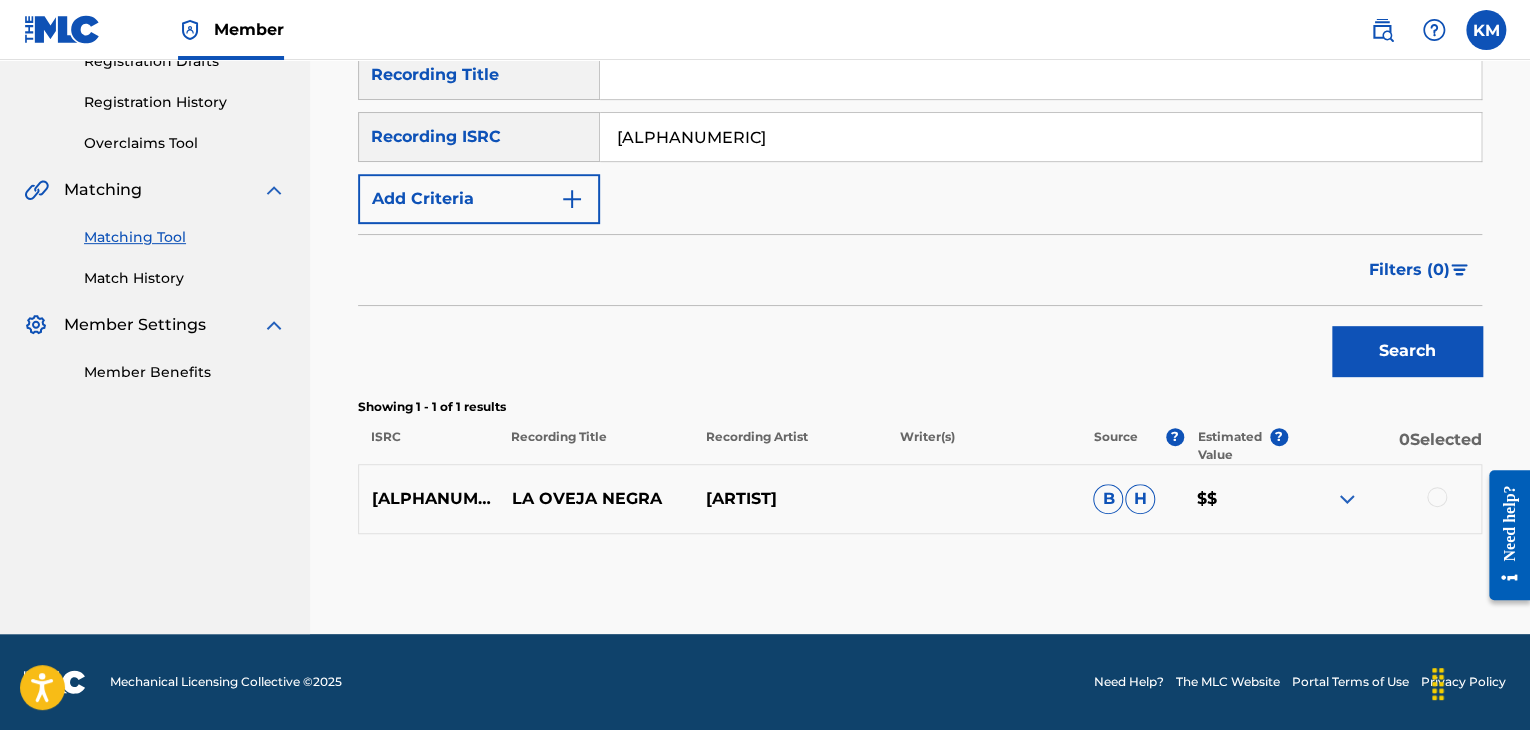 click at bounding box center (1437, 497) 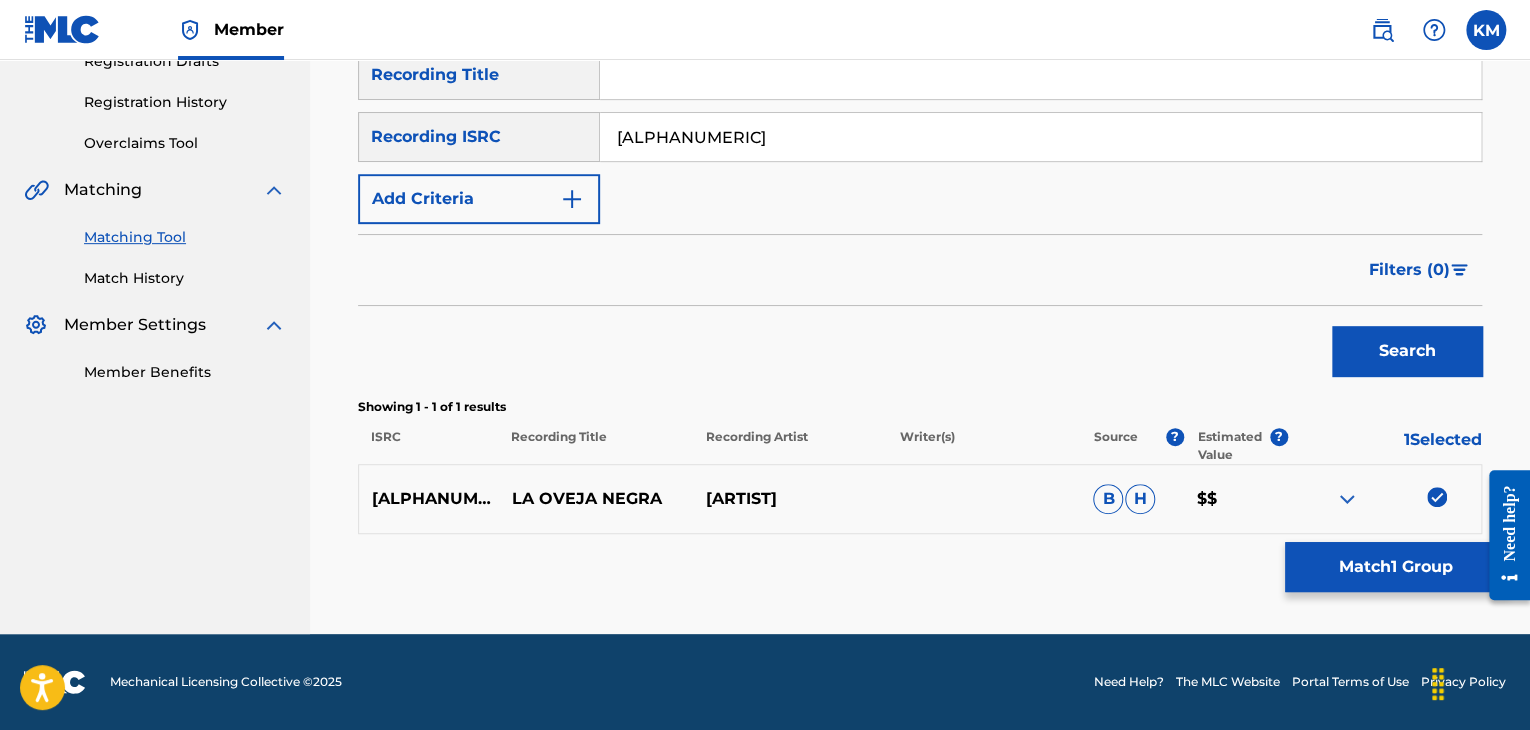 click on "Match  1 Group" at bounding box center (1395, 567) 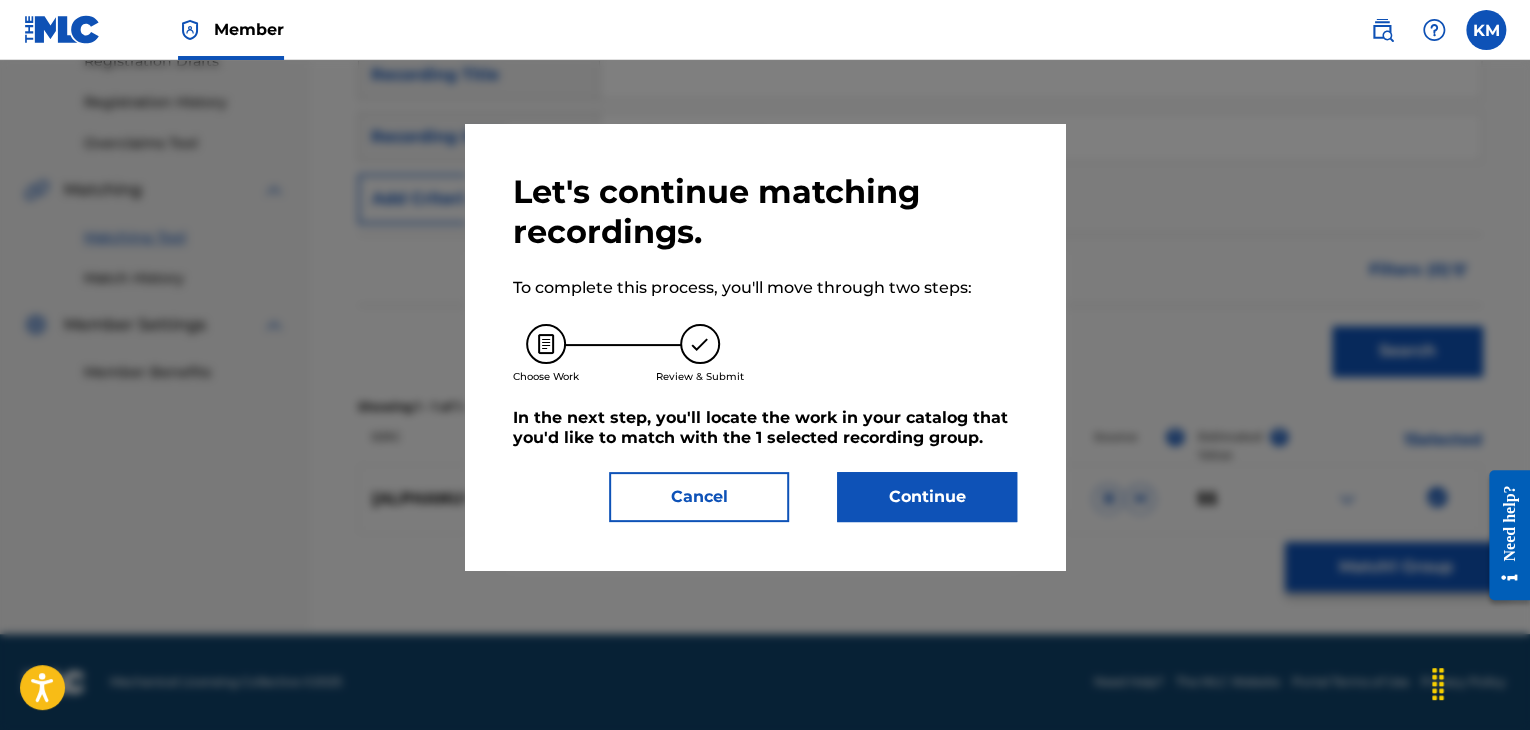 click on "Continue" at bounding box center [927, 497] 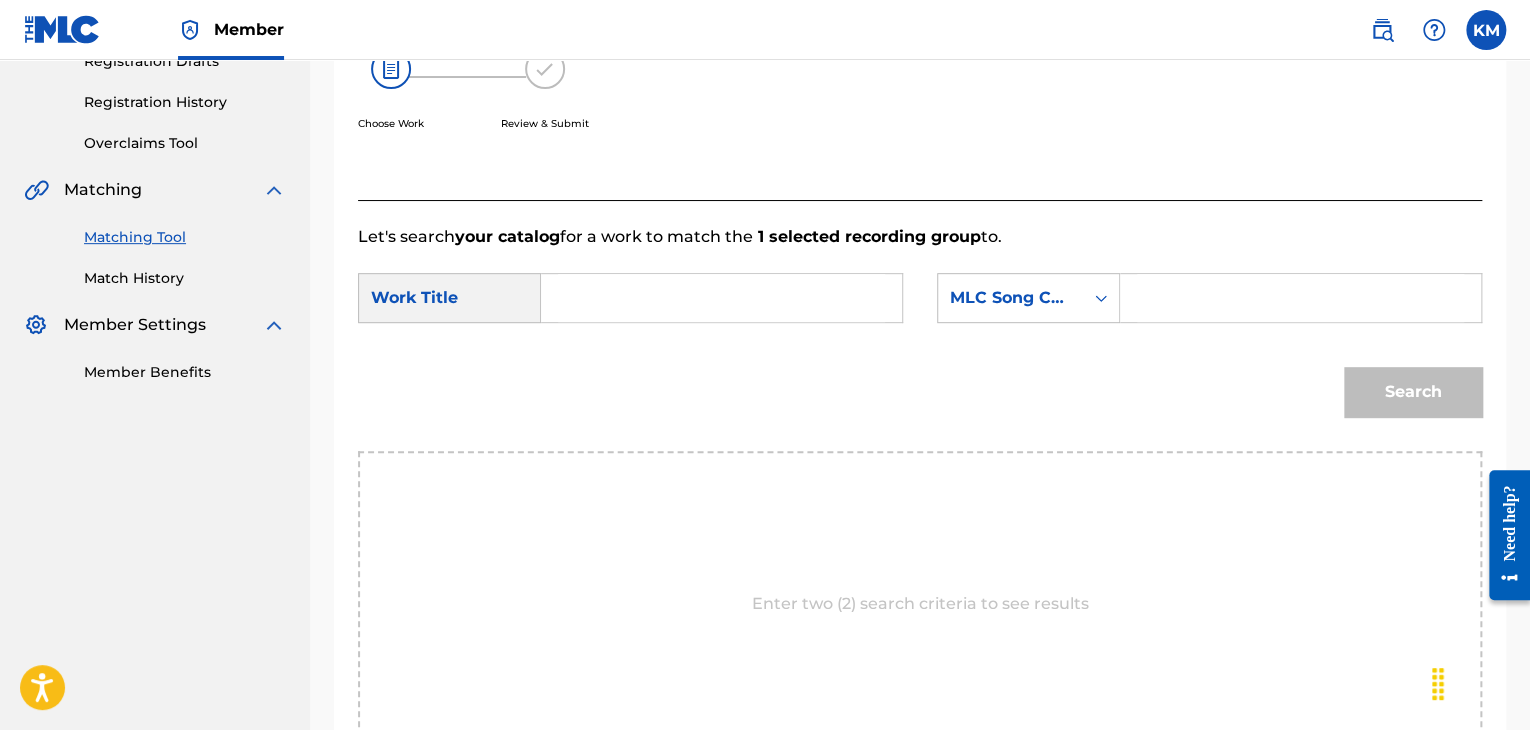 click on "SearchWithCriteria4778f7aa-b0f3-4515-8e6b-07d2aa7ec58f Work Title SearchWithCriteriaeb5d764a-e4ba-45e8-a112-ce57cc3711af MLC Song Code Search" at bounding box center [920, 350] 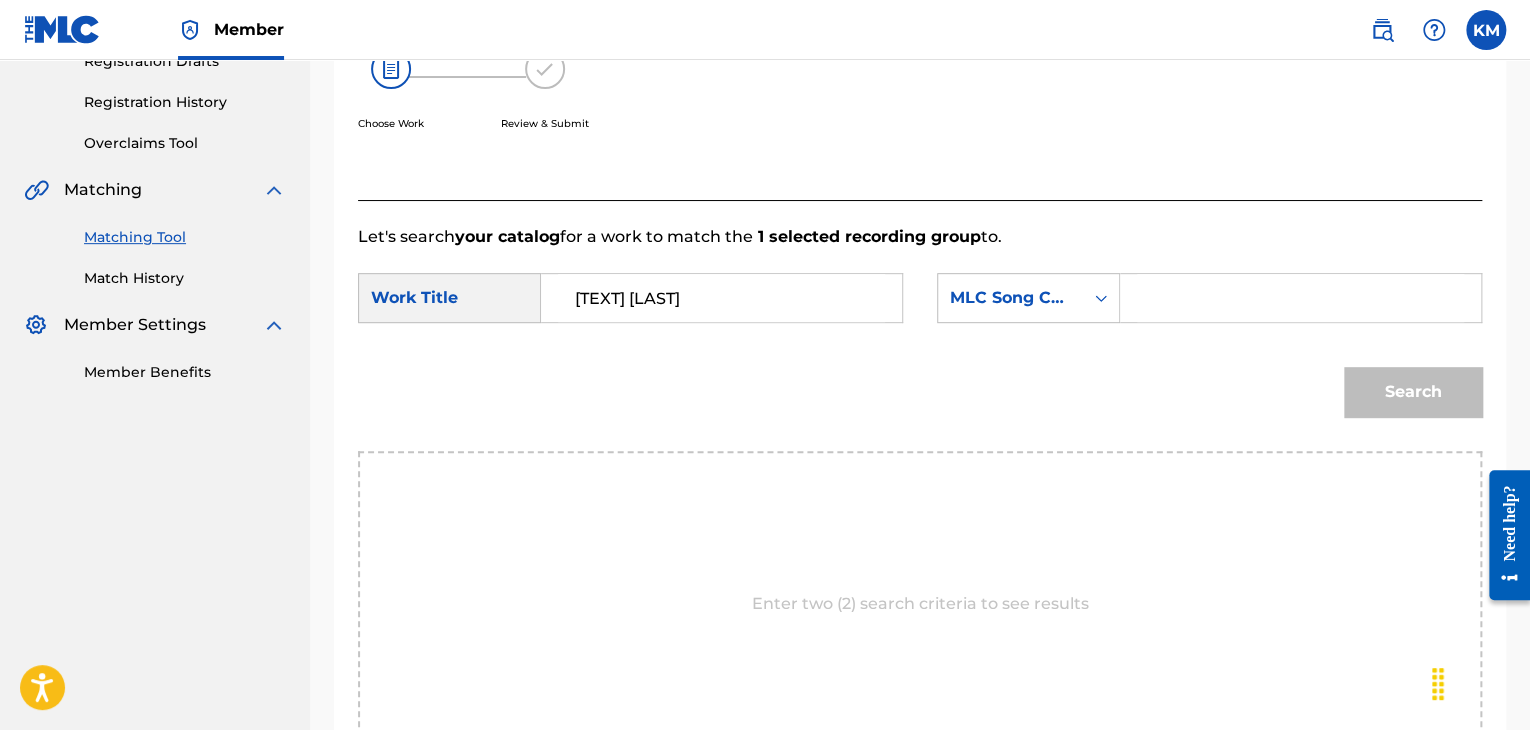 type on "[TEXT] [LAST]" 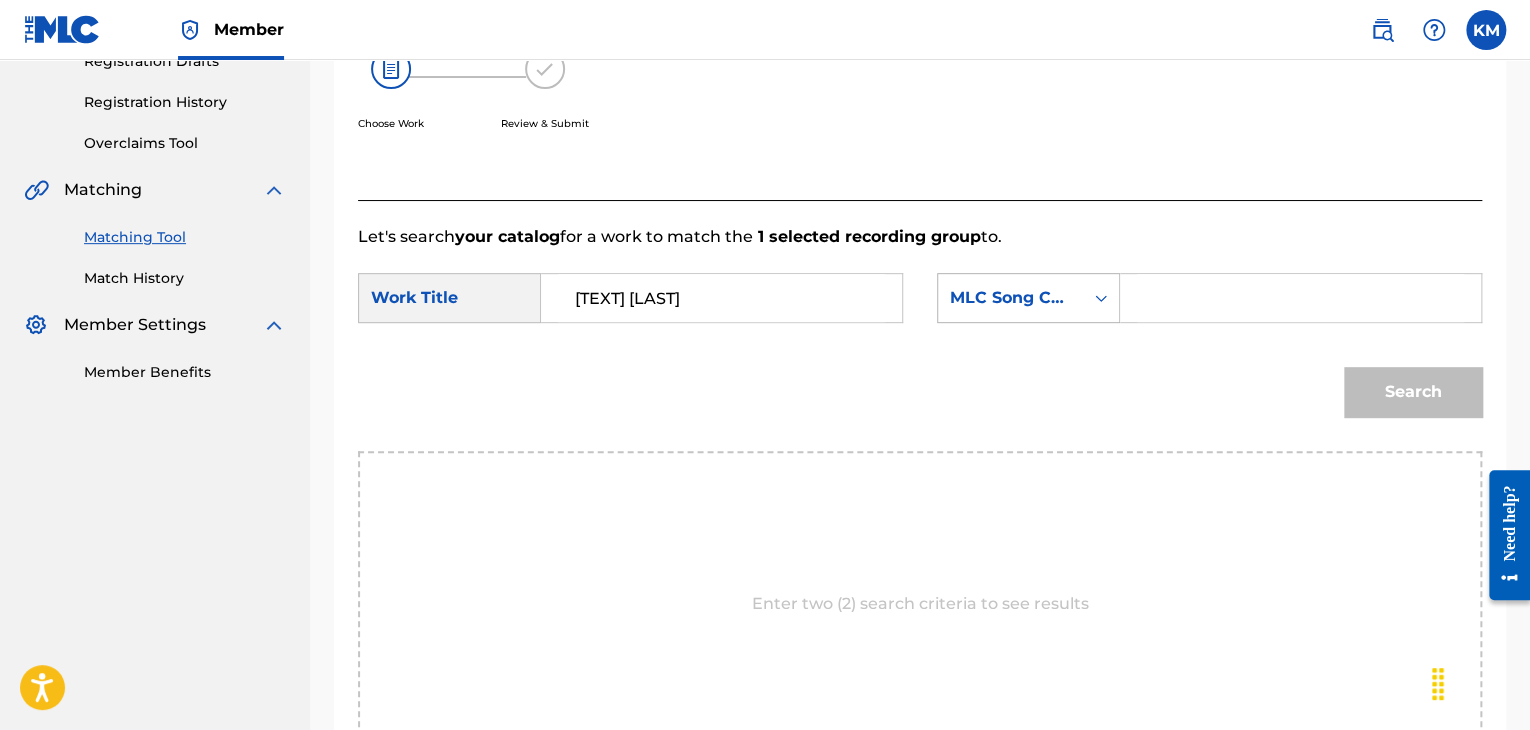 click 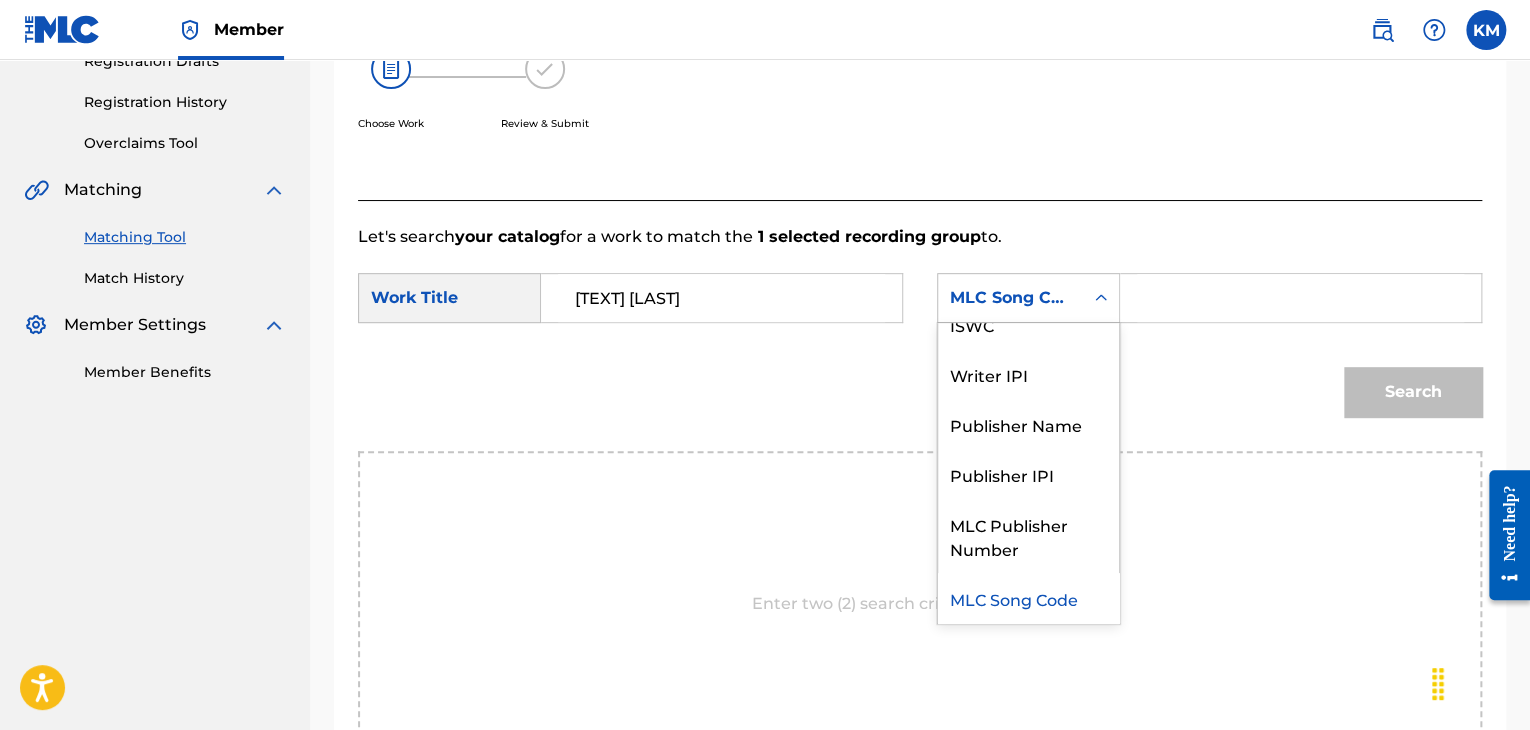 scroll, scrollTop: 0, scrollLeft: 0, axis: both 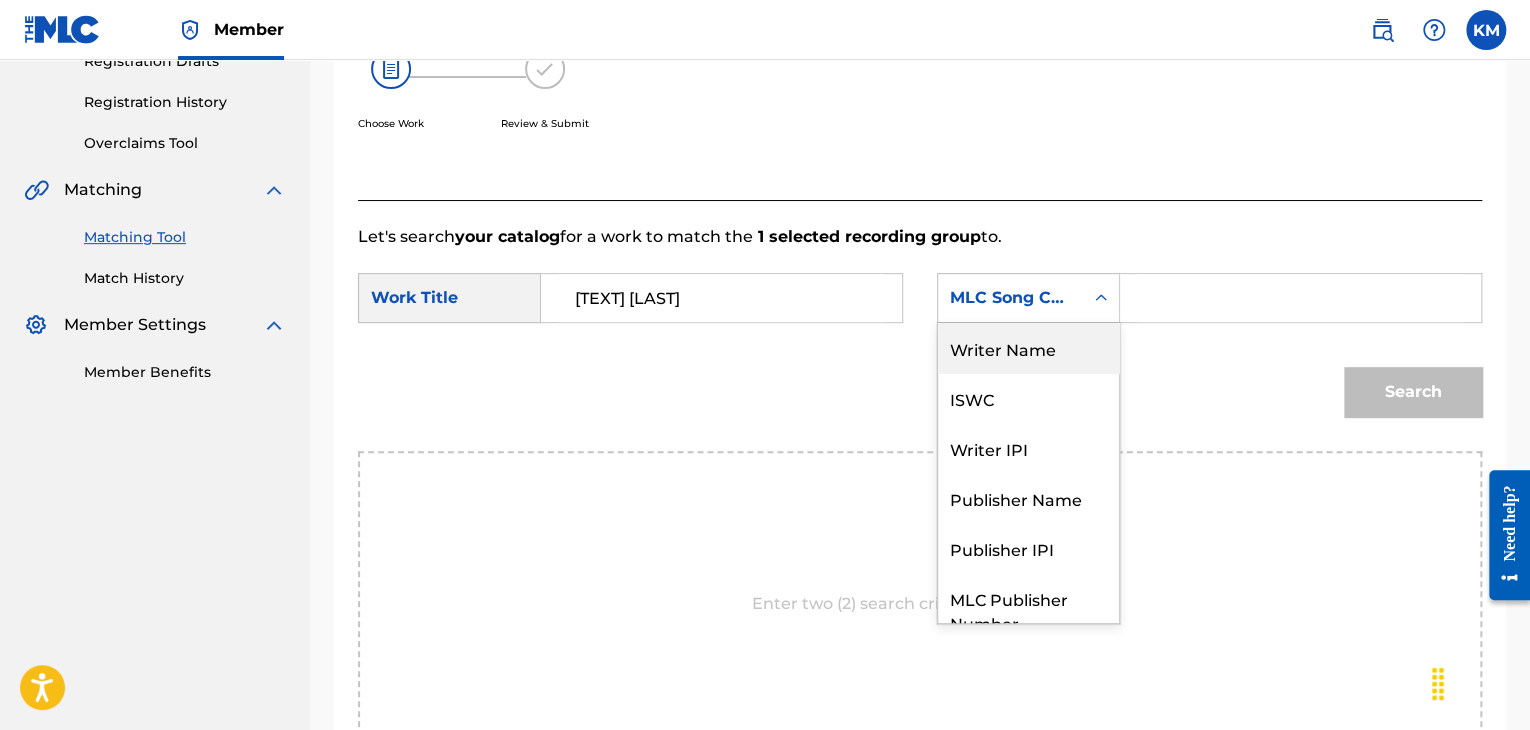 click on "Writer Name" at bounding box center [1028, 348] 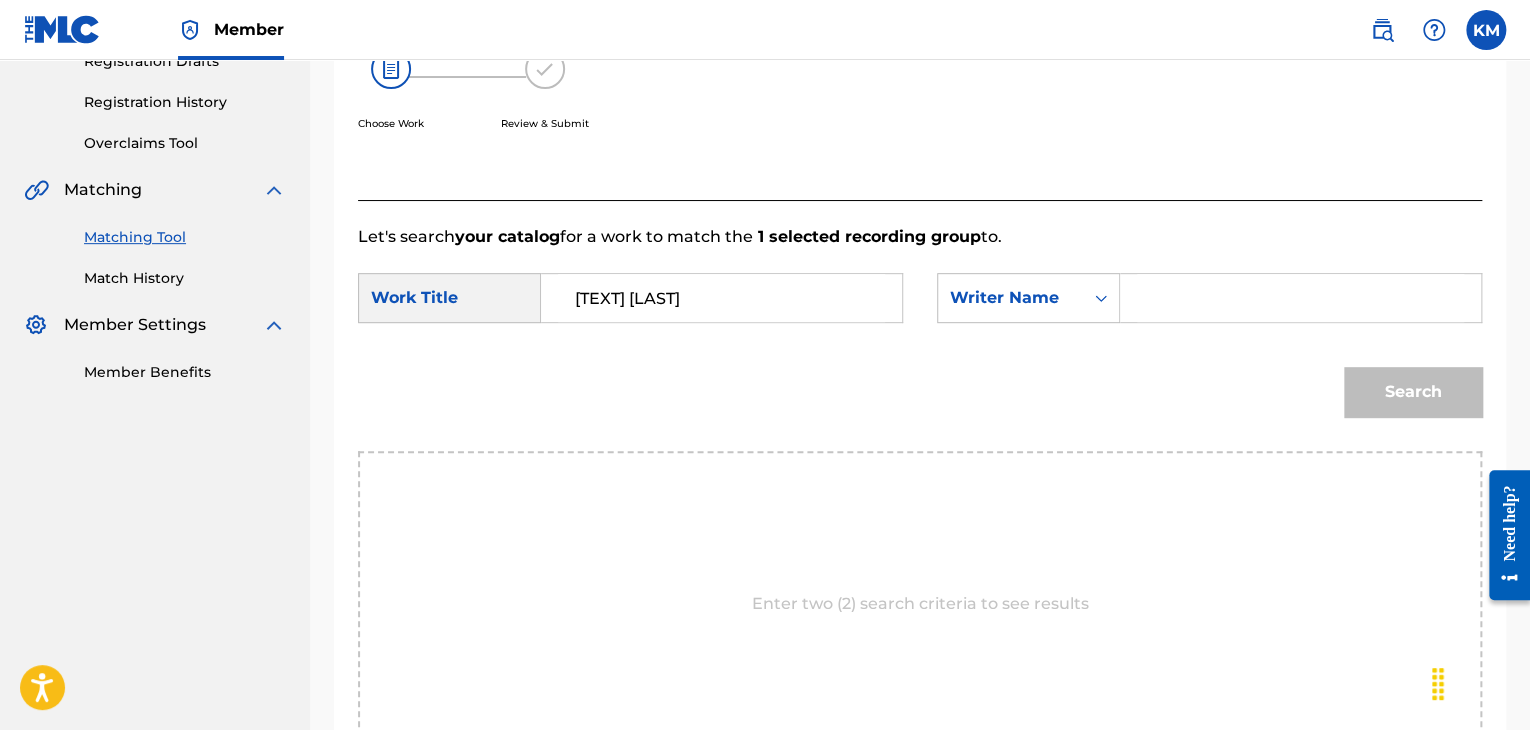 click at bounding box center [1300, 298] 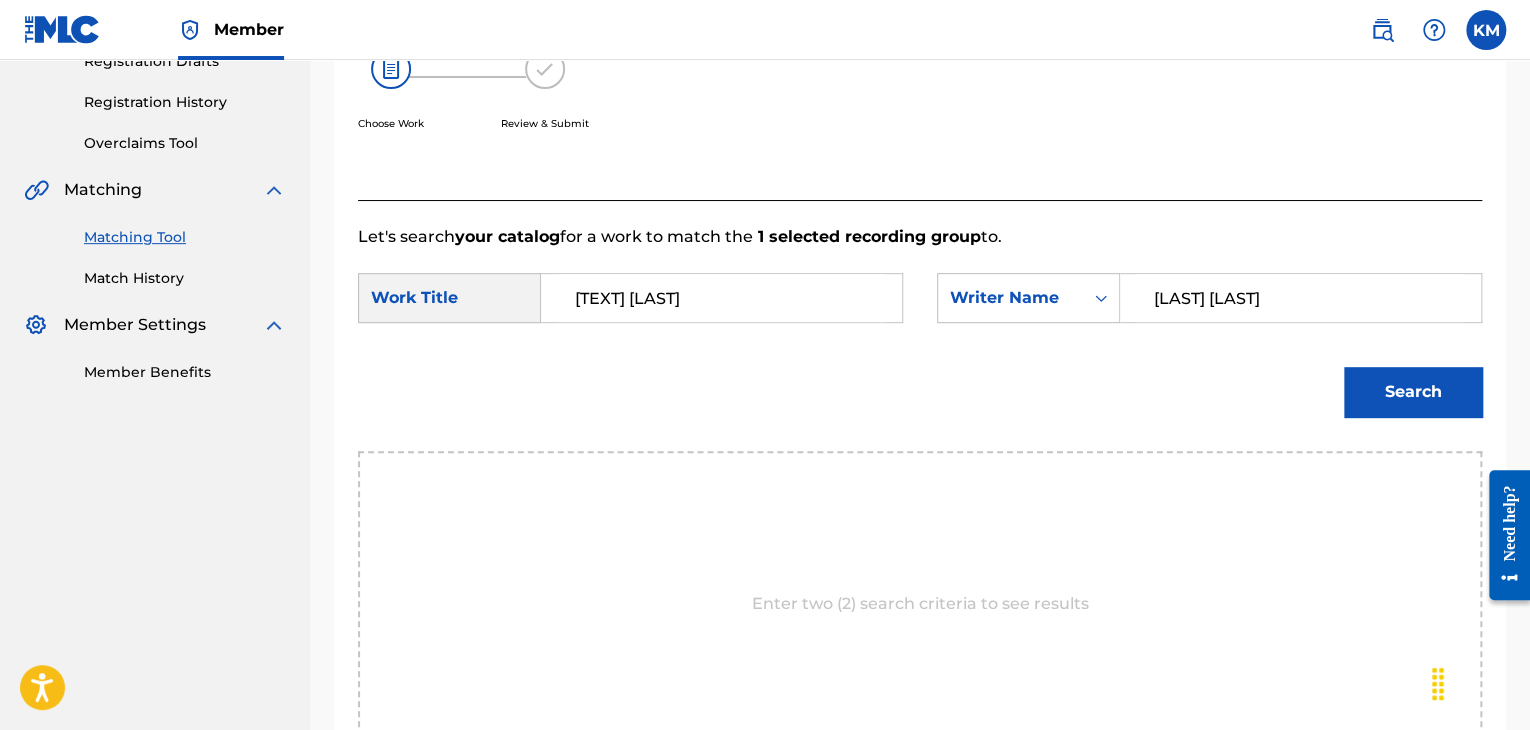 type on "[LAST] [LAST]" 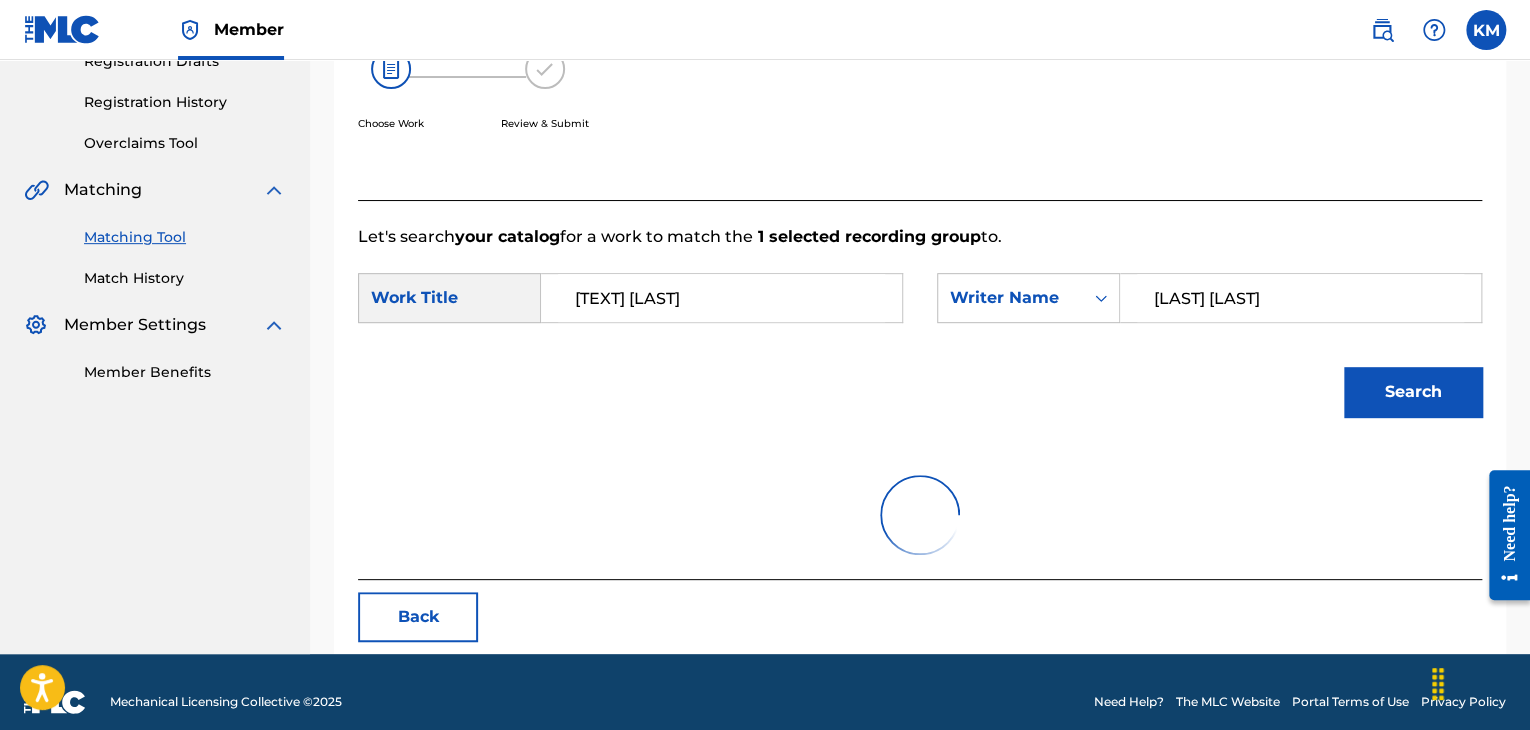 scroll, scrollTop: 290, scrollLeft: 0, axis: vertical 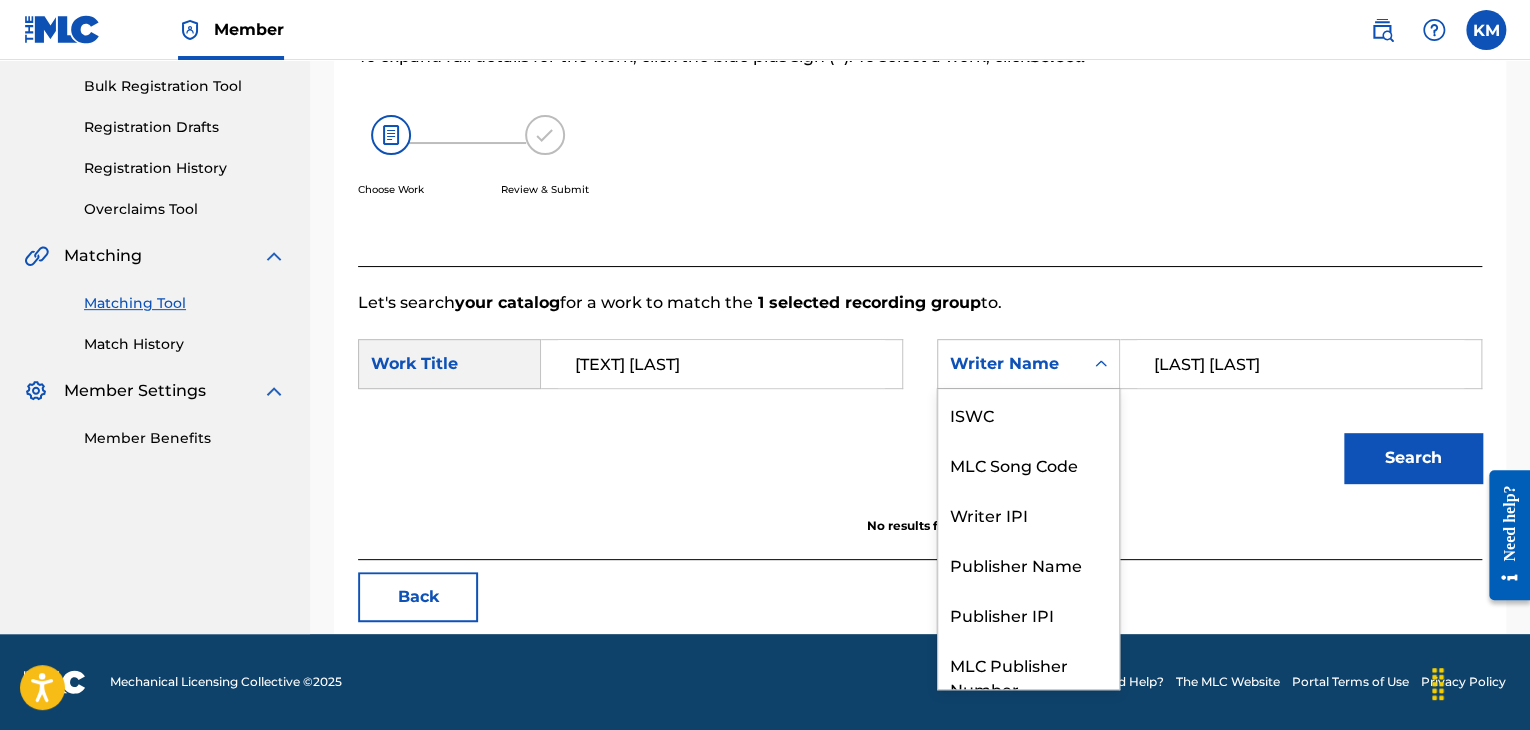 click 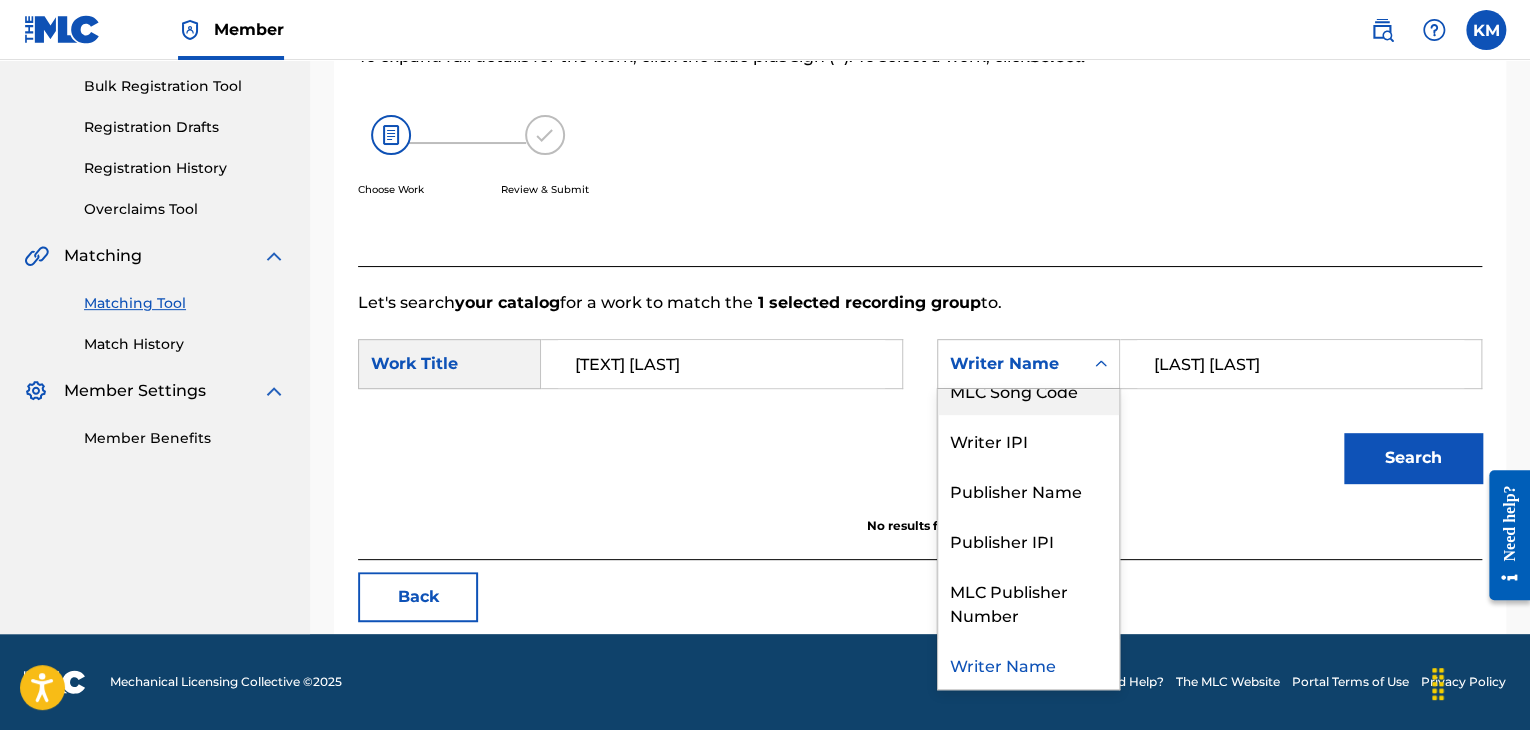 click on "MLC Song Code" at bounding box center (1028, 390) 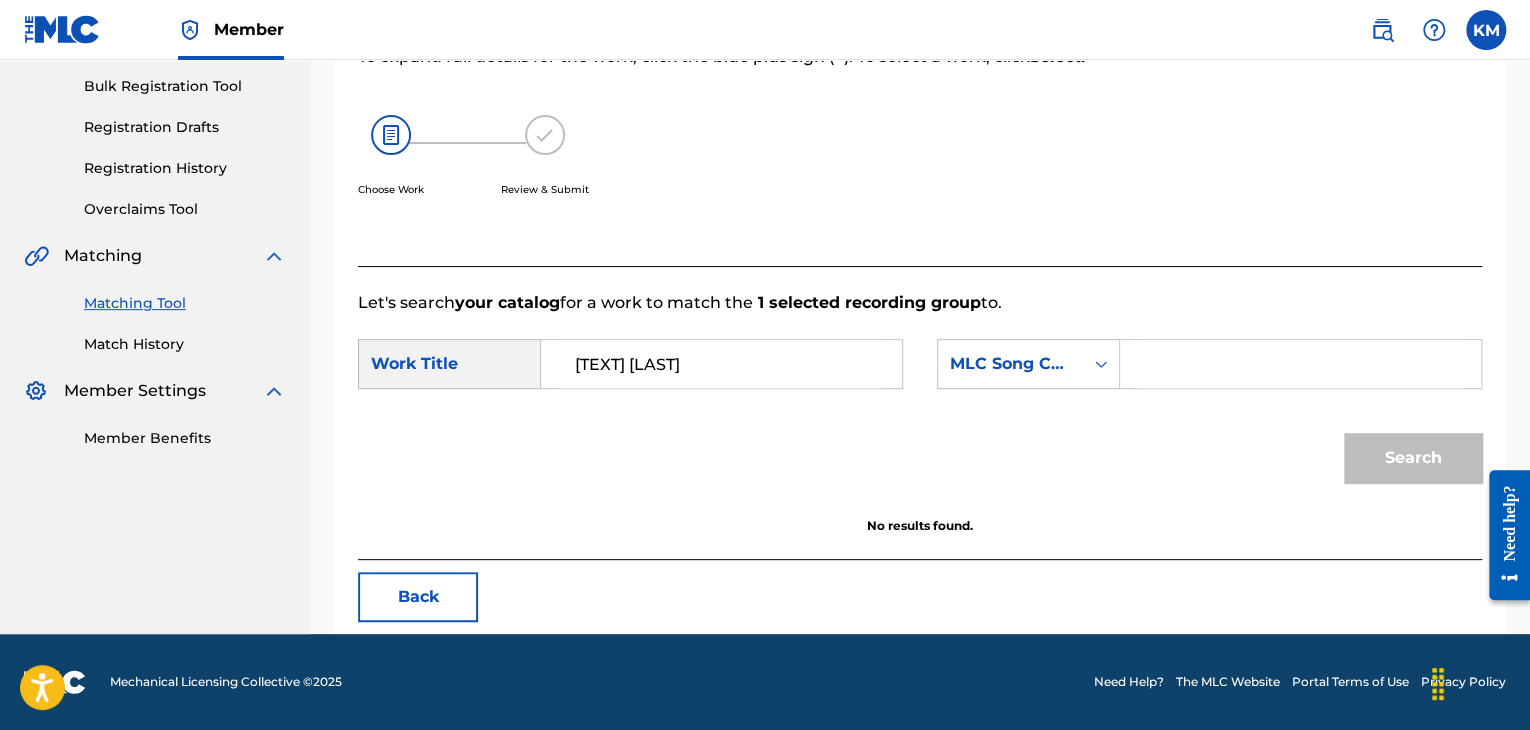 click at bounding box center (1300, 364) 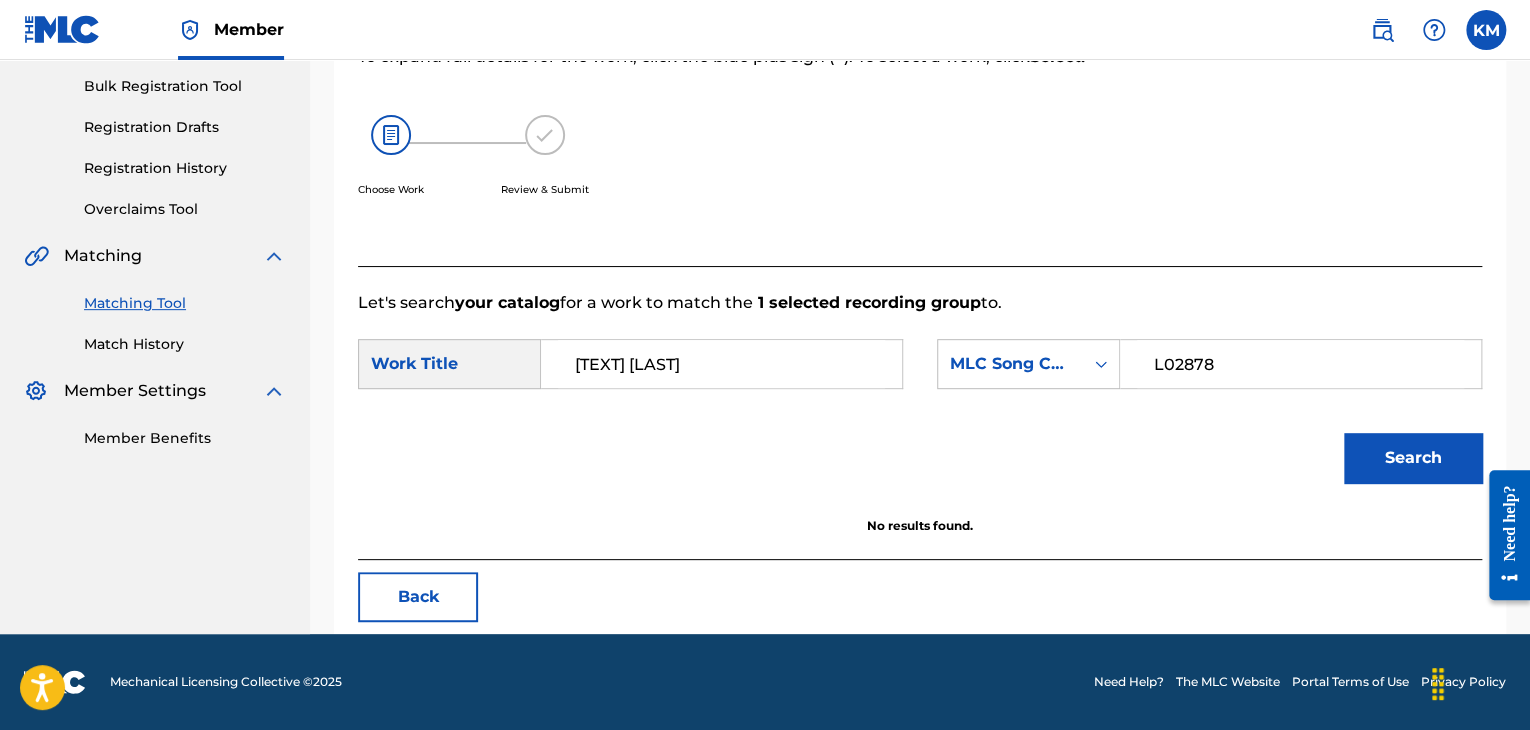 type on "L02878" 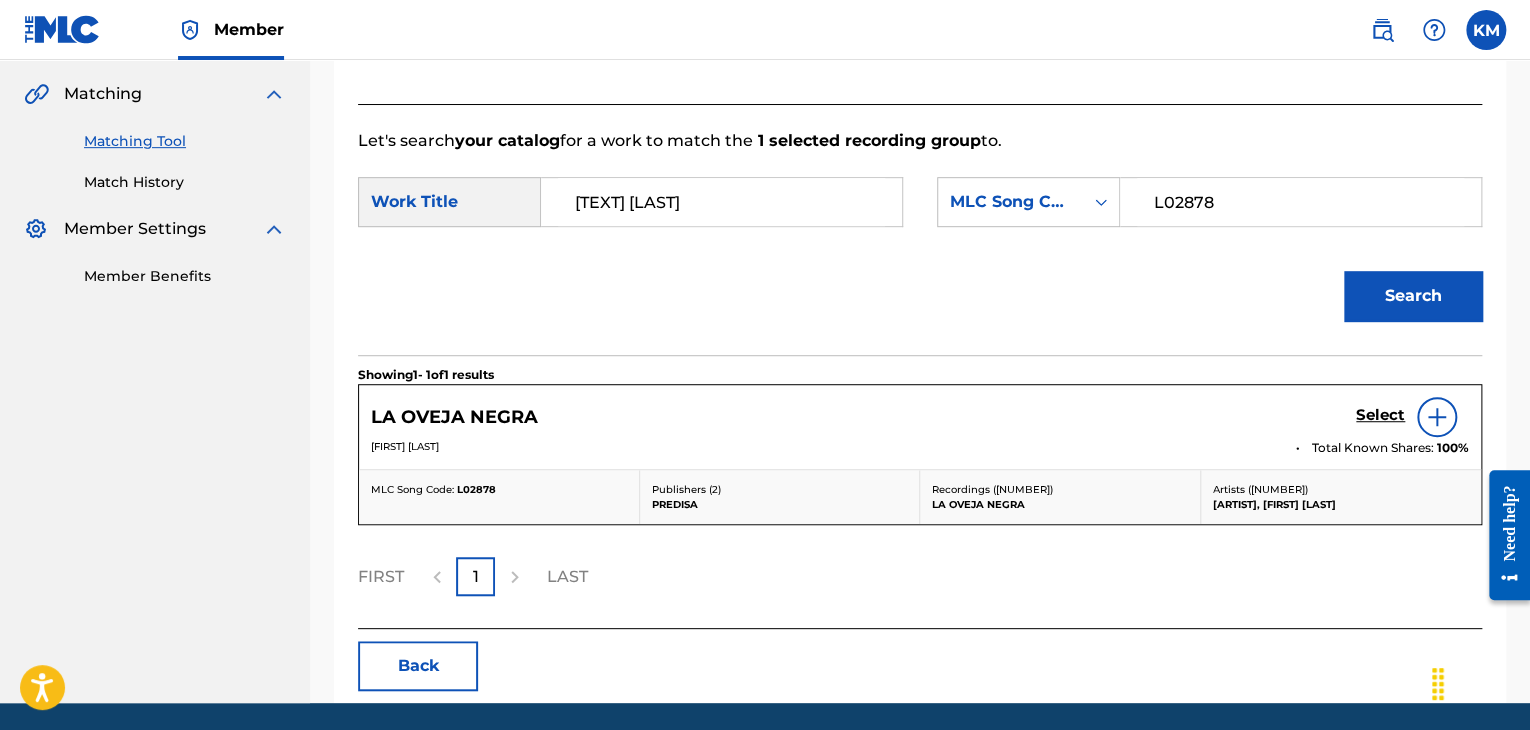scroll, scrollTop: 490, scrollLeft: 0, axis: vertical 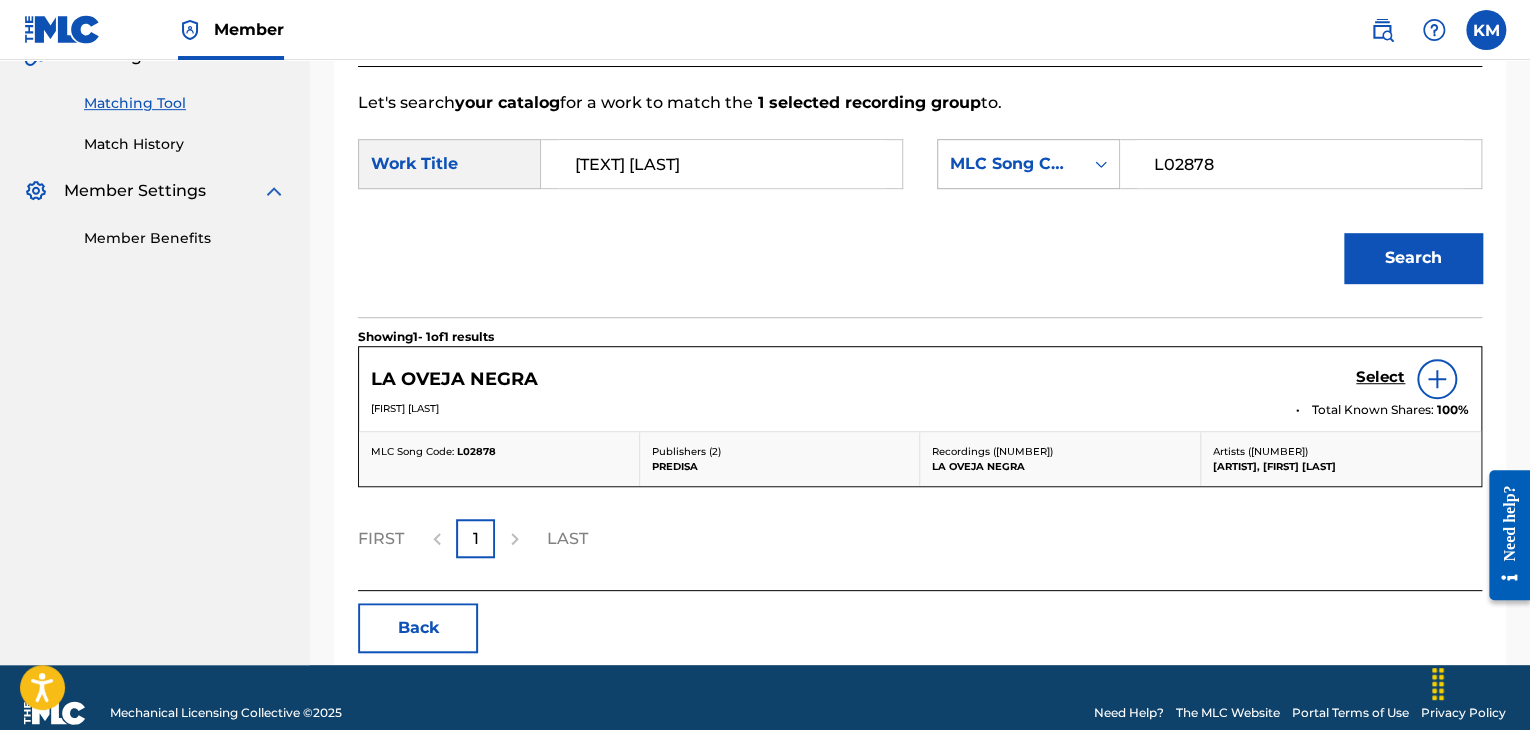 click 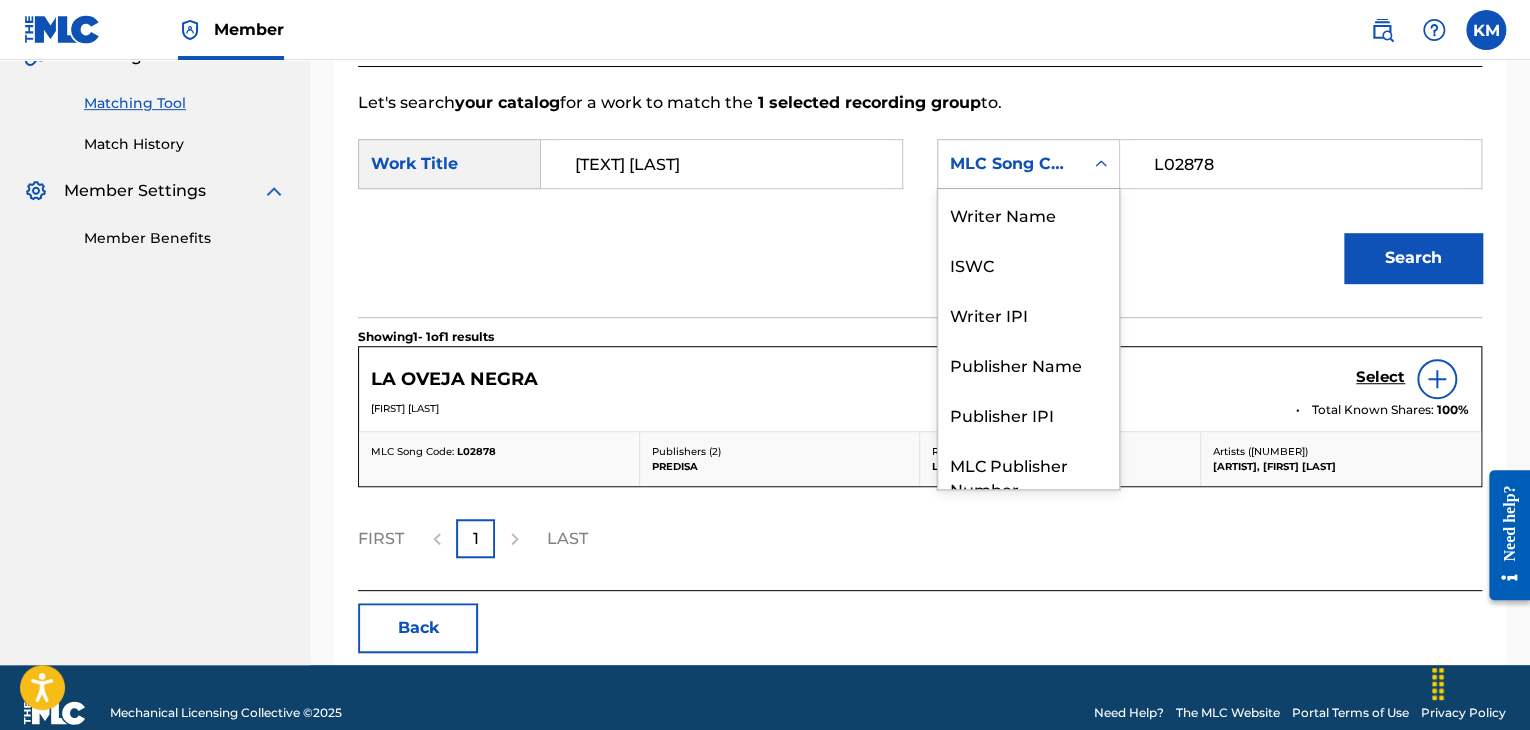 scroll, scrollTop: 74, scrollLeft: 0, axis: vertical 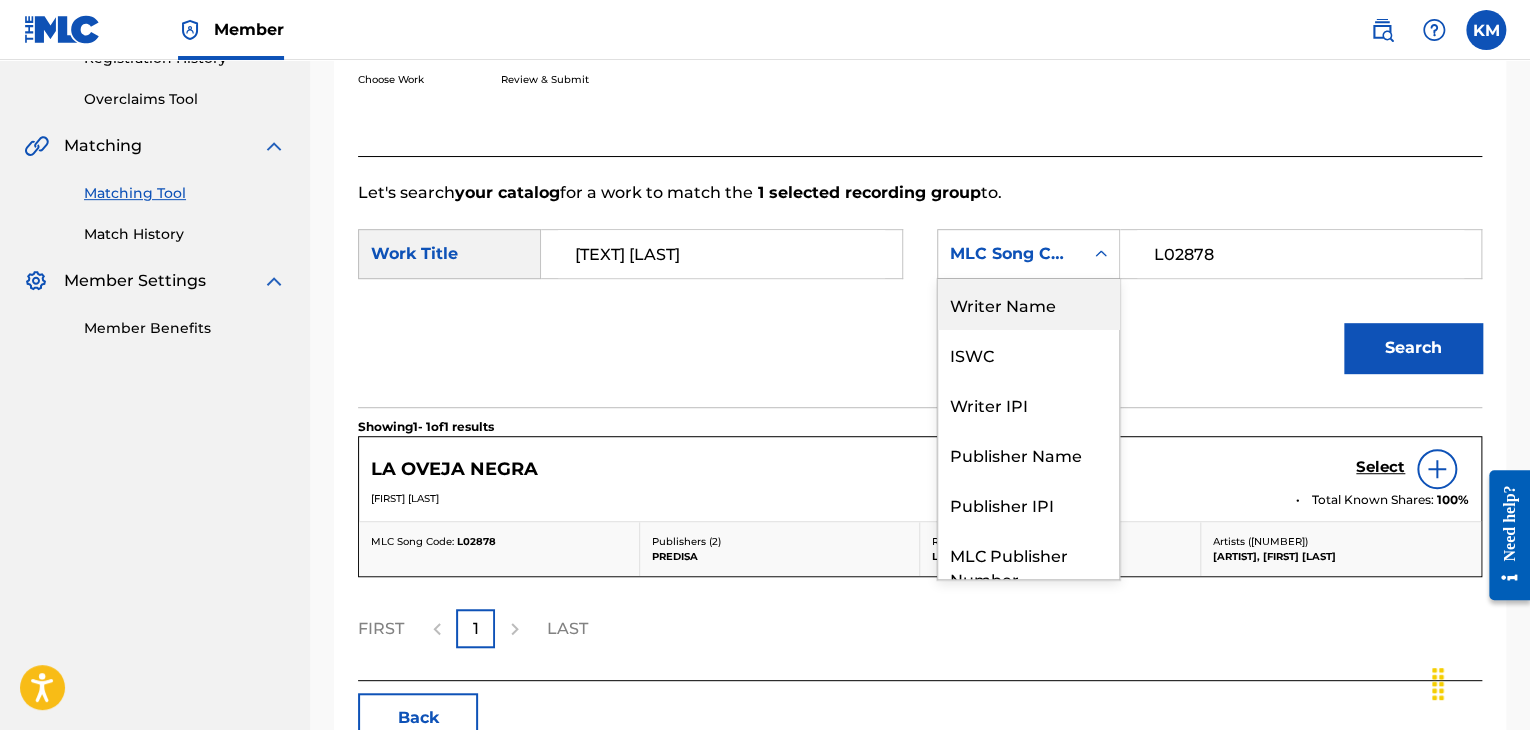 click on "Writer Name" at bounding box center [1028, 304] 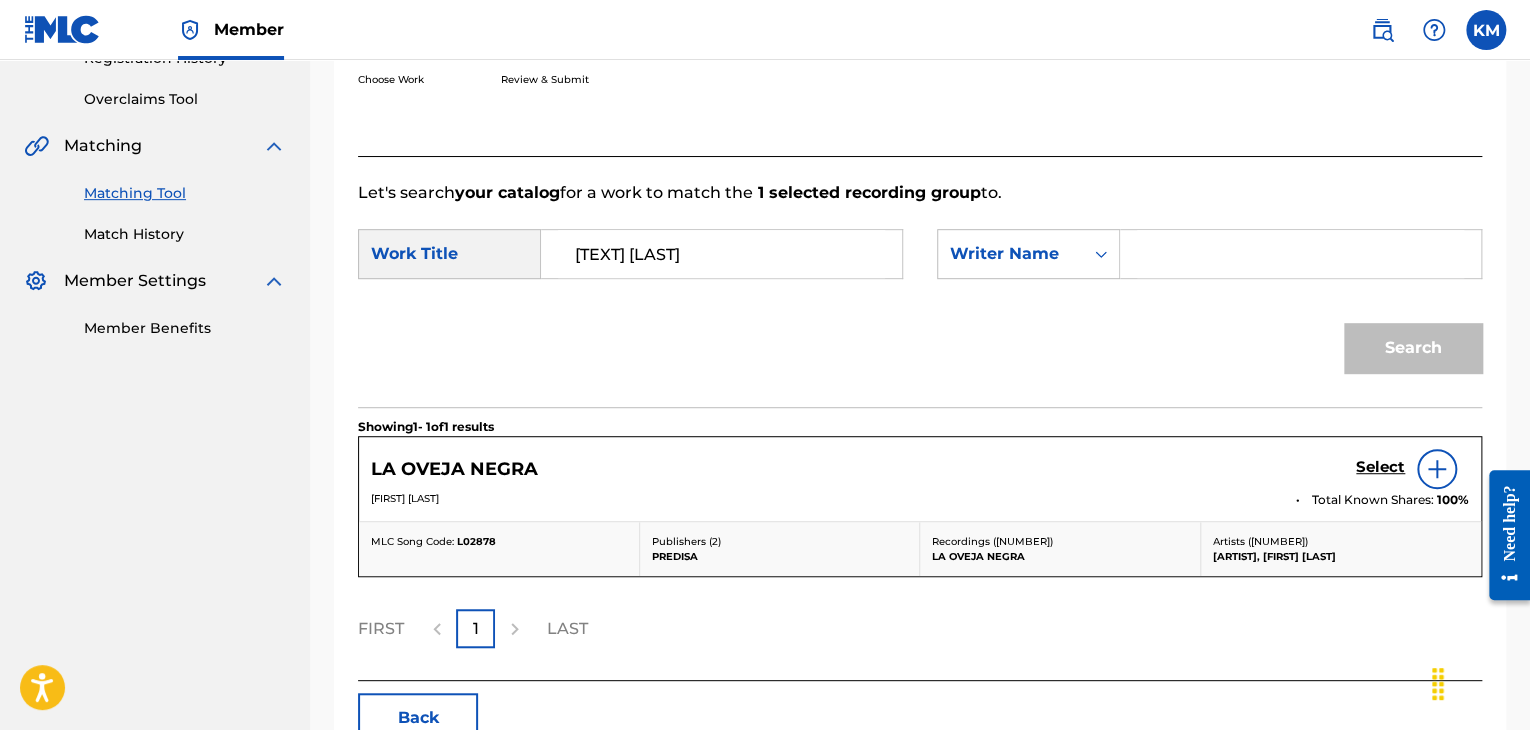 click at bounding box center [1300, 254] 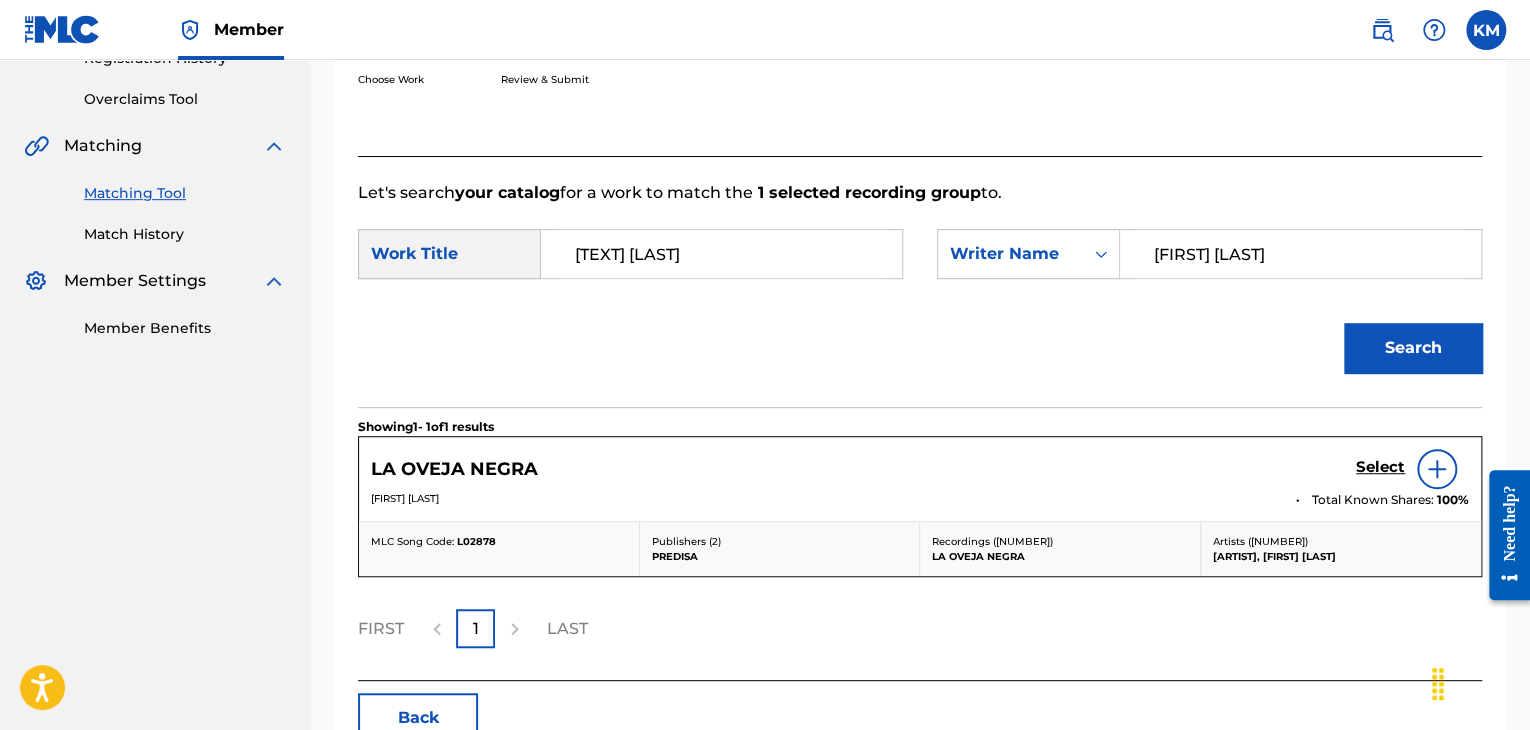 type on "[FIRST] [LAST]" 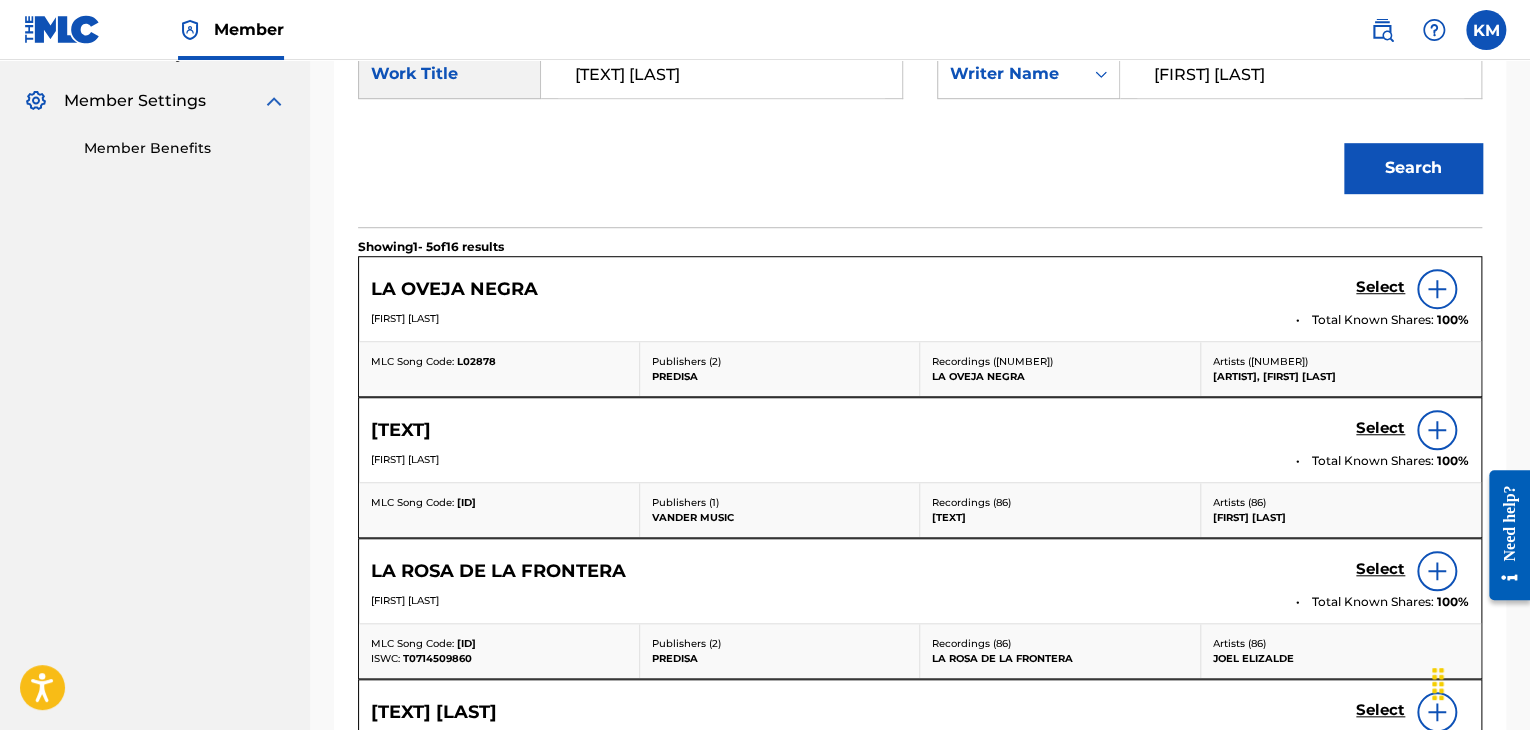 scroll, scrollTop: 600, scrollLeft: 0, axis: vertical 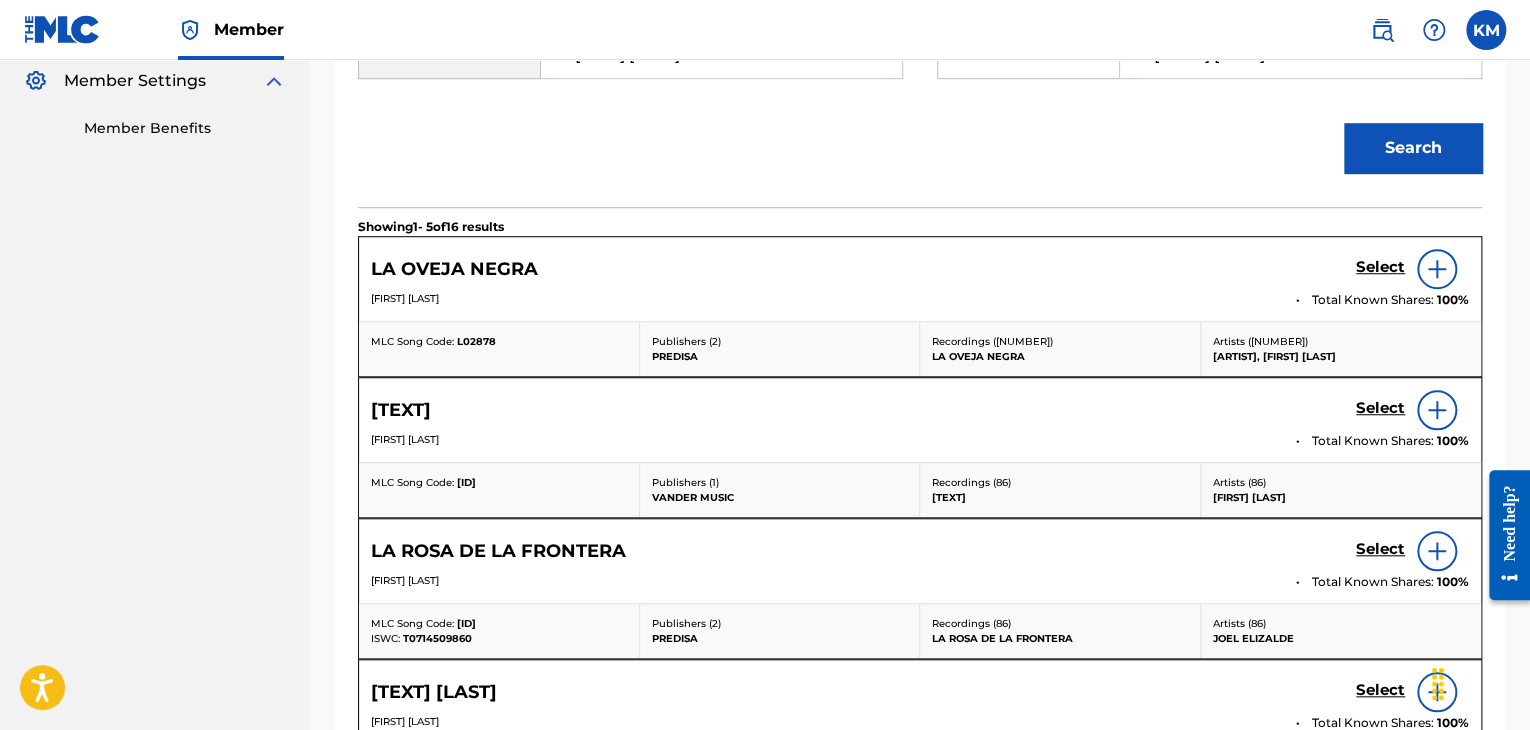 click on "Select" at bounding box center (1380, 267) 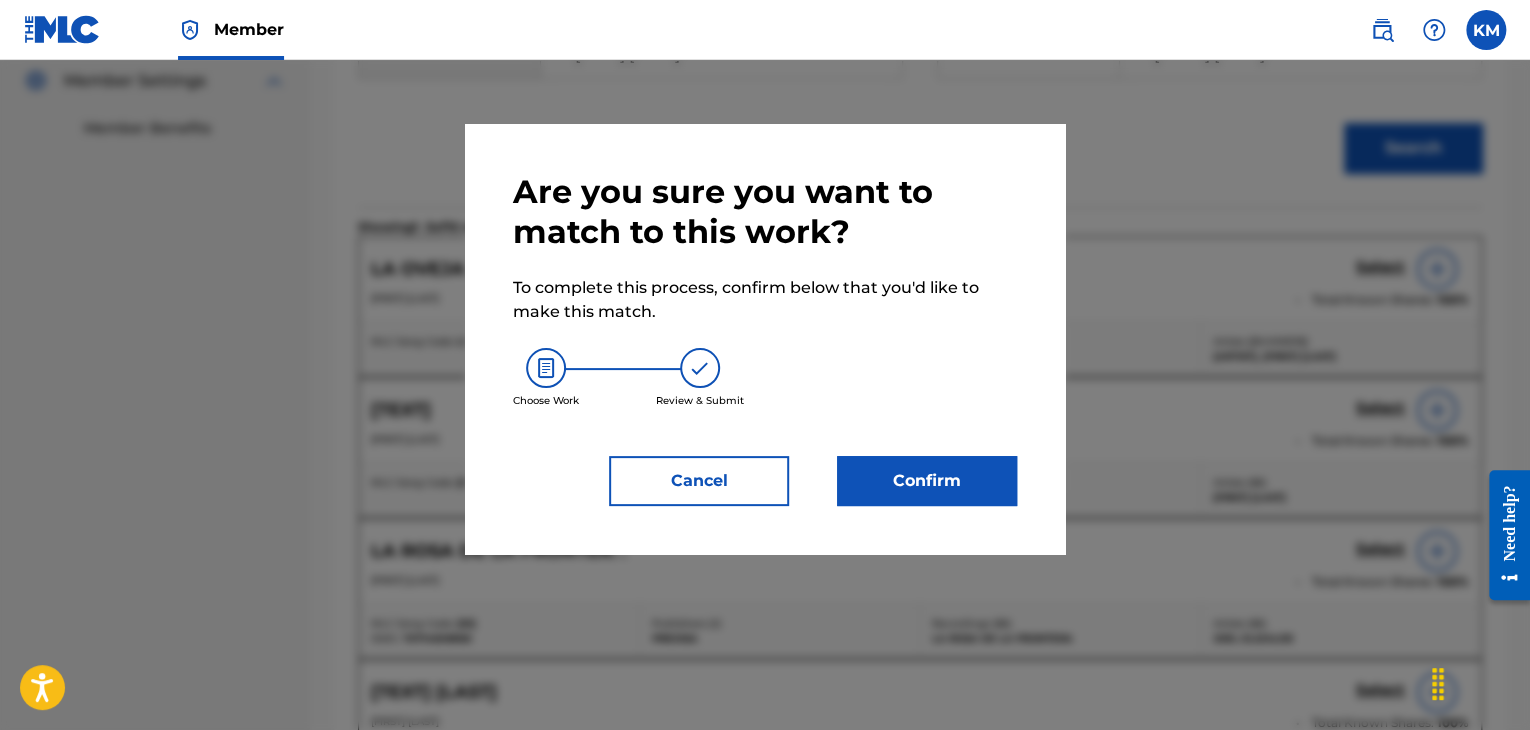click on "Confirm" at bounding box center [927, 481] 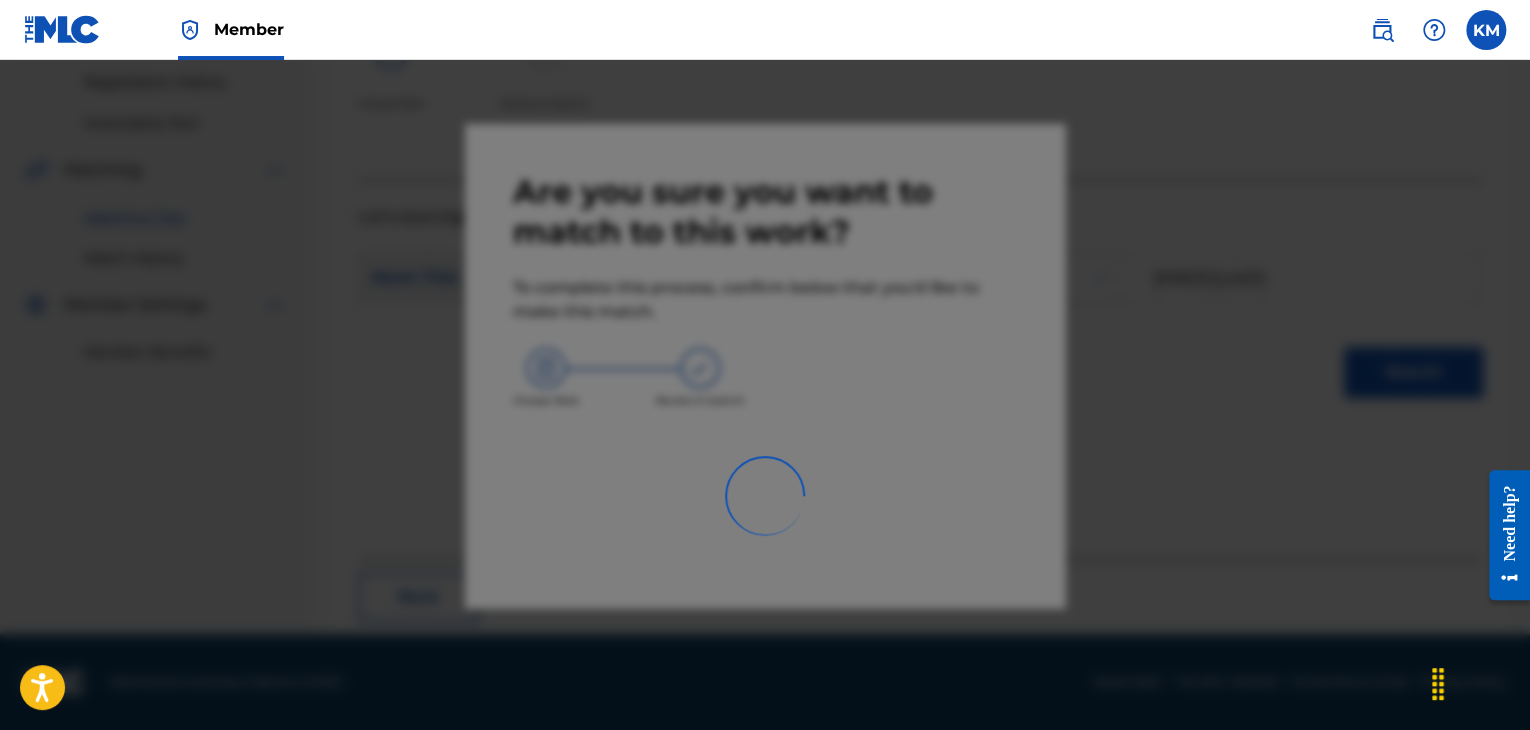 scroll, scrollTop: 129, scrollLeft: 0, axis: vertical 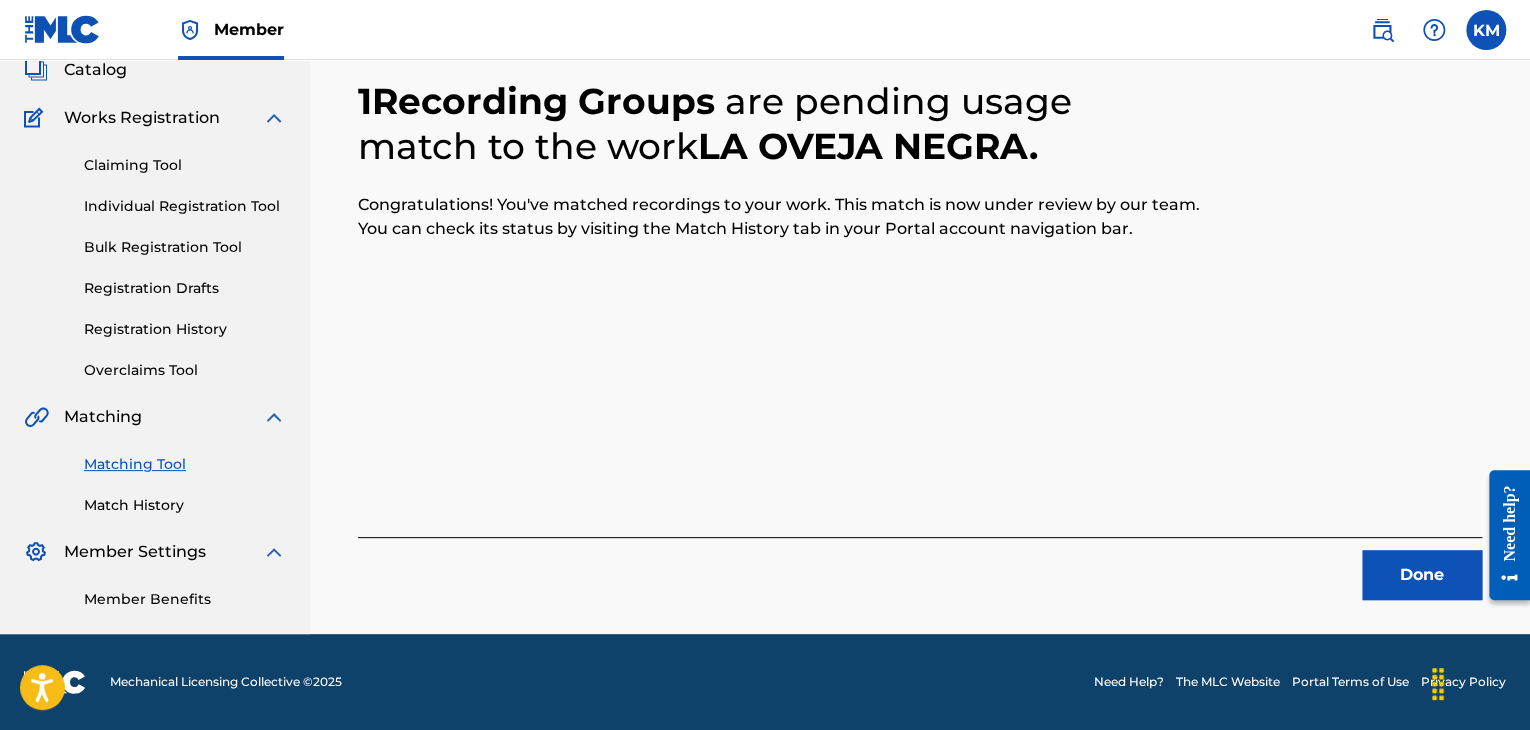 click on "Done" at bounding box center (1422, 575) 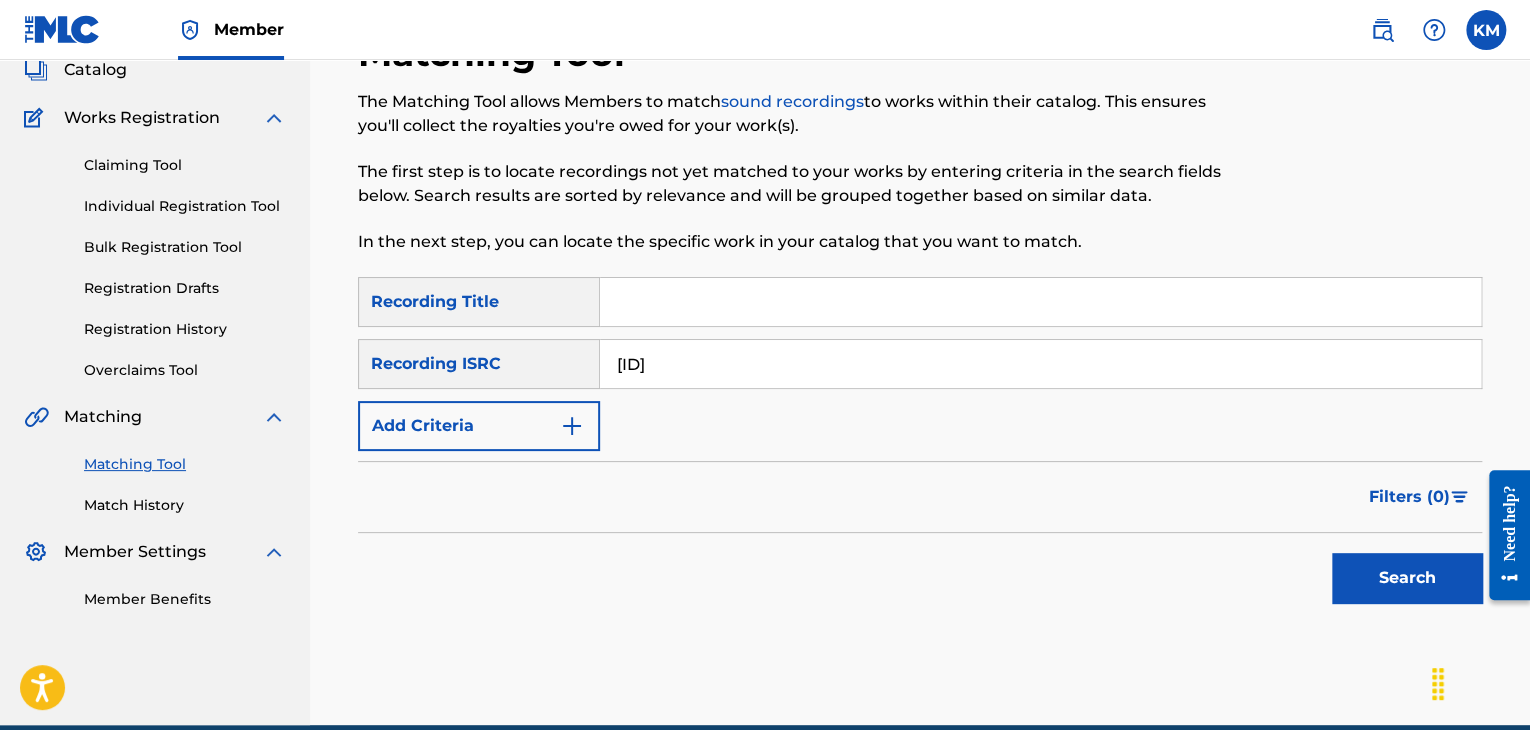 type on "[ID]" 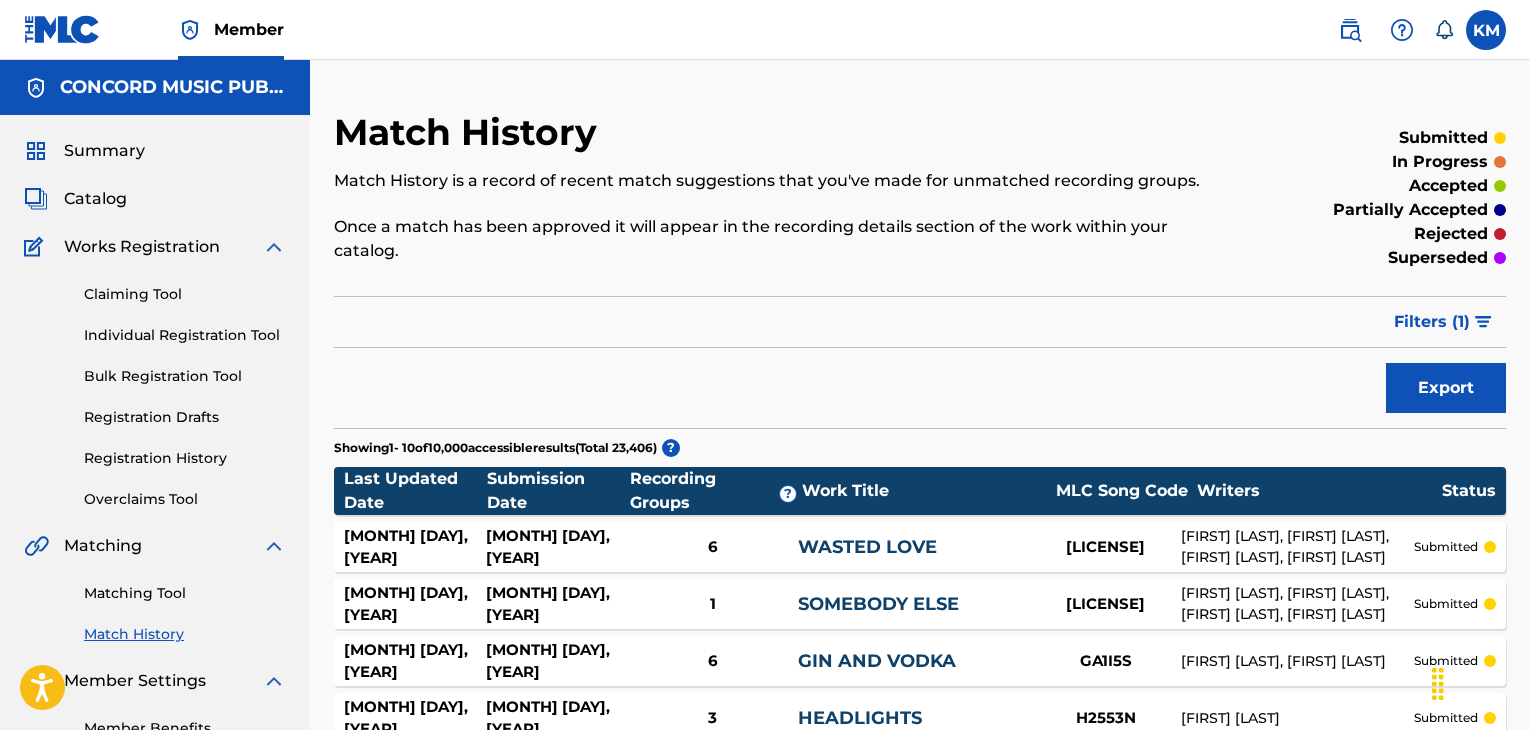 scroll, scrollTop: 0, scrollLeft: 0, axis: both 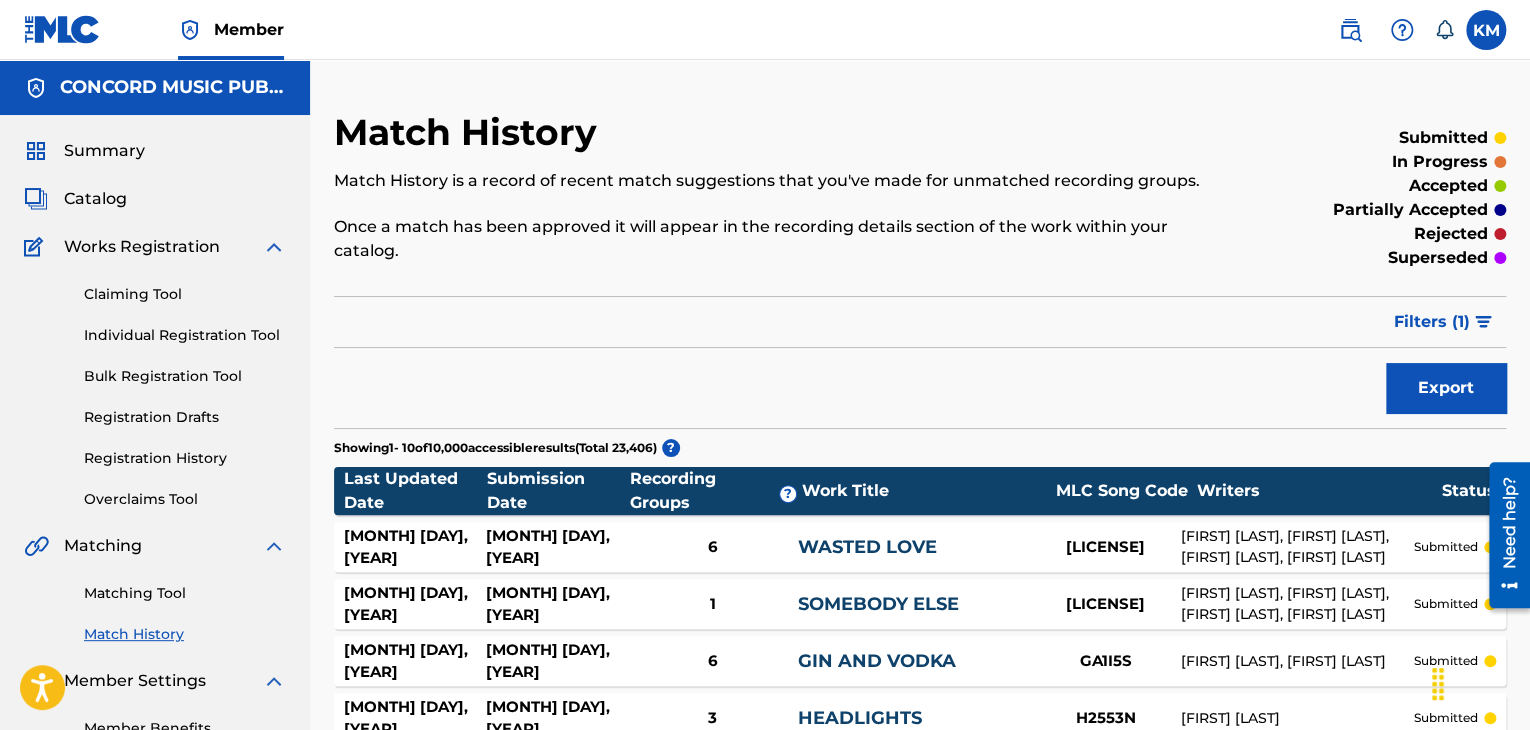 click on "Matching Tool" at bounding box center (185, 593) 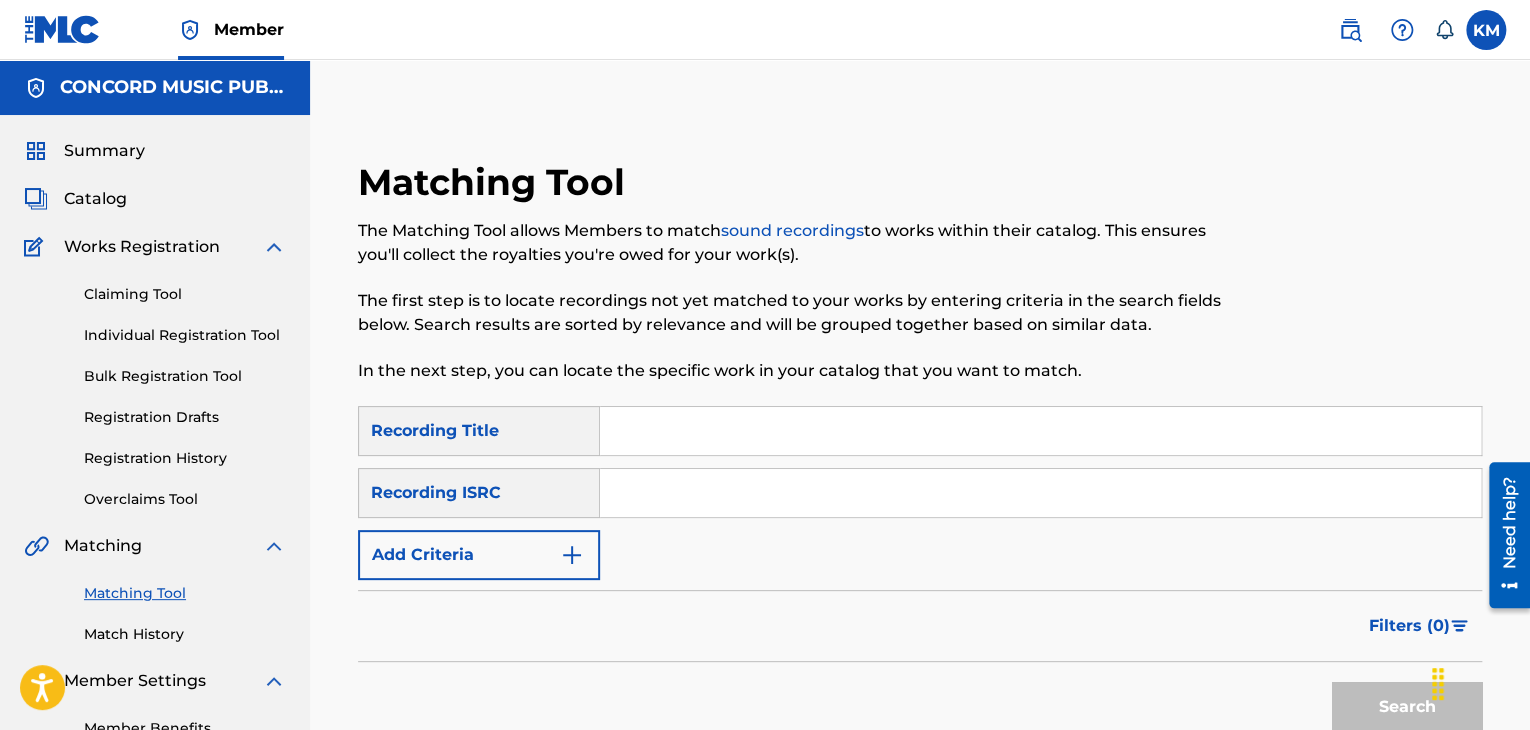 click on "Match History" at bounding box center [185, 634] 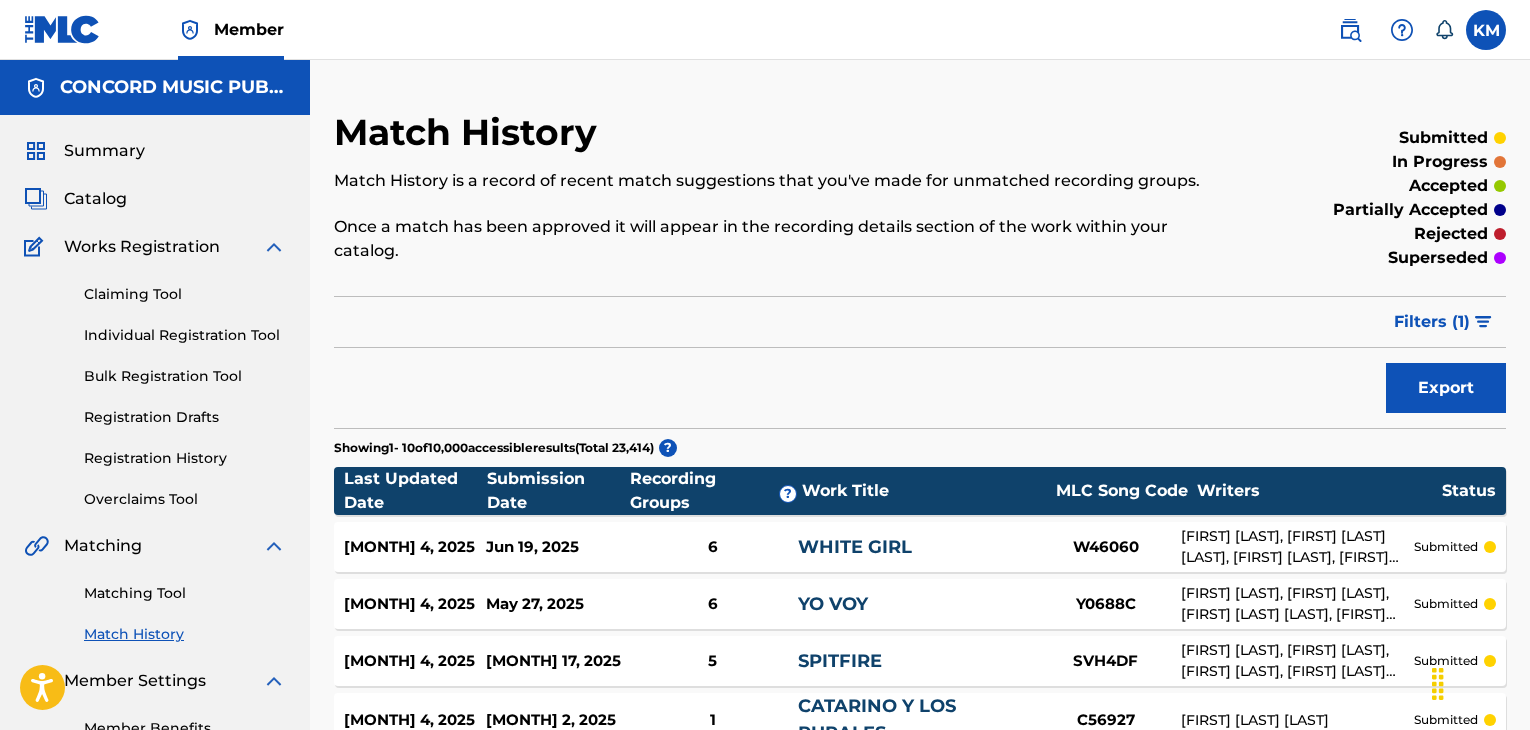 scroll, scrollTop: 0, scrollLeft: 0, axis: both 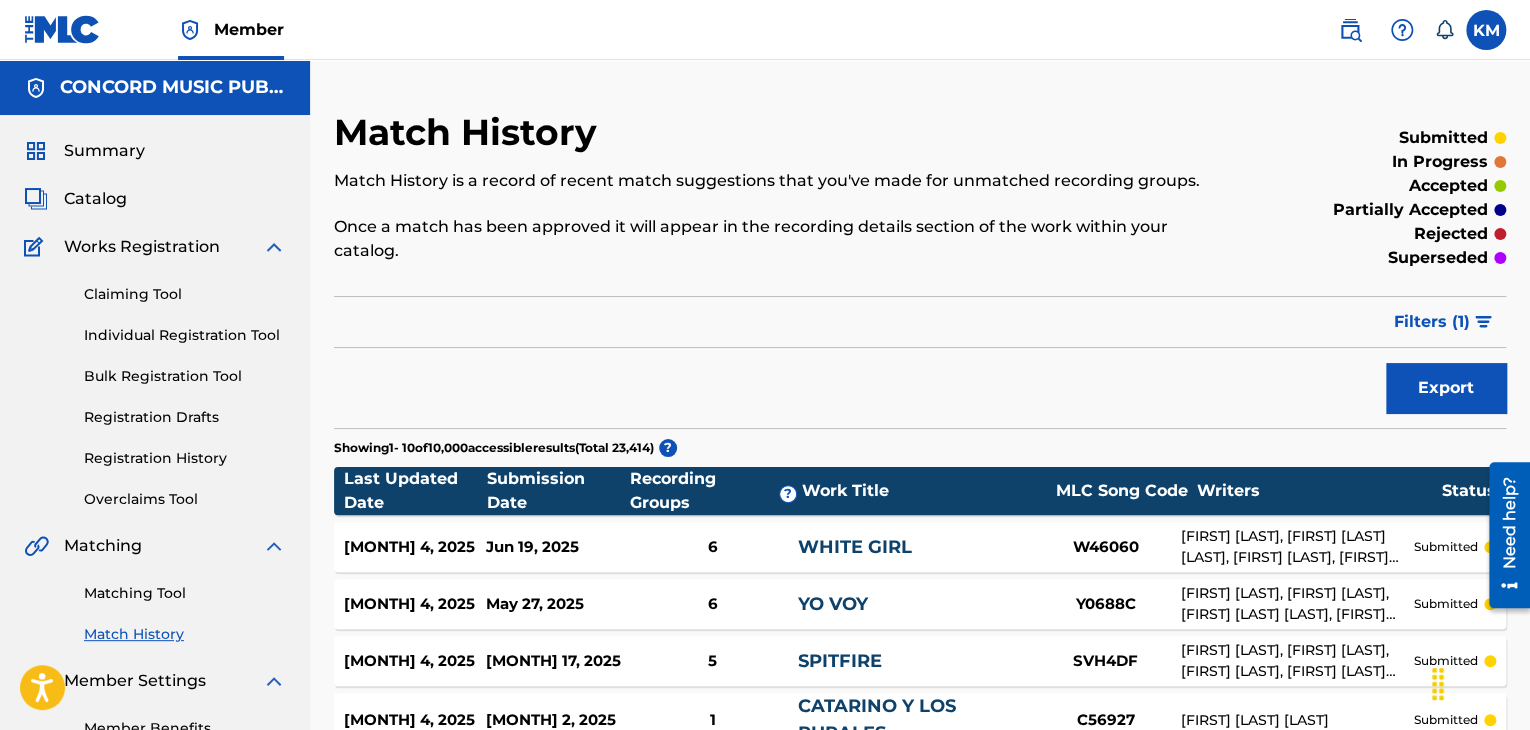 click on "Matching Tool" at bounding box center (185, 593) 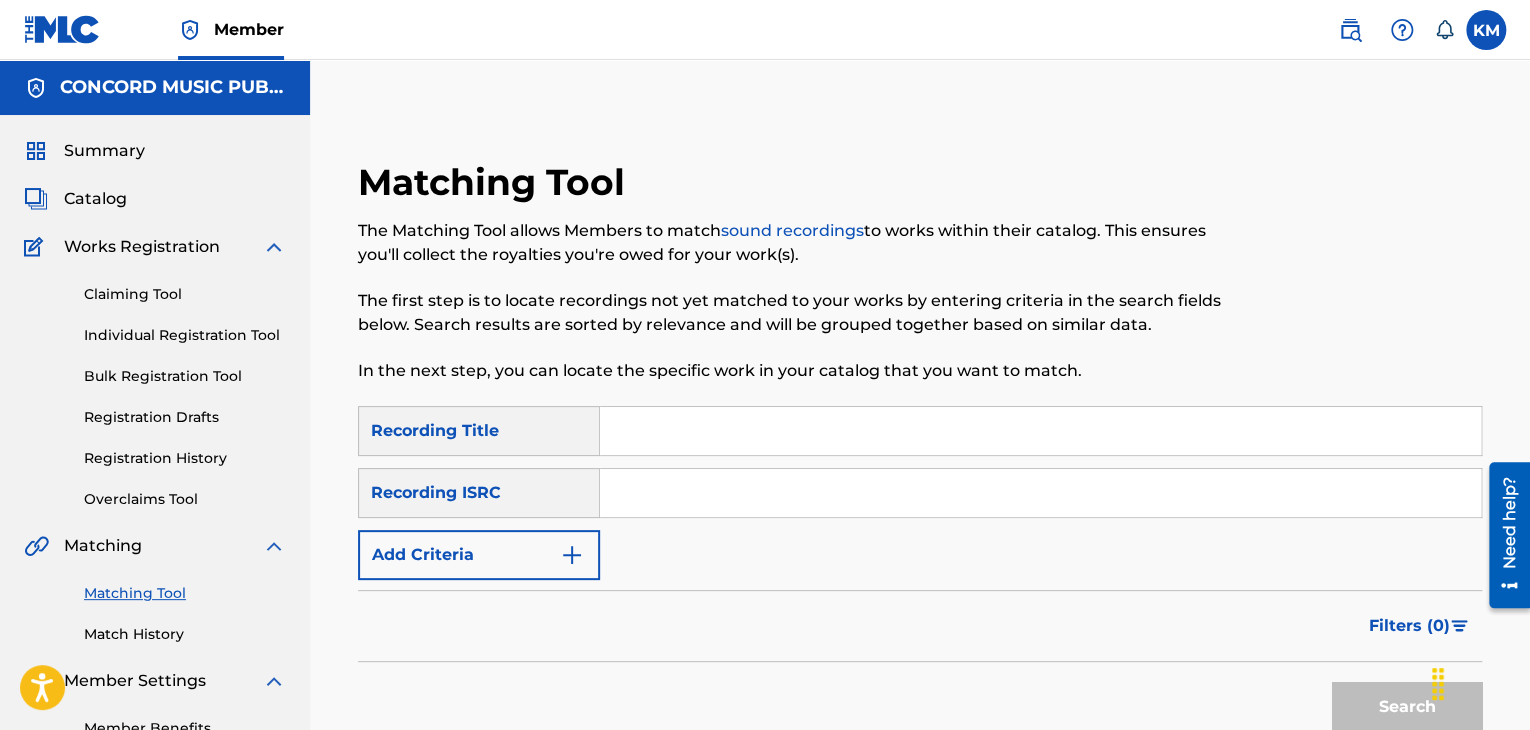 click on "Match History" at bounding box center [185, 634] 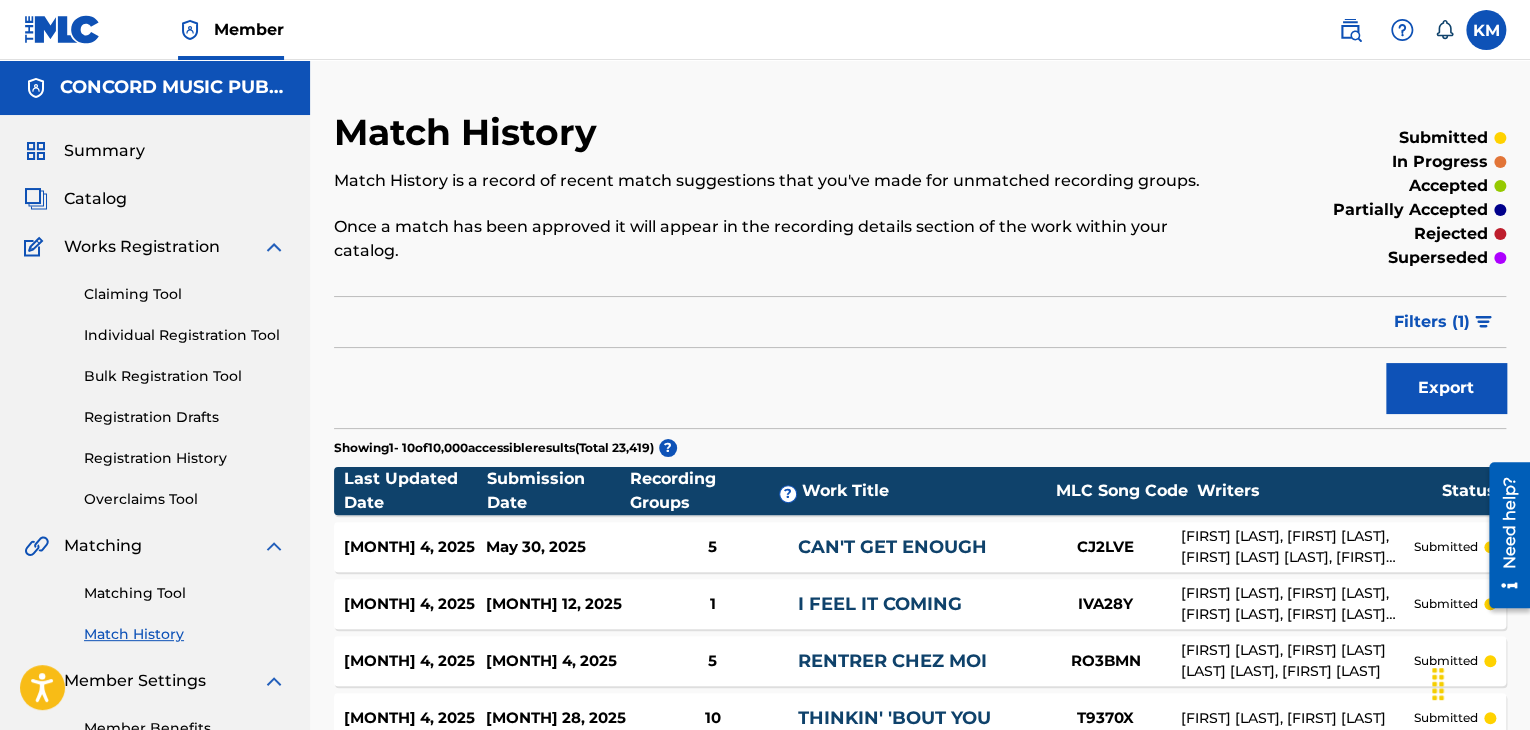 click on "[MONTH] 4, 2025 [MONTH] 4, 2025 5 [SONG TITLE] [FIRST] [LAST], [FIRST] [LAST] [LAST], [FIRST] [LAST] submitted" at bounding box center [920, 661] 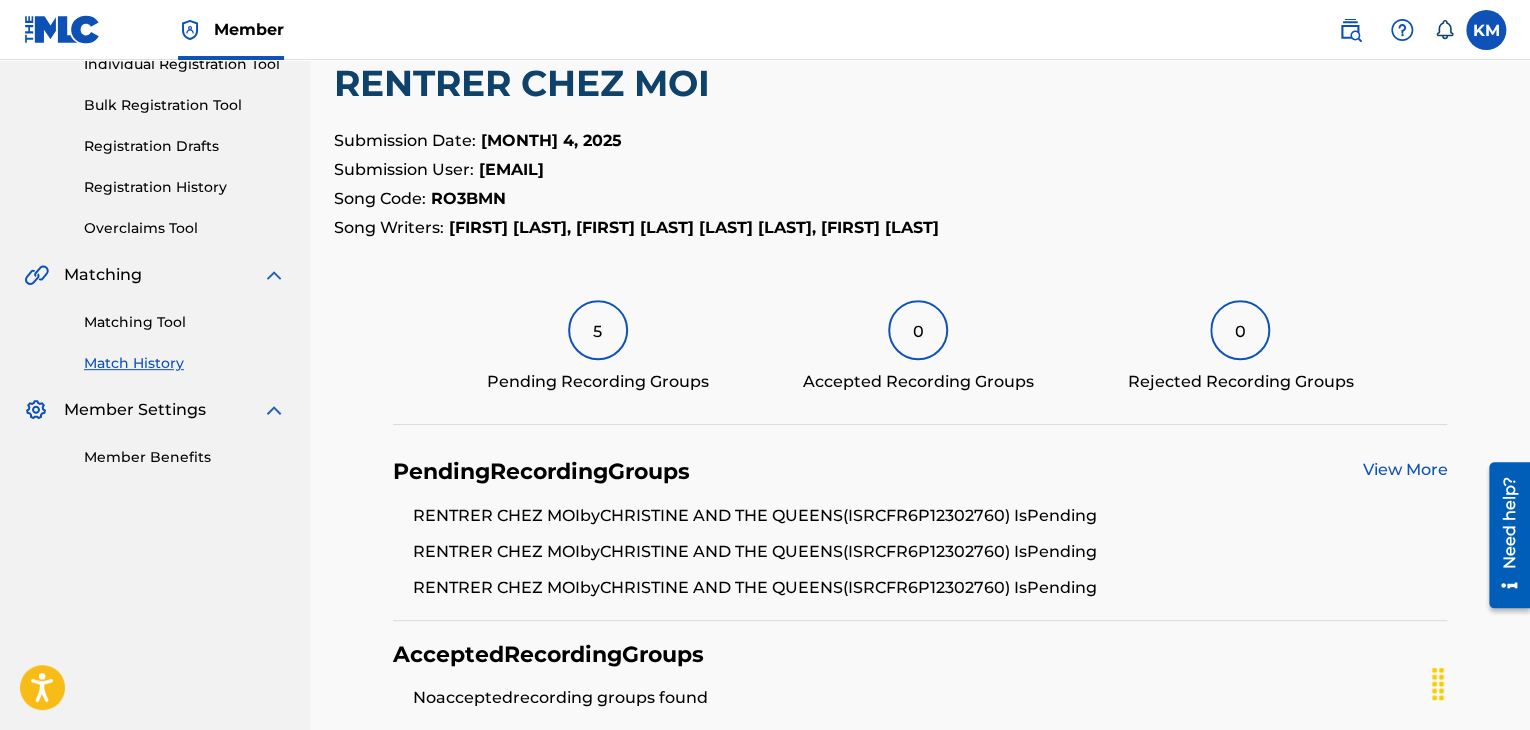 scroll, scrollTop: 300, scrollLeft: 0, axis: vertical 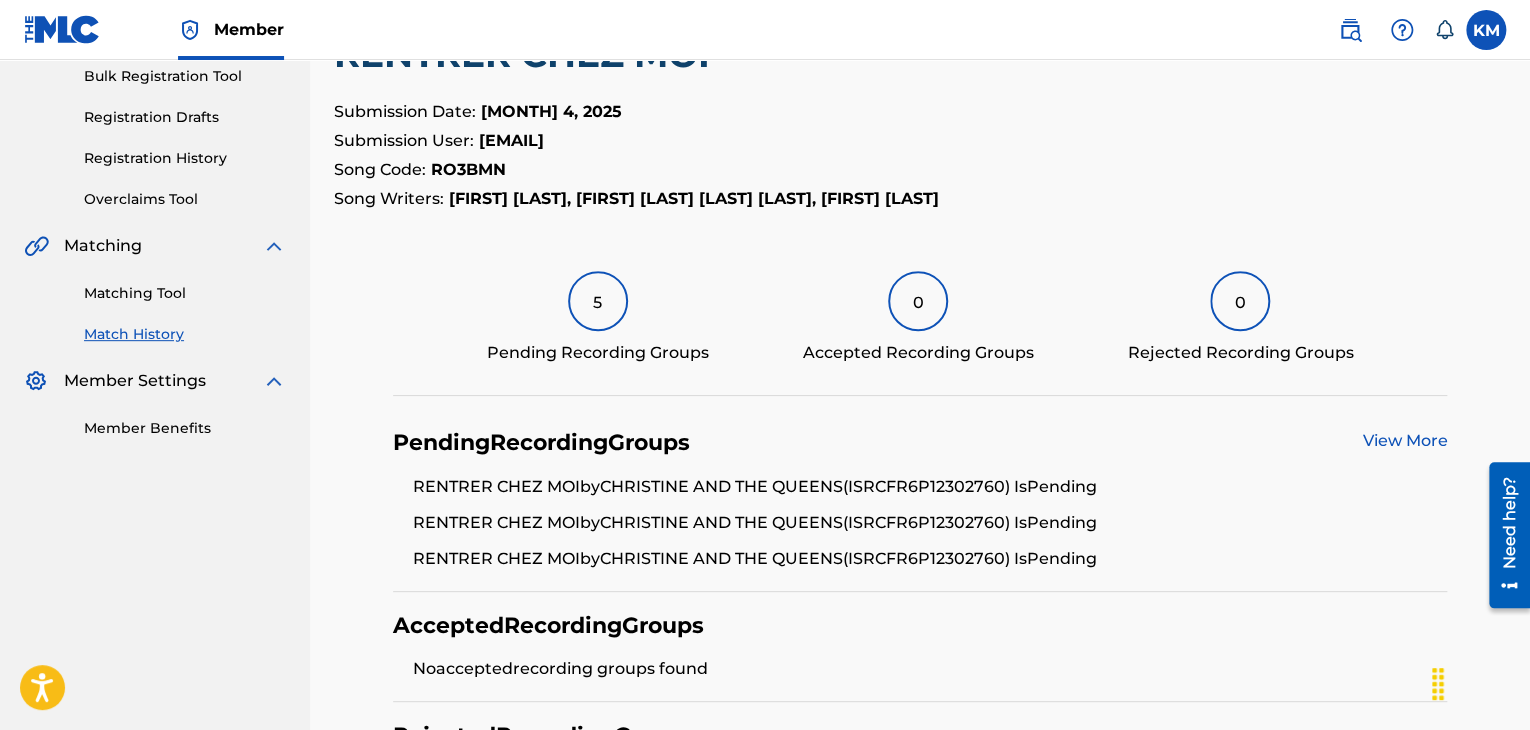click on "View More" at bounding box center (1404, 440) 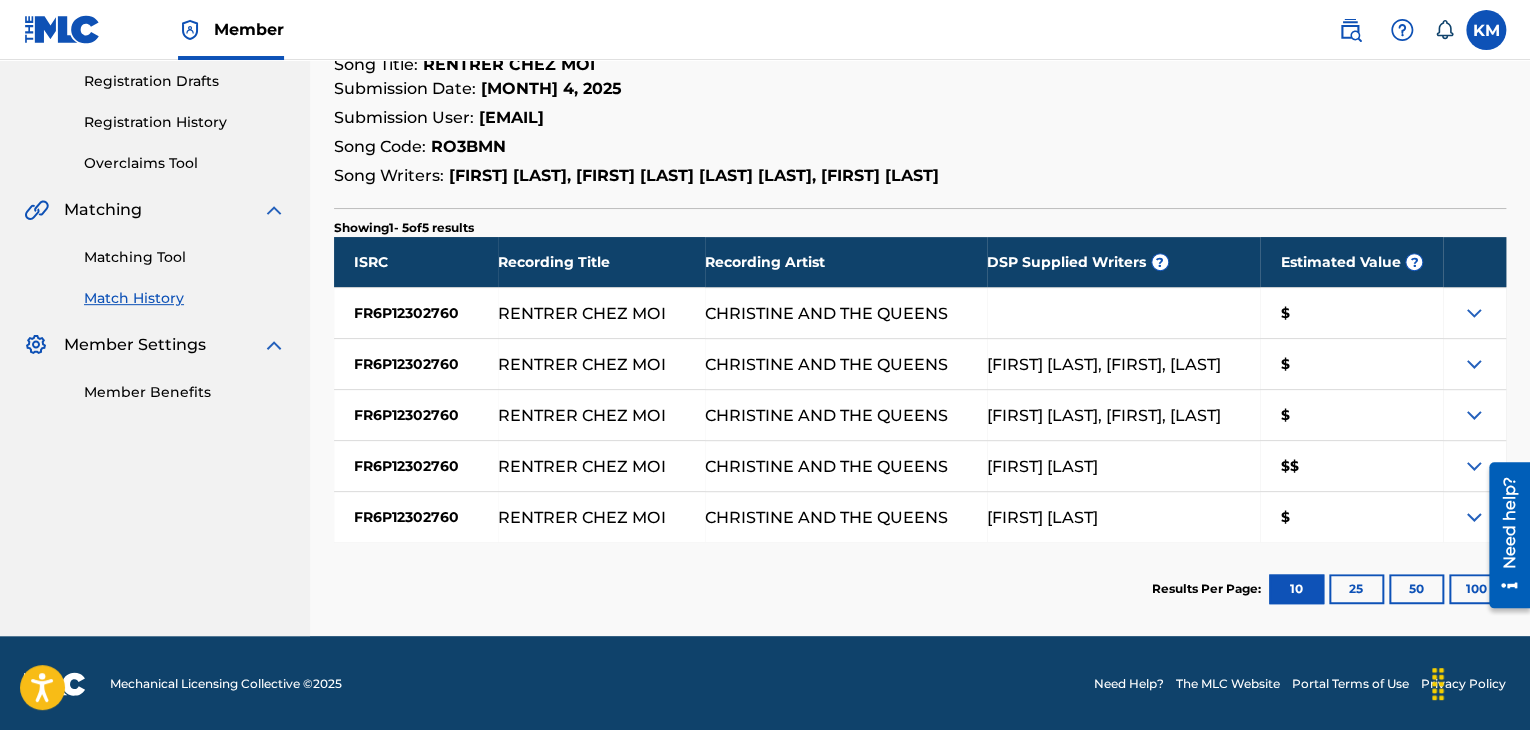 scroll, scrollTop: 0, scrollLeft: 0, axis: both 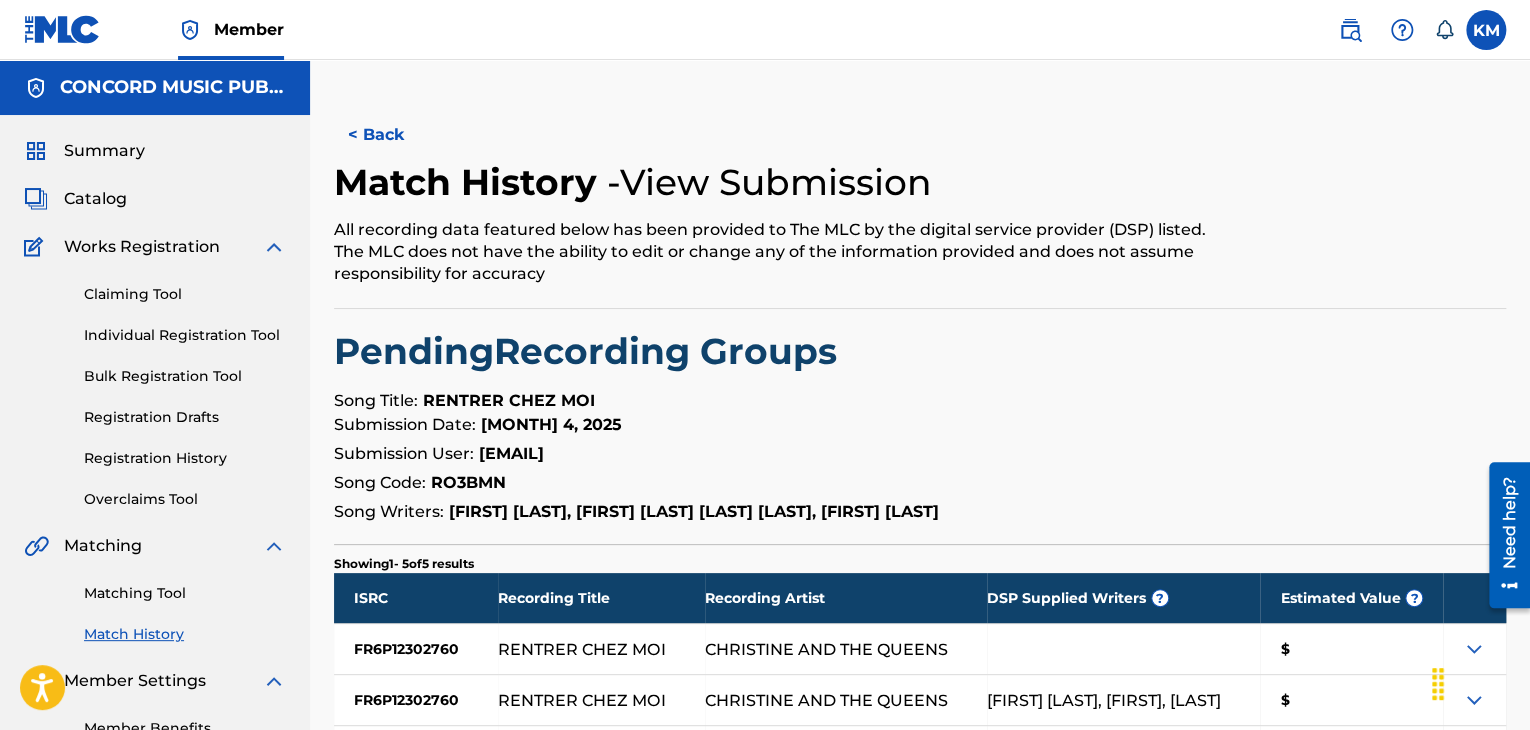 click on "FR6P12302760" at bounding box center (416, 649) 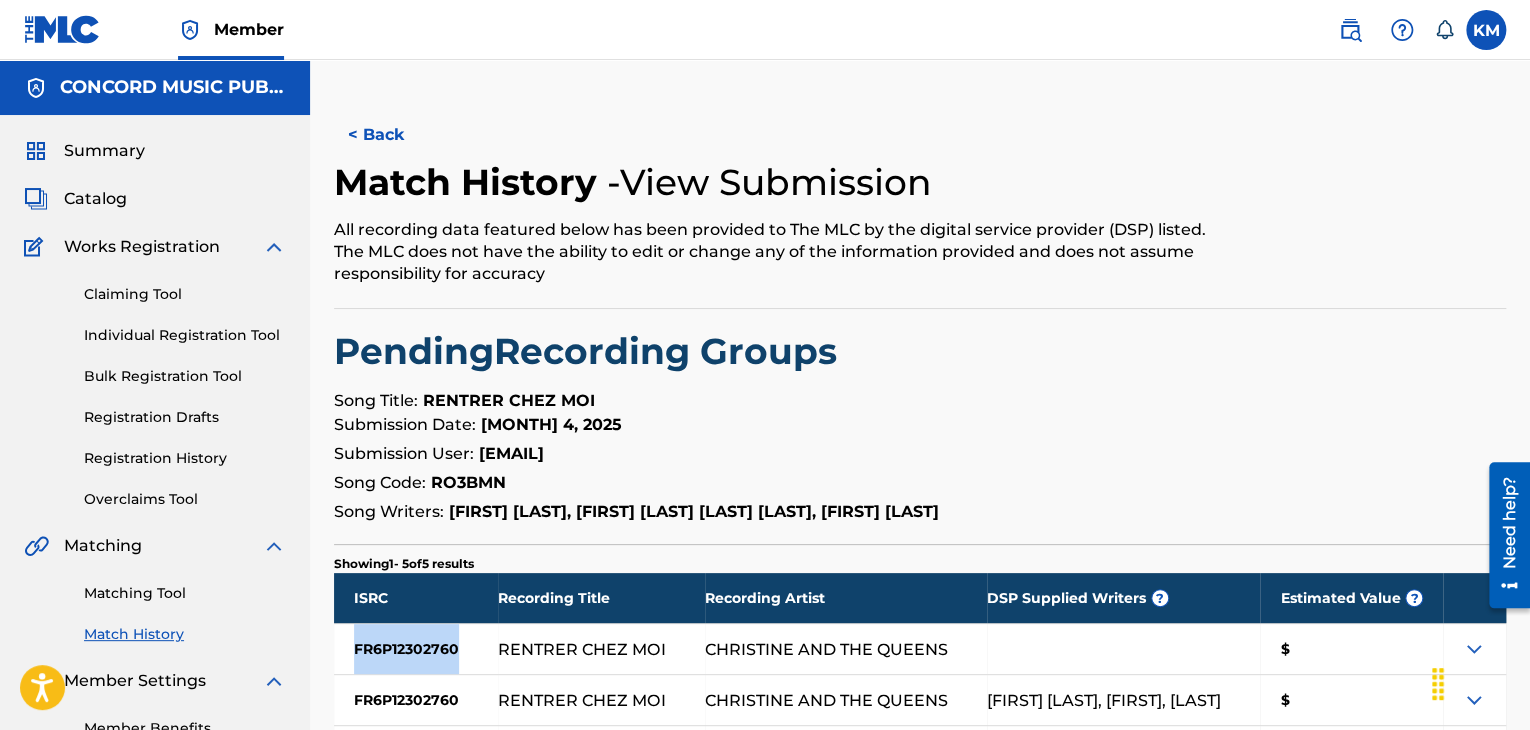 click on "FR6P12302760" at bounding box center (416, 649) 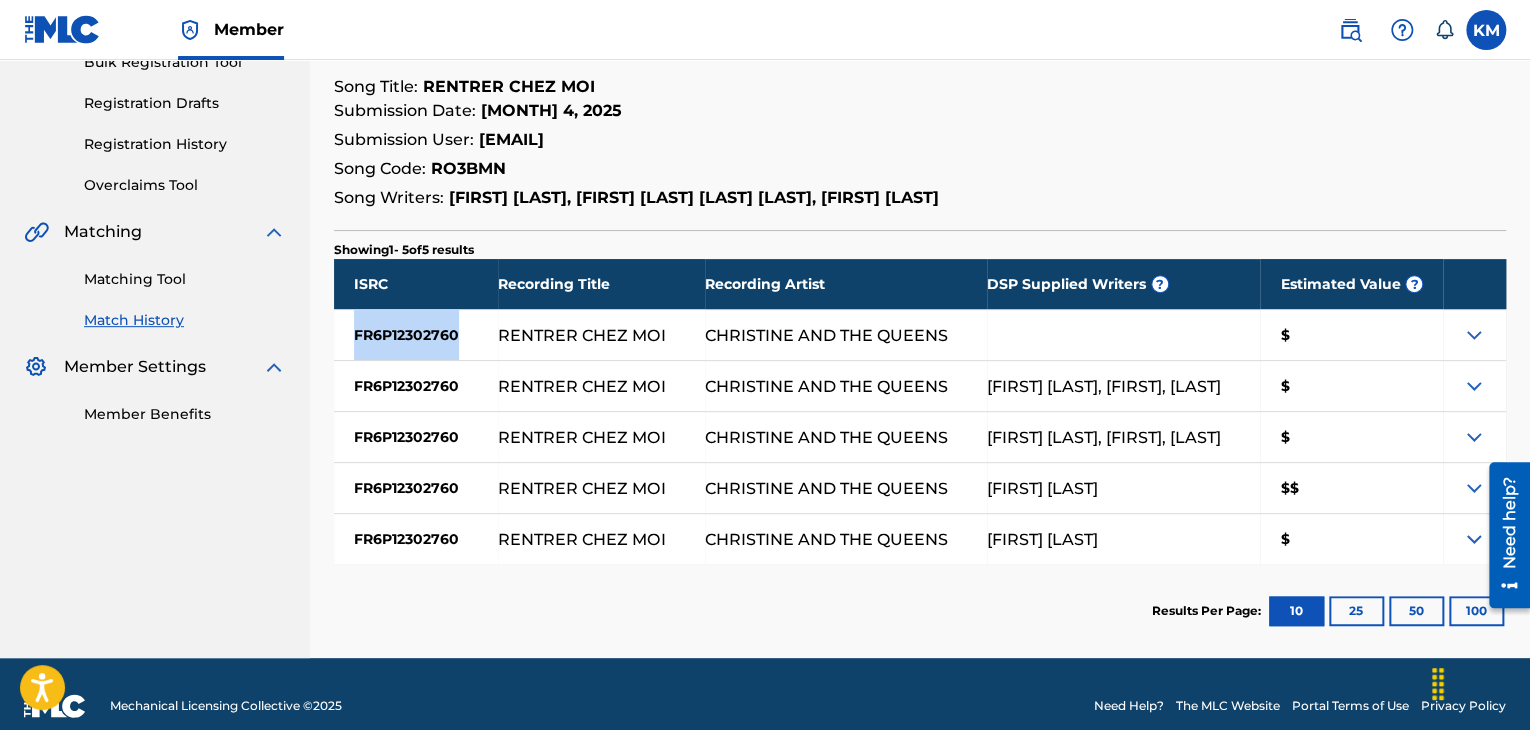 scroll, scrollTop: 338, scrollLeft: 0, axis: vertical 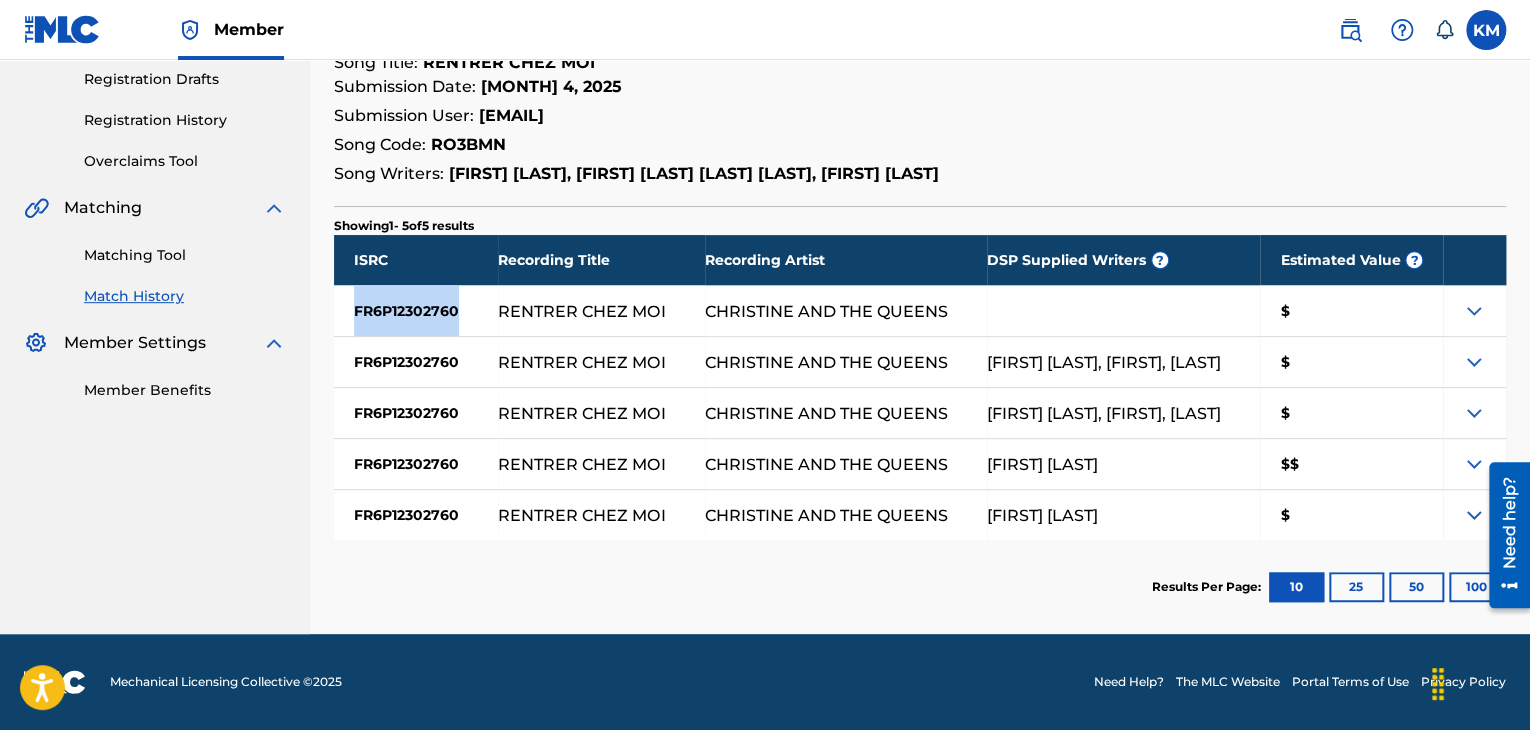 click at bounding box center (1474, 413) 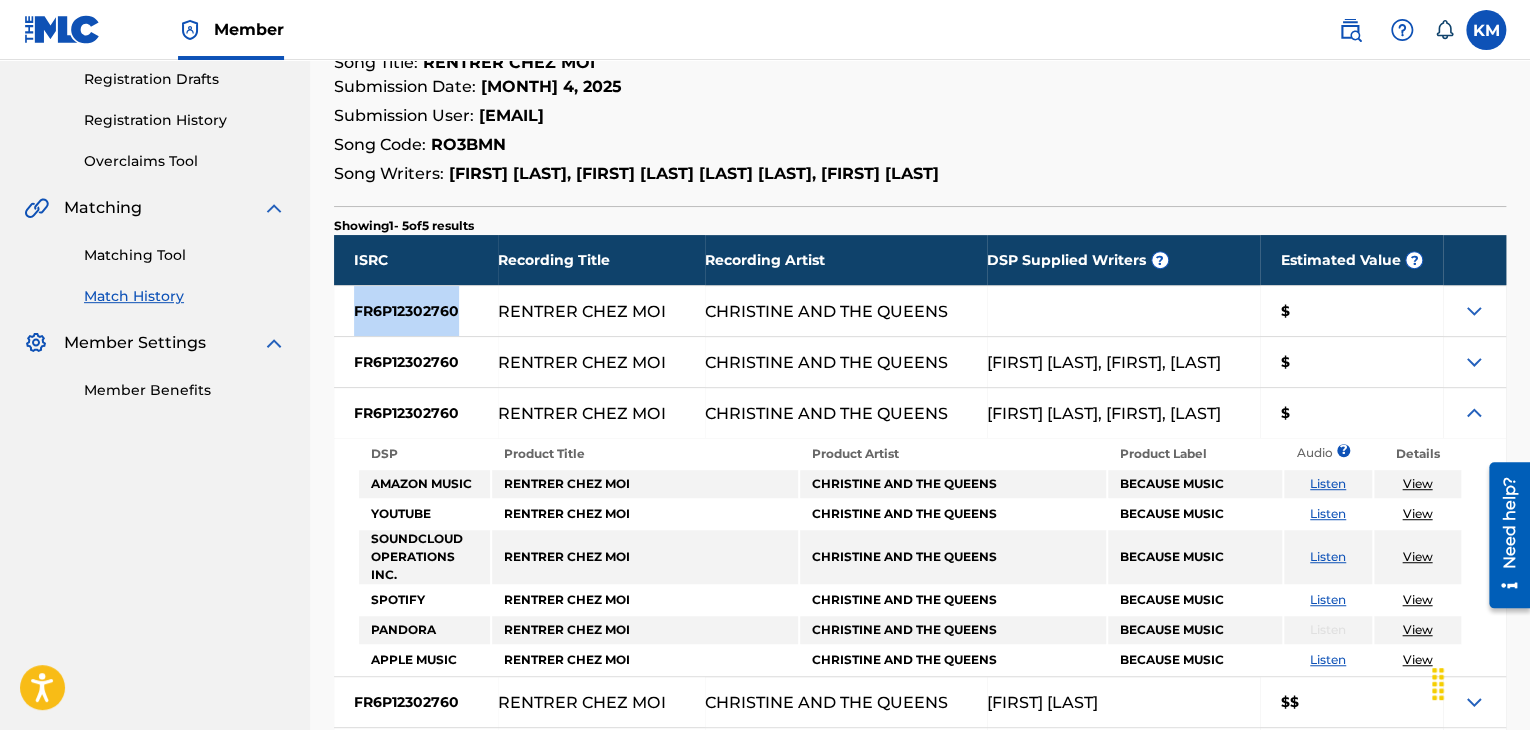 click at bounding box center (1474, 362) 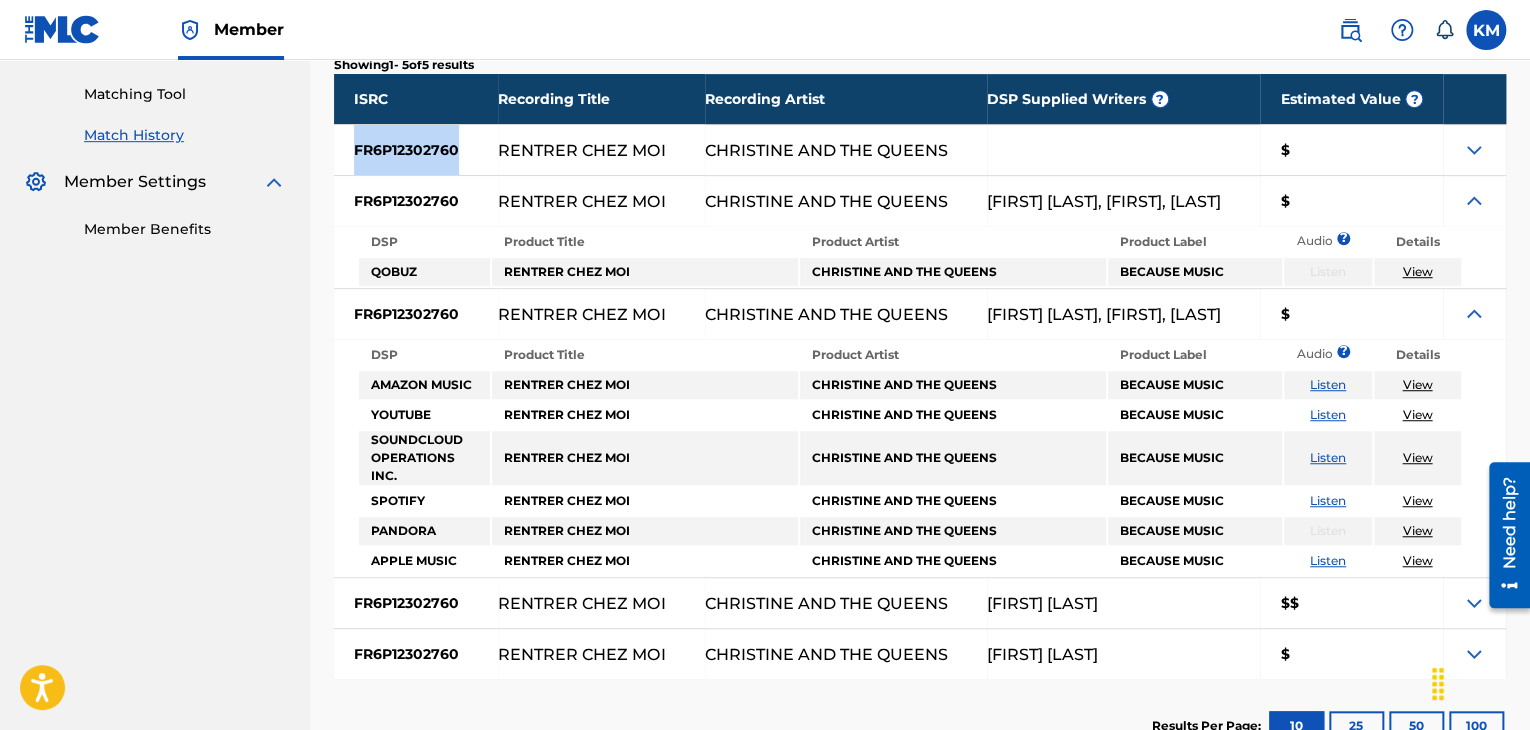 scroll, scrollTop: 533, scrollLeft: 0, axis: vertical 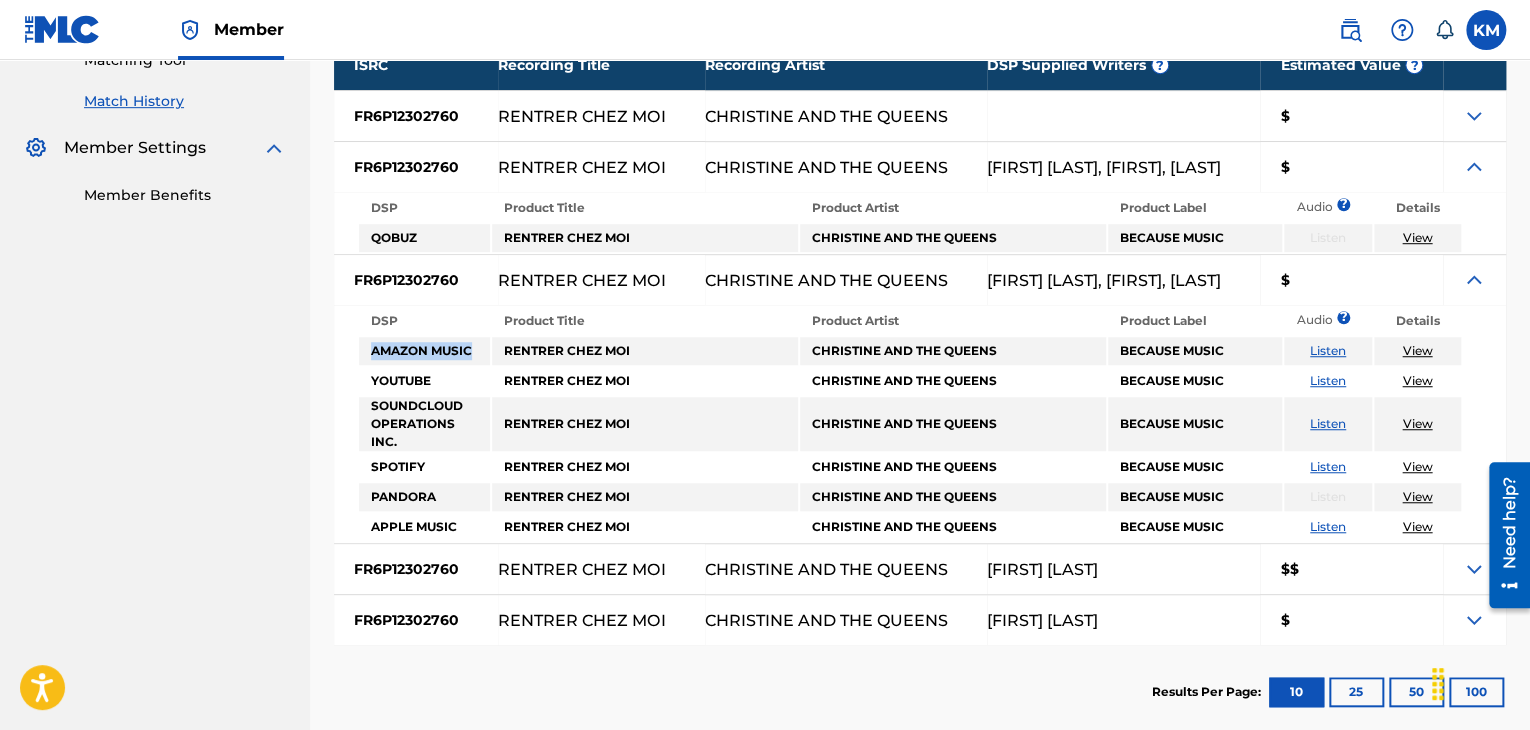 drag, startPoint x: 365, startPoint y: 344, endPoint x: 488, endPoint y: 345, distance: 123.00407 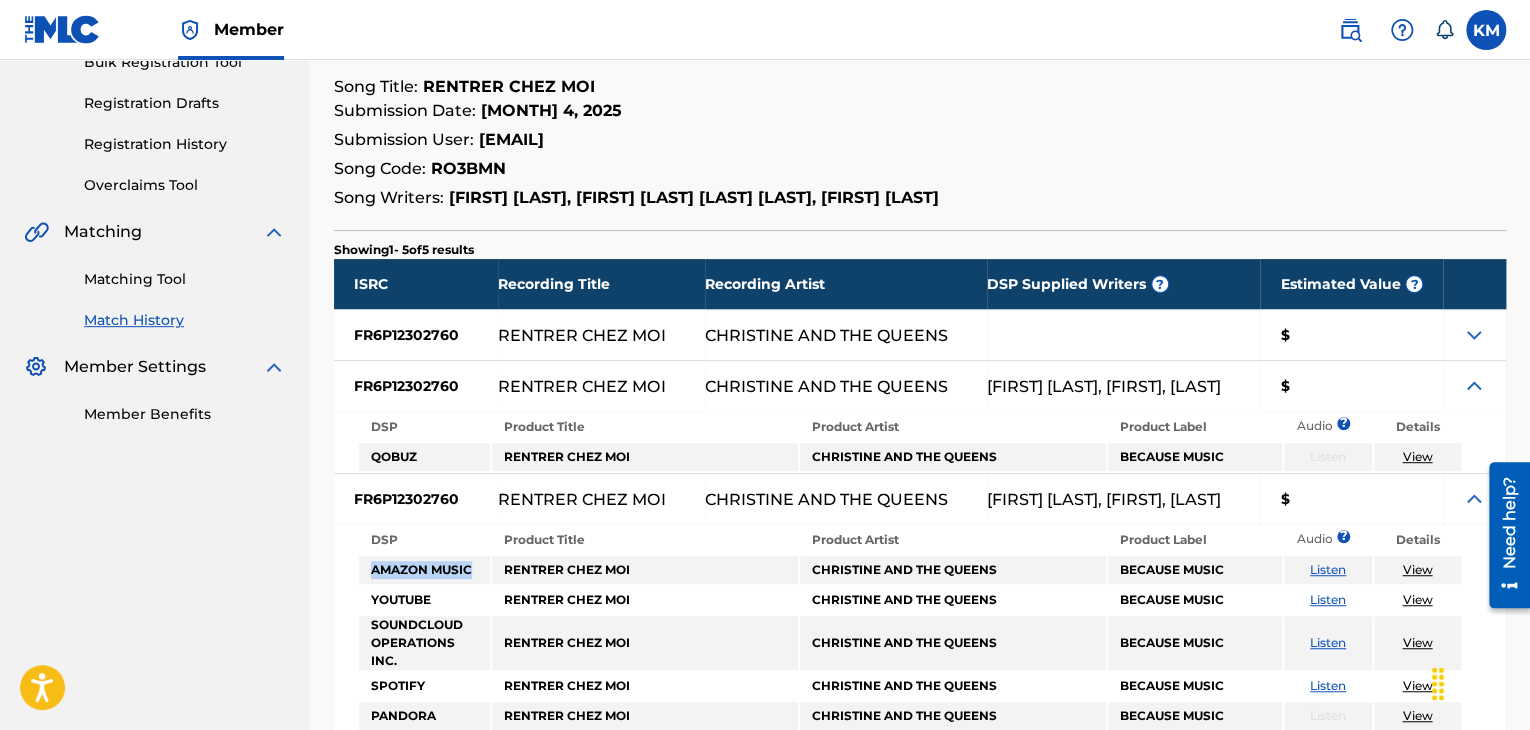 scroll, scrollTop: 133, scrollLeft: 0, axis: vertical 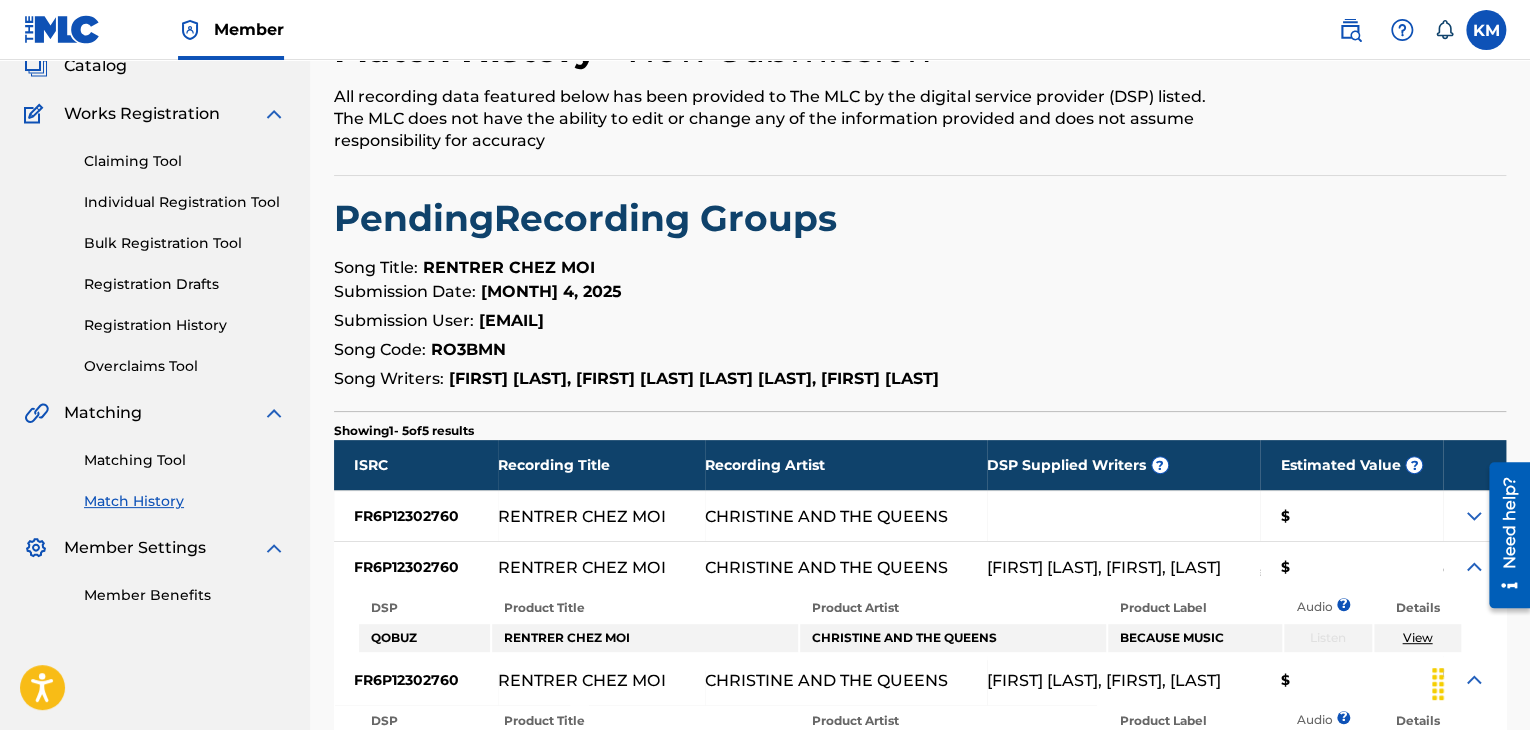 drag, startPoint x: 448, startPoint y: 375, endPoint x: 1146, endPoint y: 380, distance: 698.0179 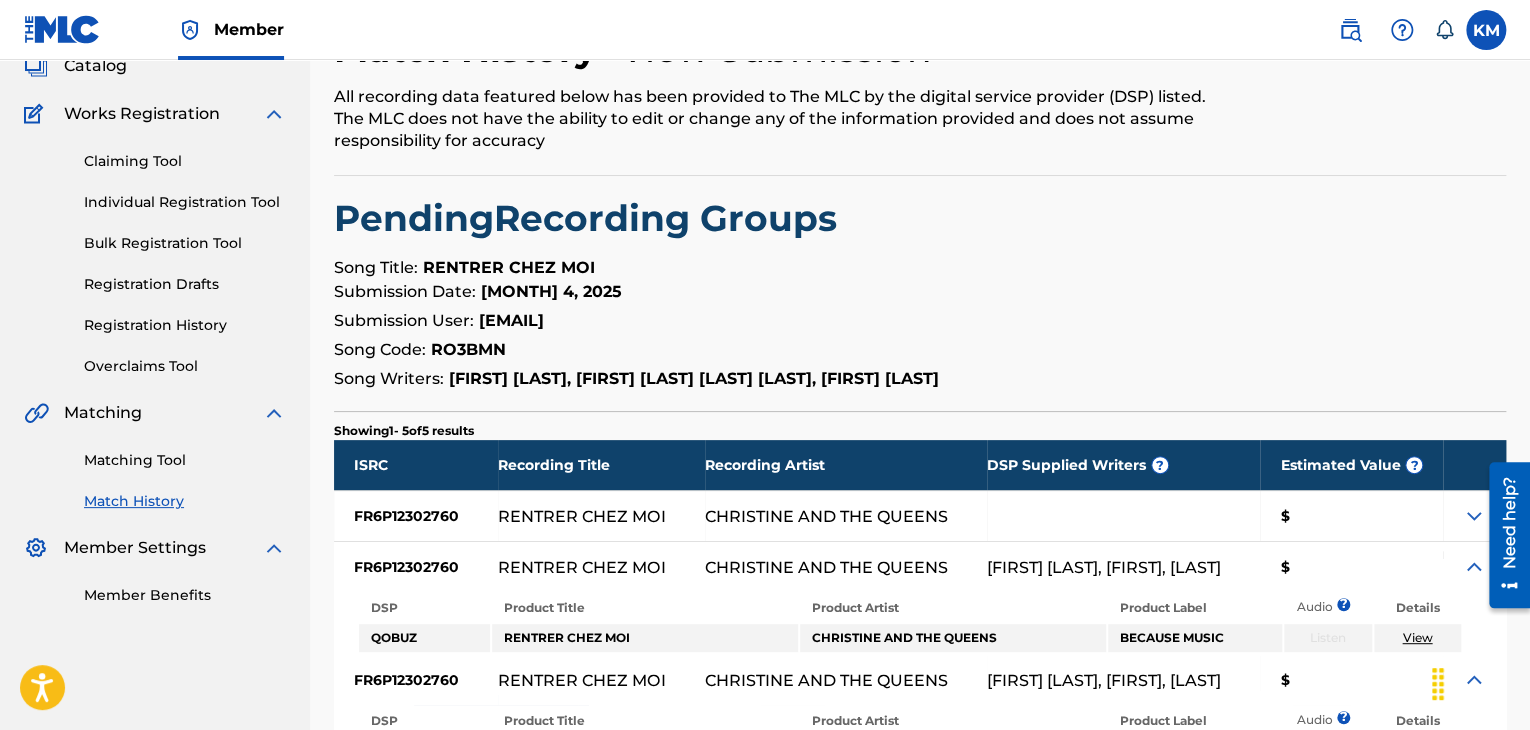 copy on "[FIRST] [LAST], [FIRST] [LAST] [LAST] [LAST], [FIRST] [LAST]" 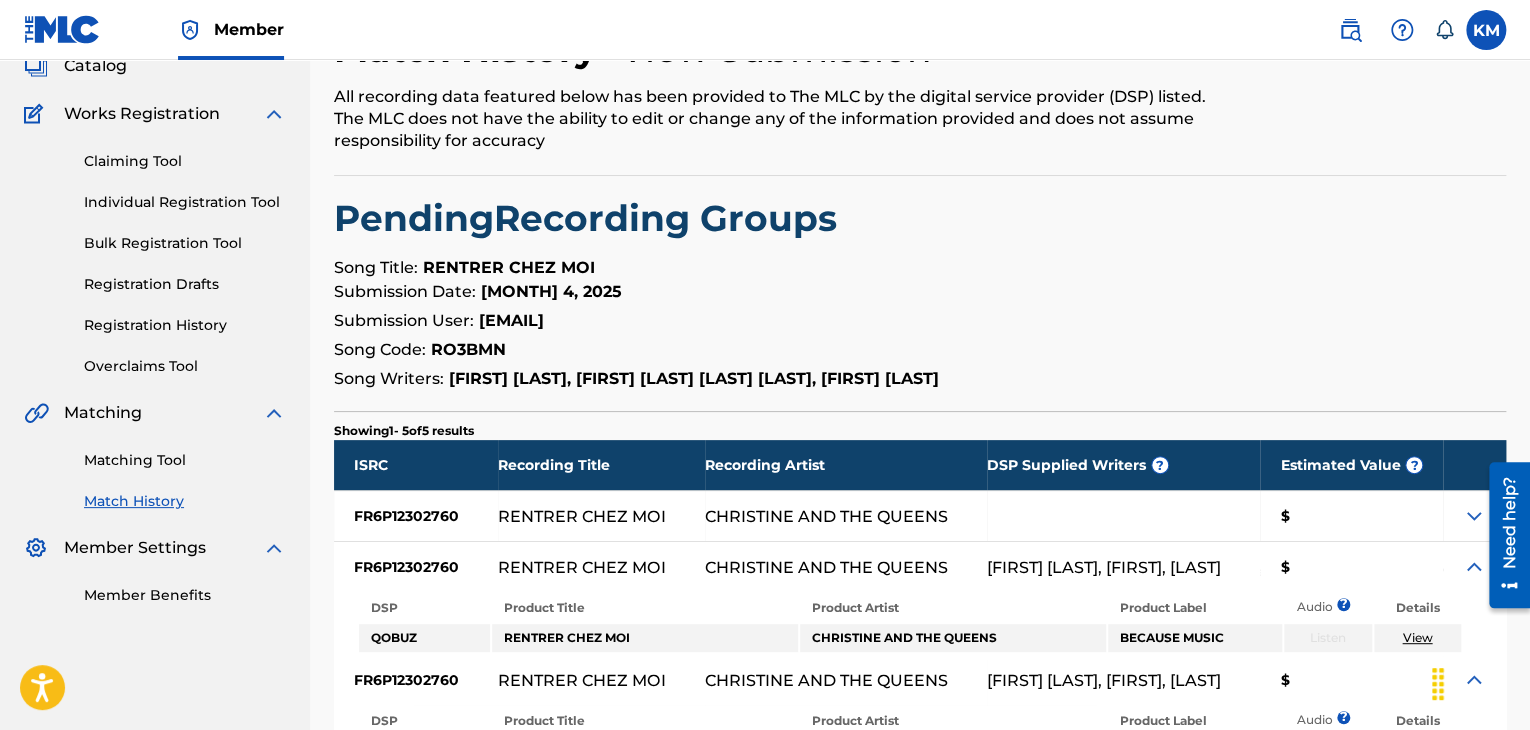 click on "RO3BMN" at bounding box center [468, 349] 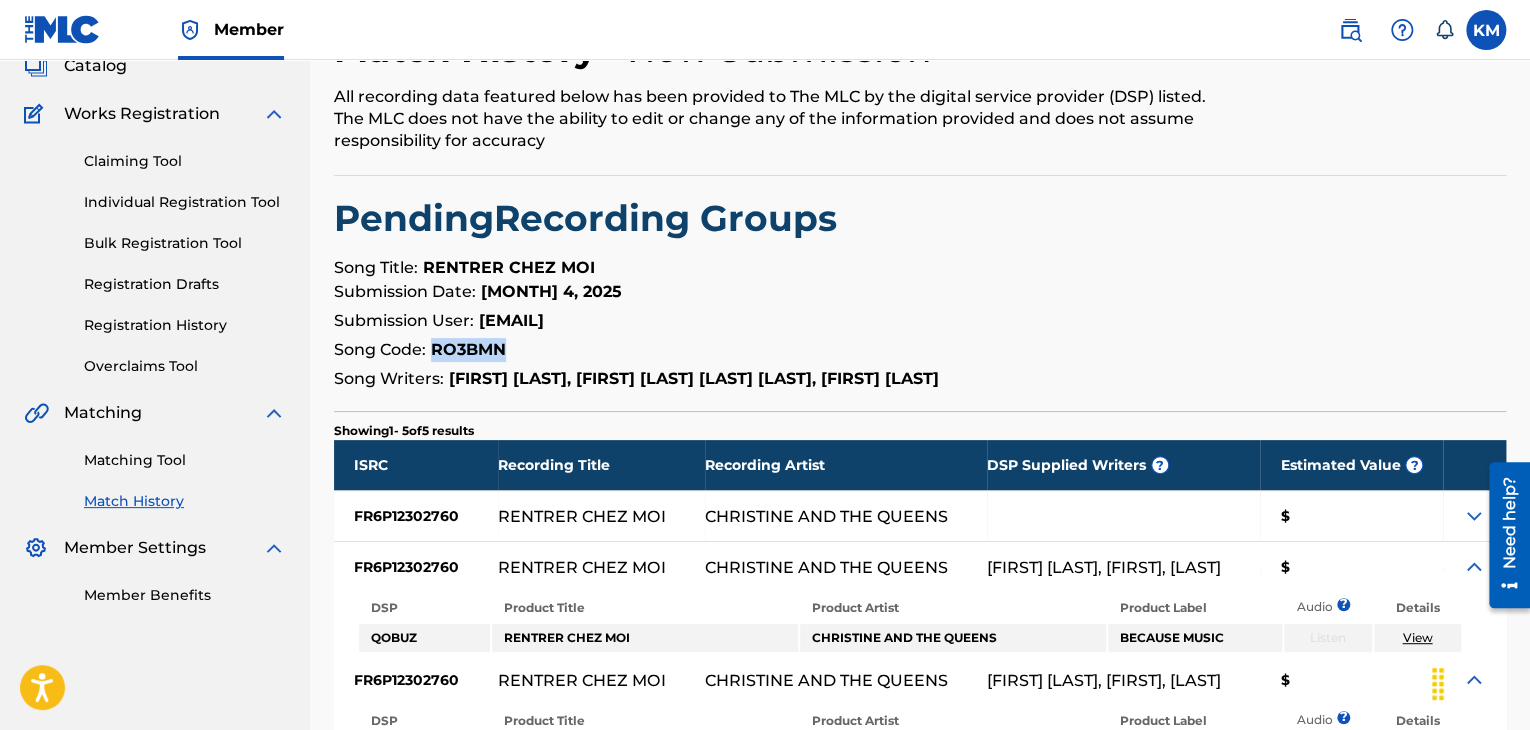 click on "RO3BMN" at bounding box center (468, 349) 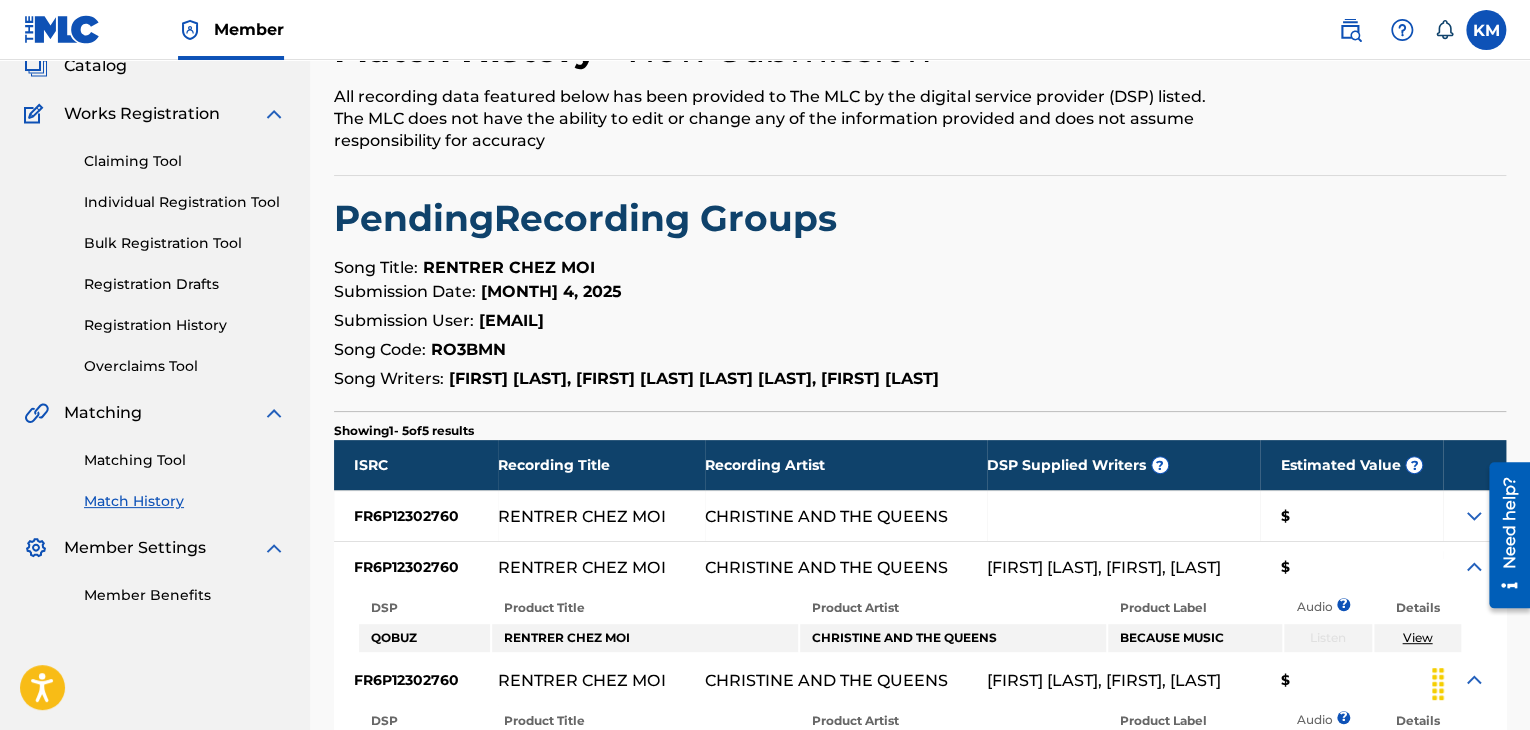 click on "FR6P12302760" at bounding box center (416, 567) 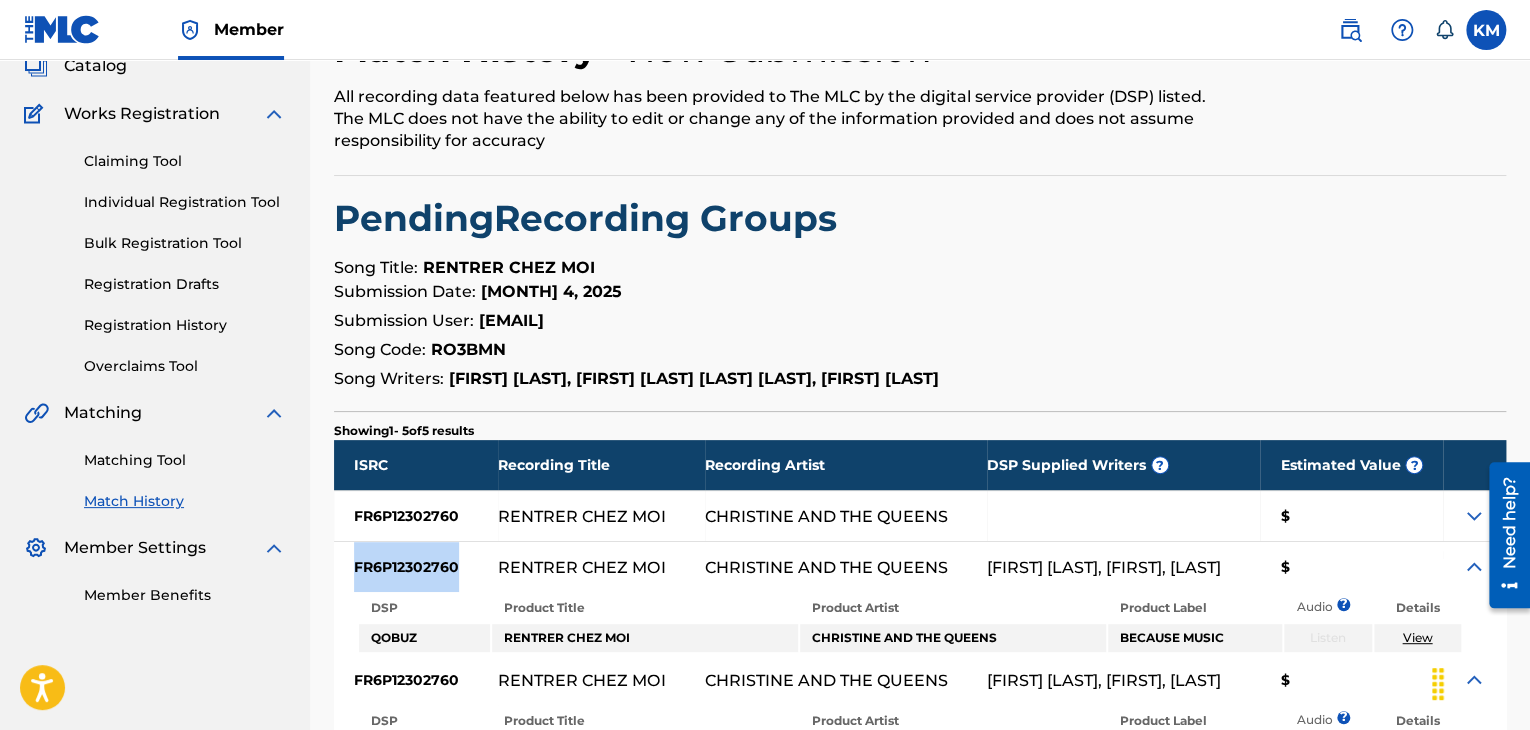 click on "FR6P12302760" at bounding box center [416, 567] 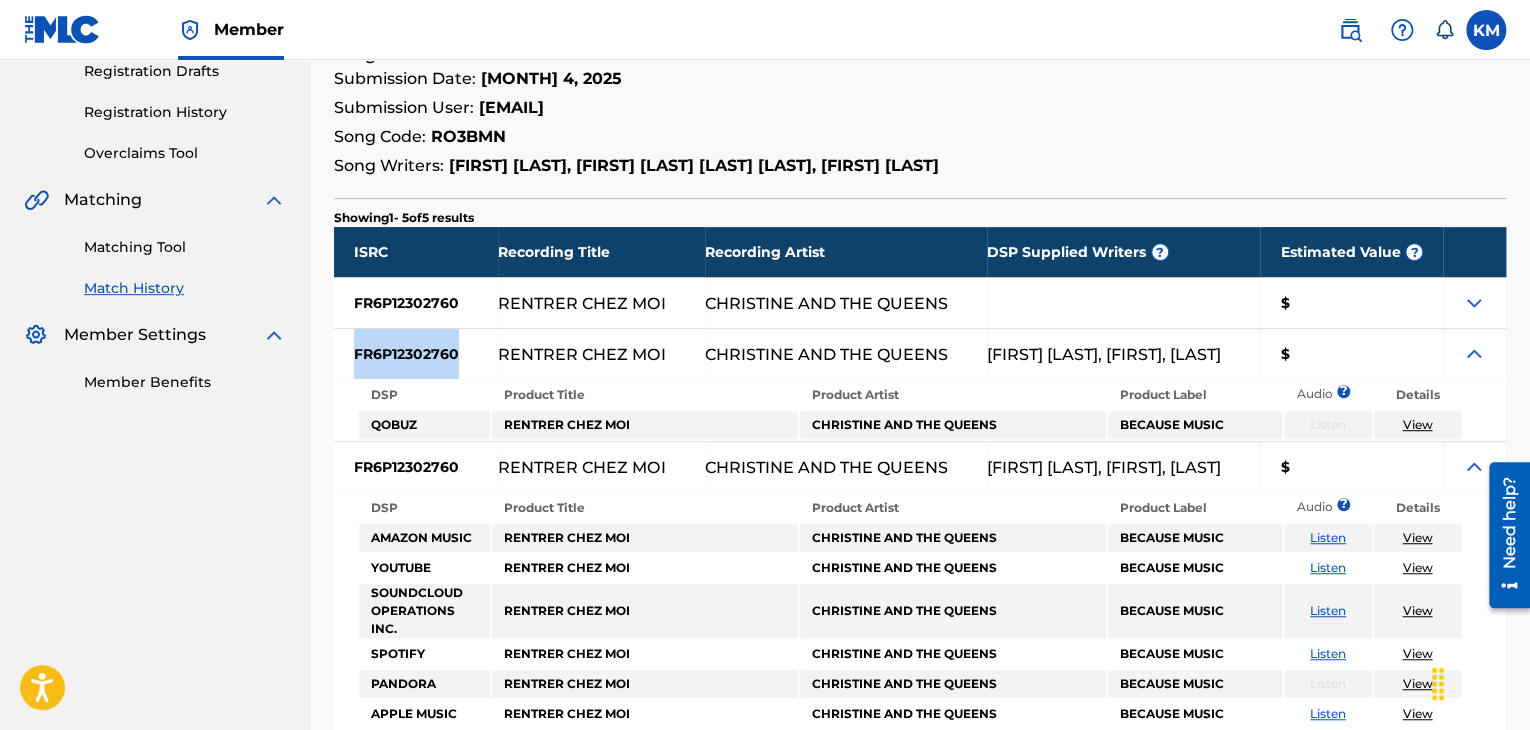 scroll, scrollTop: 433, scrollLeft: 0, axis: vertical 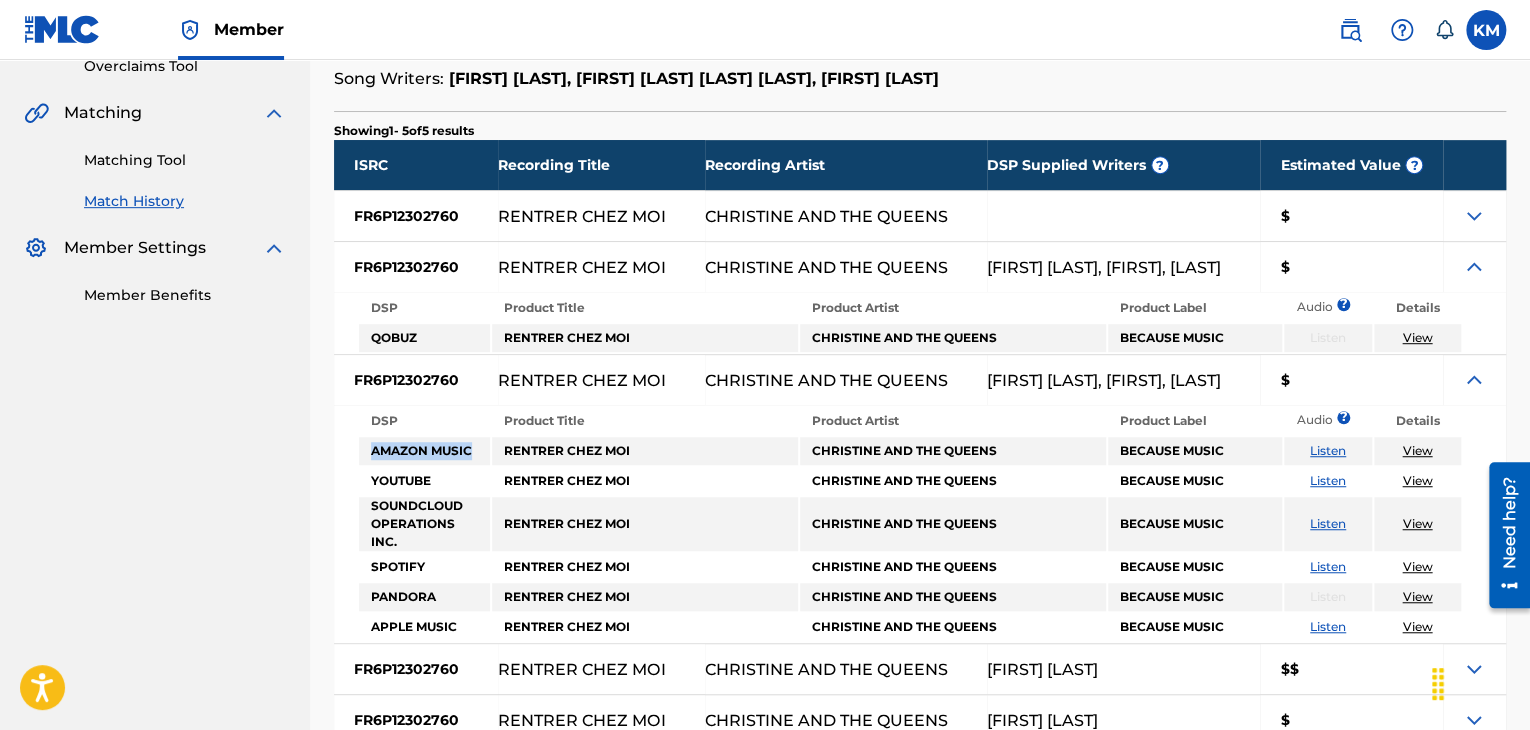 drag, startPoint x: 371, startPoint y: 449, endPoint x: 468, endPoint y: 444, distance: 97.128784 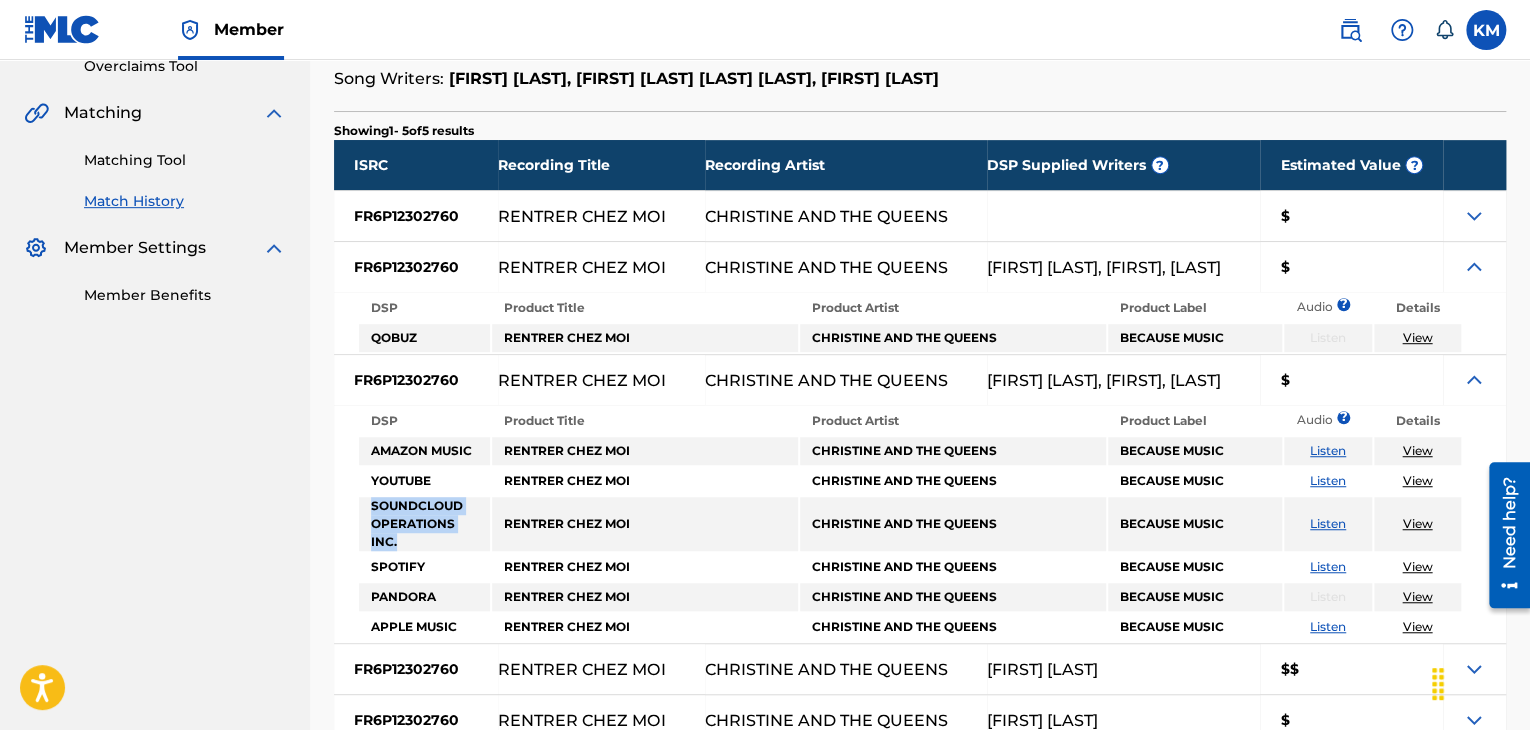 drag, startPoint x: 367, startPoint y: 499, endPoint x: 412, endPoint y: 533, distance: 56.400356 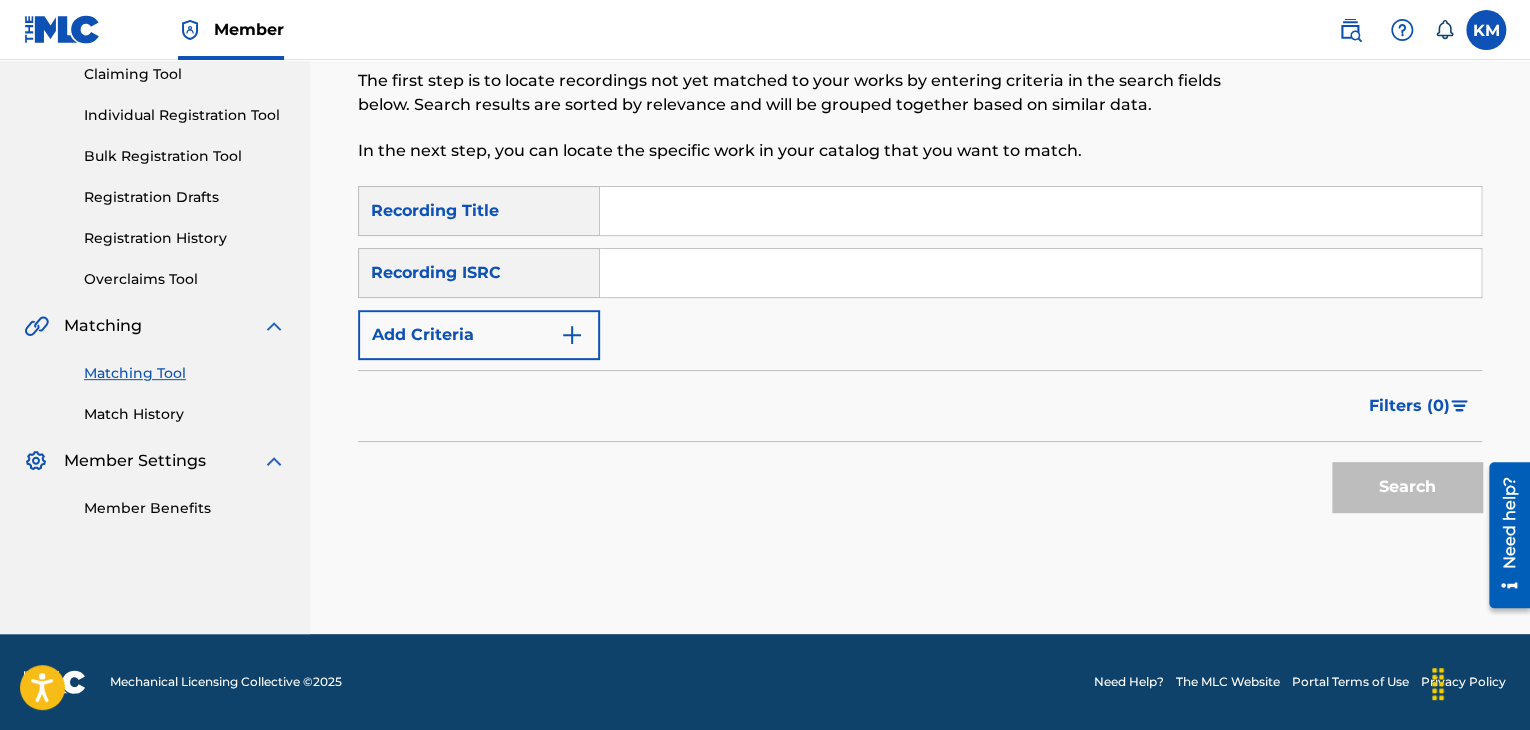 scroll, scrollTop: 0, scrollLeft: 0, axis: both 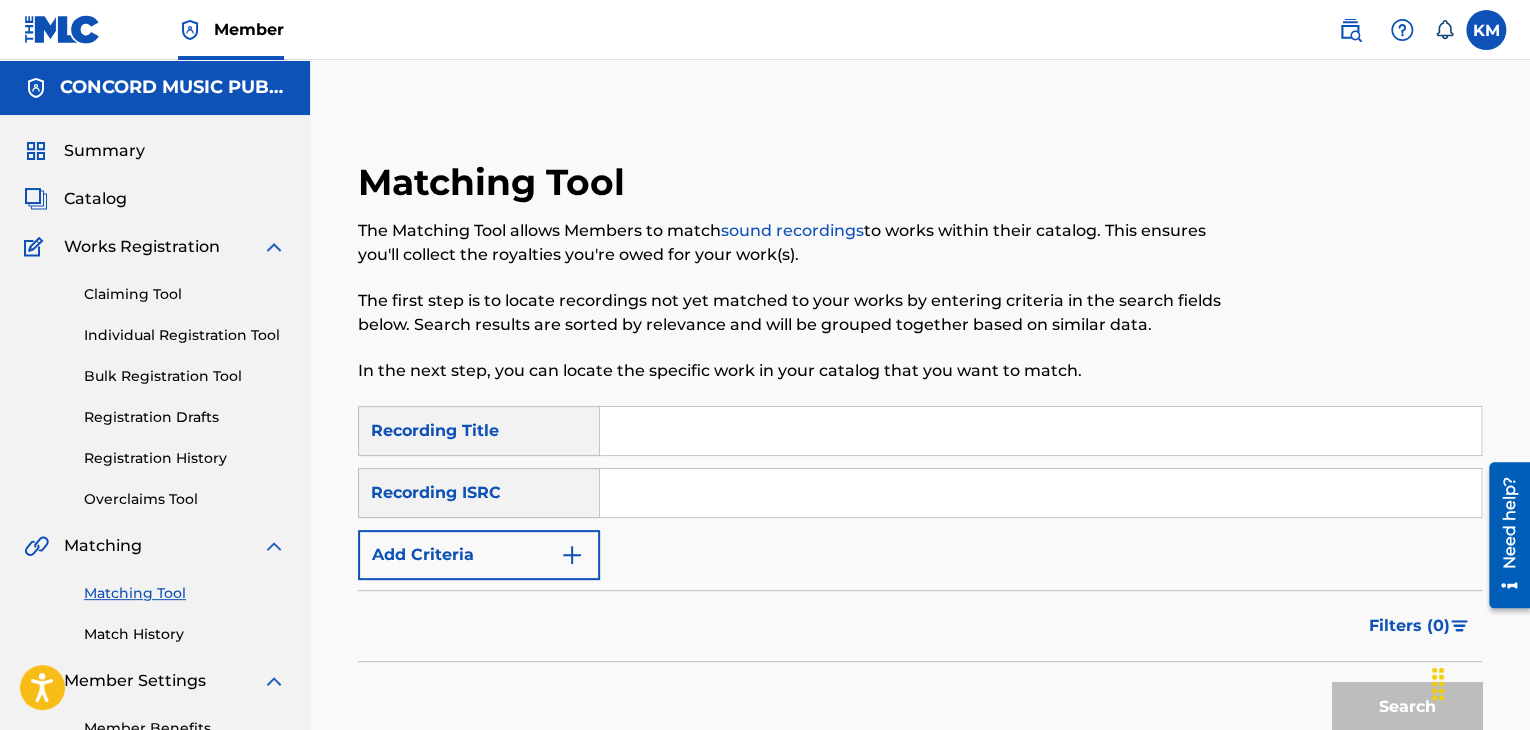 click on "Match History" at bounding box center (185, 634) 